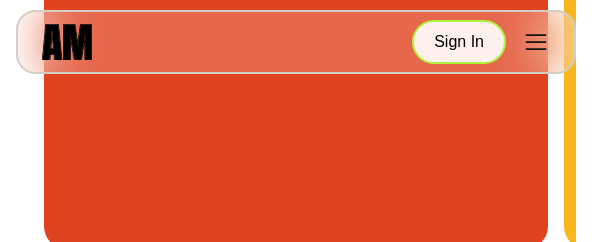 scroll, scrollTop: 1574, scrollLeft: 0, axis: vertical 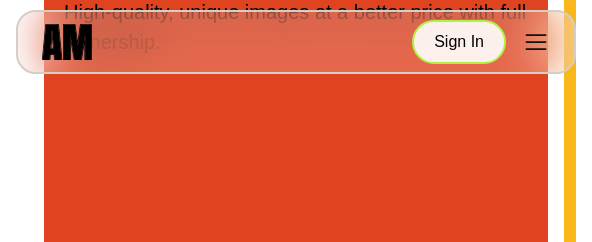 click on "Sign In" at bounding box center (459, 42) 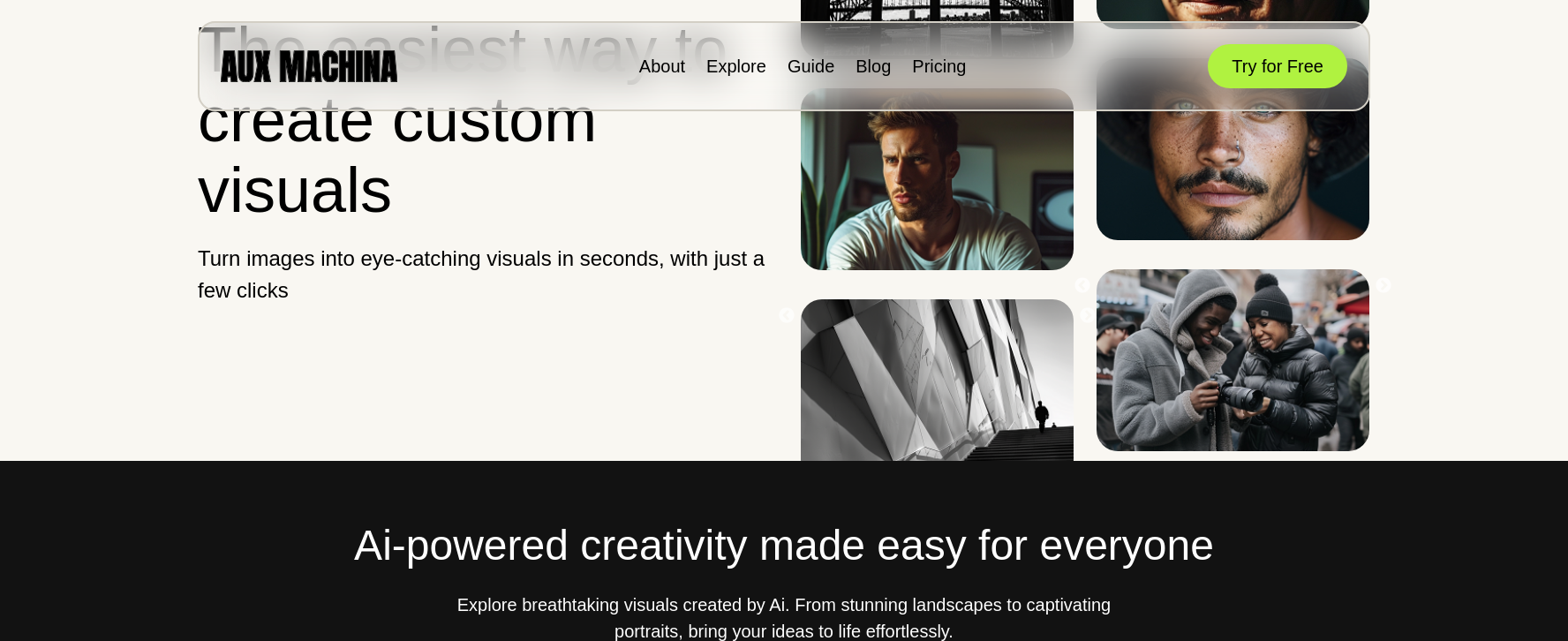 scroll, scrollTop: 0, scrollLeft: 0, axis: both 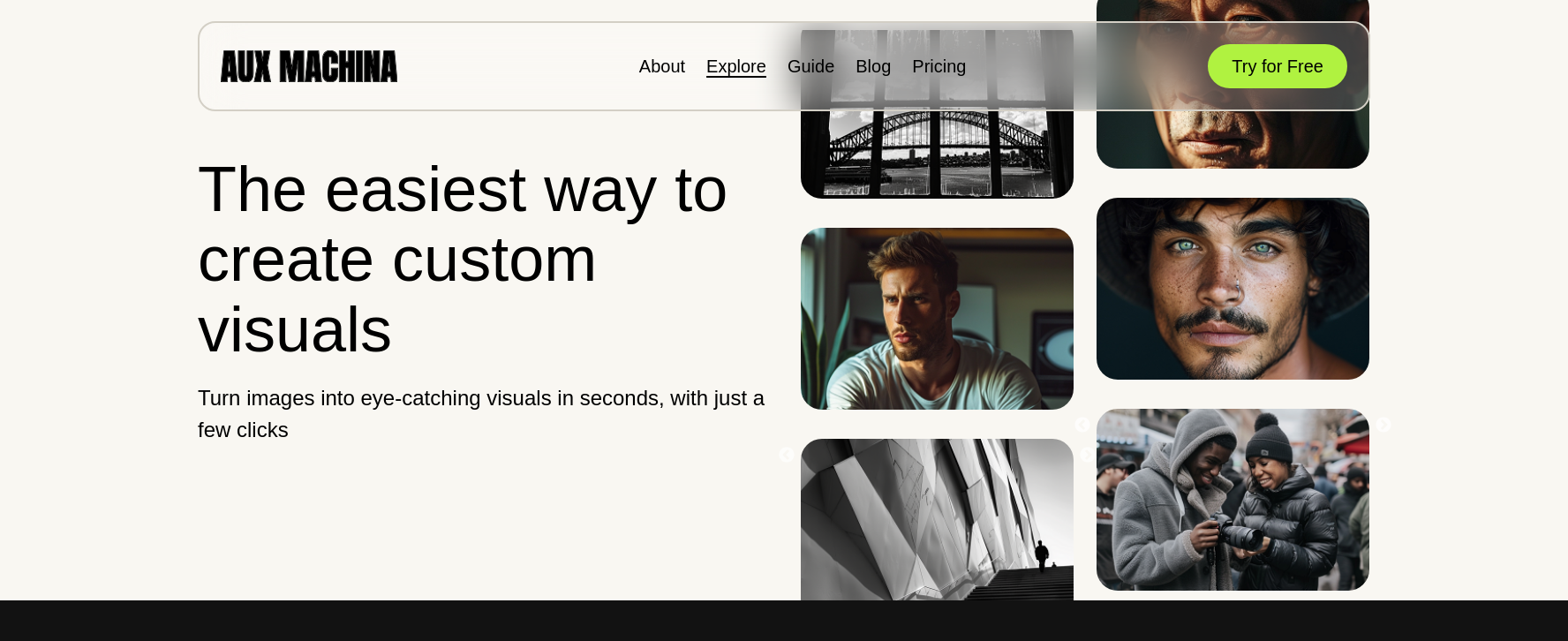 click on "Explore" at bounding box center (736, 66) 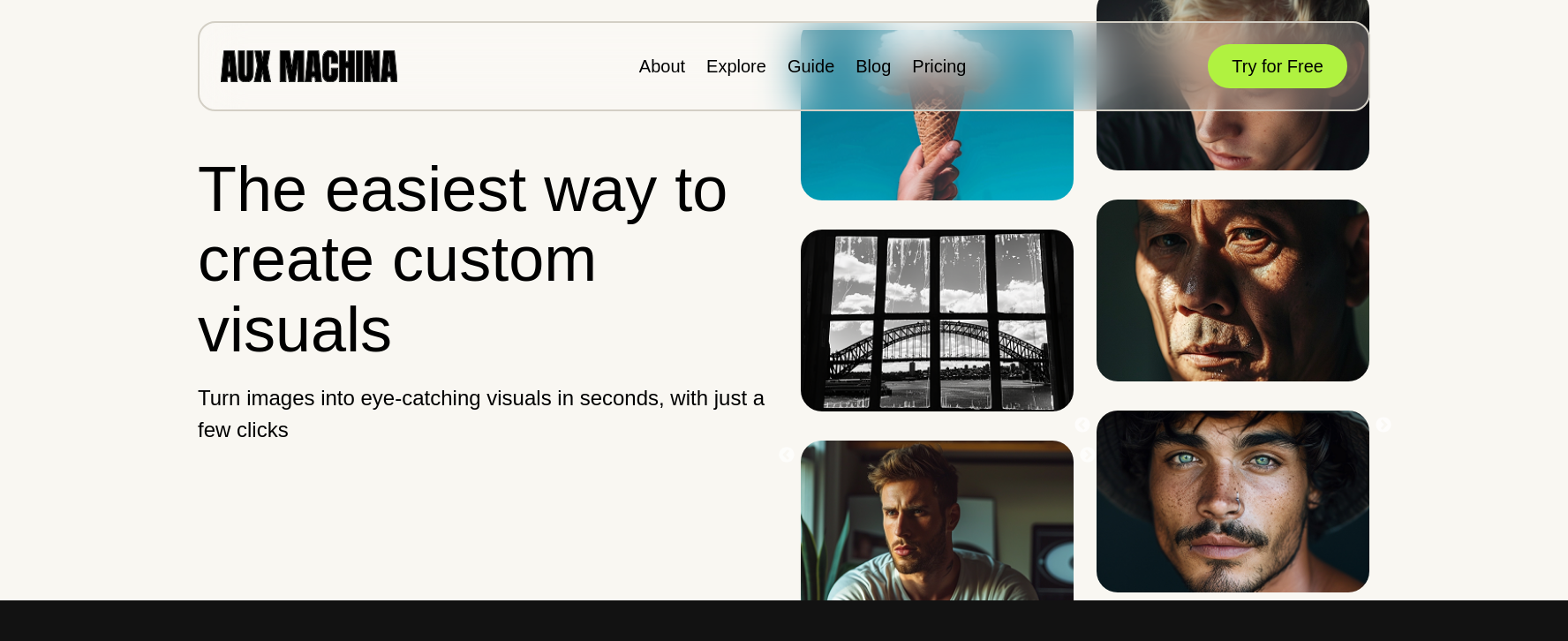 scroll, scrollTop: 0, scrollLeft: 0, axis: both 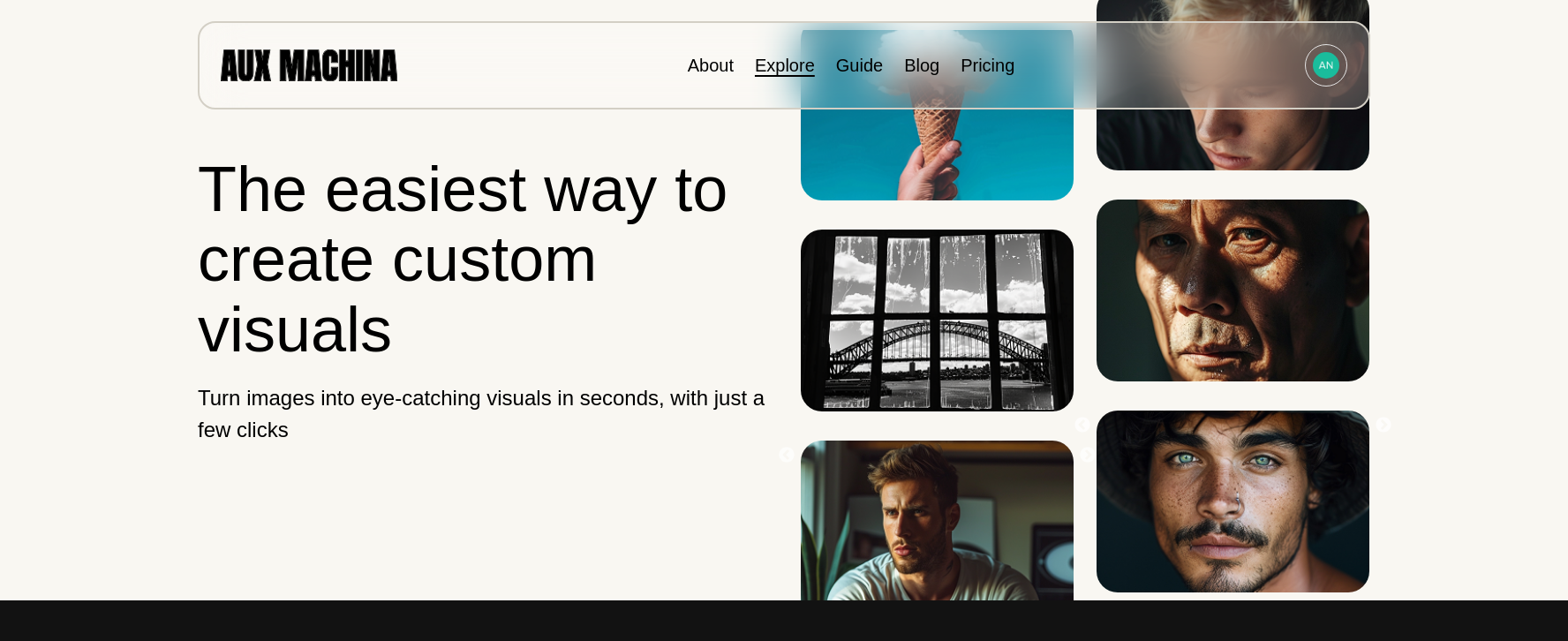 click on "Explore" at bounding box center (785, 65) 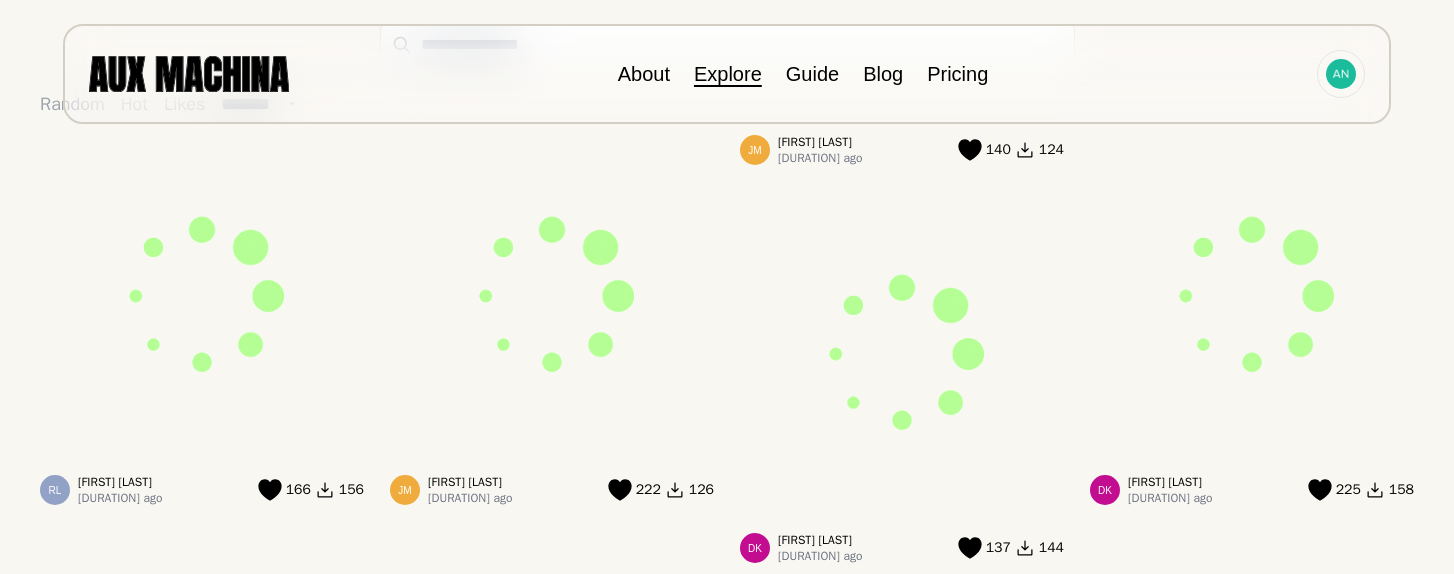 scroll, scrollTop: 0, scrollLeft: 0, axis: both 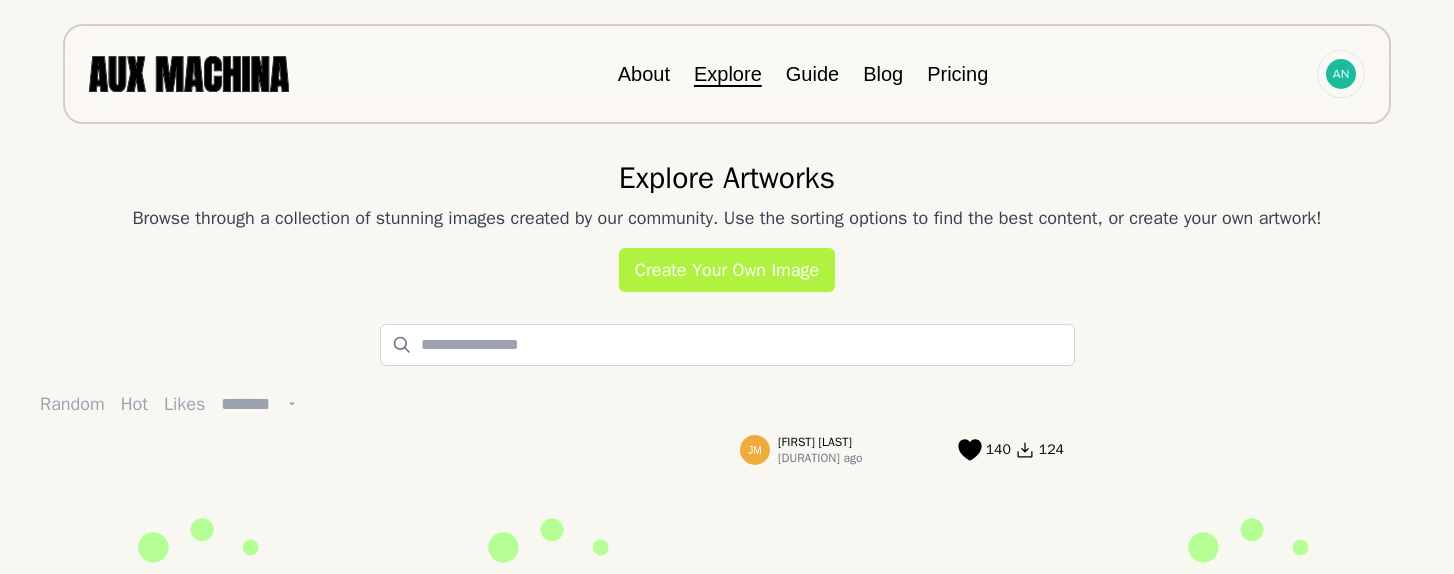 click on "Hot" at bounding box center [134, 404] 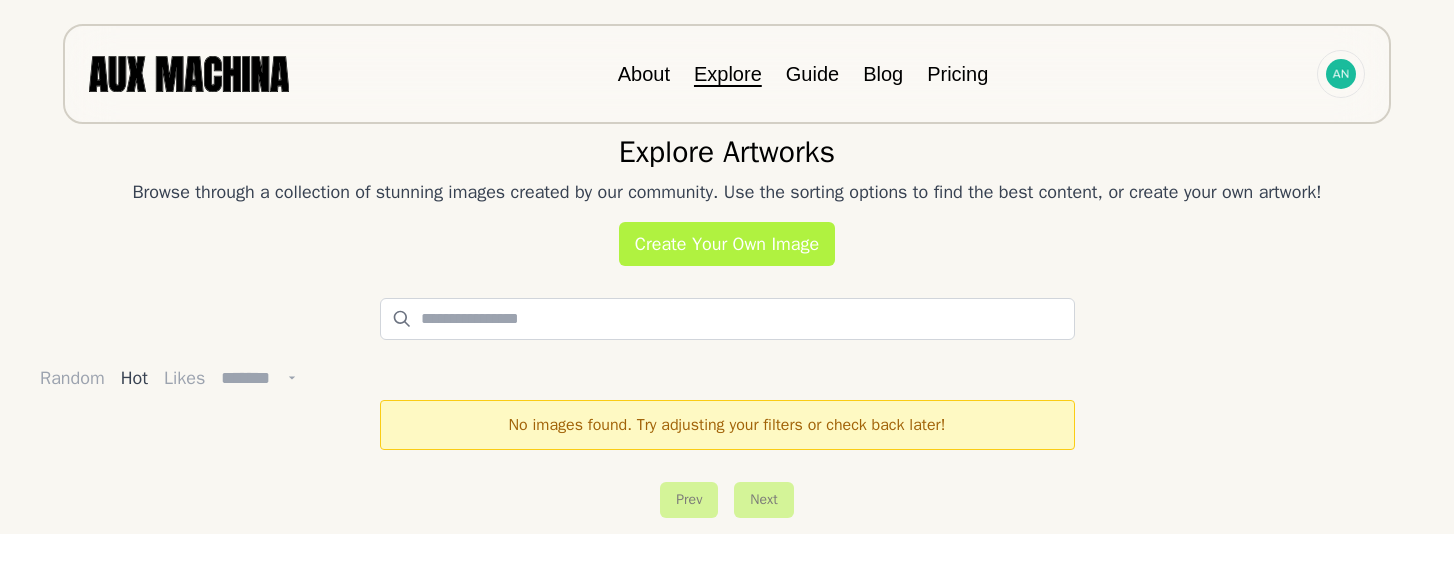 scroll, scrollTop: 0, scrollLeft: 0, axis: both 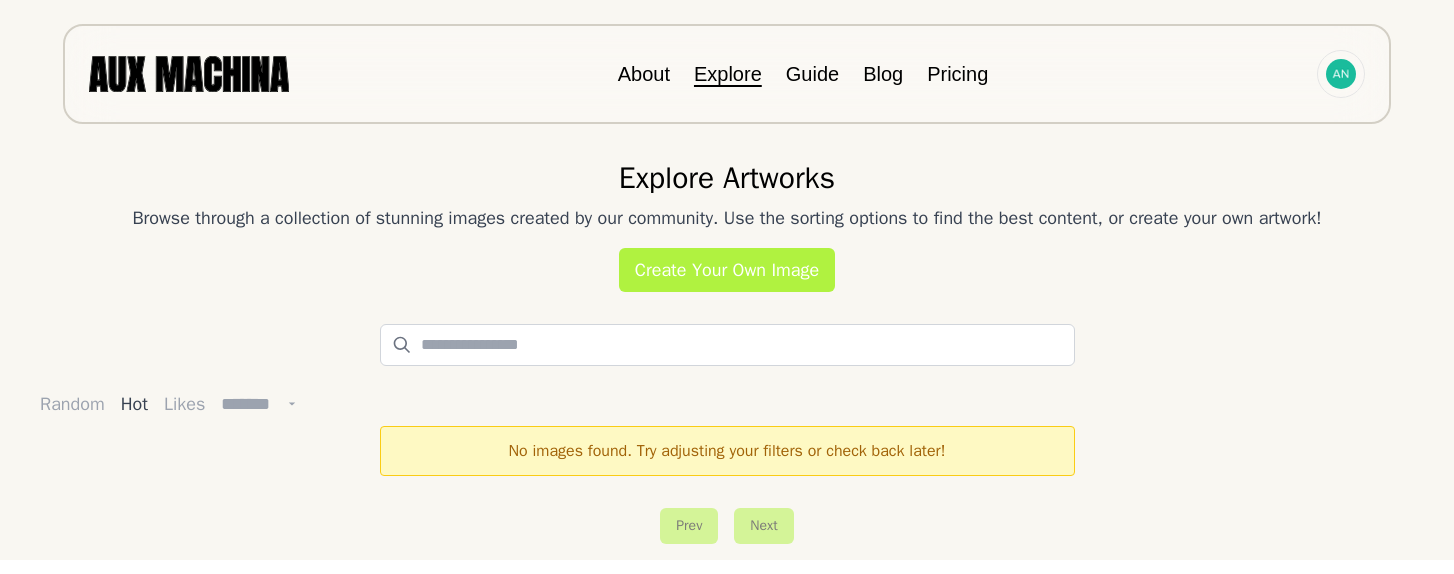 click on "Likes" at bounding box center [184, 404] 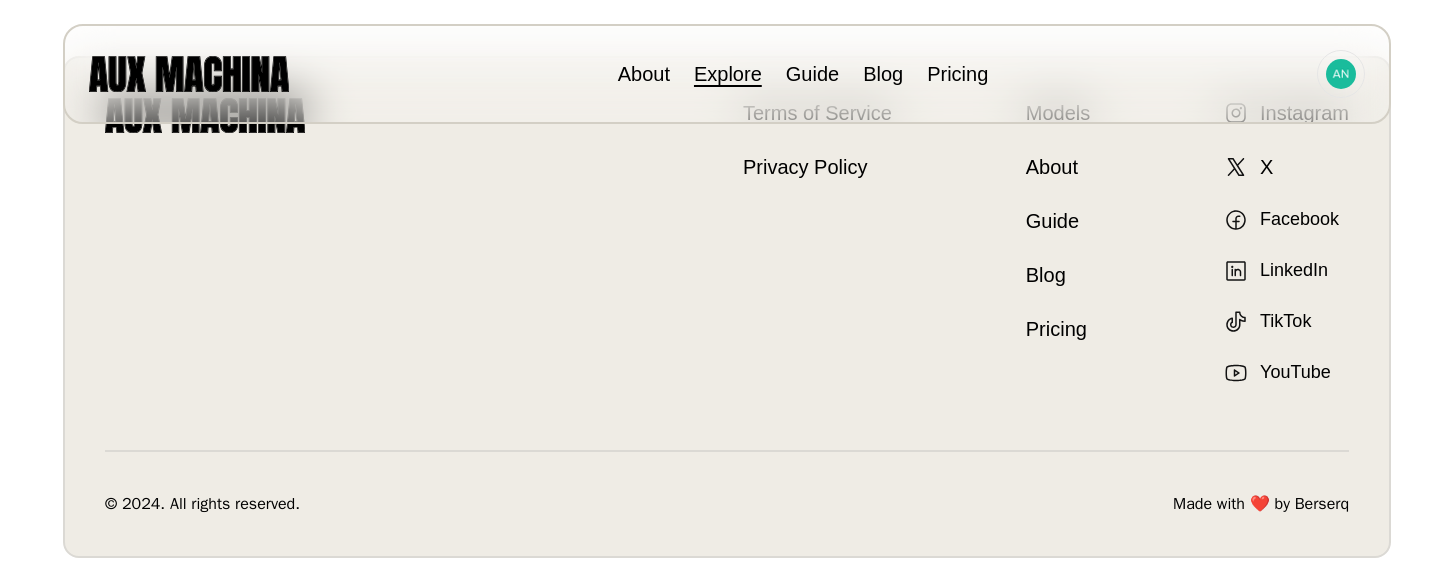 scroll, scrollTop: 0, scrollLeft: 0, axis: both 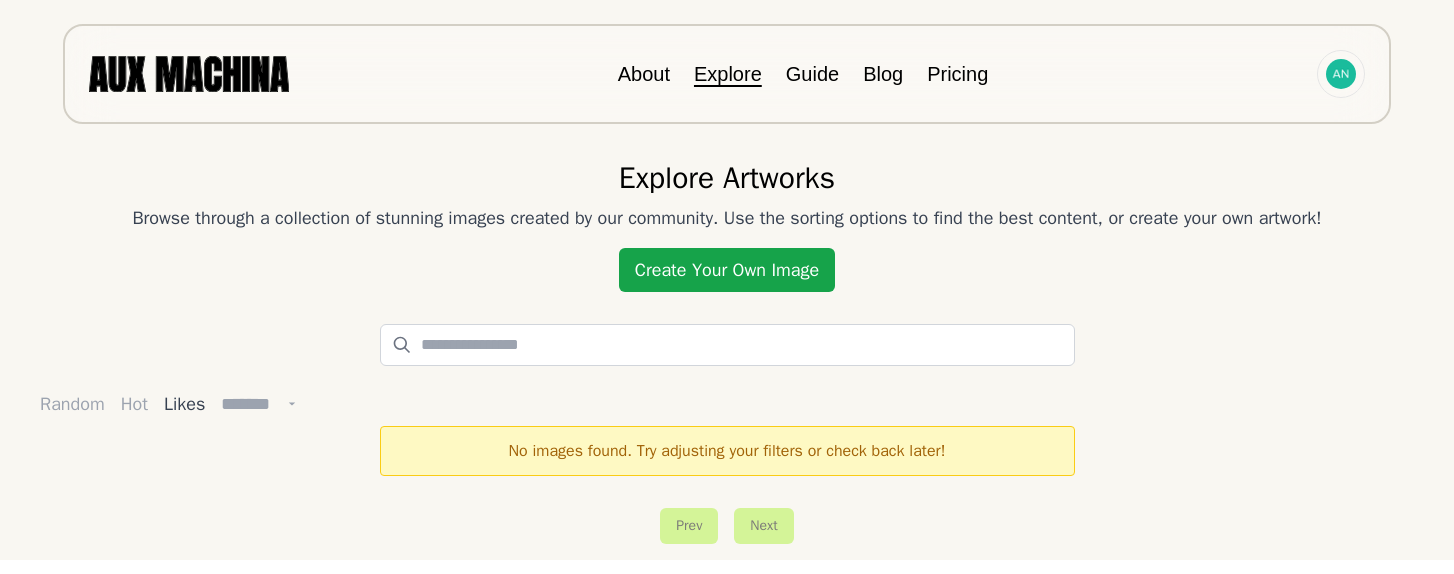 click on "Create Your Own Image" at bounding box center [727, 270] 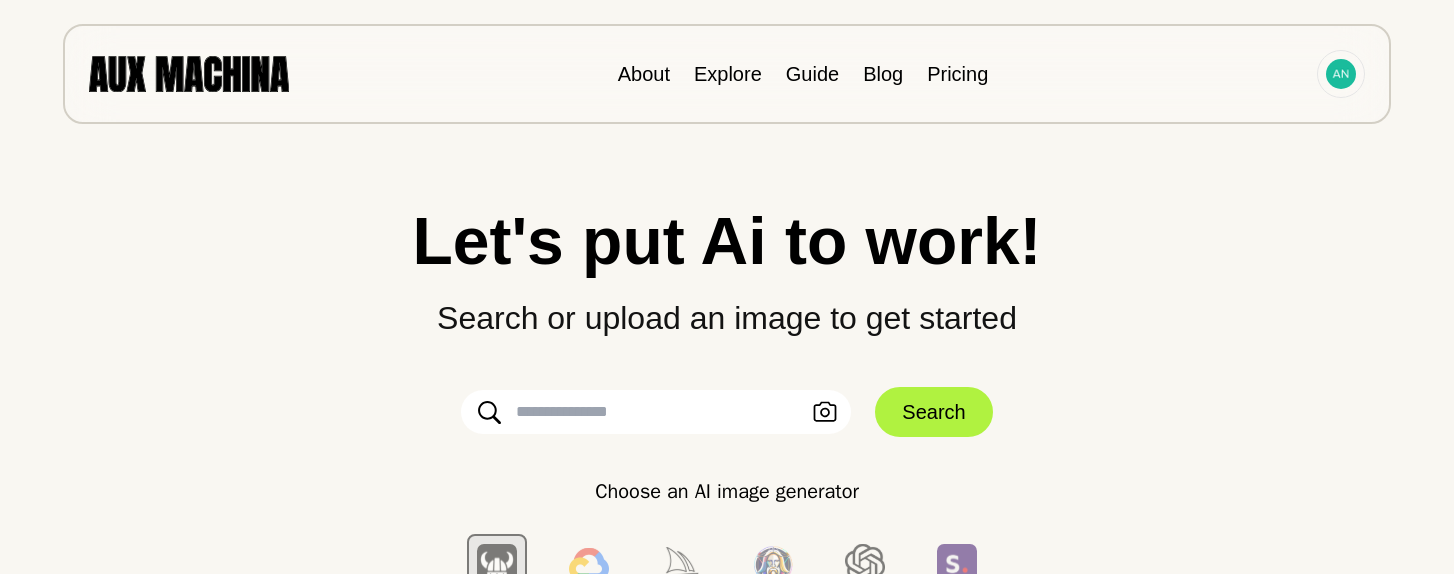 click at bounding box center [656, 412] 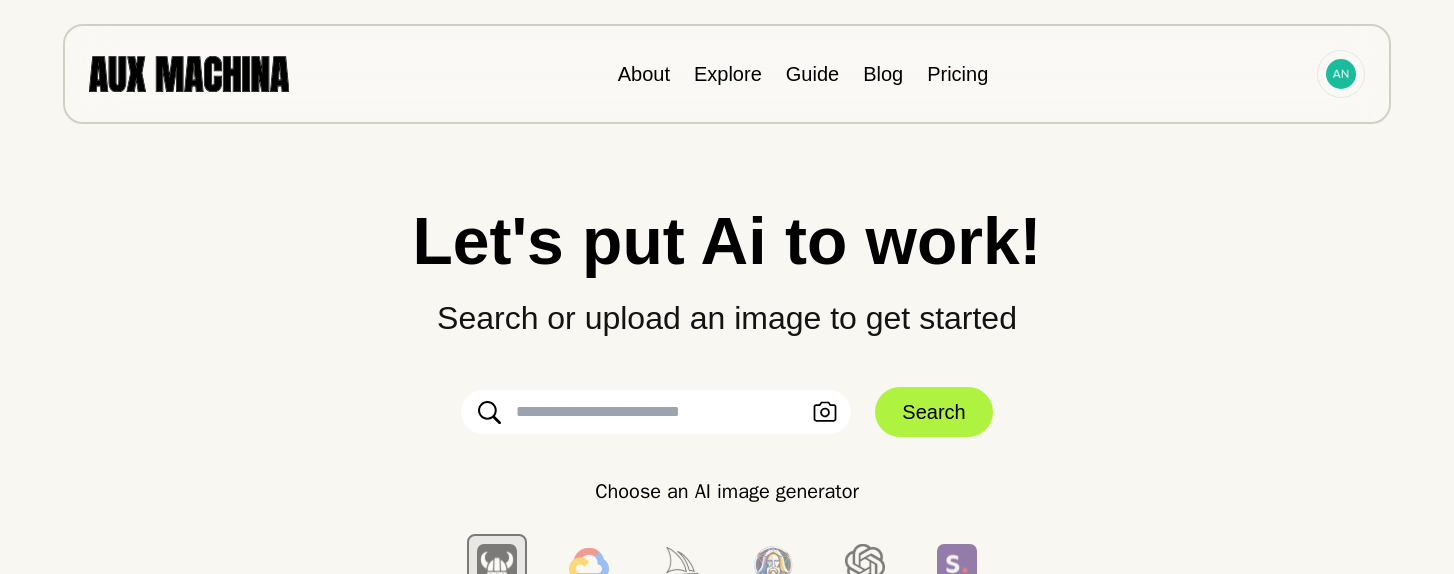 paste on "**********" 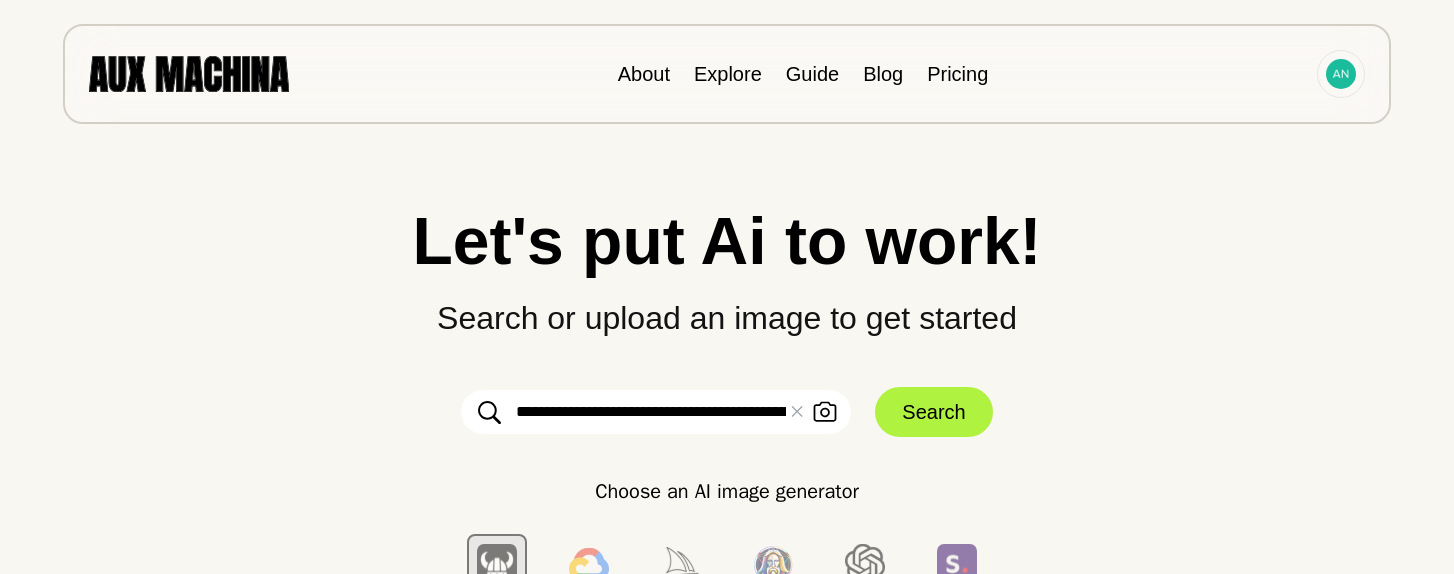 scroll, scrollTop: 0, scrollLeft: 172, axis: horizontal 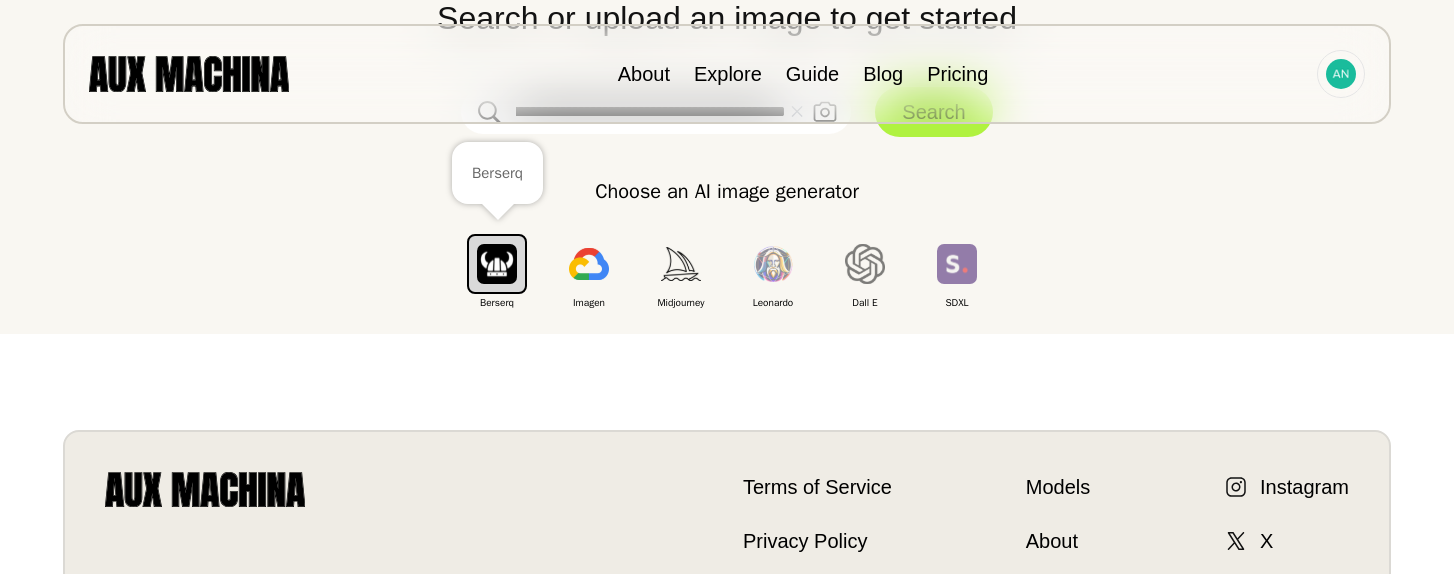 type on "**********" 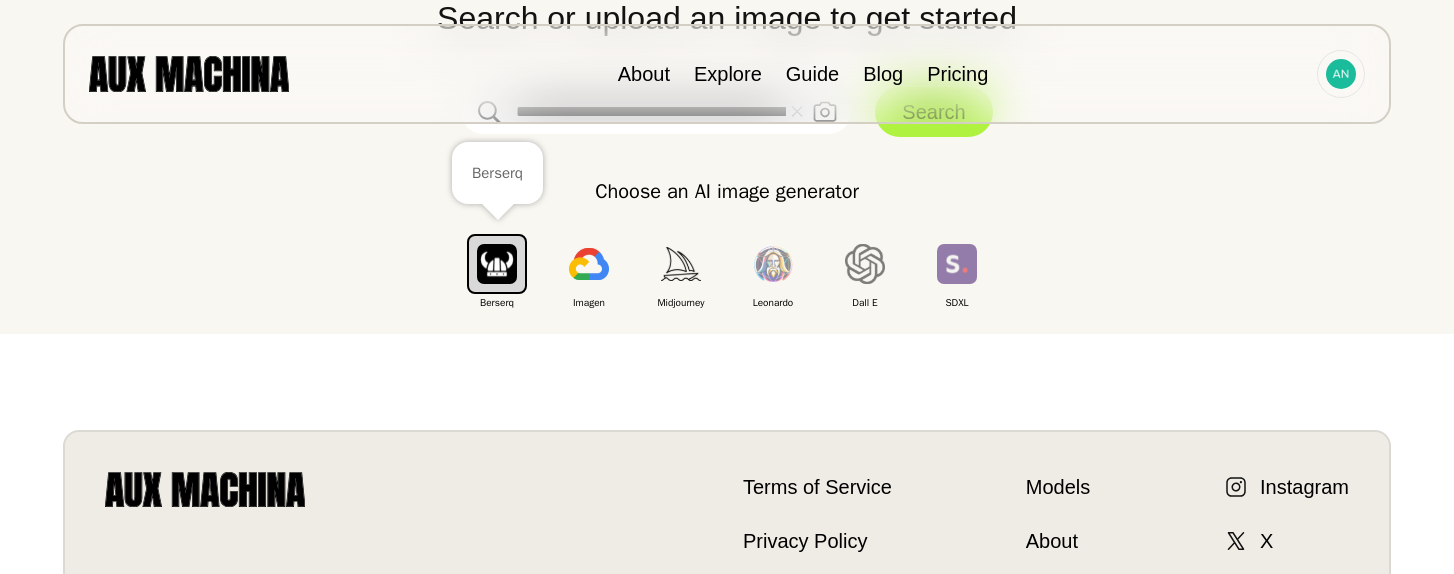 click at bounding box center (497, 263) 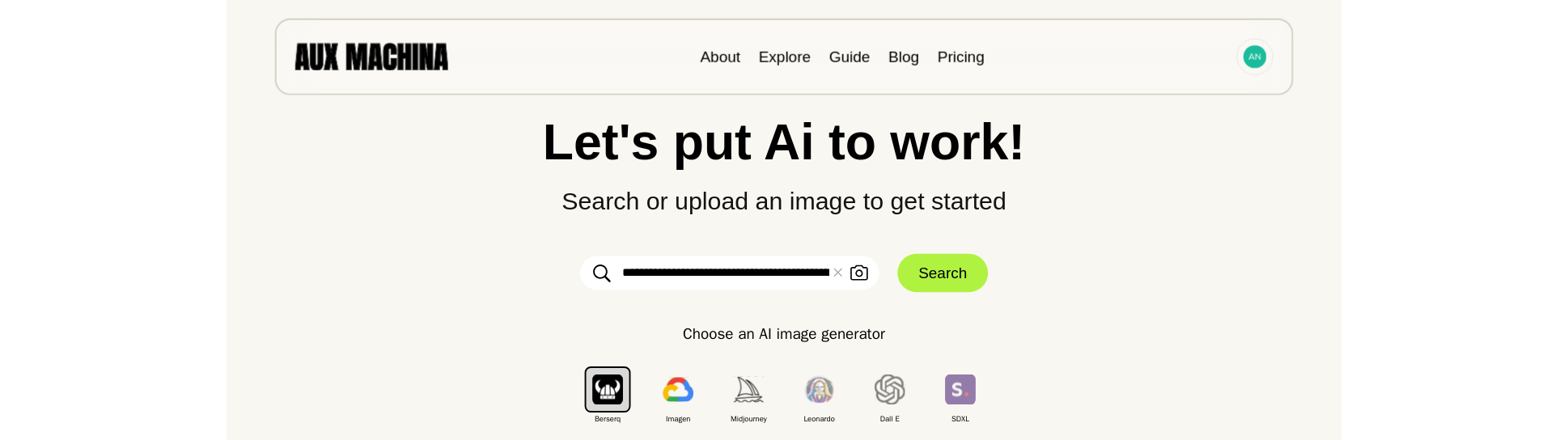 scroll, scrollTop: 0, scrollLeft: 0, axis: both 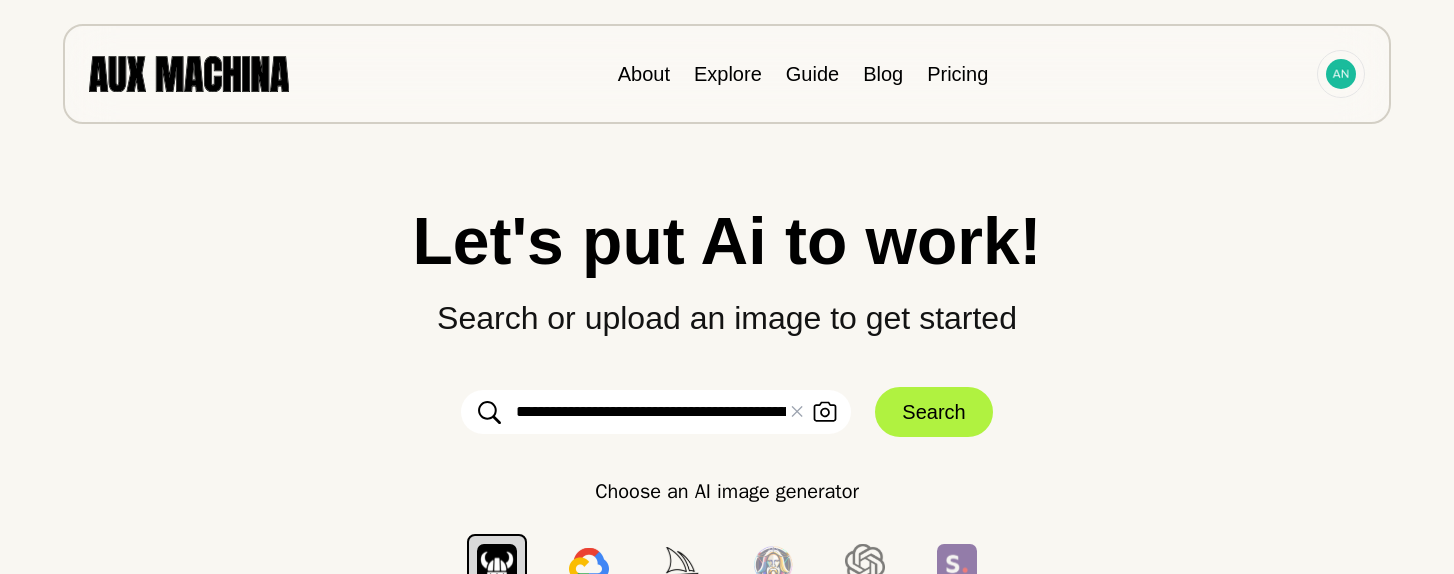 type 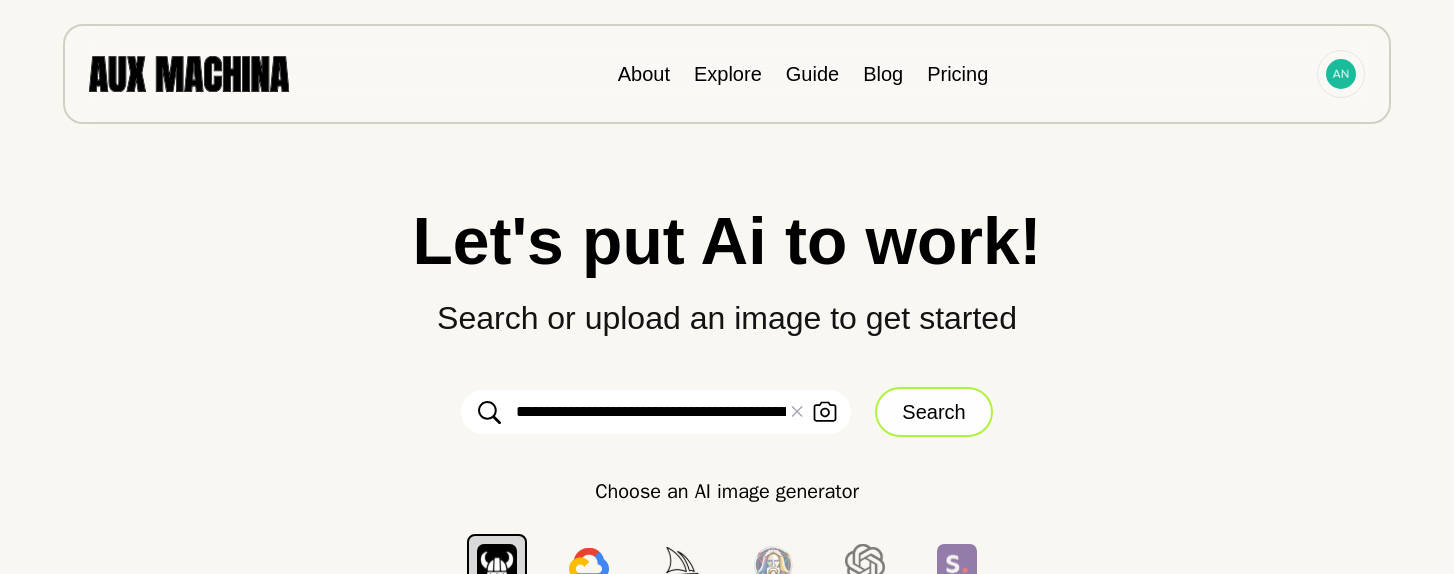 click on "Search" at bounding box center [933, 412] 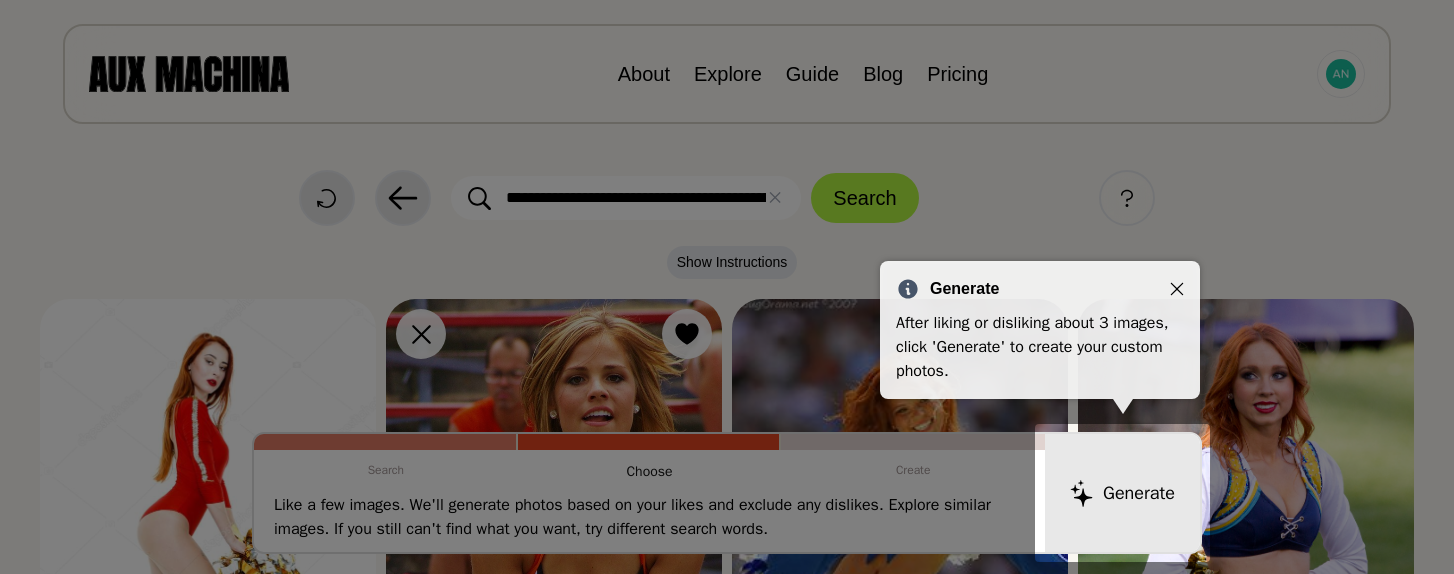 click at bounding box center (1177, 289) 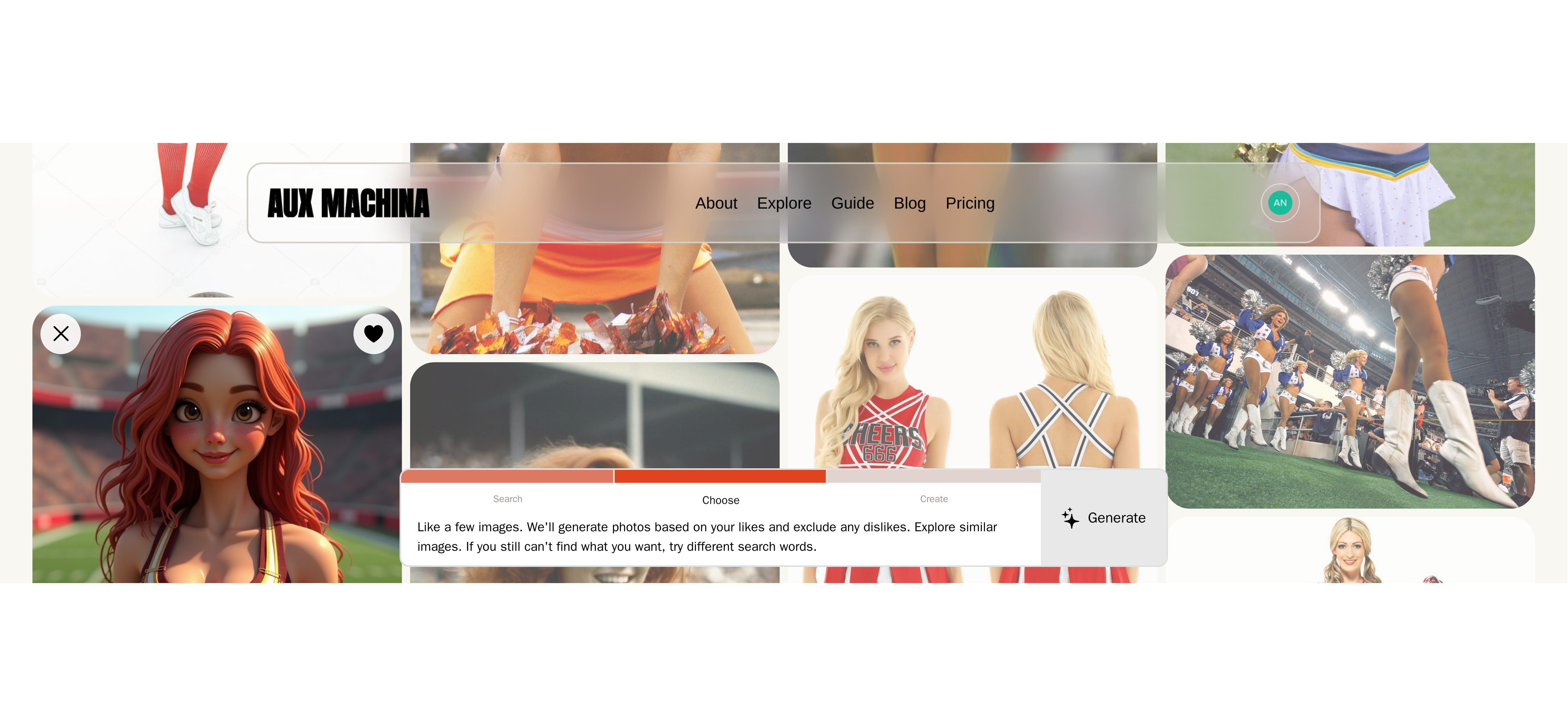 scroll, scrollTop: 0, scrollLeft: 0, axis: both 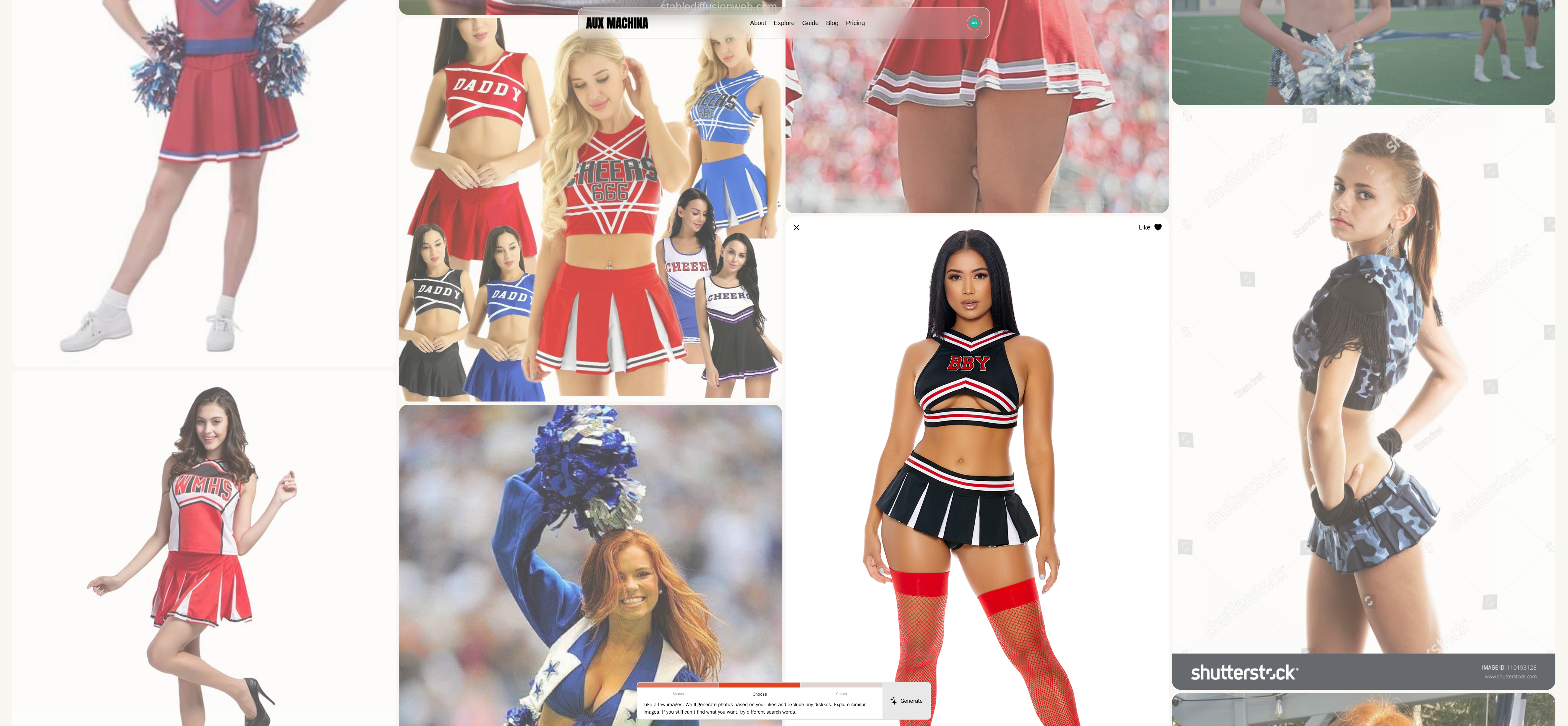 click at bounding box center [0, 0] 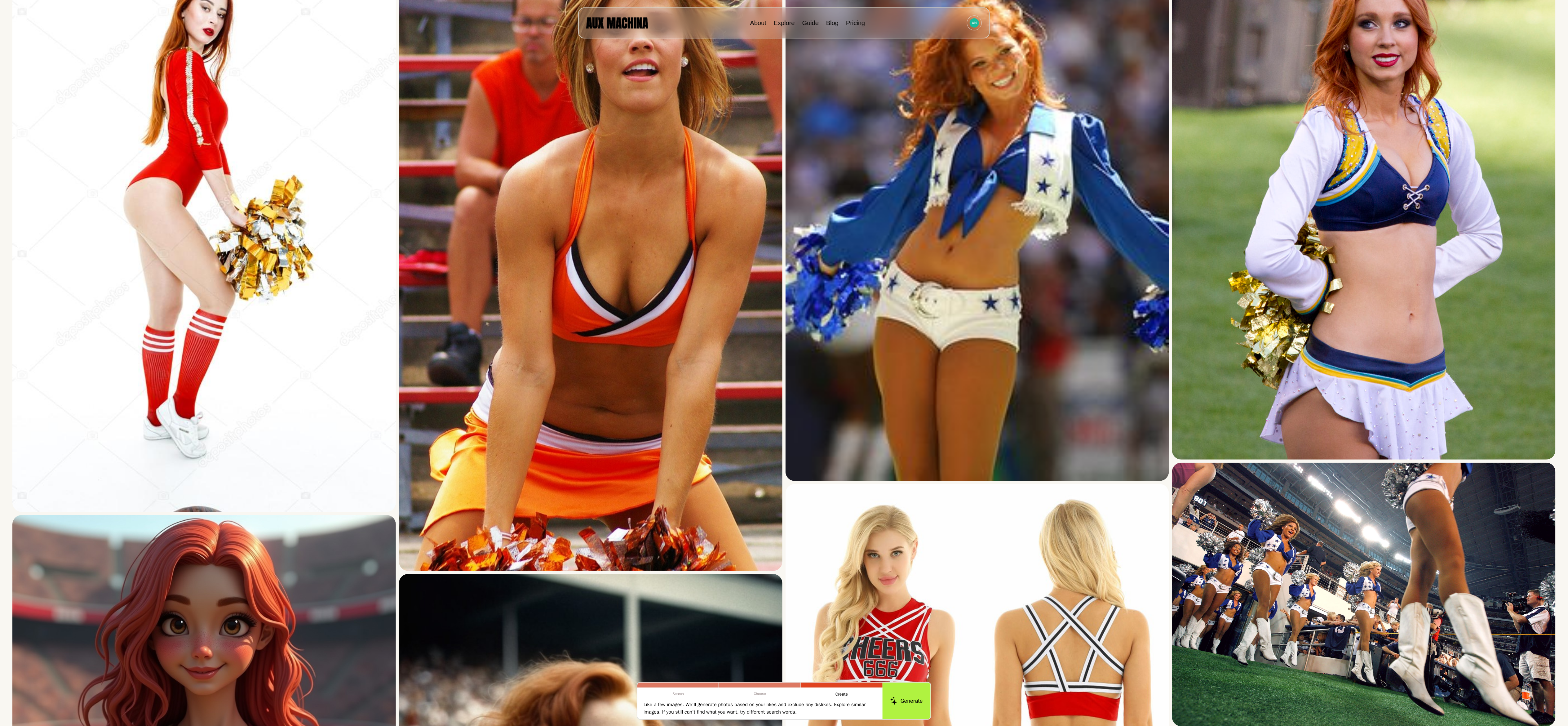 scroll, scrollTop: 0, scrollLeft: 0, axis: both 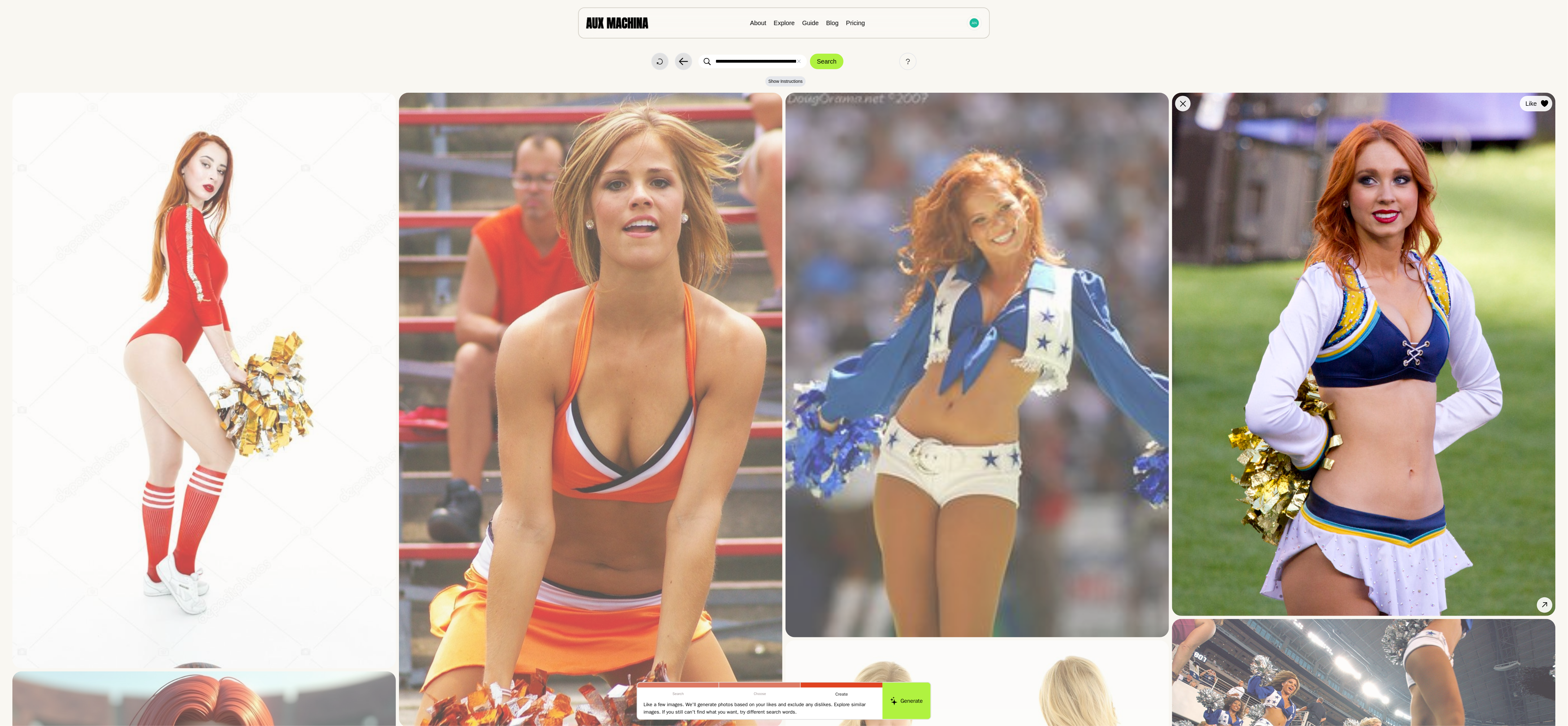 click at bounding box center [0, 0] 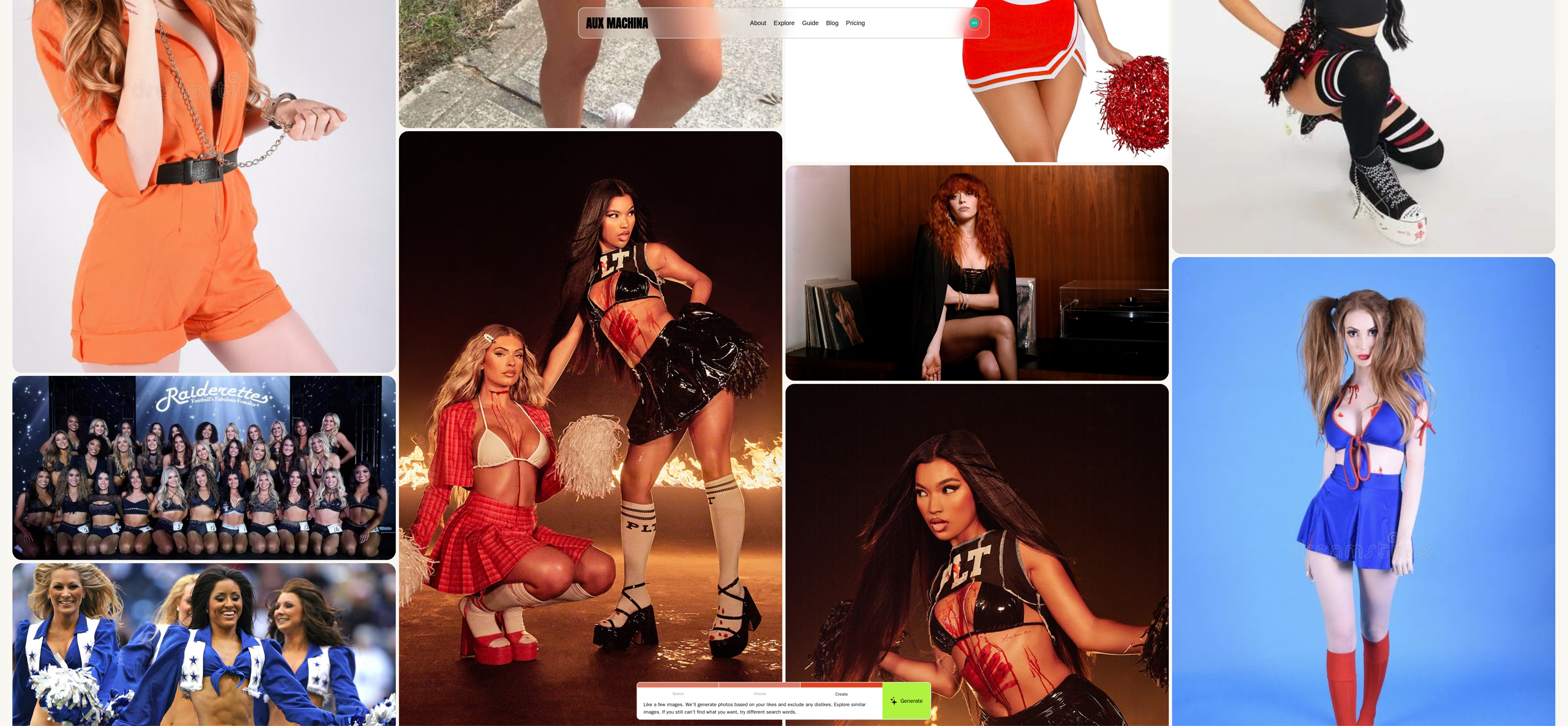 scroll, scrollTop: 3976, scrollLeft: 0, axis: vertical 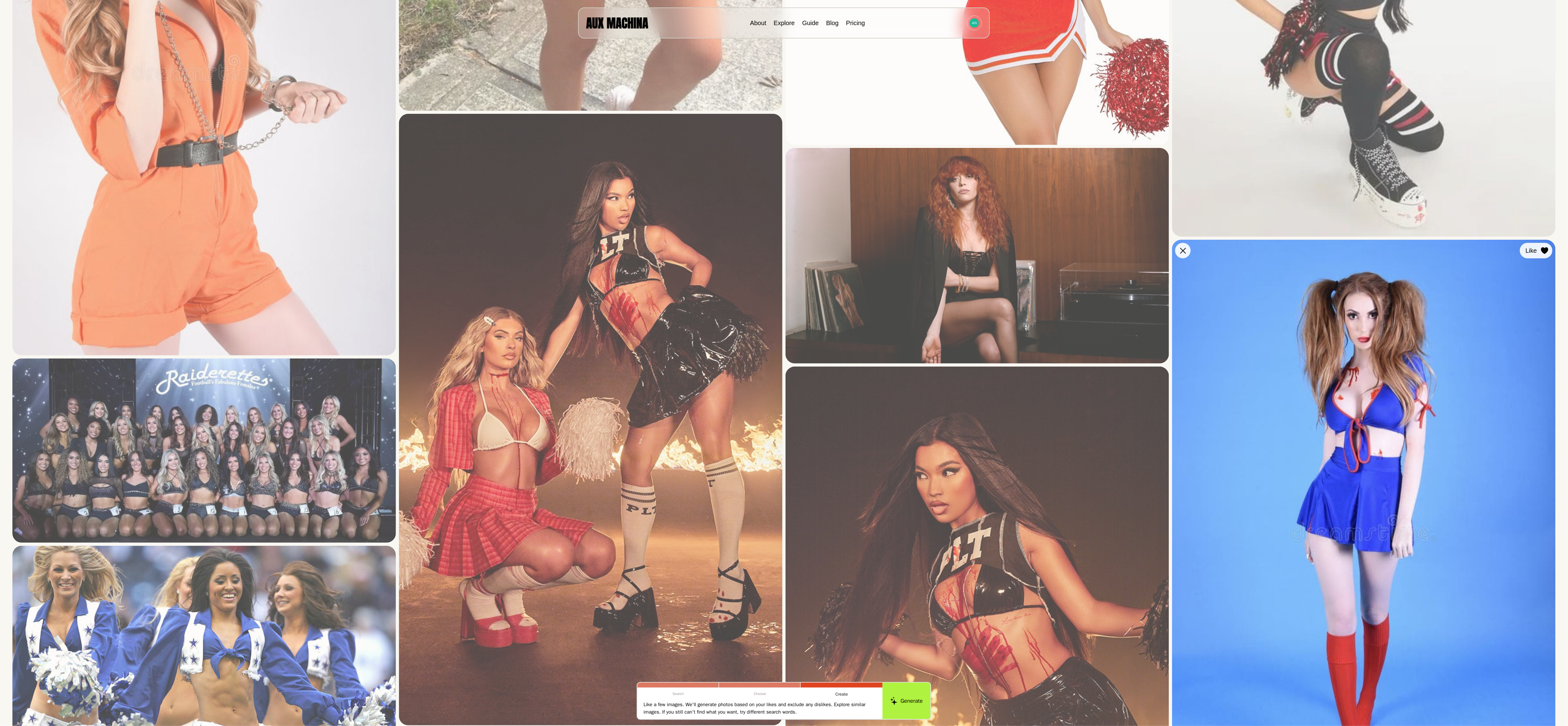 click at bounding box center (0, 0) 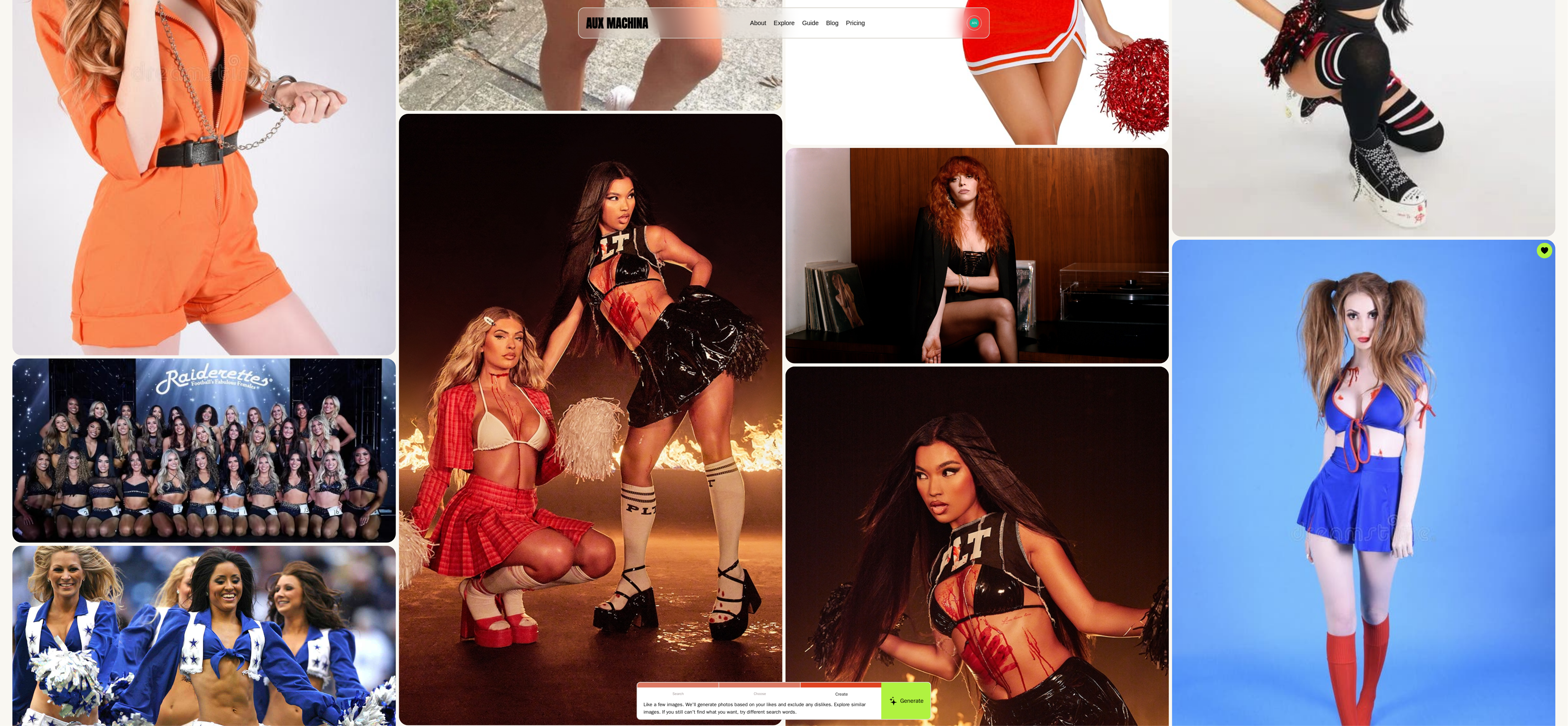 click on "Generate" at bounding box center (906, 701) 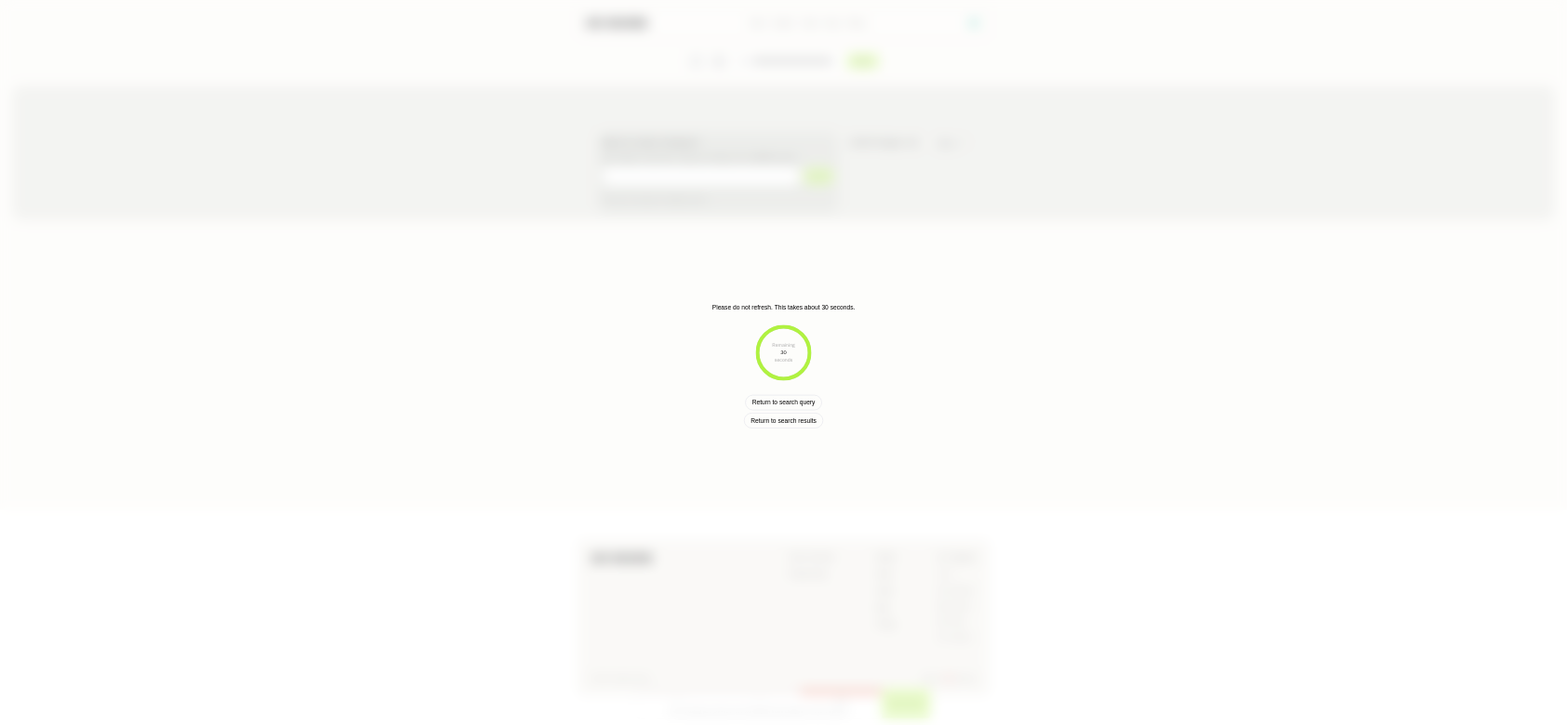 scroll, scrollTop: 0, scrollLeft: 0, axis: both 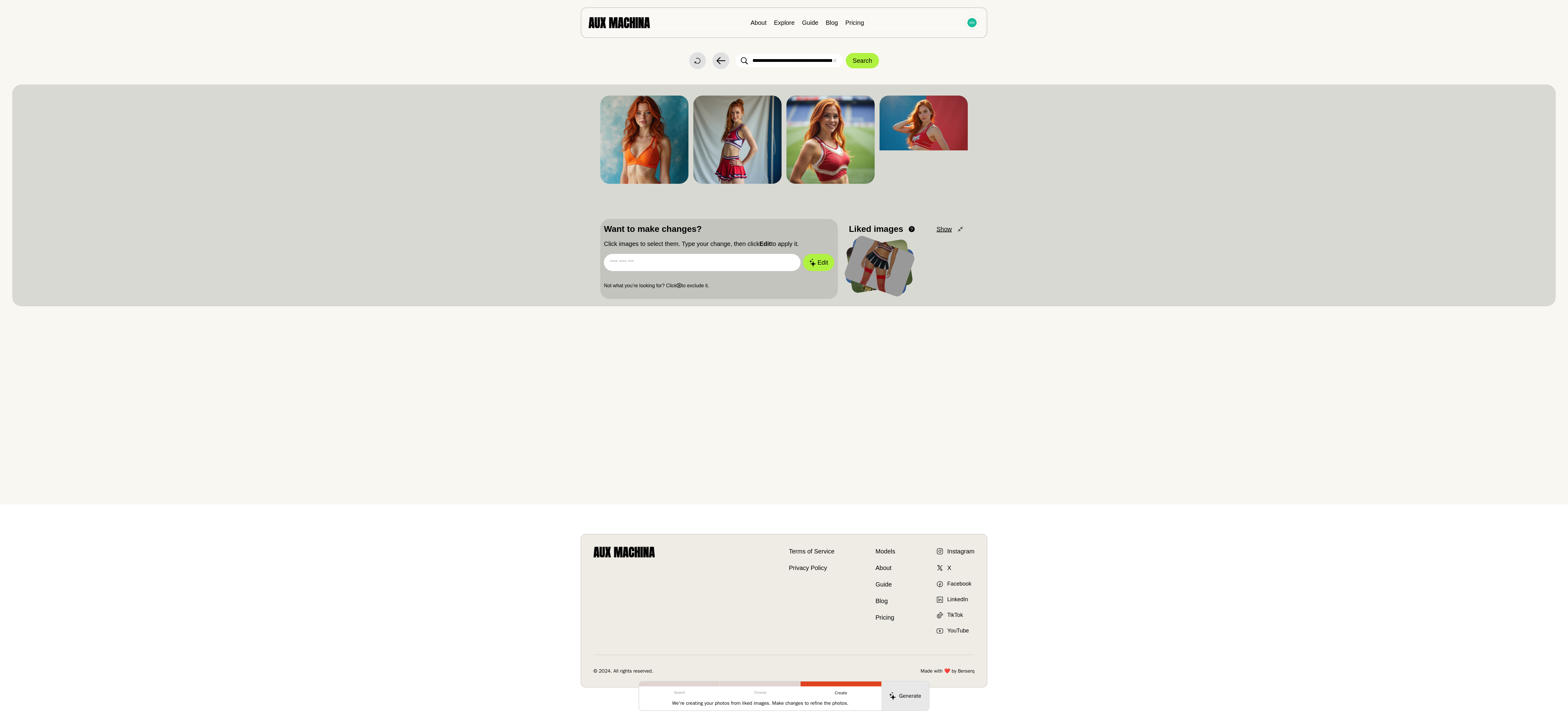click on "**********" at bounding box center (789, 61) 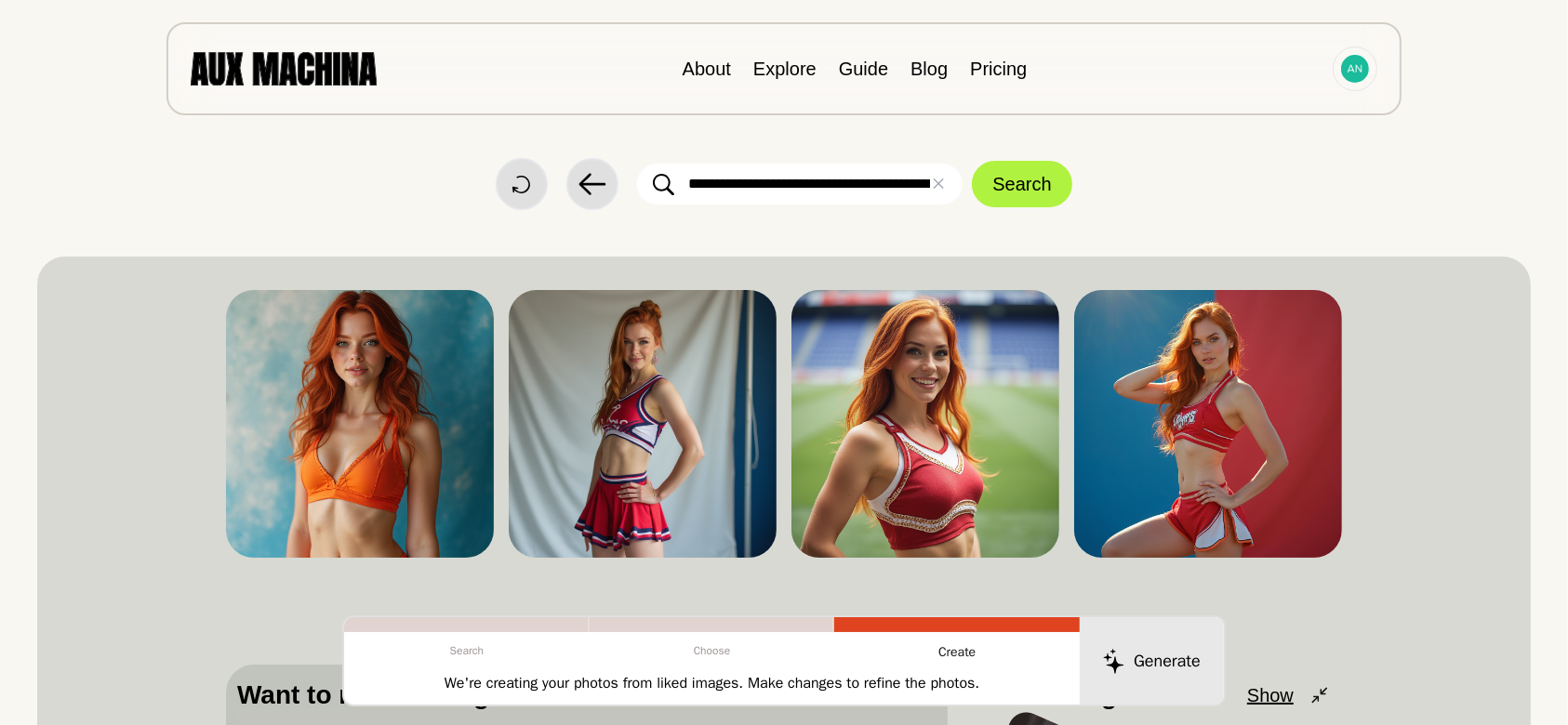 drag, startPoint x: 2435, startPoint y: 1, endPoint x: 756, endPoint y: 186, distance: 1689.1613 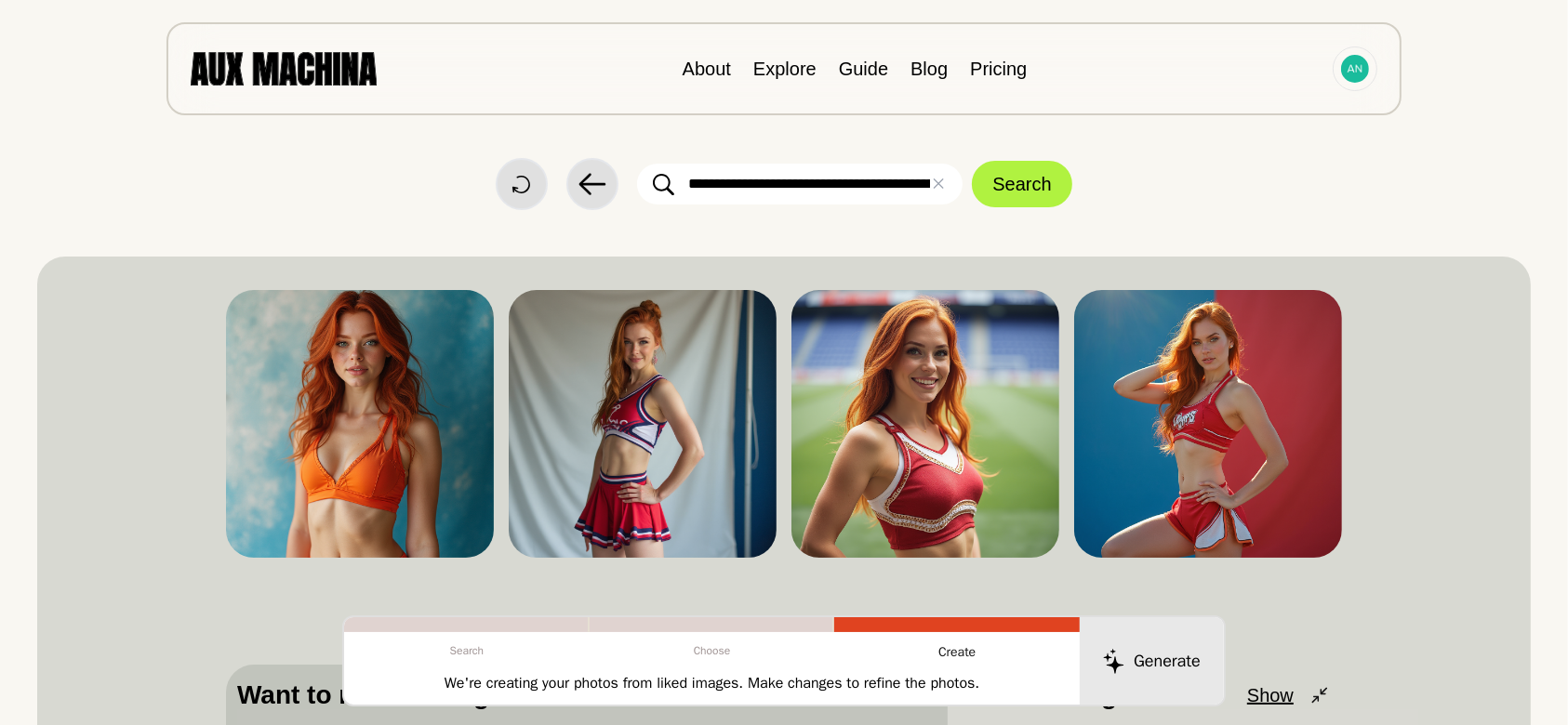 drag, startPoint x: 764, startPoint y: 182, endPoint x: 675, endPoint y: 171, distance: 89.6772 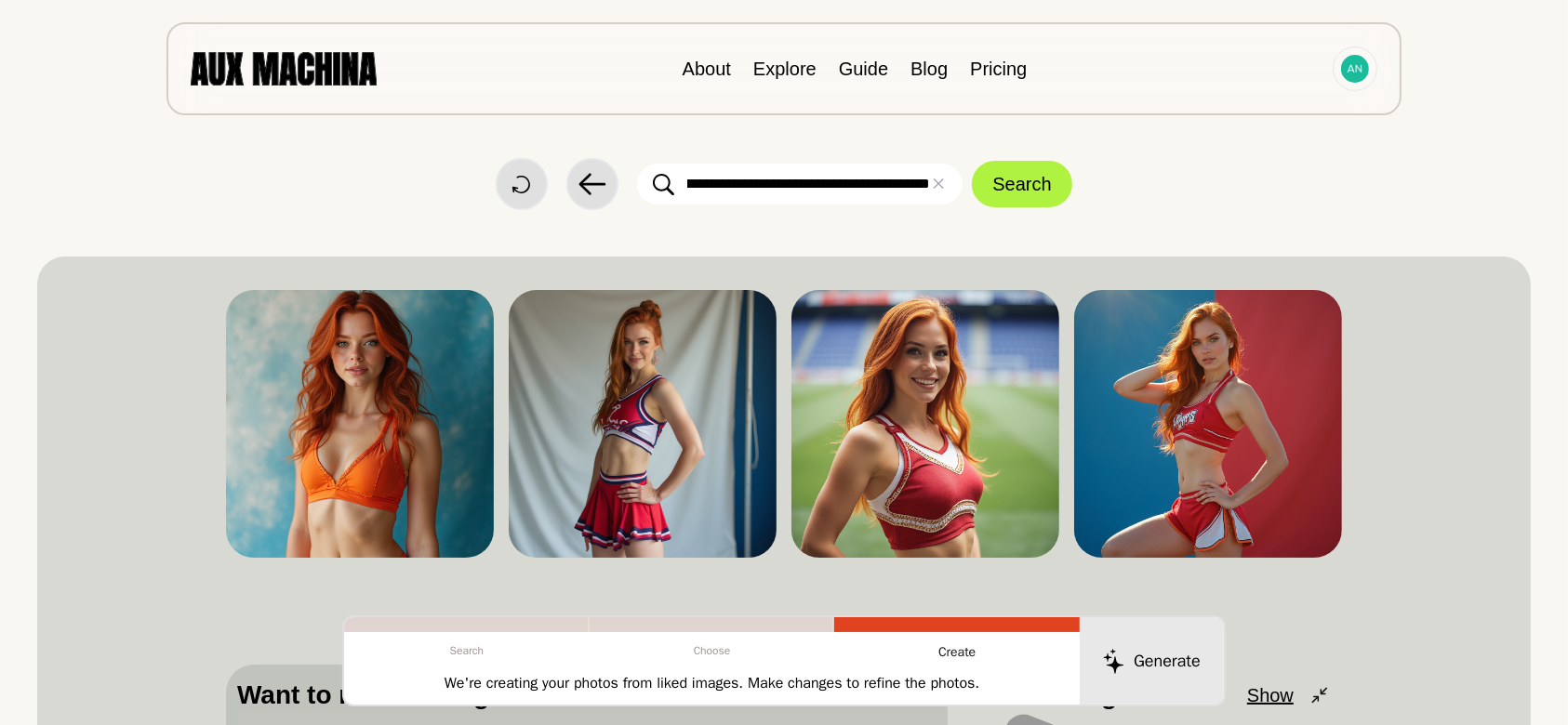 scroll, scrollTop: 0, scrollLeft: 89, axis: horizontal 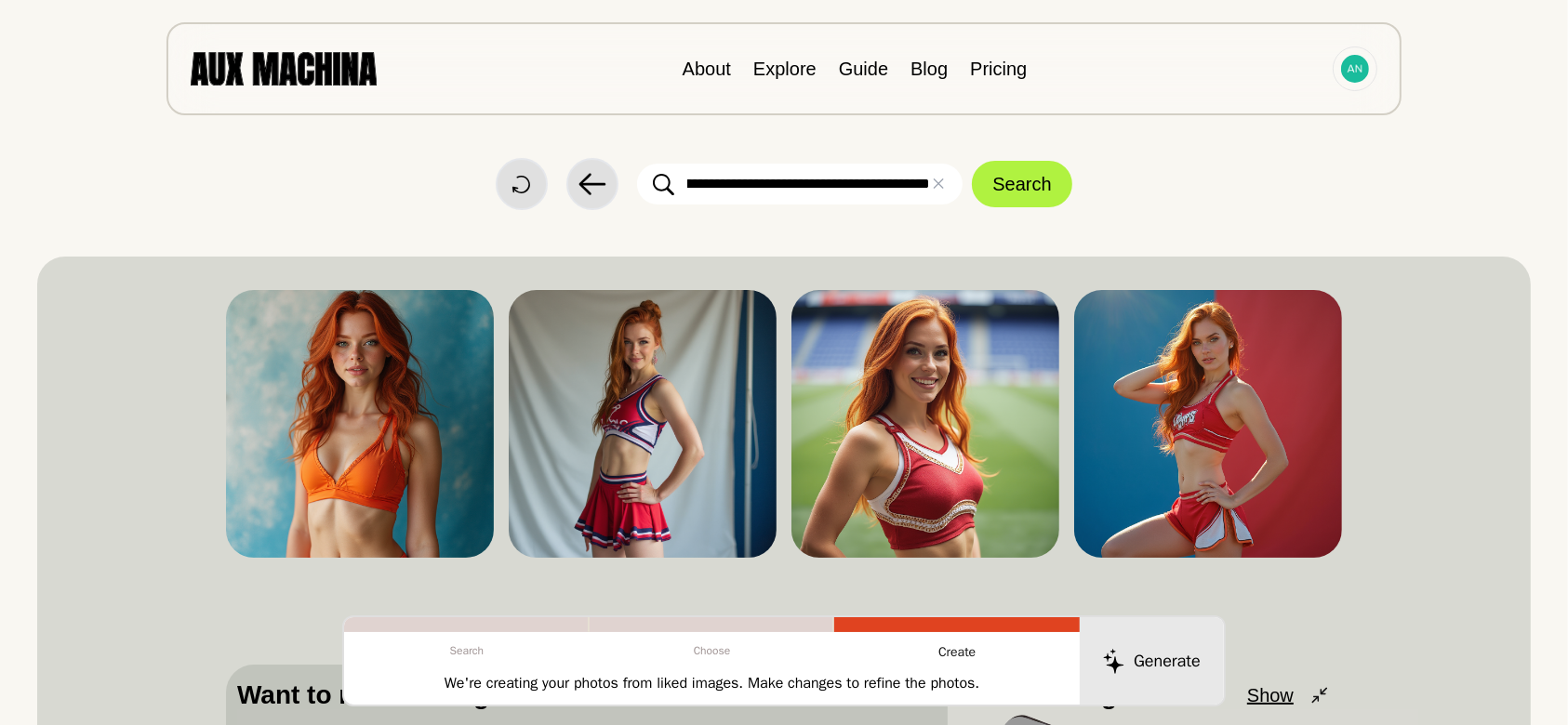 click on "**********" at bounding box center (800, 184) 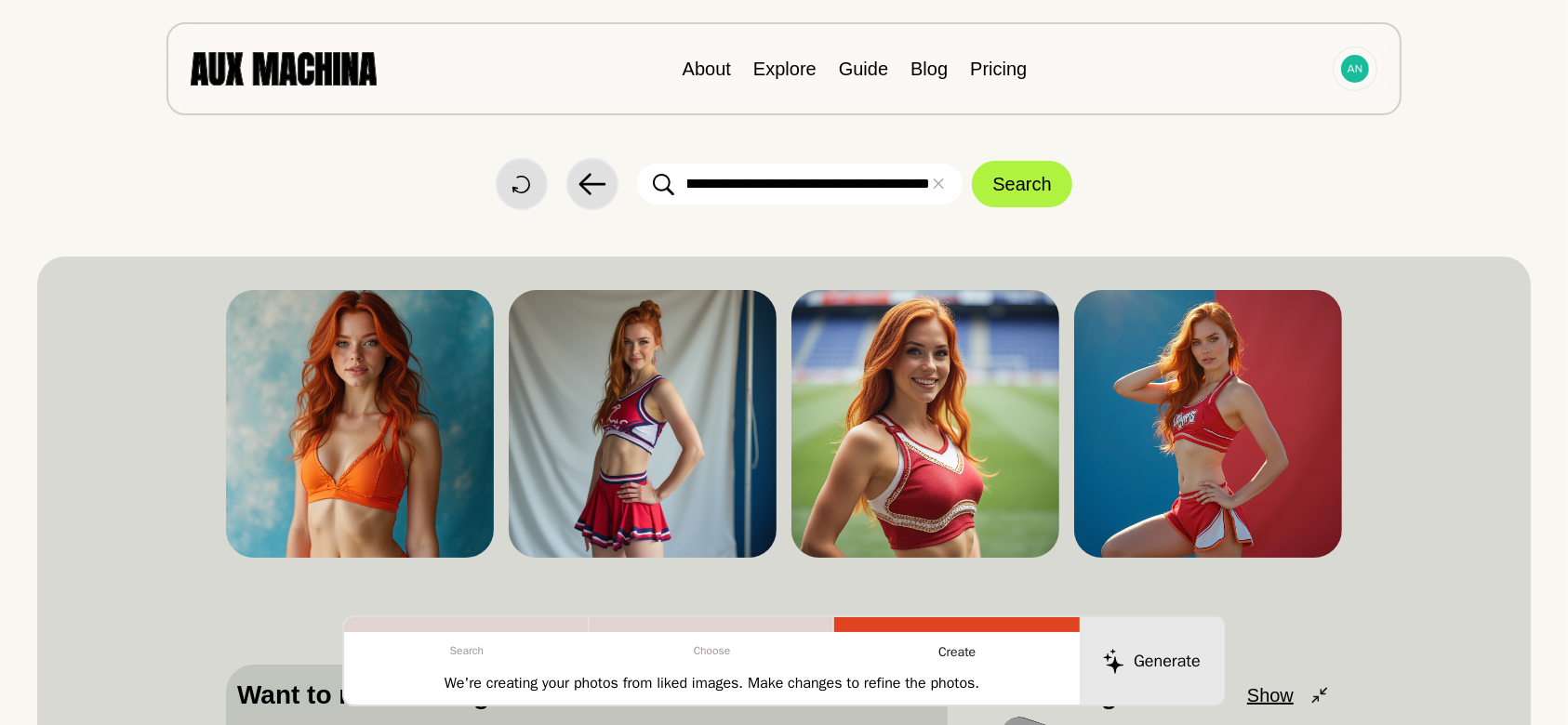 scroll, scrollTop: 0, scrollLeft: 220, axis: horizontal 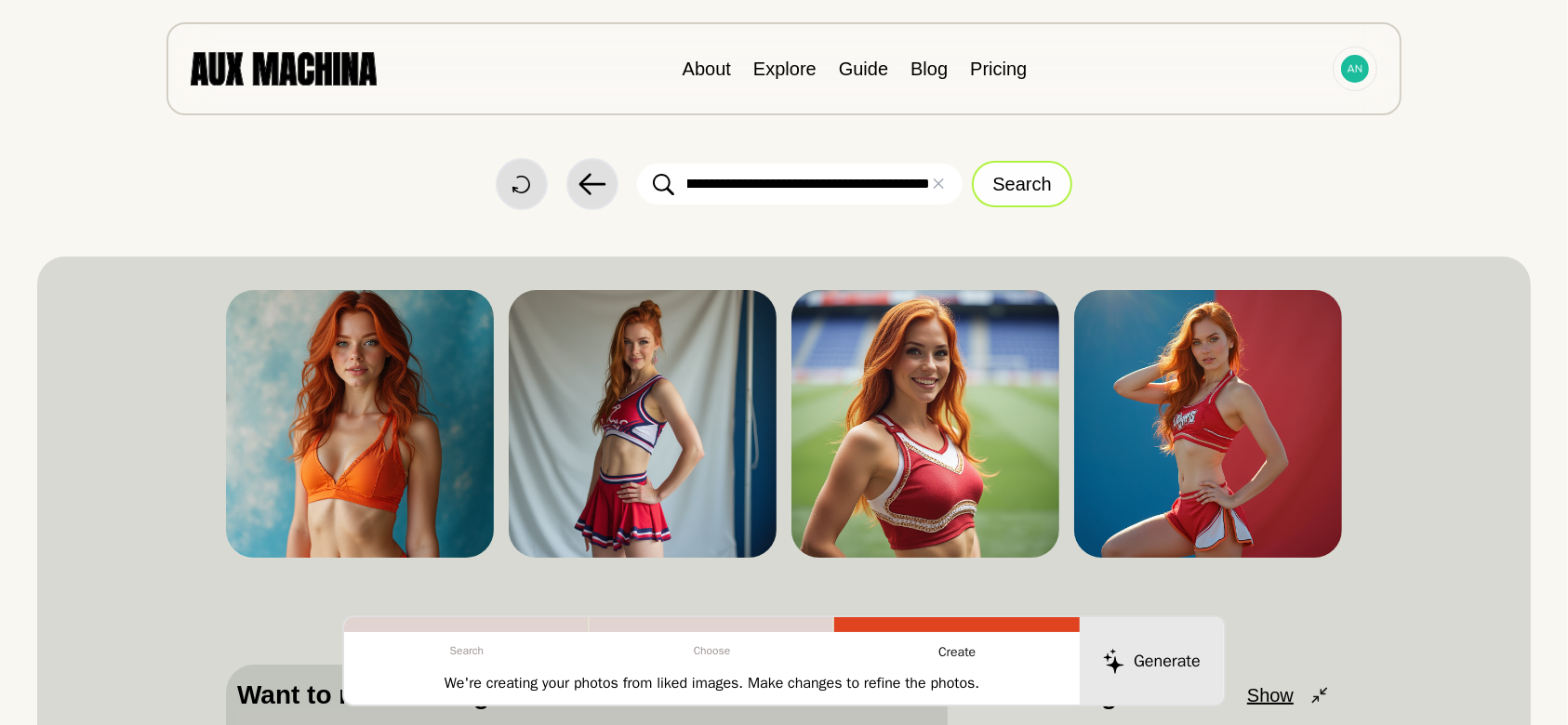 type on "**********" 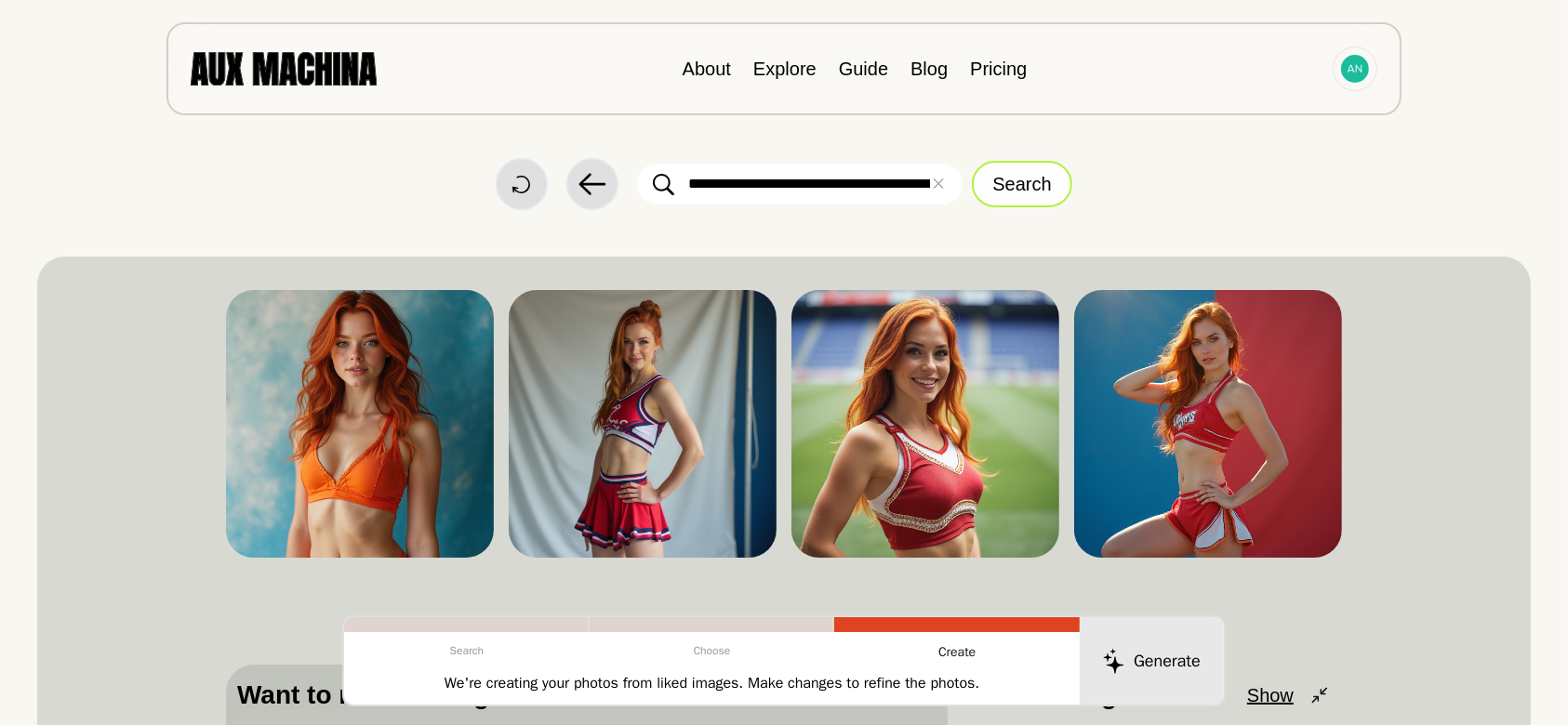 click on "Search" at bounding box center (1021, 184) 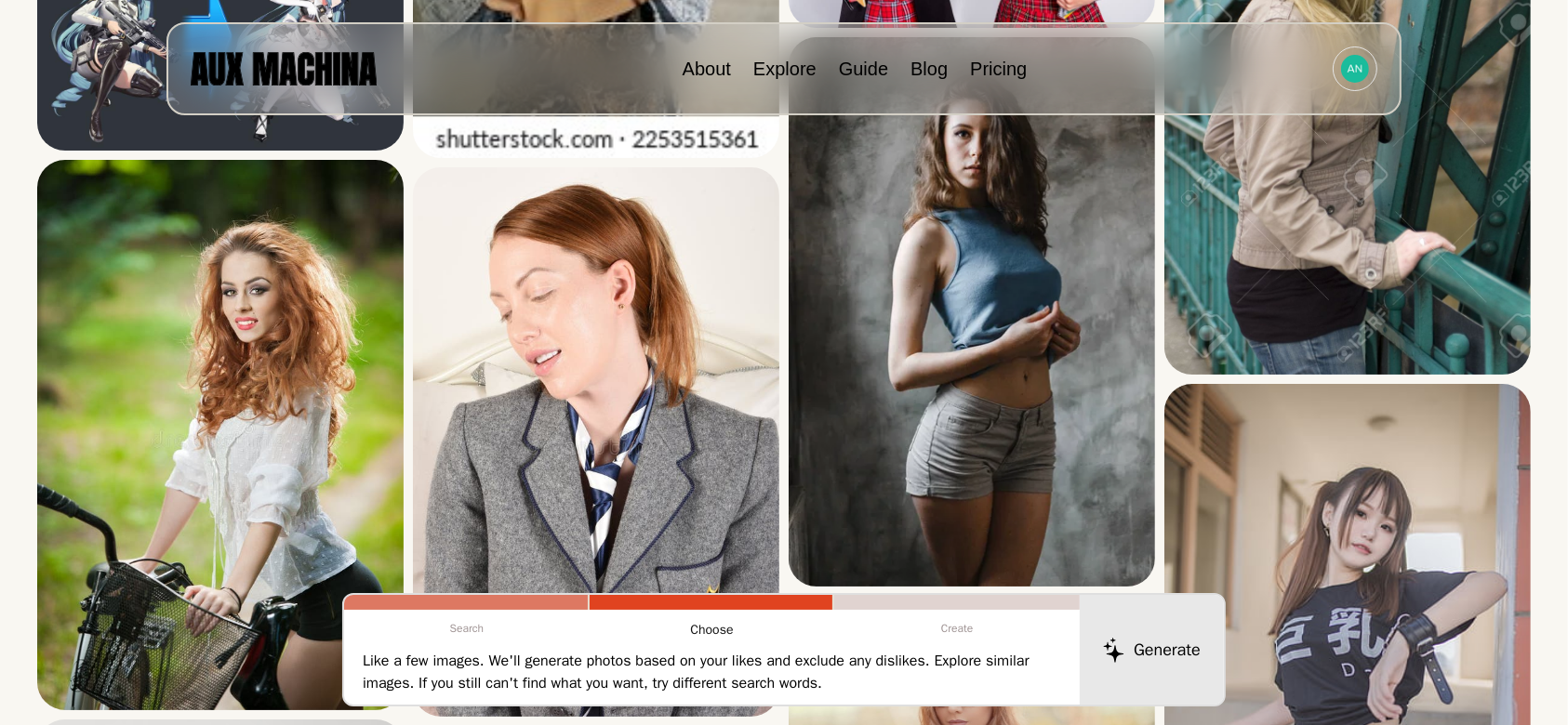scroll, scrollTop: 1837, scrollLeft: 0, axis: vertical 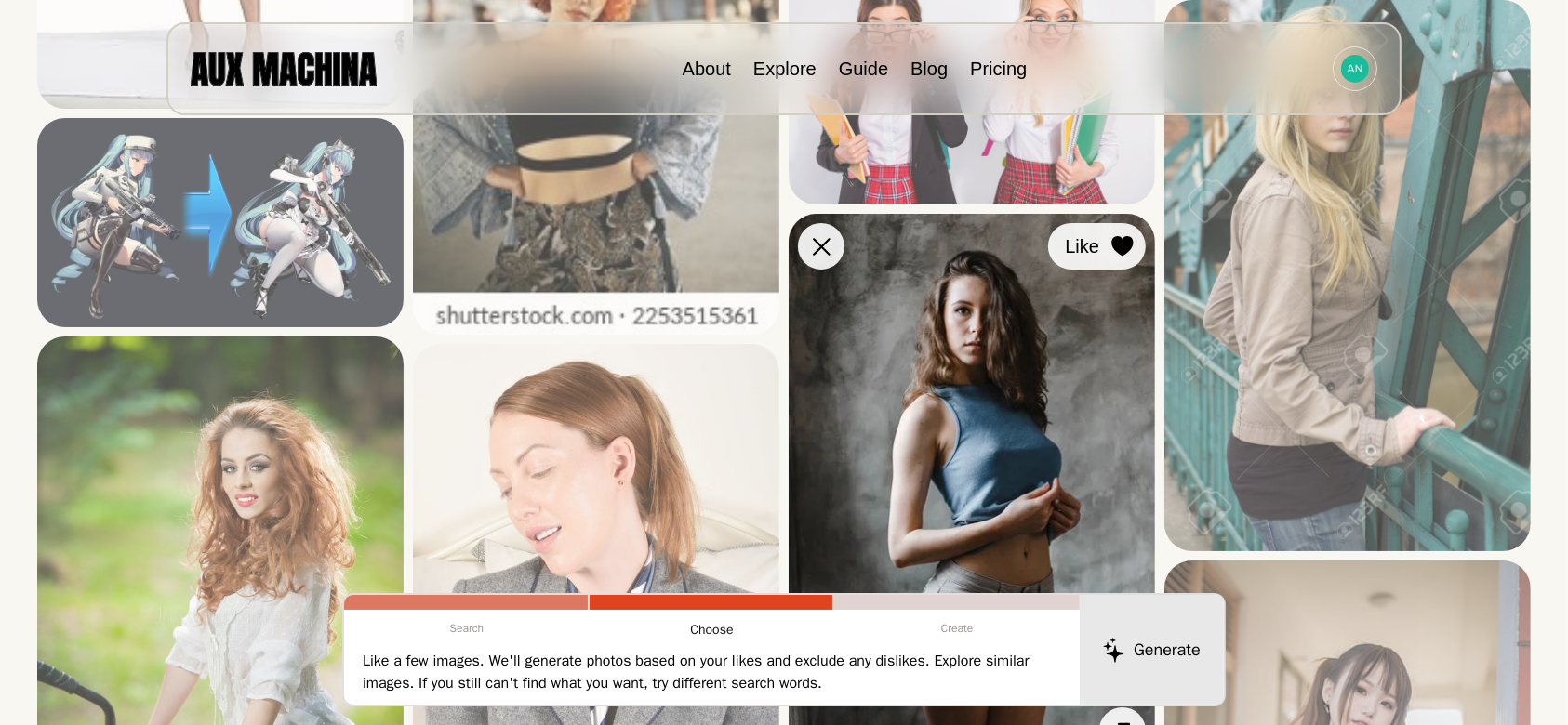 click at bounding box center [0, 0] 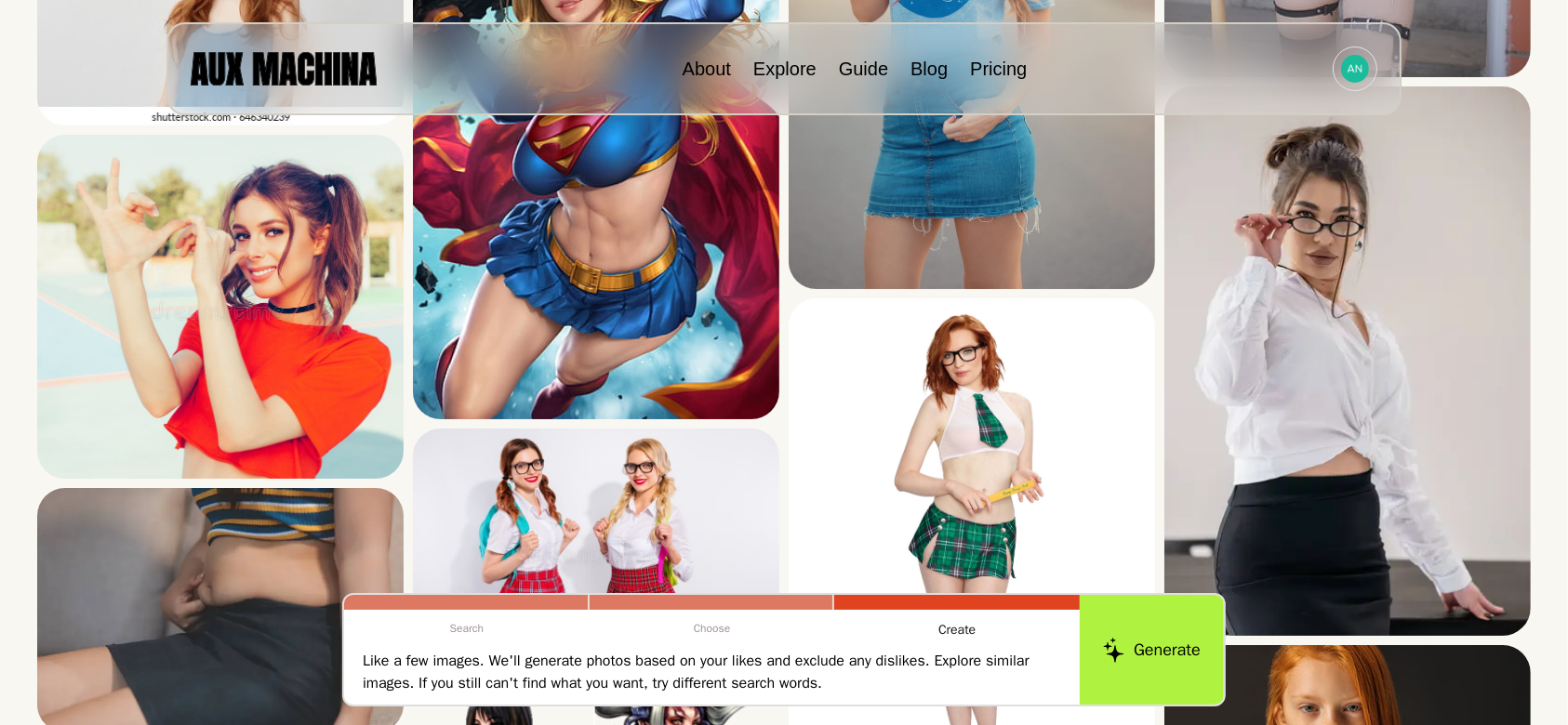 scroll, scrollTop: 2704, scrollLeft: 0, axis: vertical 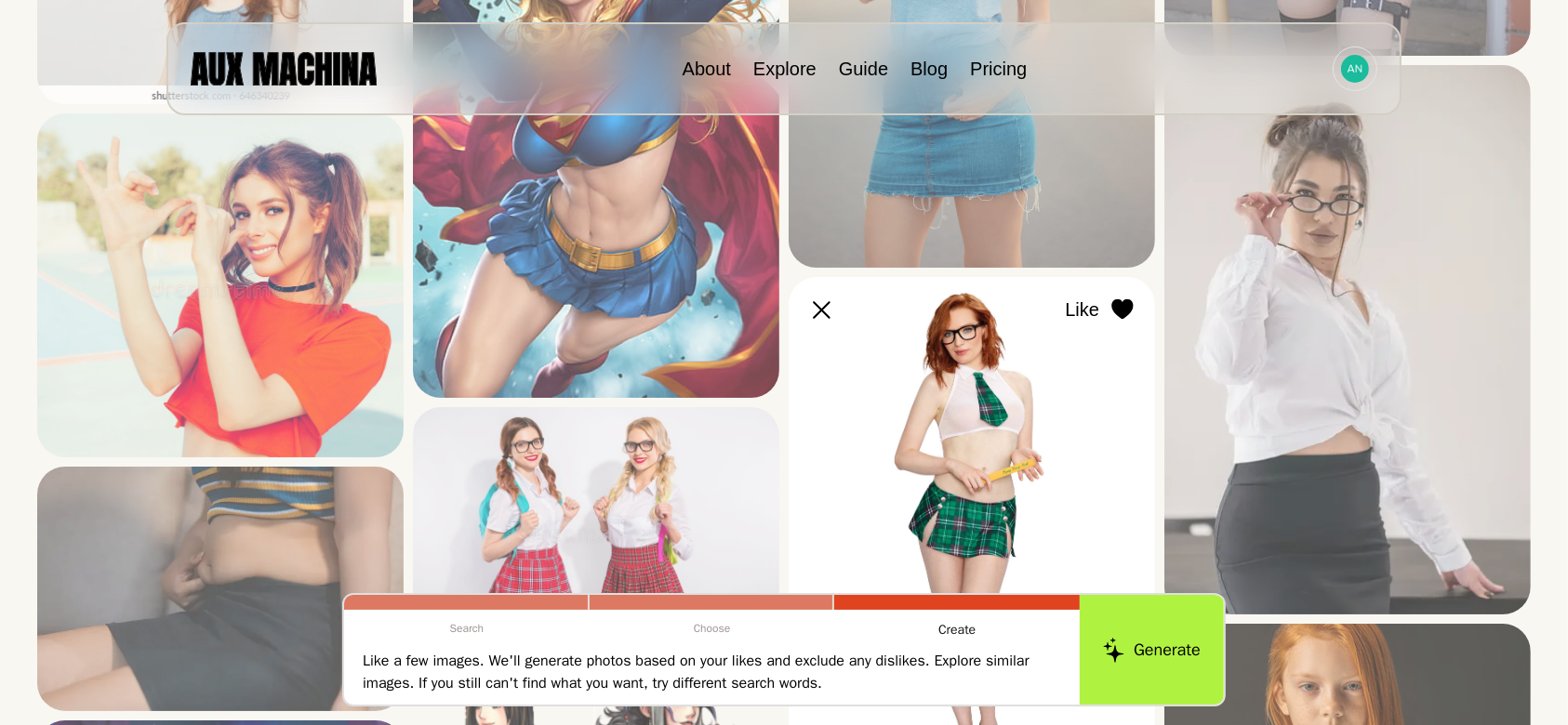 click at bounding box center (0, 0) 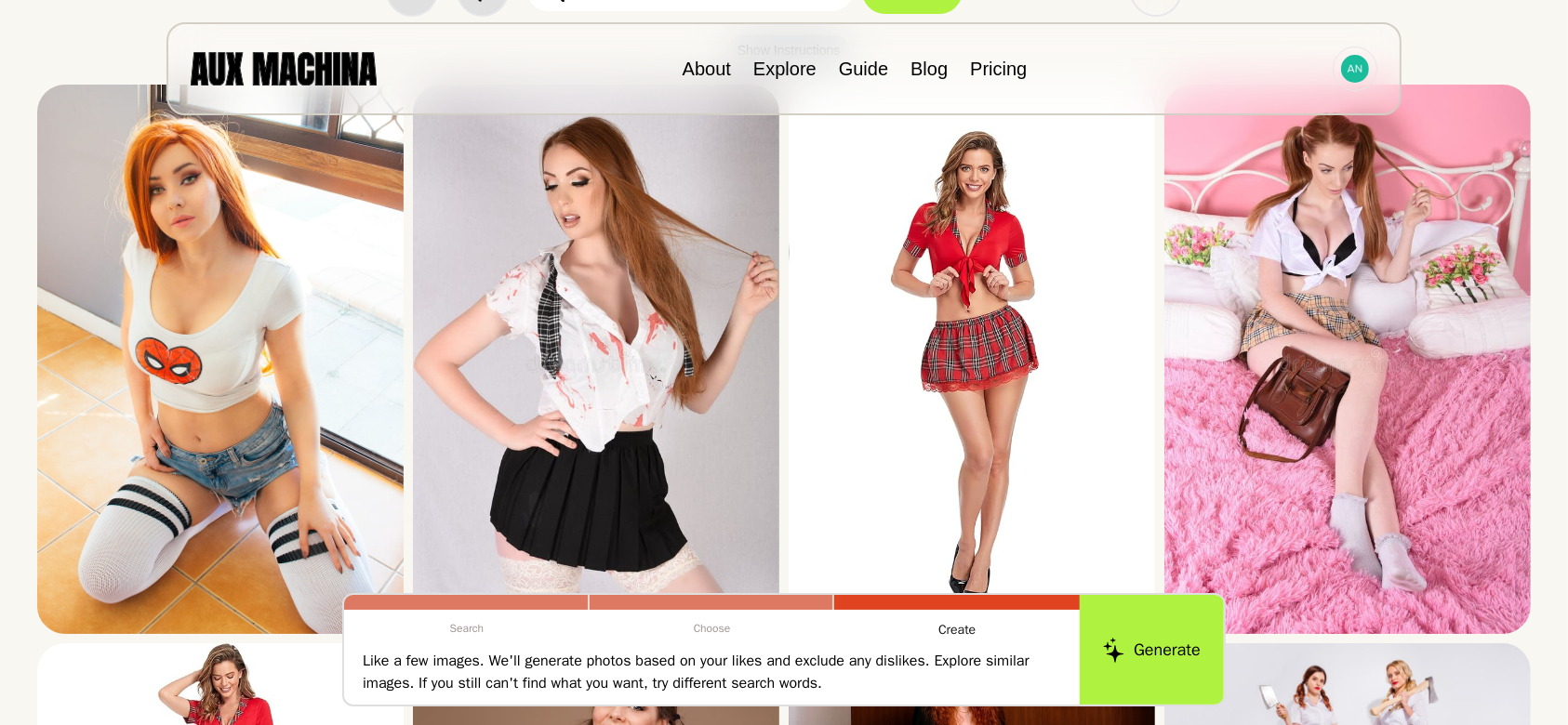 scroll, scrollTop: 181, scrollLeft: 0, axis: vertical 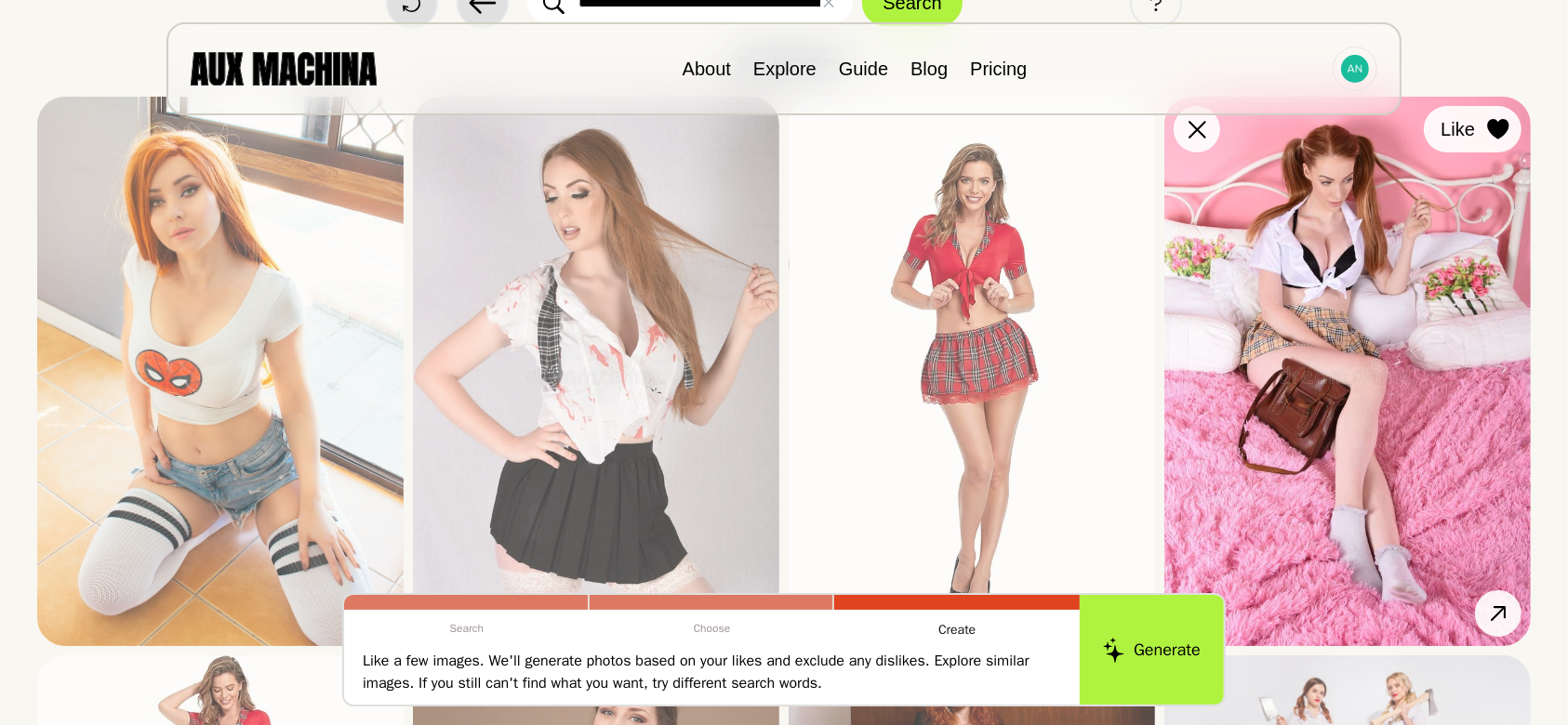 click at bounding box center (0, 0) 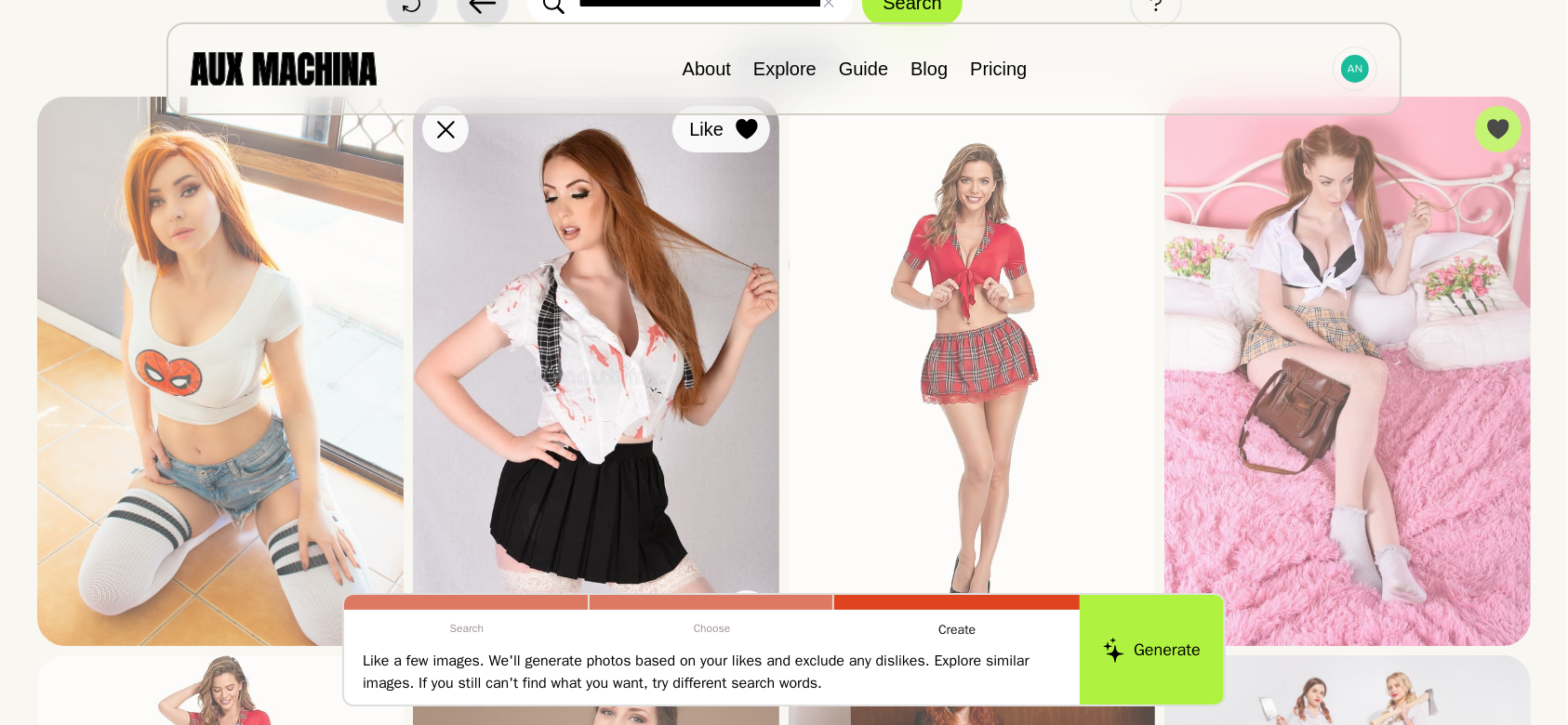 click at bounding box center [0, 0] 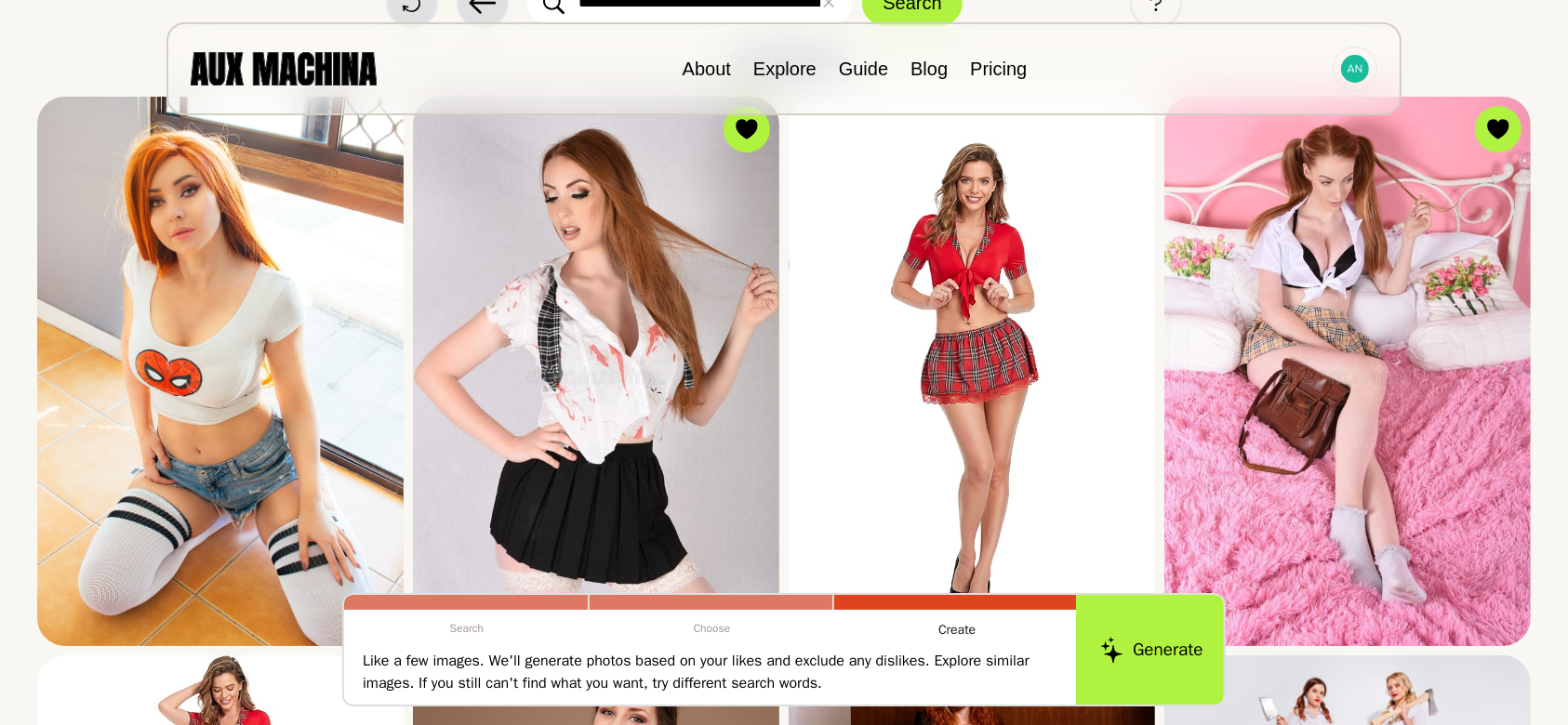 click on "Generate" at bounding box center [1151, 650] 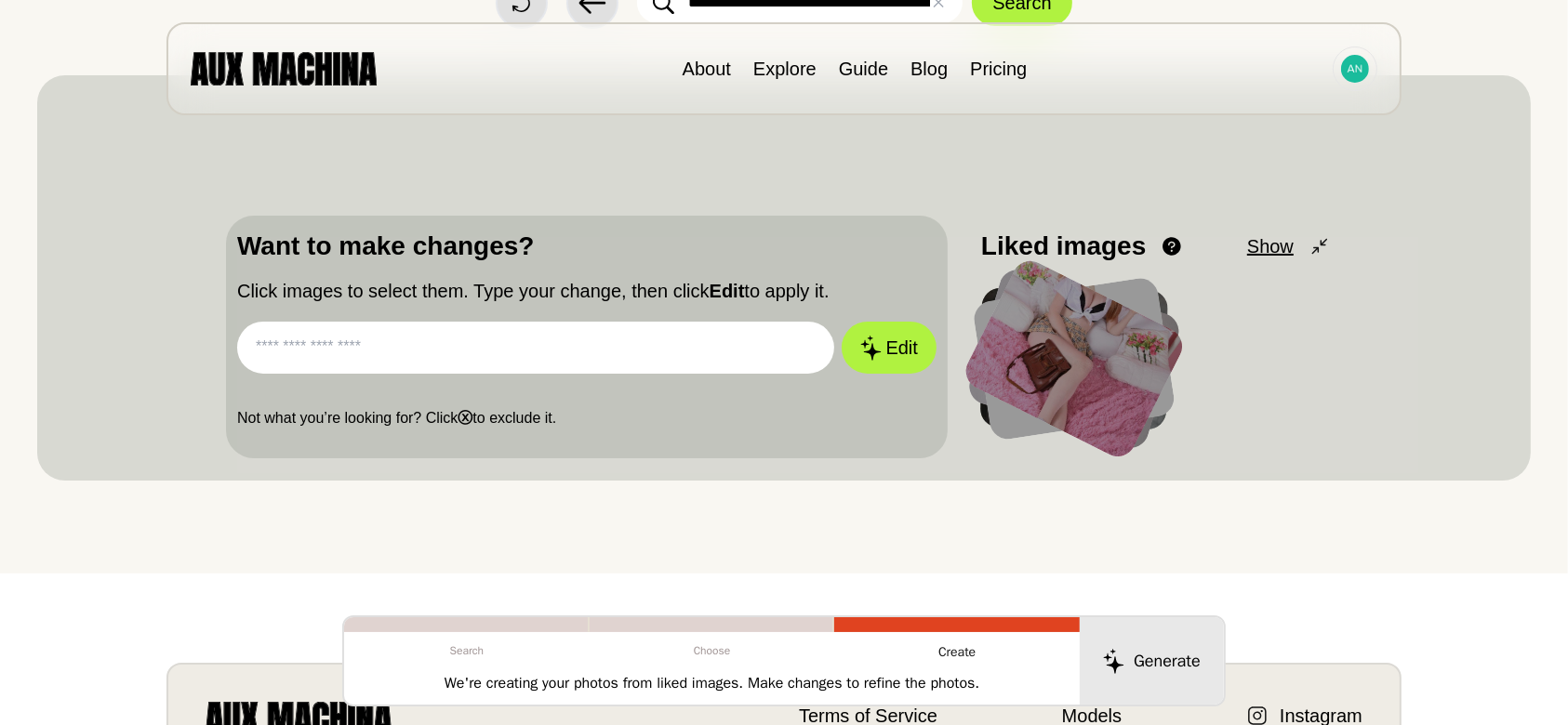 click on "We're creating your photos from liked images.  Make changes to refine the photos." at bounding box center (712, 683) 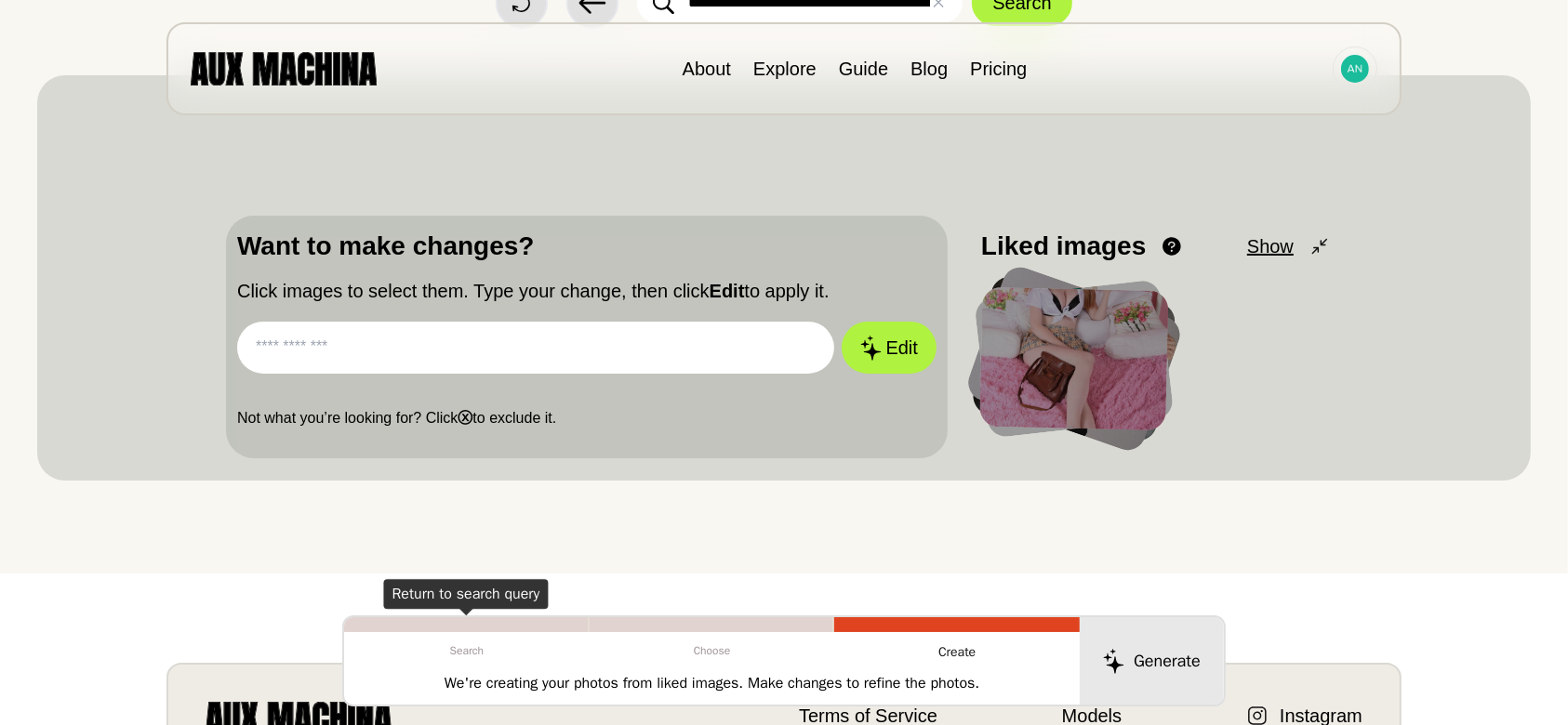 click on "Search" at bounding box center (467, 651) 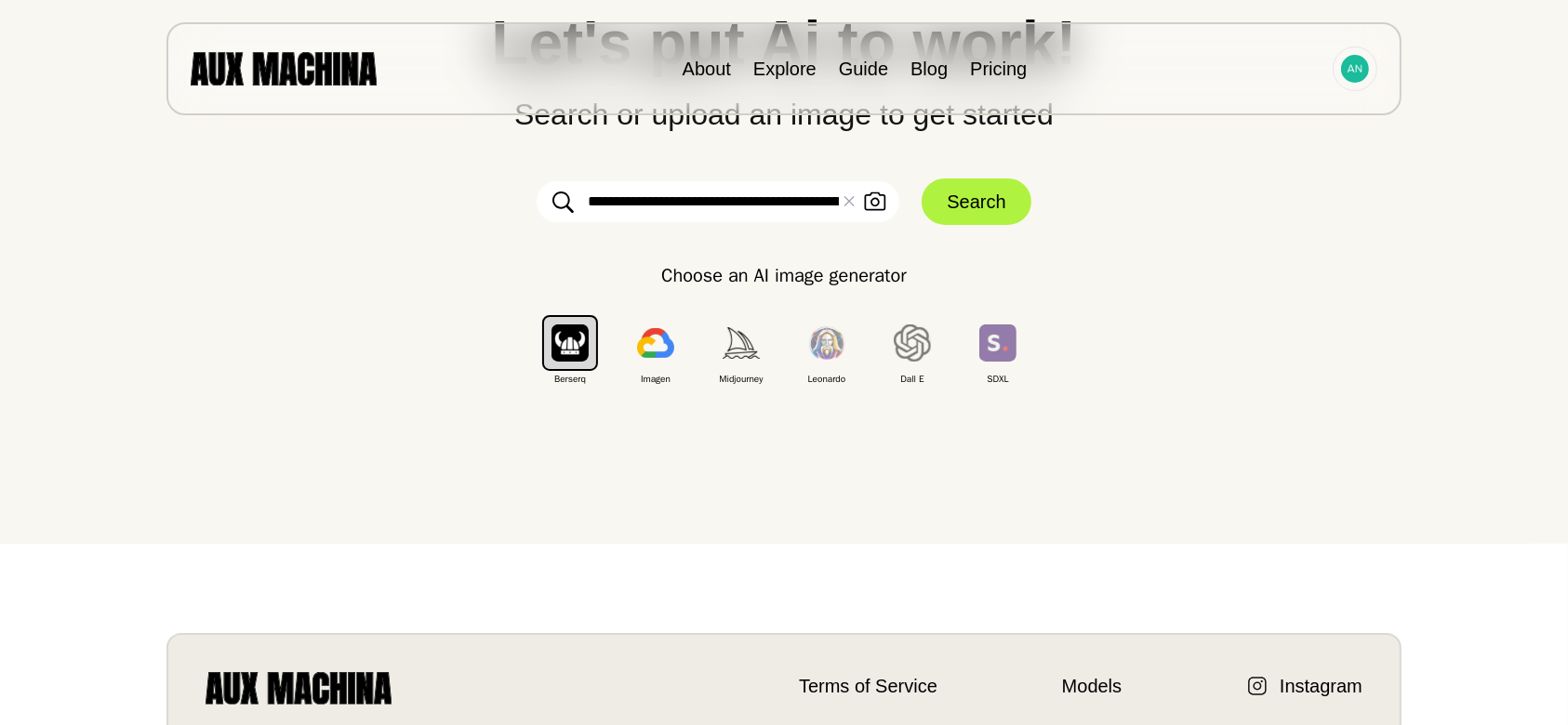 click on "**********" at bounding box center (718, 202) 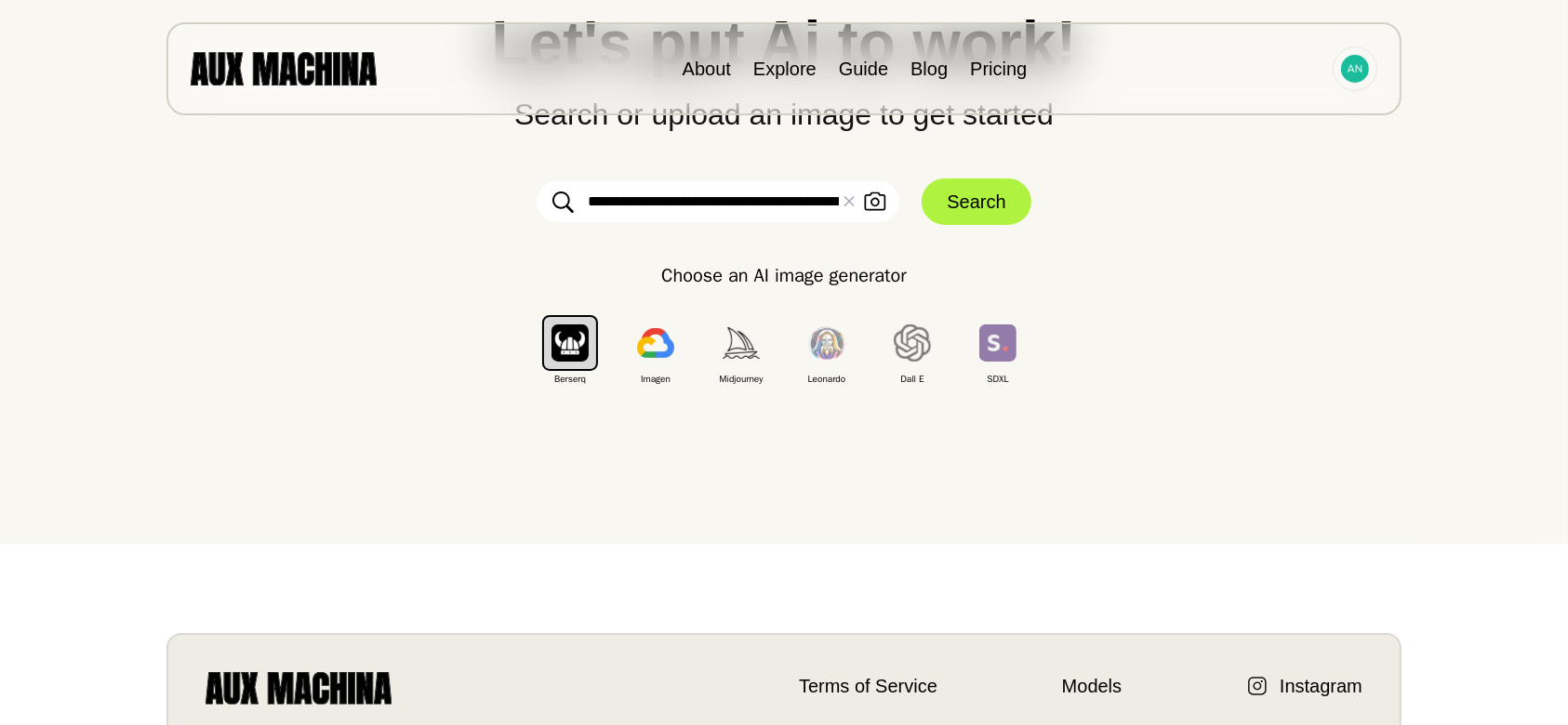 click on "**********" at bounding box center [718, 202] 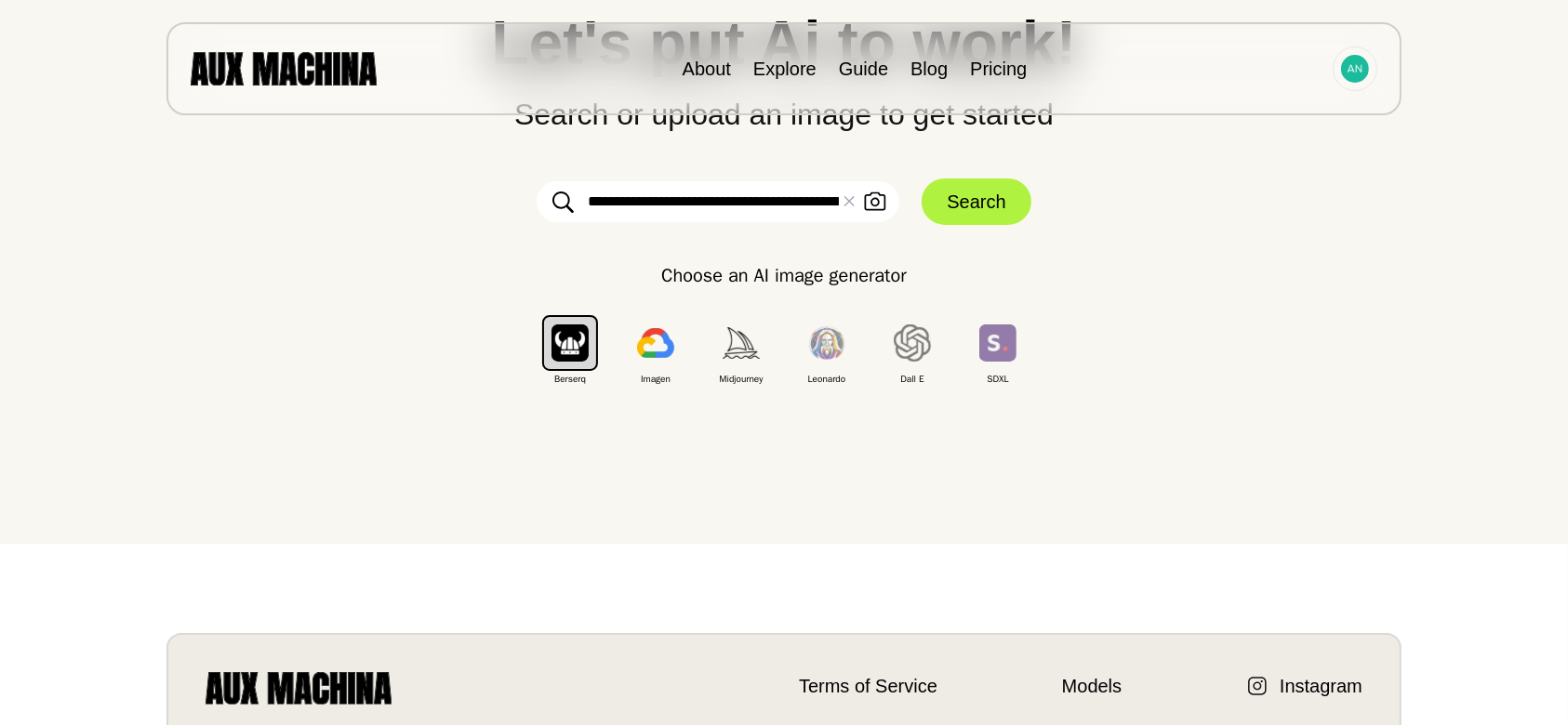 scroll, scrollTop: 0, scrollLeft: 10, axis: horizontal 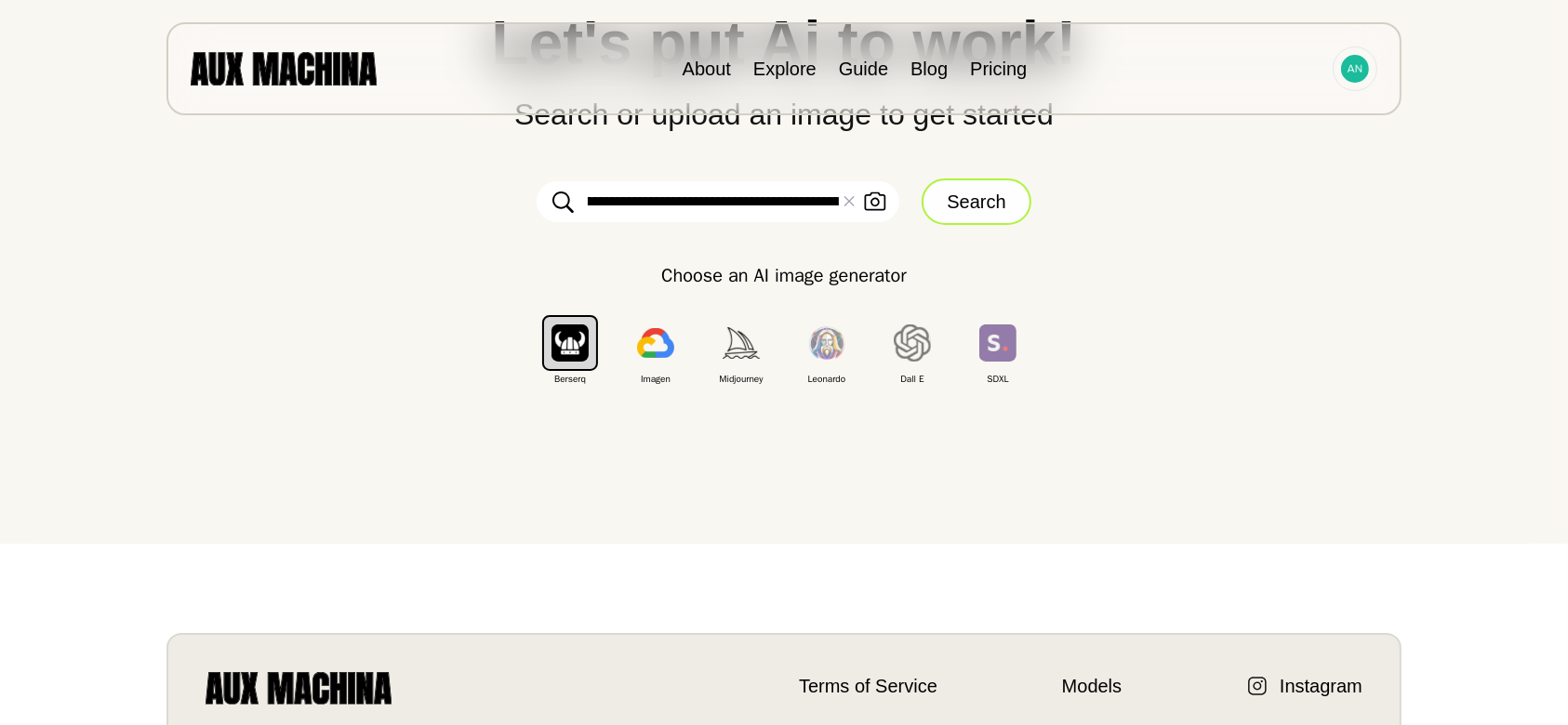 type on "**********" 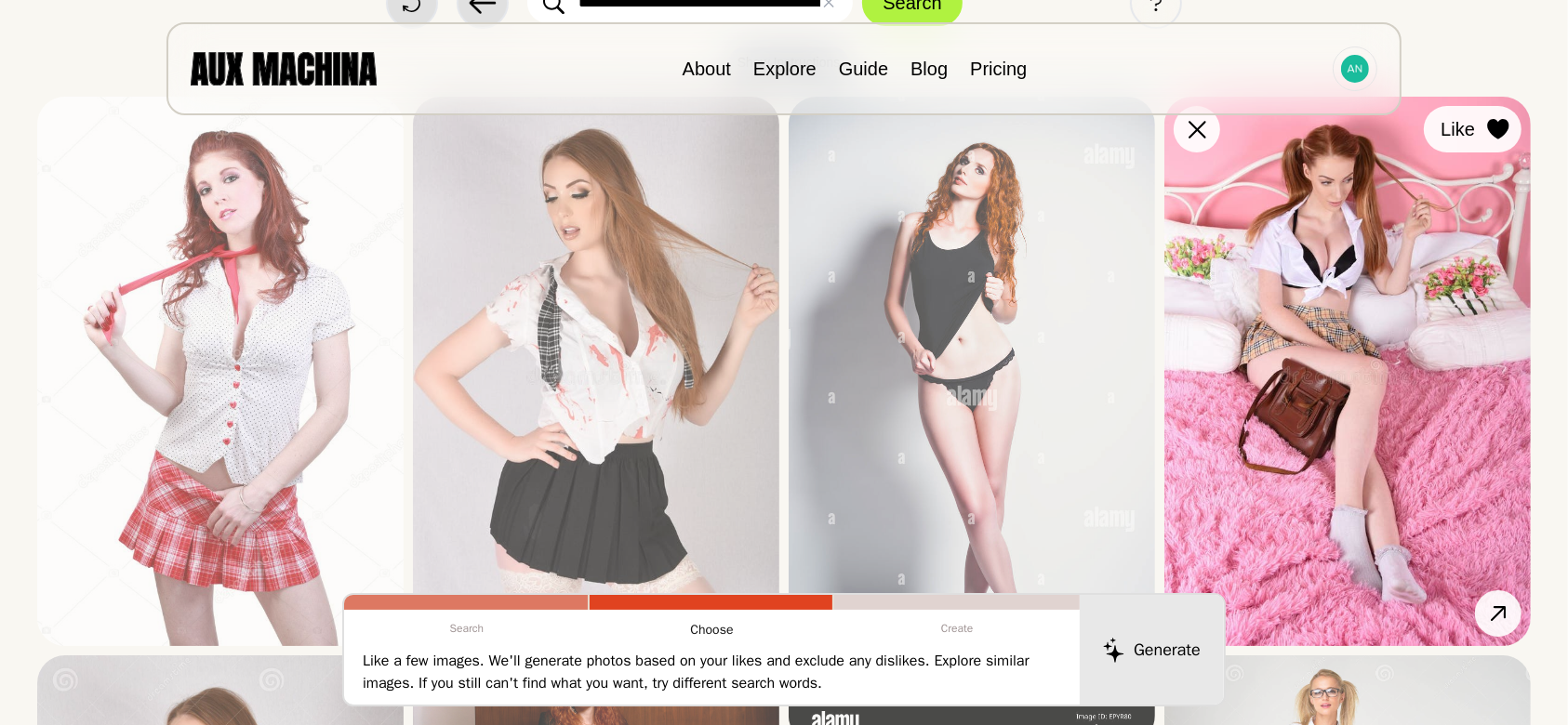 click at bounding box center (0, 0) 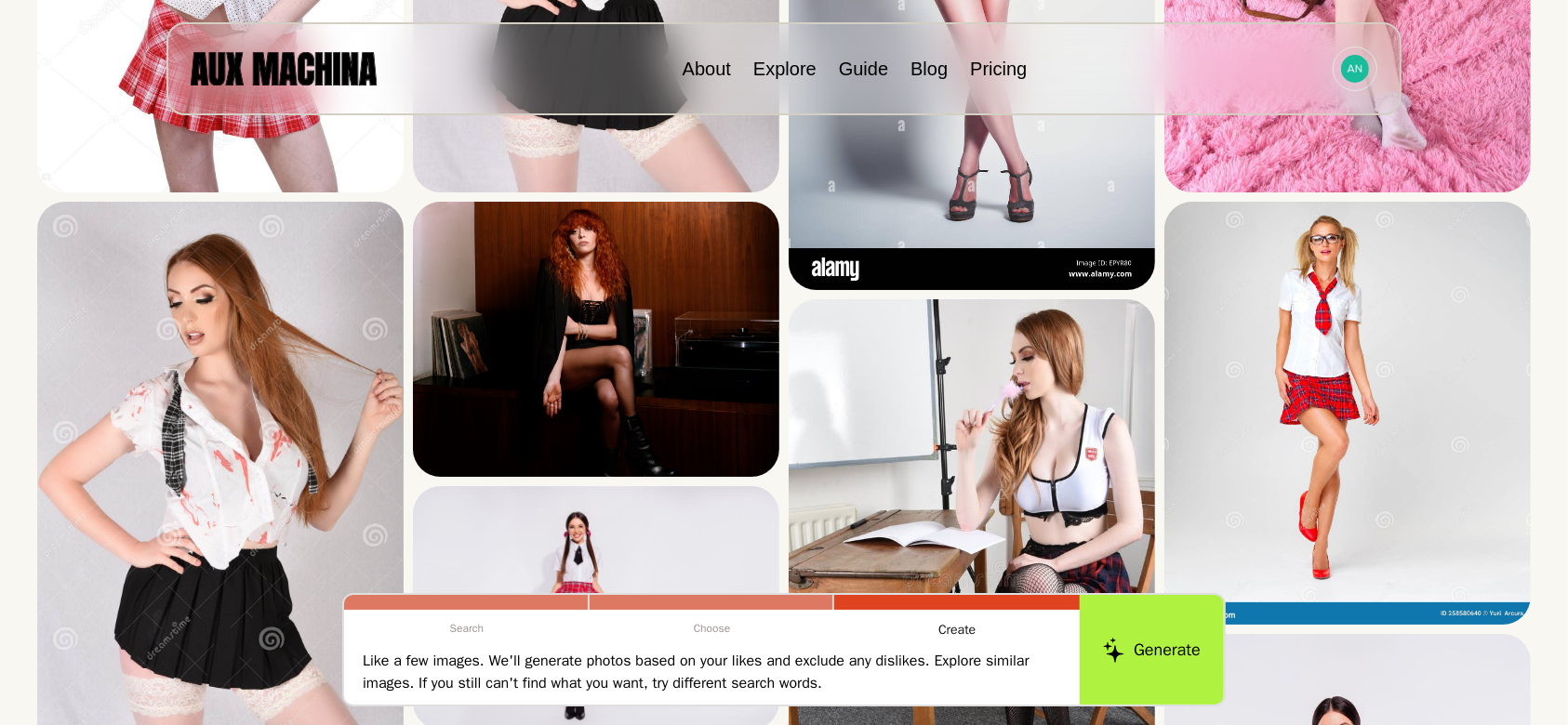 scroll, scrollTop: 709, scrollLeft: 0, axis: vertical 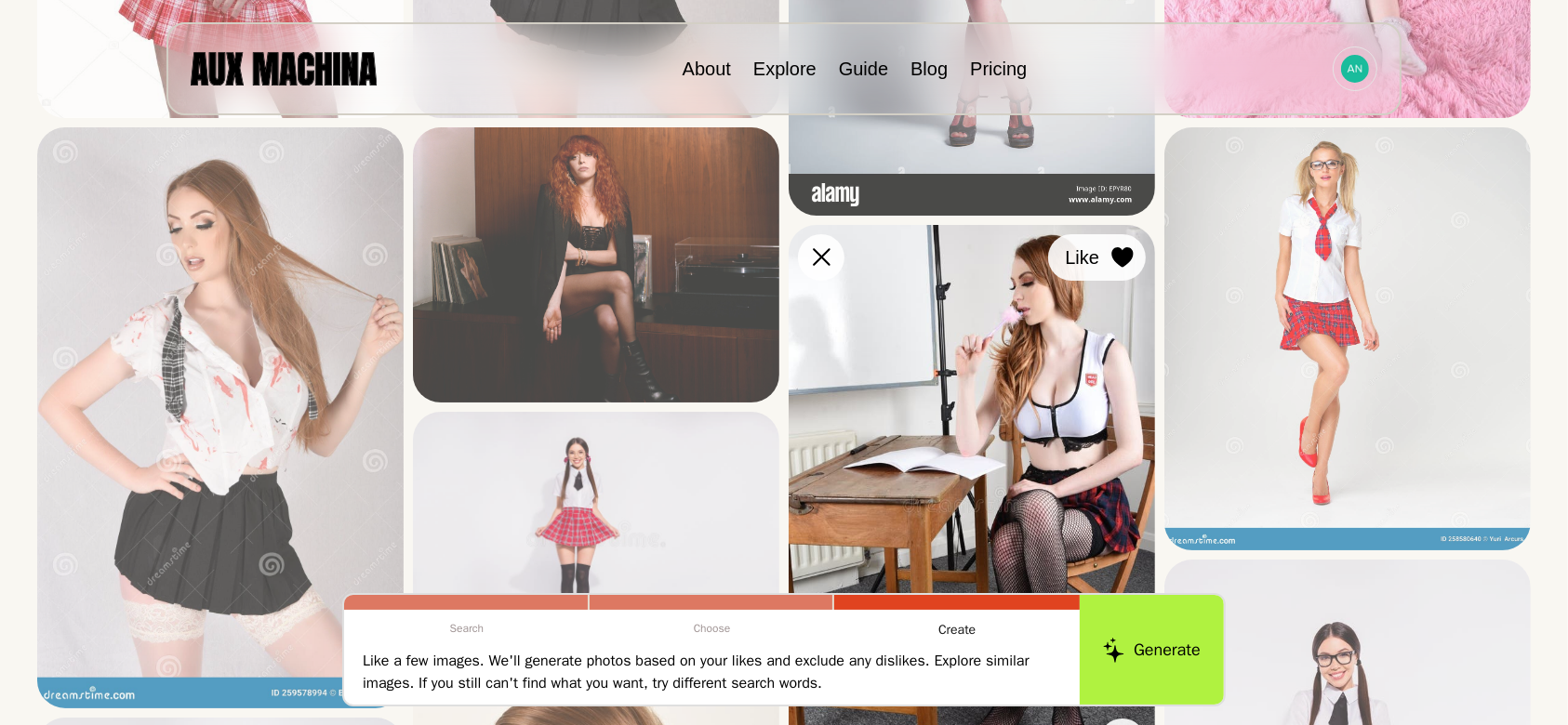 click at bounding box center (0, 0) 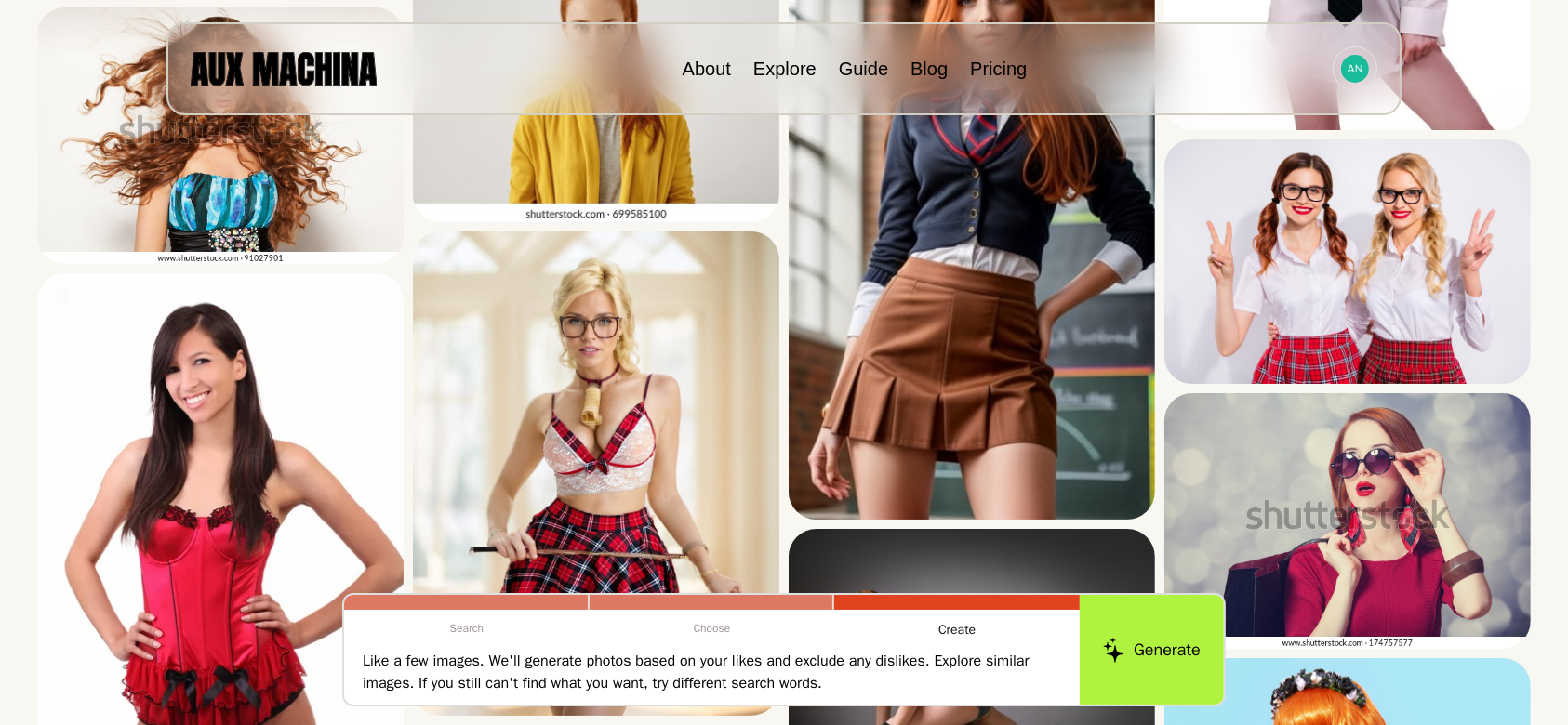 scroll, scrollTop: 2852, scrollLeft: 0, axis: vertical 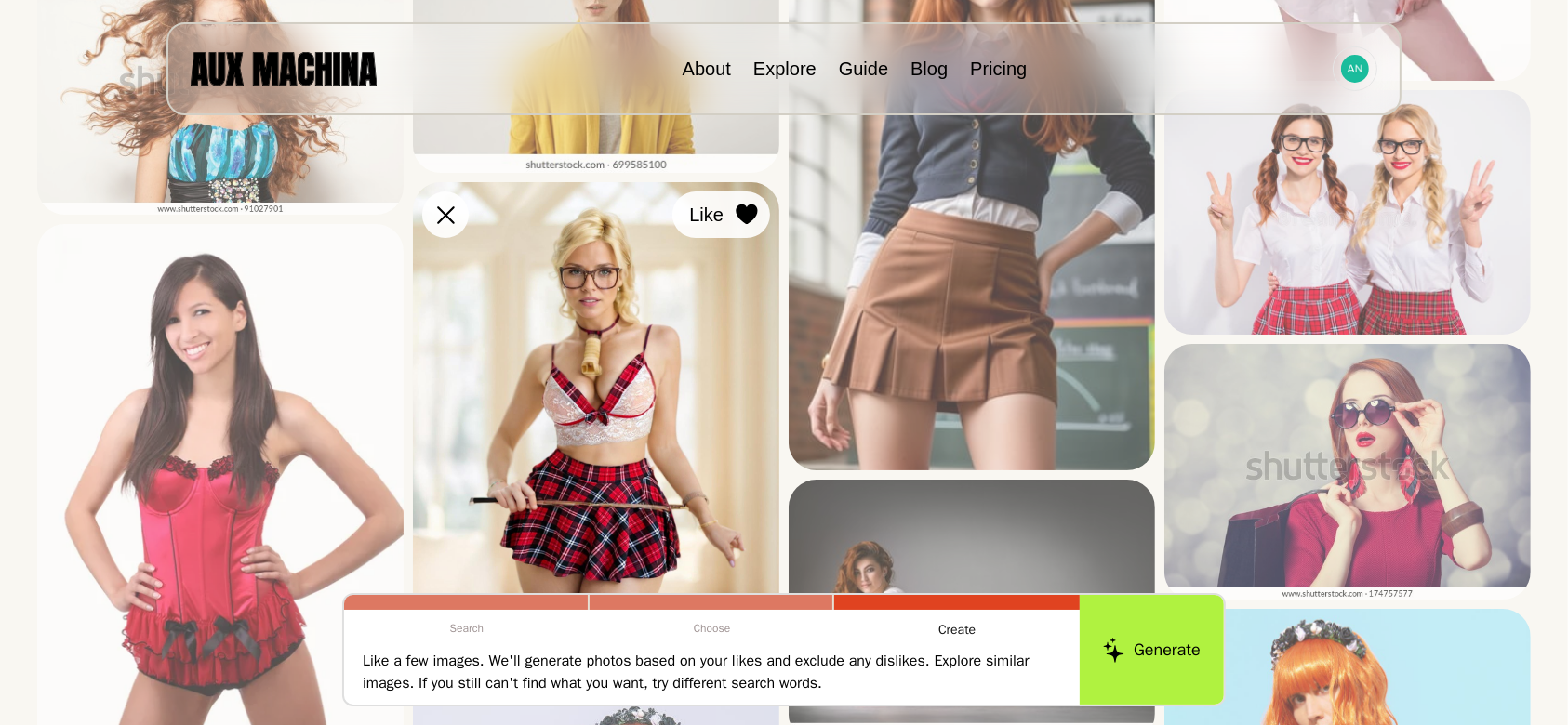 click at bounding box center (0, 0) 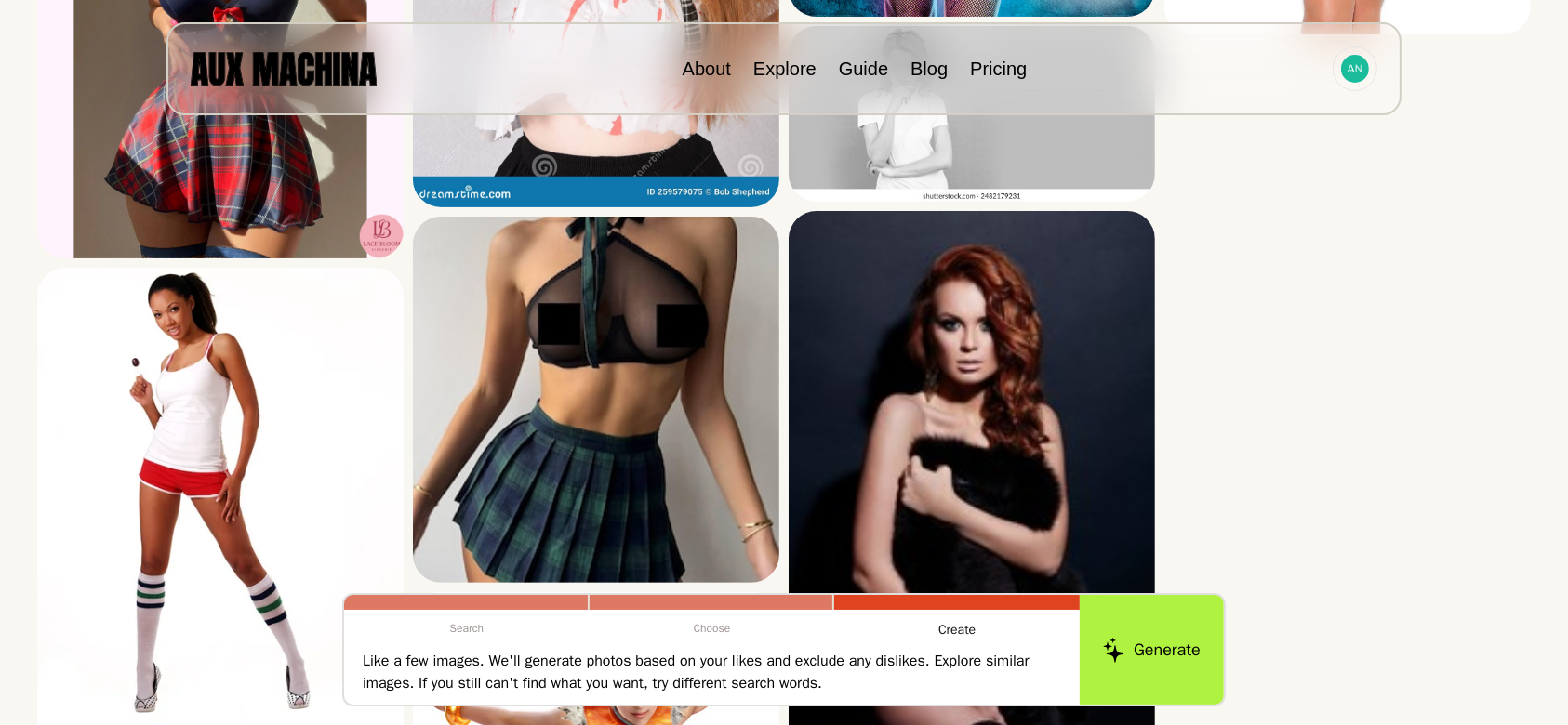 scroll, scrollTop: 7527, scrollLeft: 0, axis: vertical 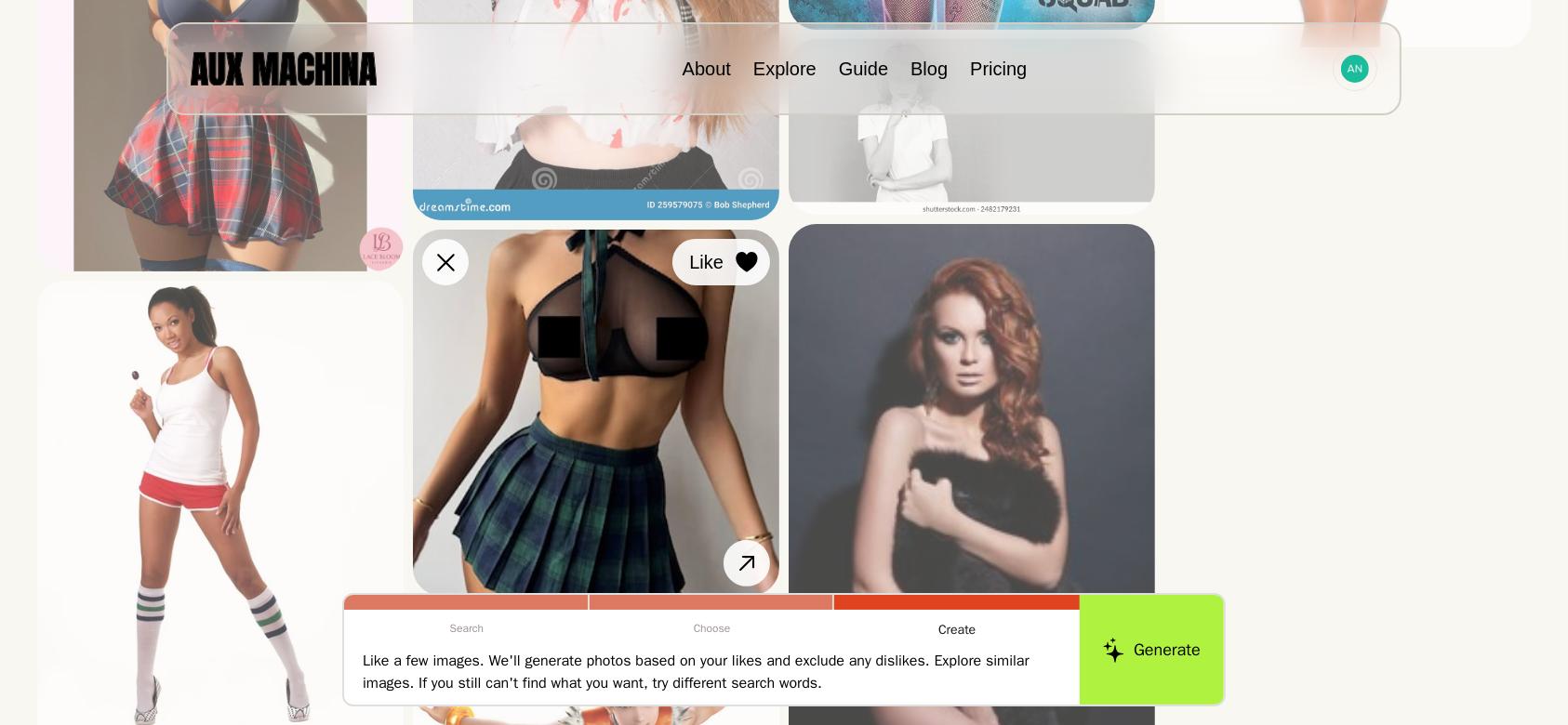 click at bounding box center (0, 0) 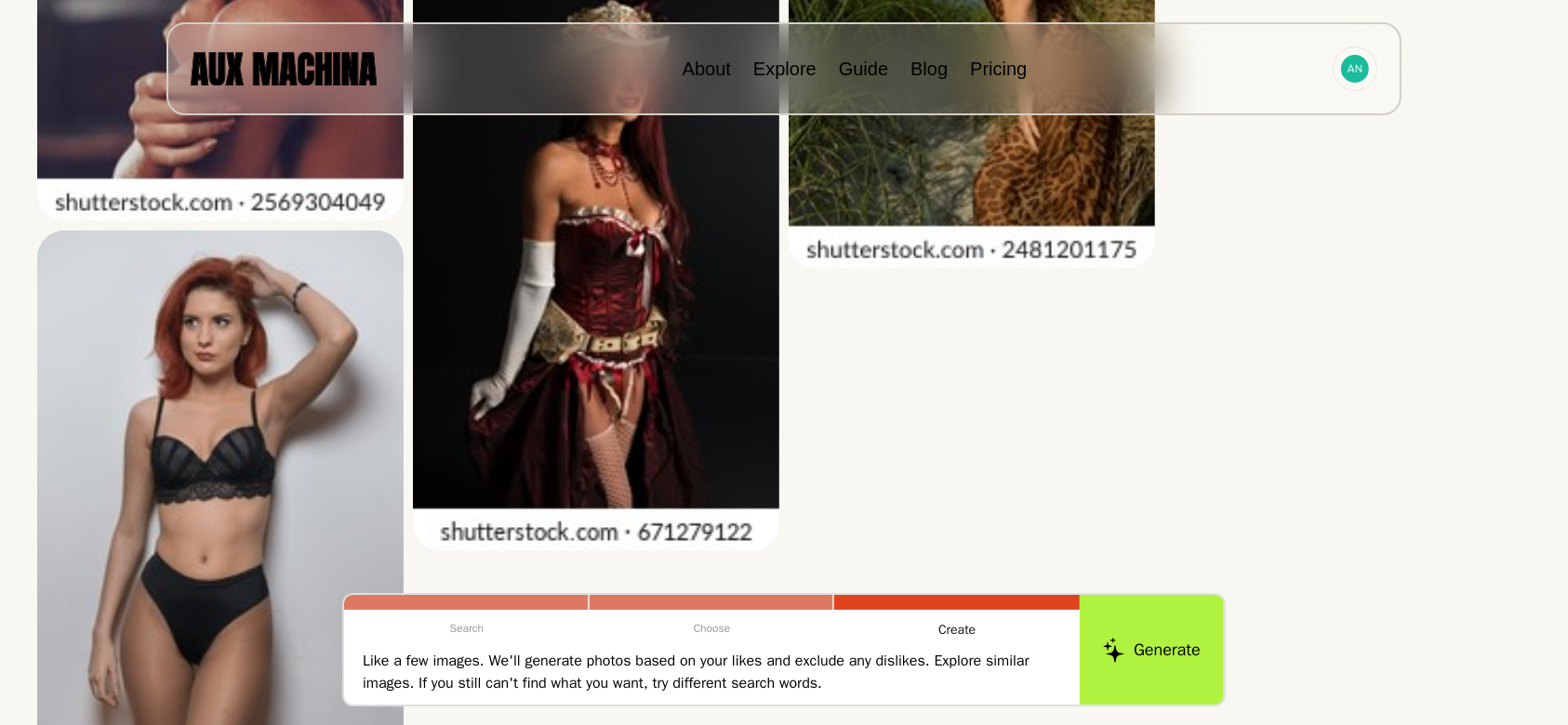 scroll, scrollTop: 8652, scrollLeft: 0, axis: vertical 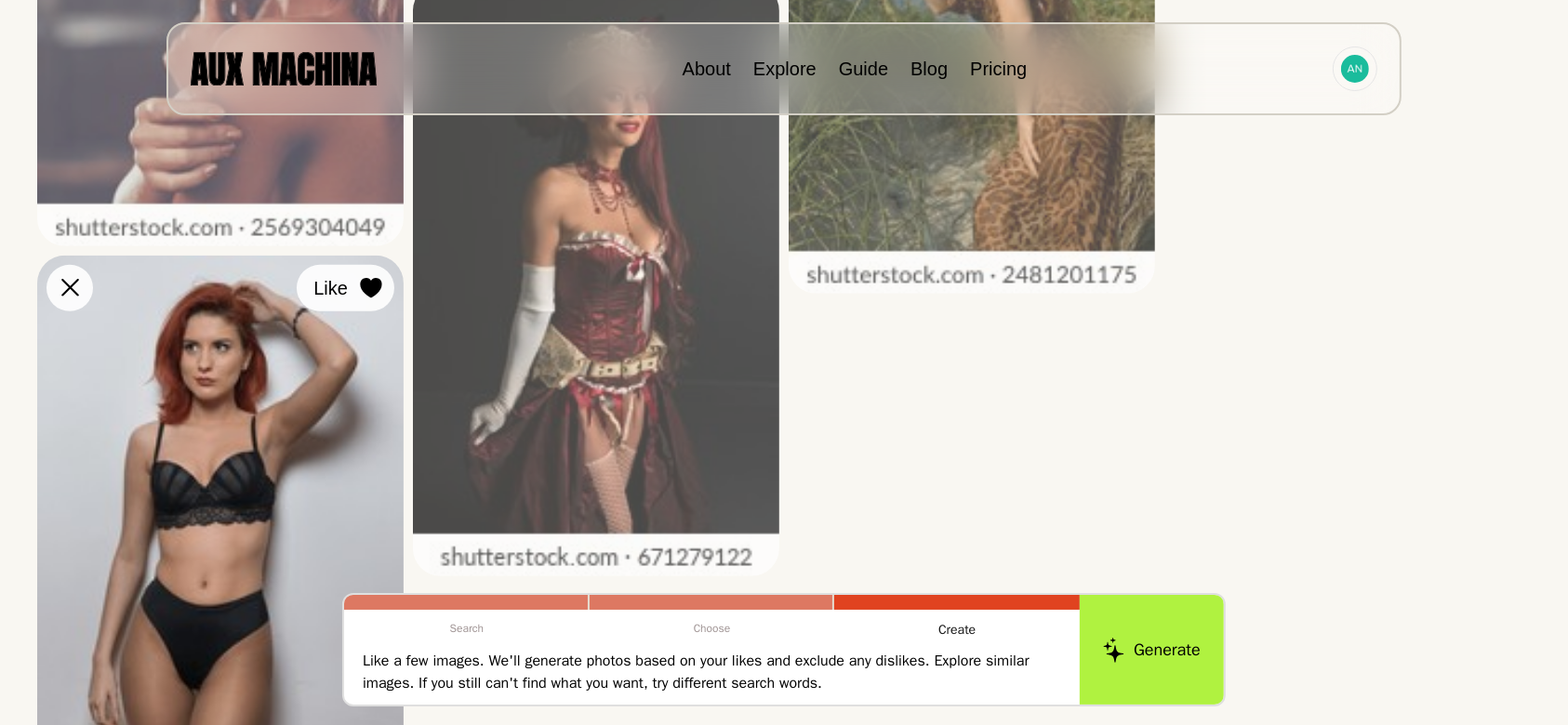 click at bounding box center [0, 0] 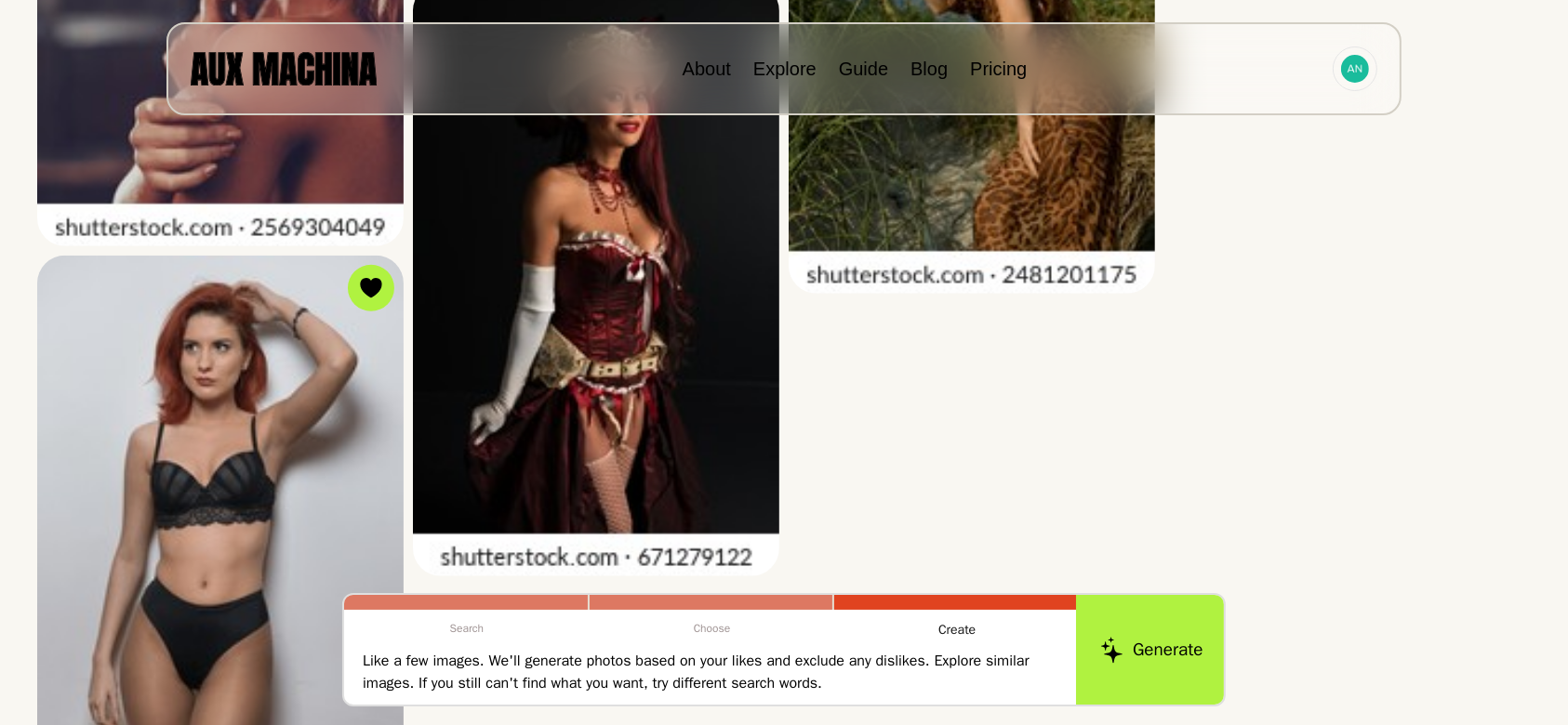 click on "Generate" at bounding box center (1151, 650) 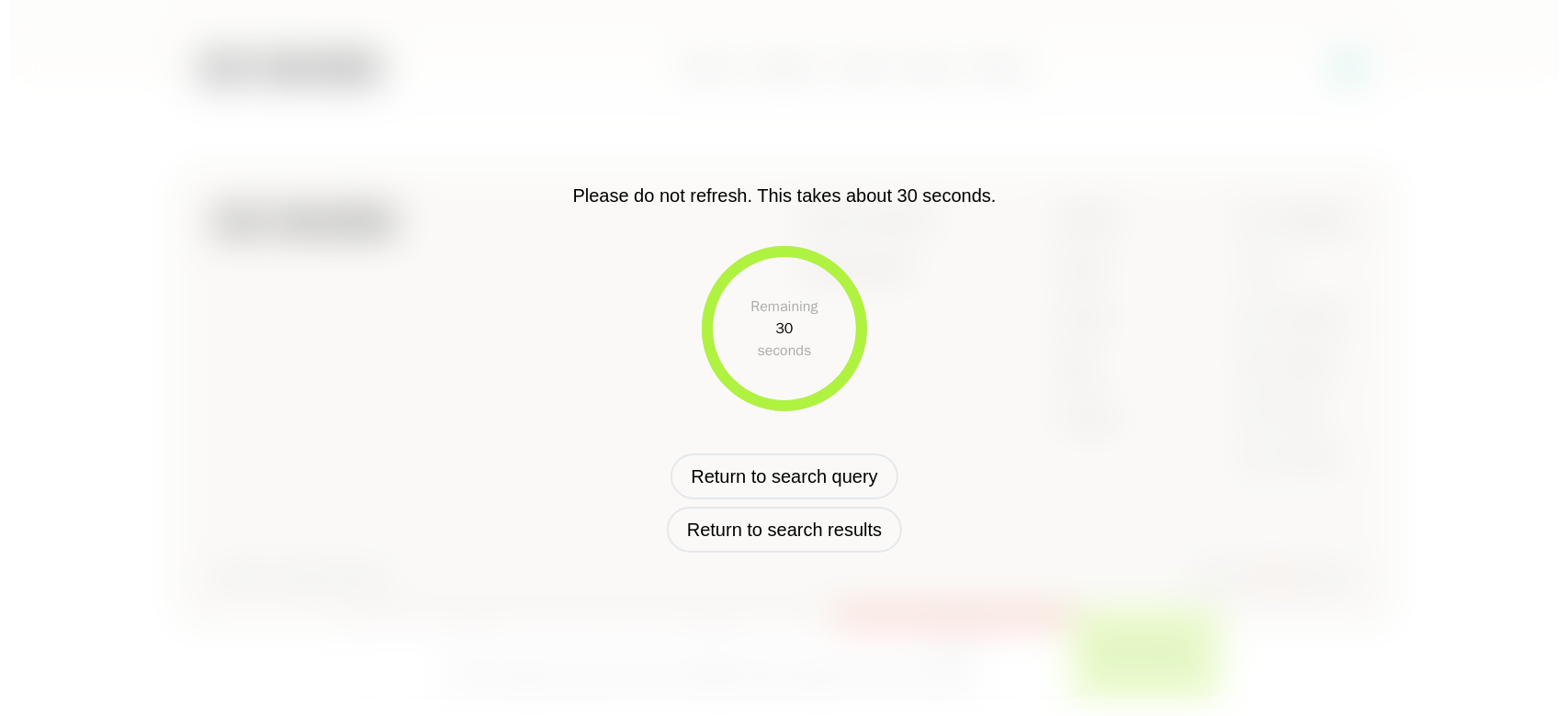 scroll, scrollTop: 930, scrollLeft: 0, axis: vertical 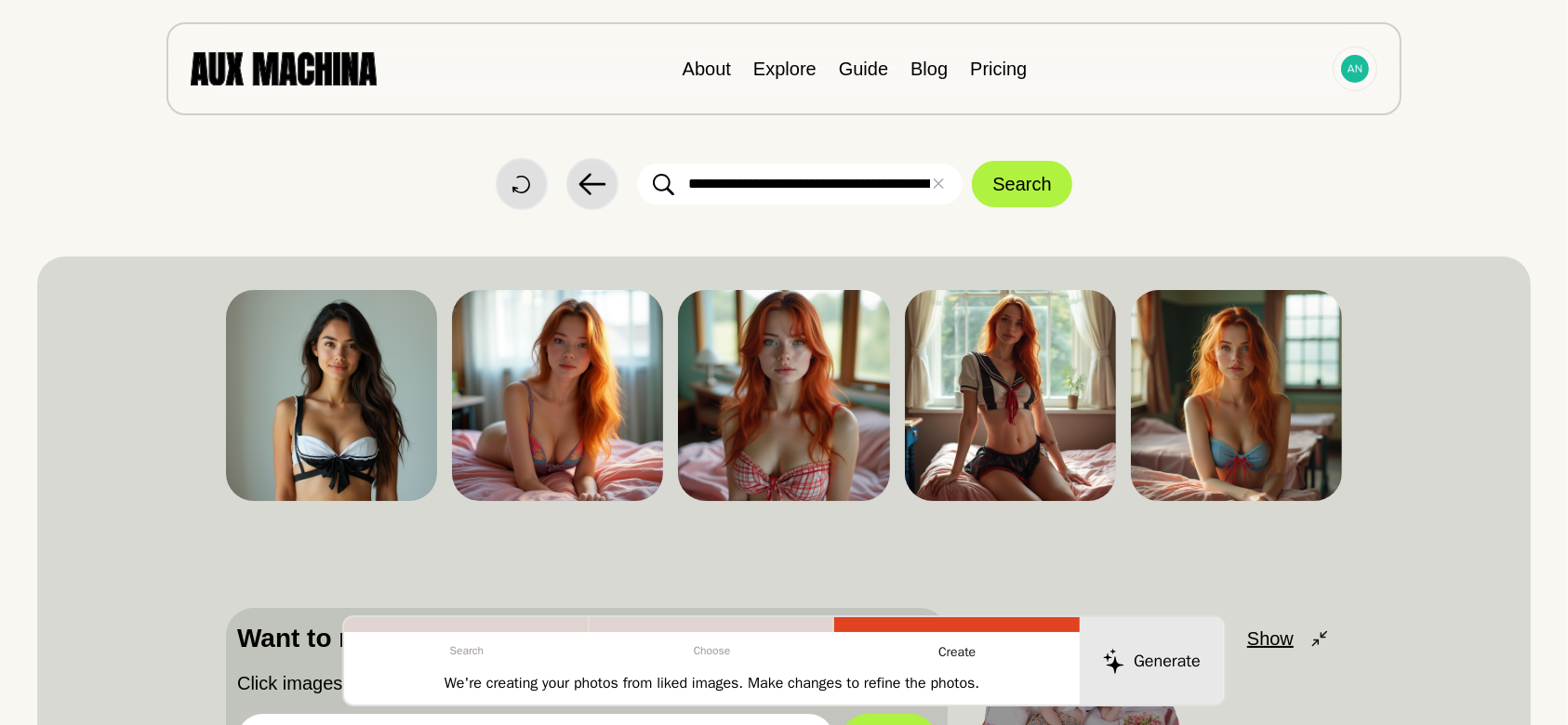 click on "**********" at bounding box center (800, 184) 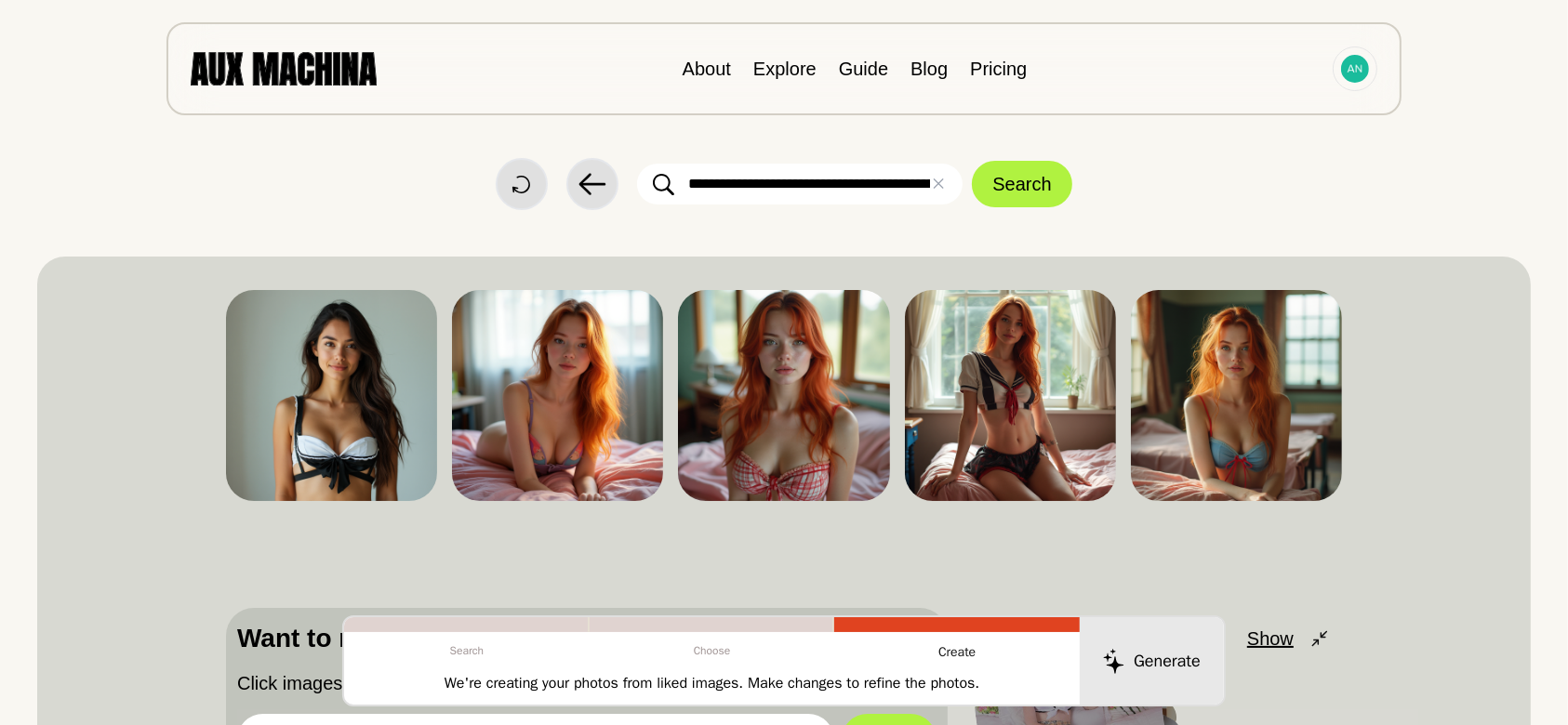 click on "**********" at bounding box center (800, 184) 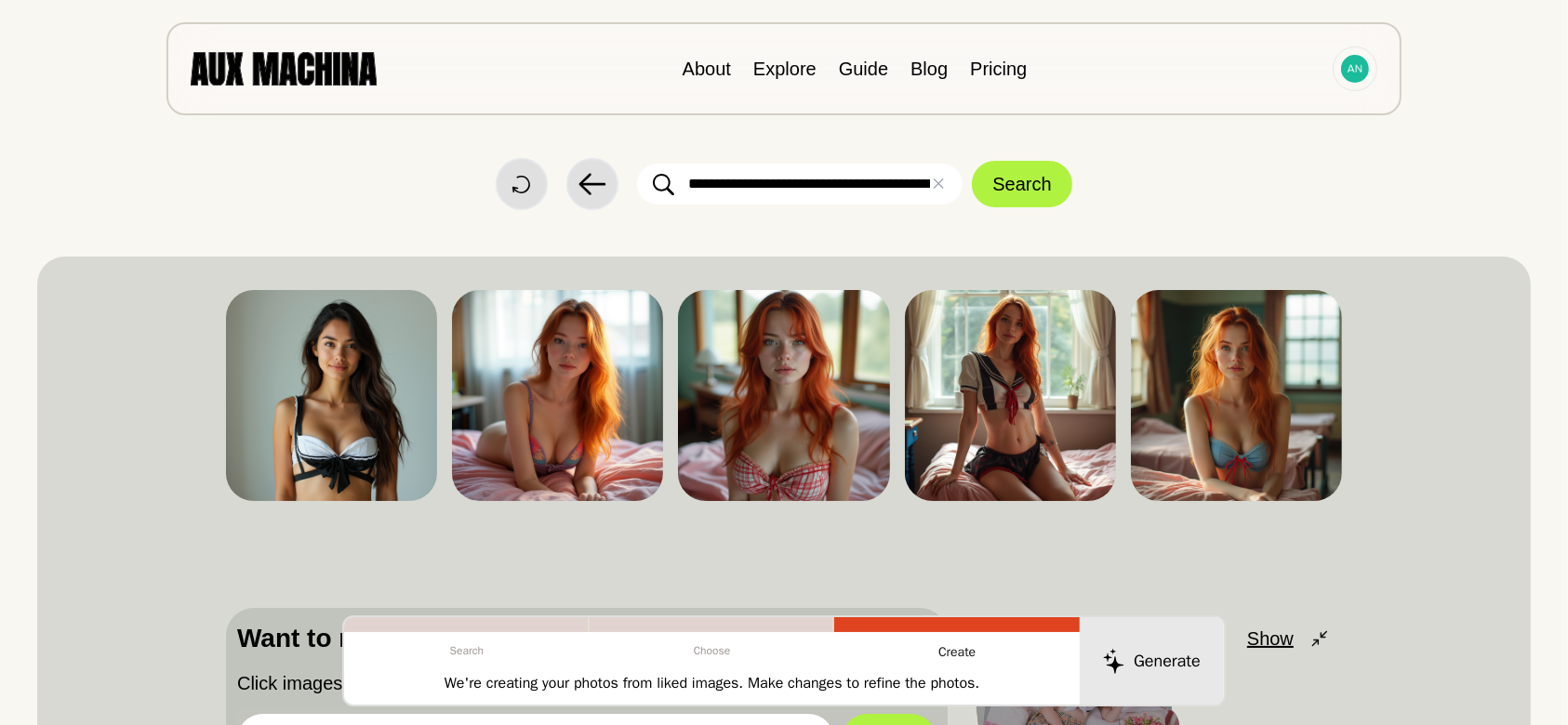 click on "**********" at bounding box center (800, 184) 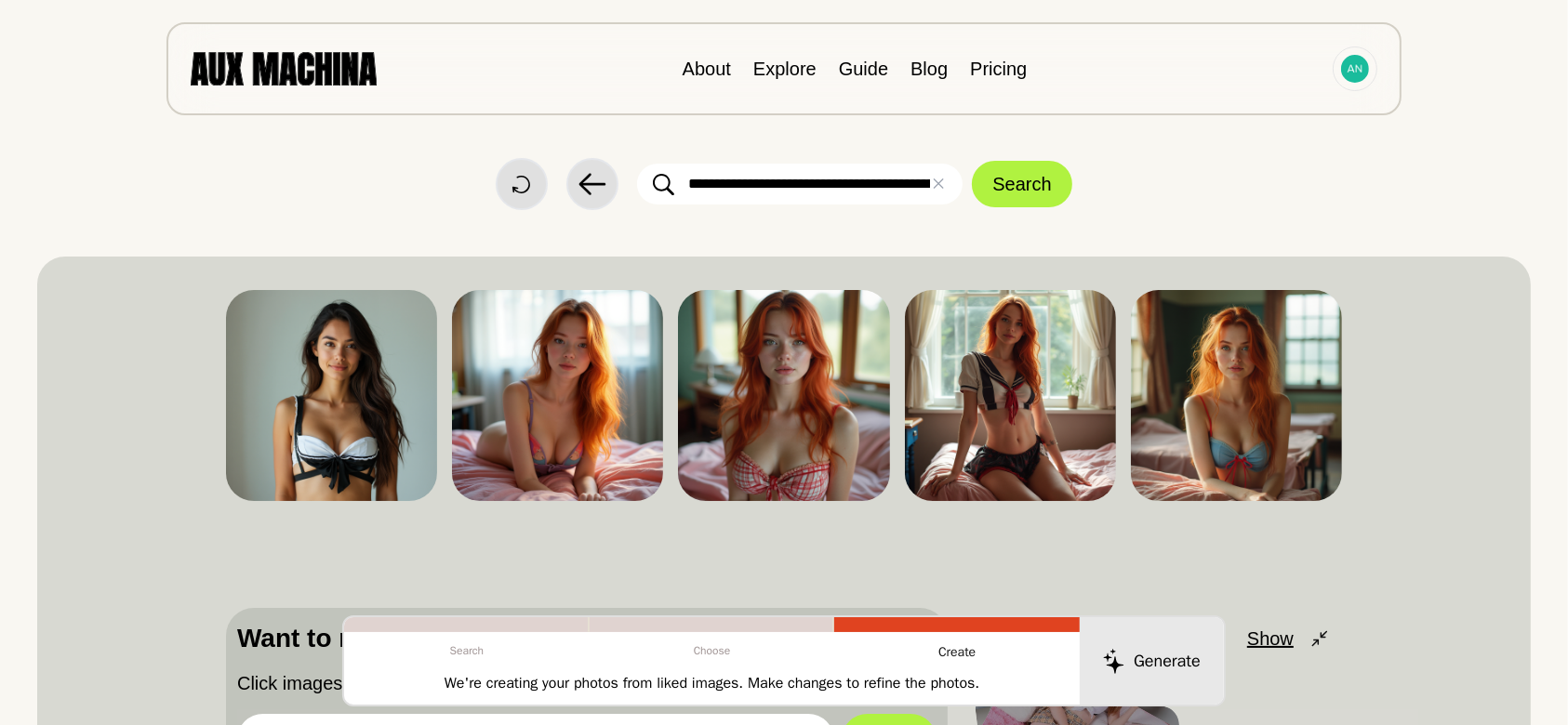 click at bounding box center [467, 625] 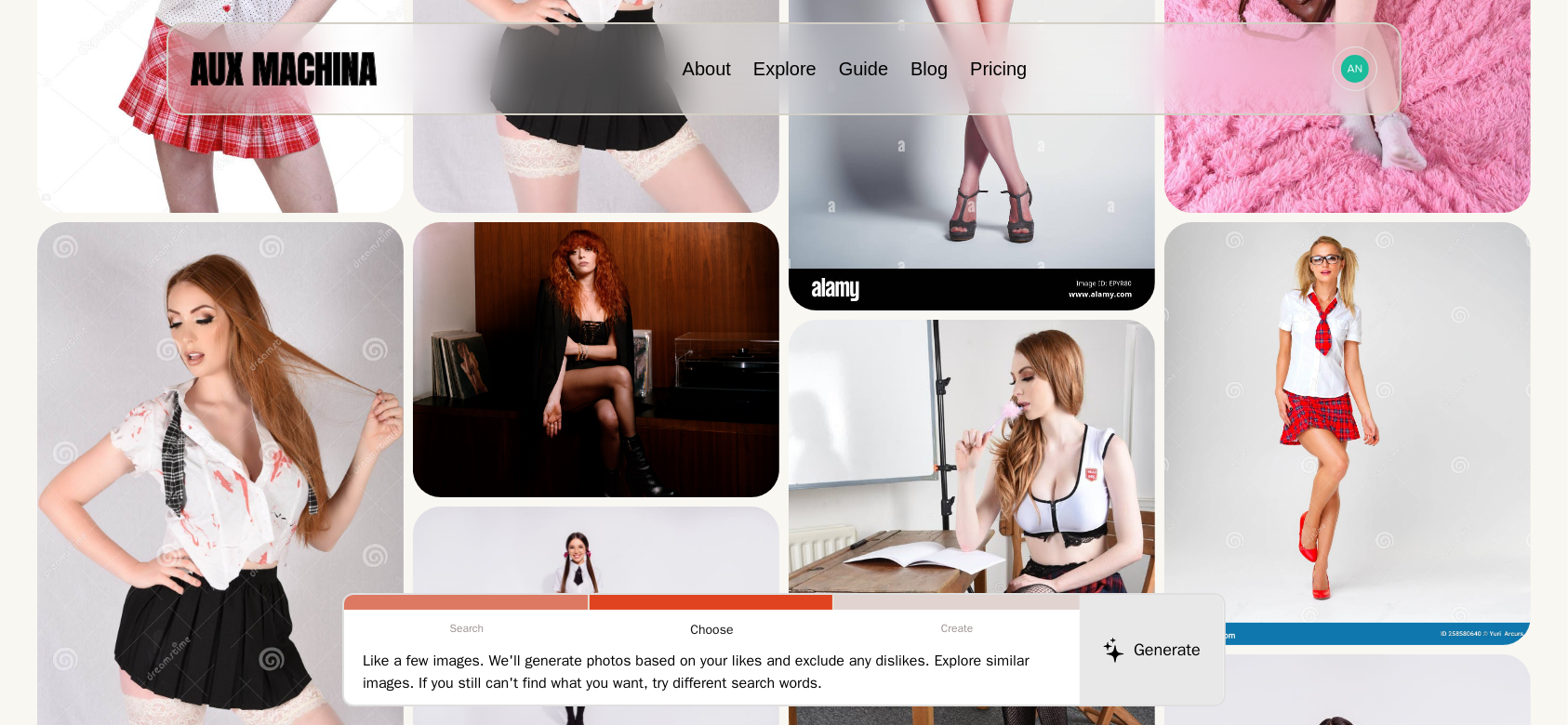 scroll, scrollTop: 602, scrollLeft: 0, axis: vertical 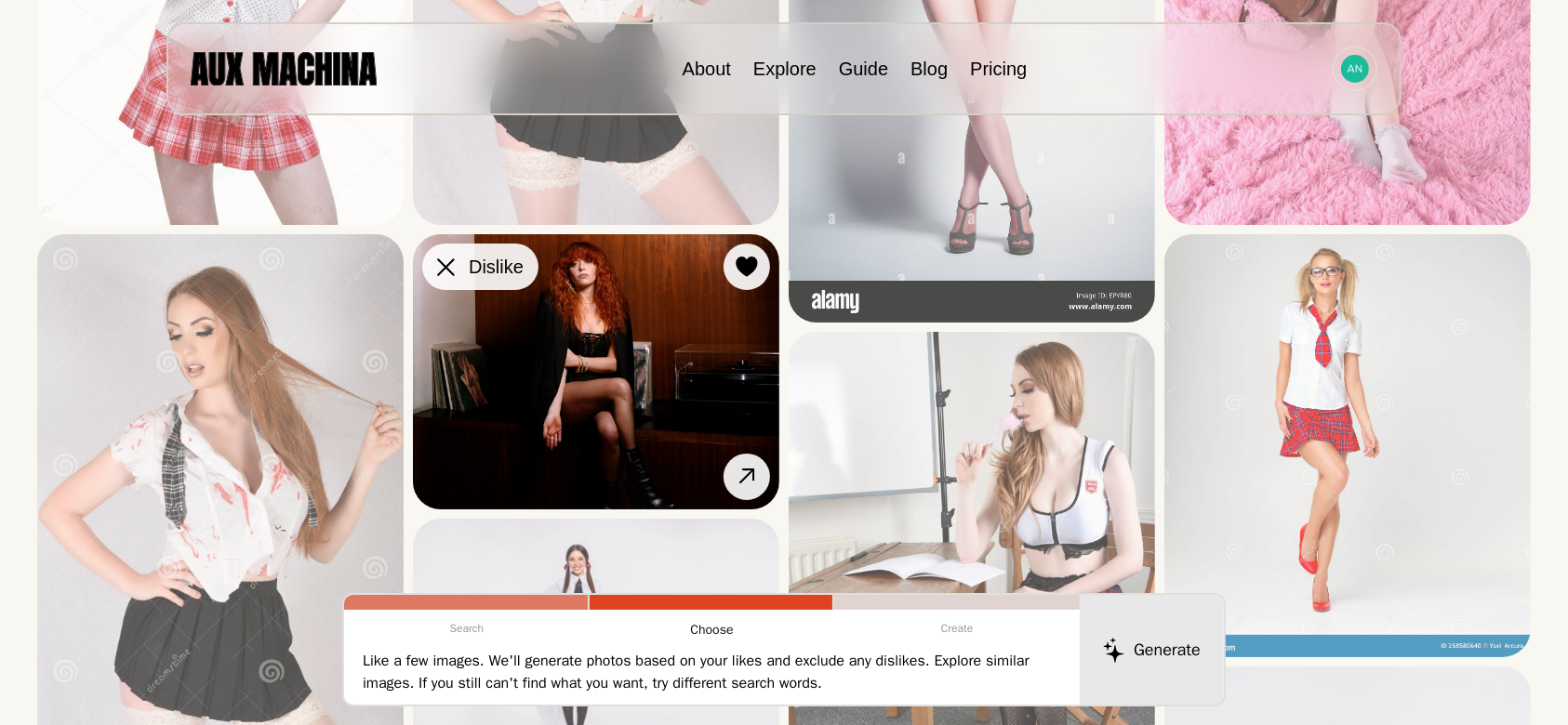 click at bounding box center (0, 0) 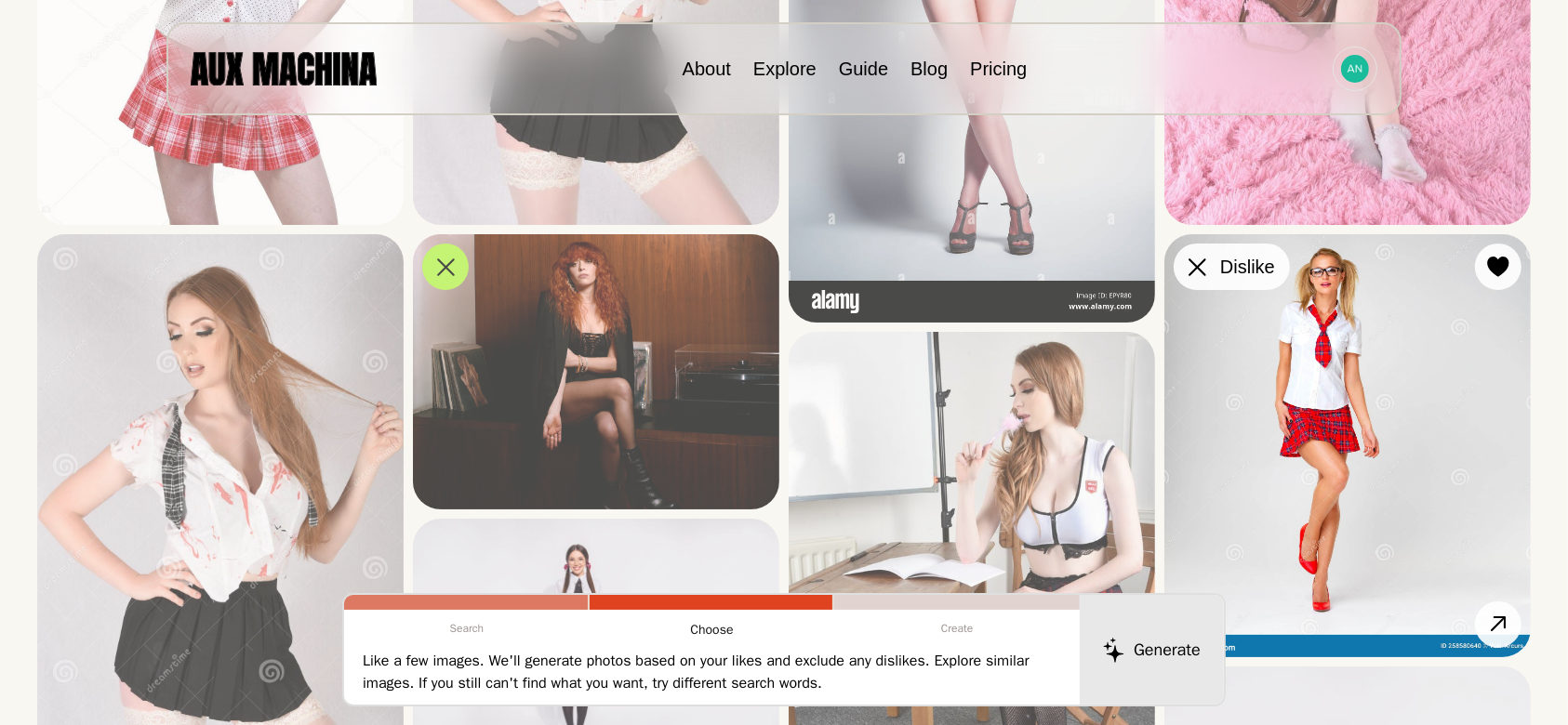 click at bounding box center [0, 0] 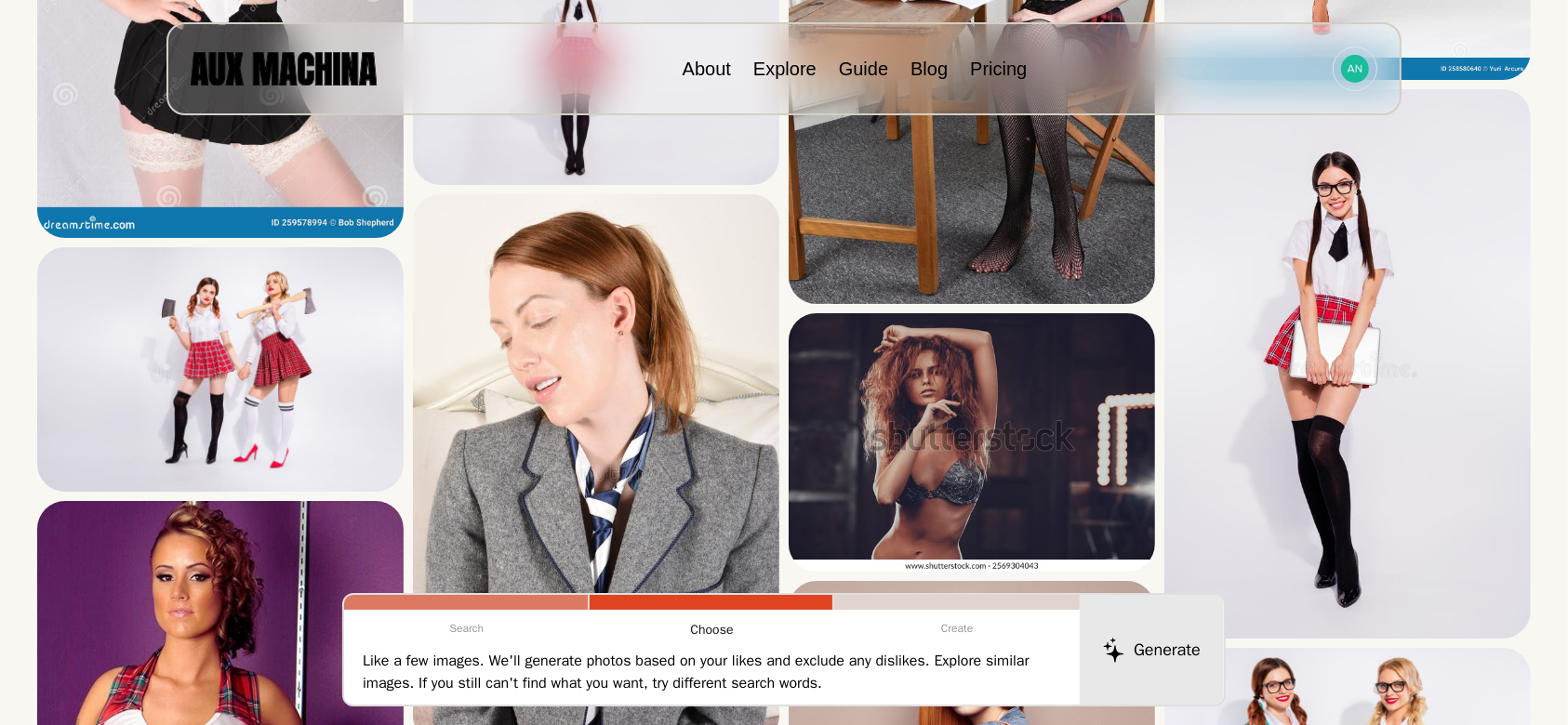 scroll, scrollTop: 1217, scrollLeft: 0, axis: vertical 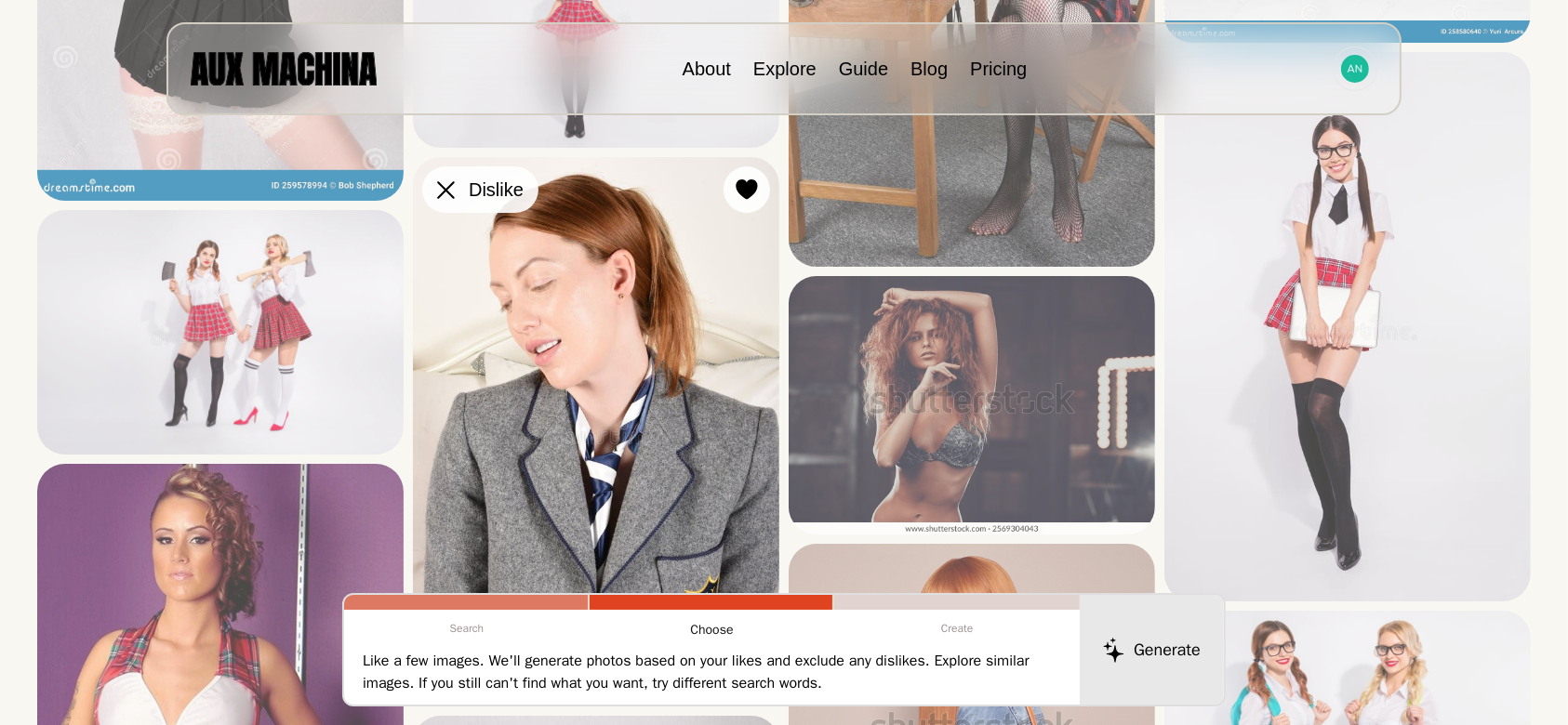 click at bounding box center [0, 0] 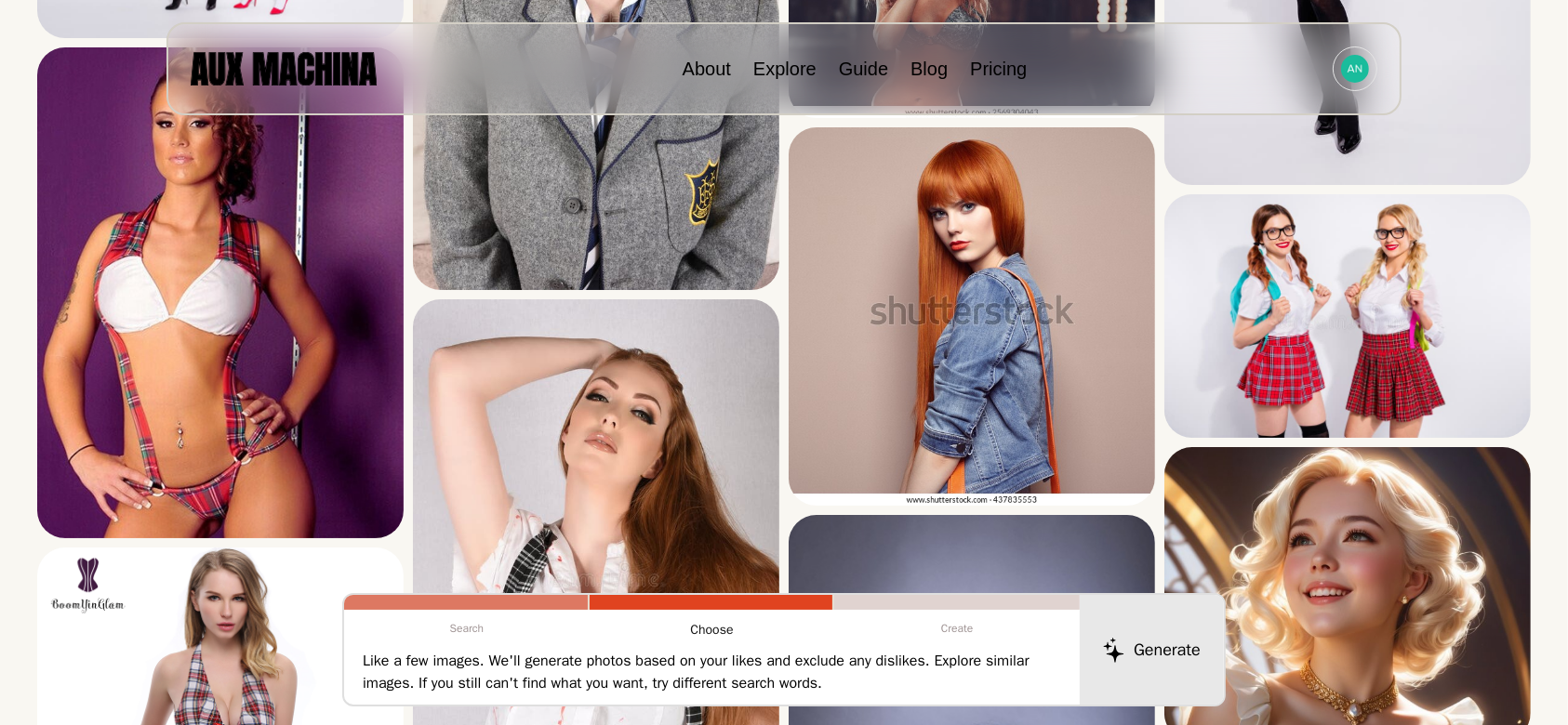 scroll, scrollTop: 1596, scrollLeft: 0, axis: vertical 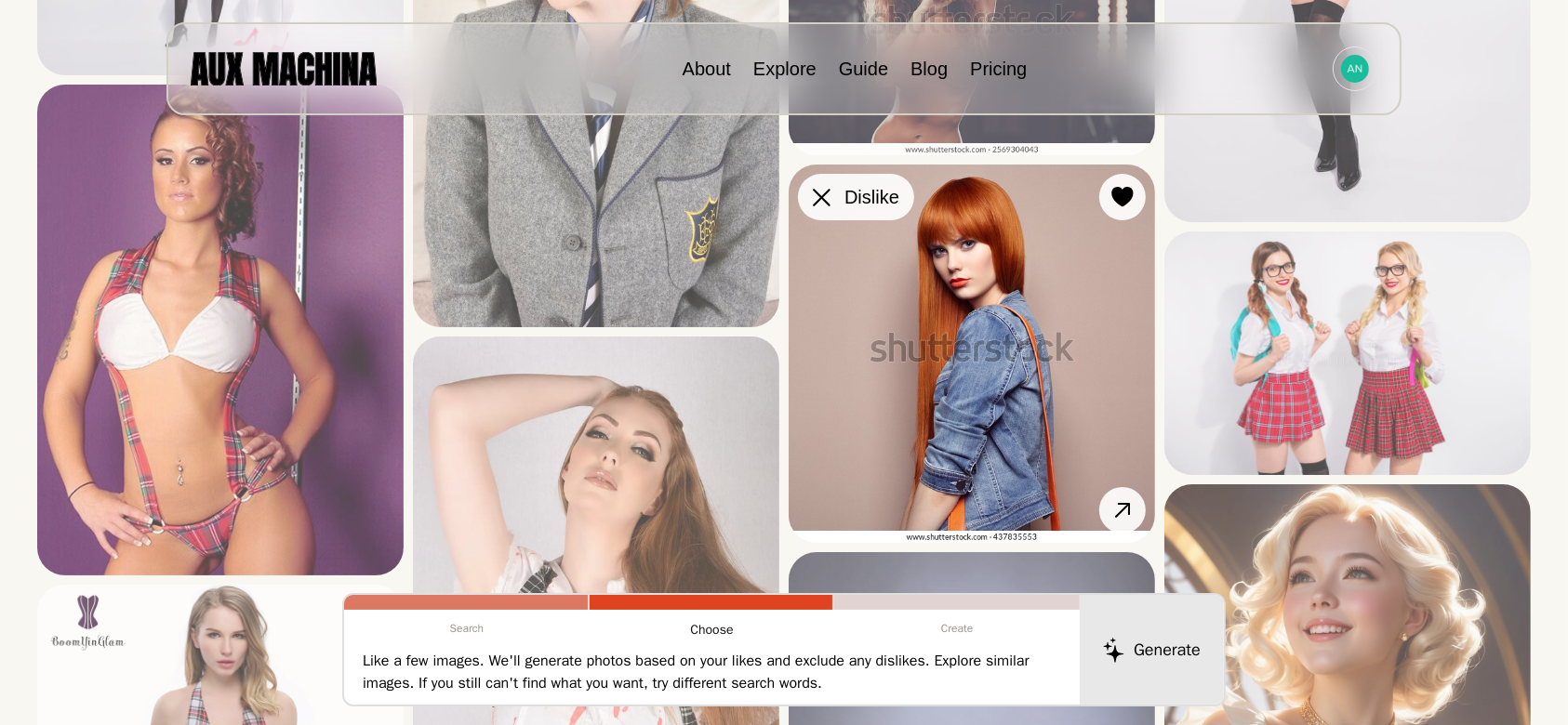 click at bounding box center (0, 0) 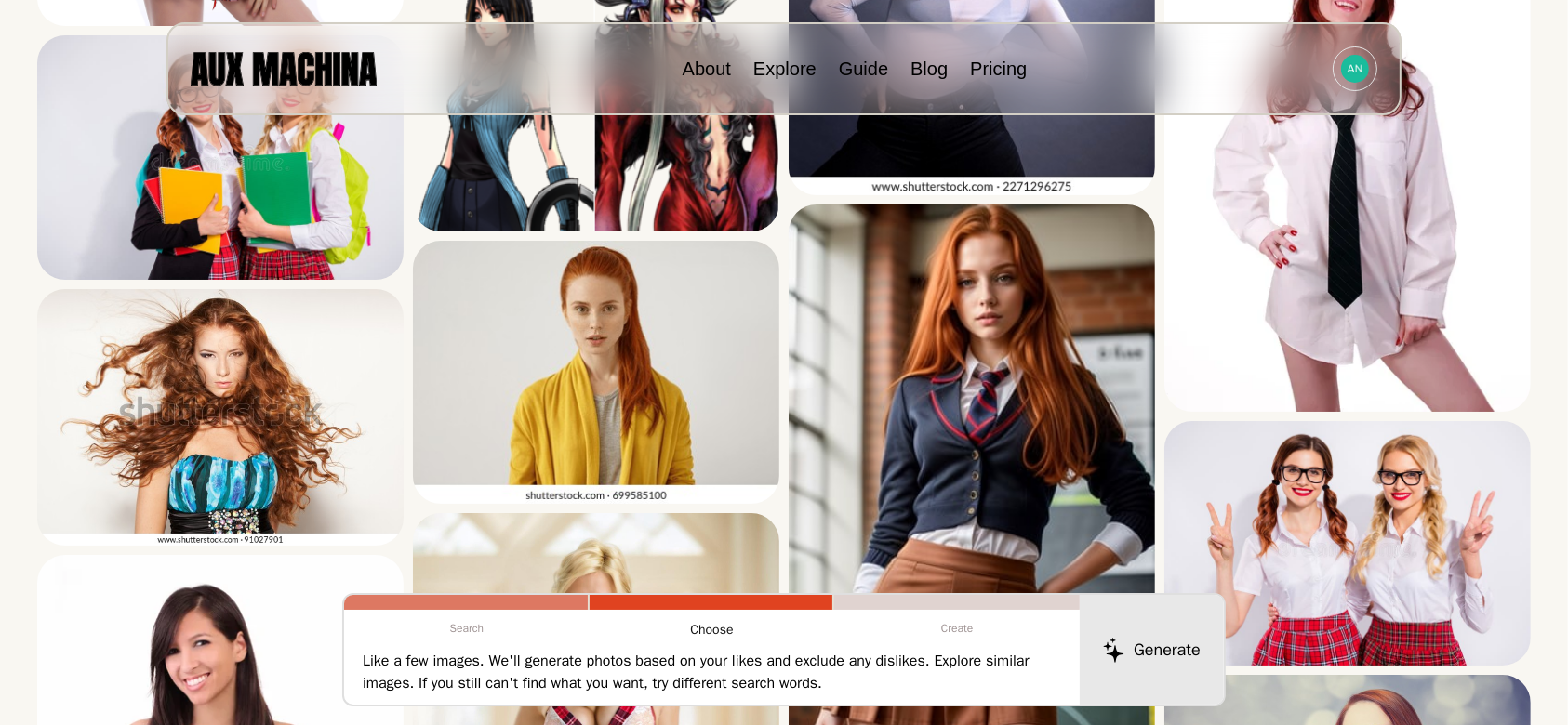 scroll, scrollTop: 2484, scrollLeft: 0, axis: vertical 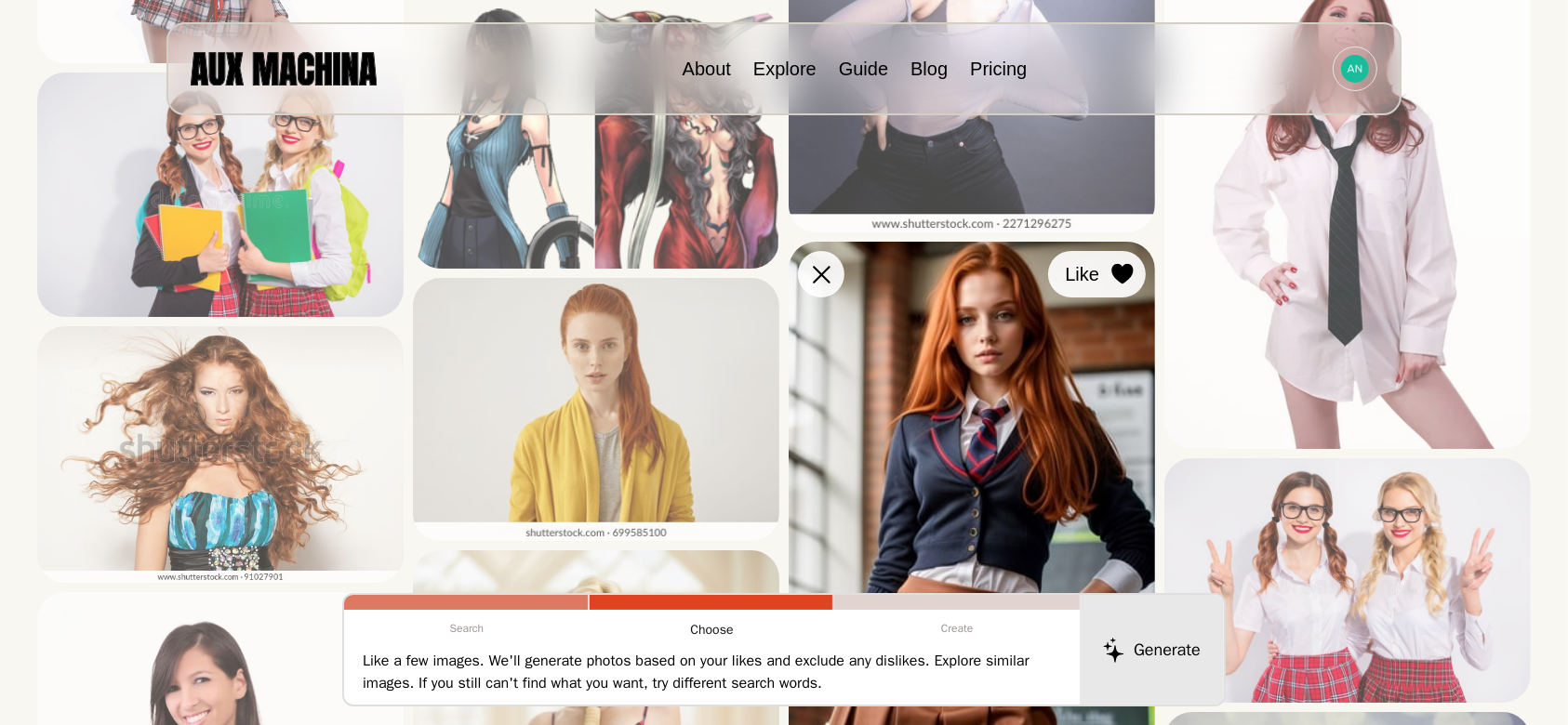 click at bounding box center [0, 0] 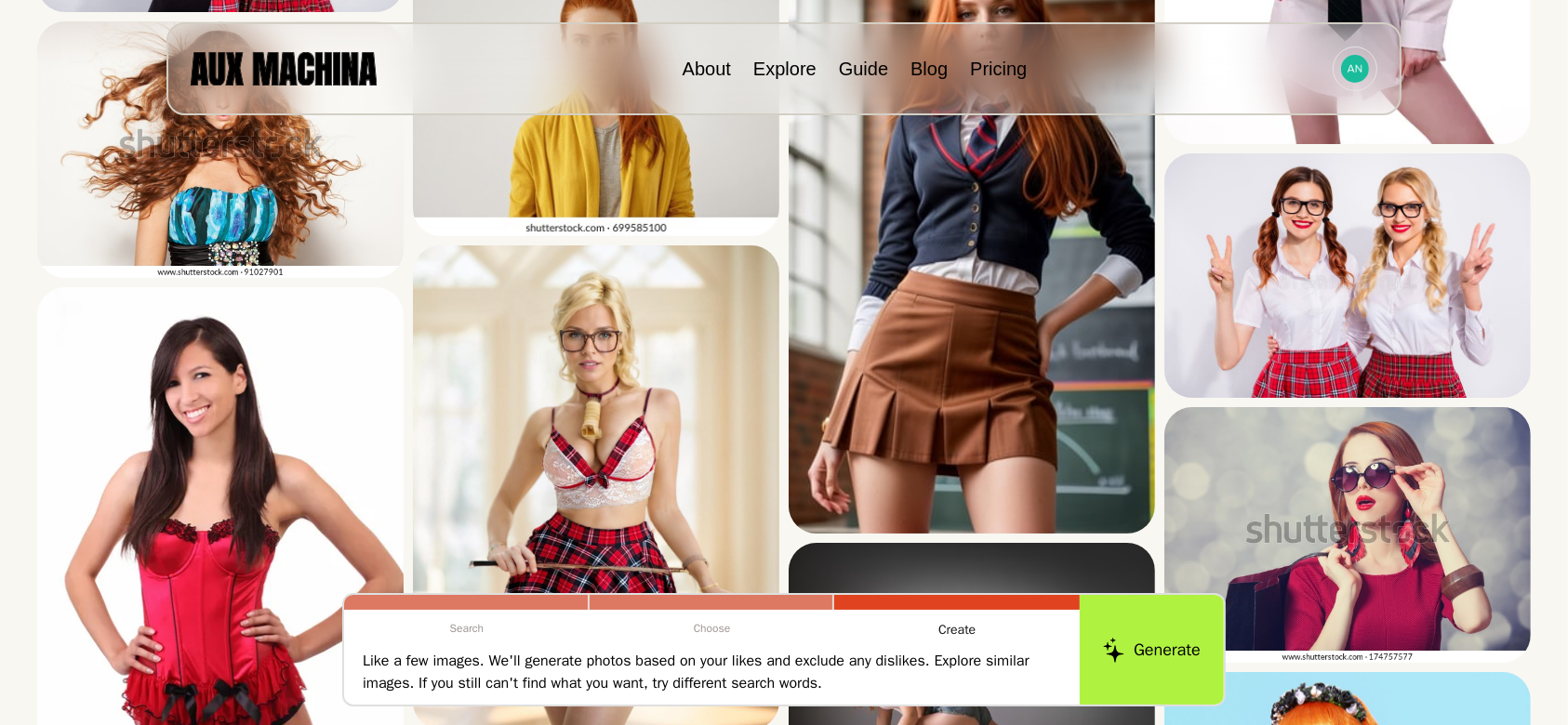 scroll, scrollTop: 2775, scrollLeft: 0, axis: vertical 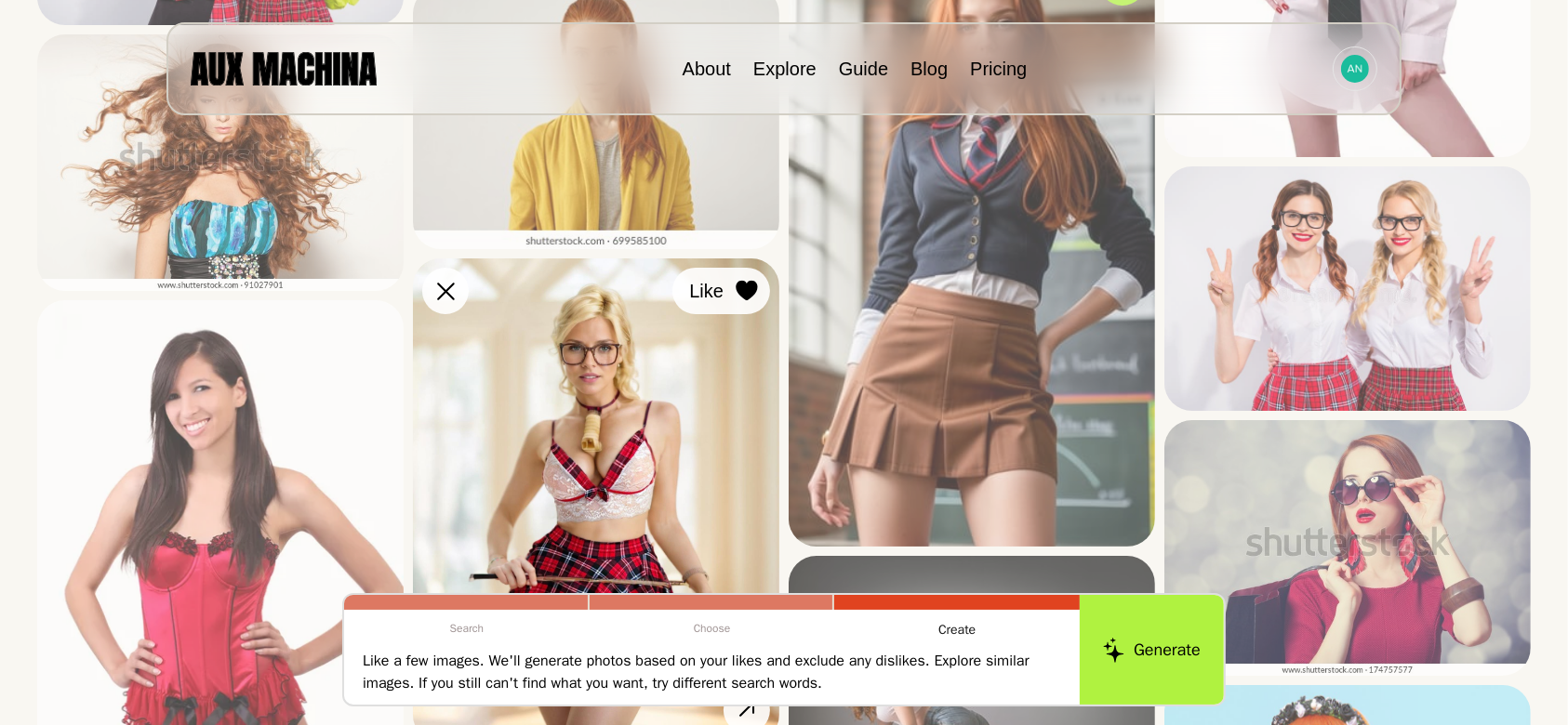 click on "Like" at bounding box center (0, 0) 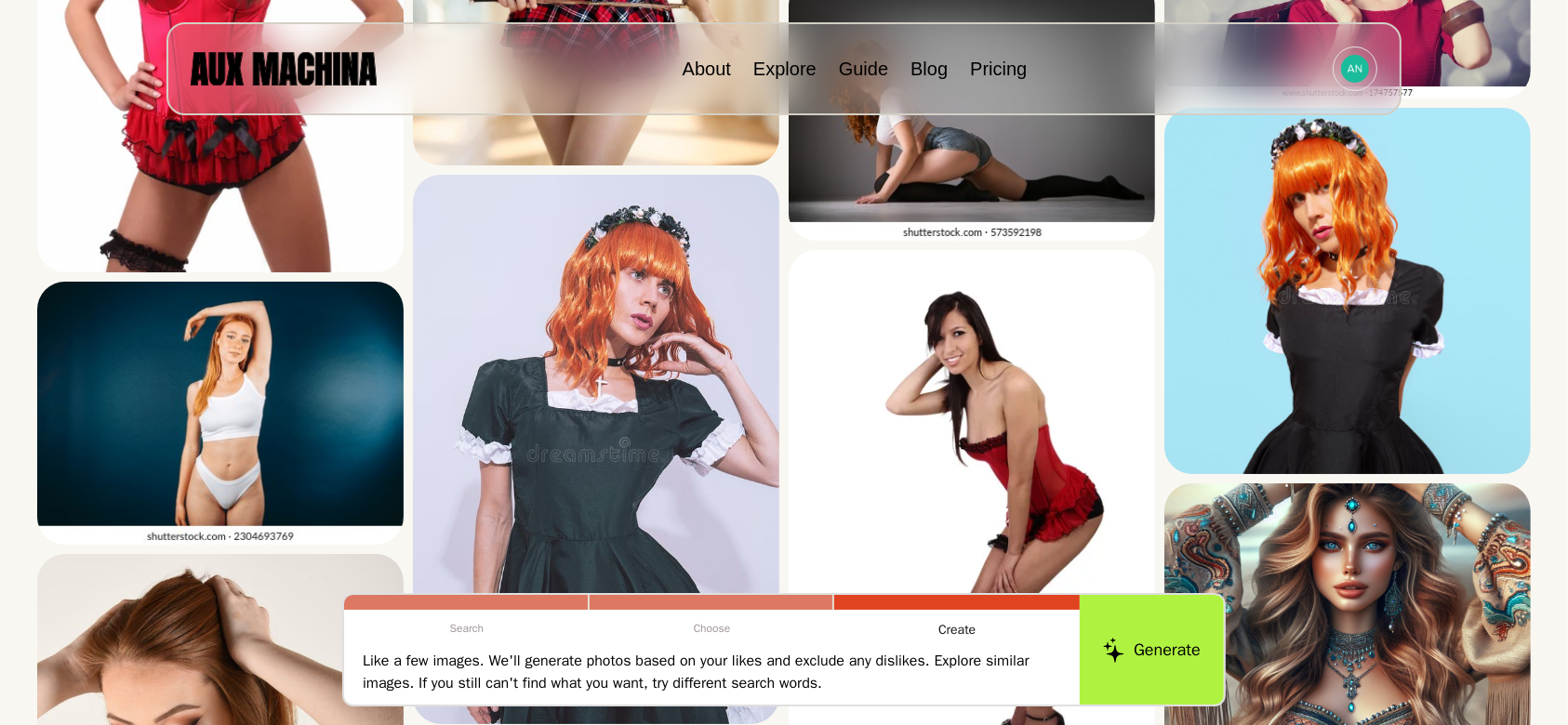 scroll, scrollTop: 3415, scrollLeft: 0, axis: vertical 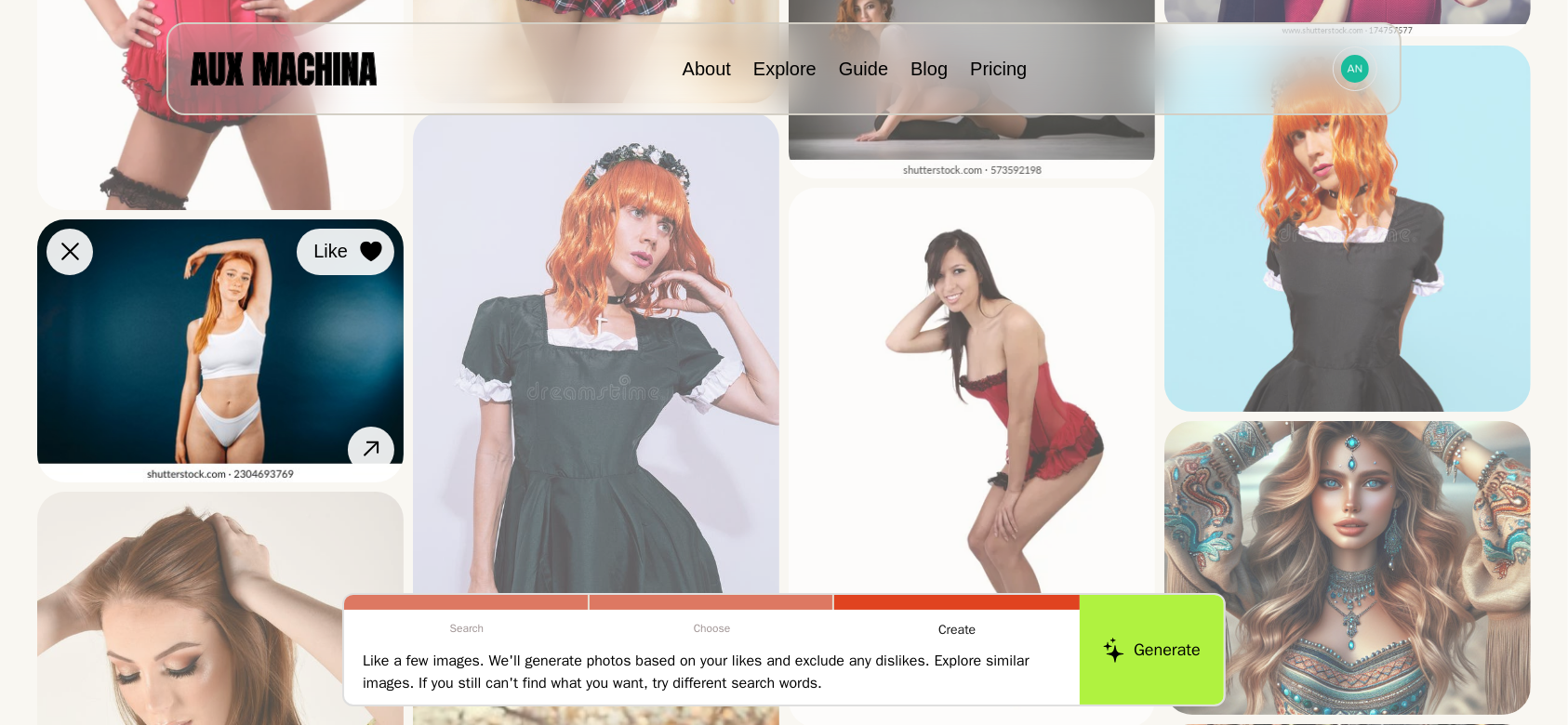 click at bounding box center [0, 0] 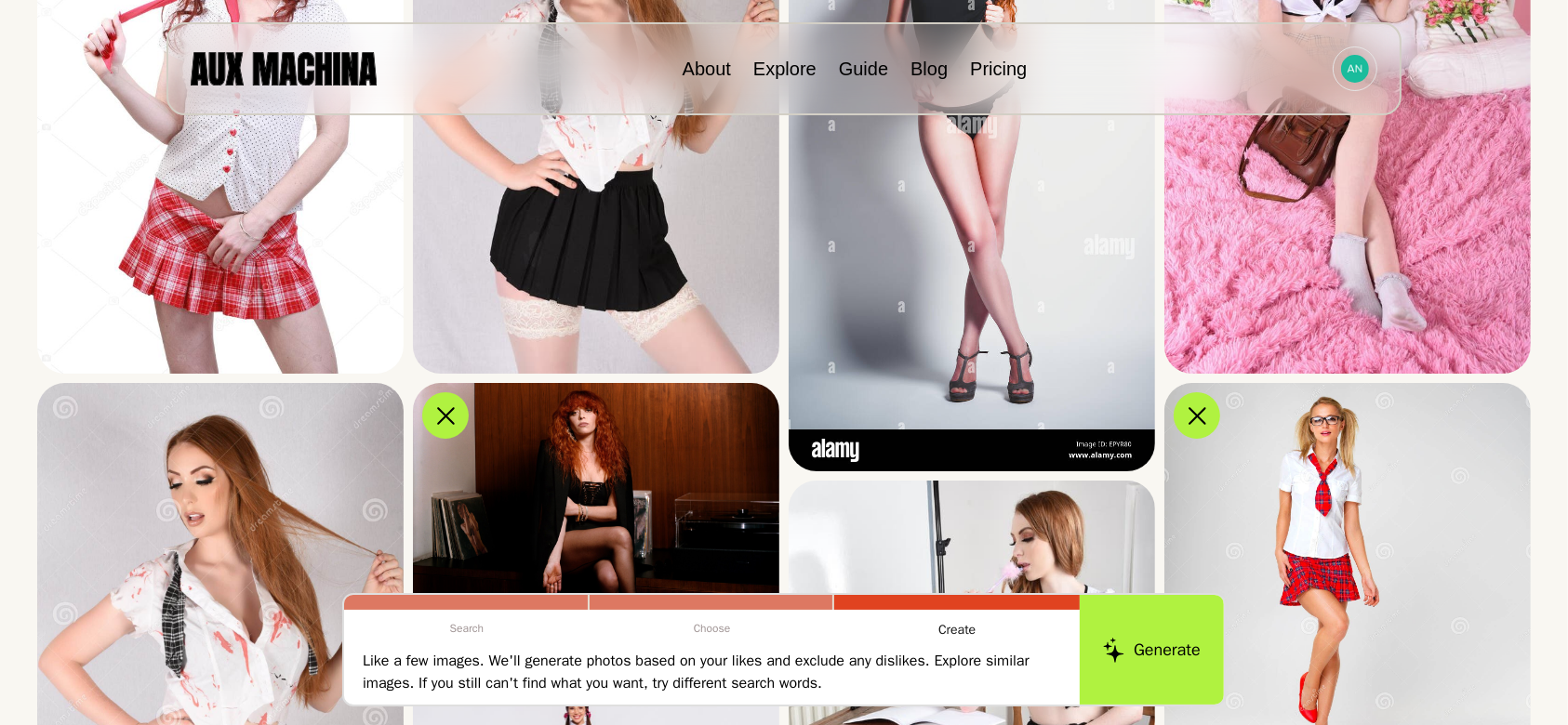 scroll, scrollTop: 0, scrollLeft: 0, axis: both 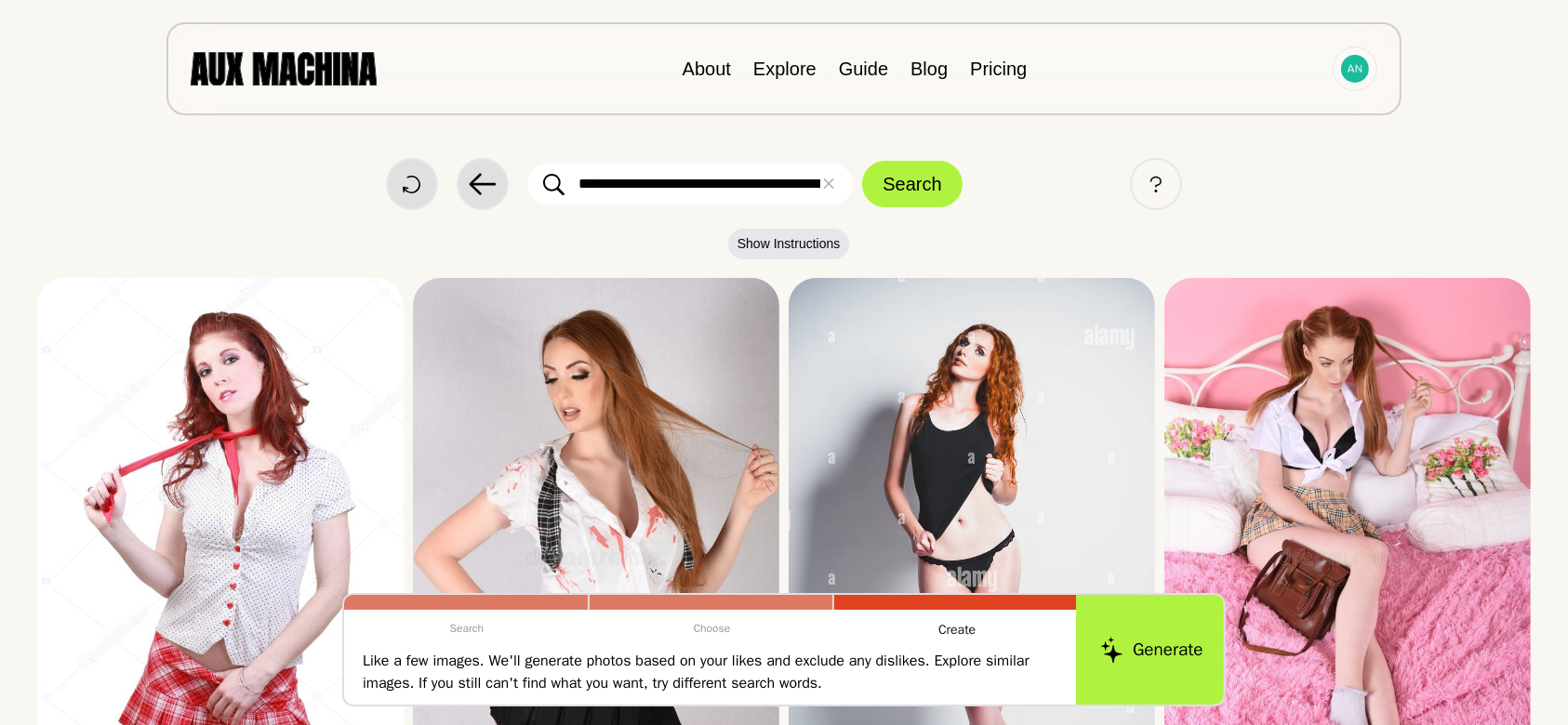 click on "Generate" at bounding box center [1151, 650] 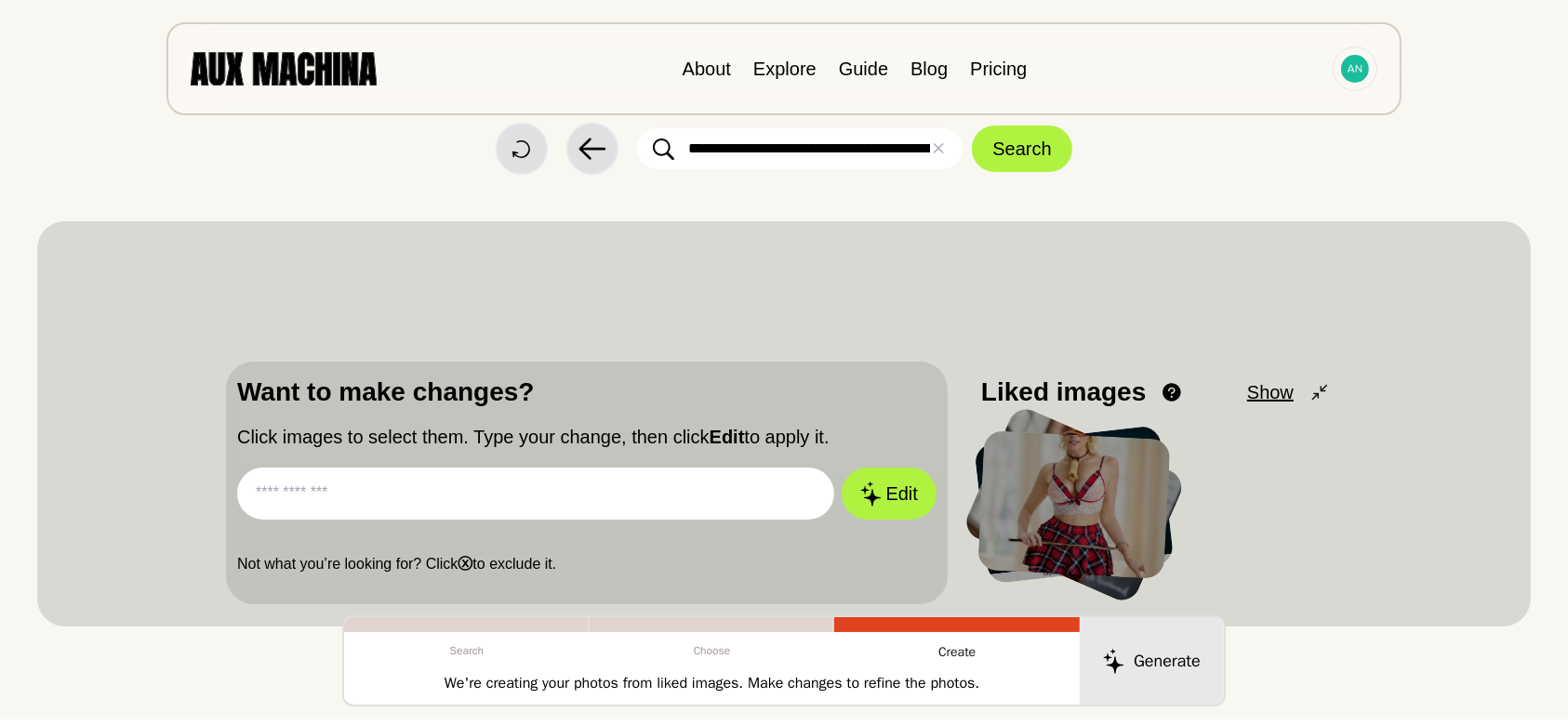 scroll, scrollTop: 0, scrollLeft: 0, axis: both 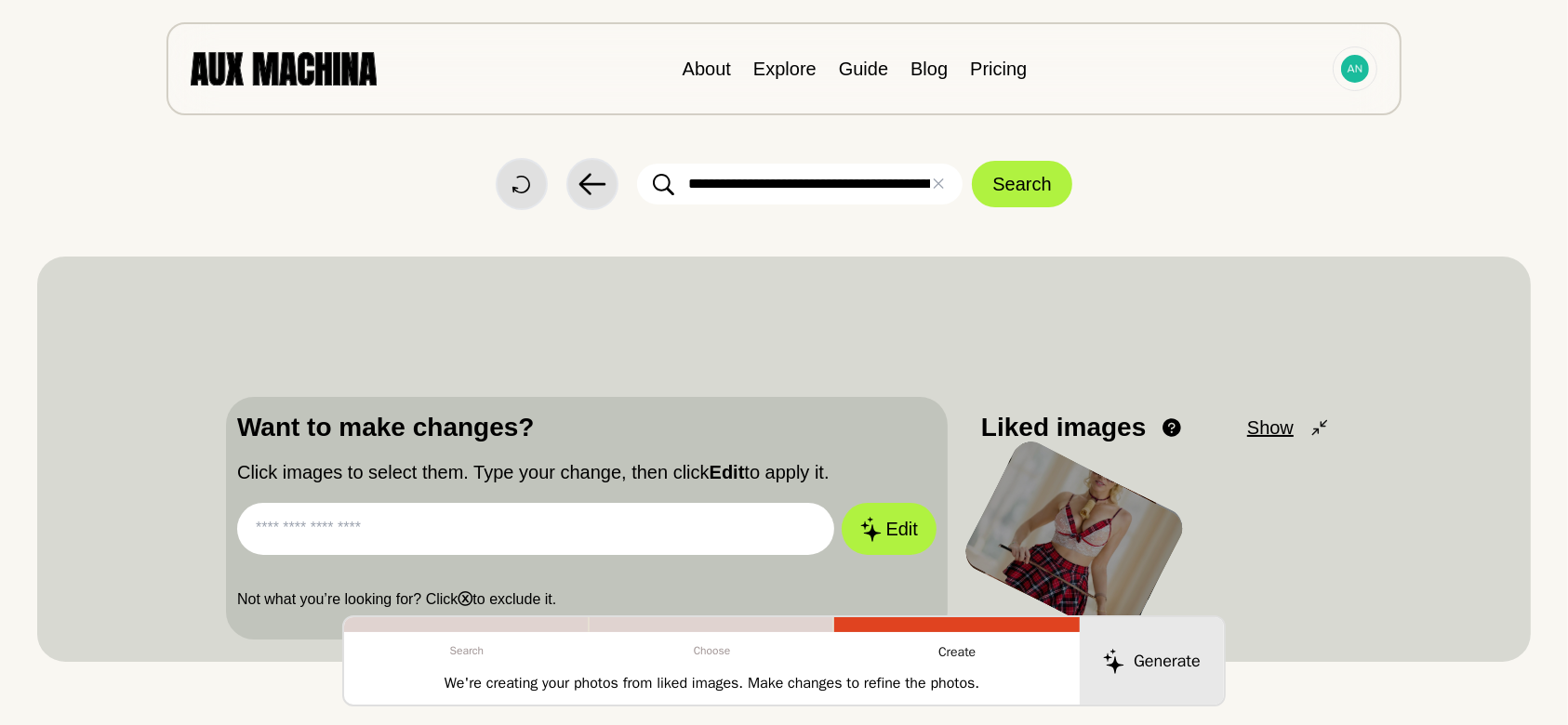 click on "**********" at bounding box center (800, 184) 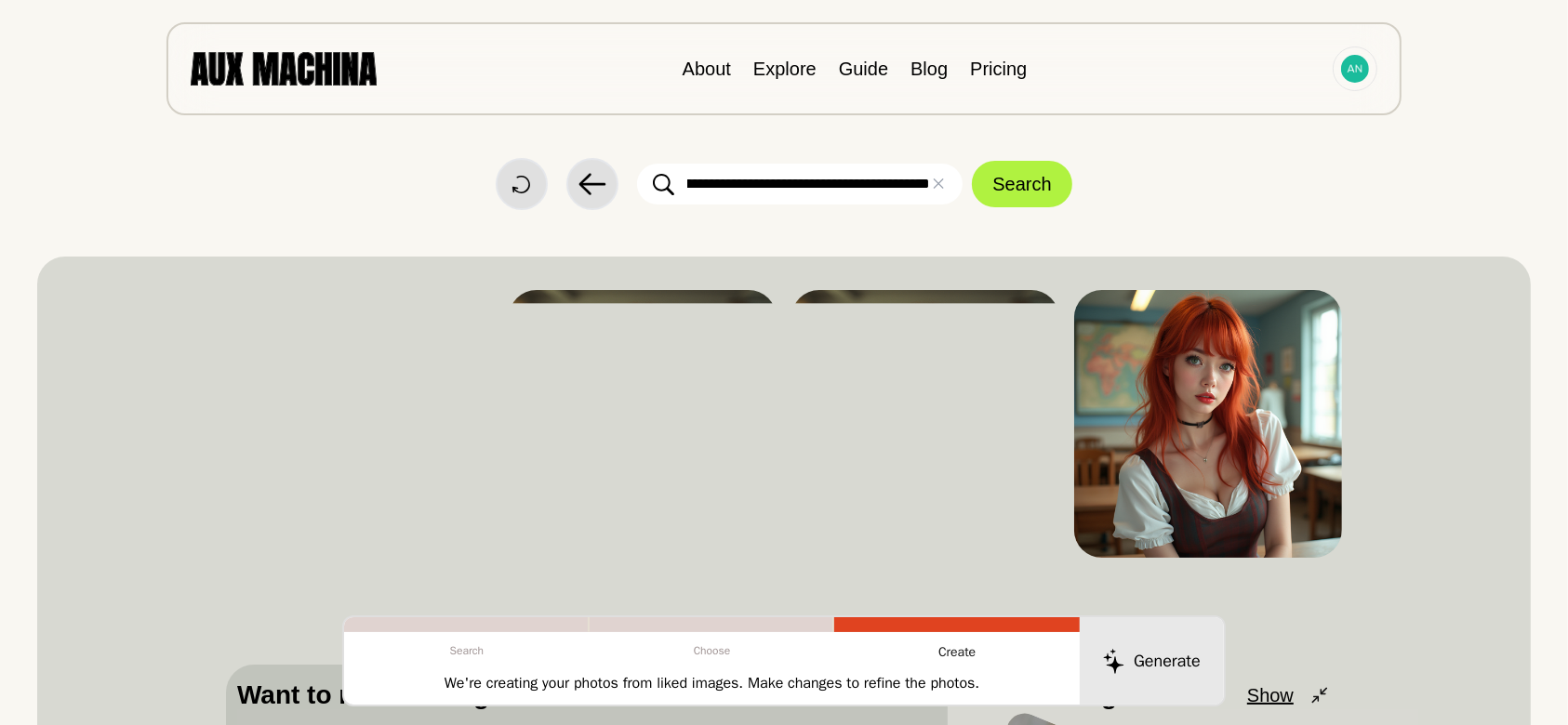 scroll, scrollTop: 0, scrollLeft: 375, axis: horizontal 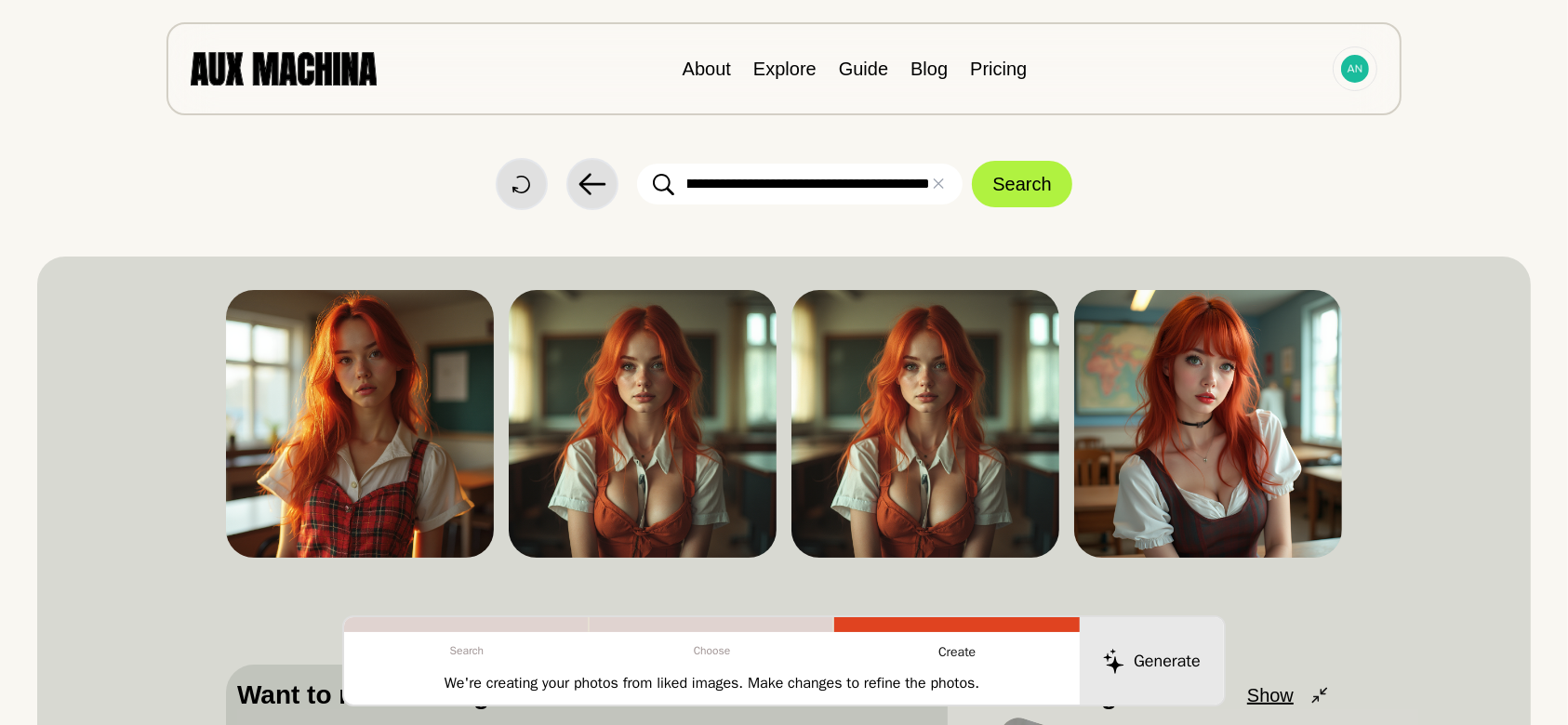 click on "**********" at bounding box center [800, 184] 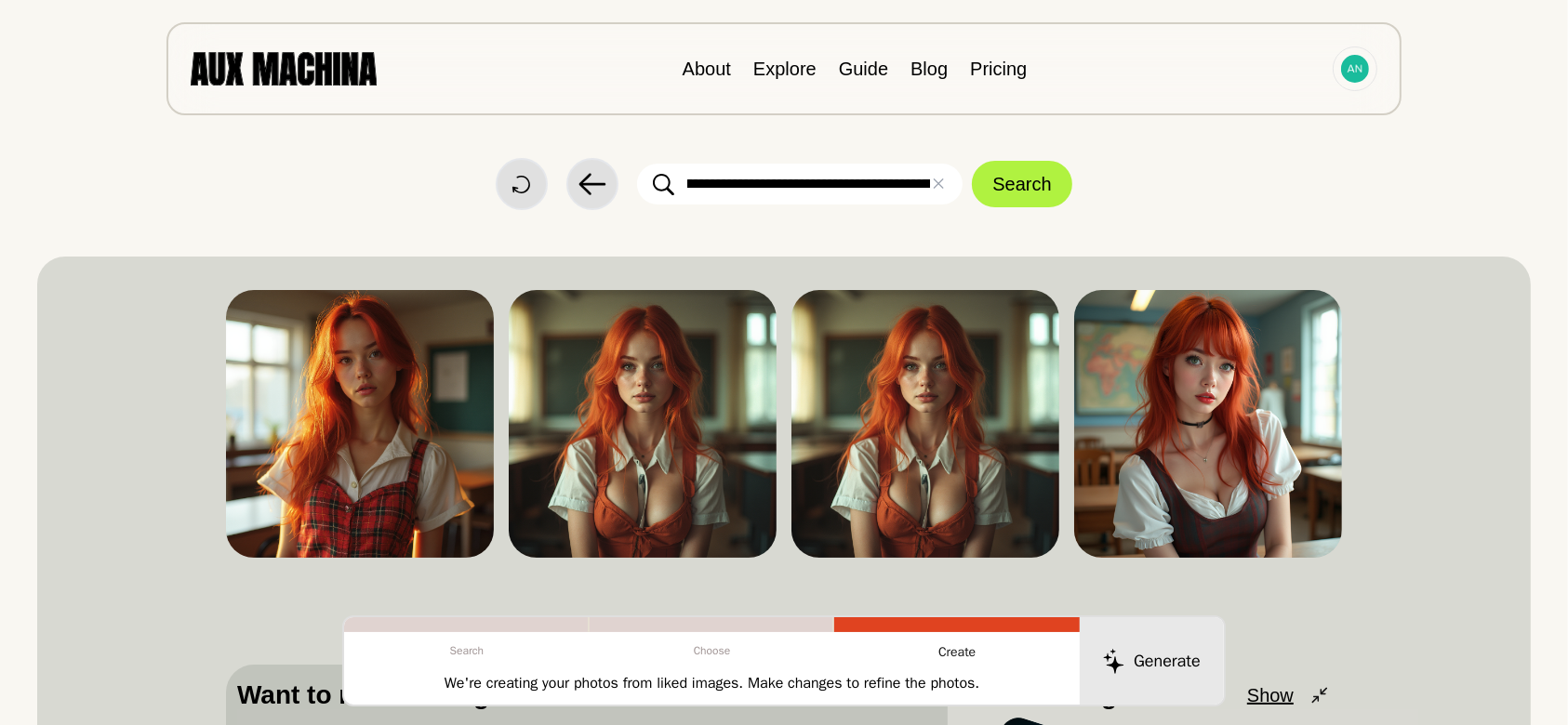 scroll, scrollTop: 0, scrollLeft: 246, axis: horizontal 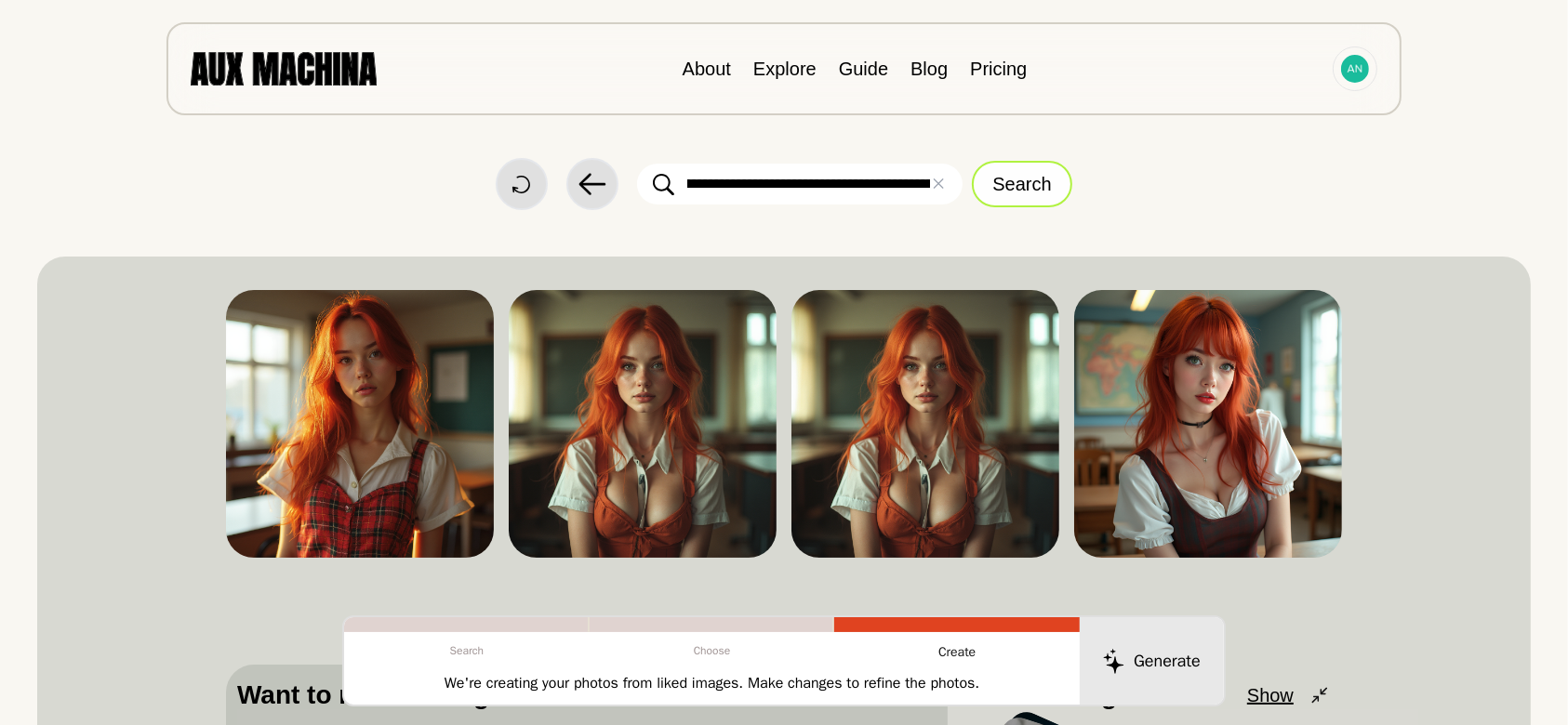 type on "**********" 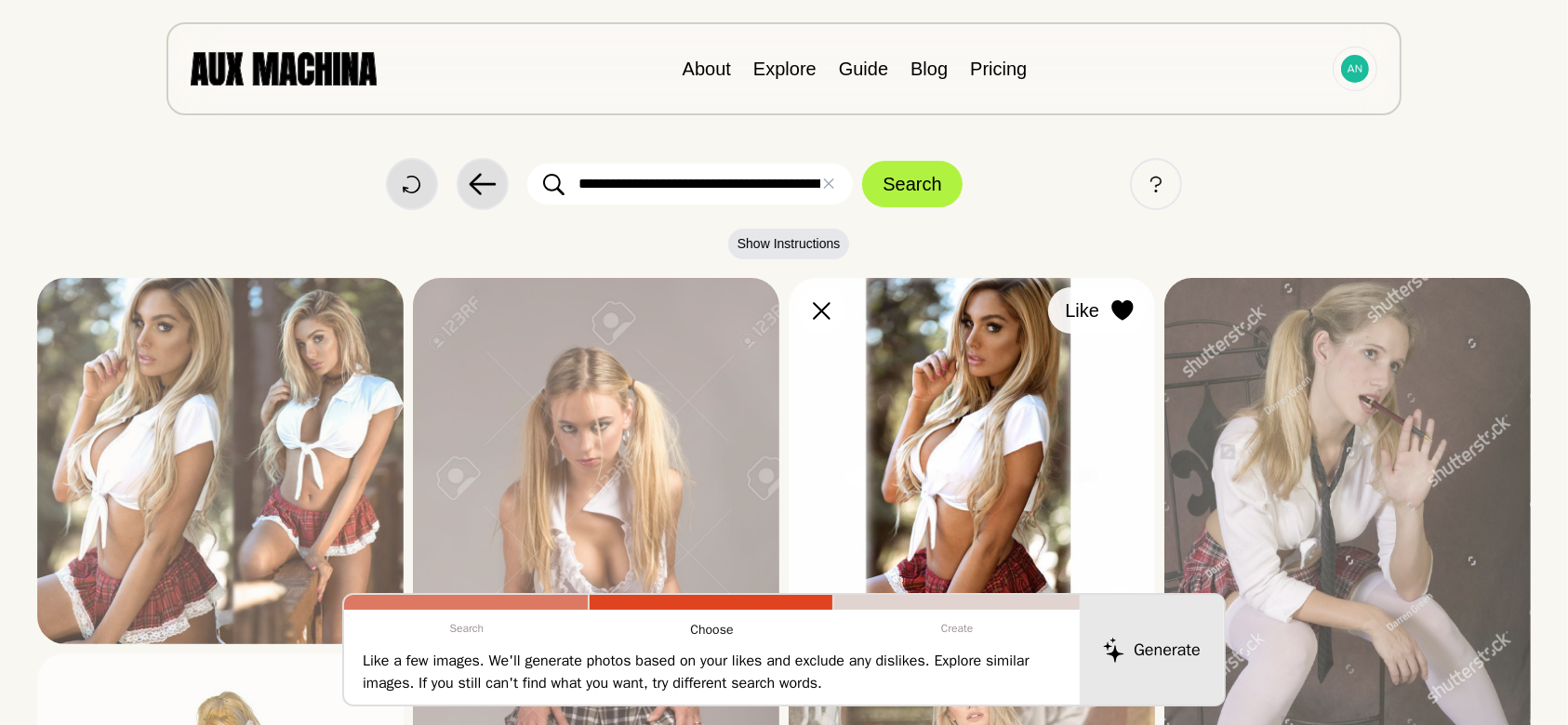 click on "Like" at bounding box center [0, 0] 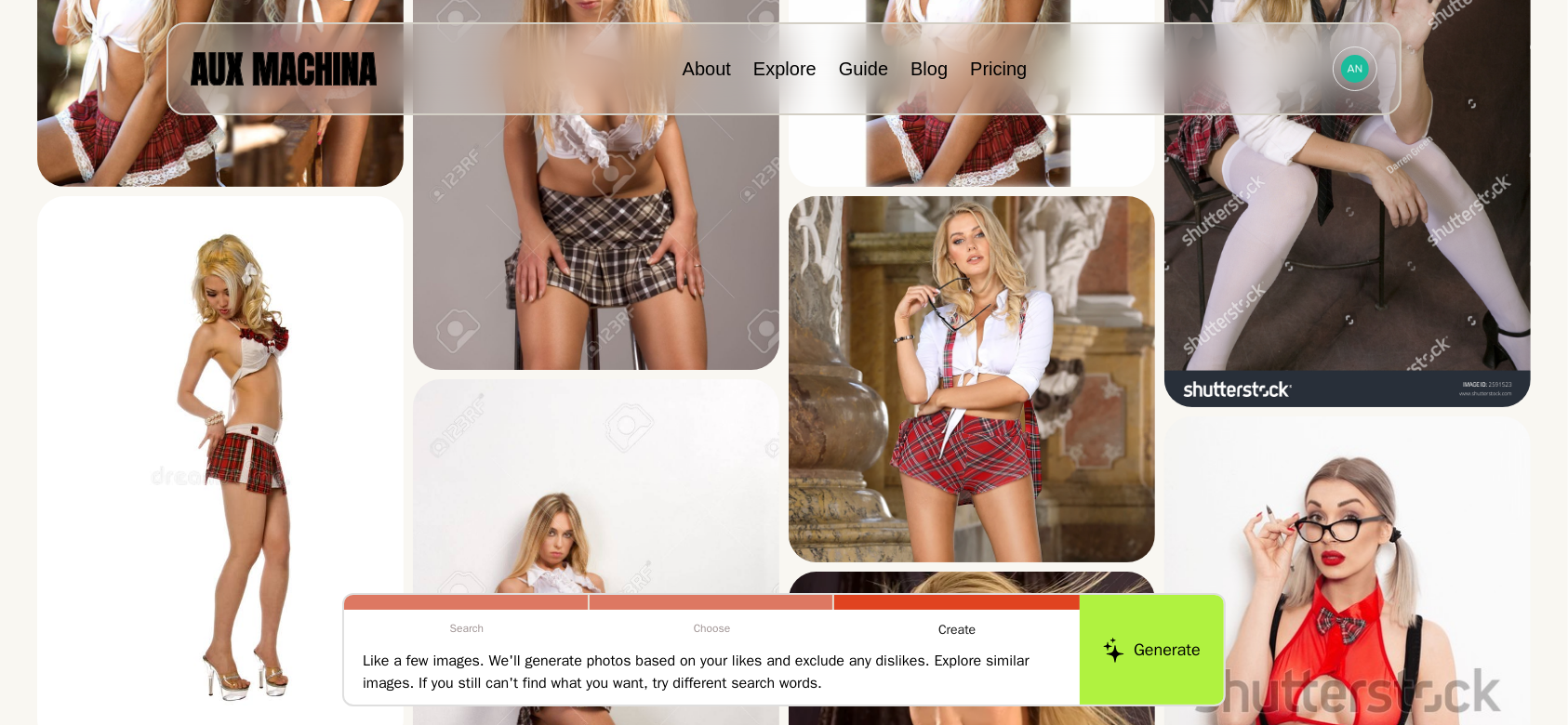 scroll, scrollTop: 468, scrollLeft: 0, axis: vertical 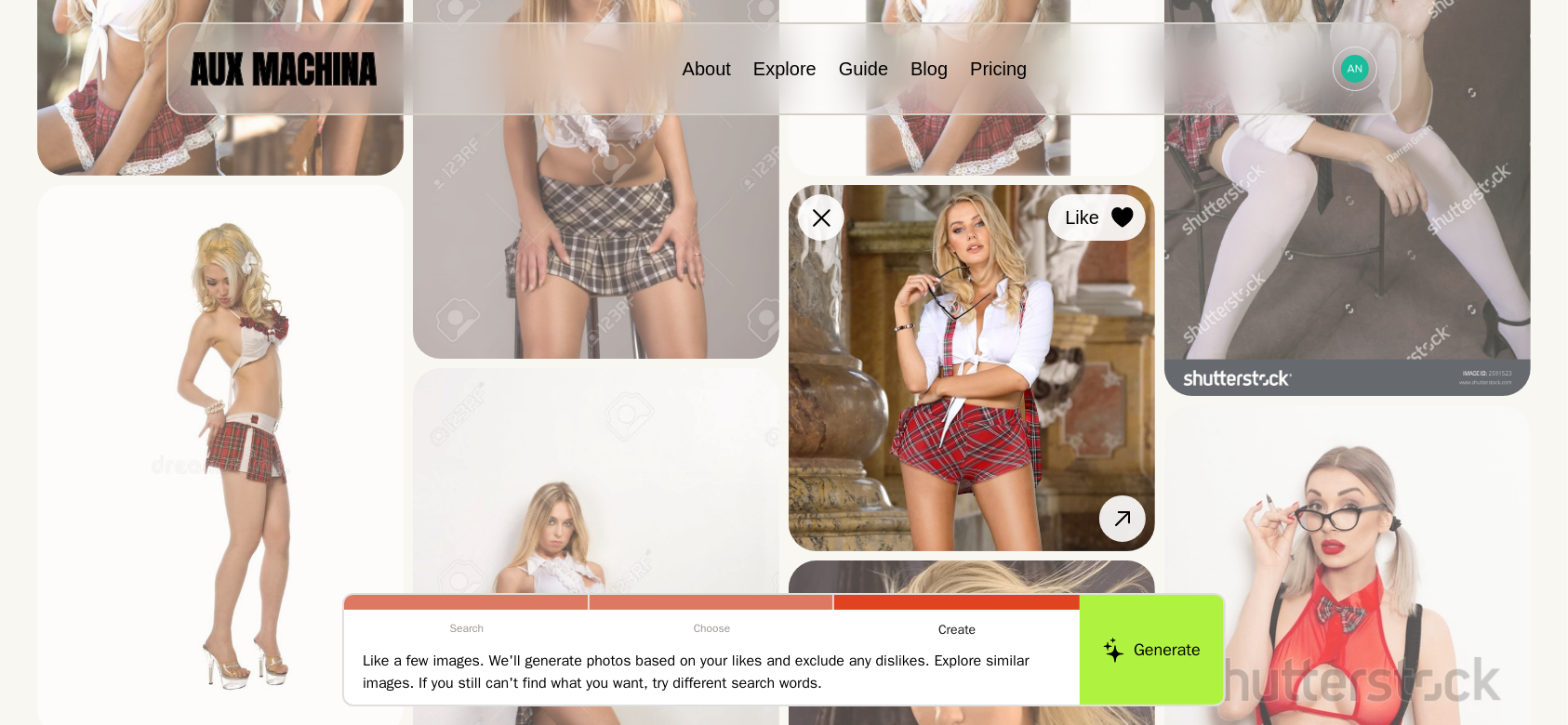 click at bounding box center (0, 0) 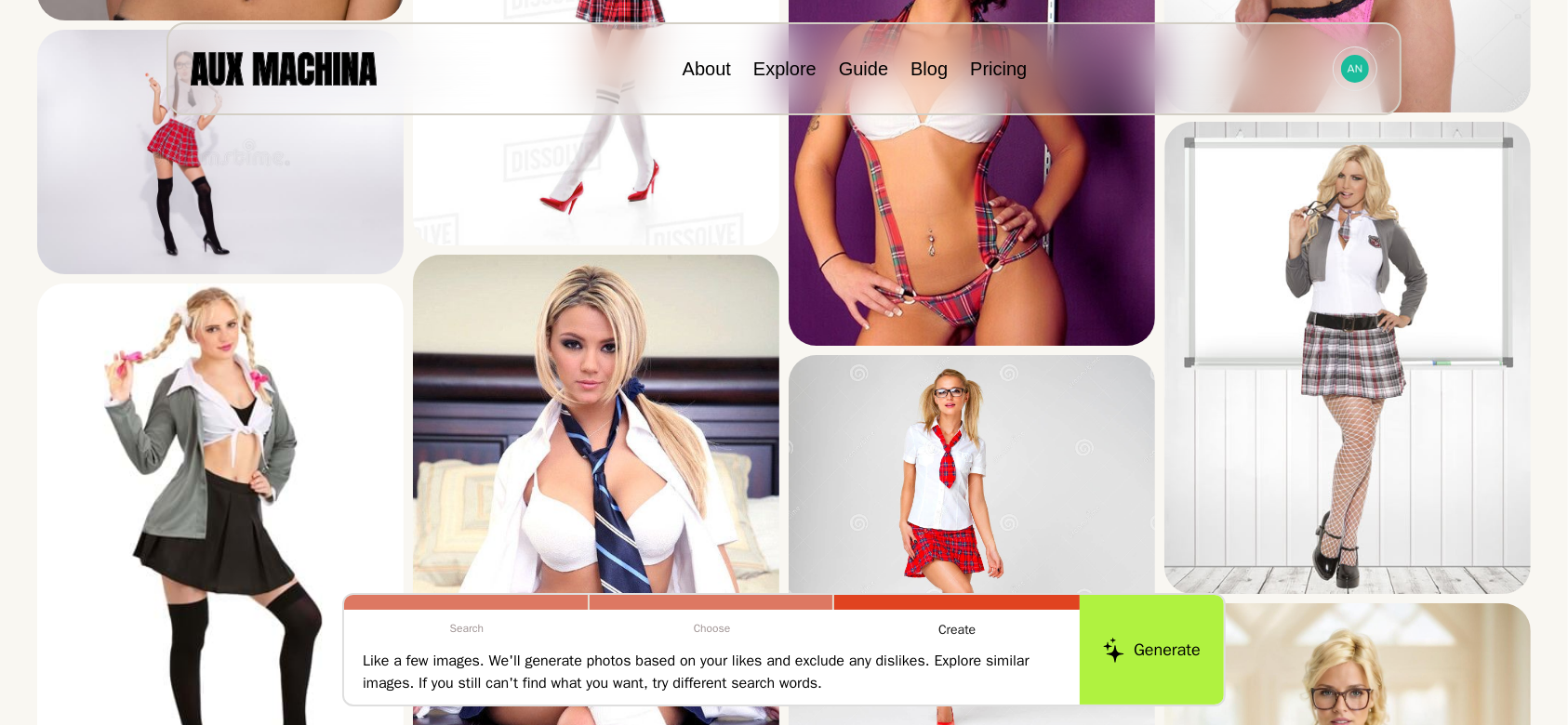 scroll, scrollTop: 1808, scrollLeft: 0, axis: vertical 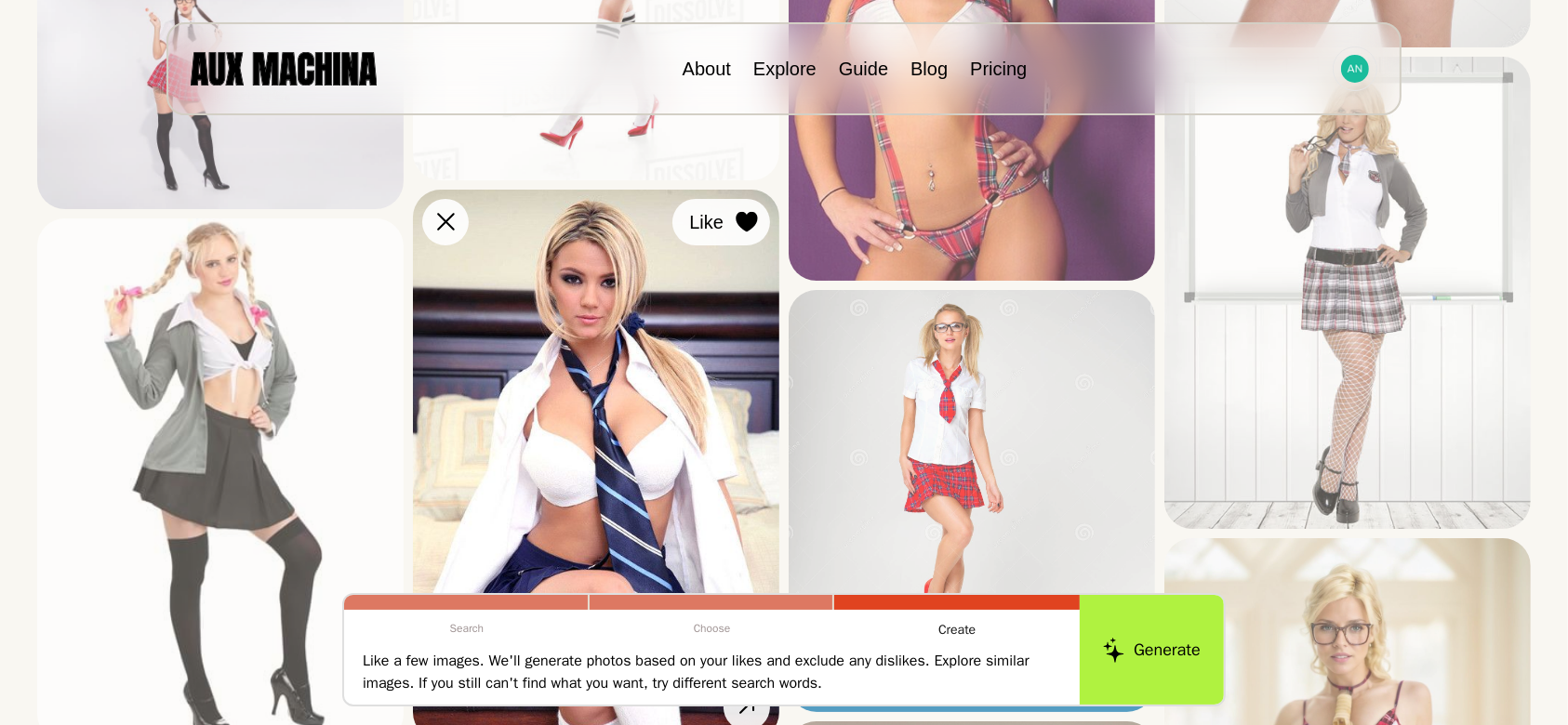 click at bounding box center (0, 0) 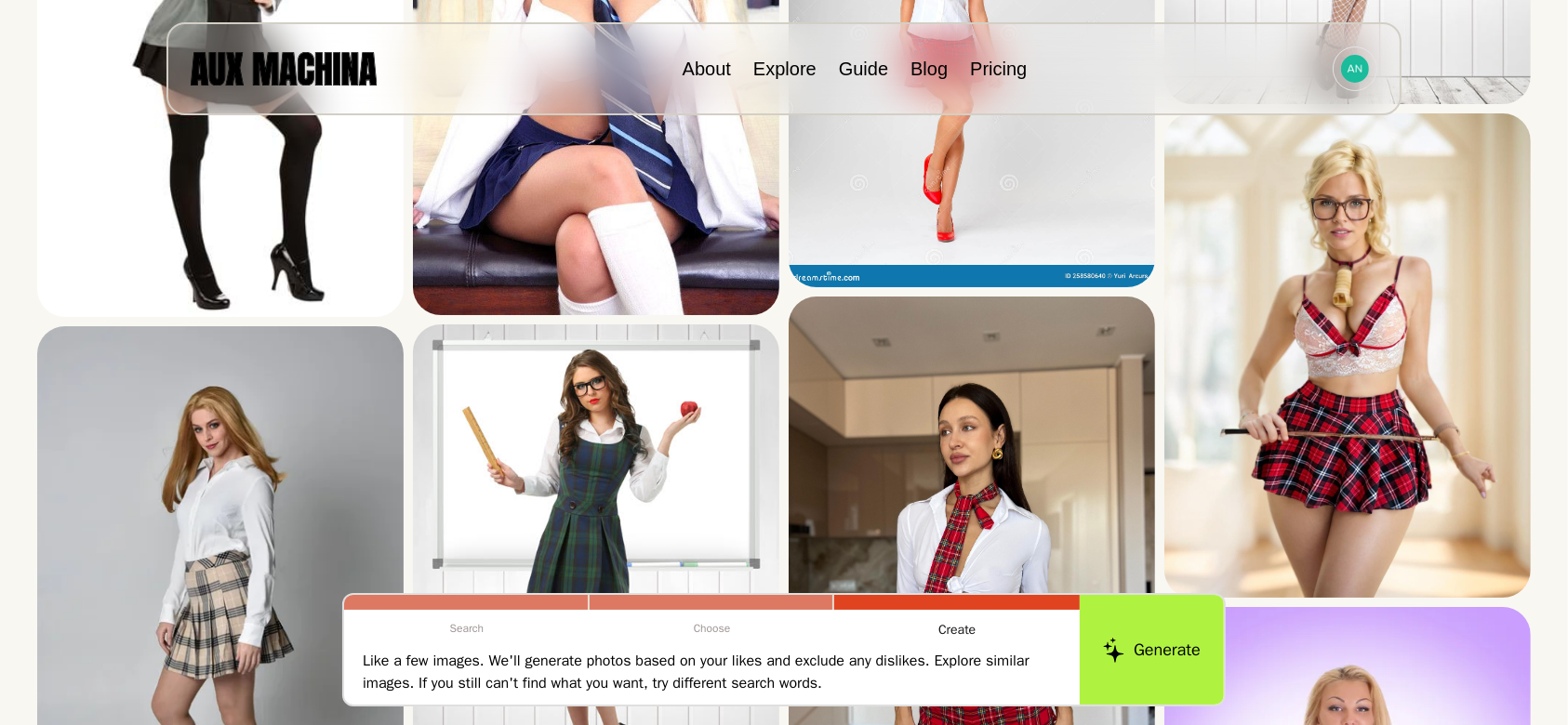 scroll, scrollTop: 2244, scrollLeft: 0, axis: vertical 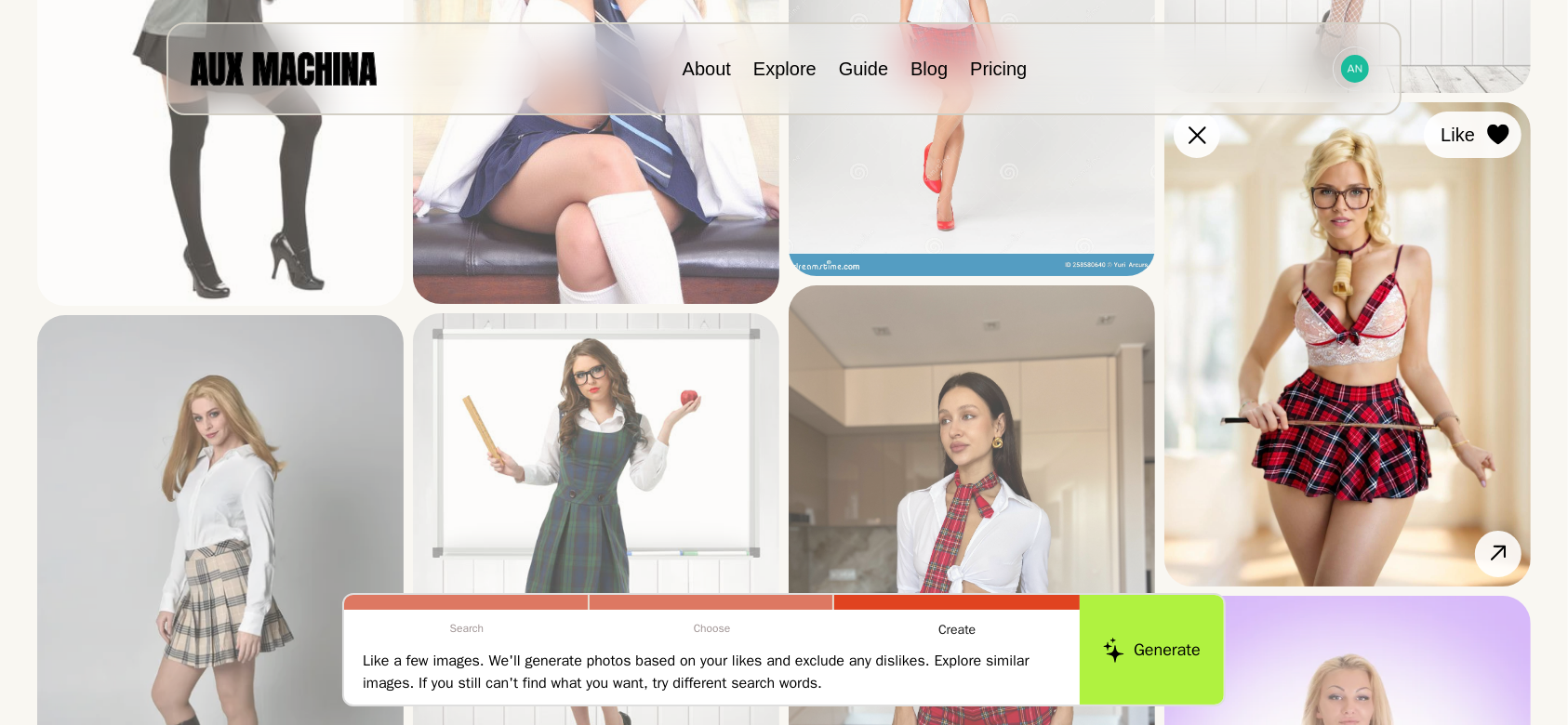 click at bounding box center [0, 0] 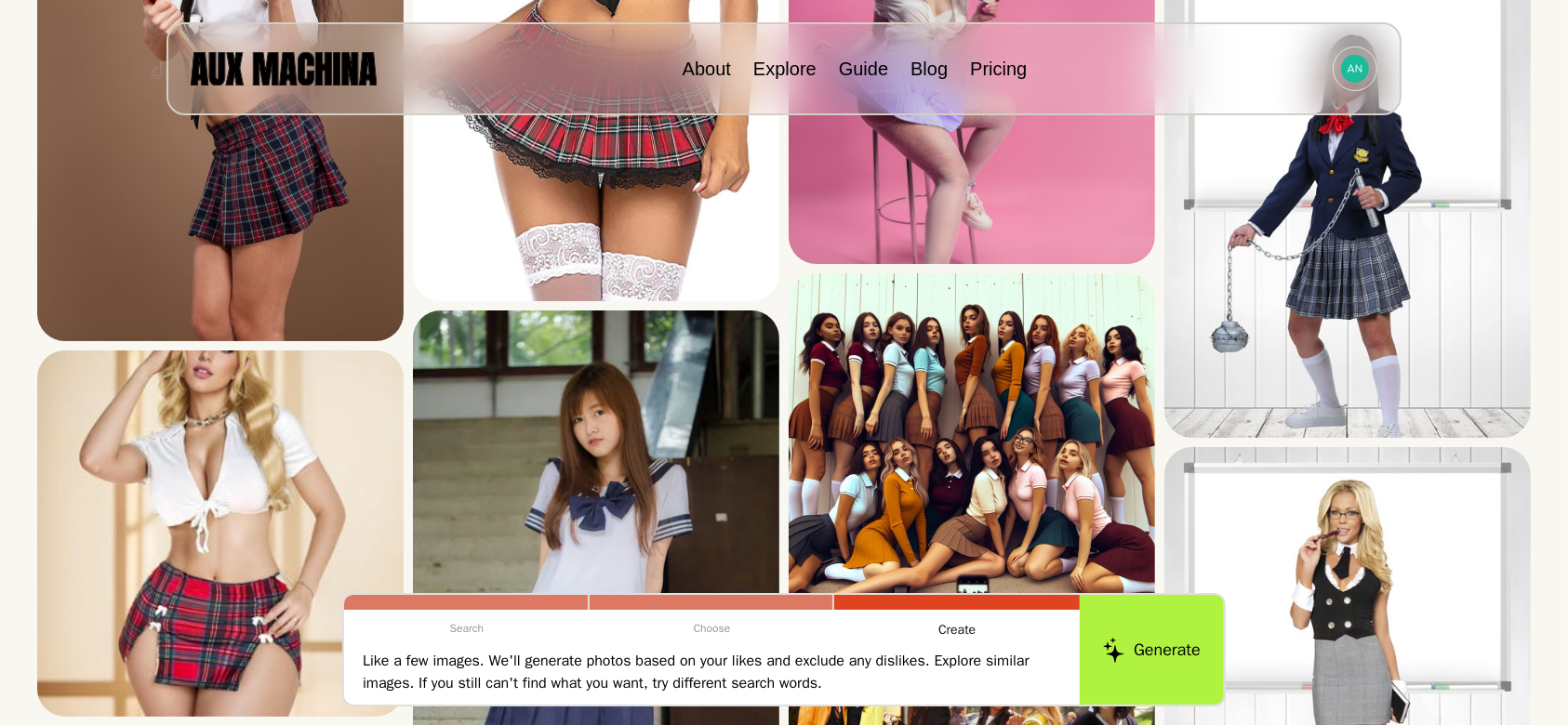 scroll, scrollTop: 3358, scrollLeft: 0, axis: vertical 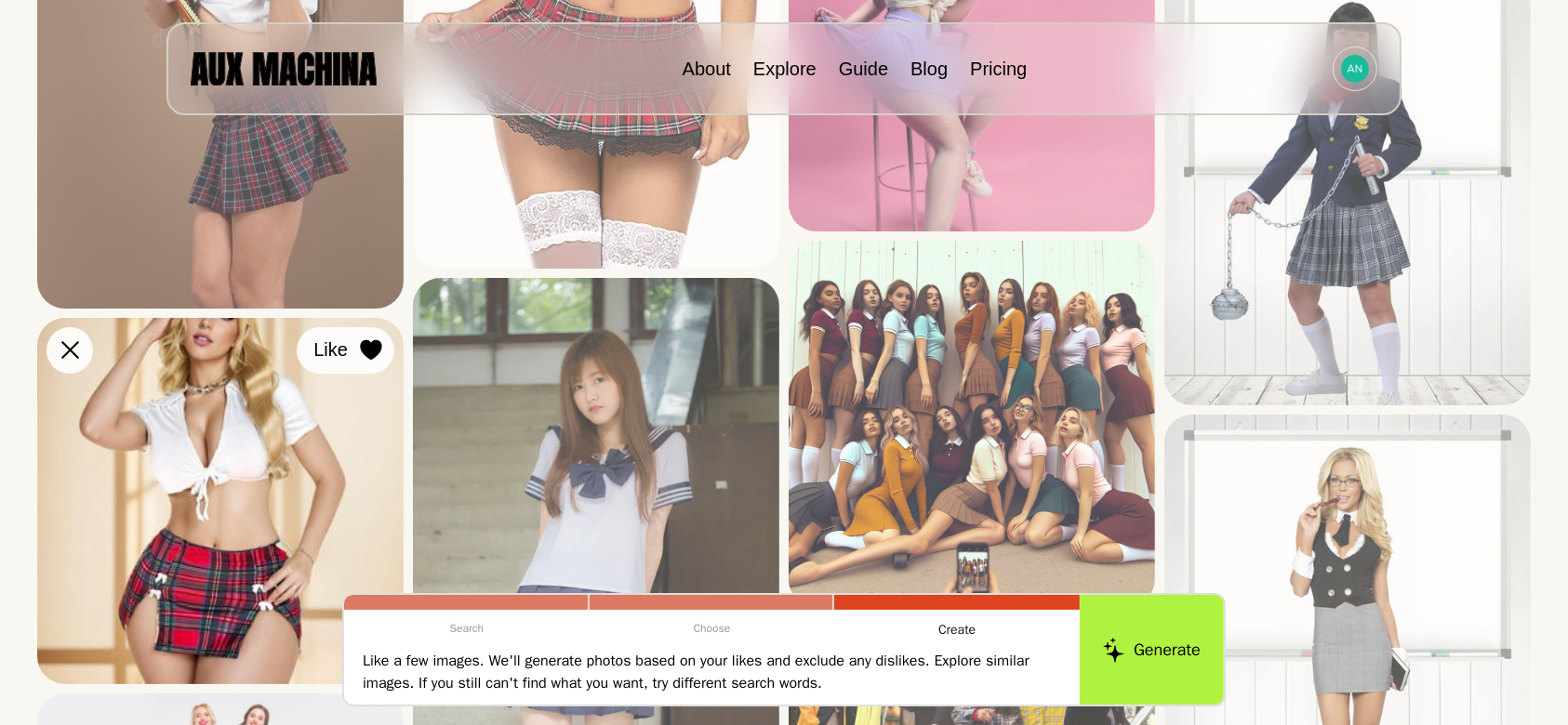 click on "Like" at bounding box center (0, 0) 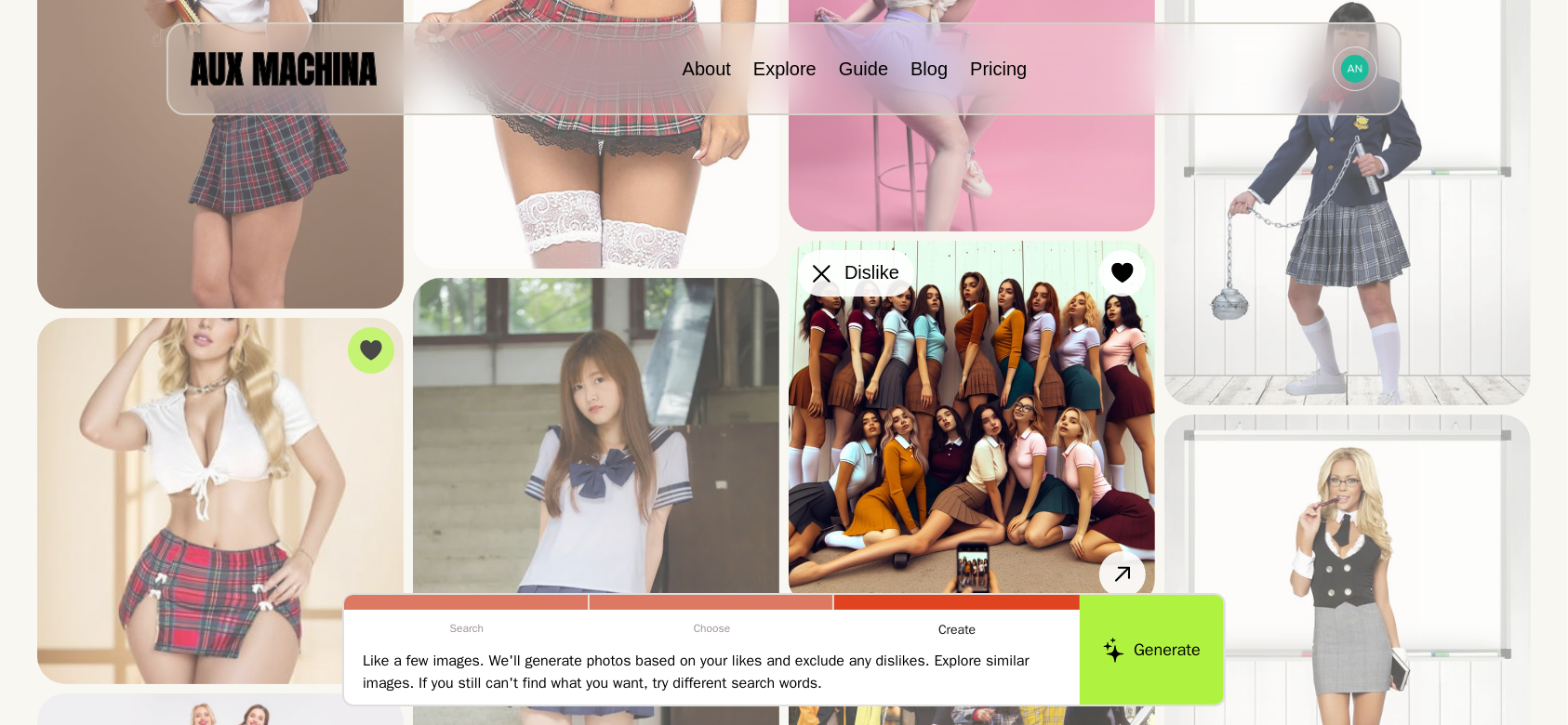 click at bounding box center [0, 0] 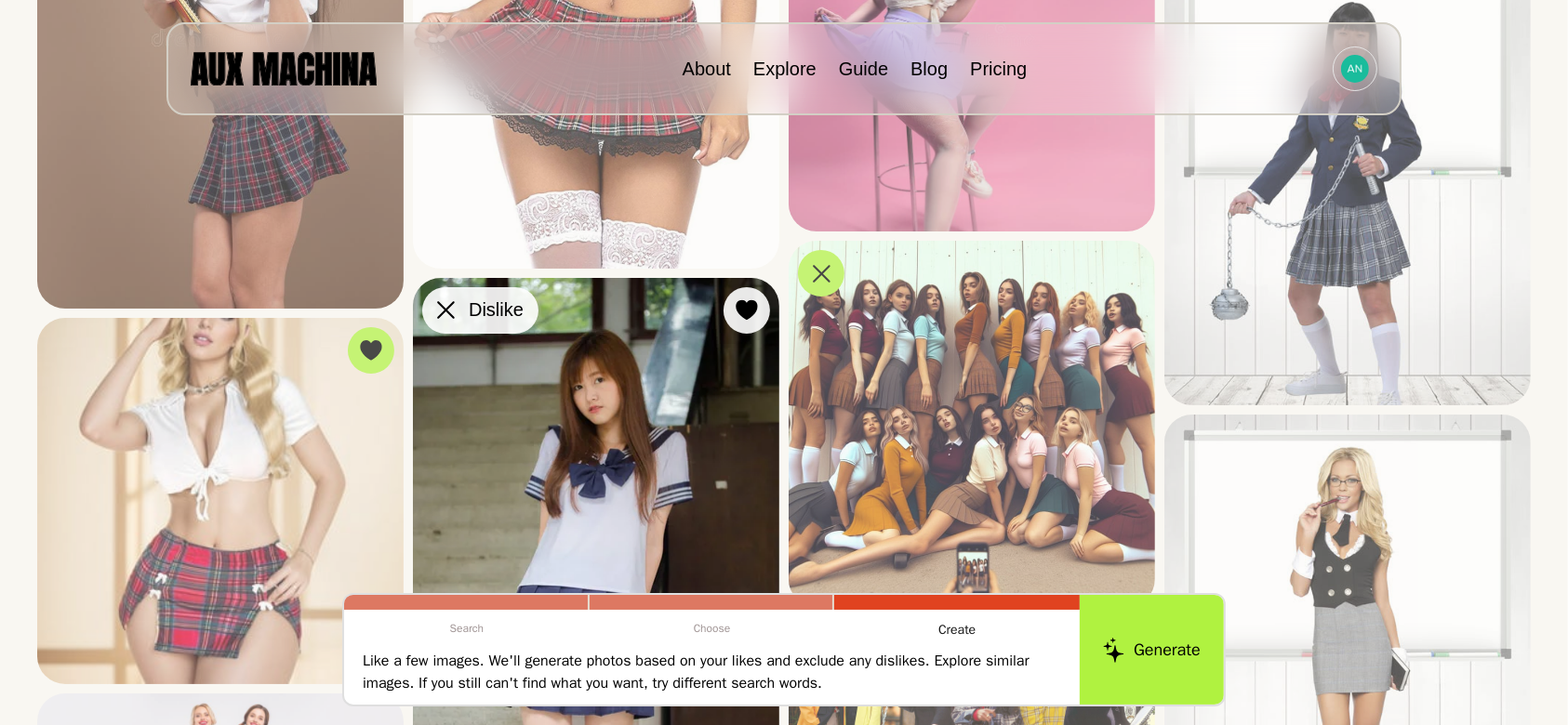 click at bounding box center (0, 0) 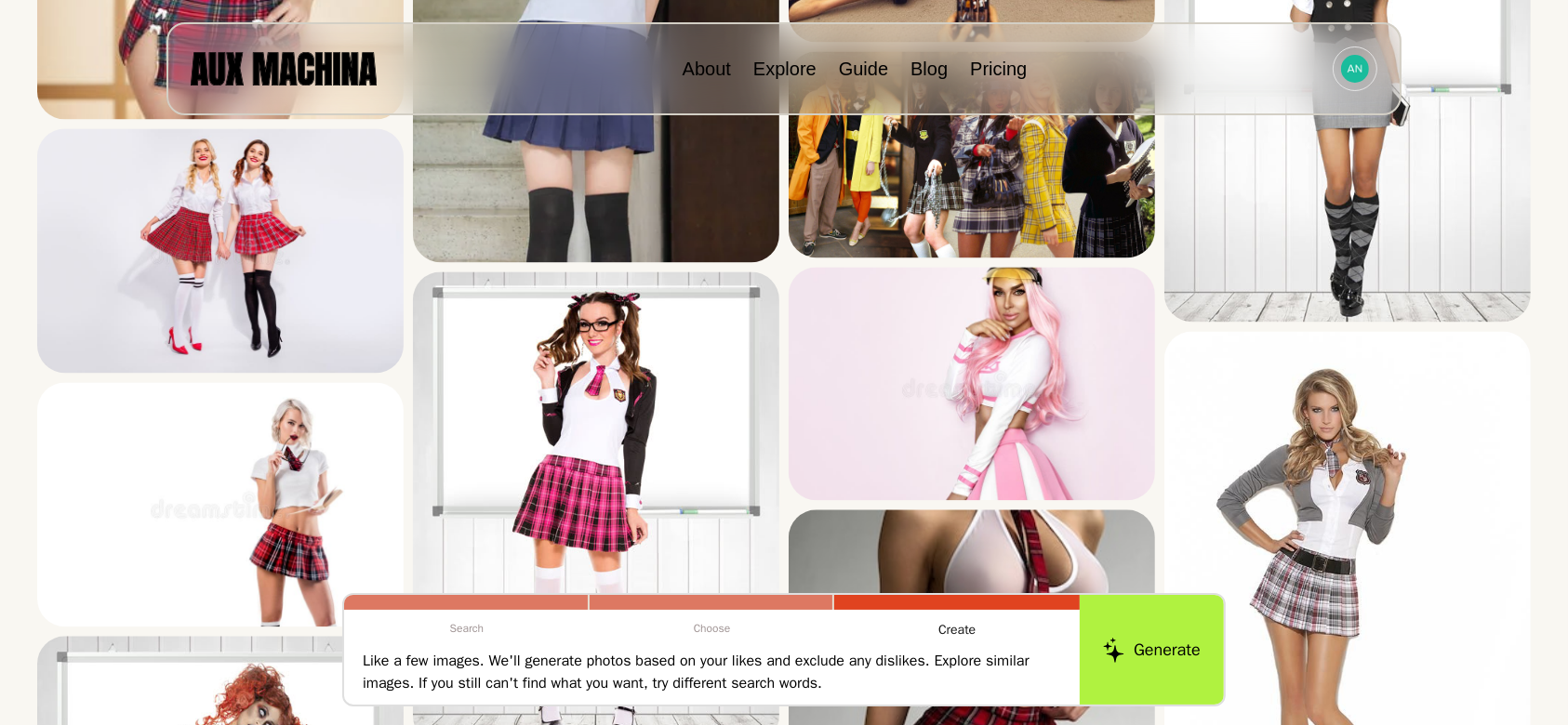 scroll, scrollTop: 3934, scrollLeft: 0, axis: vertical 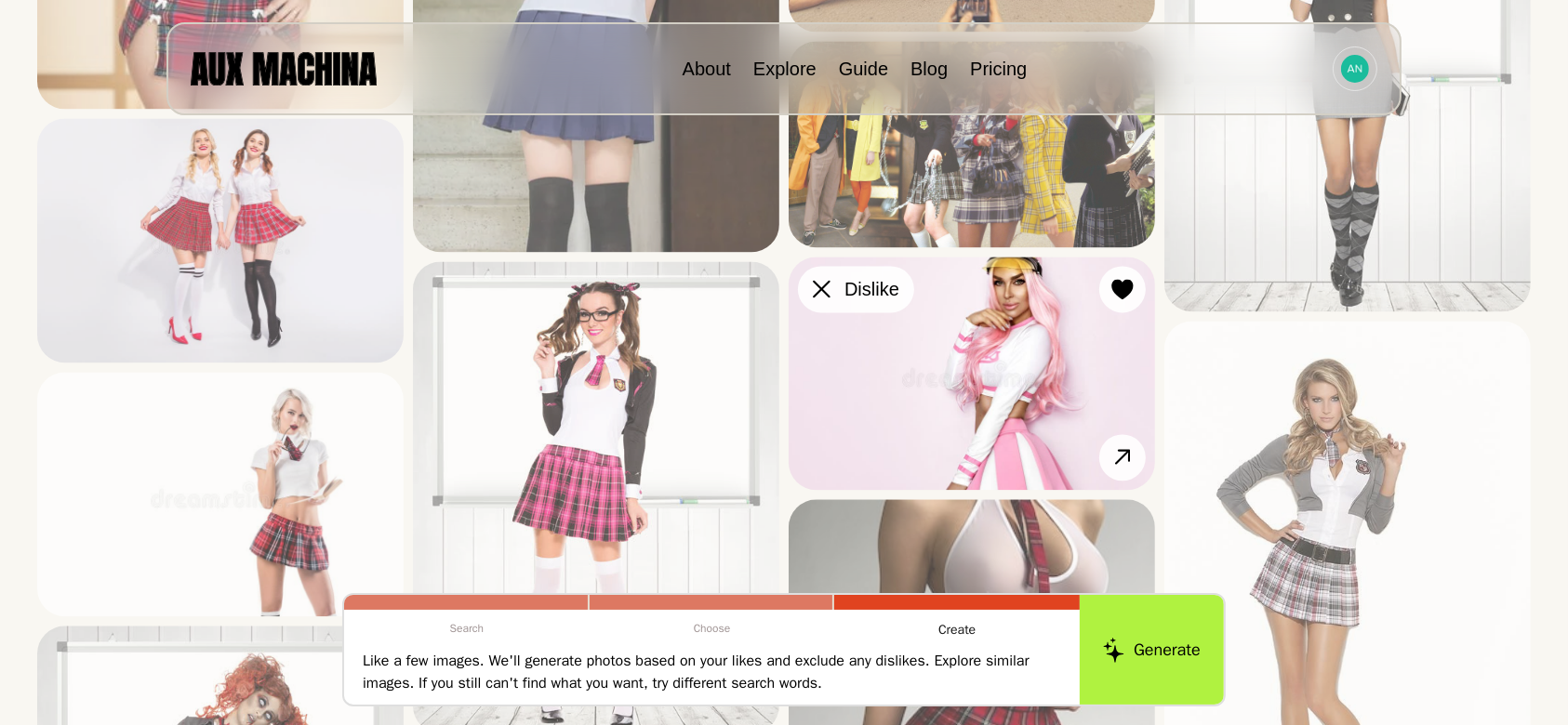 click at bounding box center (0, 0) 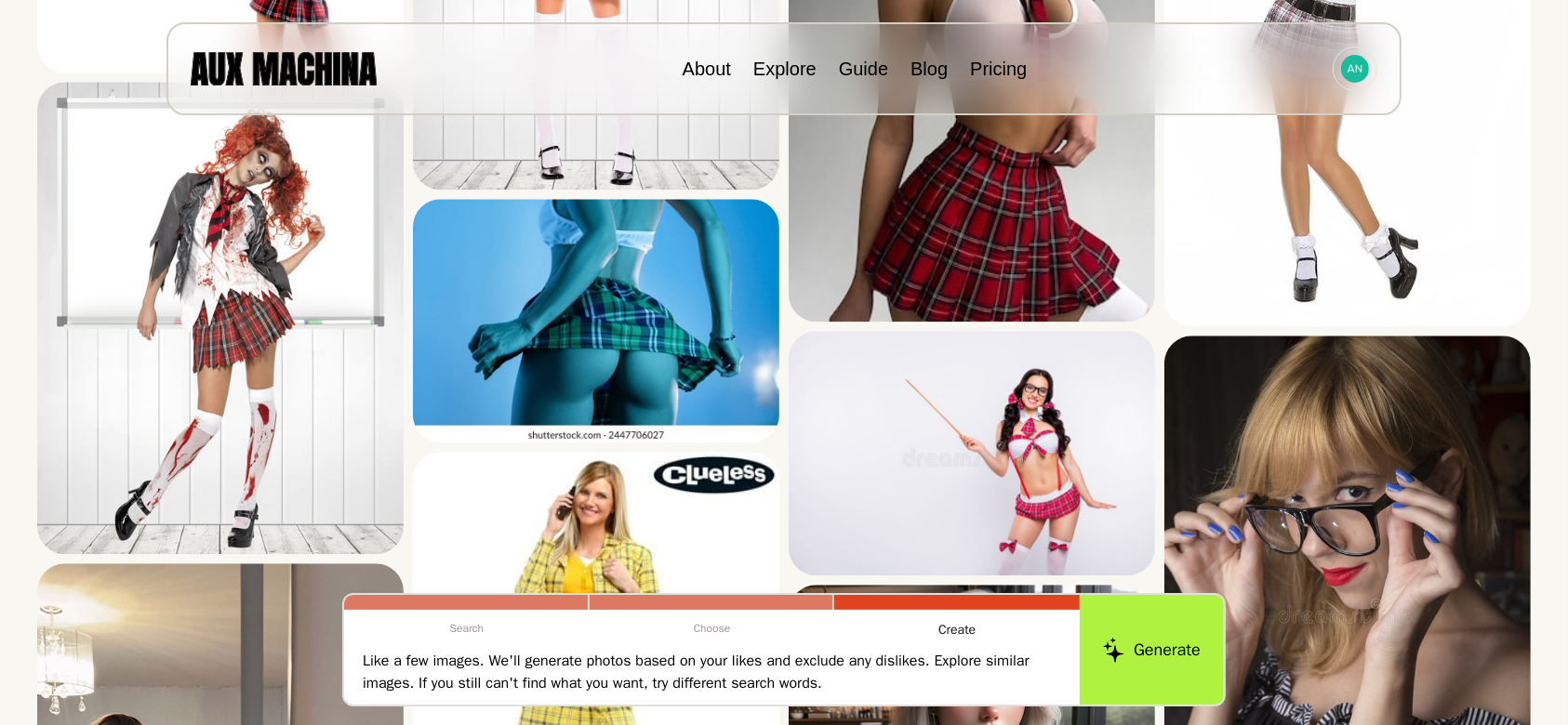 scroll, scrollTop: 4499, scrollLeft: 0, axis: vertical 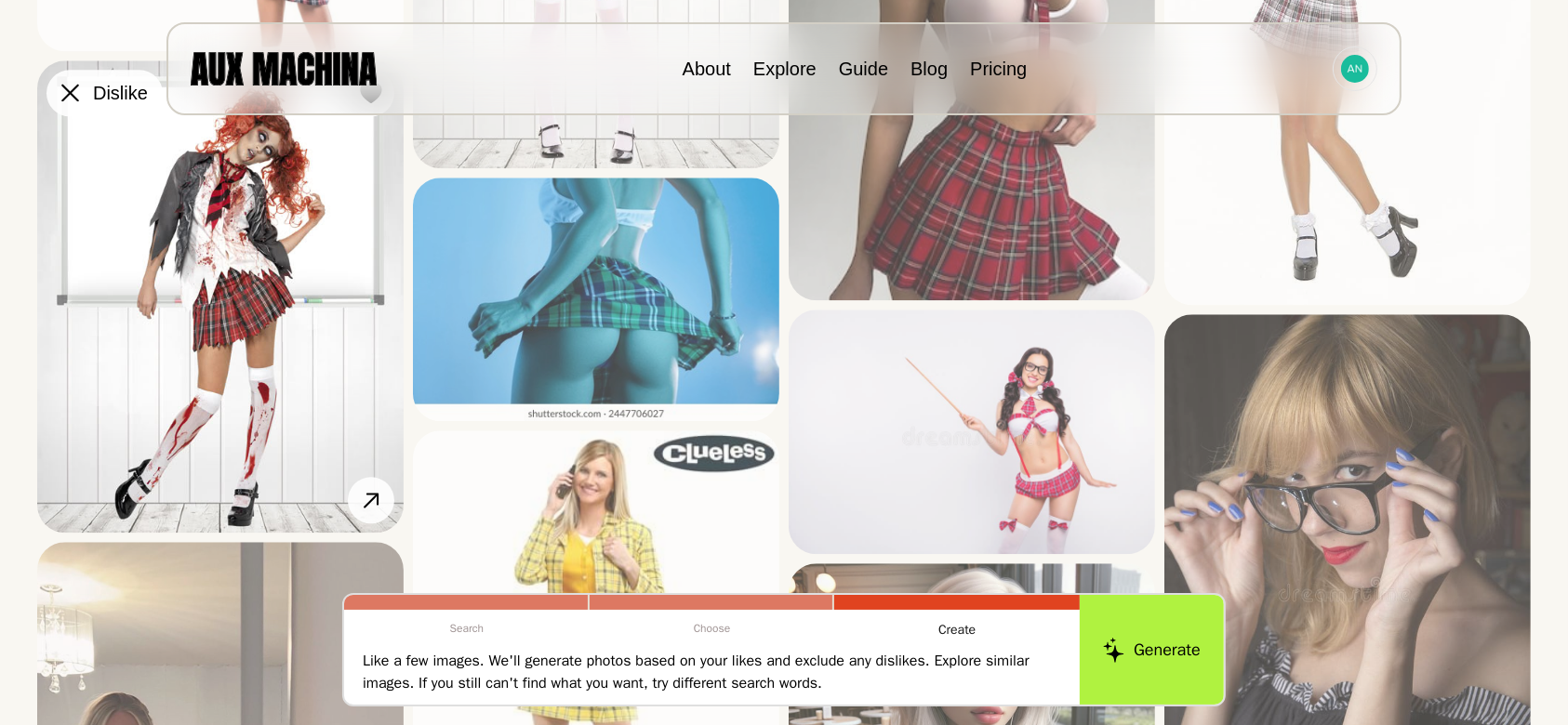 click at bounding box center (0, 0) 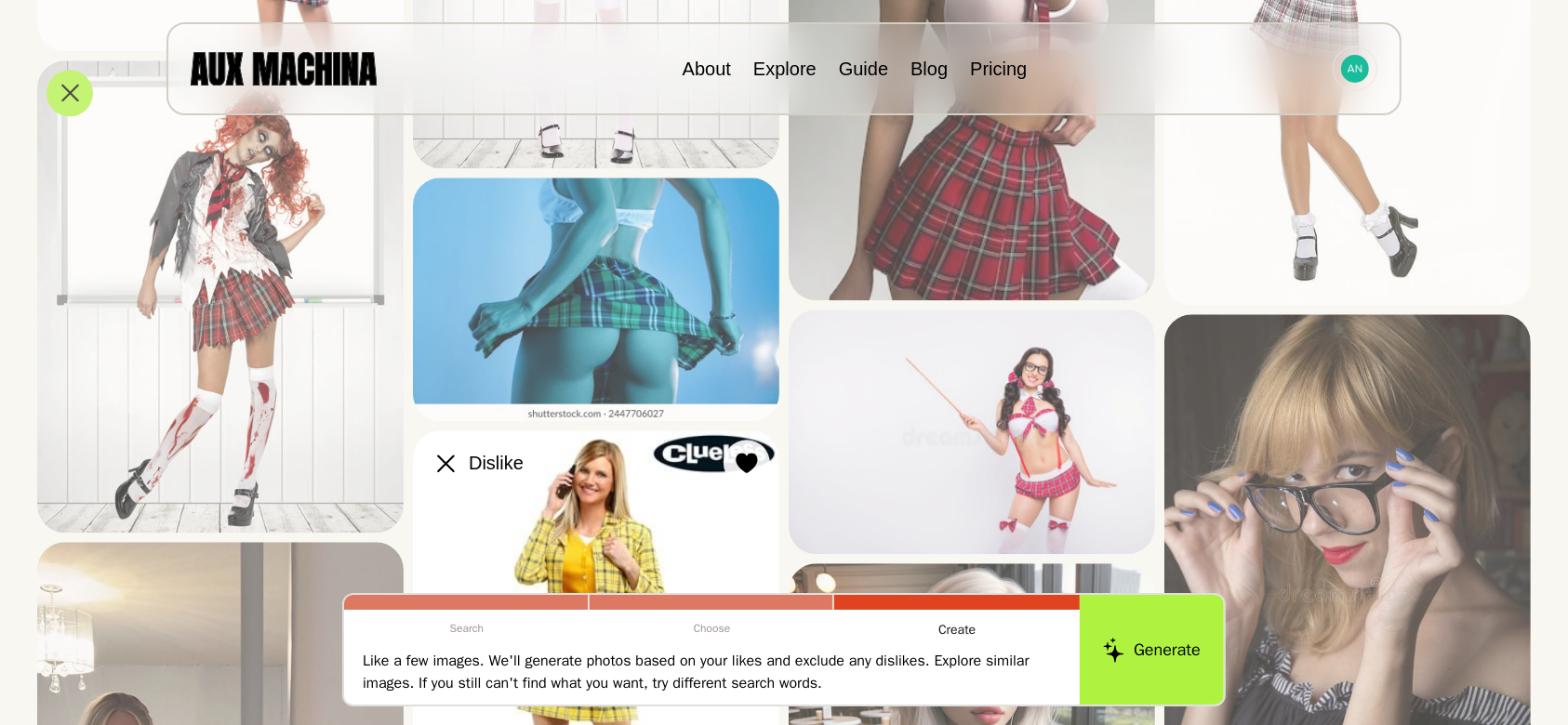click at bounding box center (0, 0) 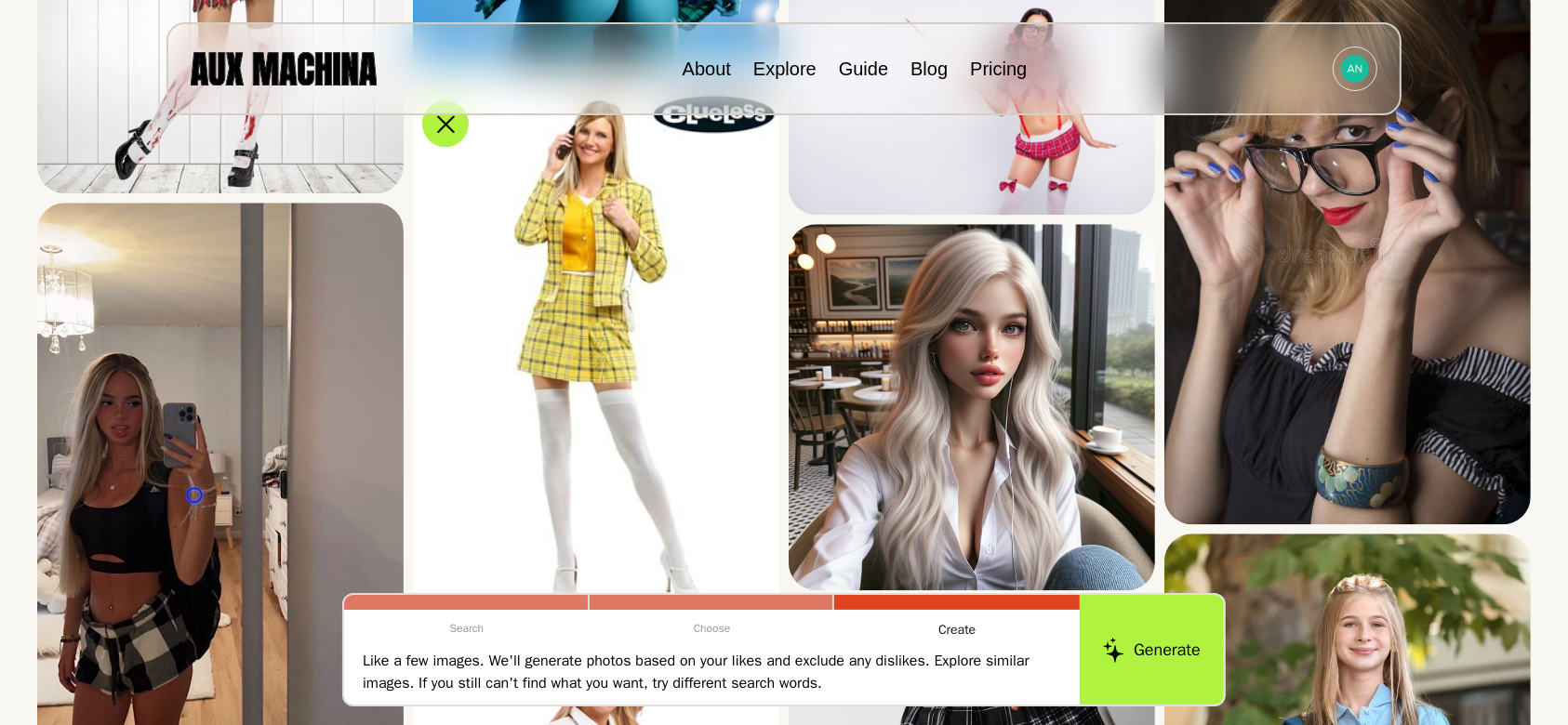scroll, scrollTop: 4848, scrollLeft: 0, axis: vertical 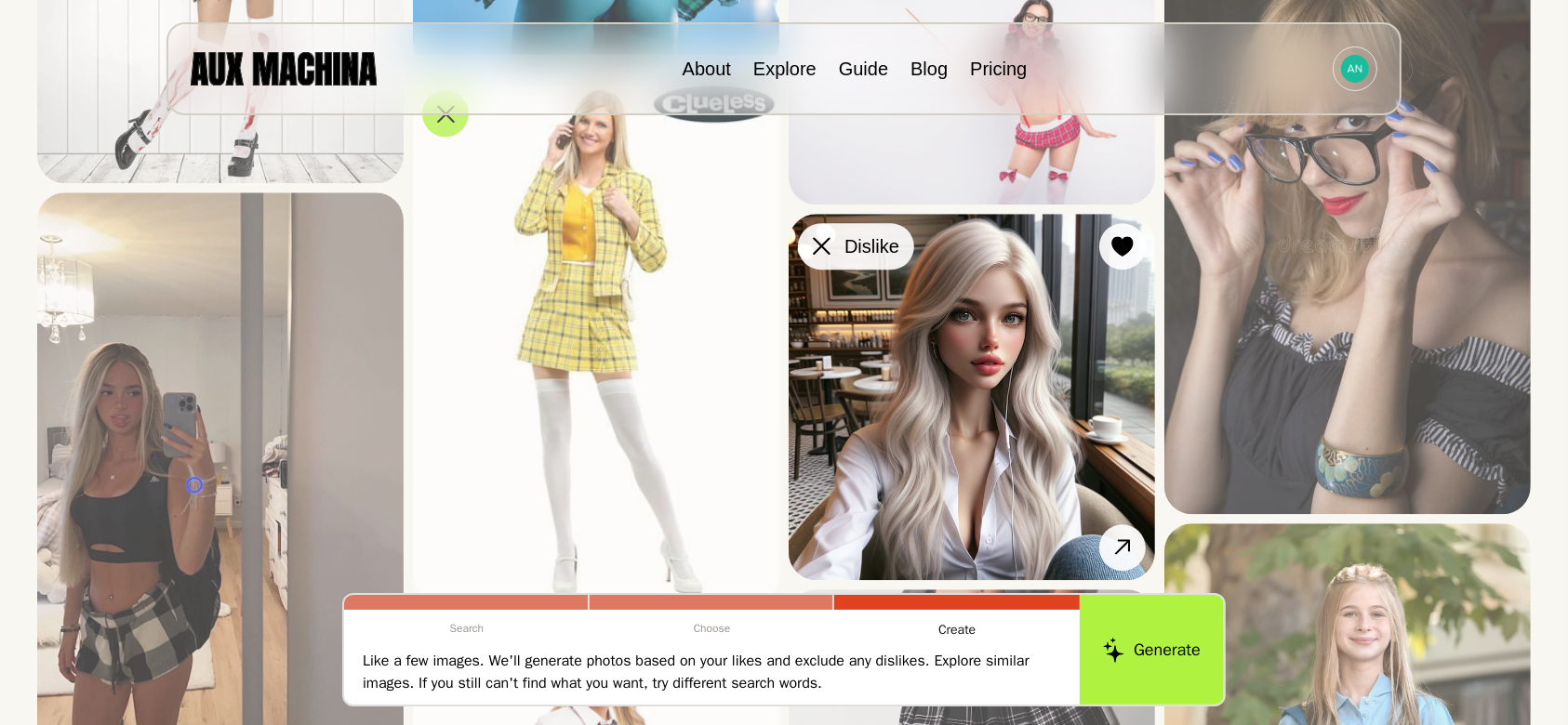 click at bounding box center (0, 0) 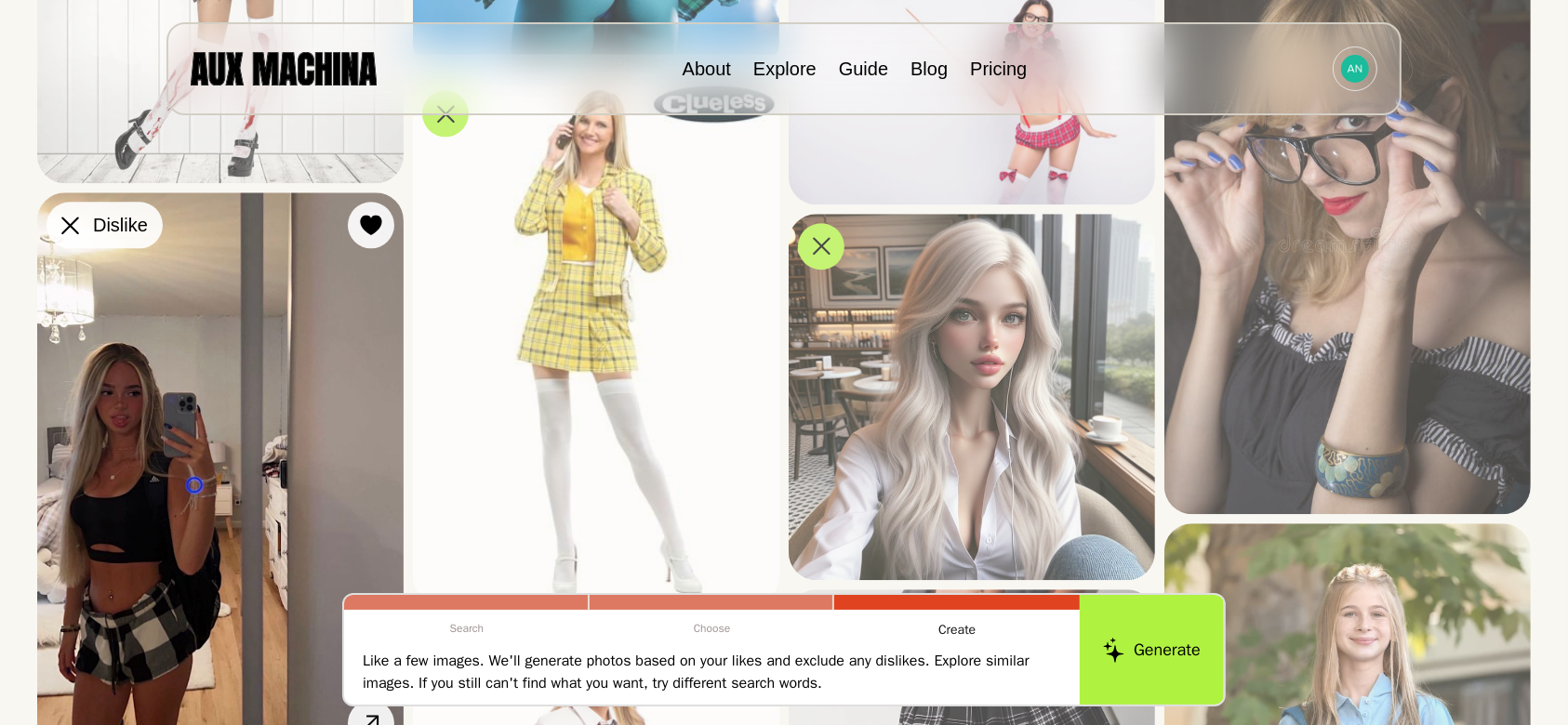 click at bounding box center (0, 0) 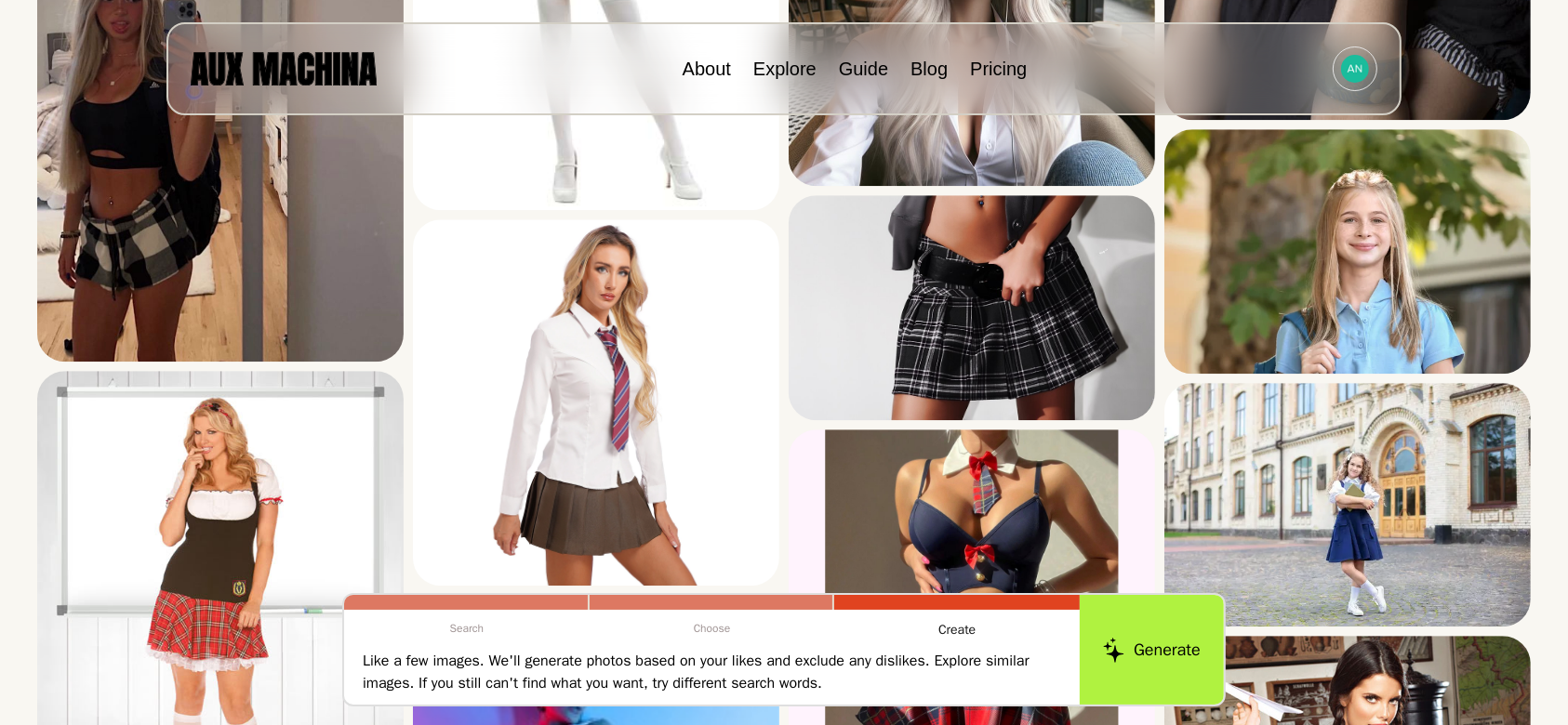 scroll, scrollTop: 5230, scrollLeft: 0, axis: vertical 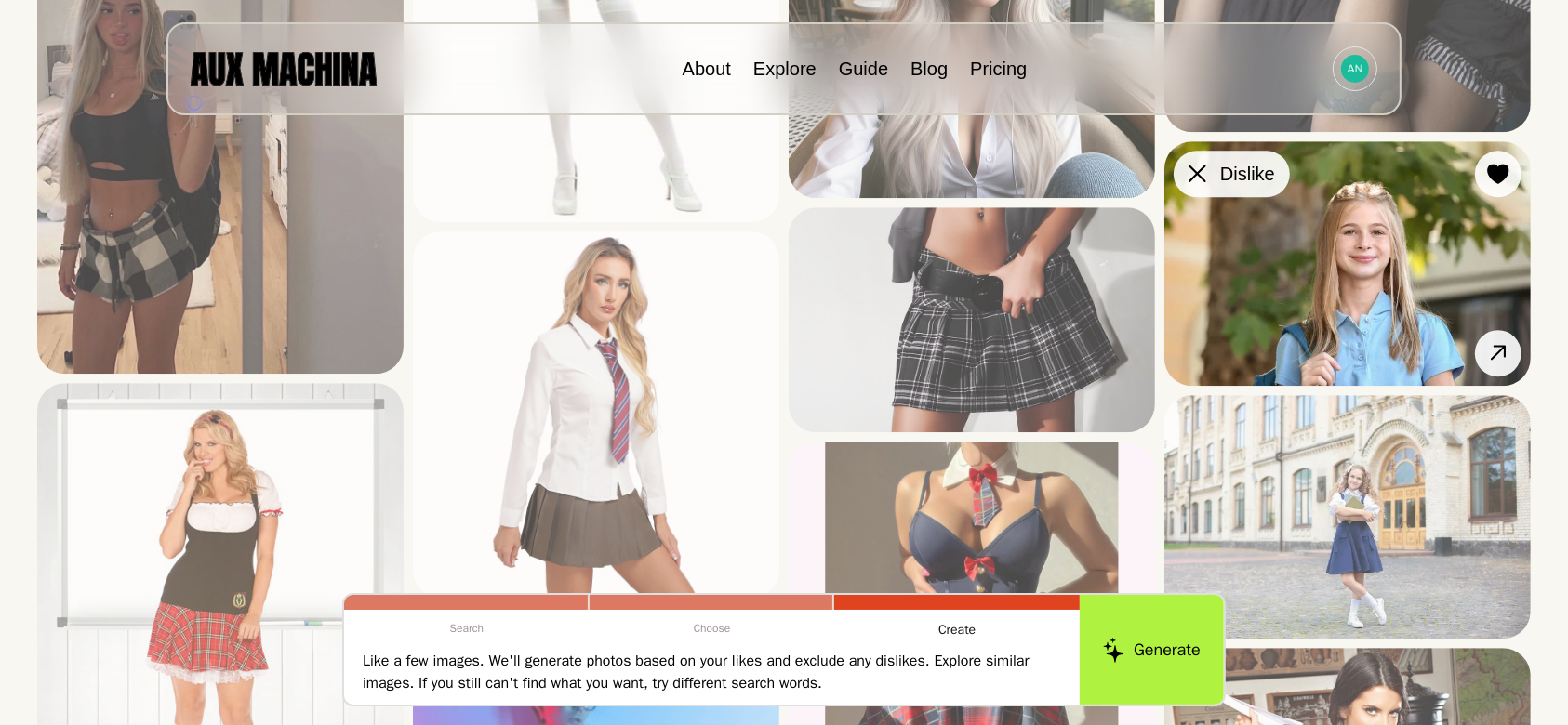 click at bounding box center (0, 0) 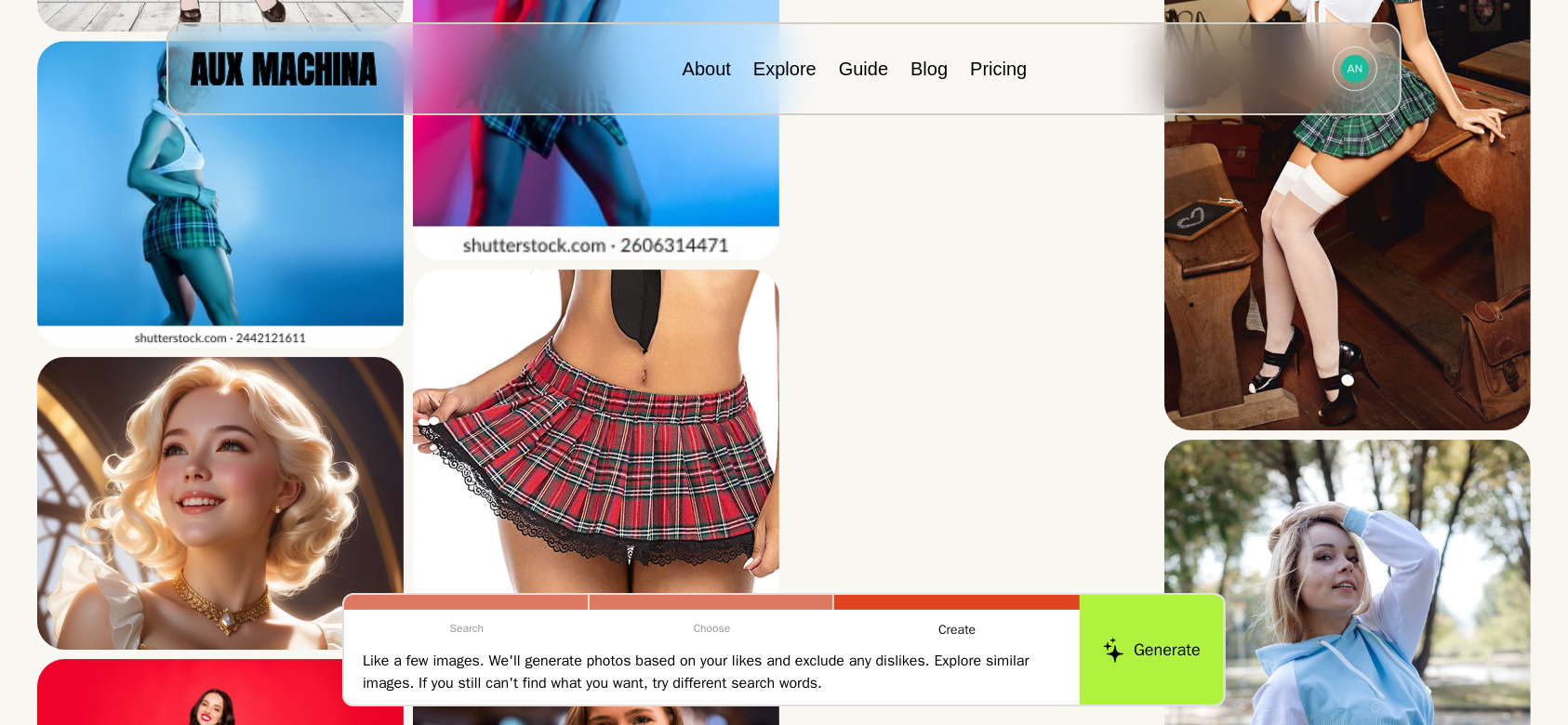 scroll, scrollTop: 6044, scrollLeft: 0, axis: vertical 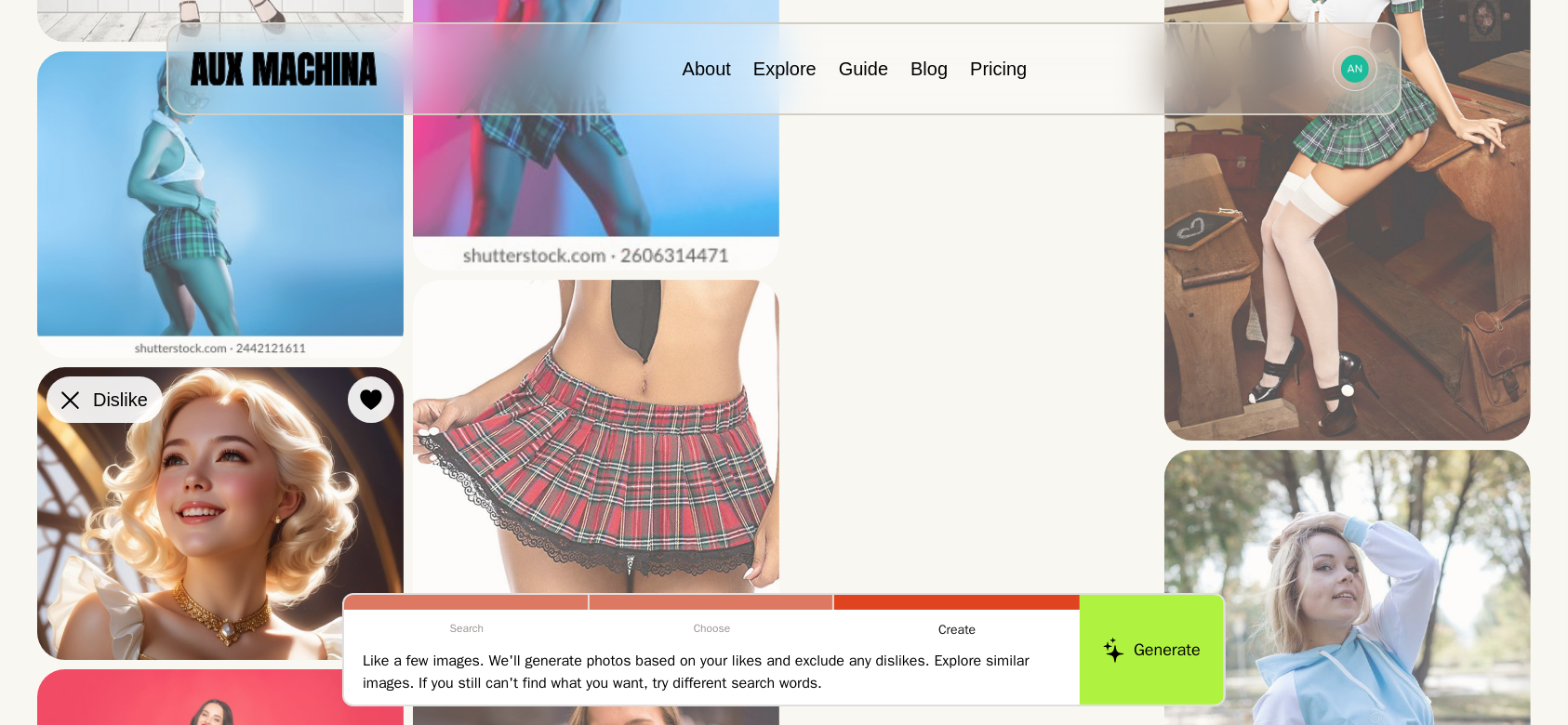 click at bounding box center [0, 0] 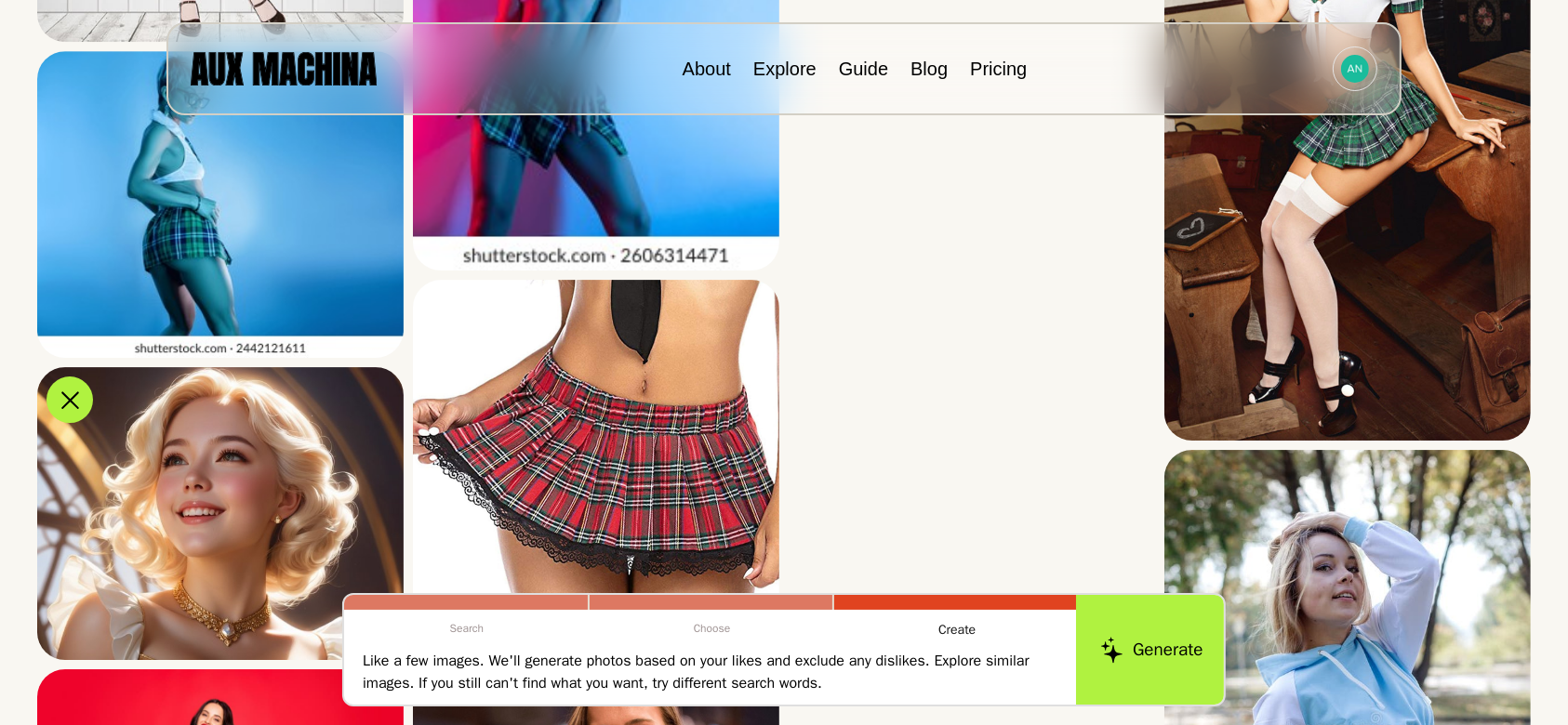 click on "Generate" at bounding box center [1151, 650] 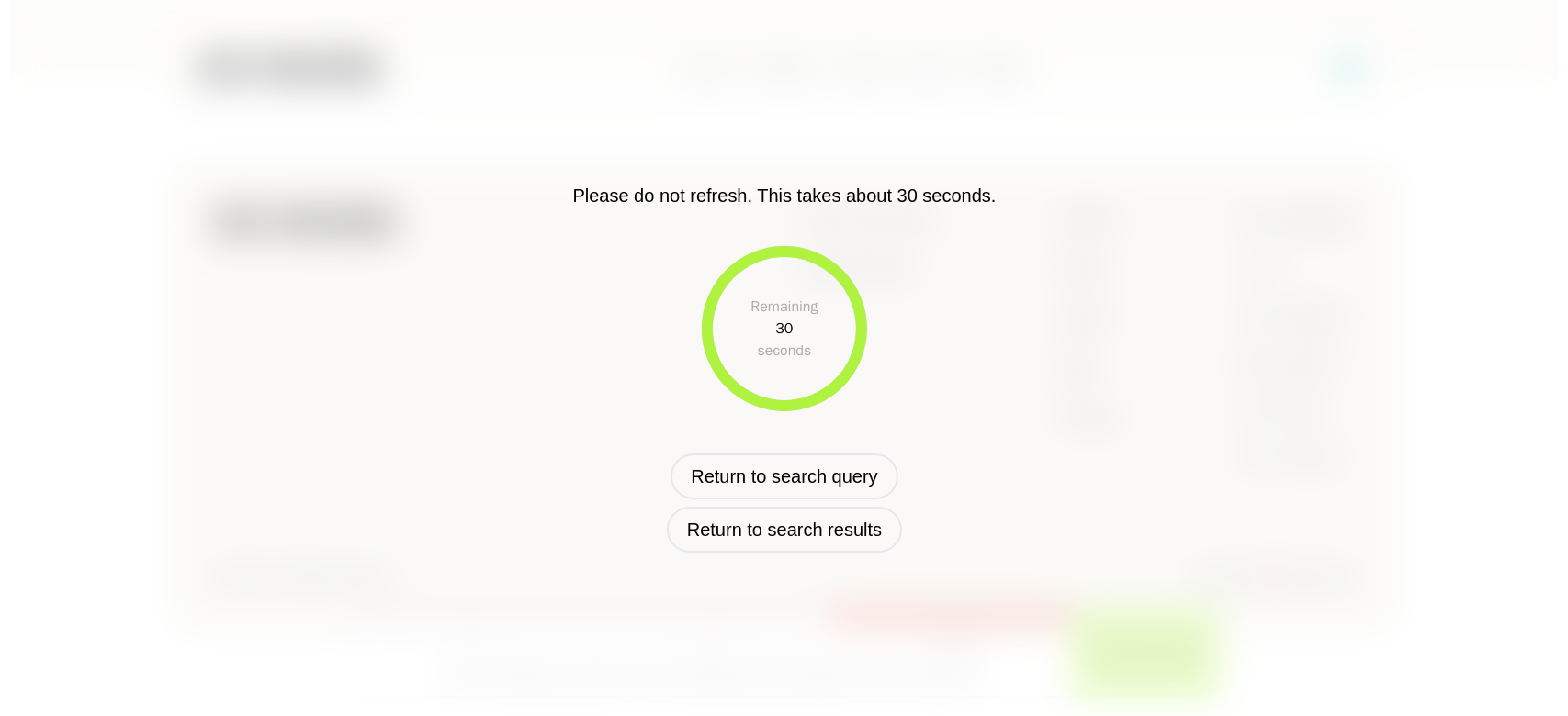 scroll, scrollTop: 930, scrollLeft: 0, axis: vertical 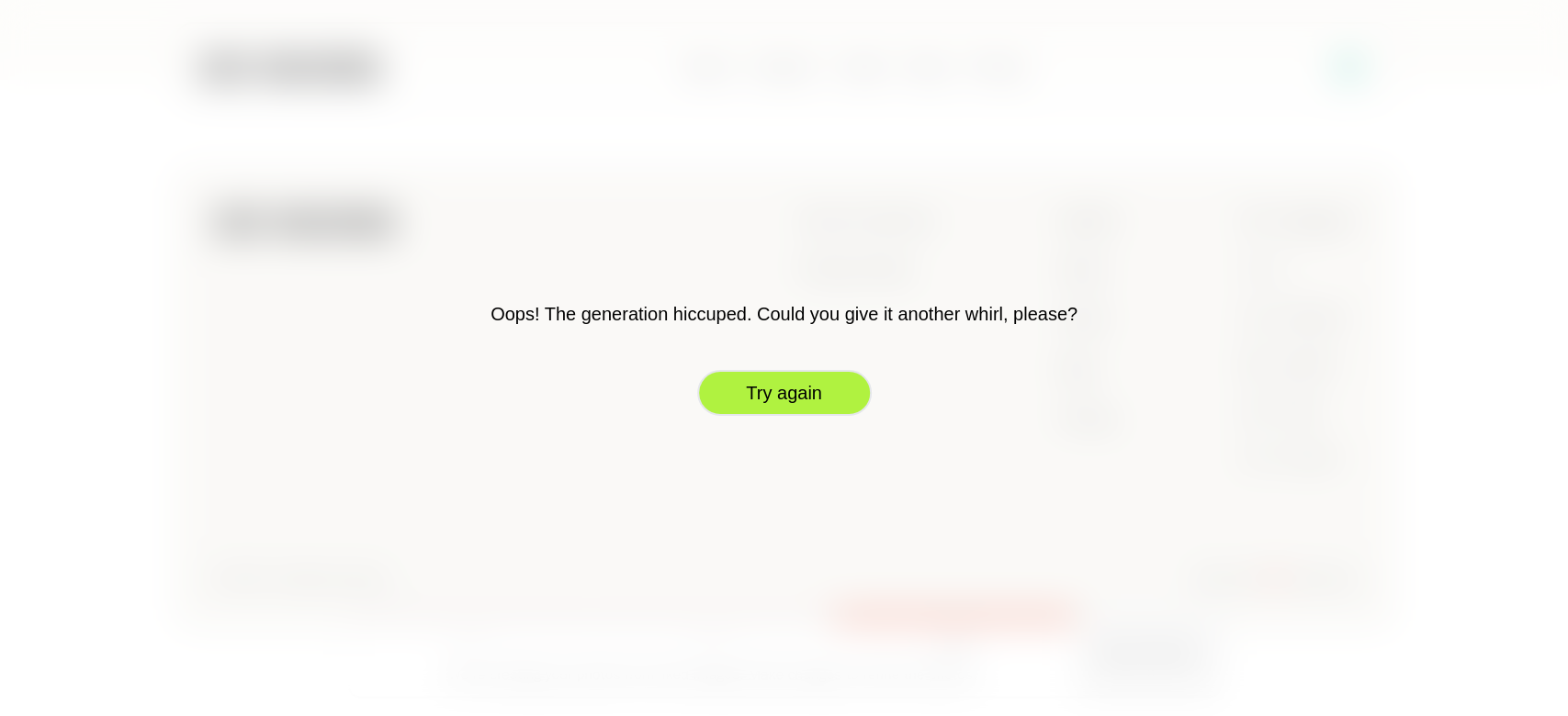 click on "Try again" at bounding box center [784, 393] 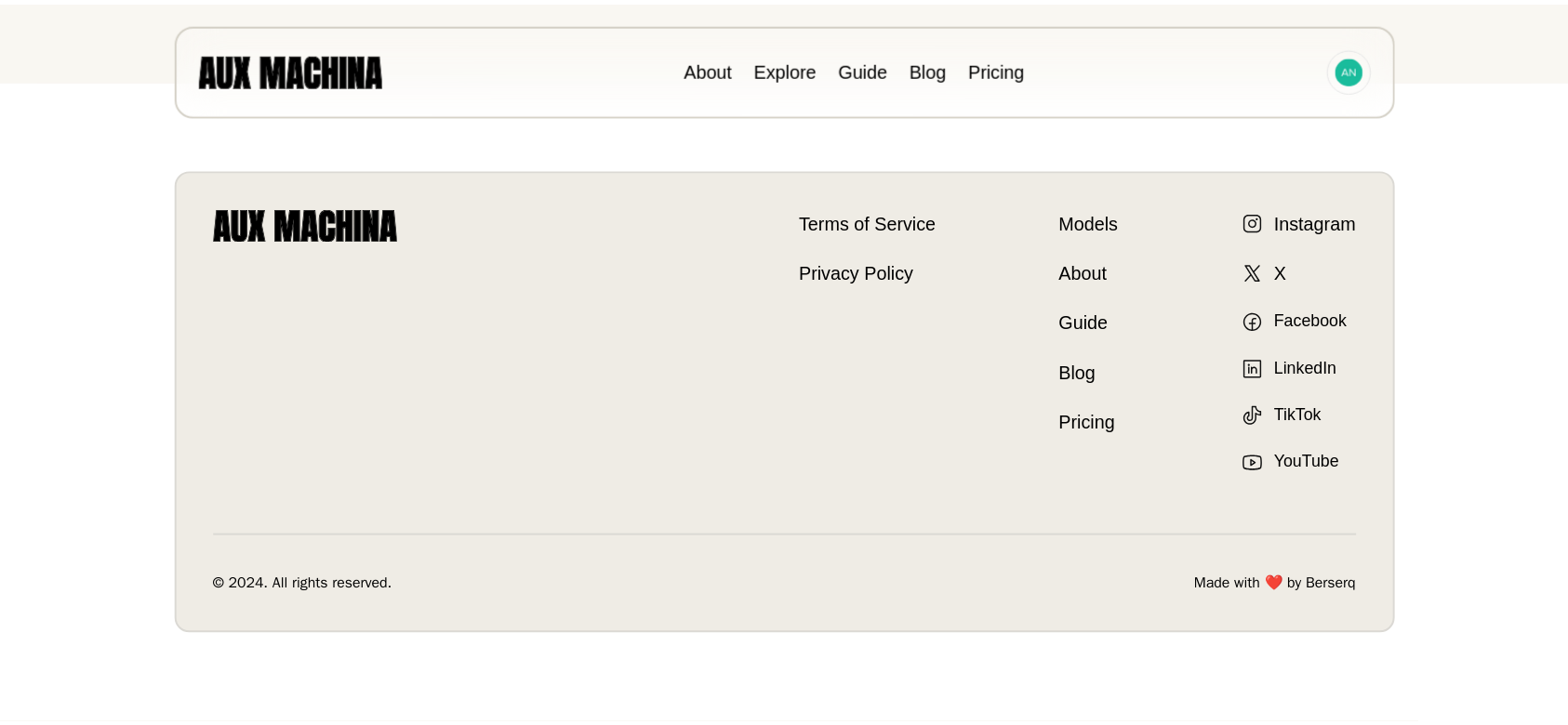 scroll, scrollTop: 644, scrollLeft: 0, axis: vertical 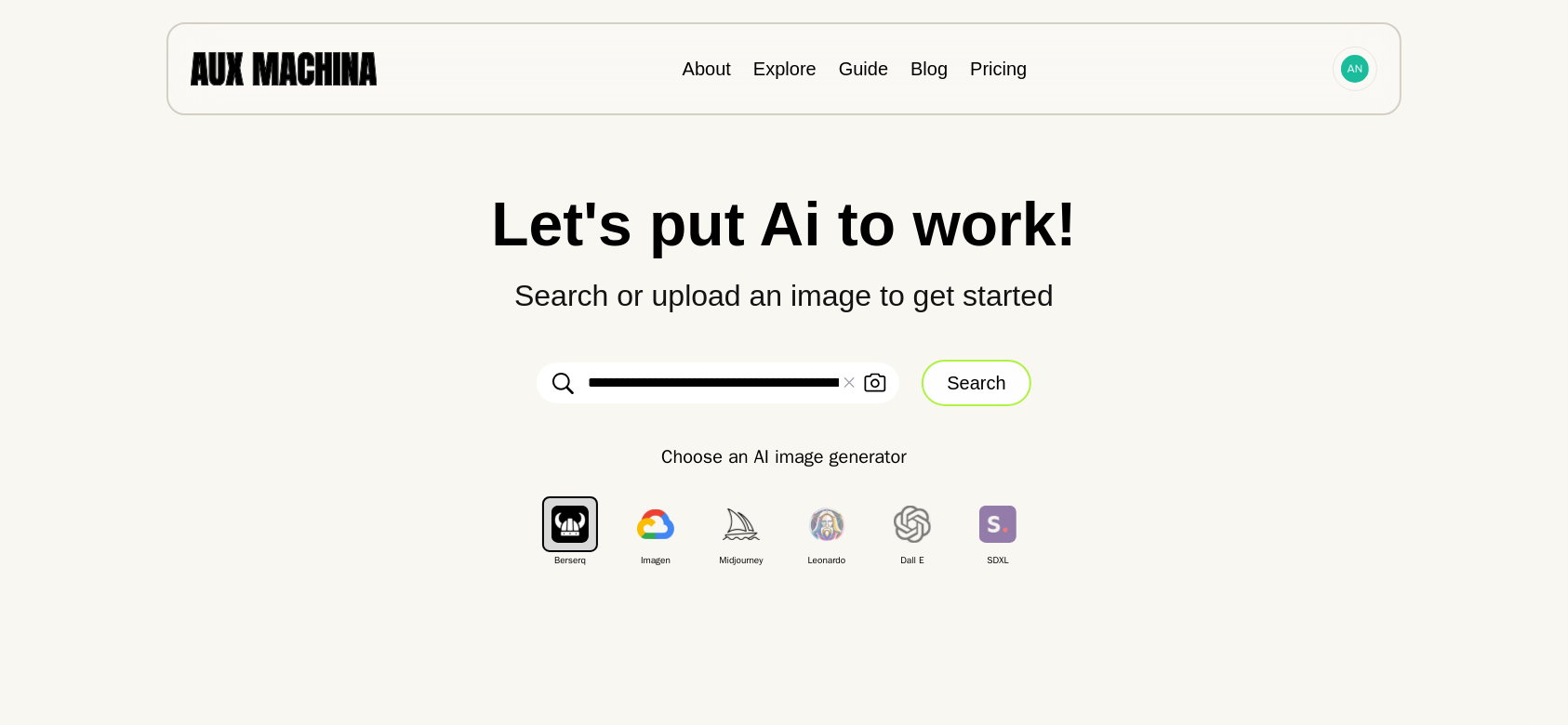 click on "Search" at bounding box center [976, 383] 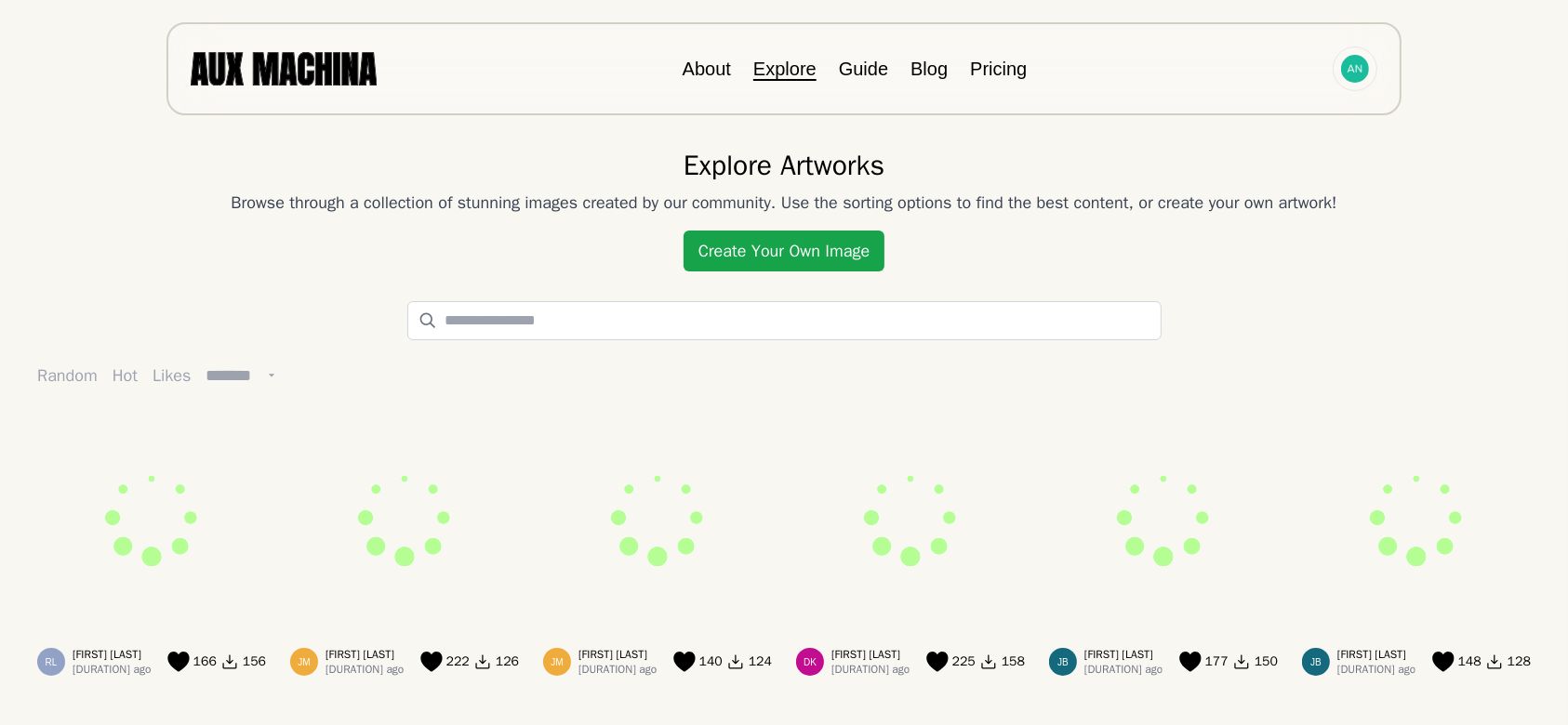 click on "Create Your Own Image" at bounding box center [784, 251] 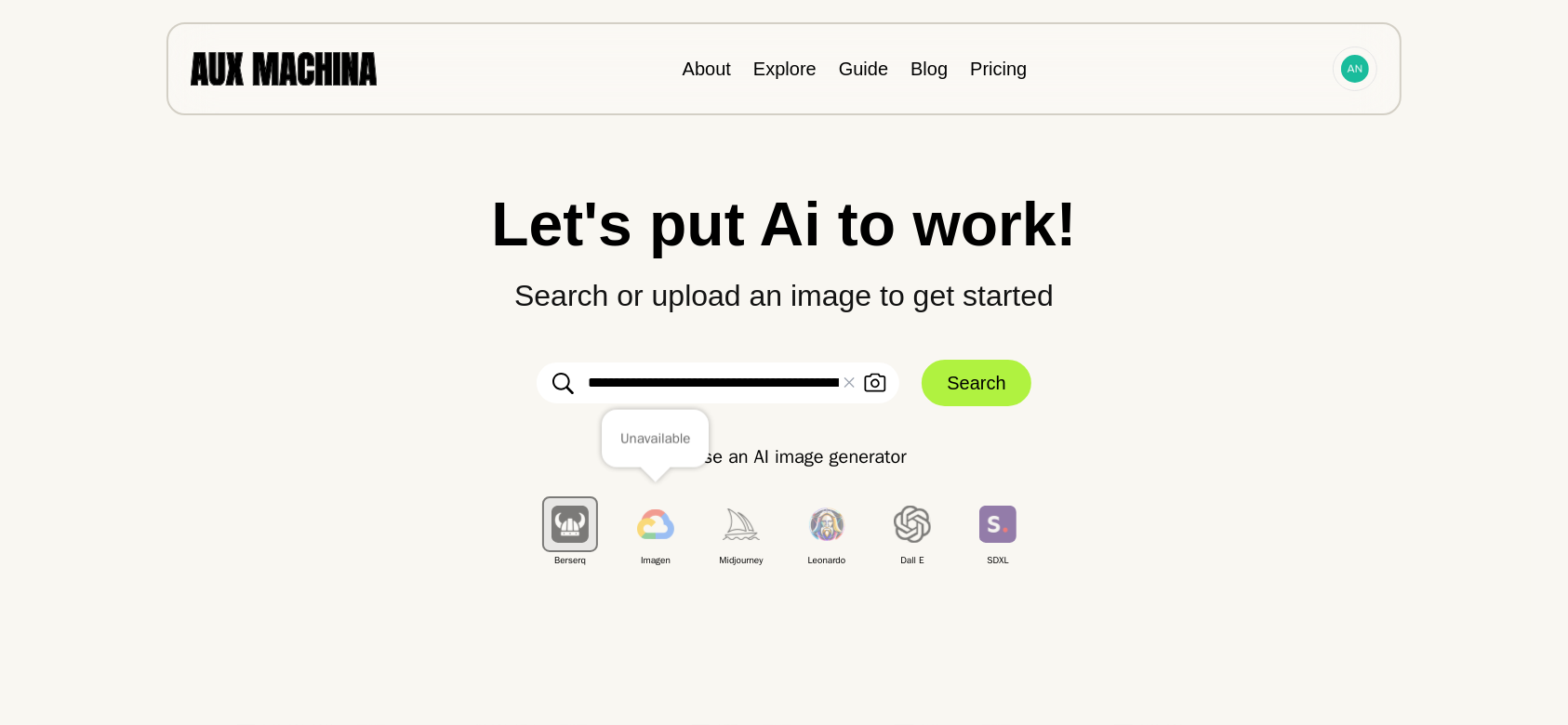 click at bounding box center (656, 524) 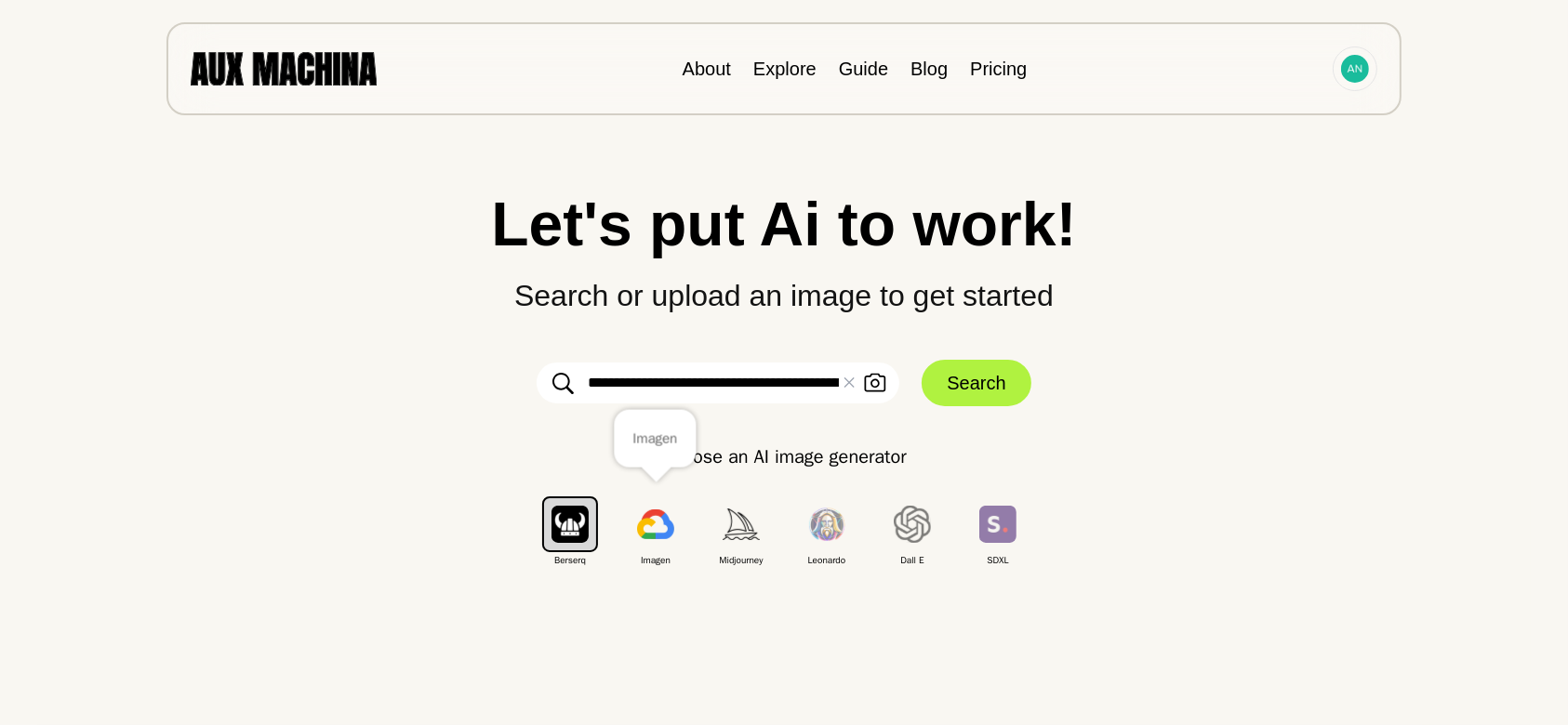 click at bounding box center [656, 524] 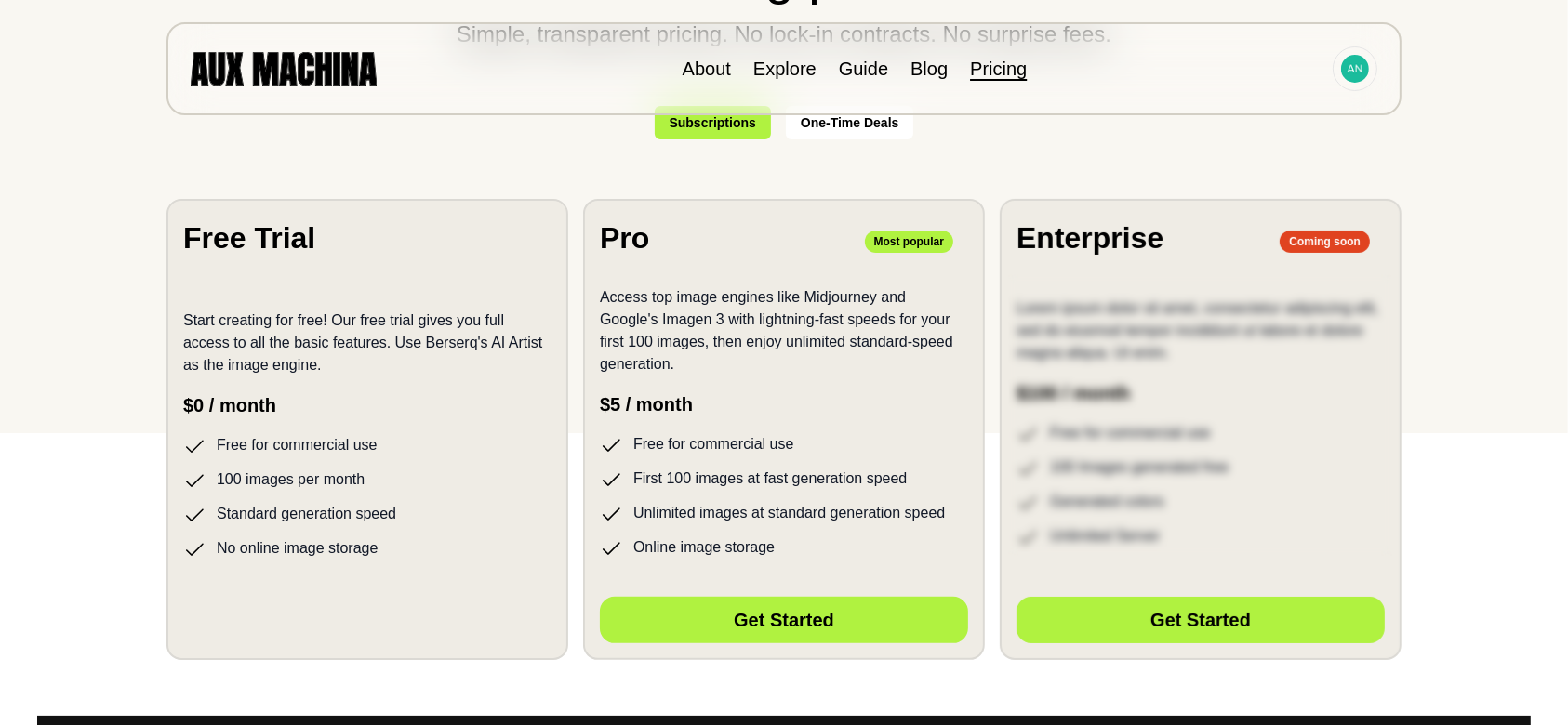 scroll, scrollTop: 0, scrollLeft: 0, axis: both 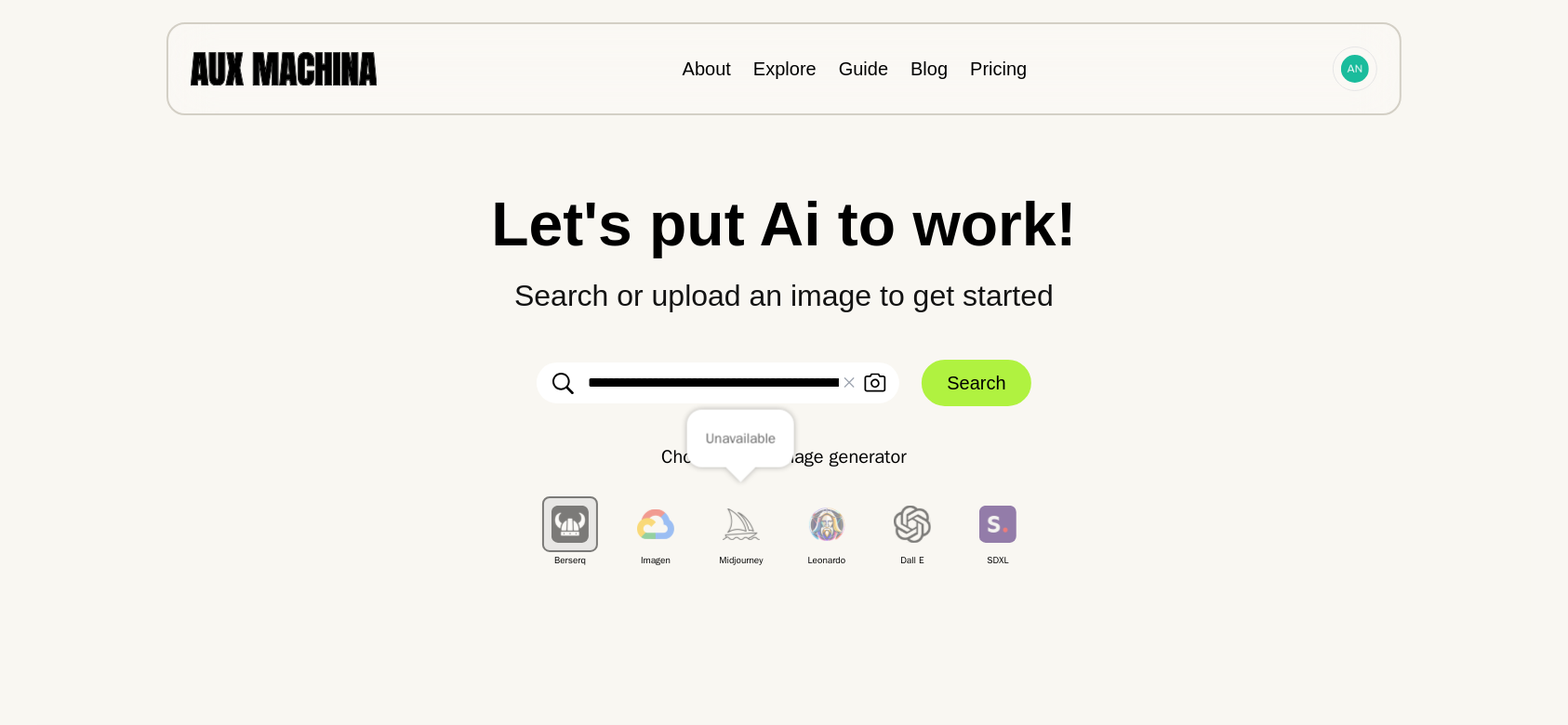 click at bounding box center [741, 523] 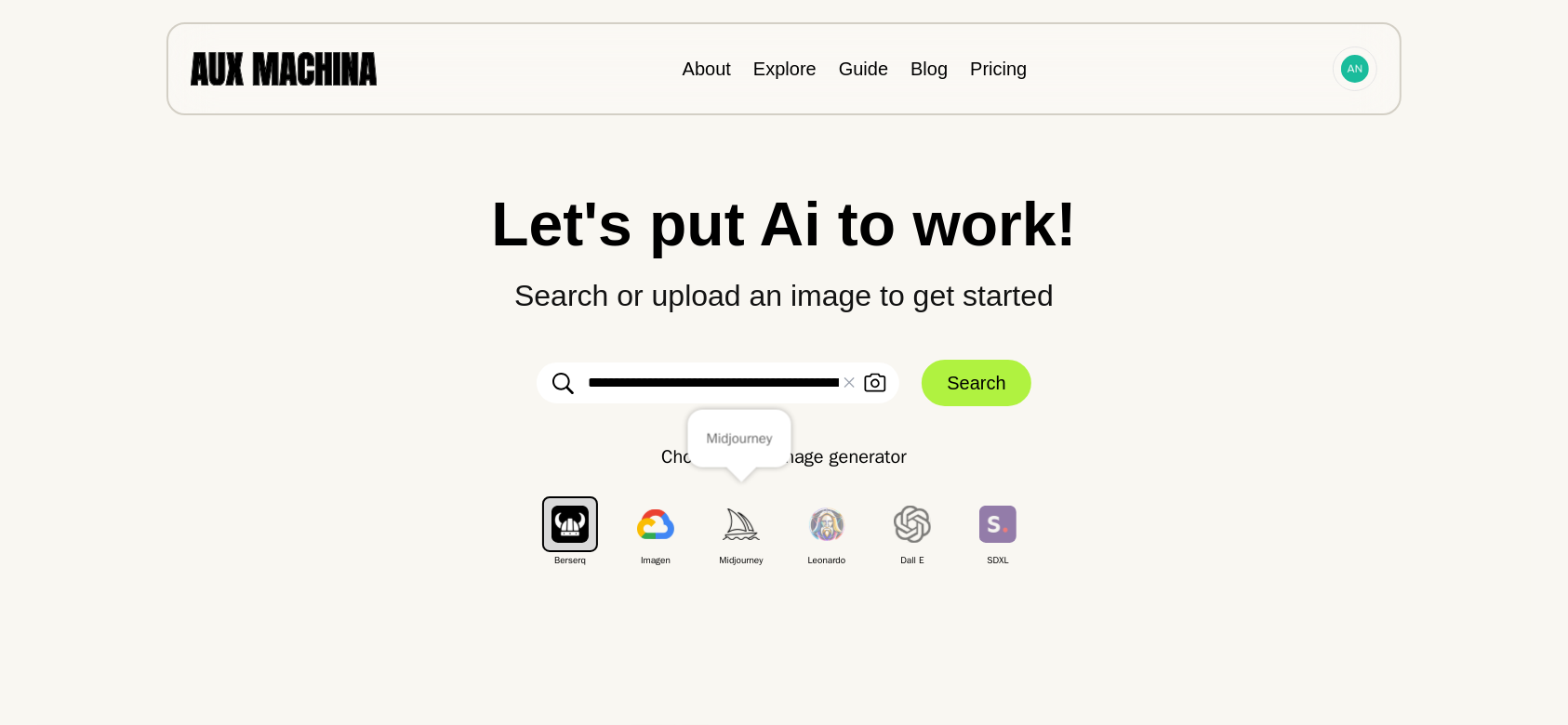 click at bounding box center [741, 523] 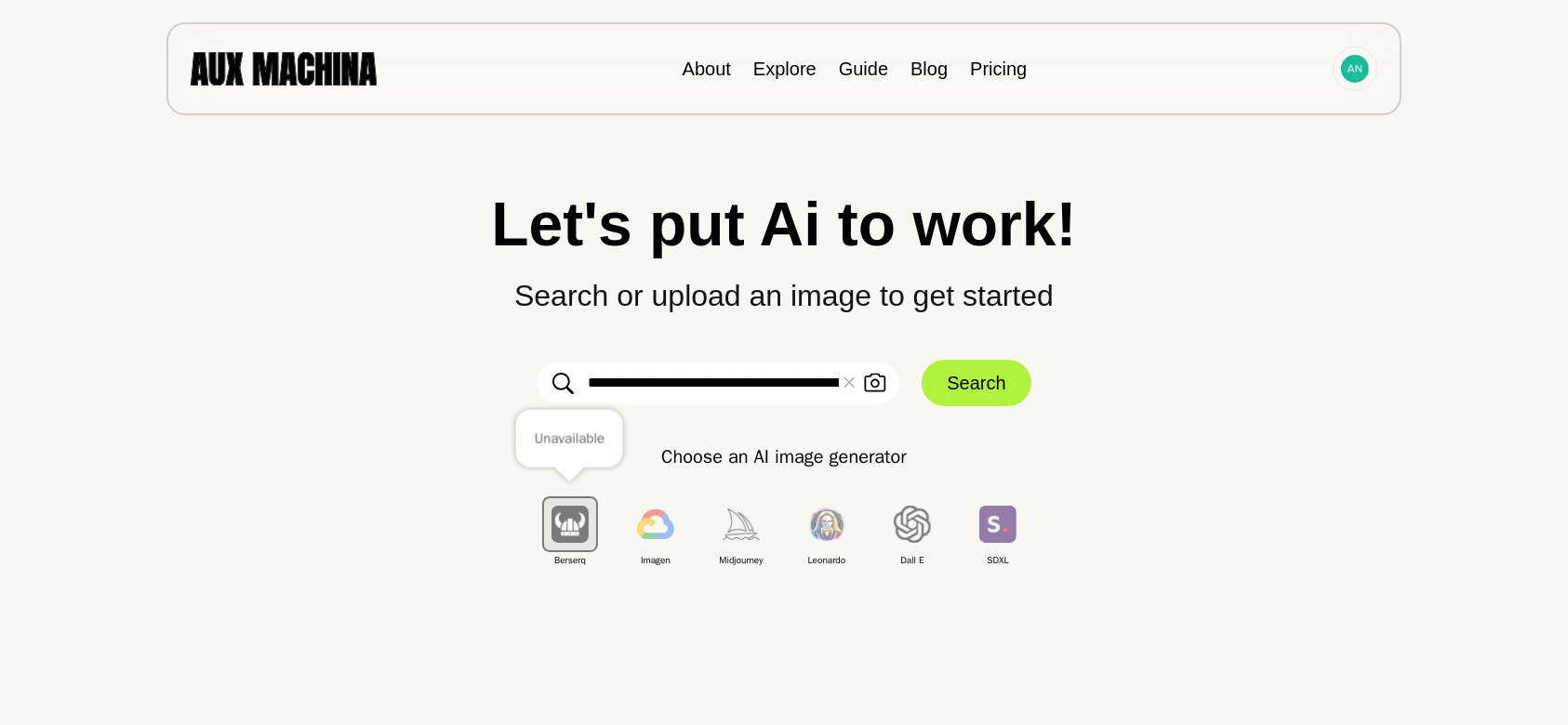 click at bounding box center [570, 523] 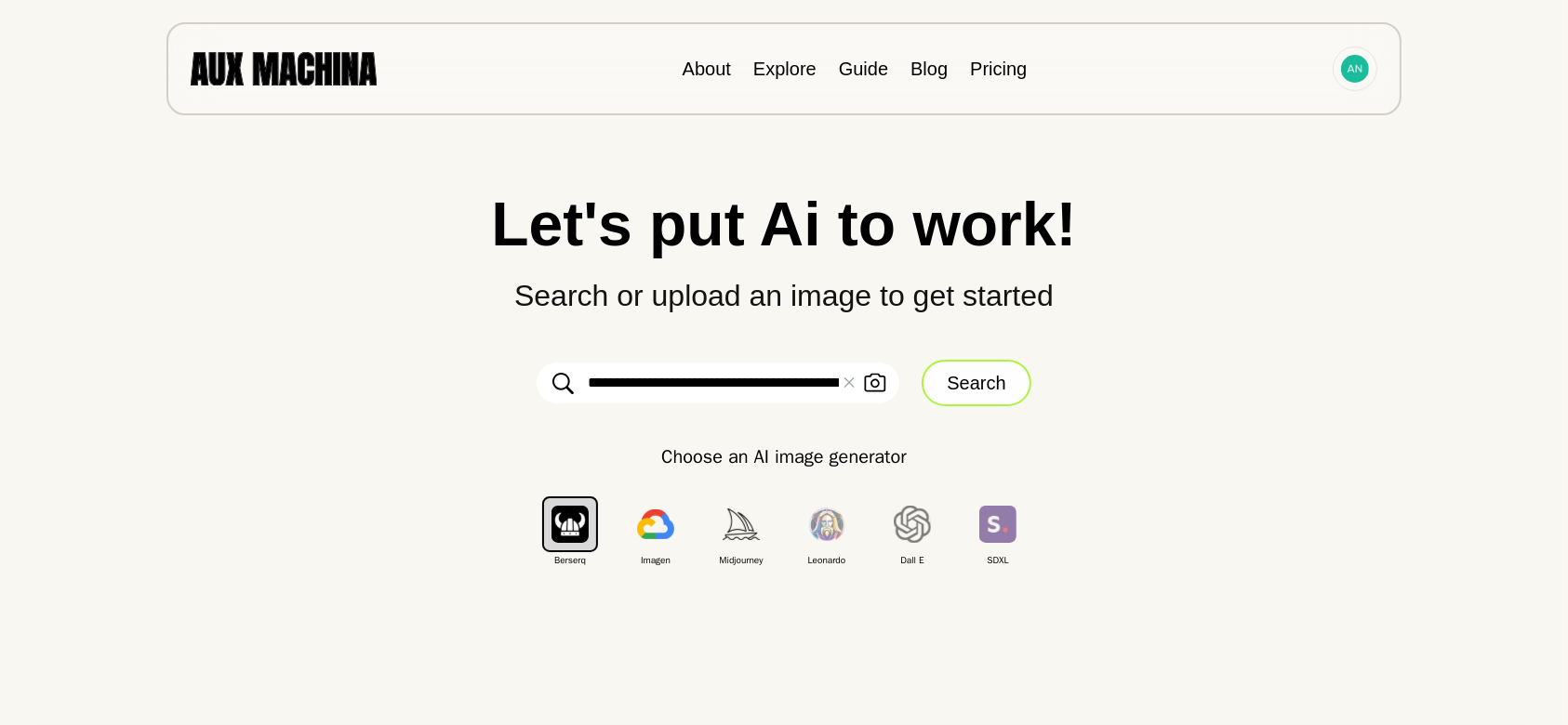 click on "Search" at bounding box center [976, 383] 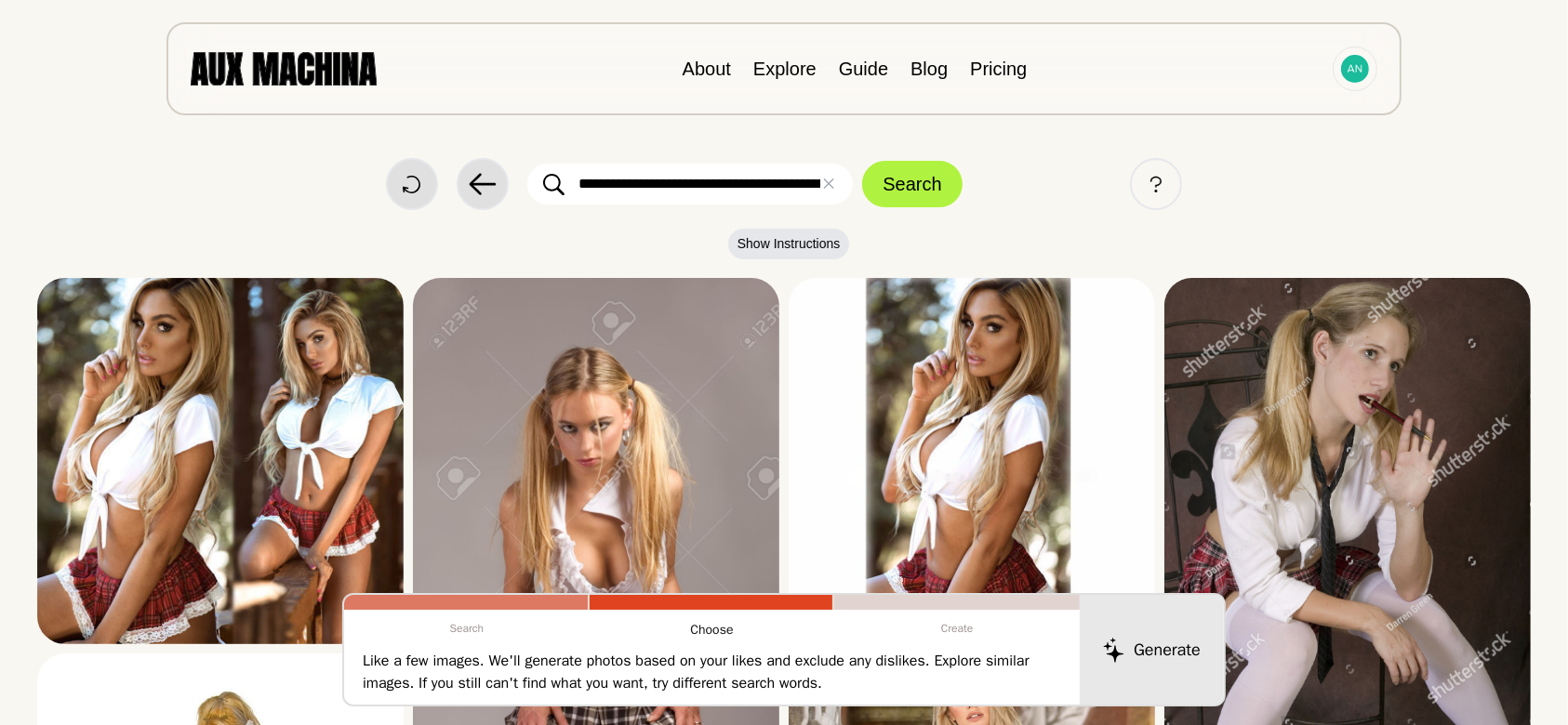 click on "**********" at bounding box center [690, 184] 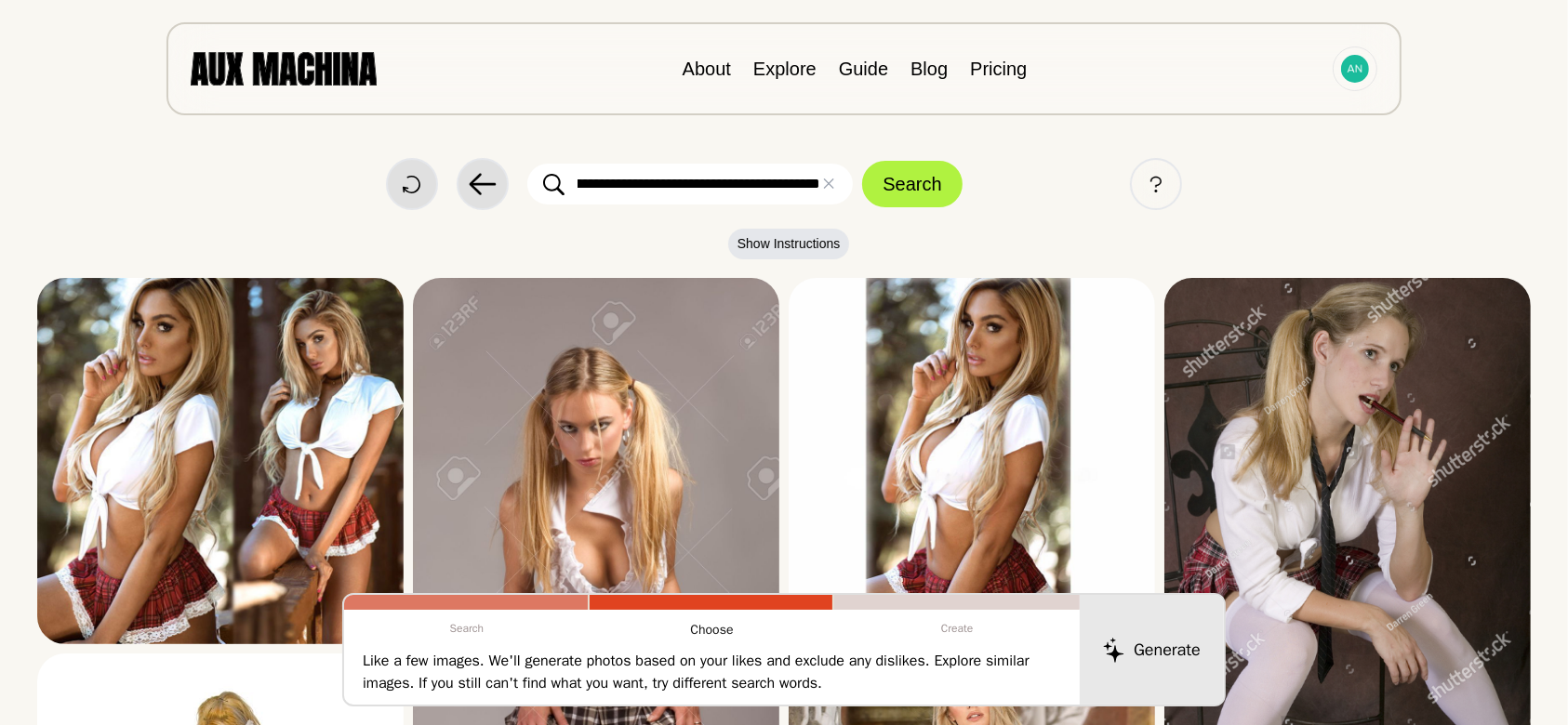 scroll, scrollTop: 0, scrollLeft: 149, axis: horizontal 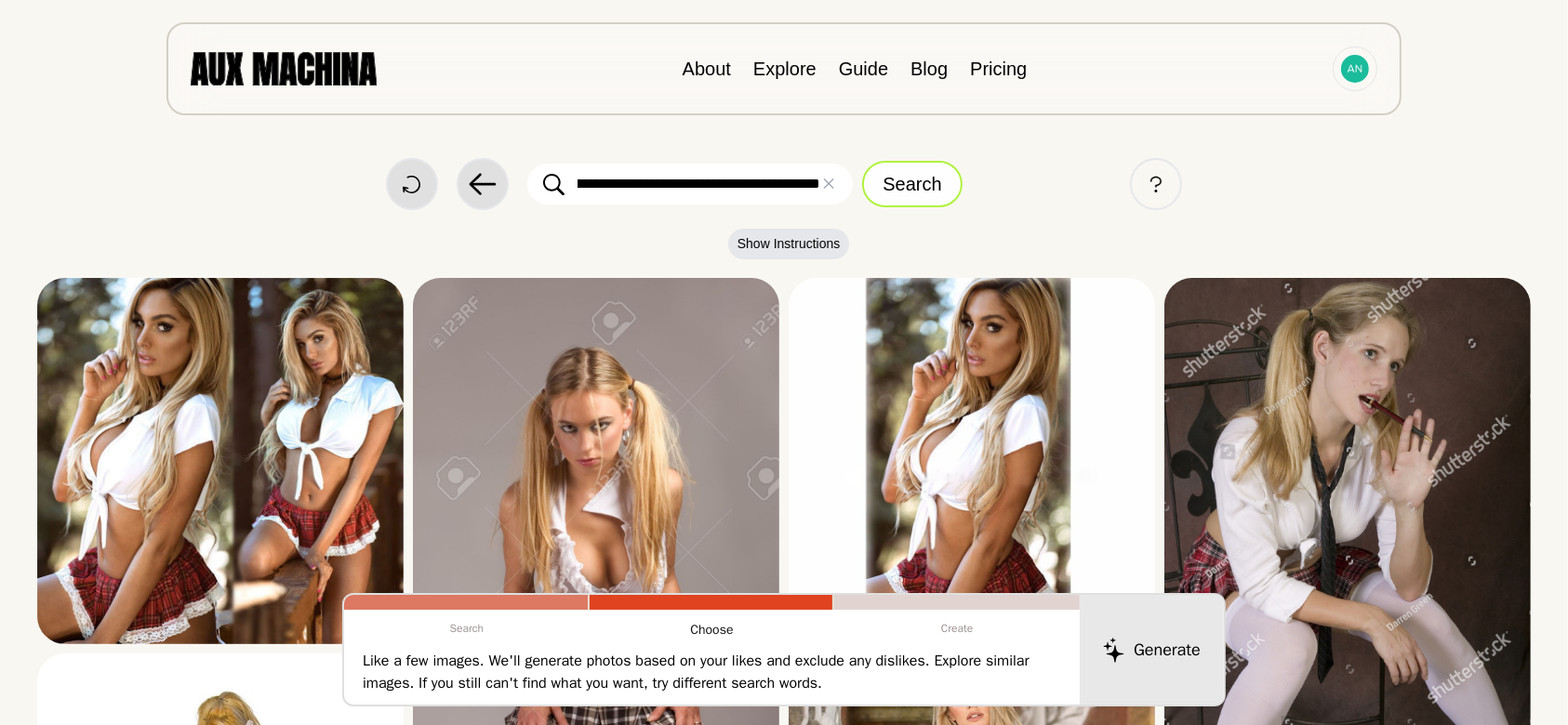 type on "**********" 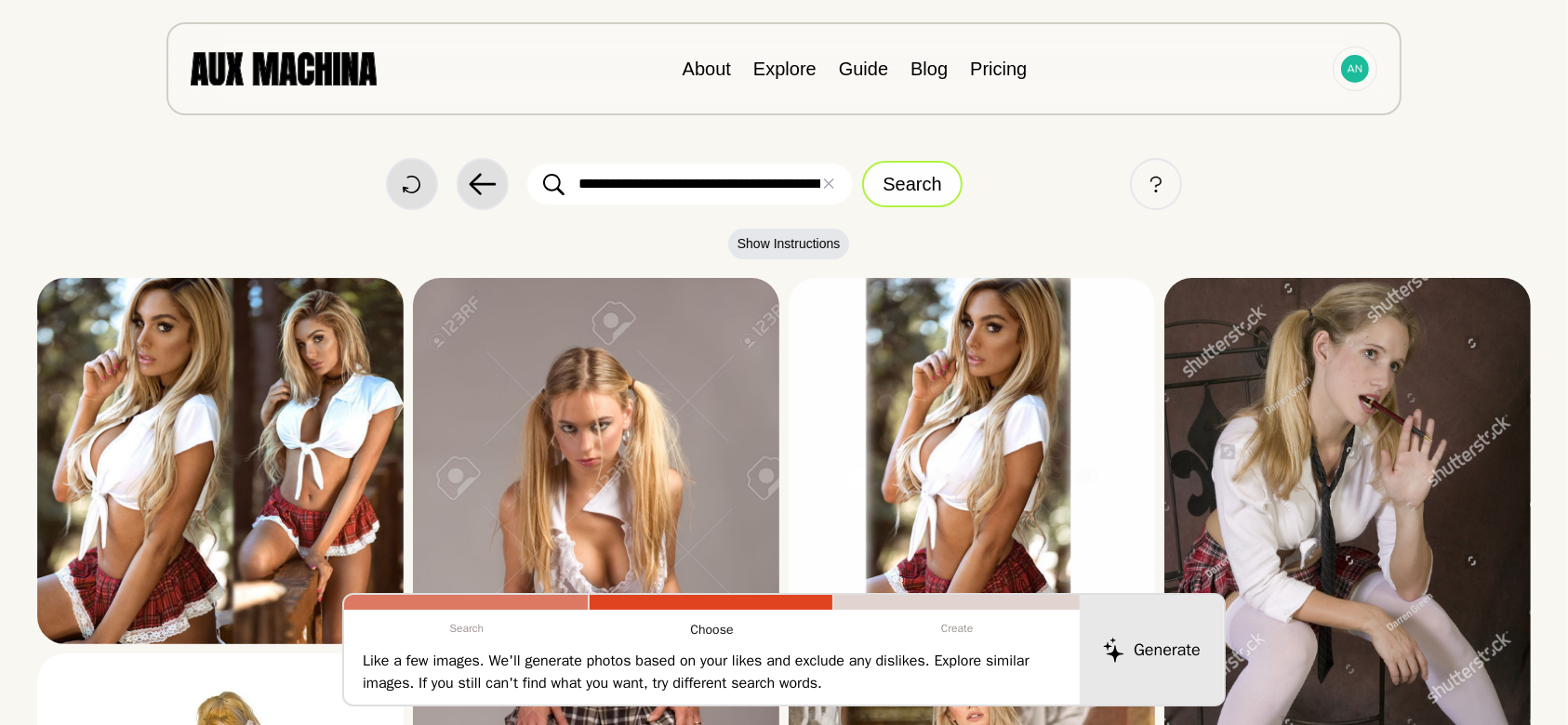click on "Search" at bounding box center [911, 184] 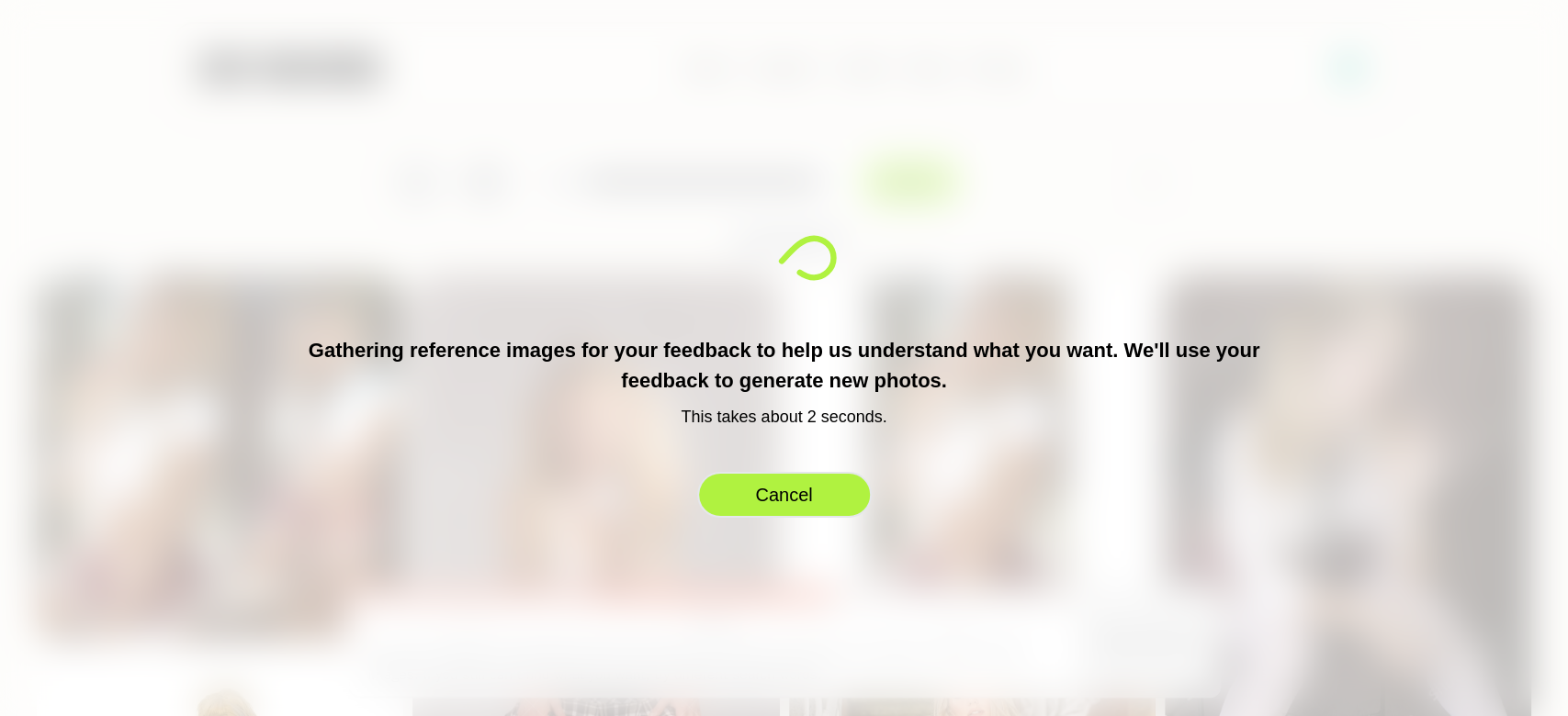 click on "Cancel" at bounding box center [784, 495] 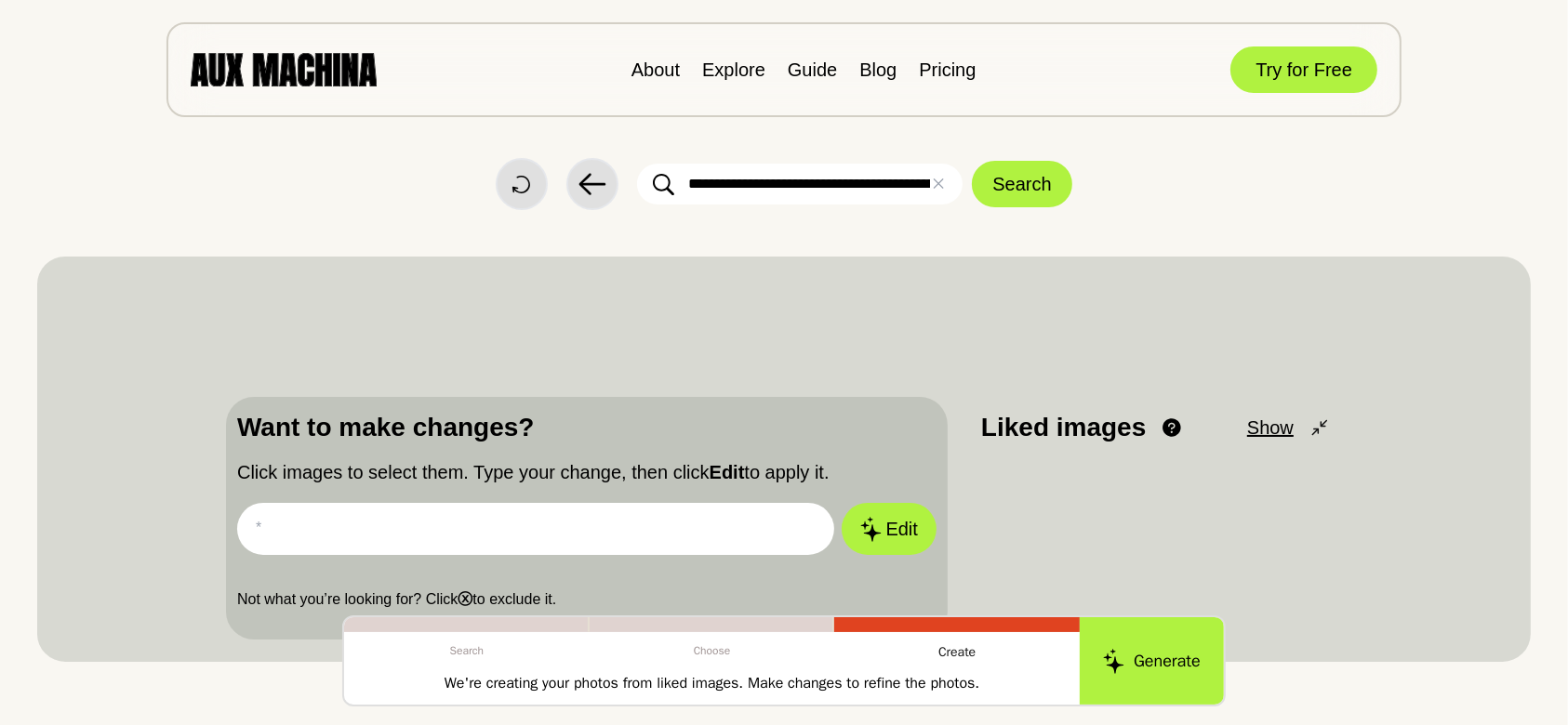 scroll, scrollTop: 942, scrollLeft: 0, axis: vertical 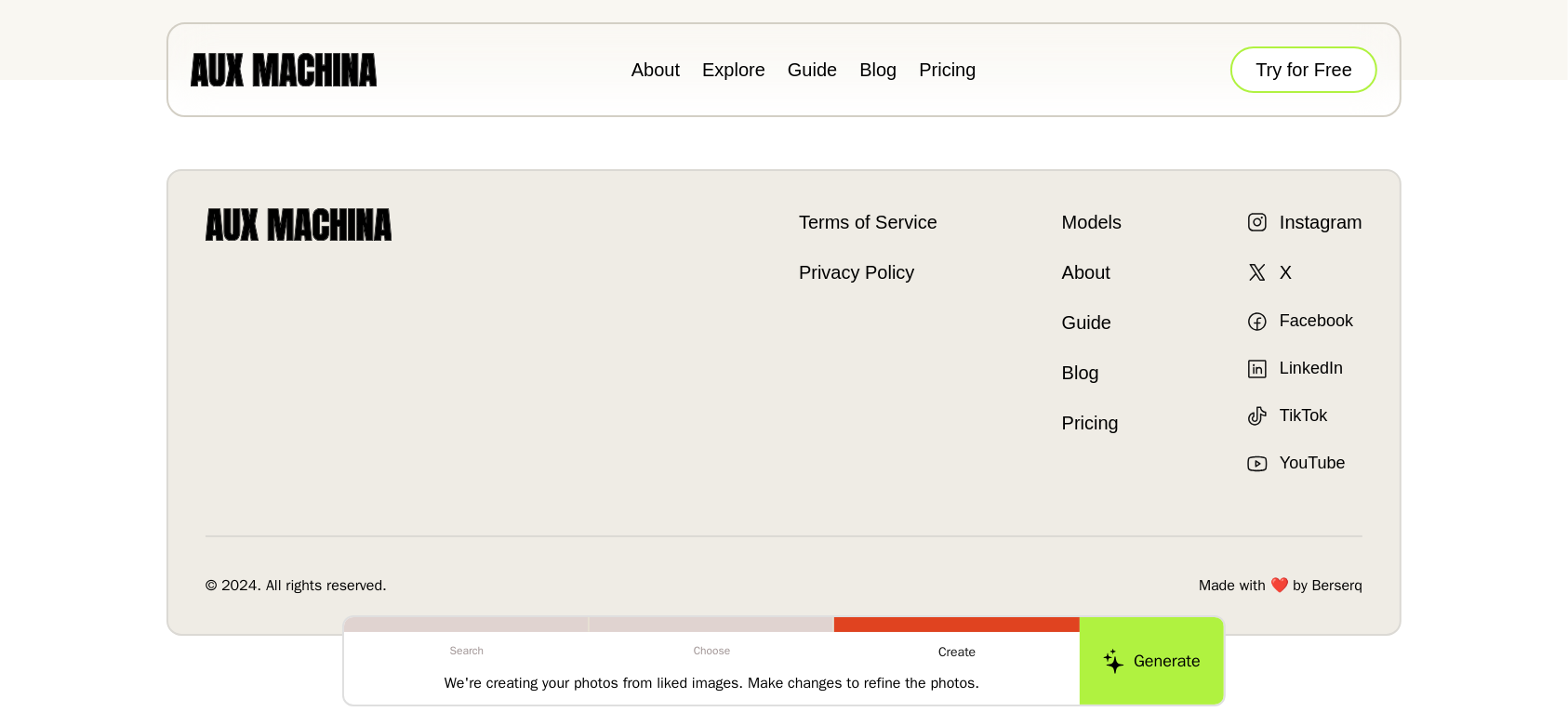 click on "Try for Free" at bounding box center [1304, 70] 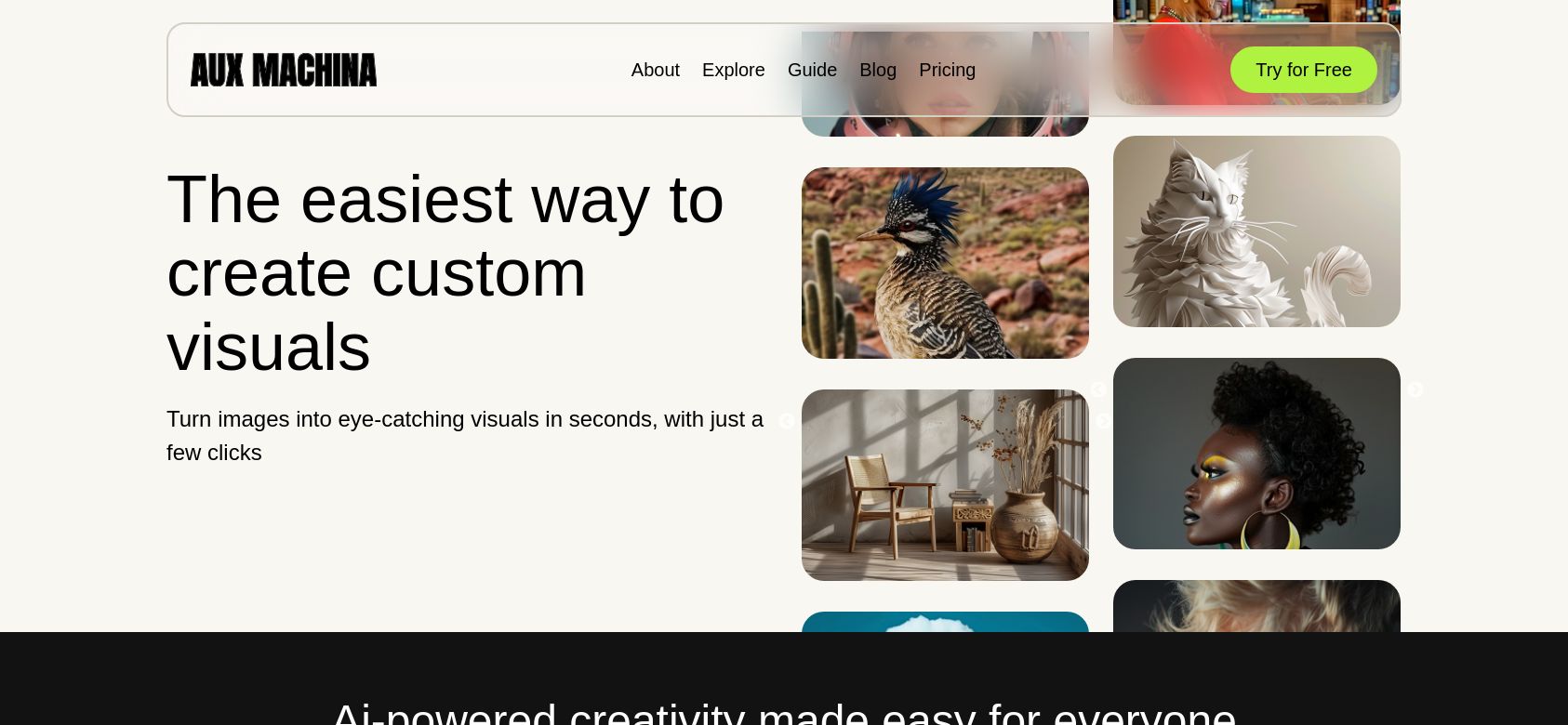 scroll, scrollTop: 0, scrollLeft: 0, axis: both 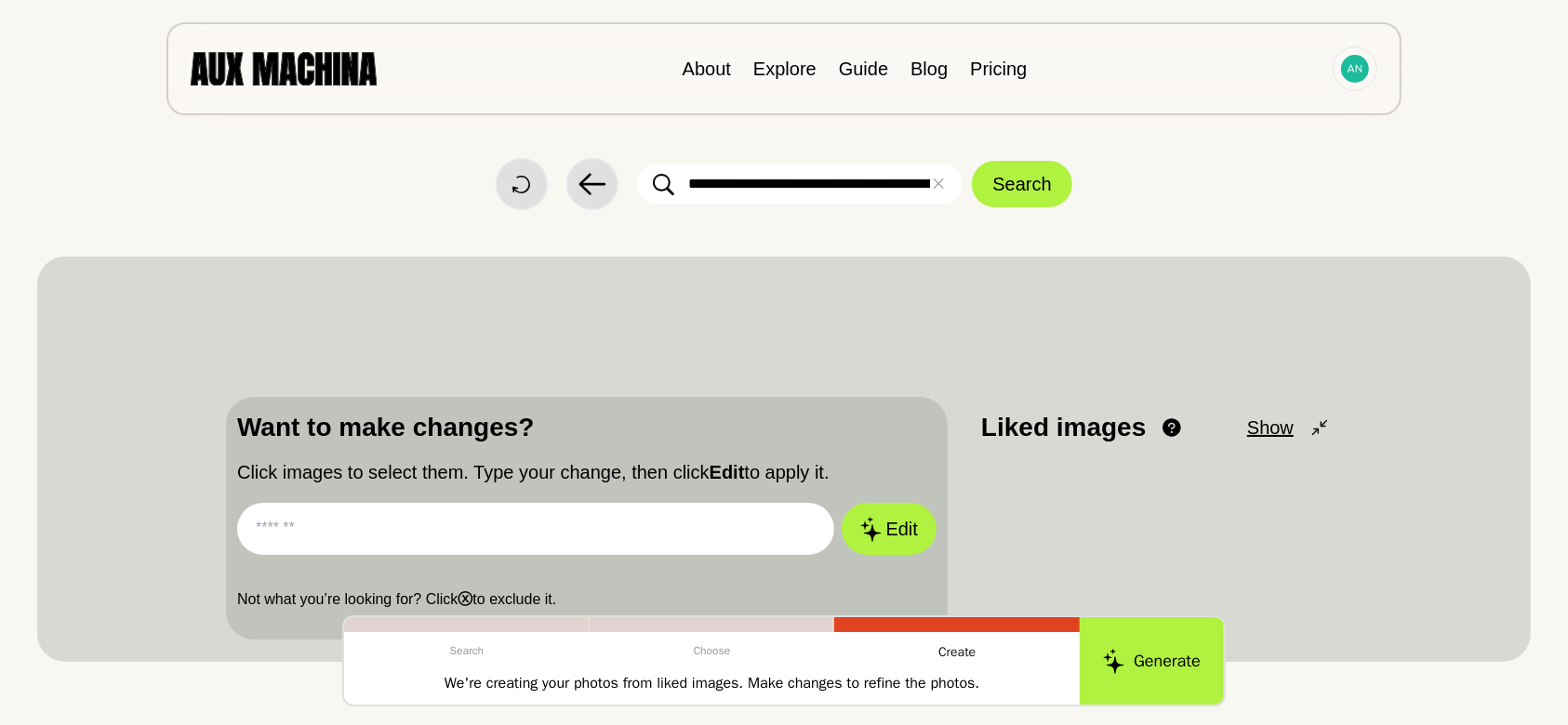 click on "**********" at bounding box center (800, 184) 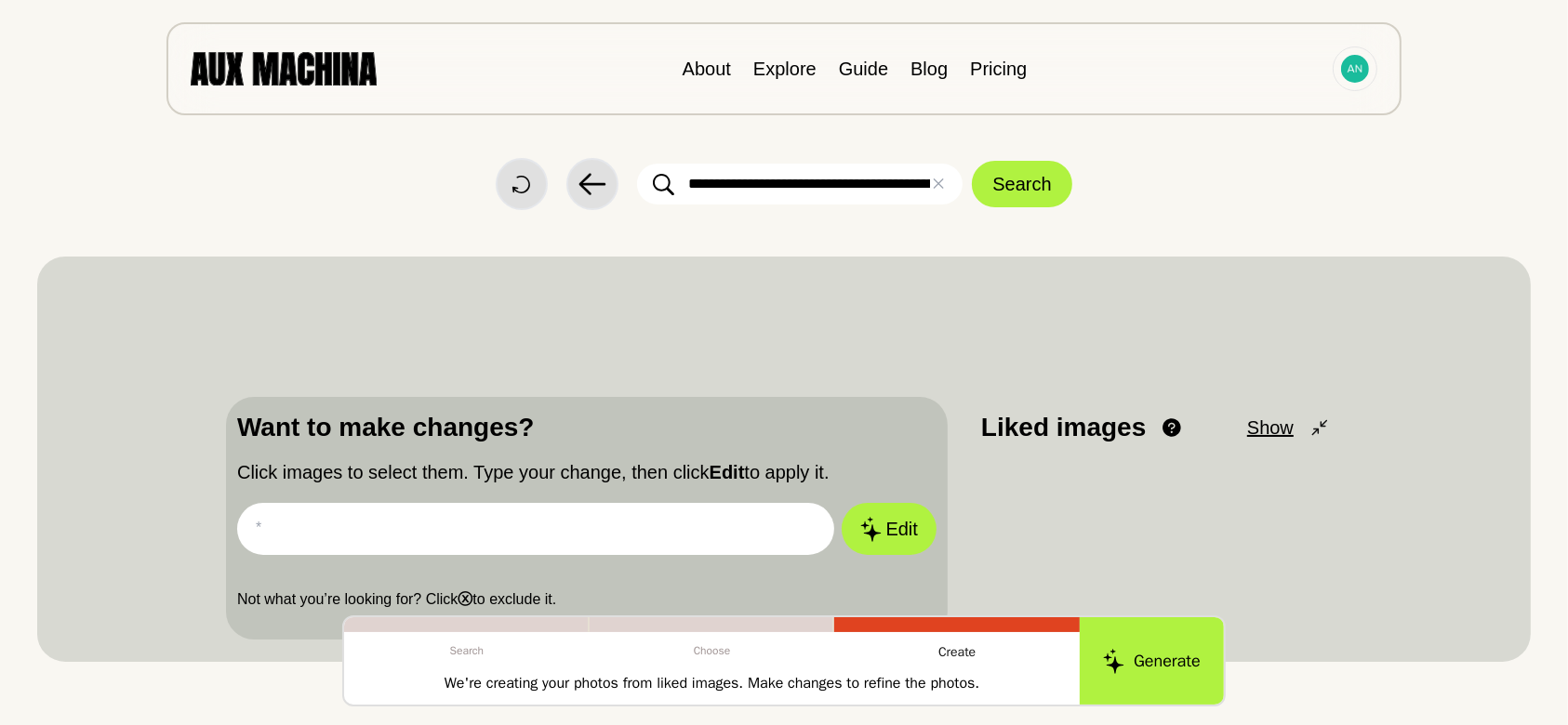 click on "**********" at bounding box center [800, 184] 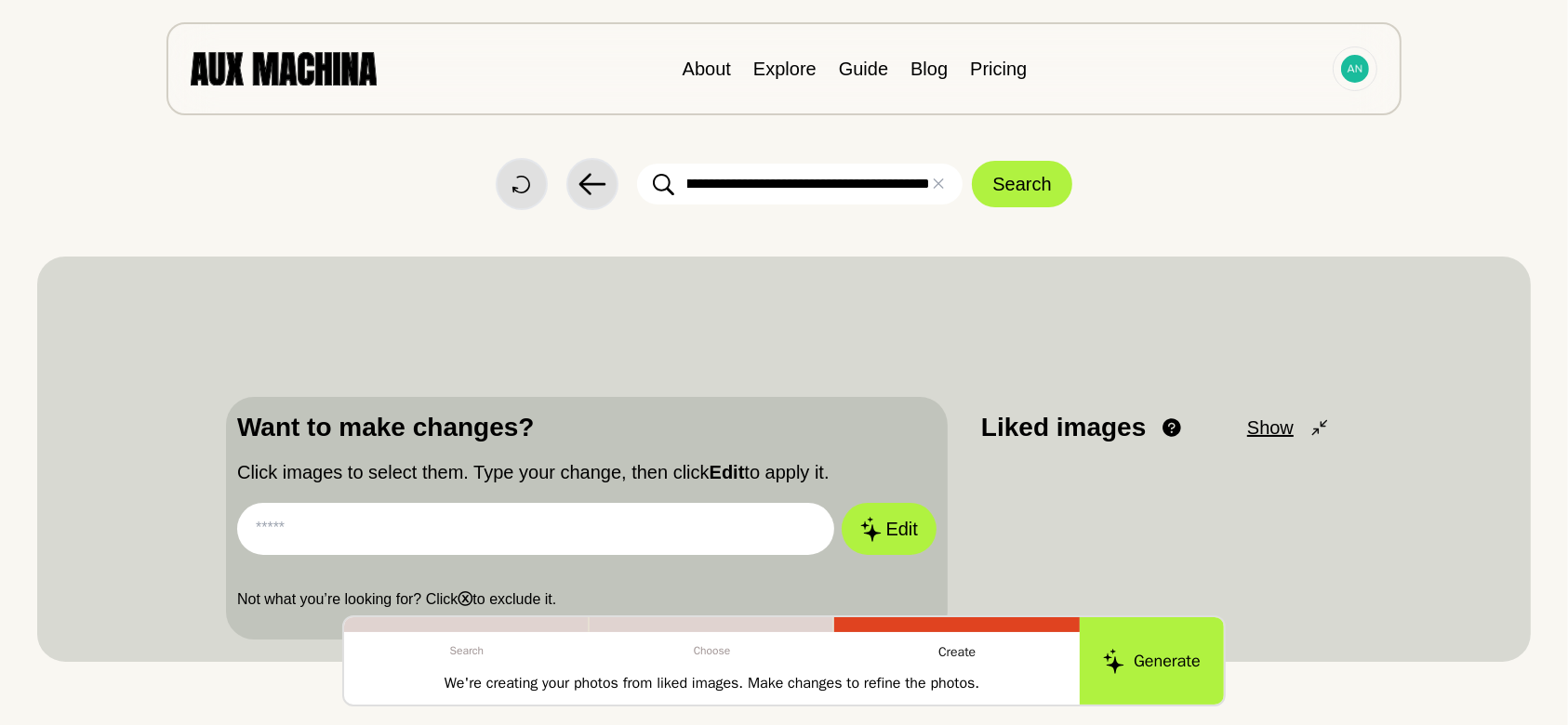 scroll, scrollTop: 0, scrollLeft: 298, axis: horizontal 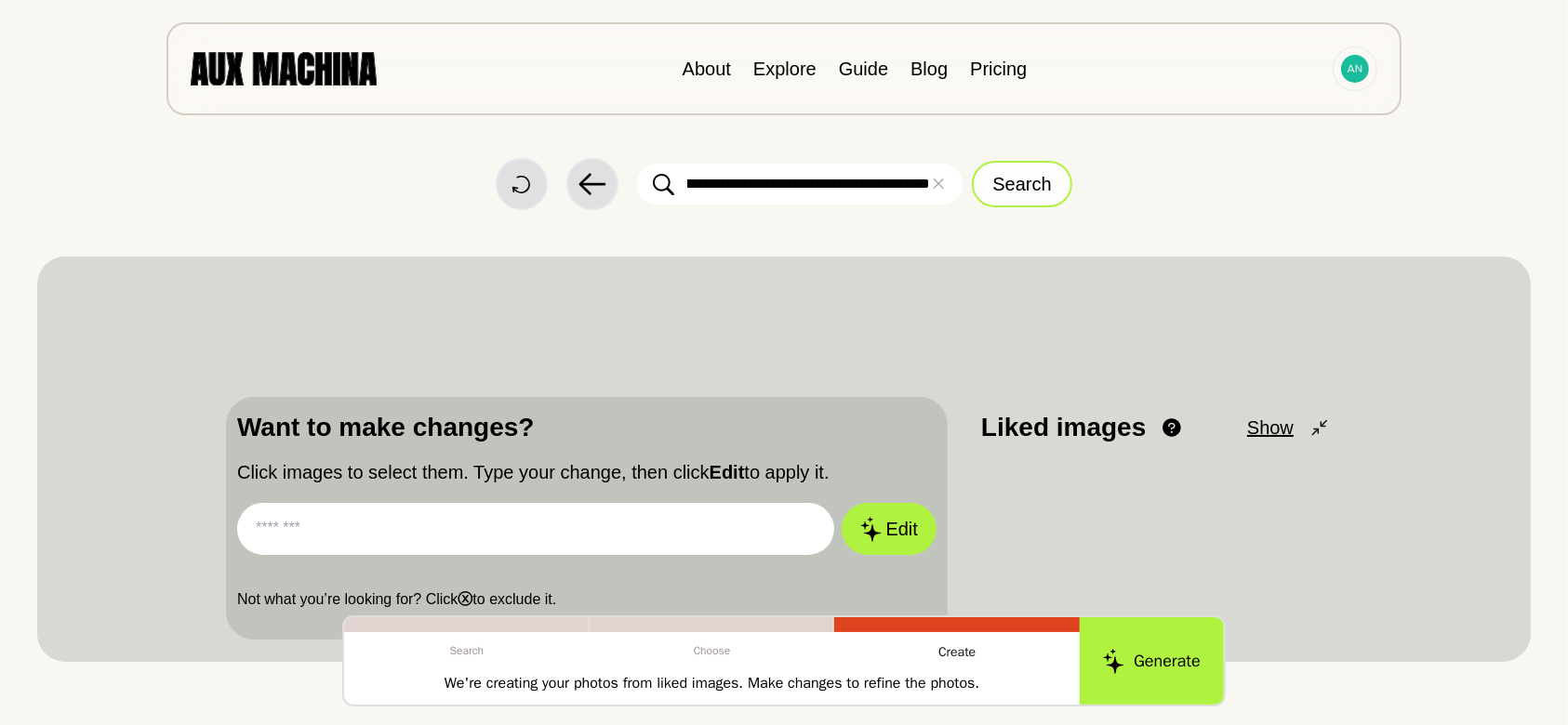 type on "**********" 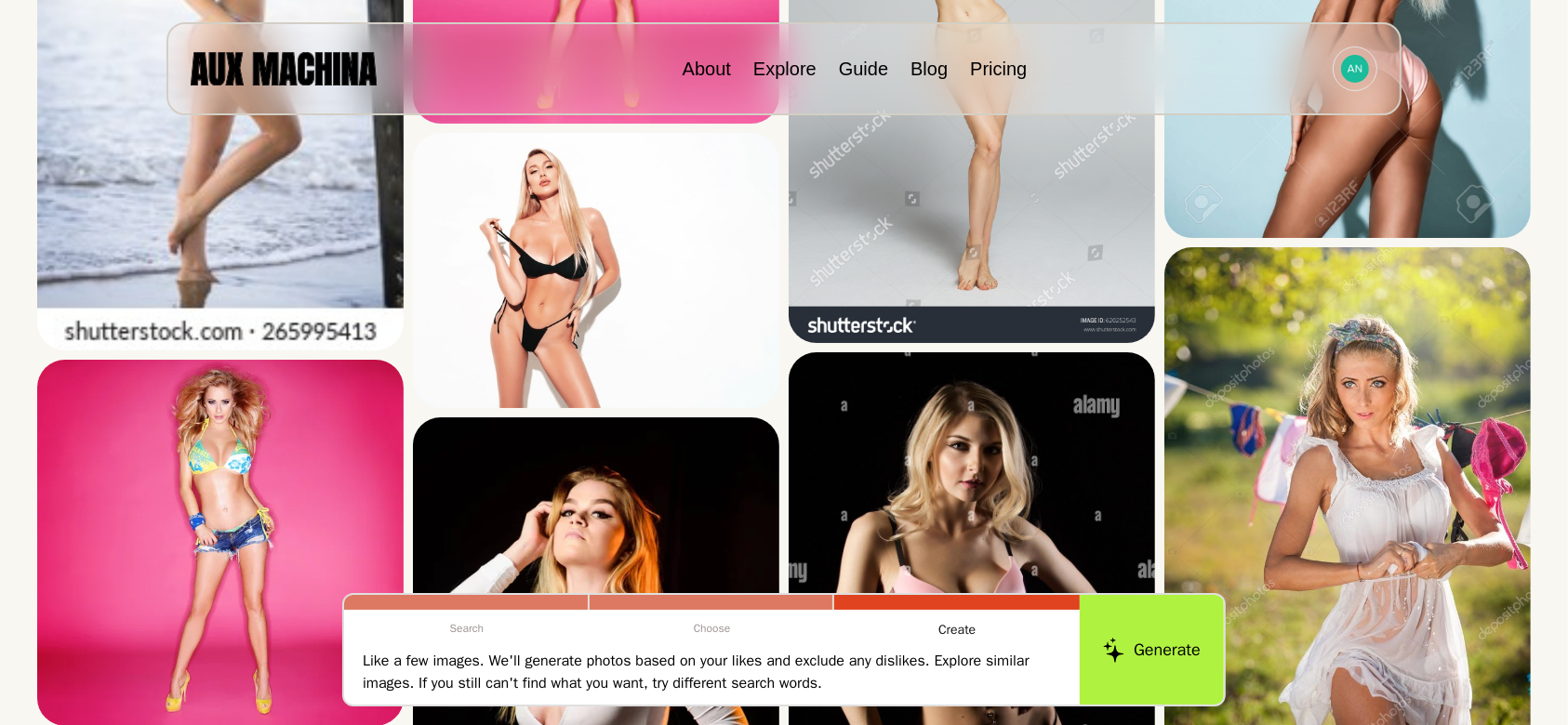 scroll, scrollTop: 509, scrollLeft: 0, axis: vertical 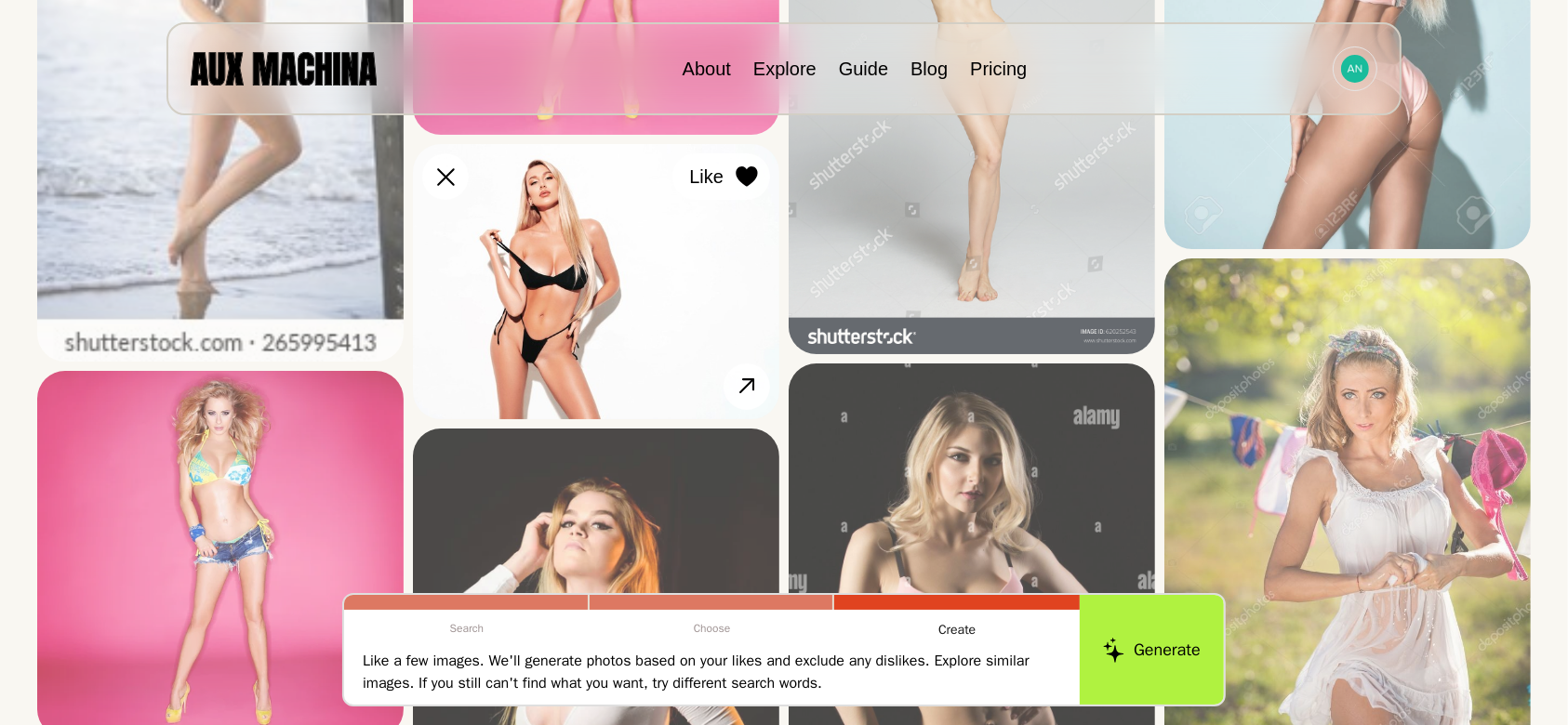 click at bounding box center [0, 0] 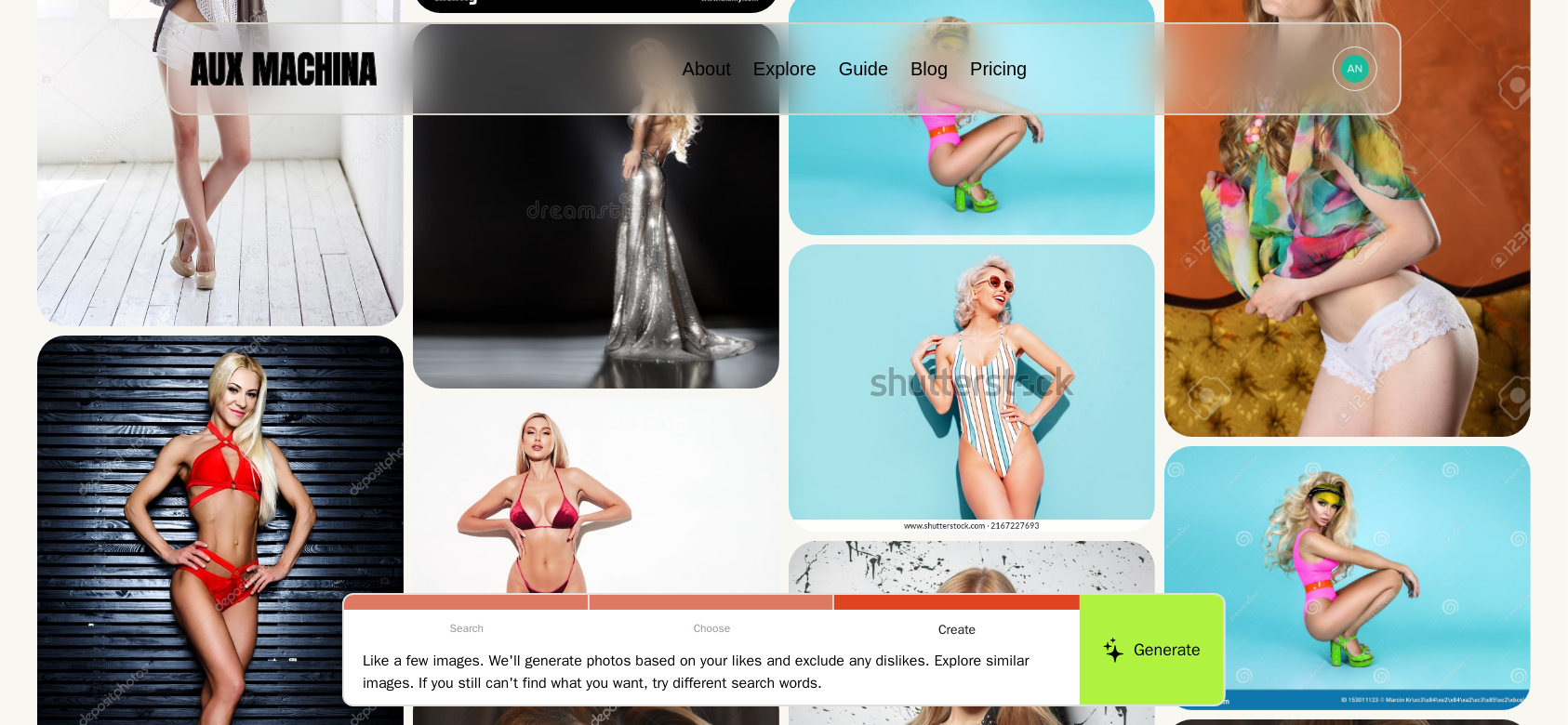 scroll, scrollTop: 2071, scrollLeft: 0, axis: vertical 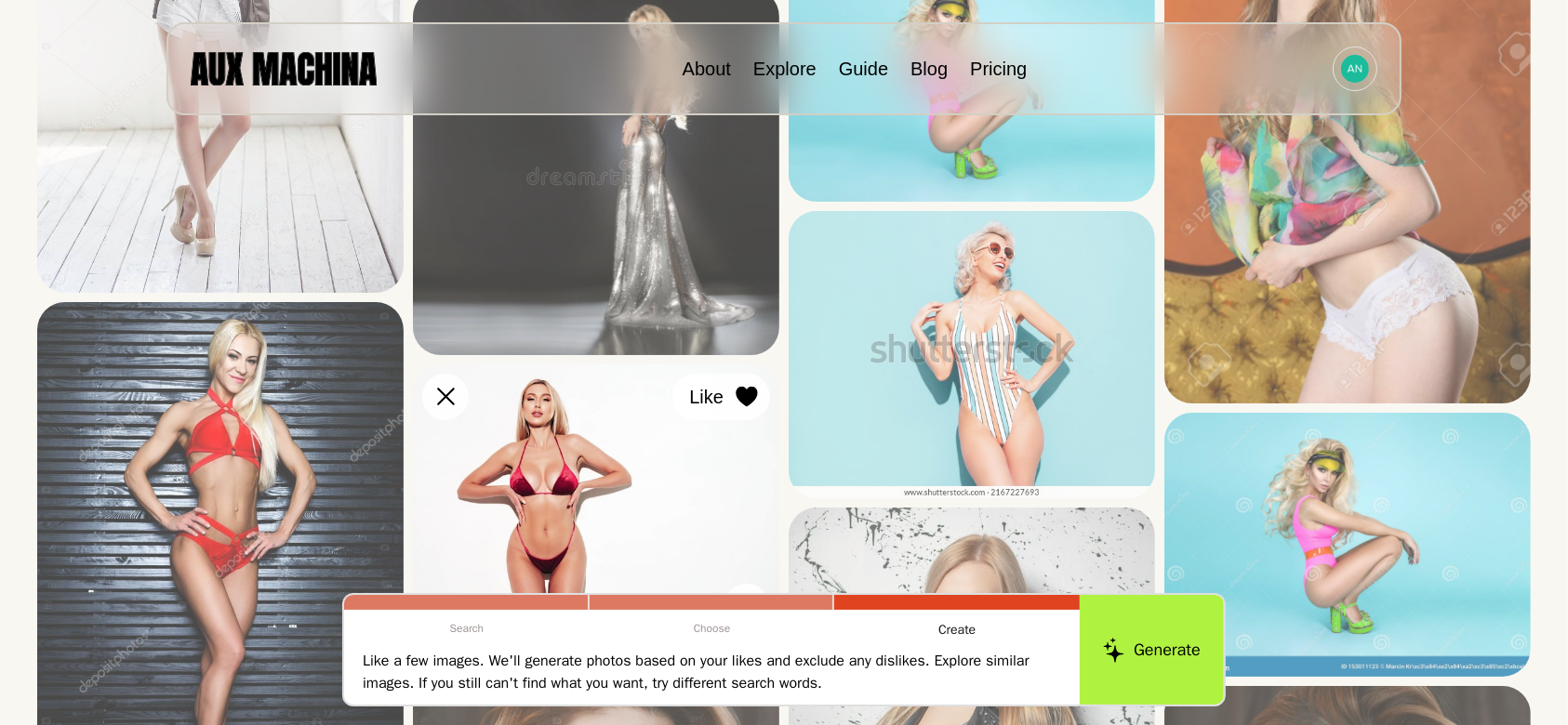 click at bounding box center (0, 0) 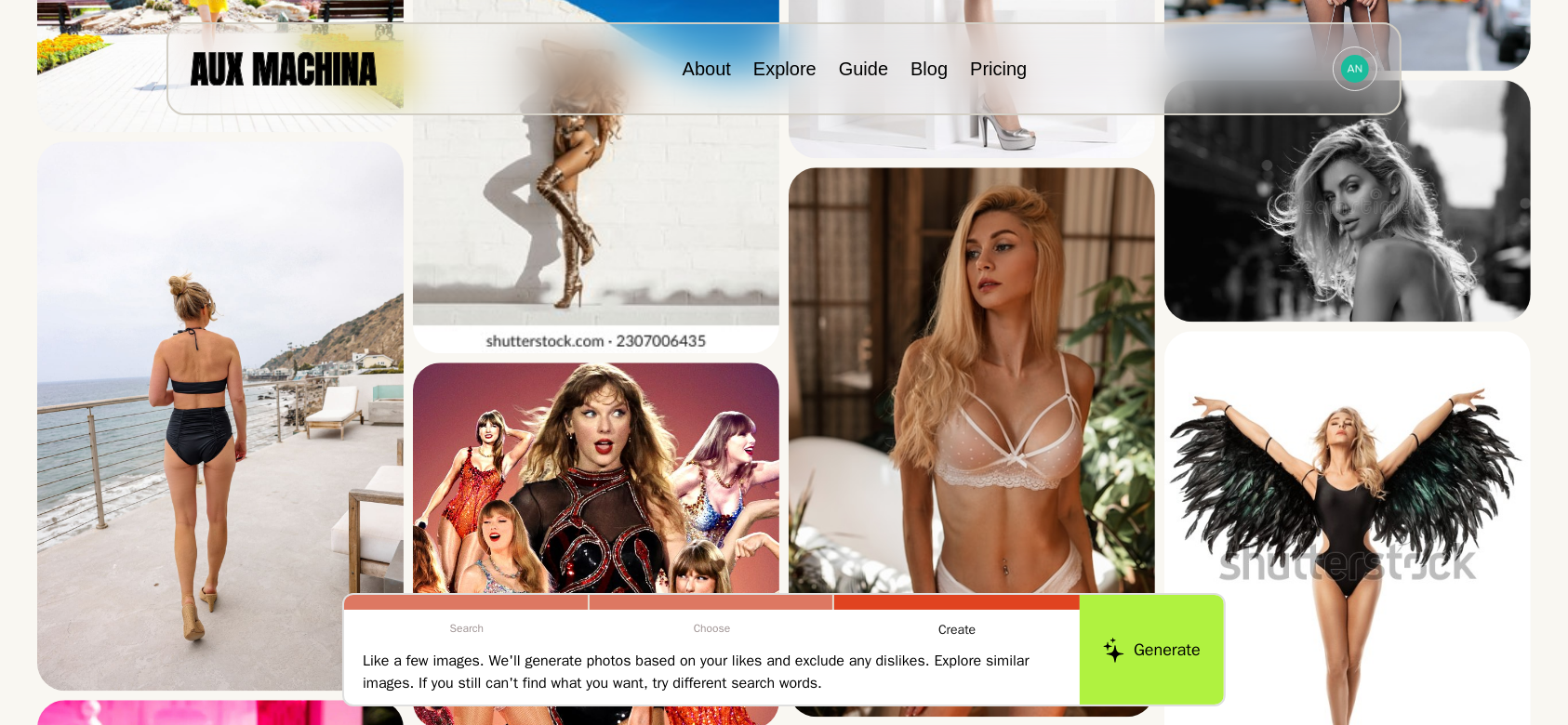 scroll, scrollTop: 4630, scrollLeft: 0, axis: vertical 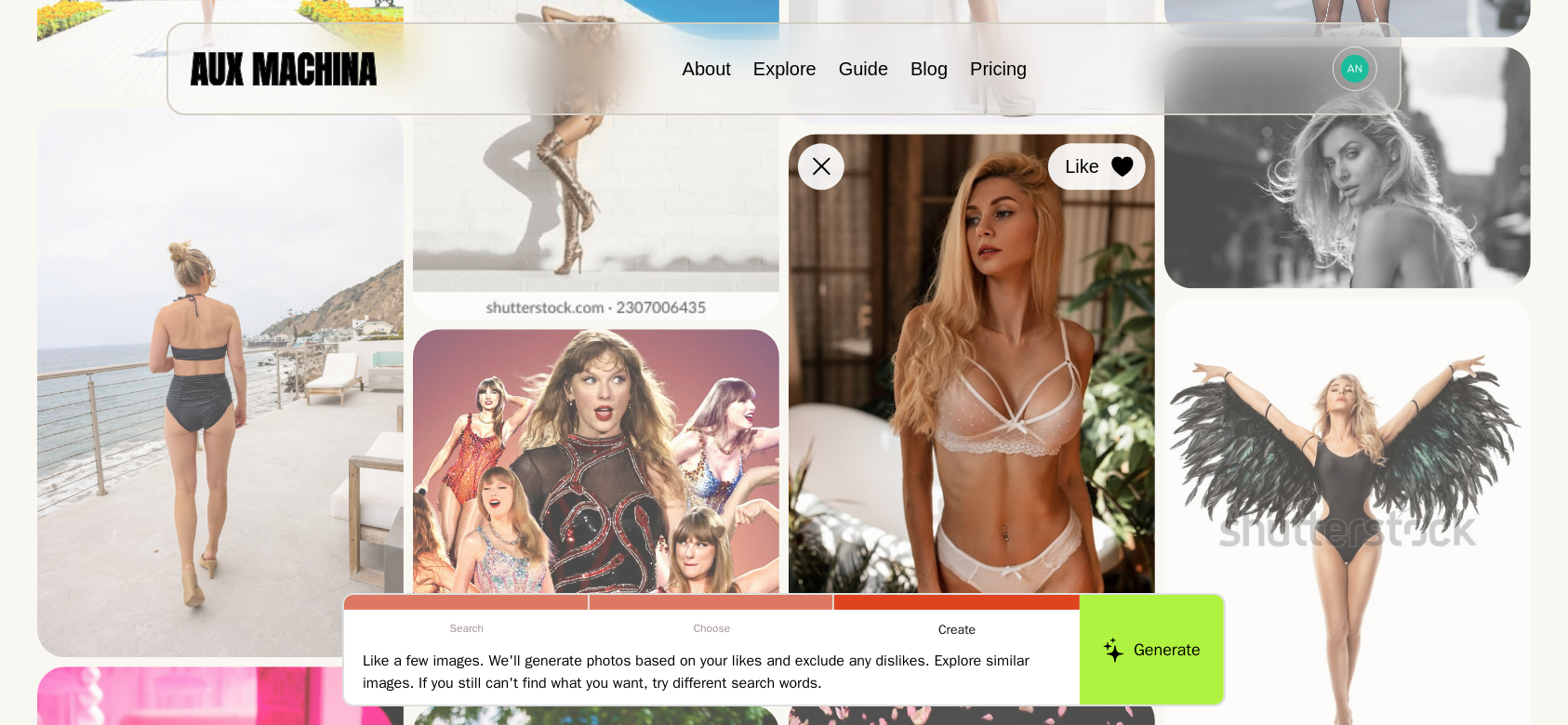 click at bounding box center [0, 0] 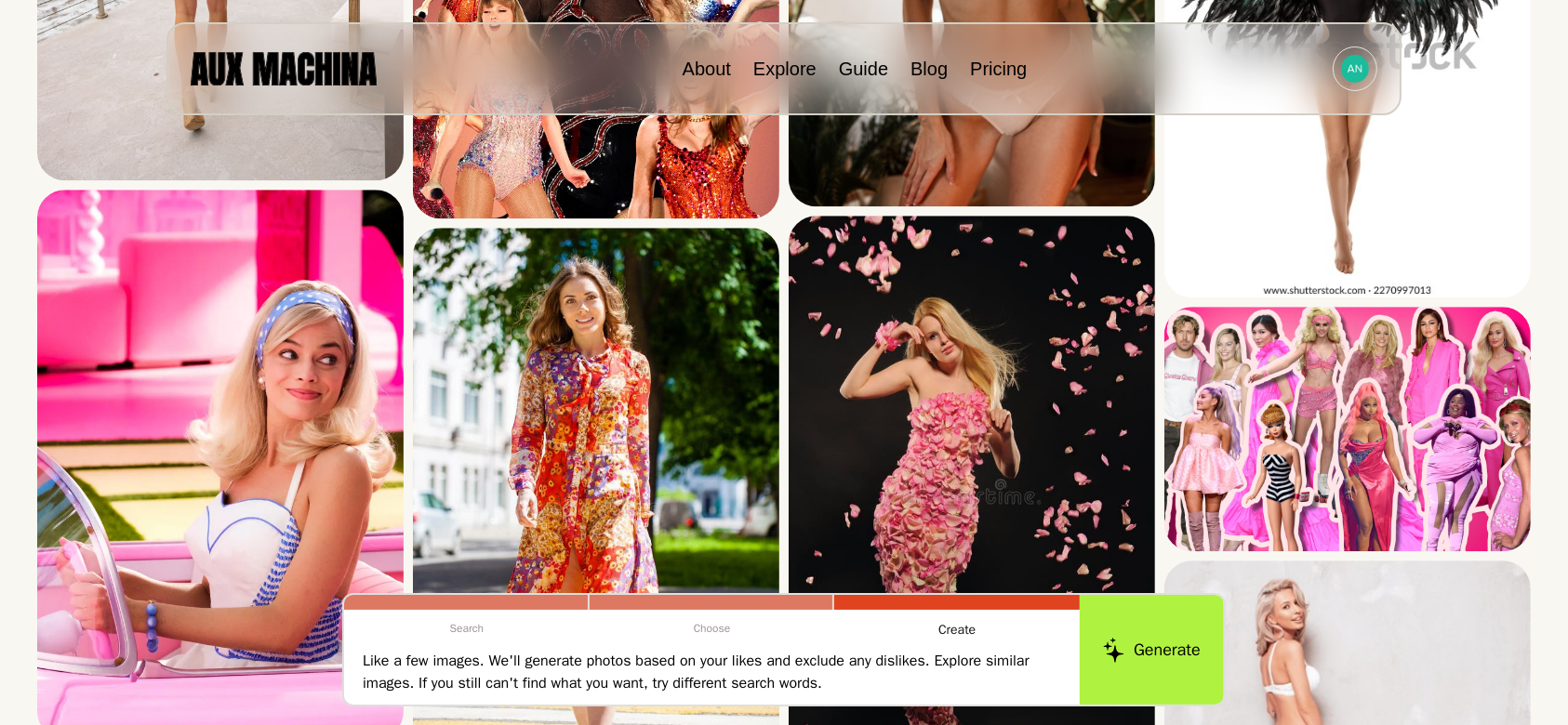 scroll, scrollTop: 5117, scrollLeft: 0, axis: vertical 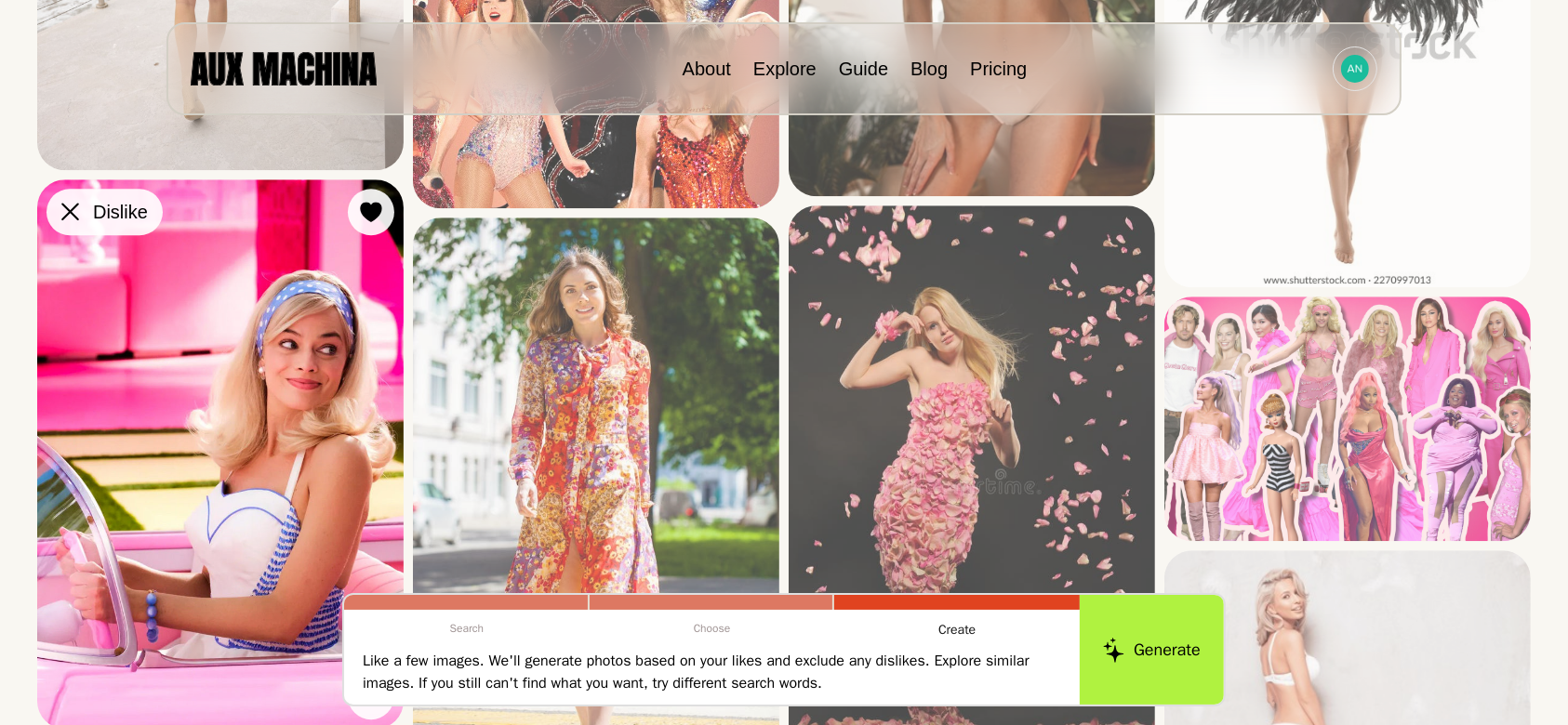 click at bounding box center (0, 0) 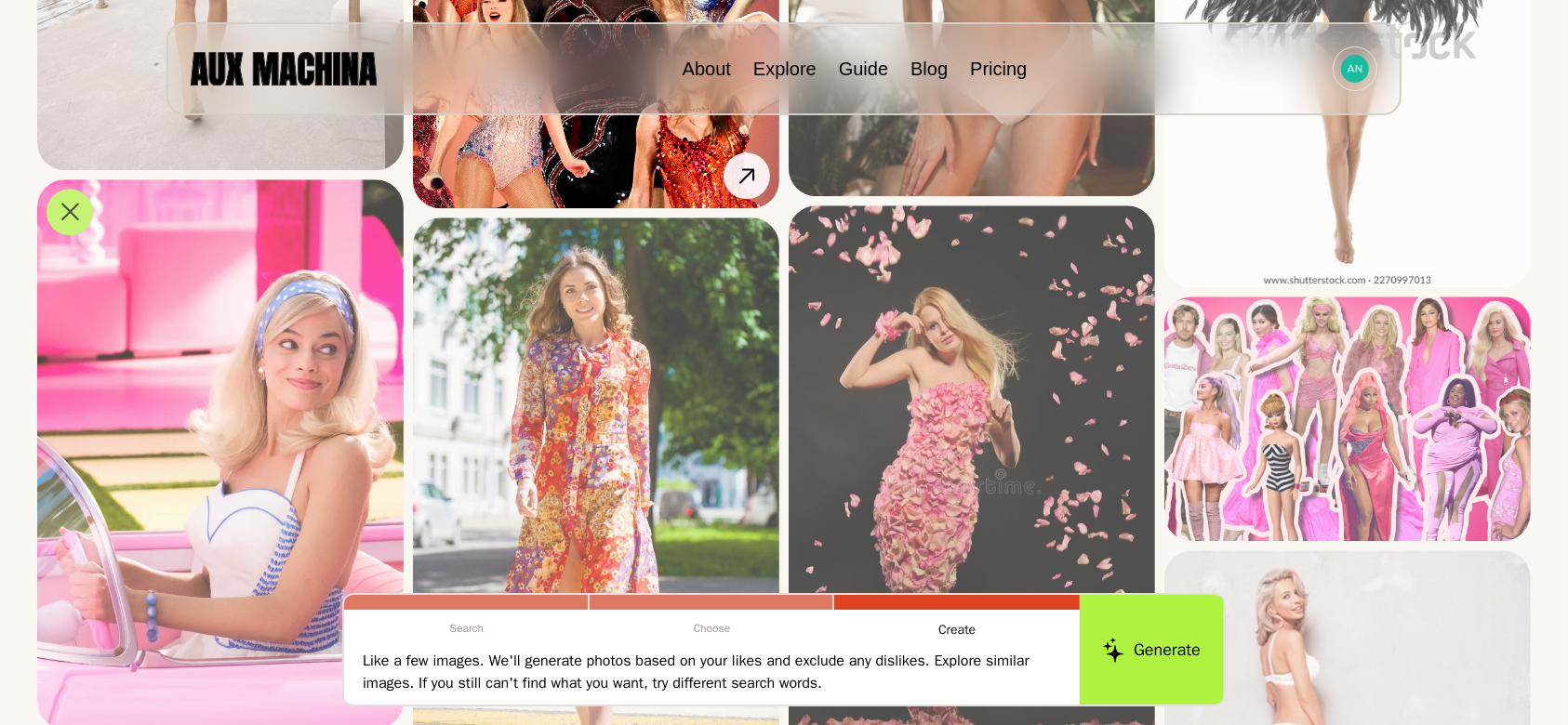 click at bounding box center [0, 0] 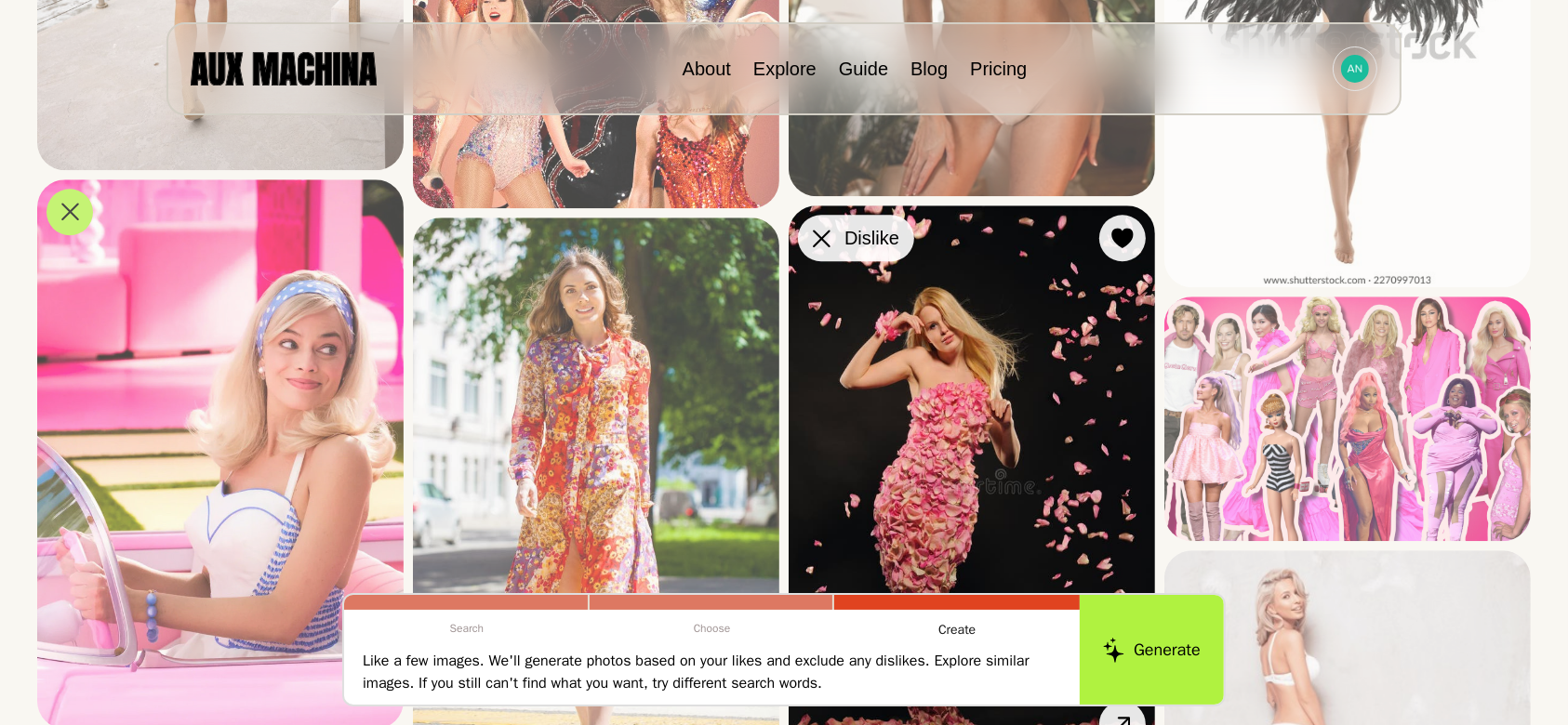 click at bounding box center [0, 0] 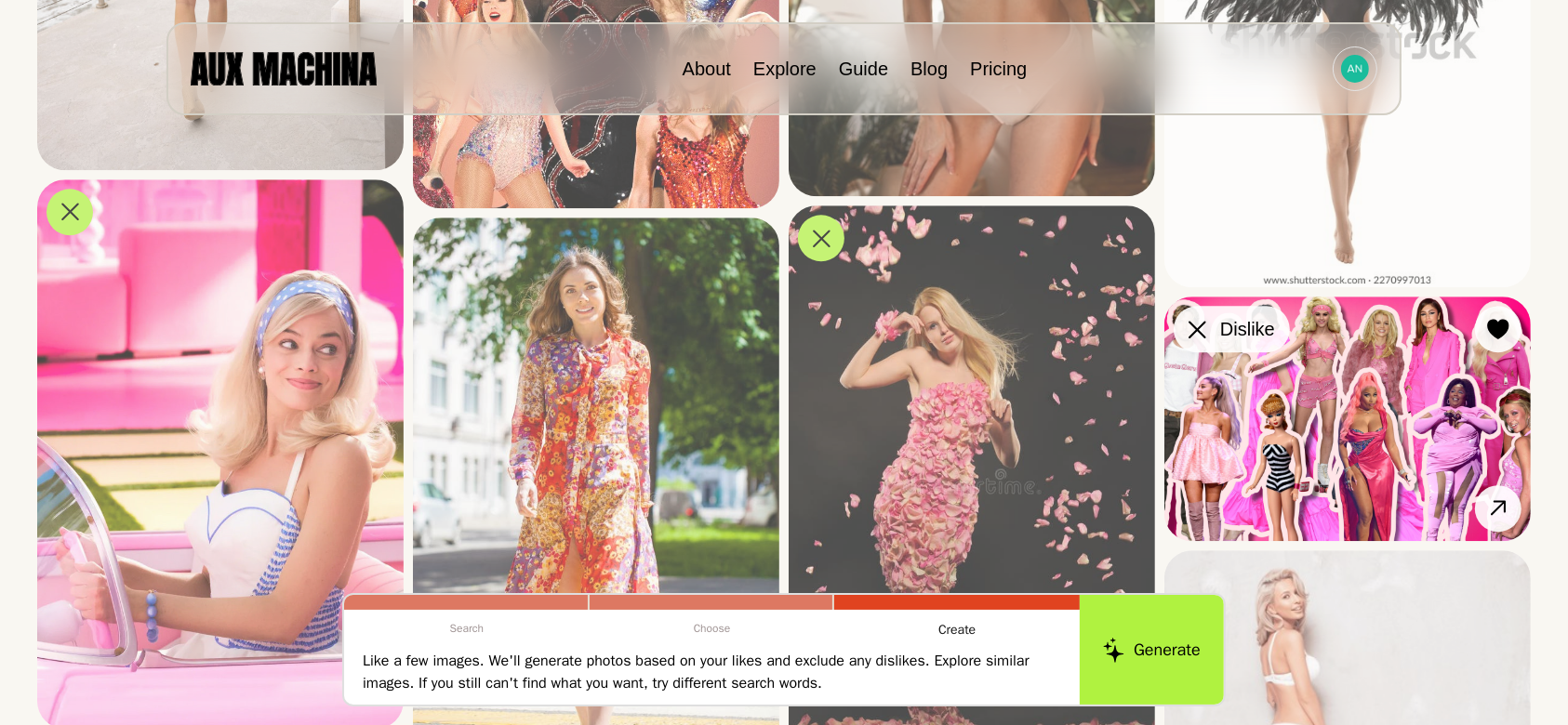 click at bounding box center (0, 0) 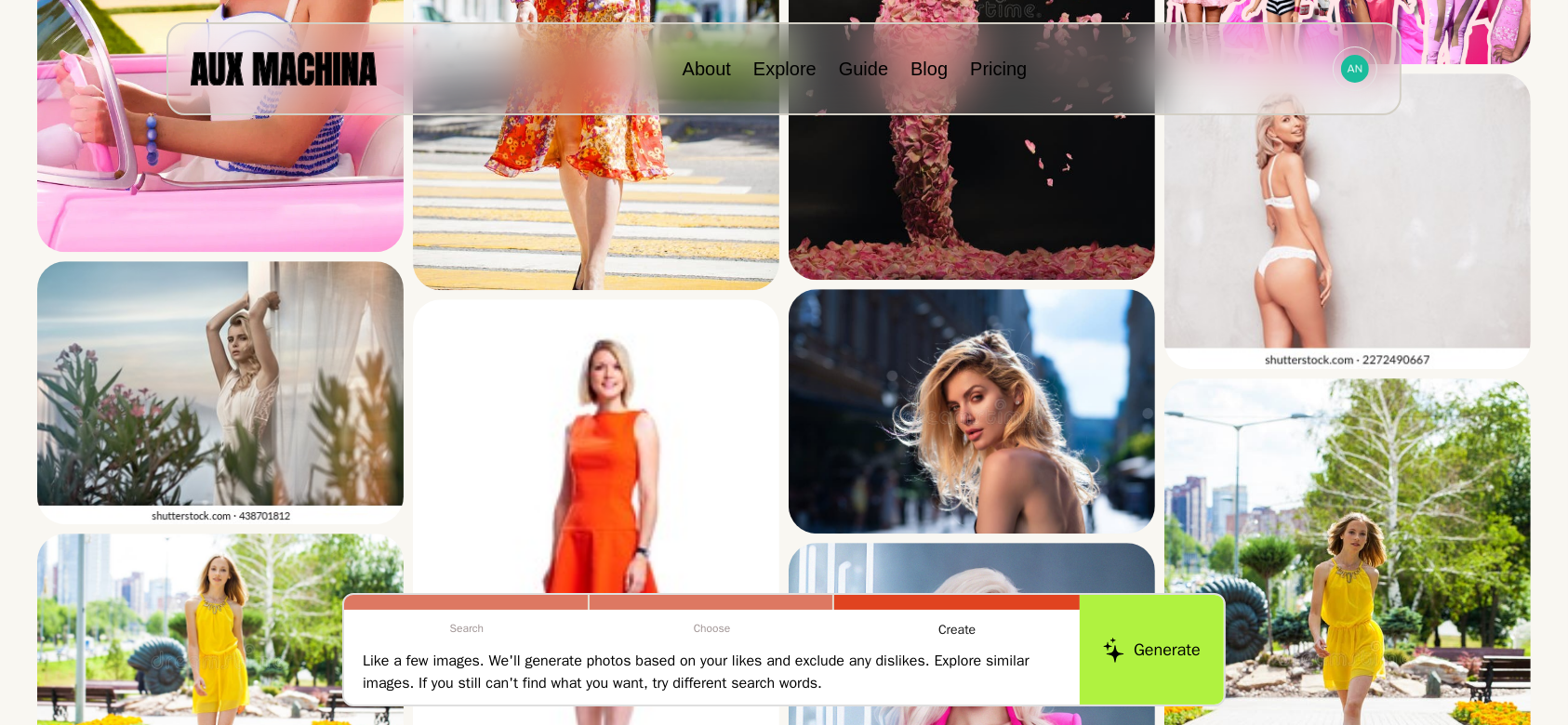 scroll, scrollTop: 5616, scrollLeft: 0, axis: vertical 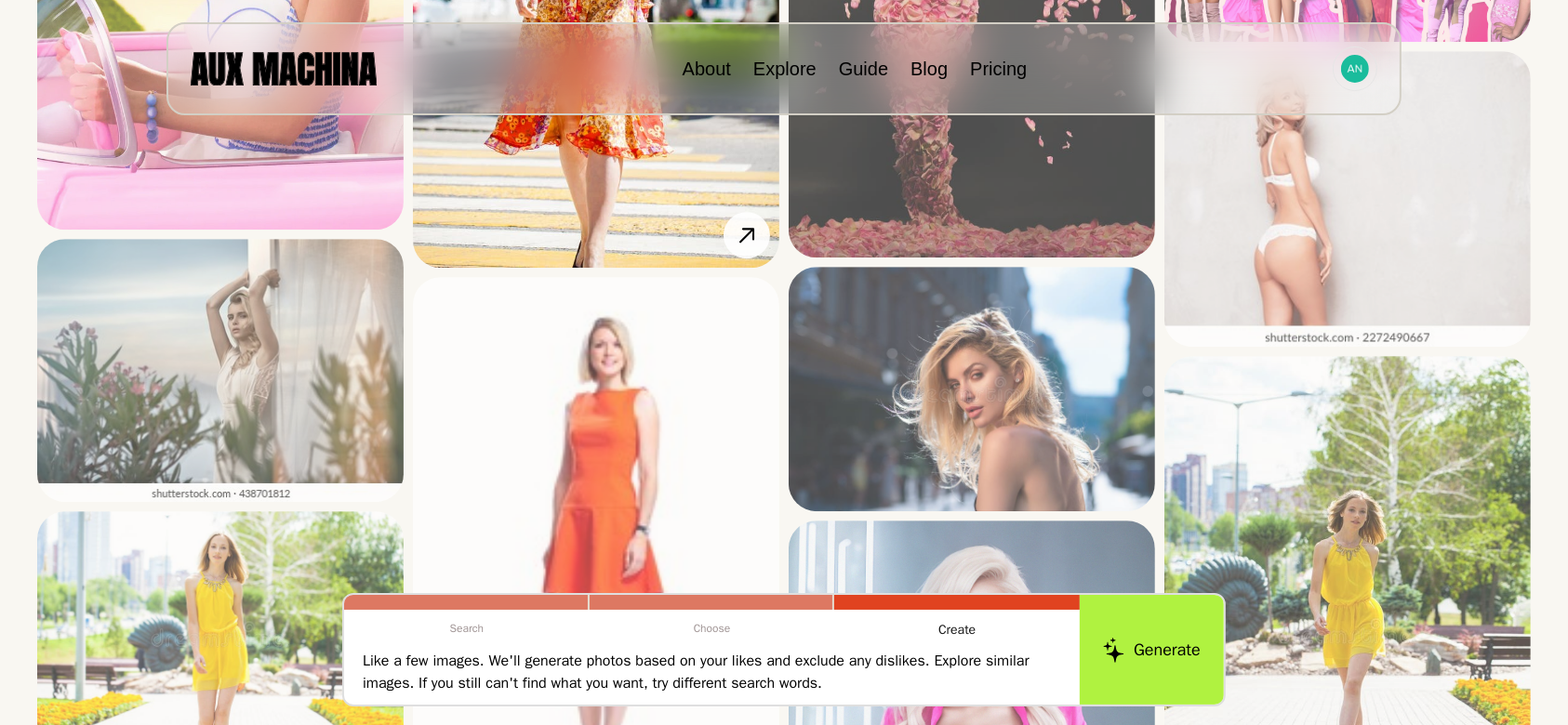 click at bounding box center (0, 0) 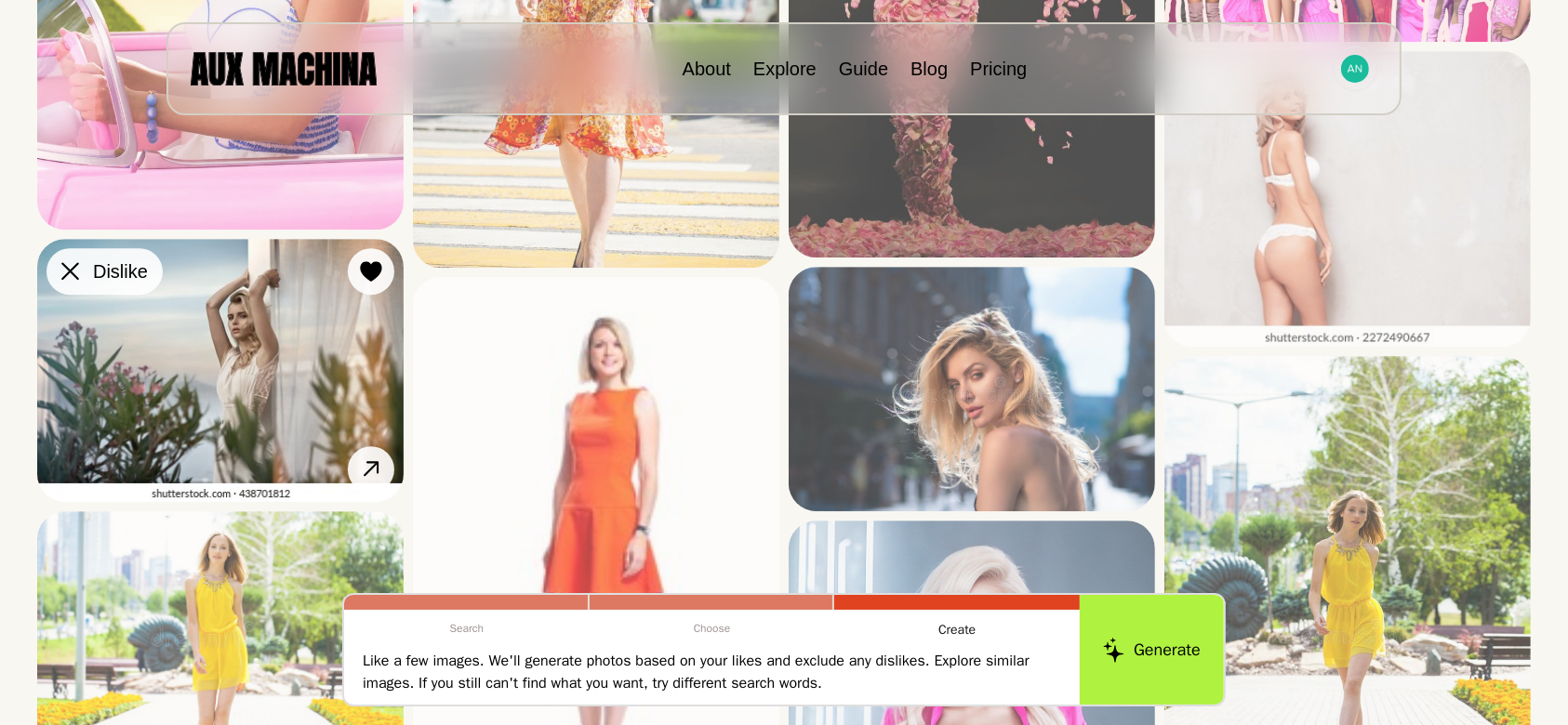 click at bounding box center (0, 0) 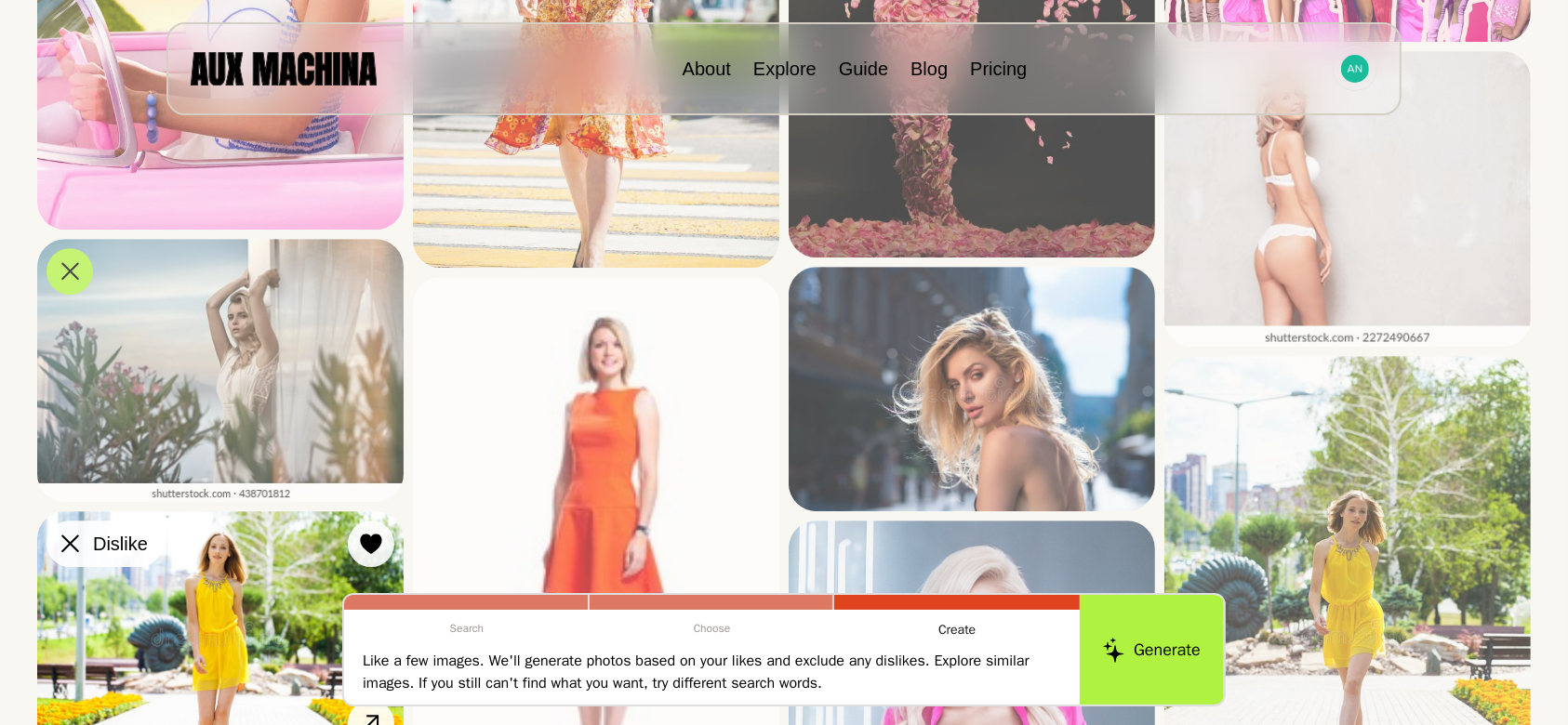 click at bounding box center (0, 0) 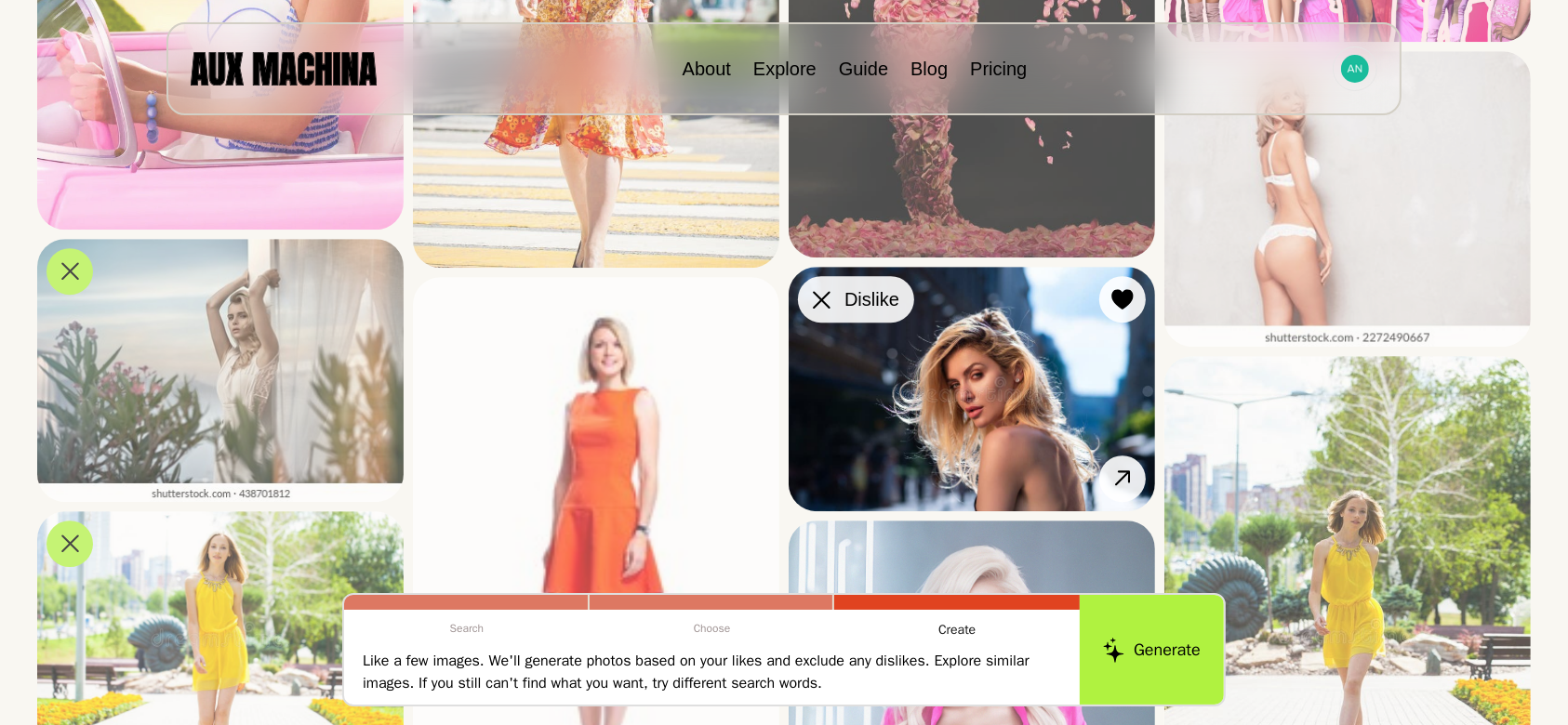 click at bounding box center (0, 0) 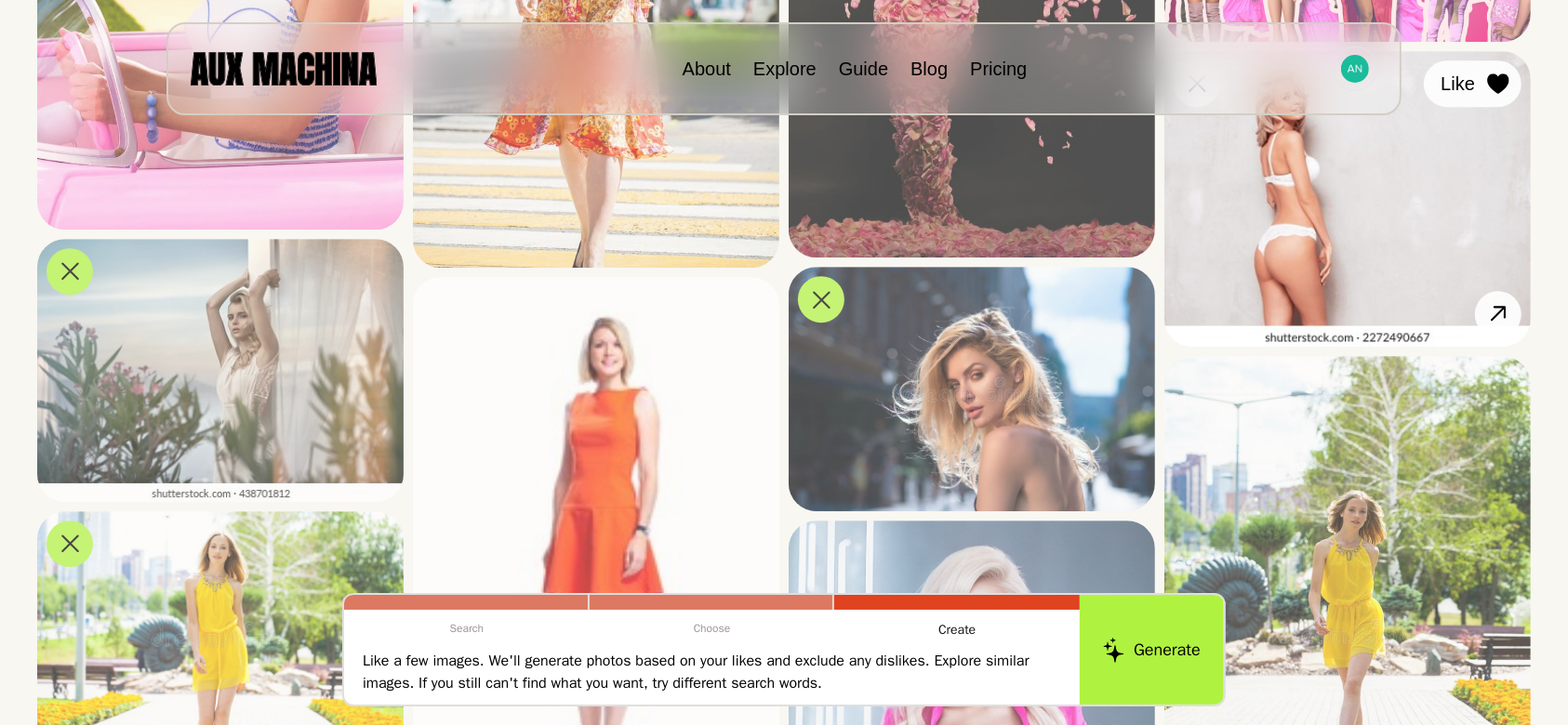 click at bounding box center [0, 0] 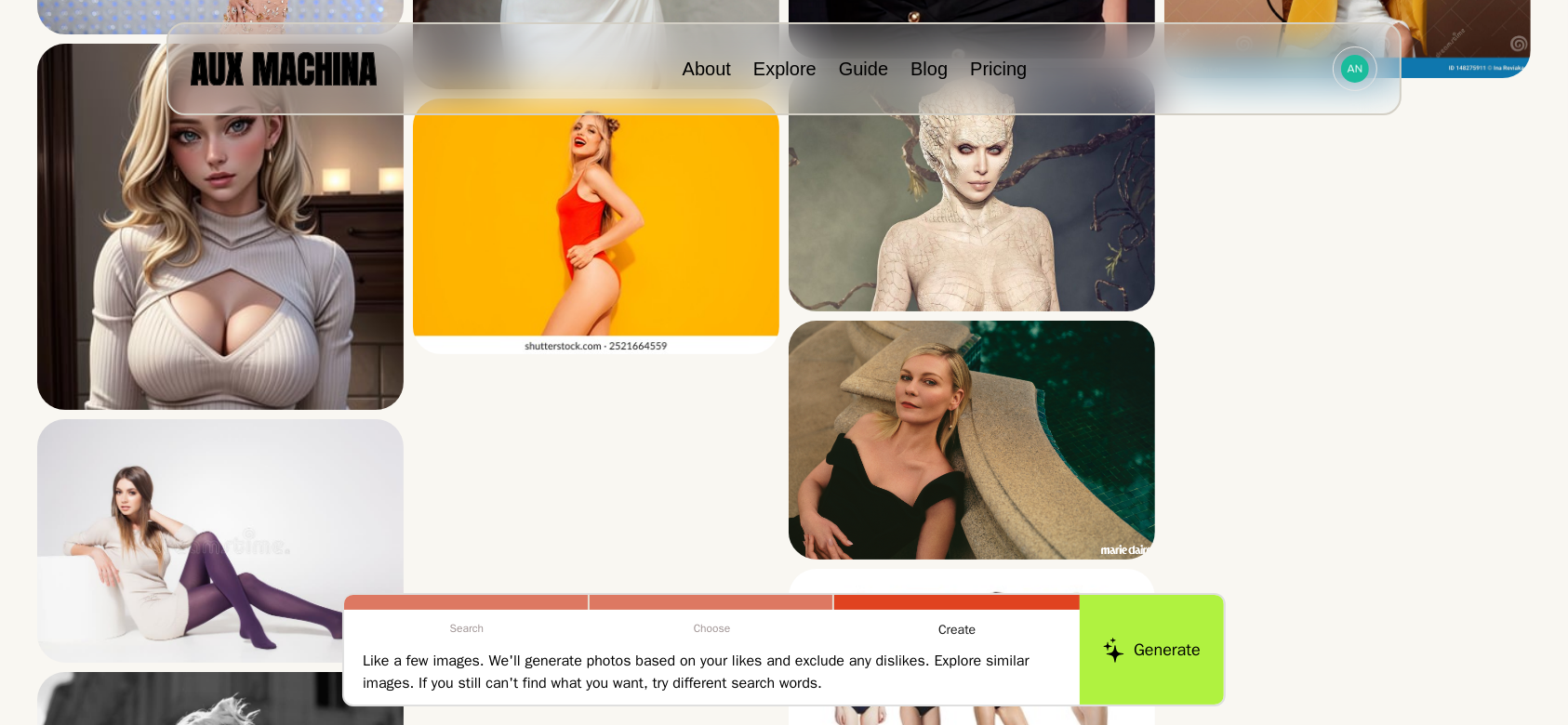 scroll, scrollTop: 7124, scrollLeft: 0, axis: vertical 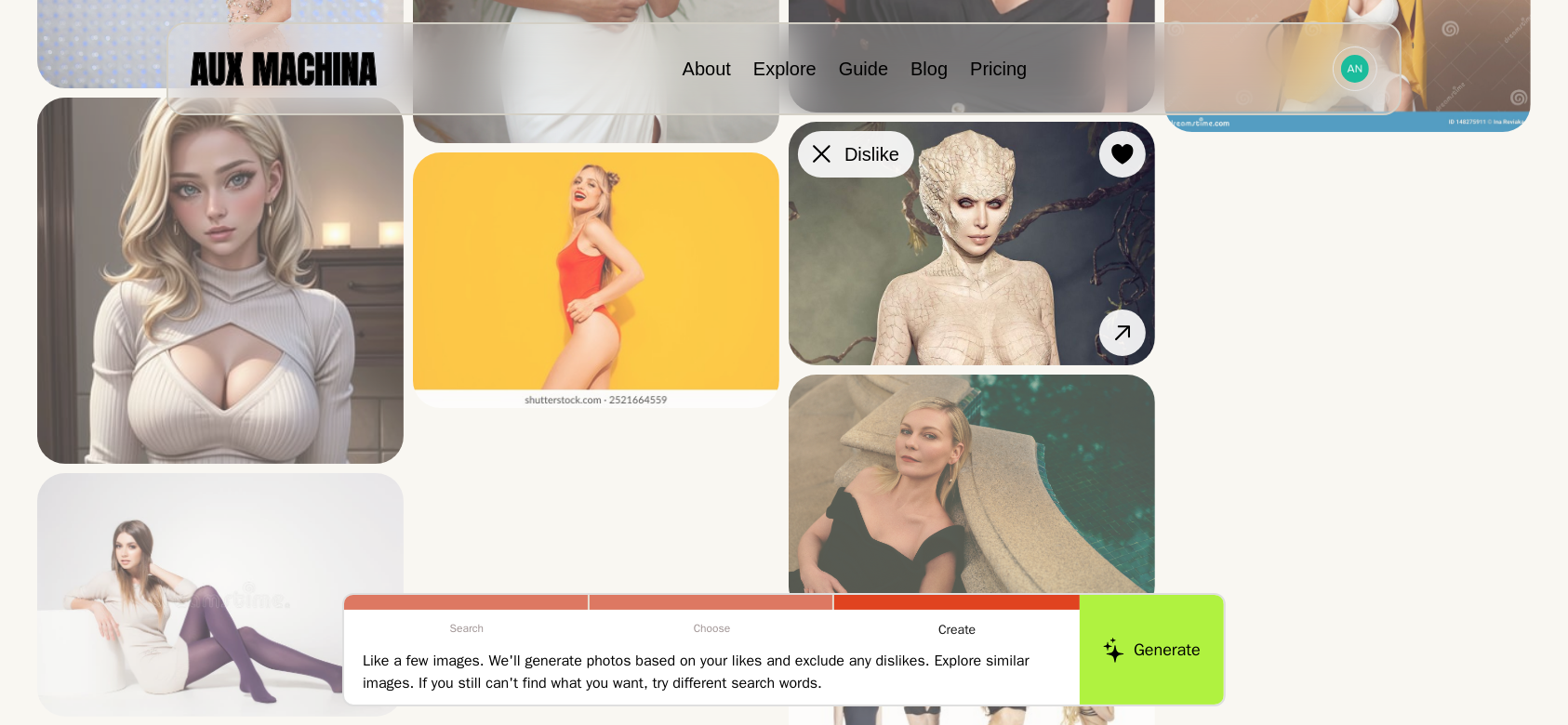 click at bounding box center (0, 0) 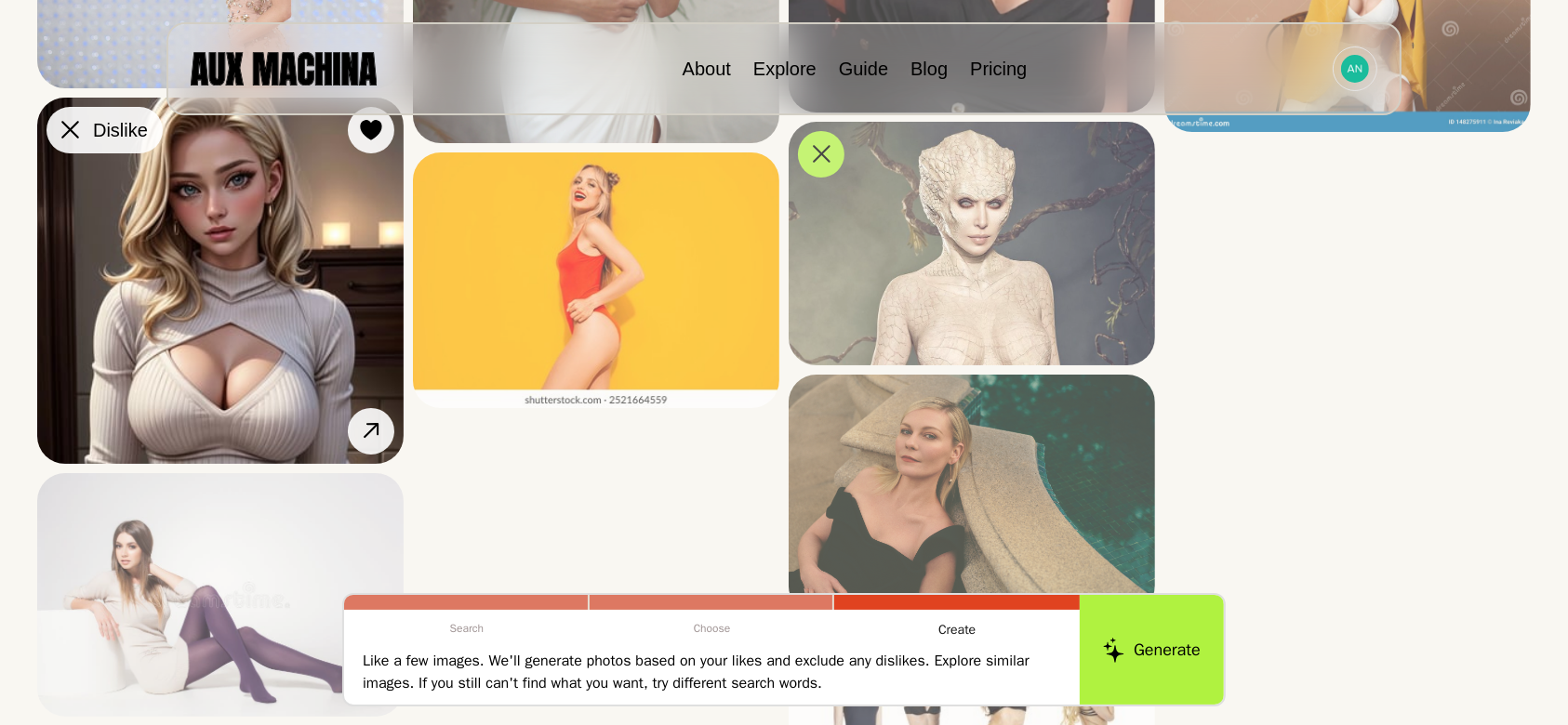 click at bounding box center (0, 0) 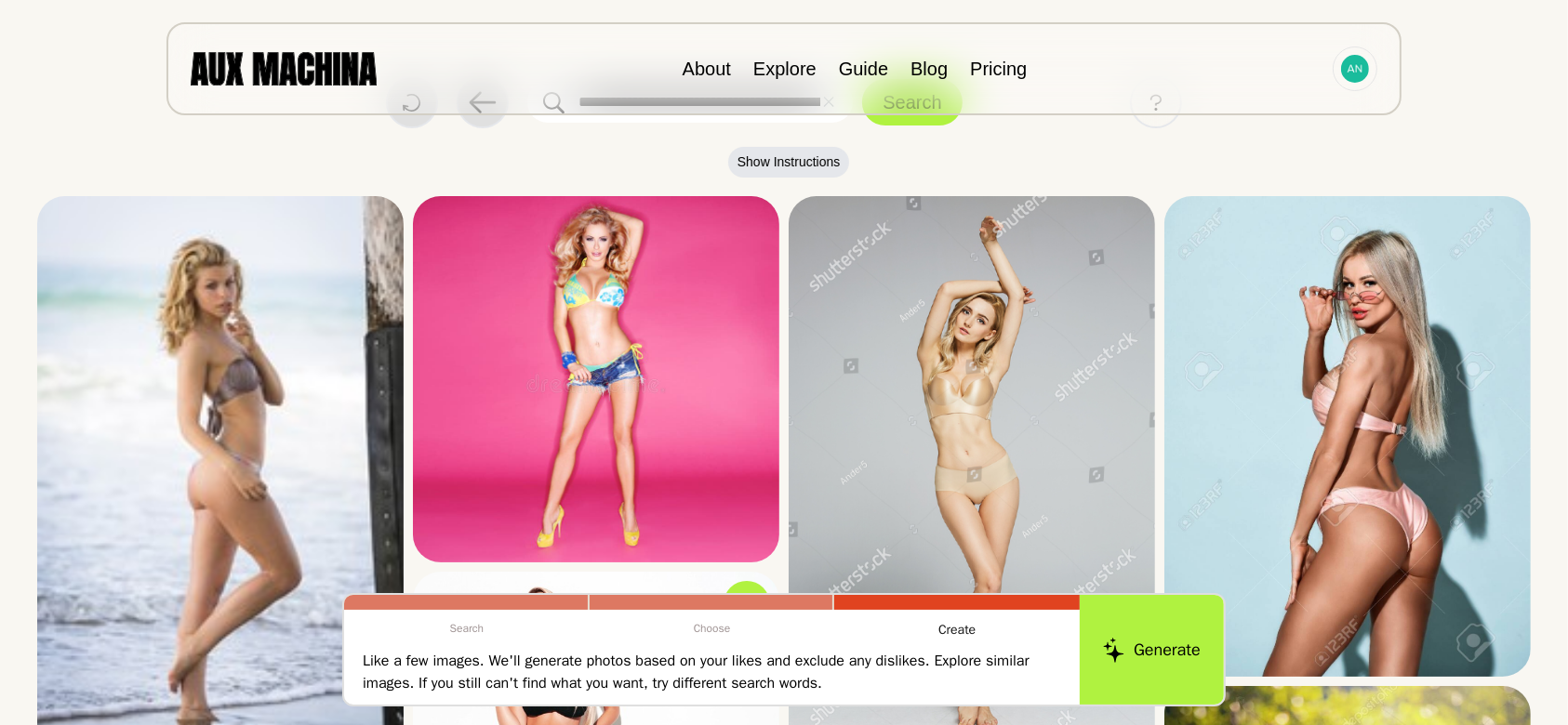 scroll, scrollTop: 0, scrollLeft: 0, axis: both 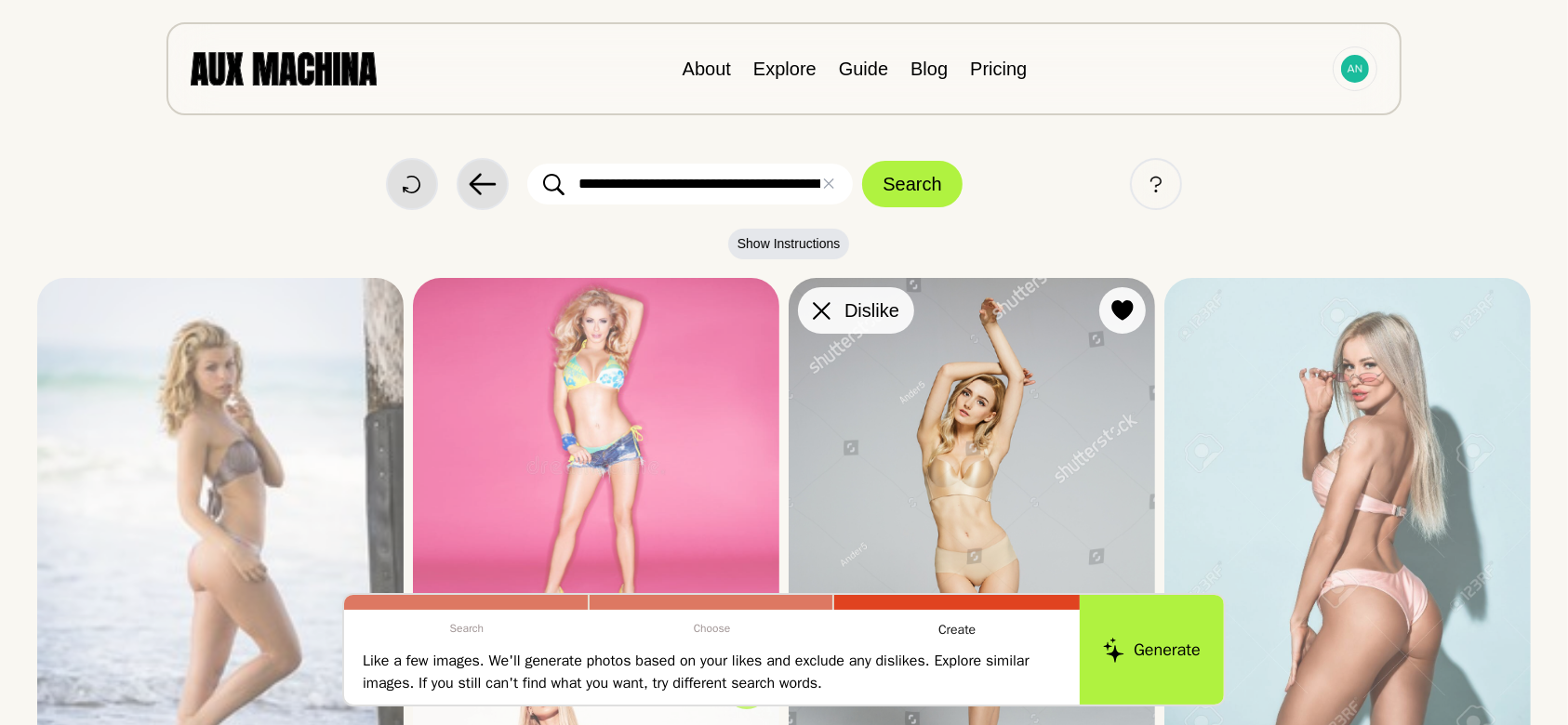 click at bounding box center [0, 0] 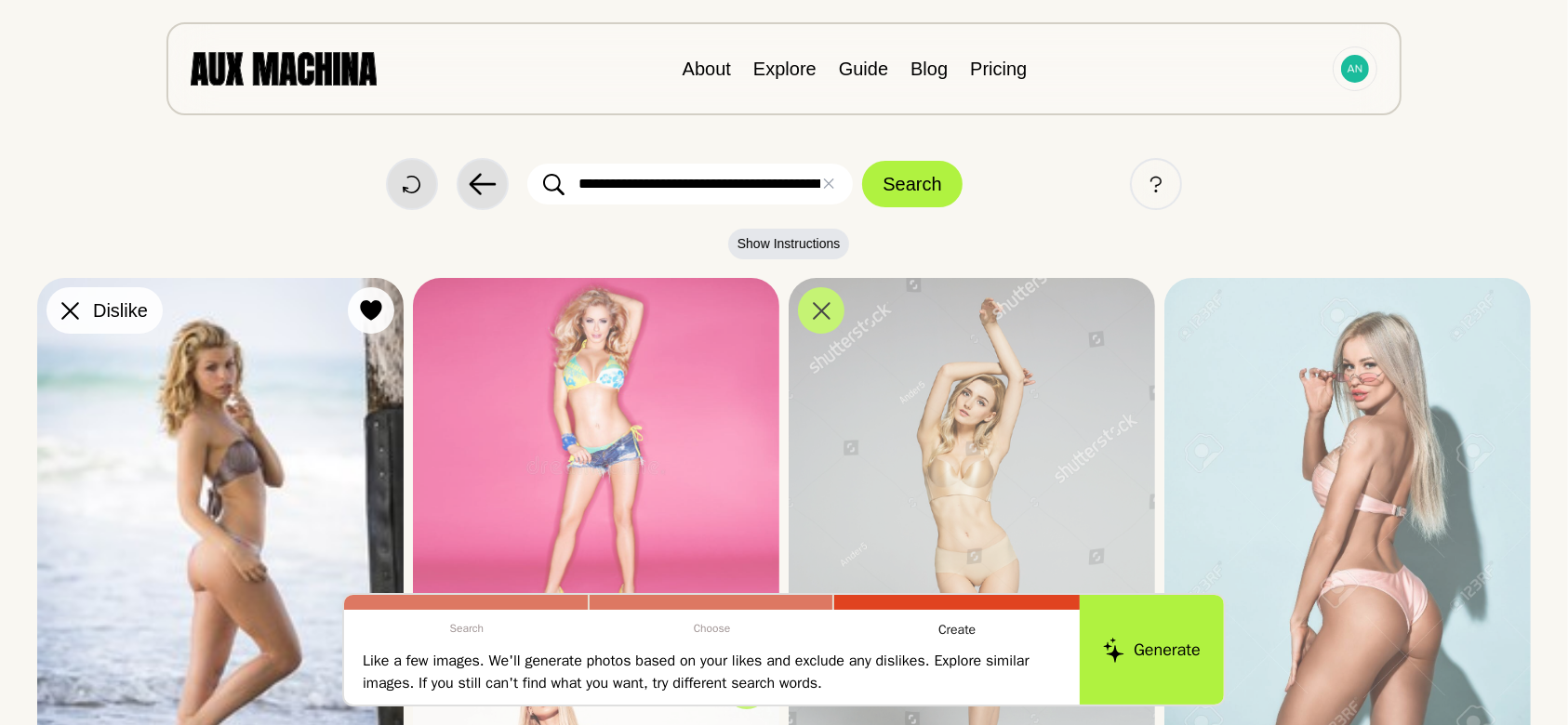 click at bounding box center (70, 310) 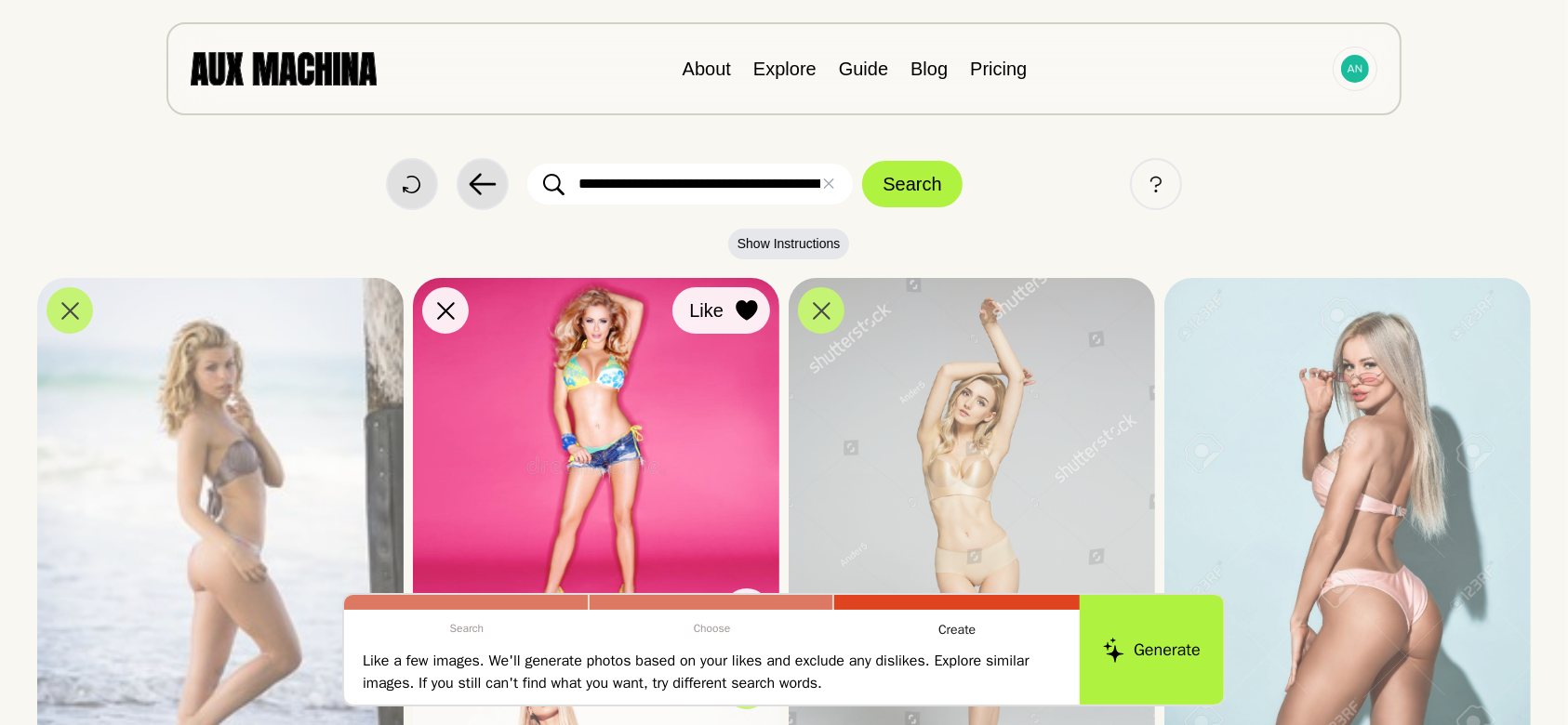 click at bounding box center (0, 0) 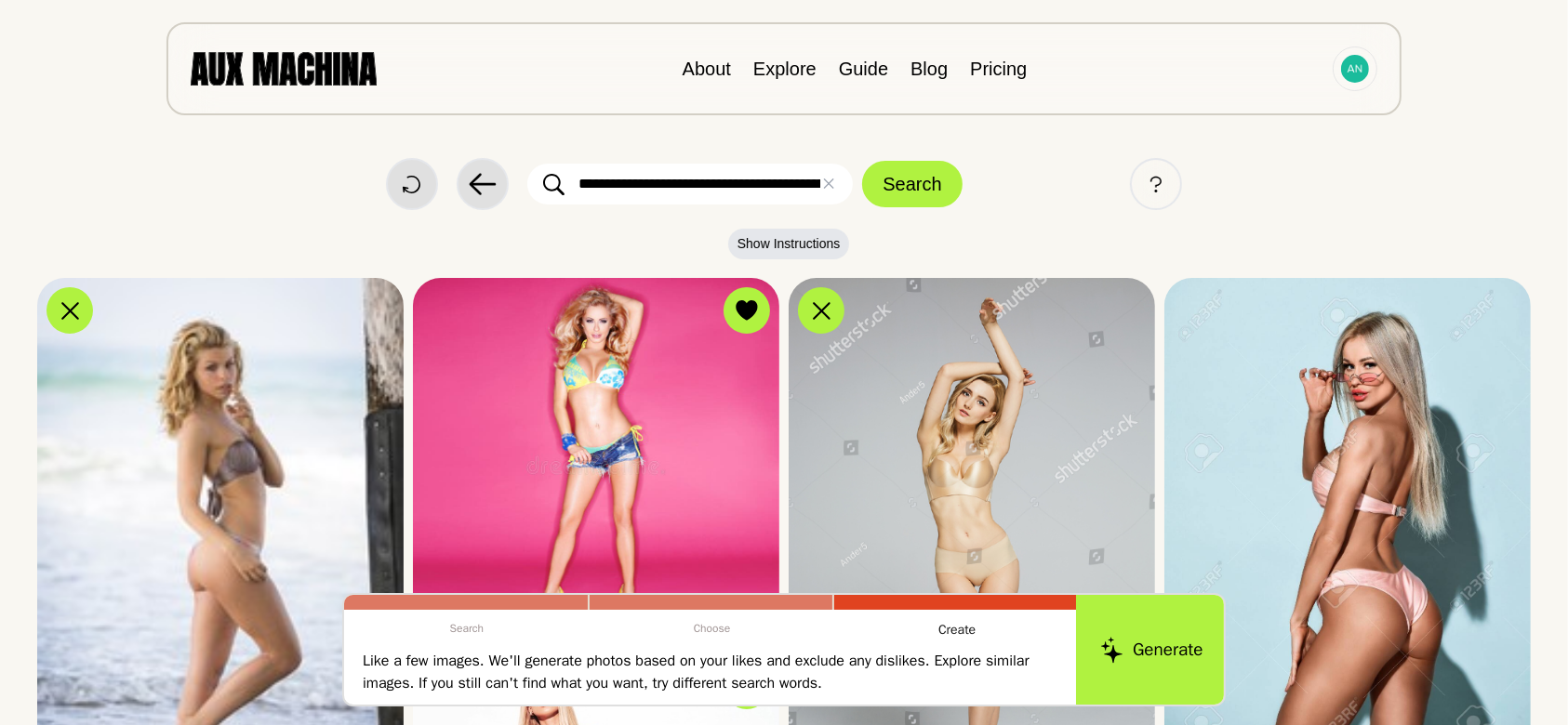 click on "Generate" at bounding box center [1151, 650] 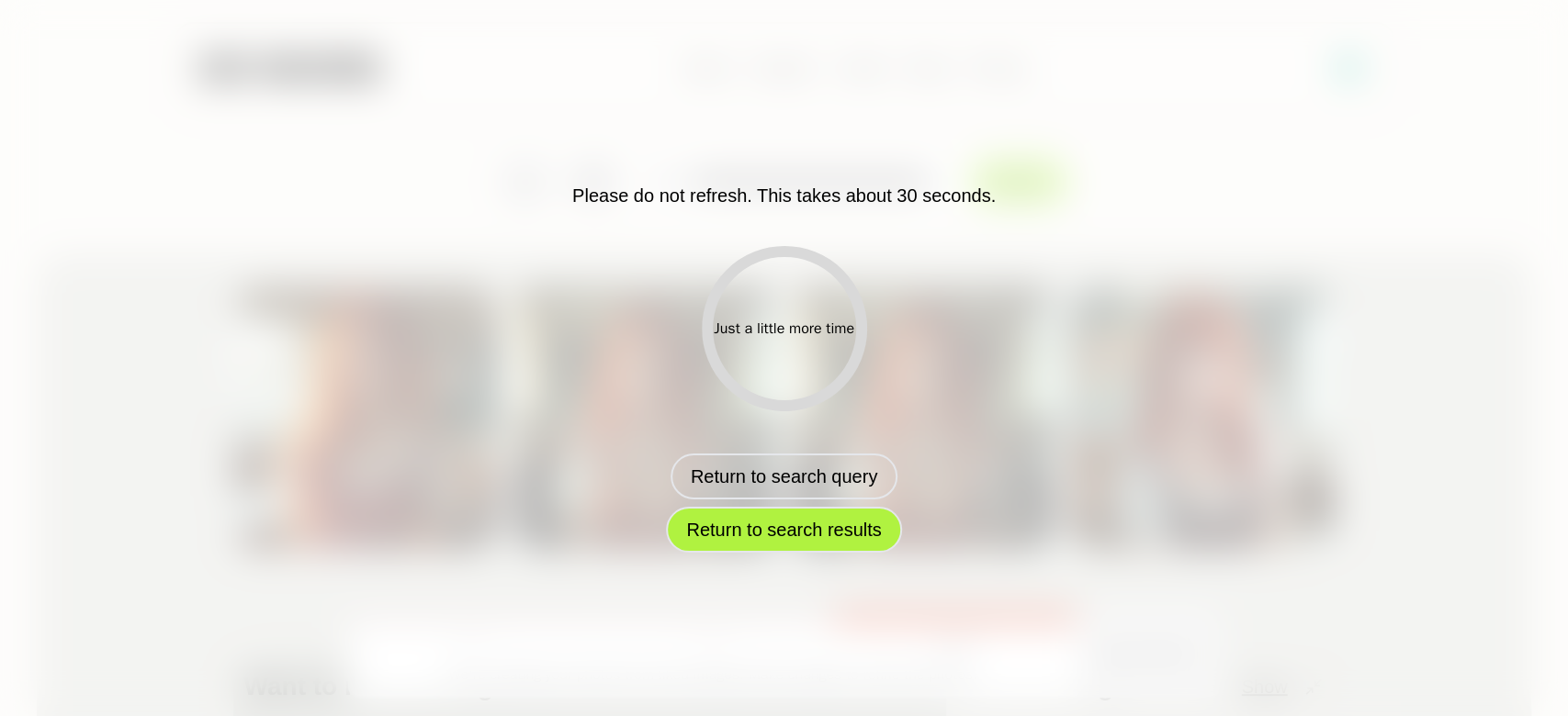 click on "Return to search results" at bounding box center (784, 530) 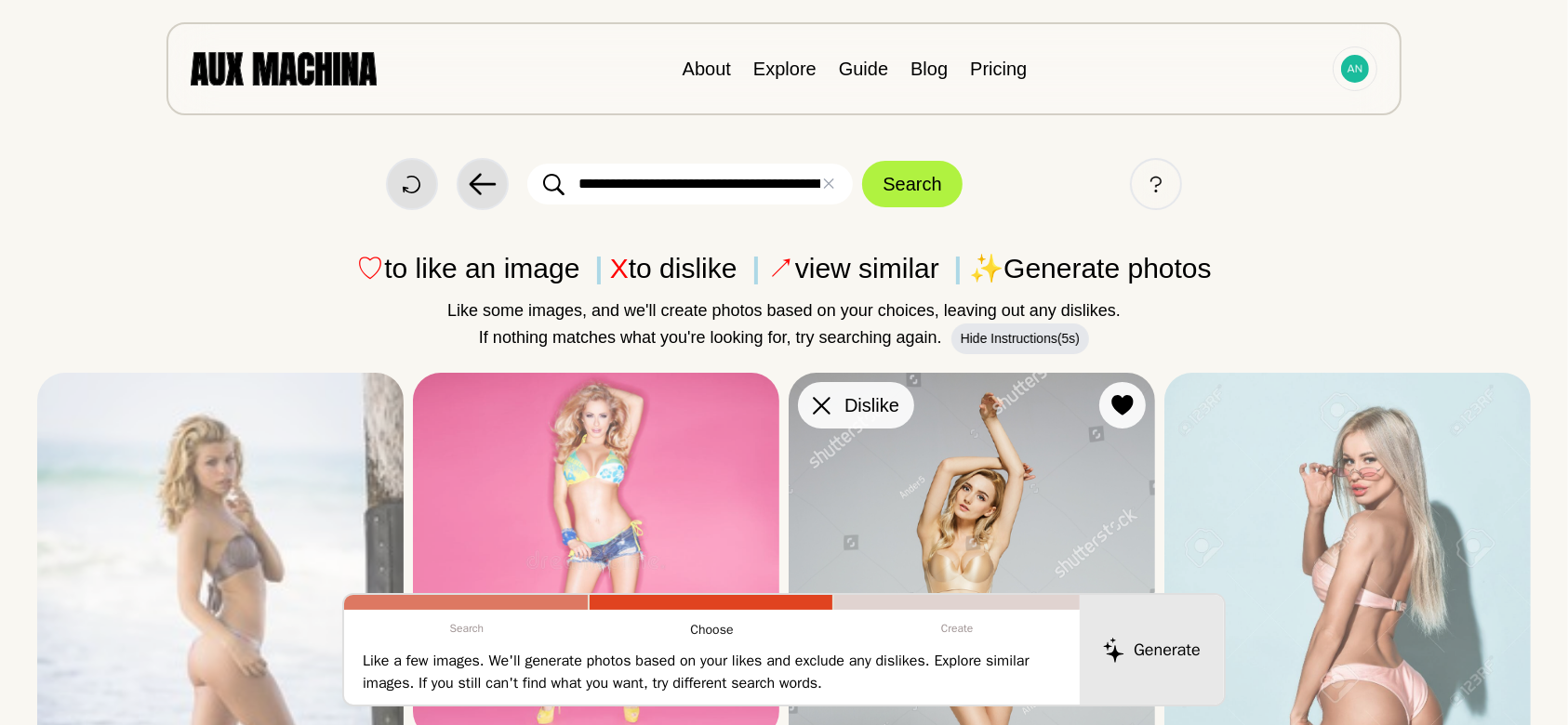 click at bounding box center [0, 0] 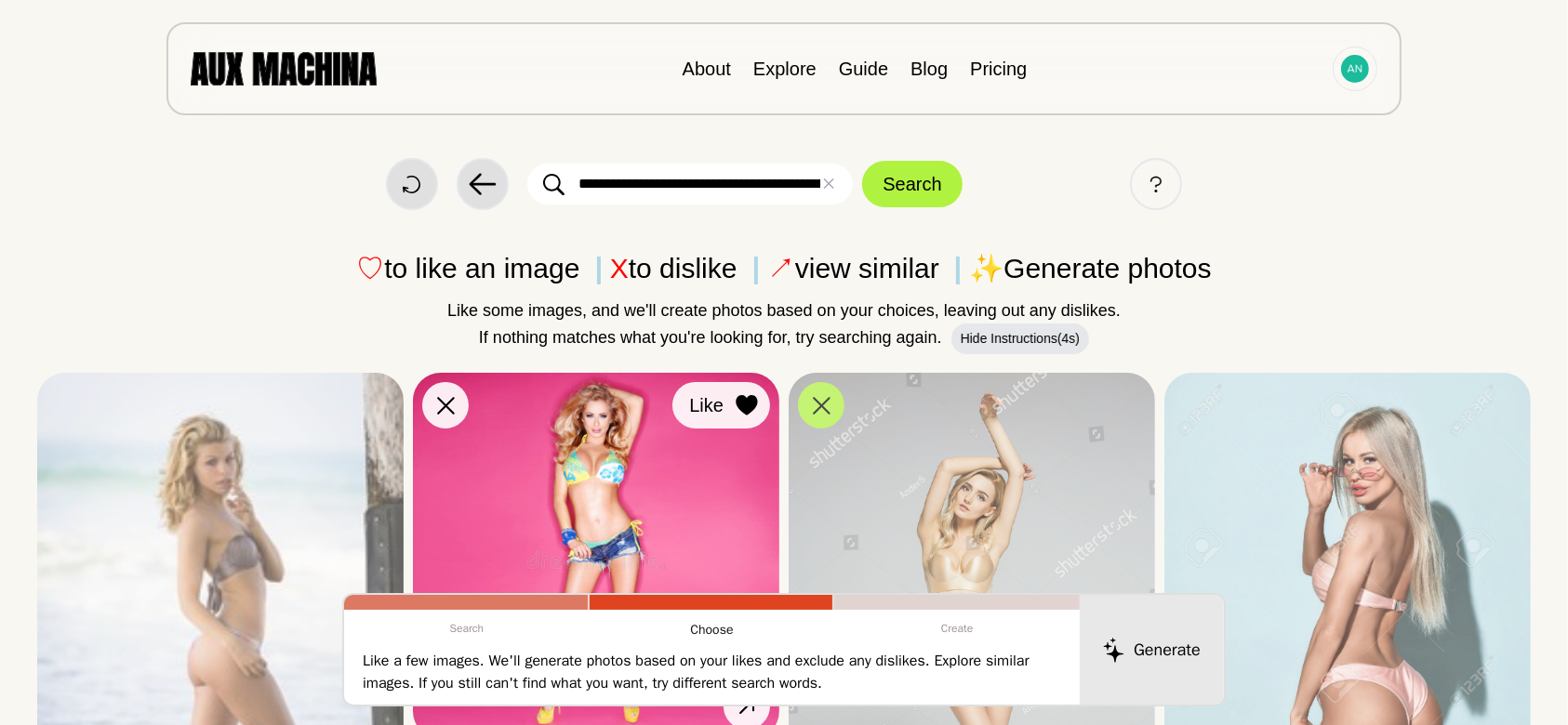 click at bounding box center [0, 0] 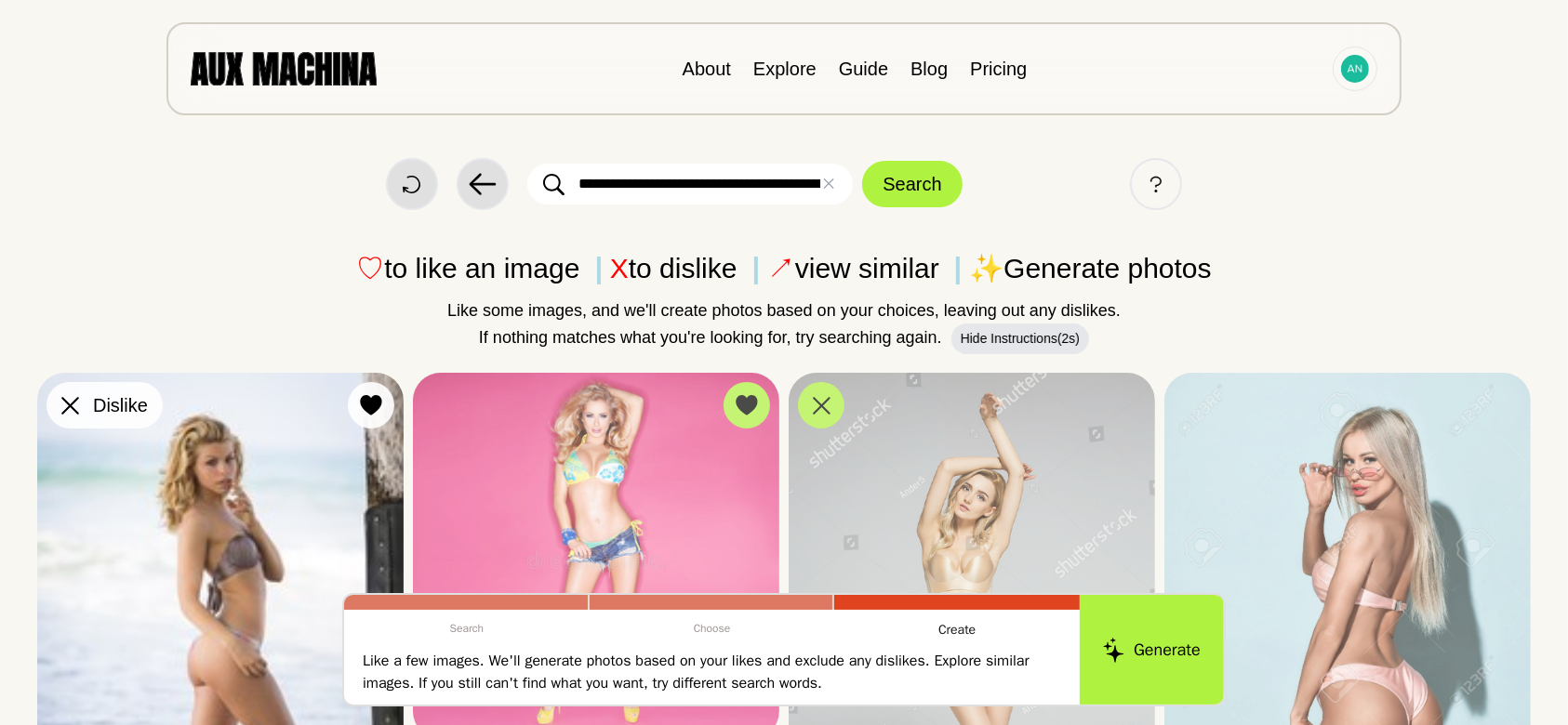 click on "Dislike" at bounding box center (104, 405) 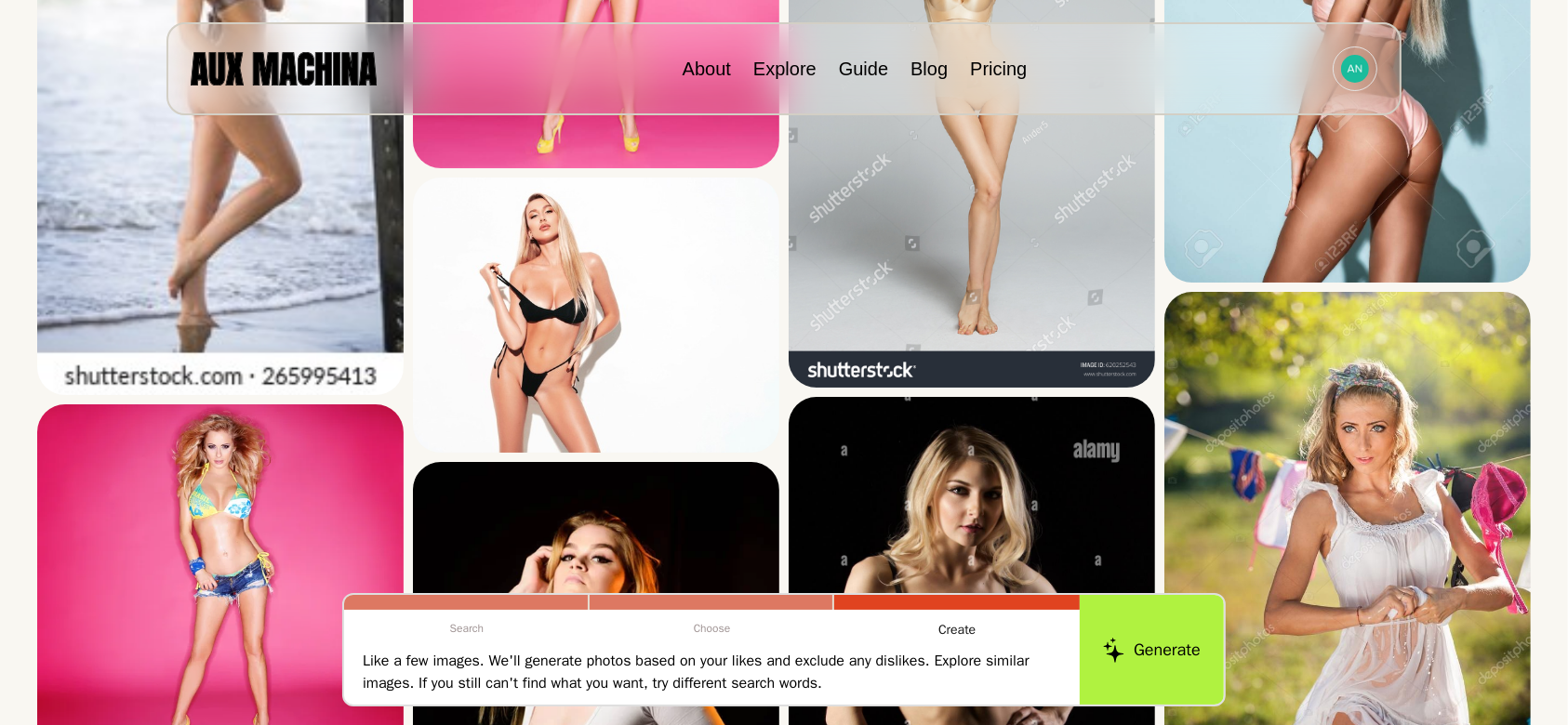 scroll, scrollTop: 454, scrollLeft: 0, axis: vertical 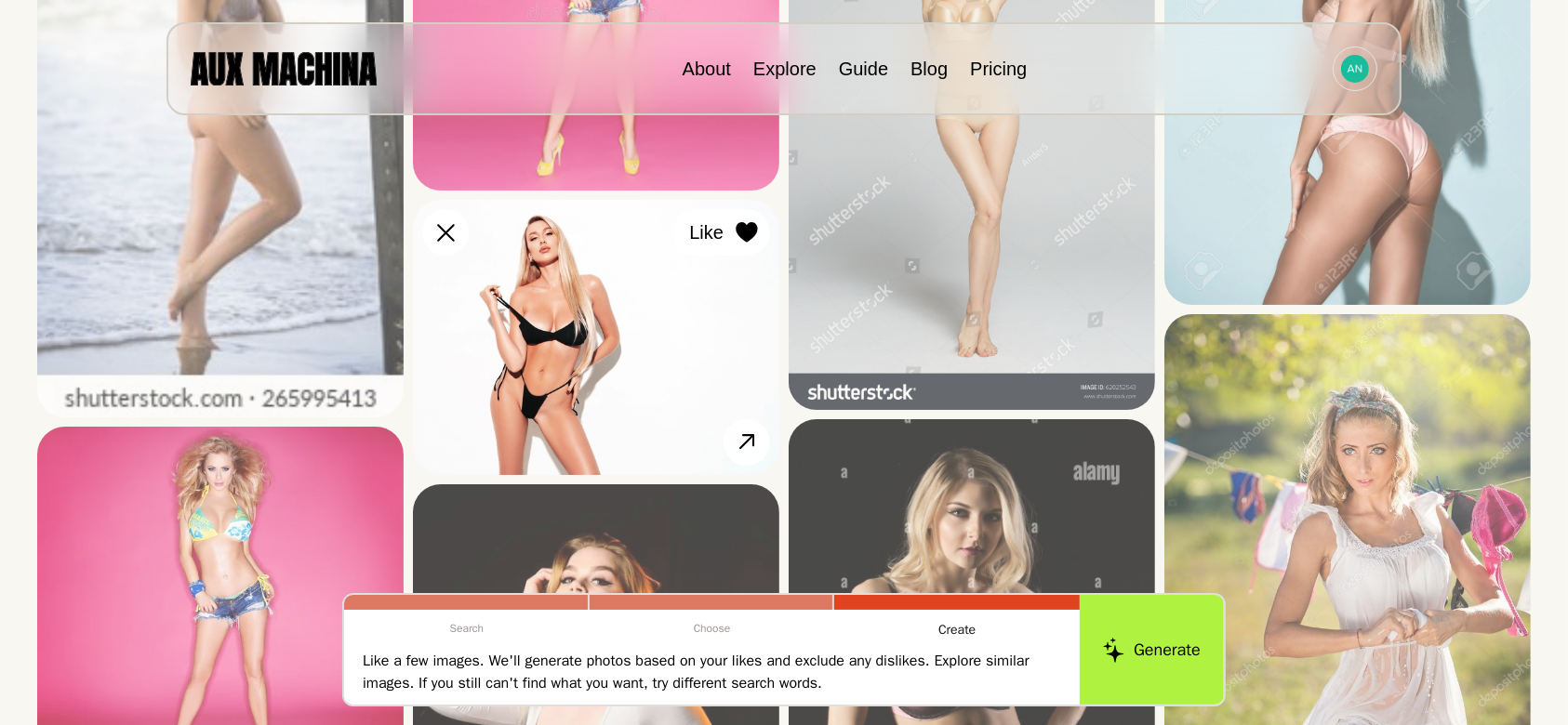 click at bounding box center (0, 0) 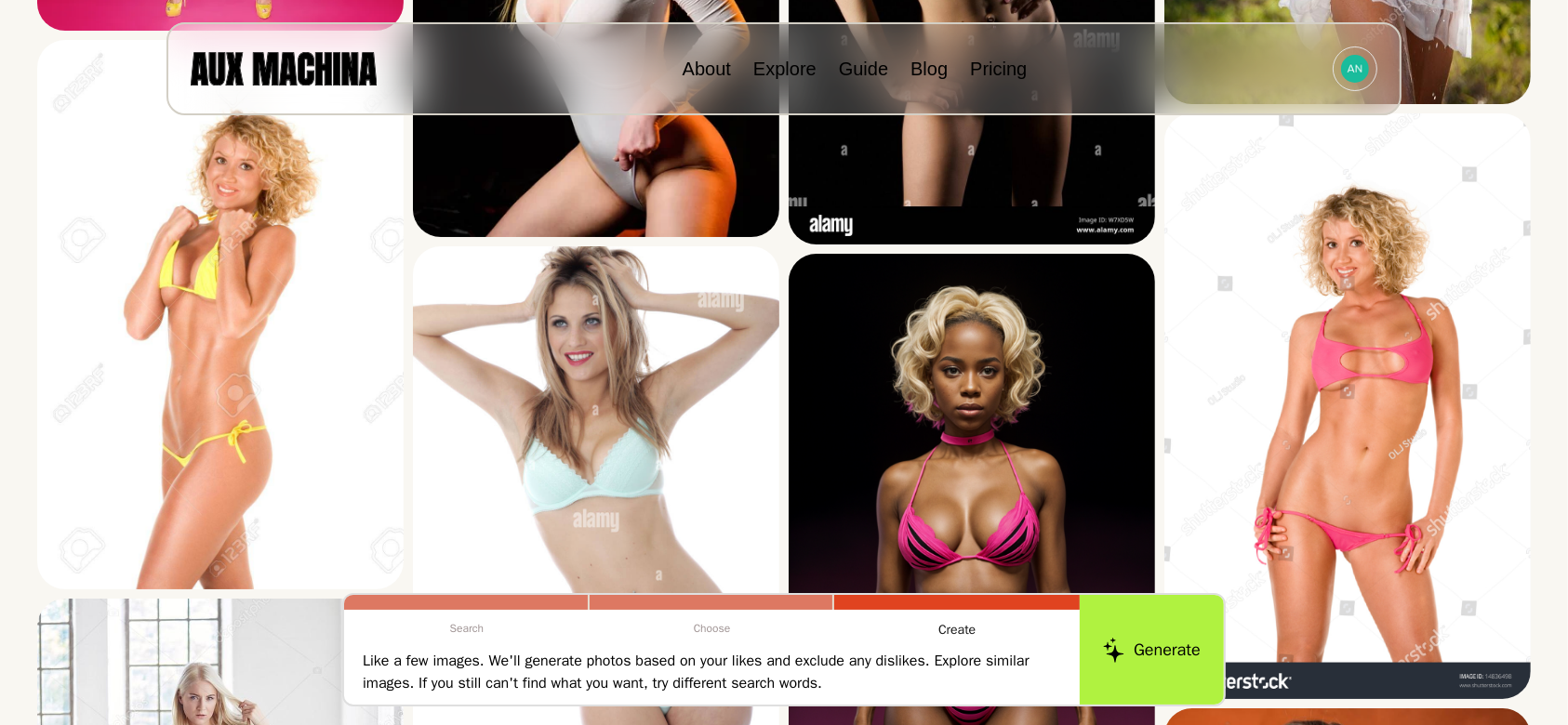scroll, scrollTop: 1259, scrollLeft: 0, axis: vertical 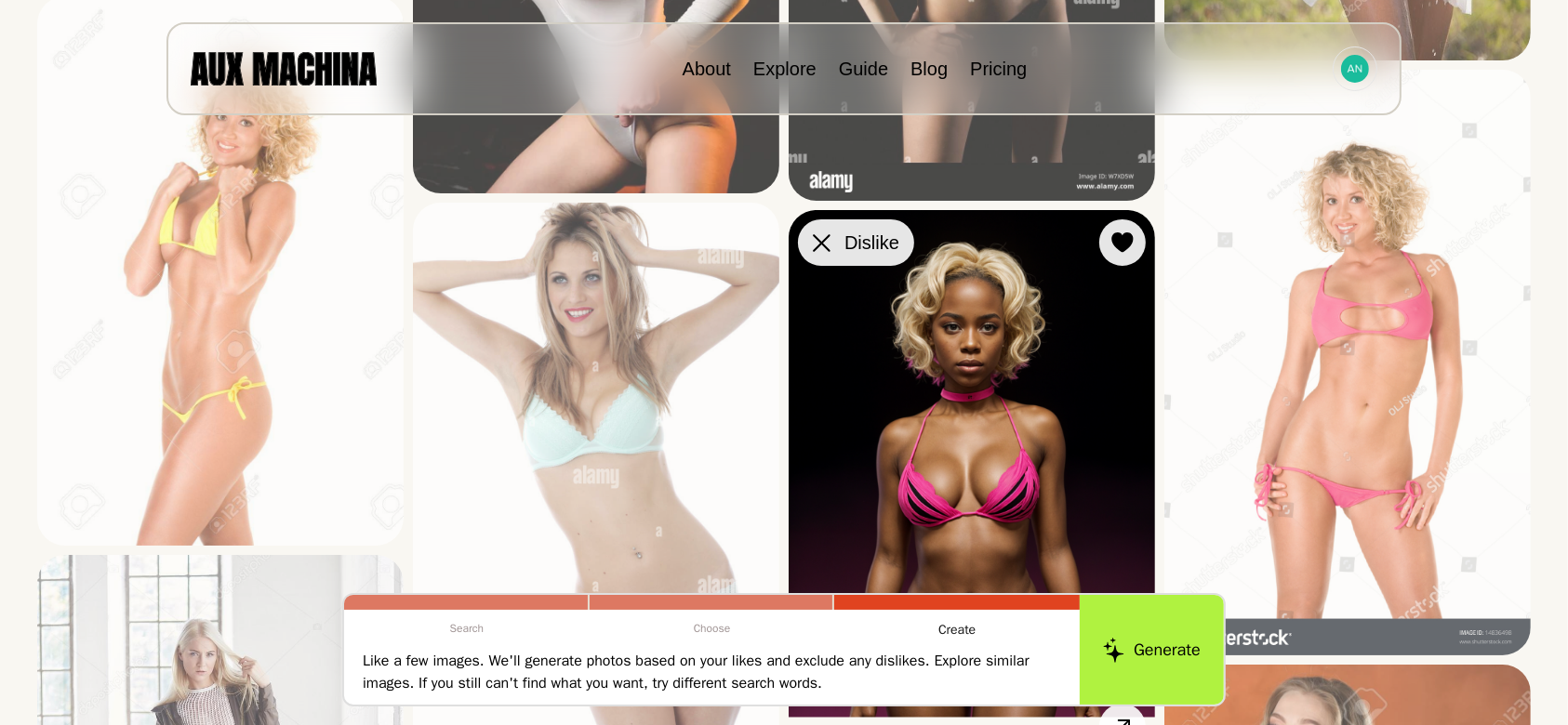 click on "Dislike" at bounding box center [0, 0] 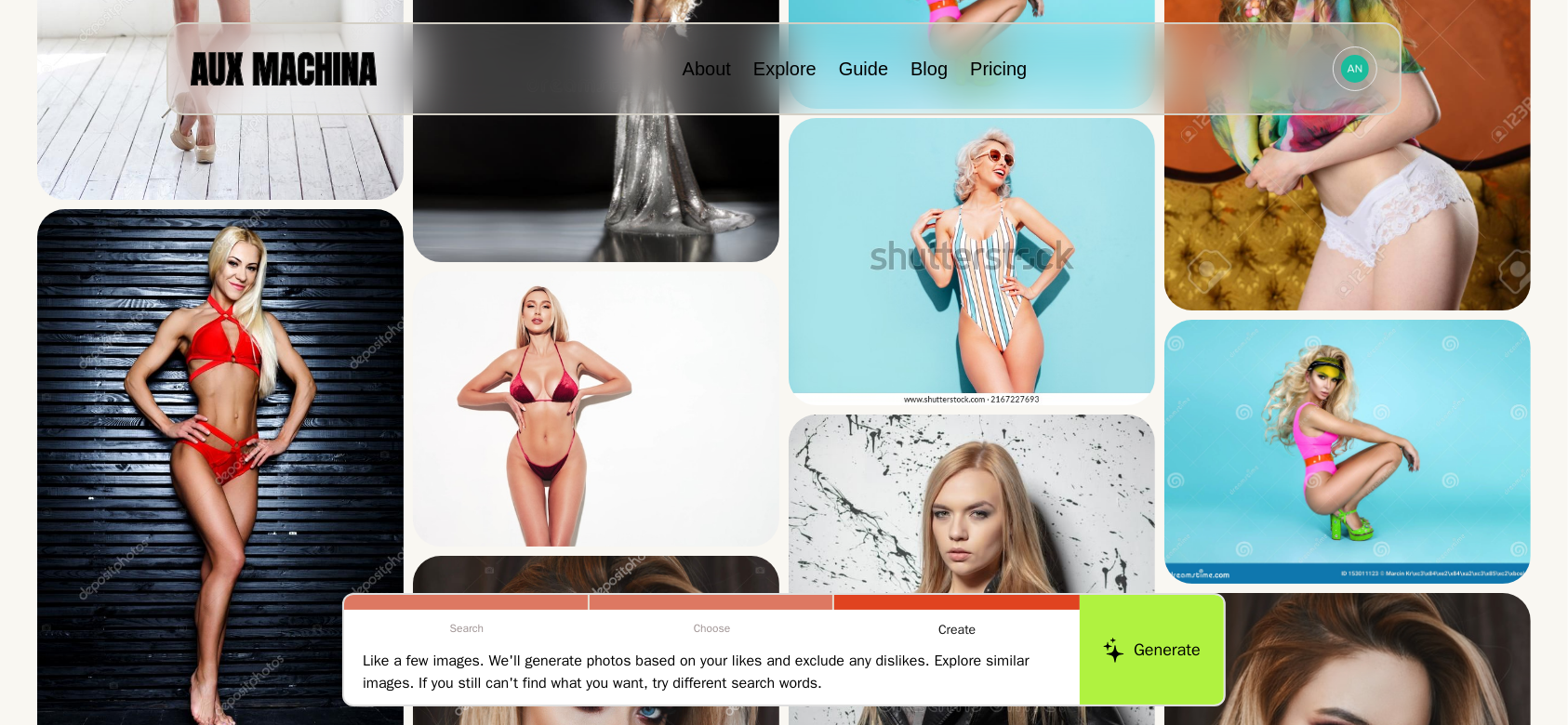scroll, scrollTop: 2186, scrollLeft: 0, axis: vertical 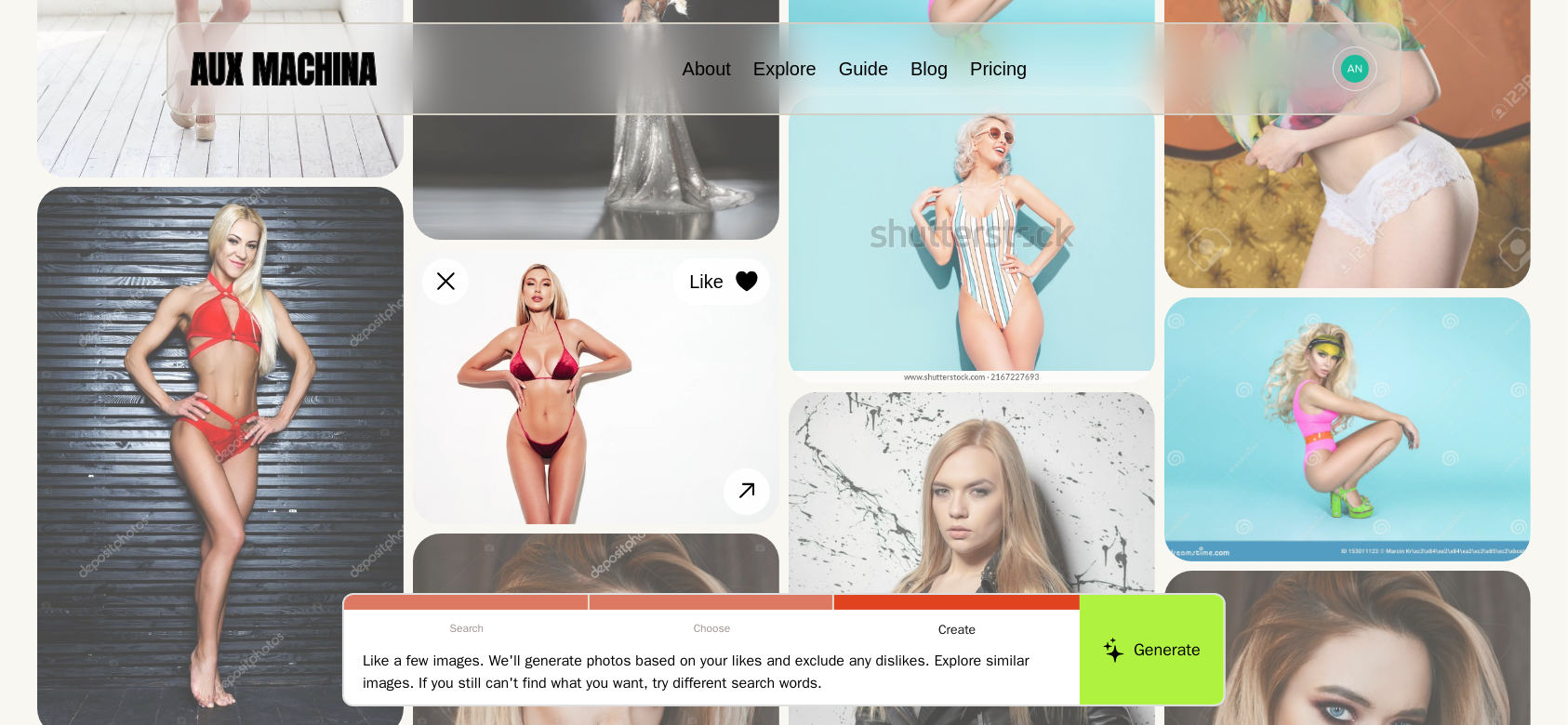 click at bounding box center (0, 0) 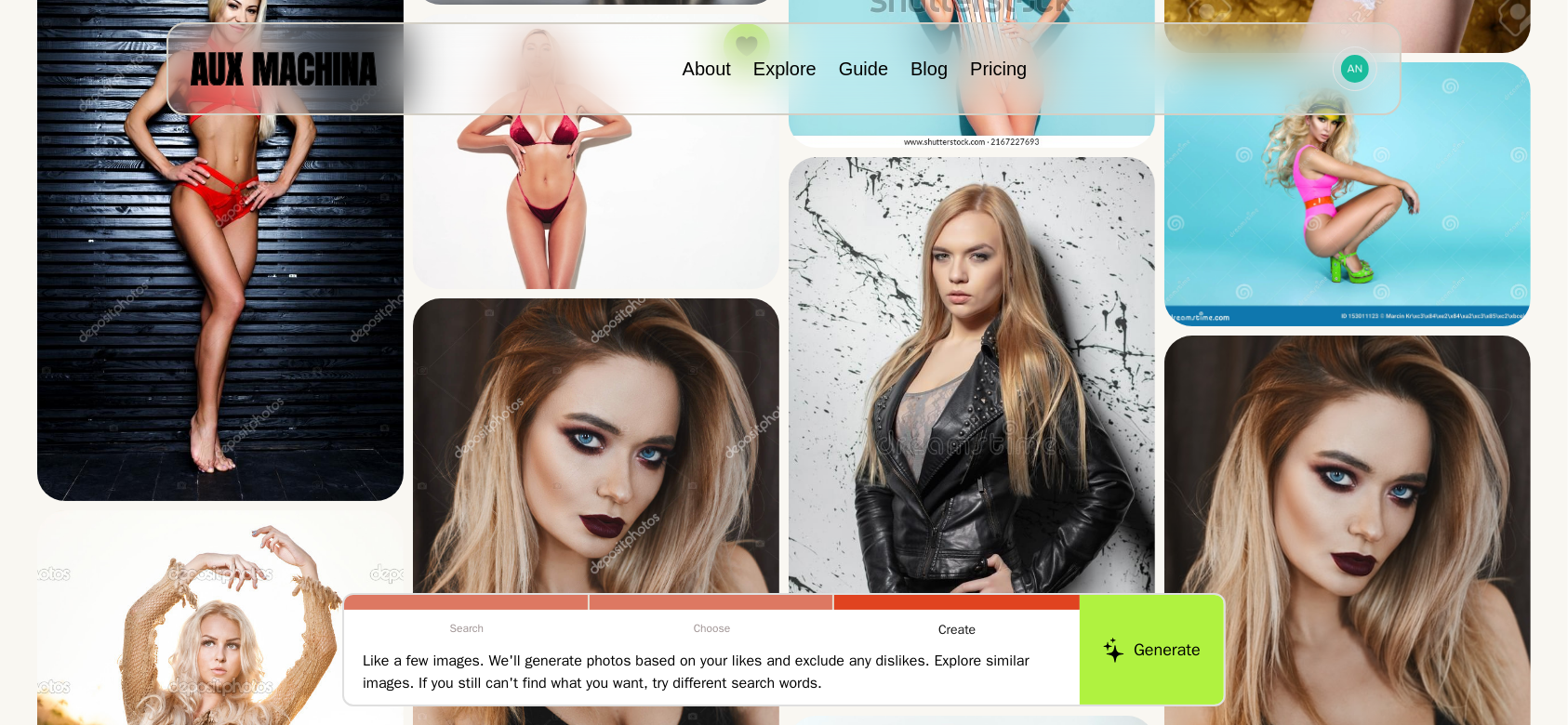 scroll, scrollTop: 2389, scrollLeft: 0, axis: vertical 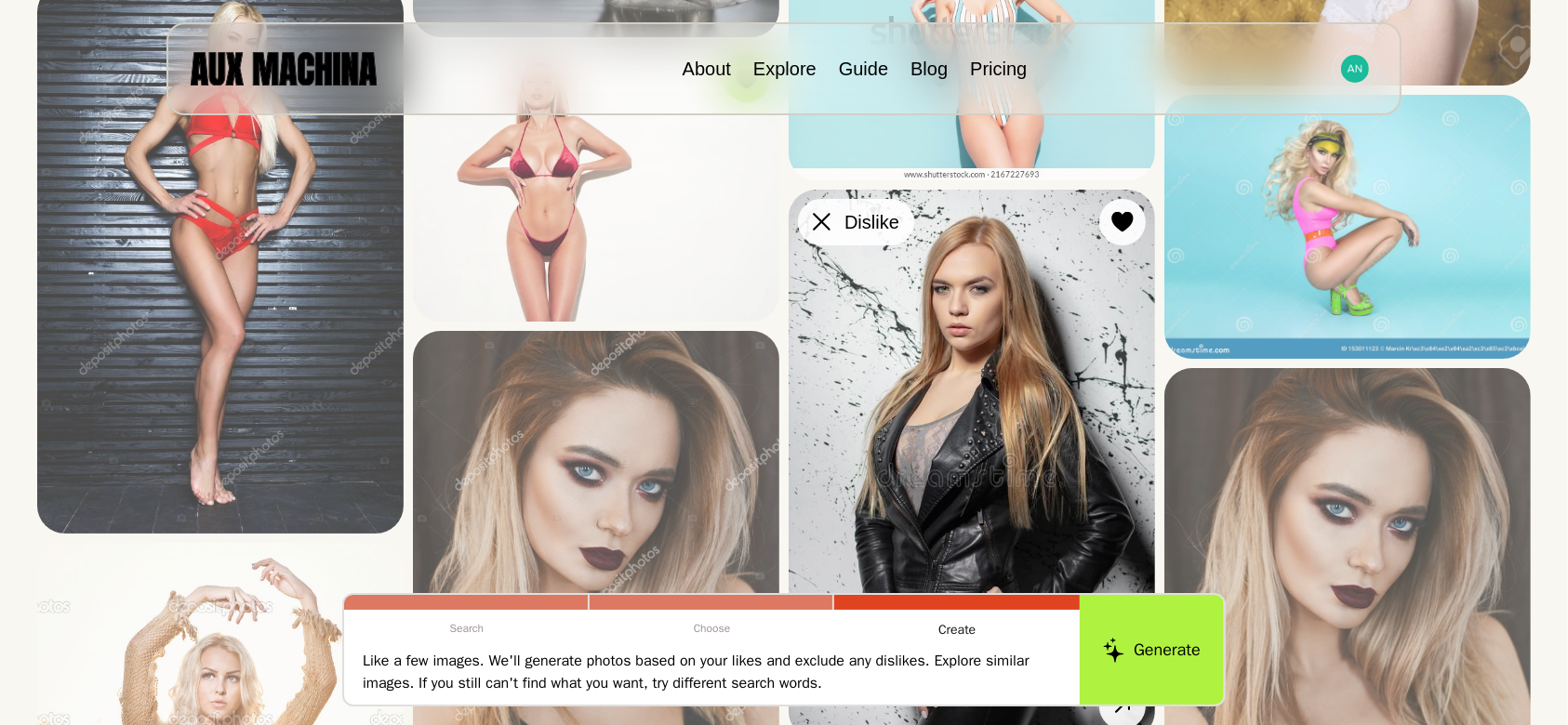 click at bounding box center (0, 0) 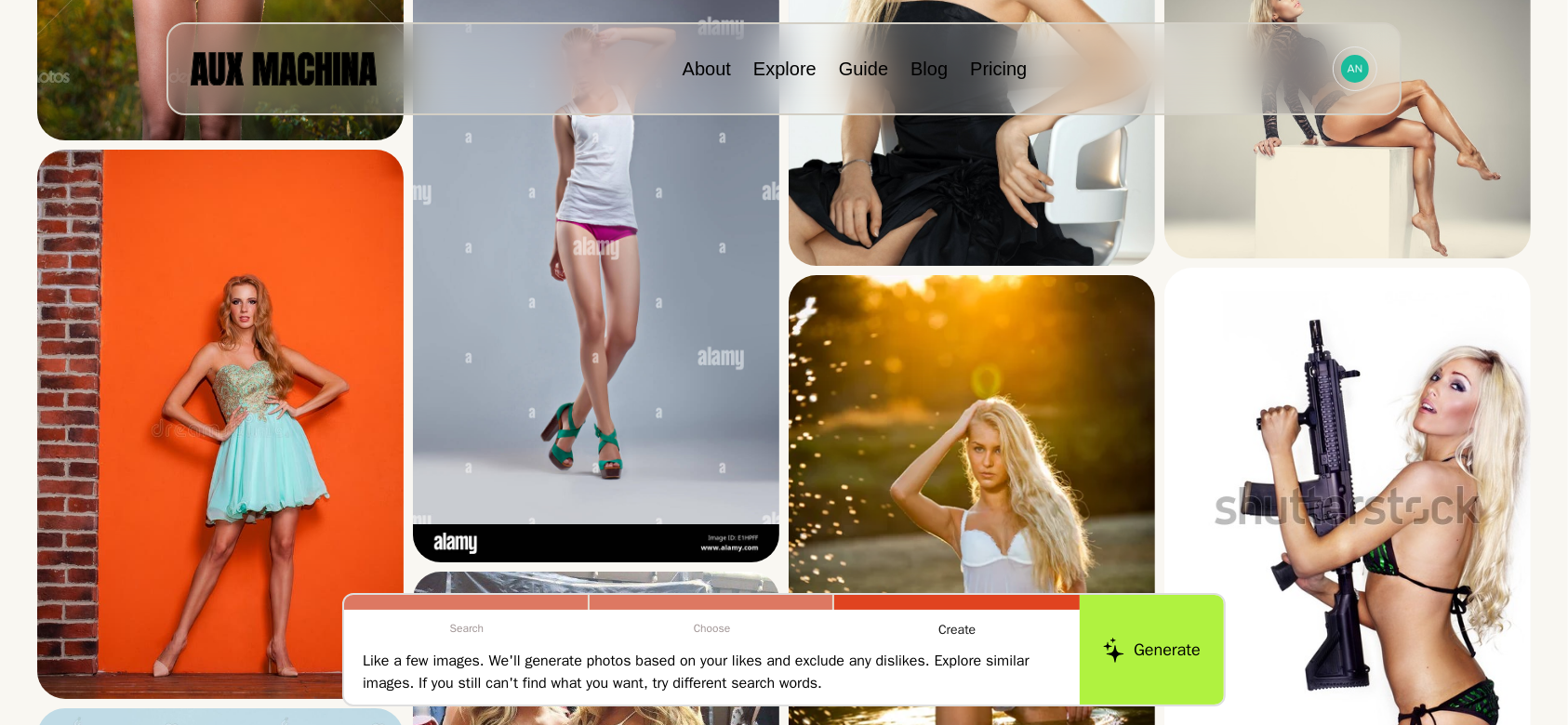 scroll, scrollTop: 3052, scrollLeft: 0, axis: vertical 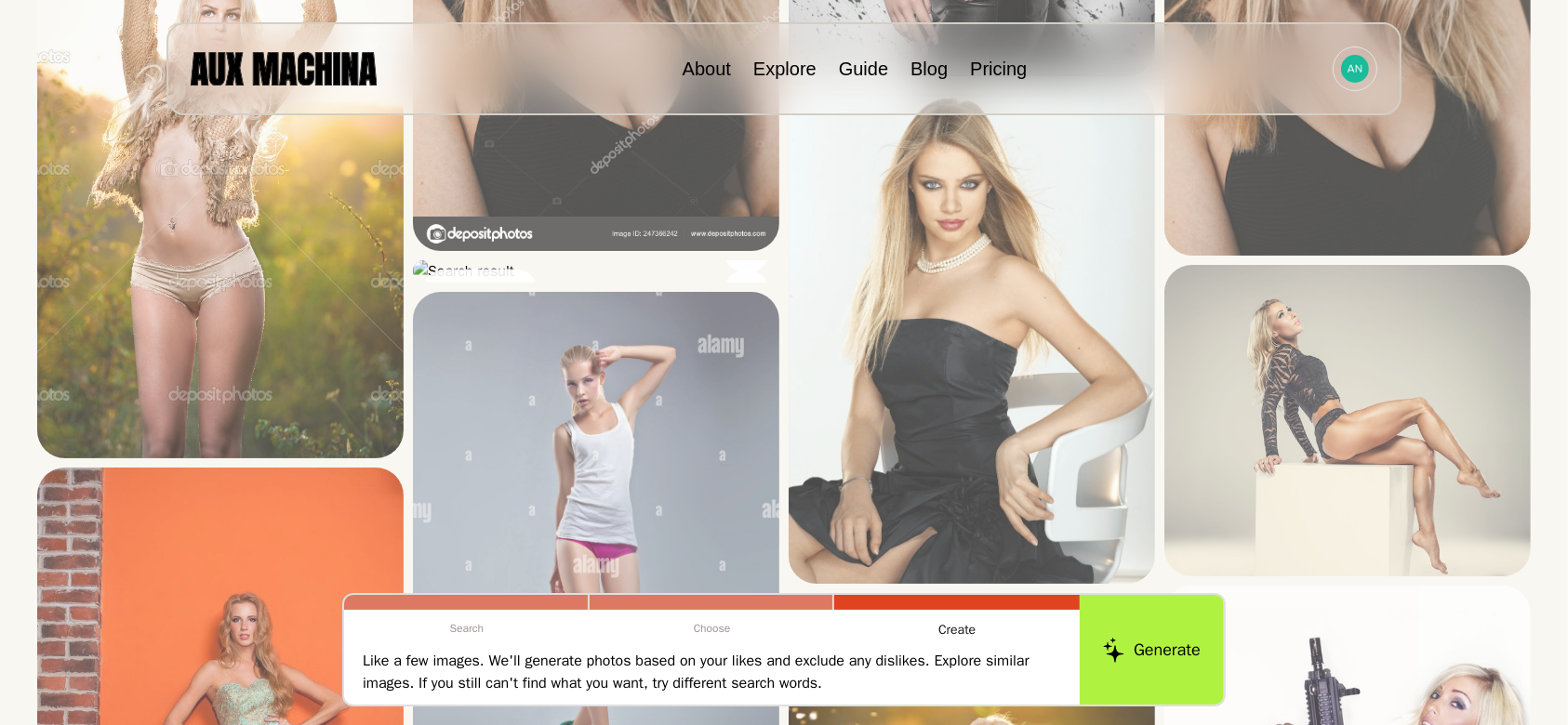 click at bounding box center (0, 0) 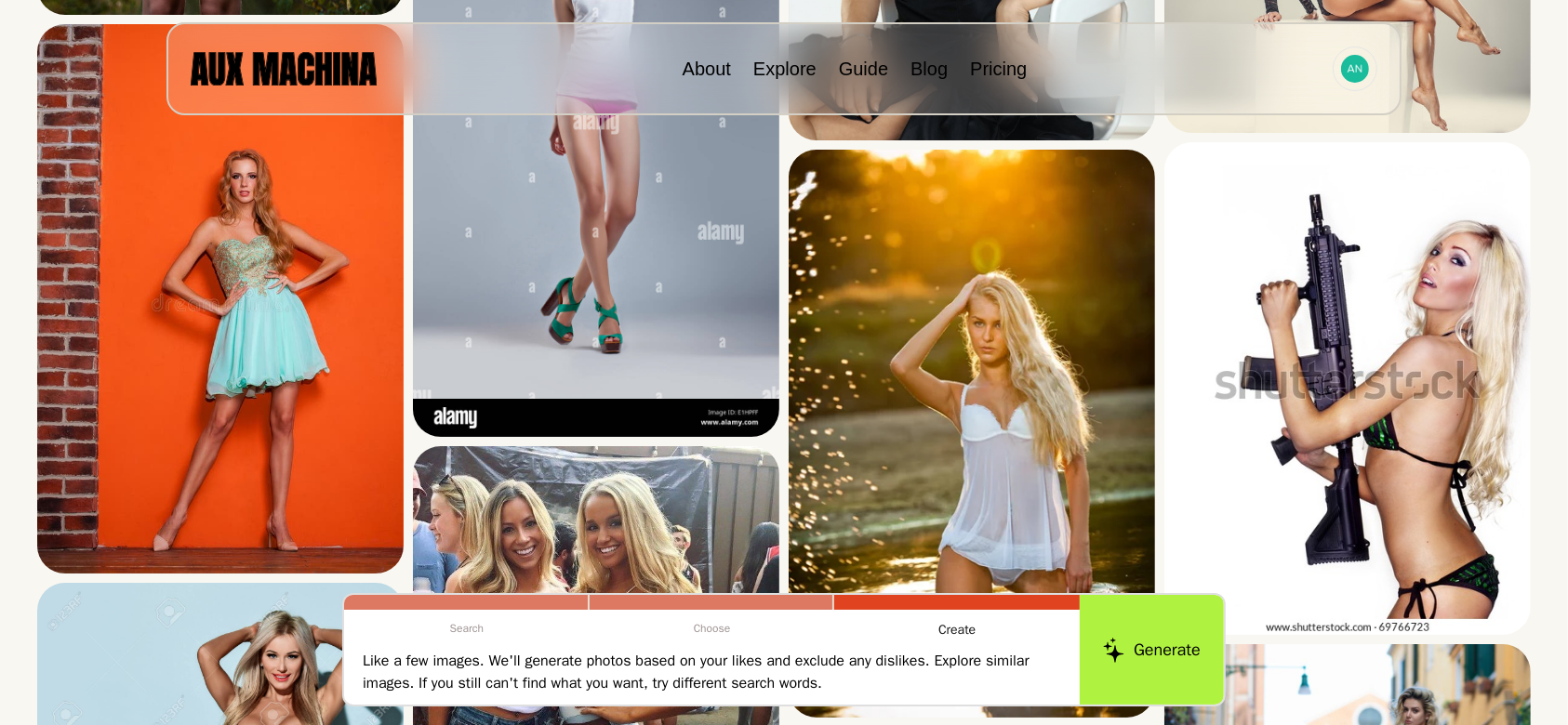scroll, scrollTop: 3517, scrollLeft: 0, axis: vertical 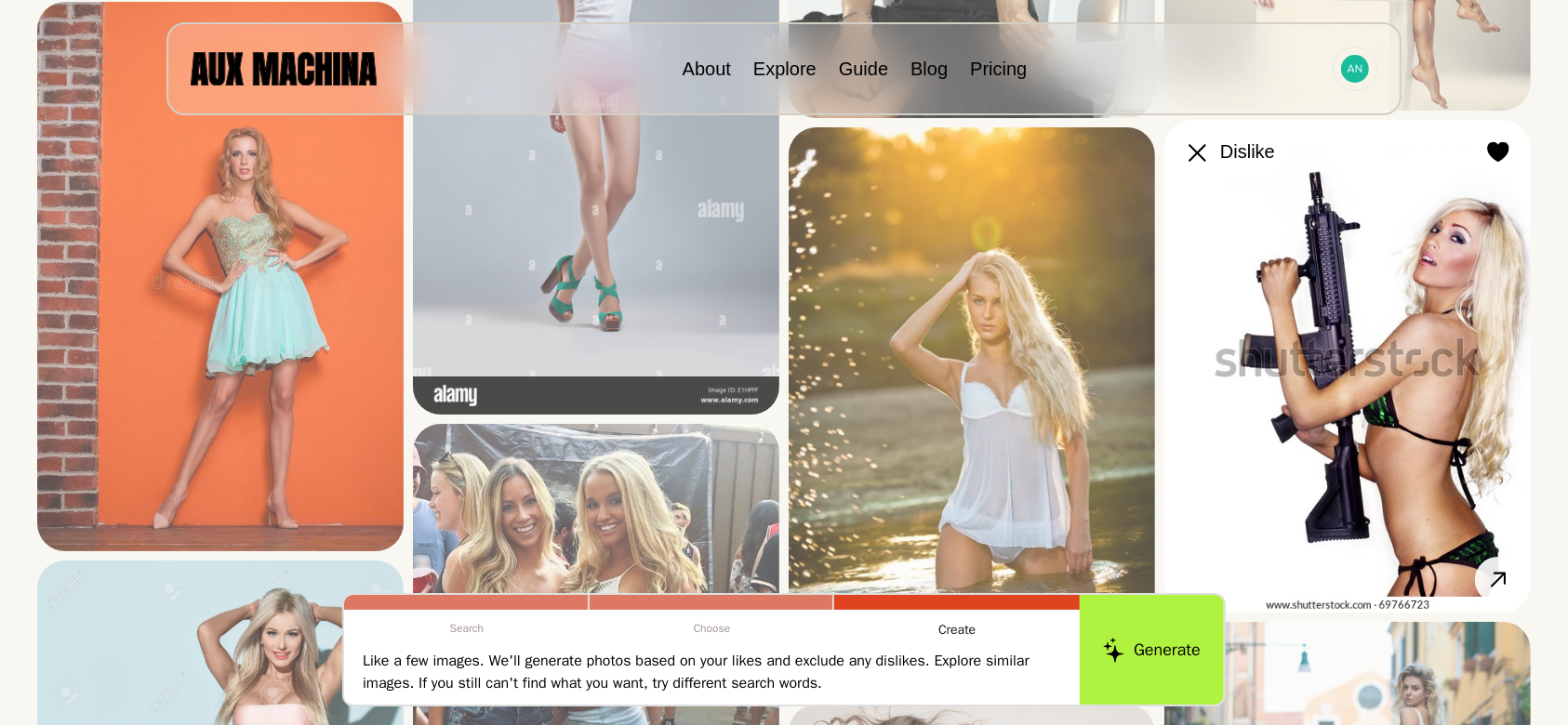 click at bounding box center (0, 0) 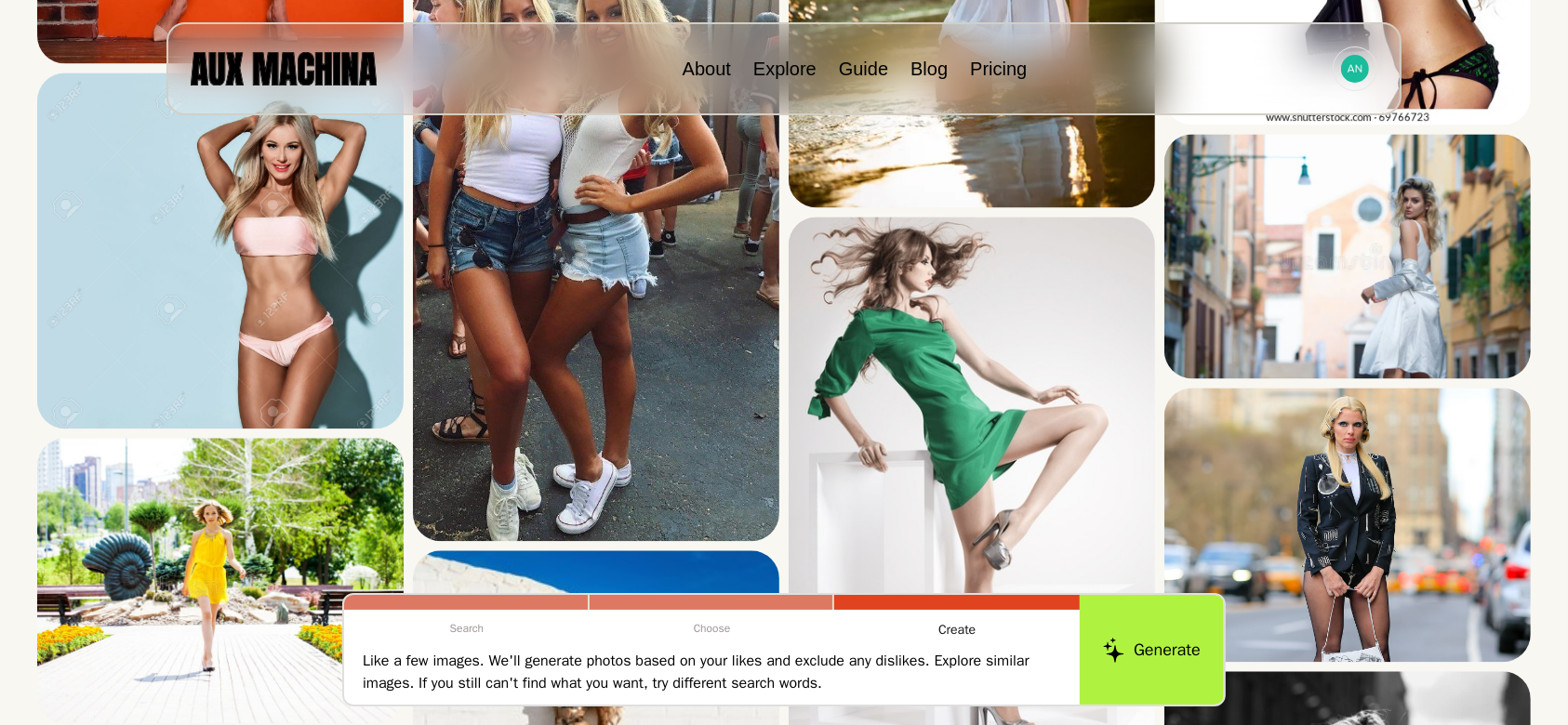 scroll, scrollTop: 4015, scrollLeft: 0, axis: vertical 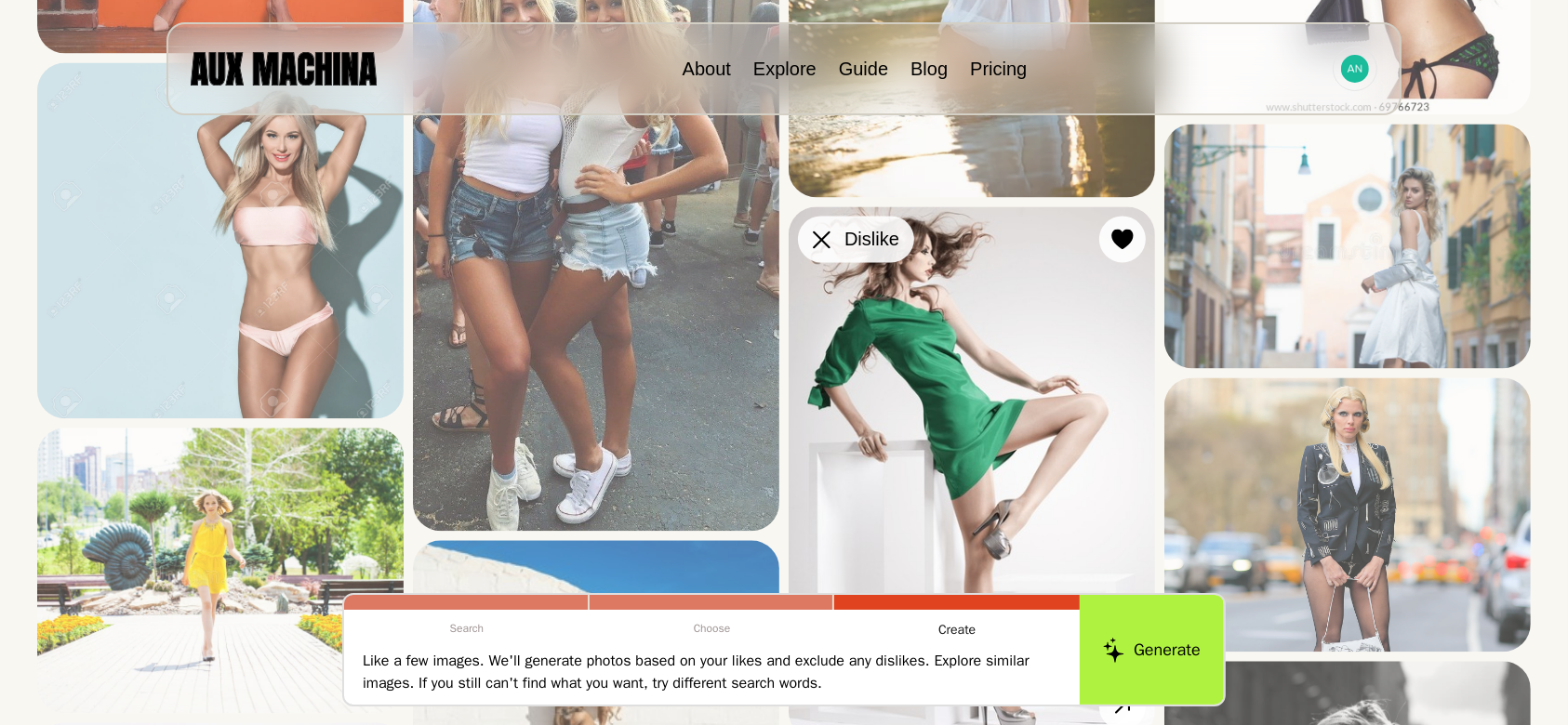 click at bounding box center [0, 0] 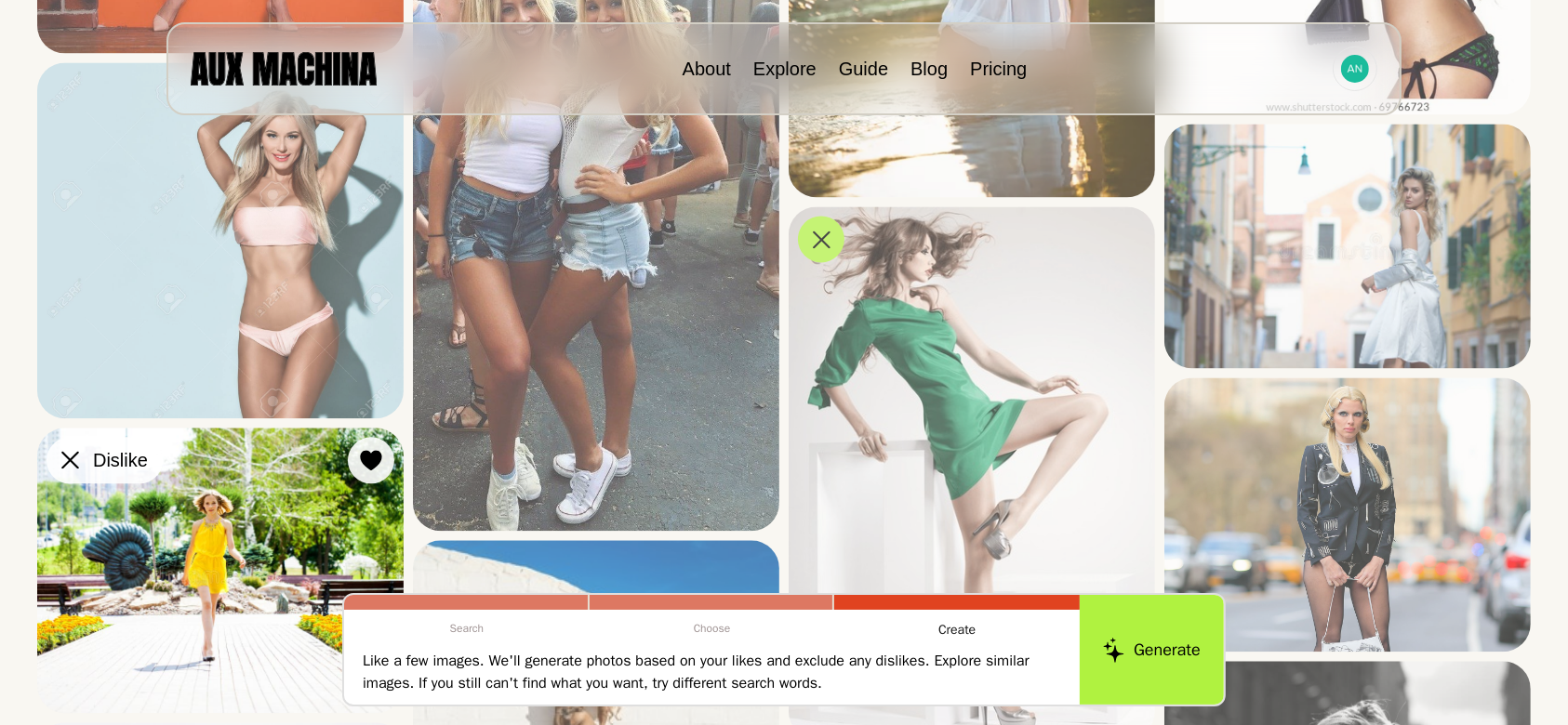 click at bounding box center [0, 0] 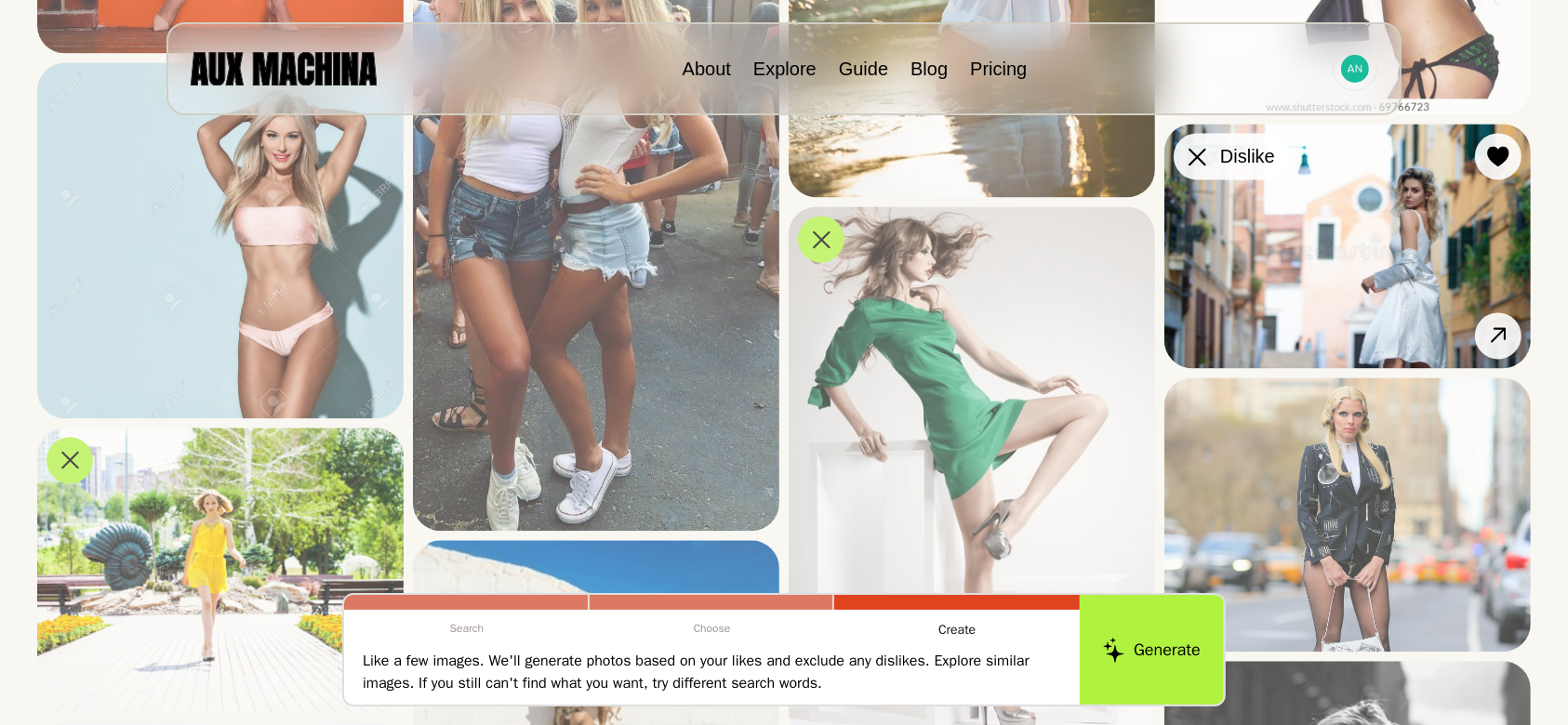 click on "Dislike" at bounding box center (0, 0) 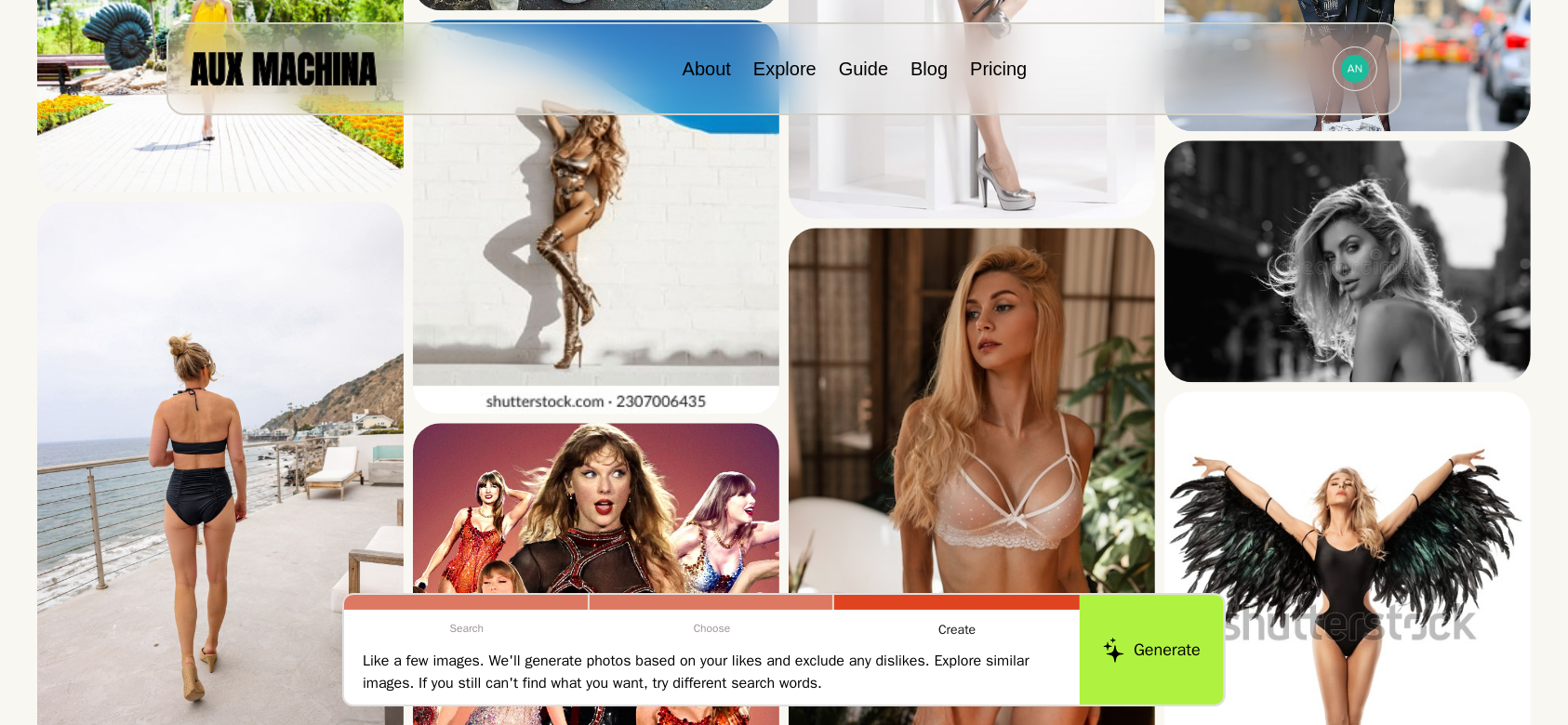 scroll, scrollTop: 4558, scrollLeft: 0, axis: vertical 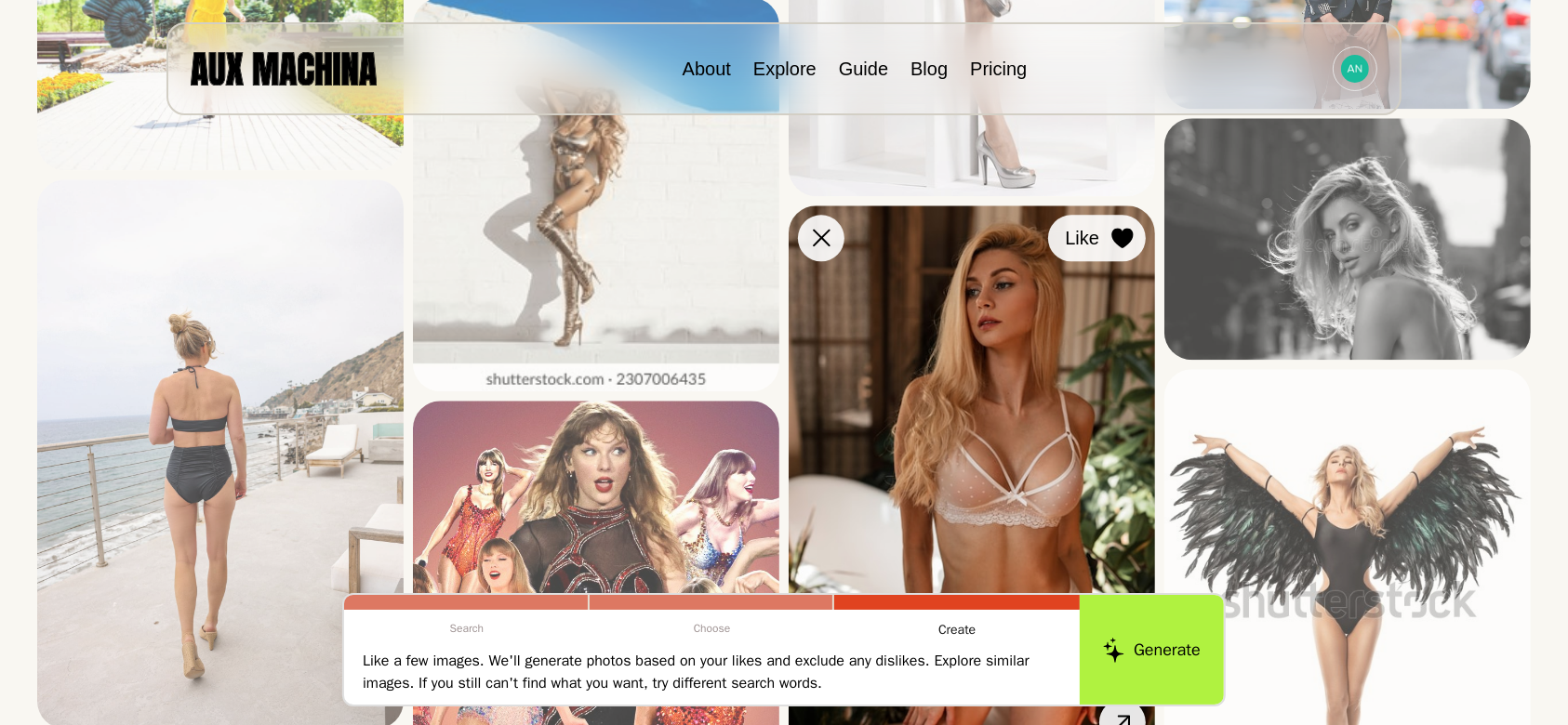 click at bounding box center [0, 0] 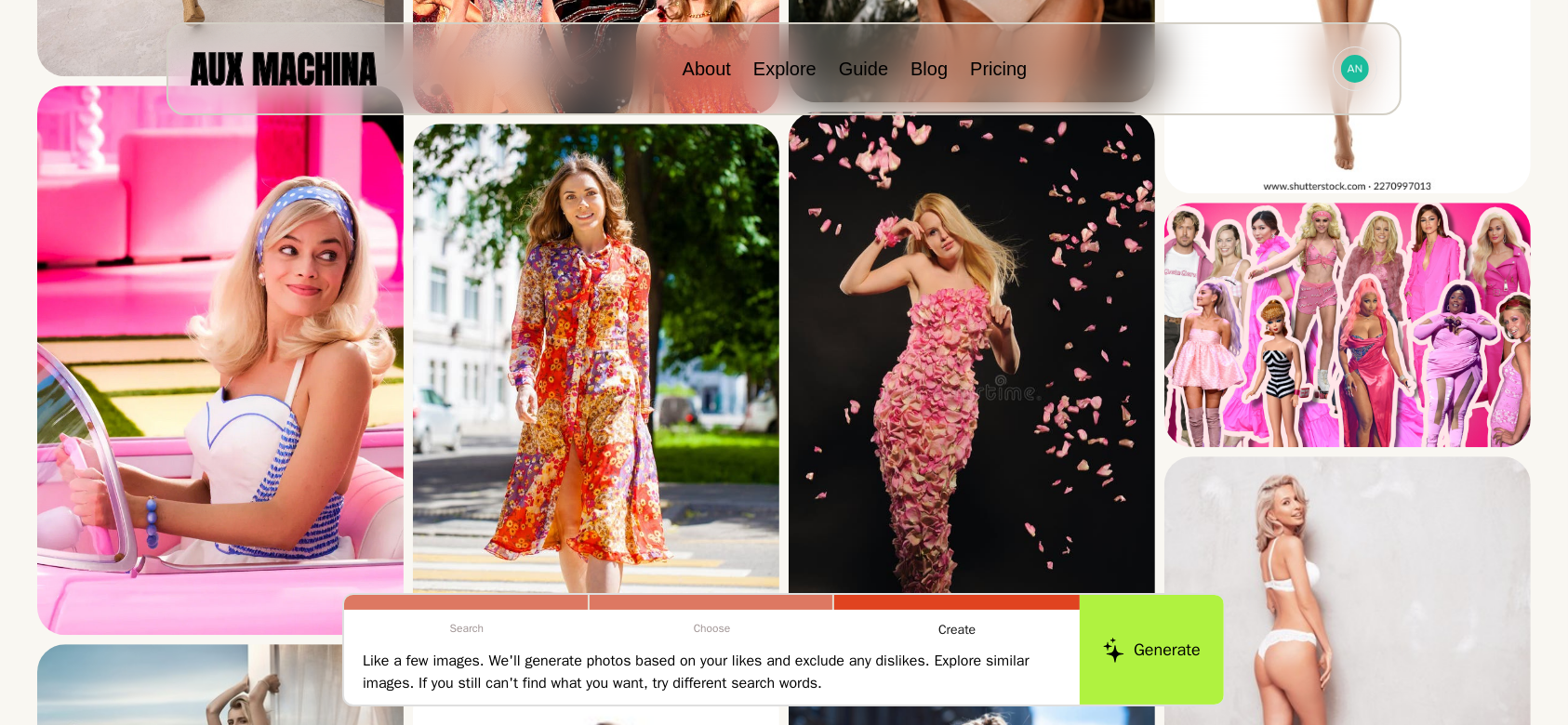 scroll, scrollTop: 5090, scrollLeft: 0, axis: vertical 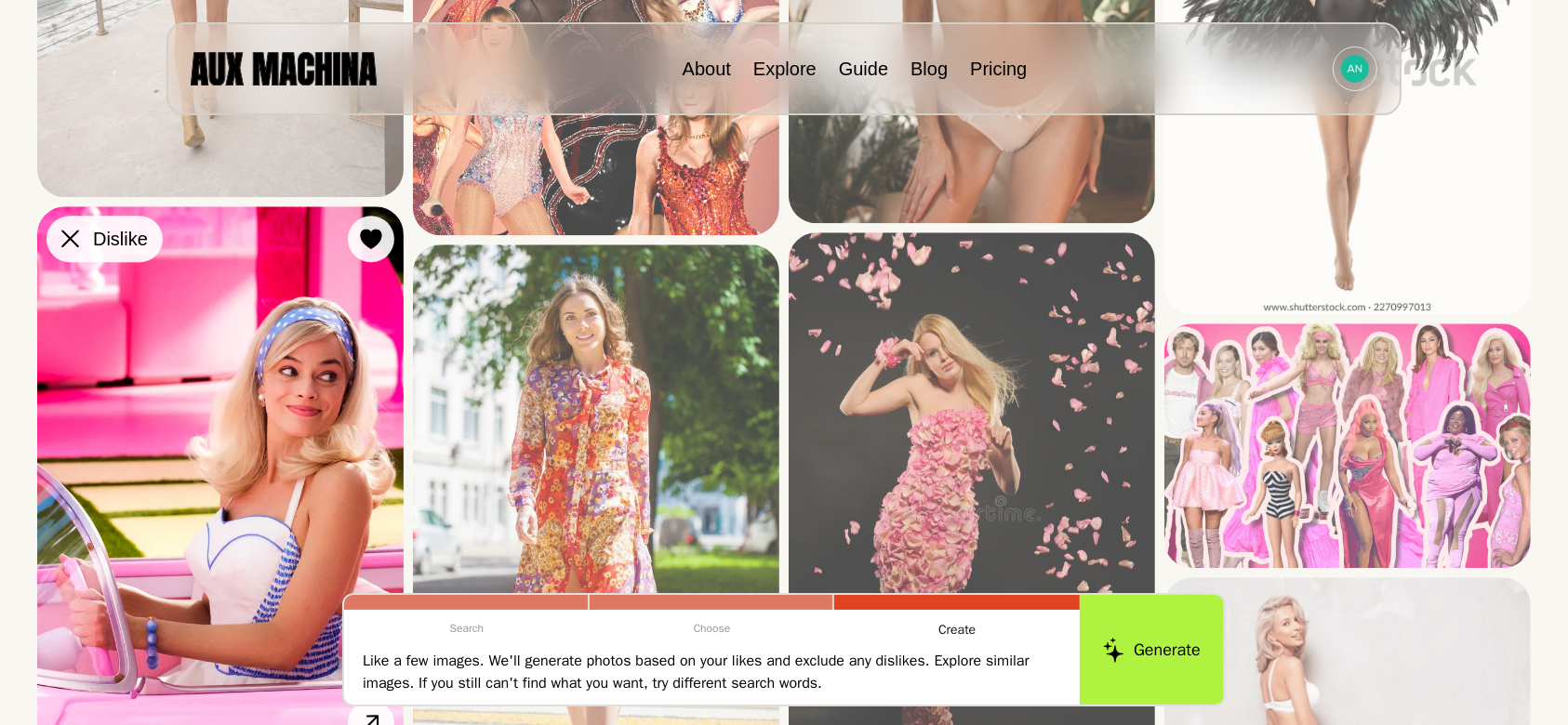 click at bounding box center (0, 0) 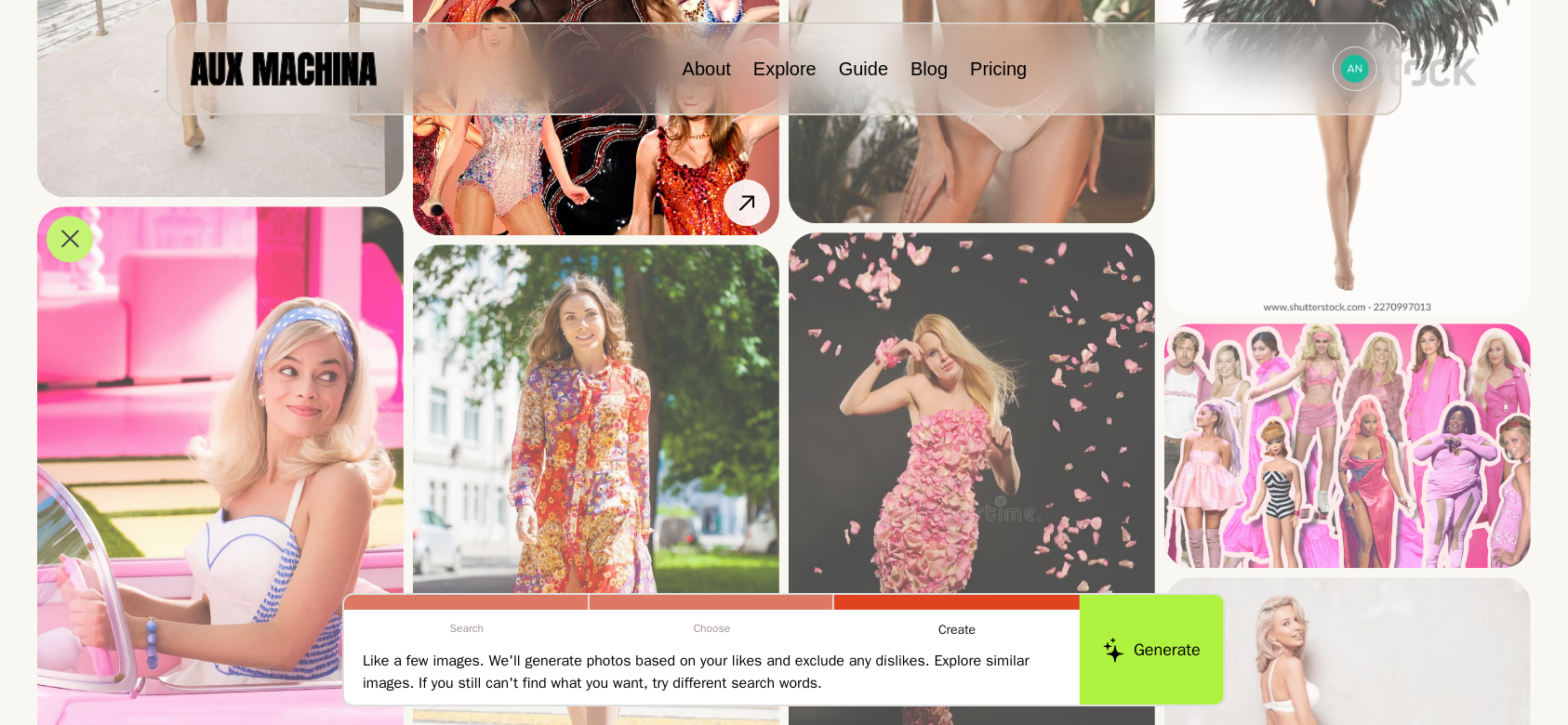 click on "Dislike" at bounding box center [0, 0] 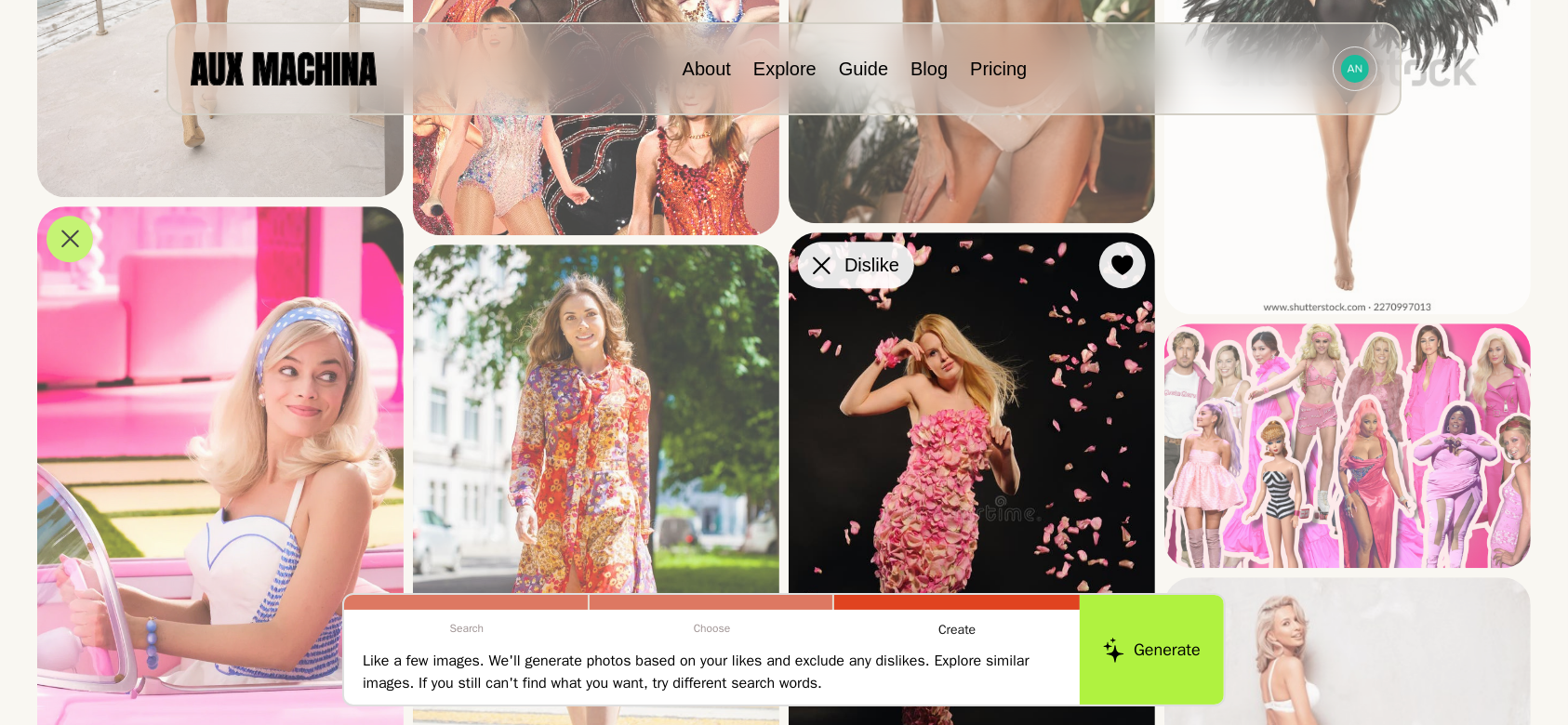 click at bounding box center (0, 0) 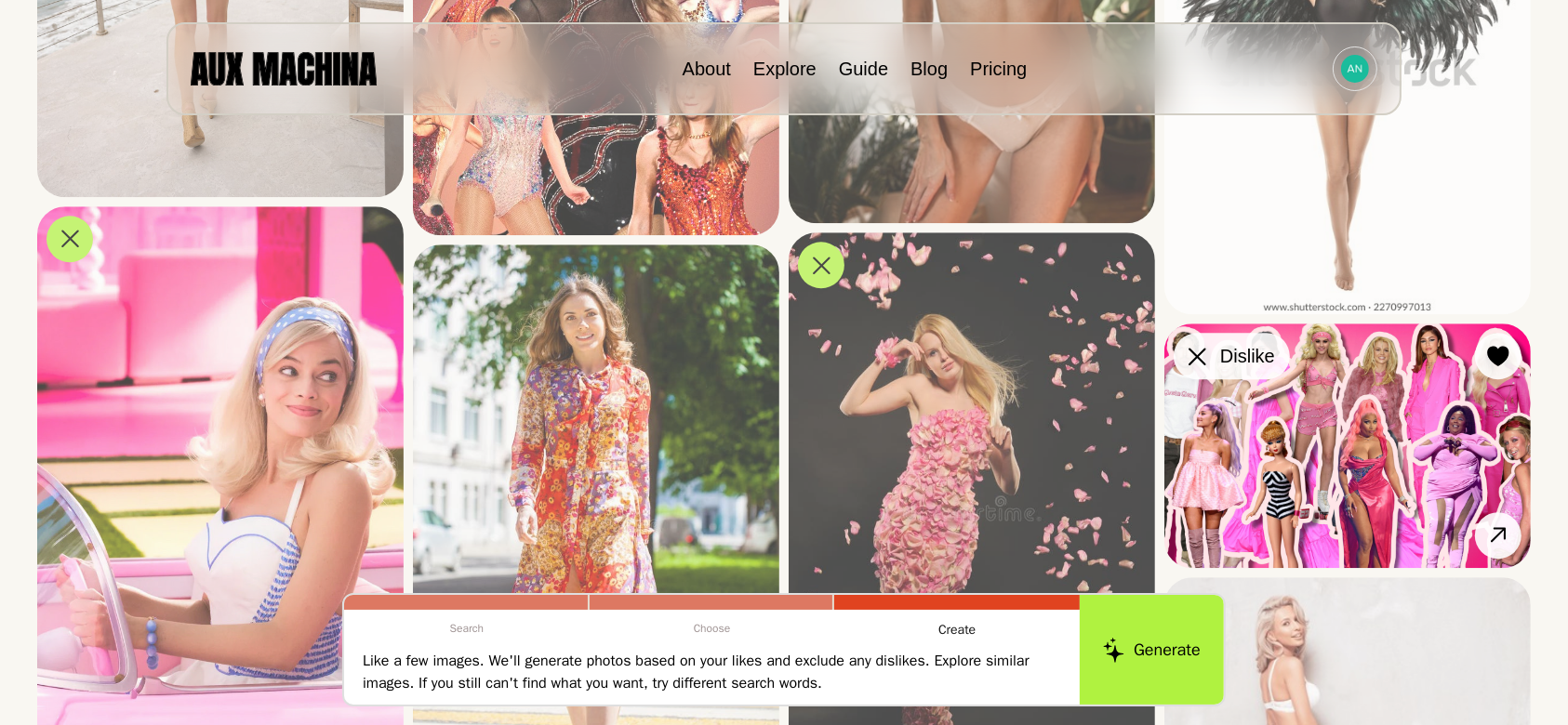 click at bounding box center (0, 0) 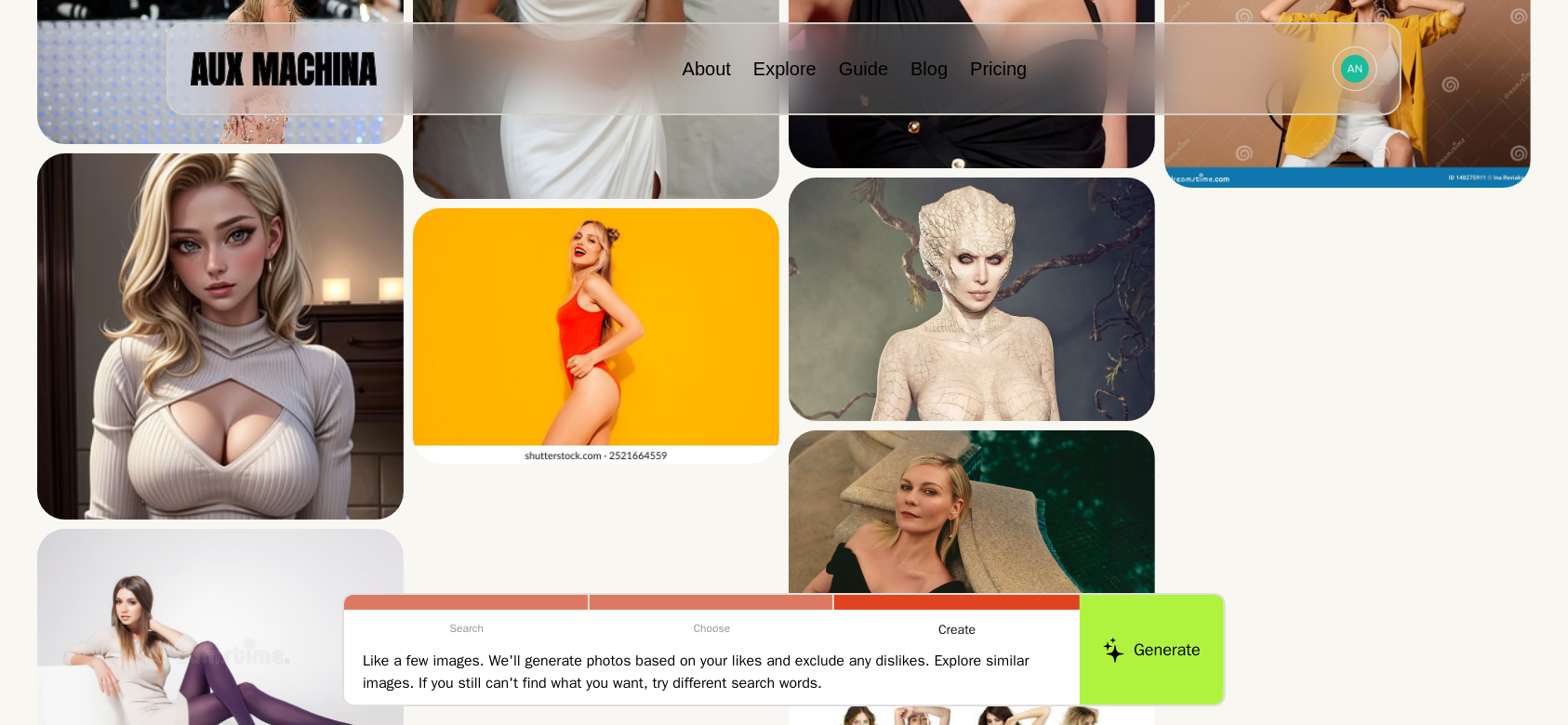 scroll, scrollTop: 7079, scrollLeft: 0, axis: vertical 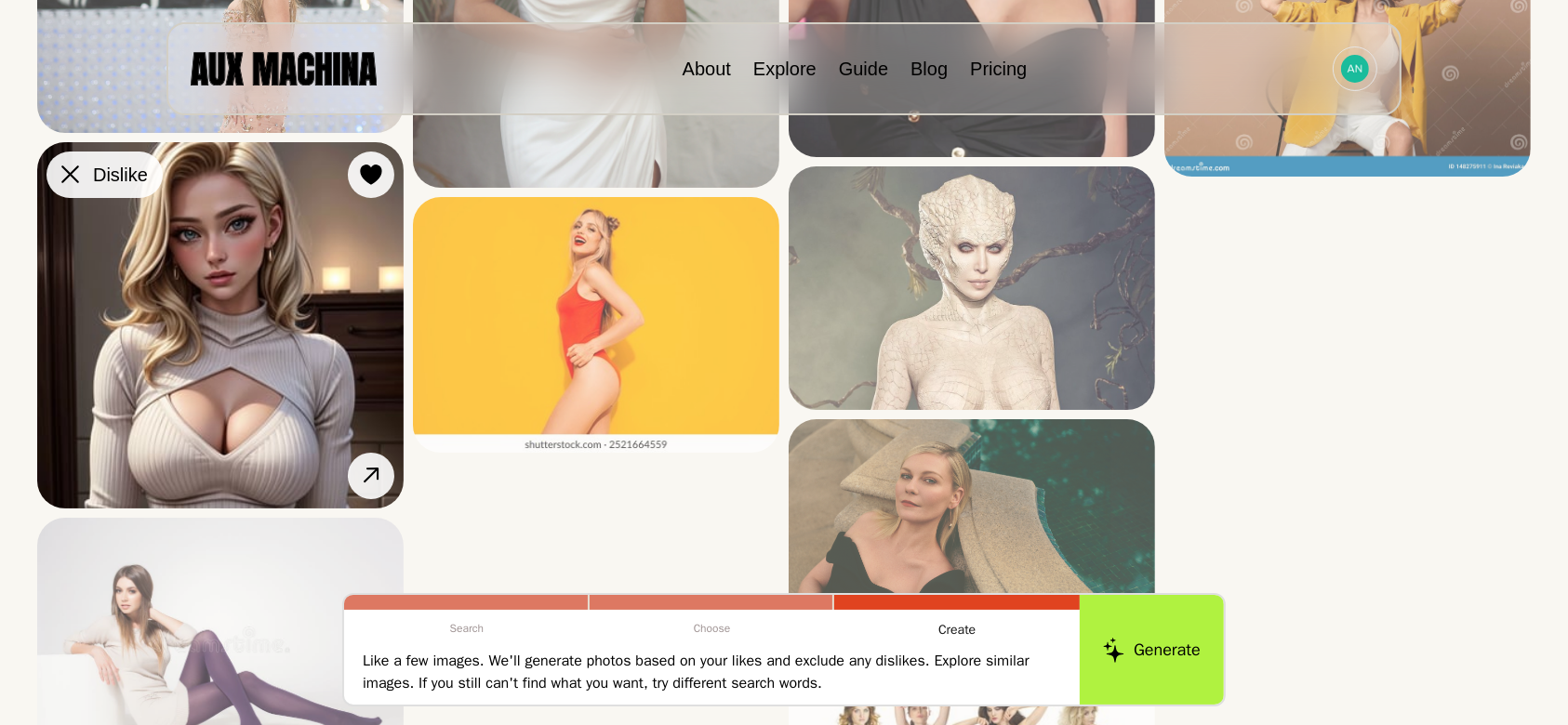 click at bounding box center [0, 0] 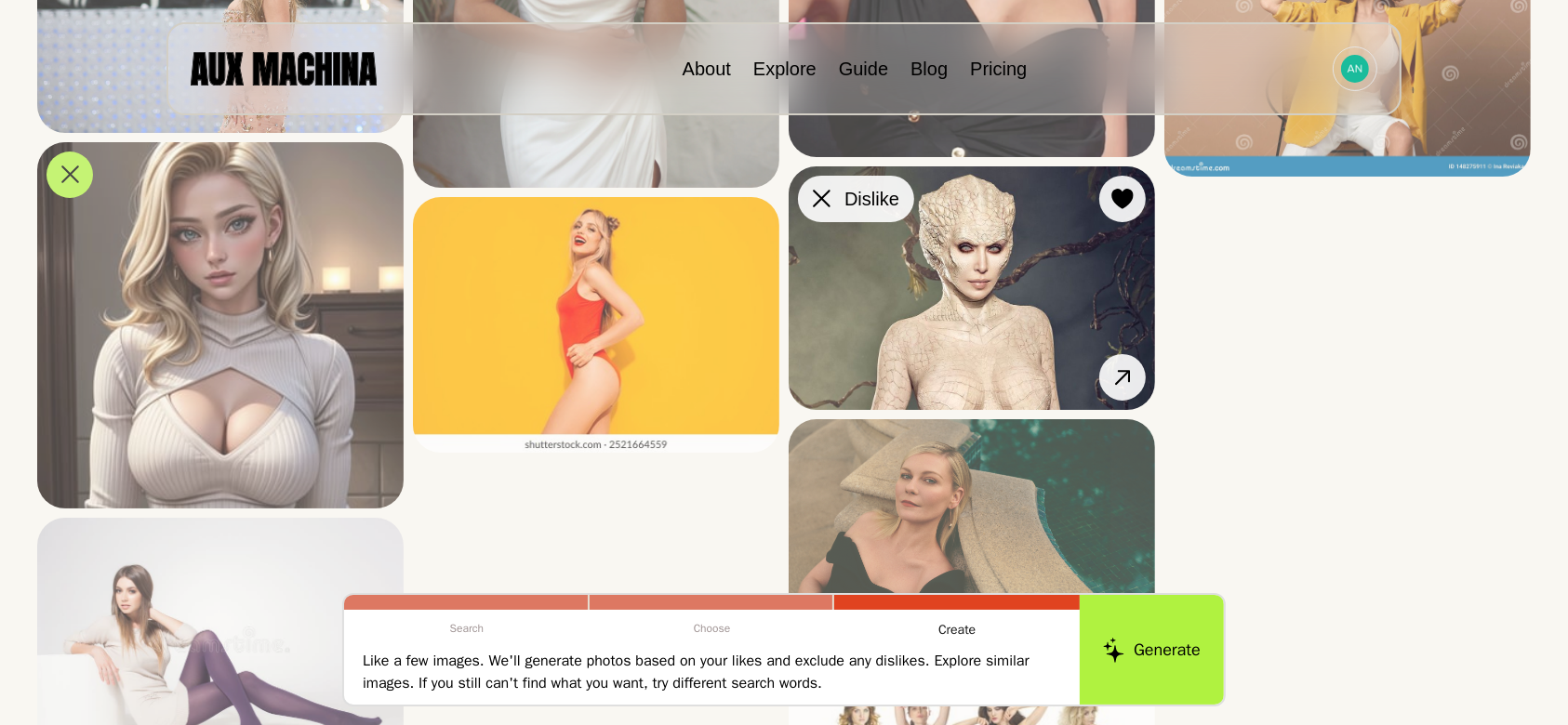 click at bounding box center (0, 0) 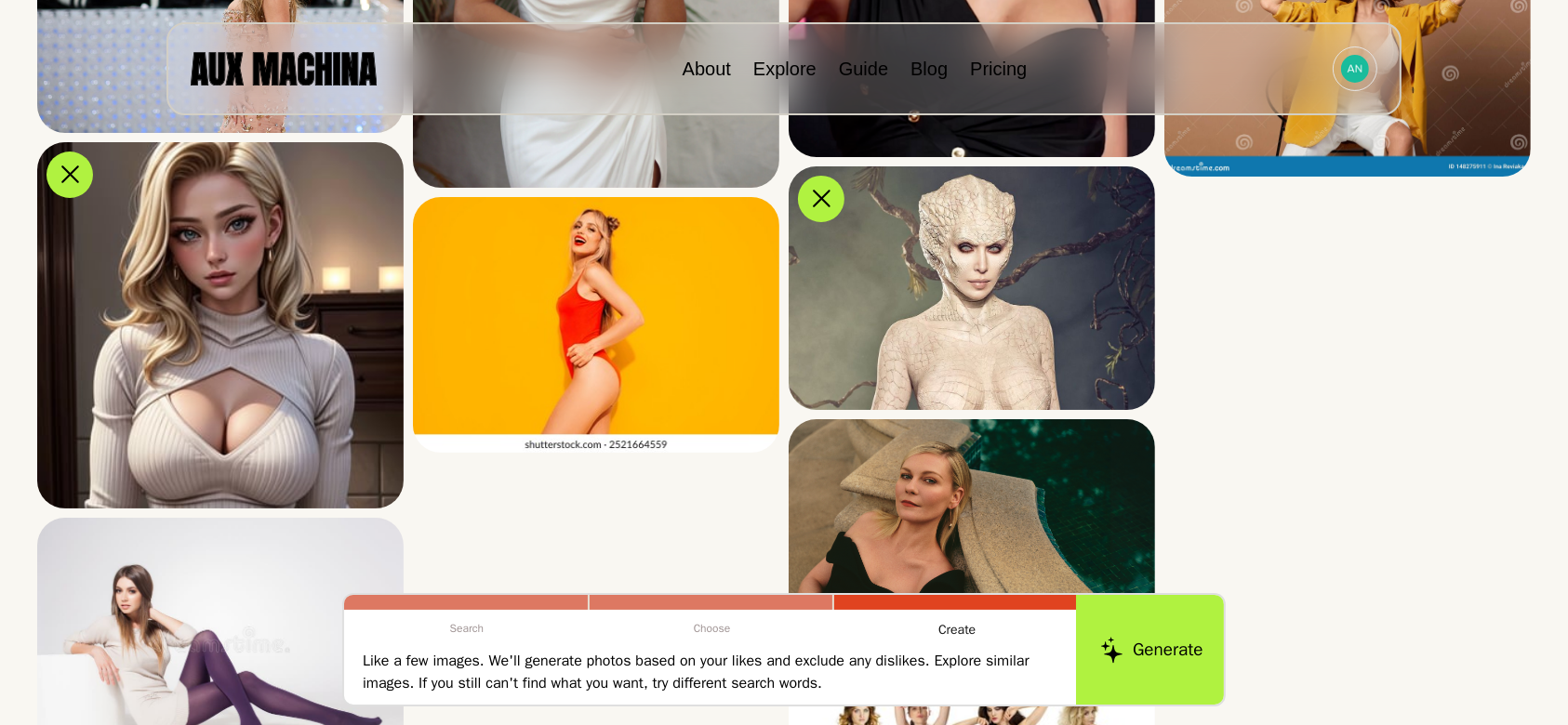 click on "Generate" at bounding box center (1151, 650) 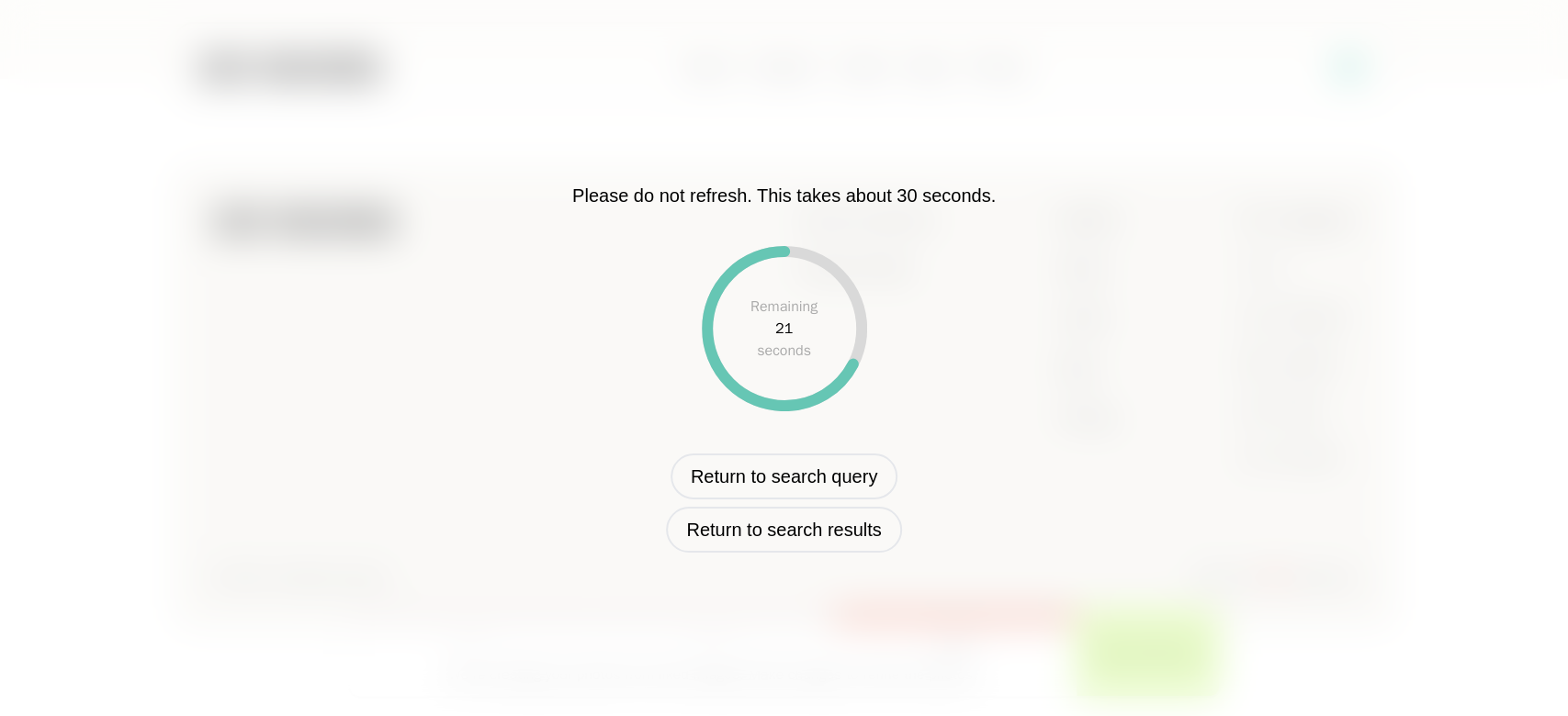 scroll, scrollTop: 930, scrollLeft: 0, axis: vertical 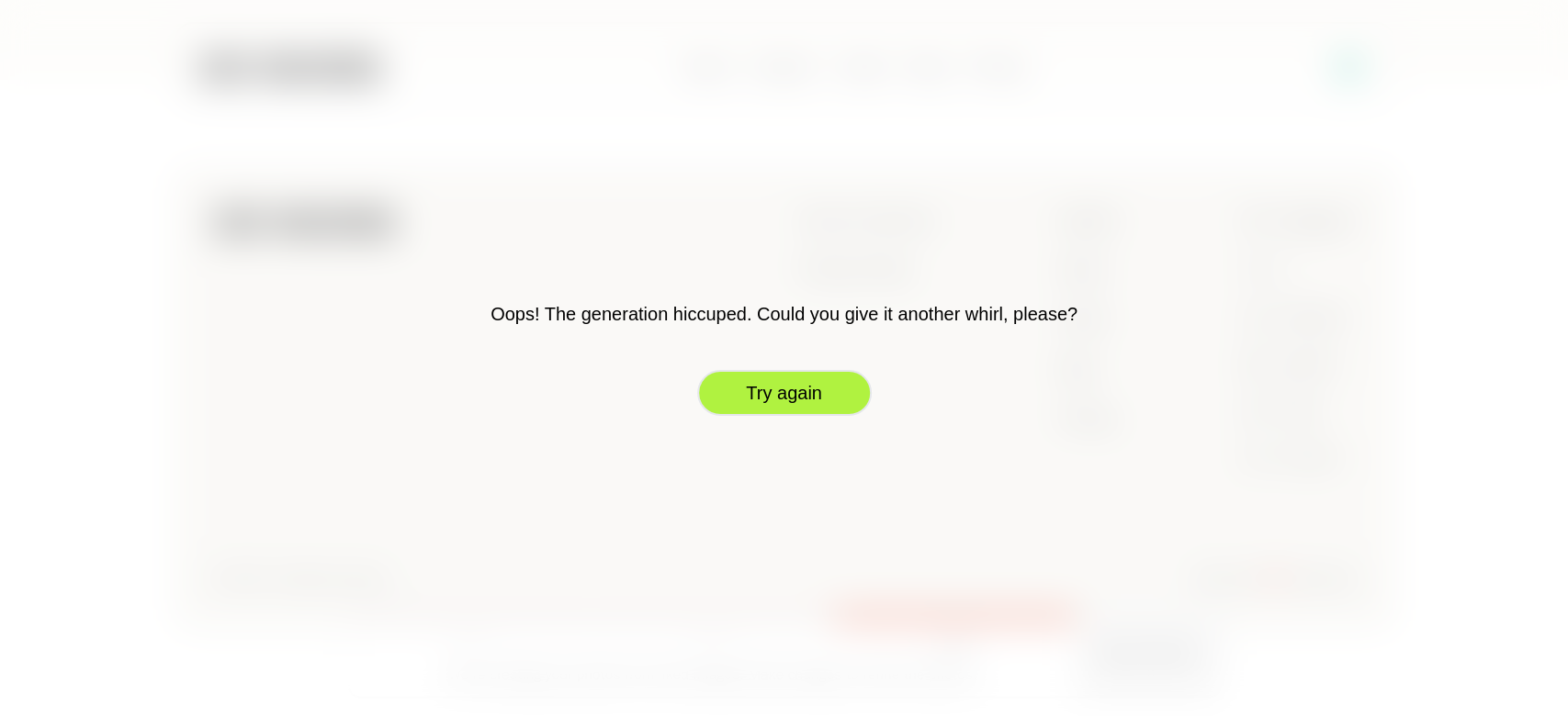 click on "Try again" at bounding box center (784, 393) 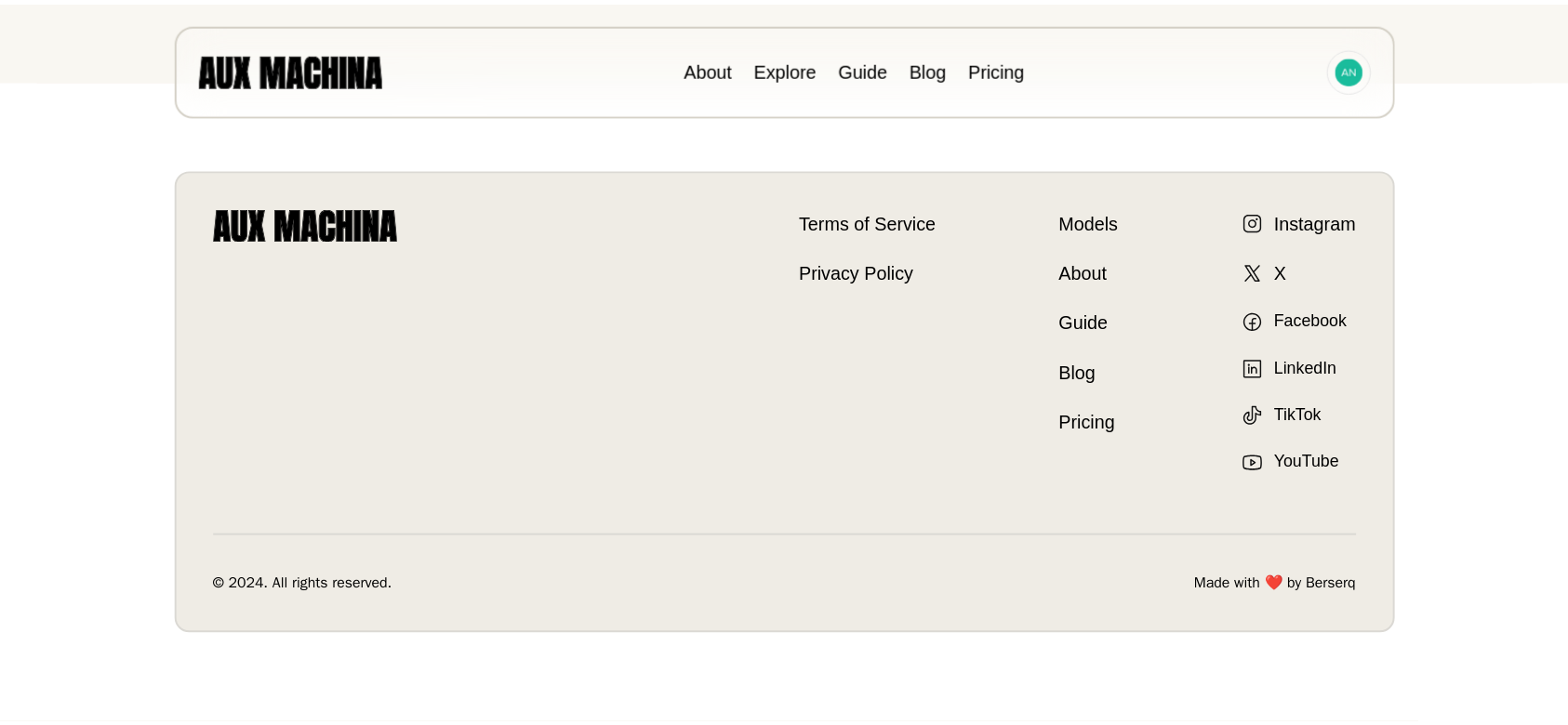 scroll, scrollTop: 644, scrollLeft: 0, axis: vertical 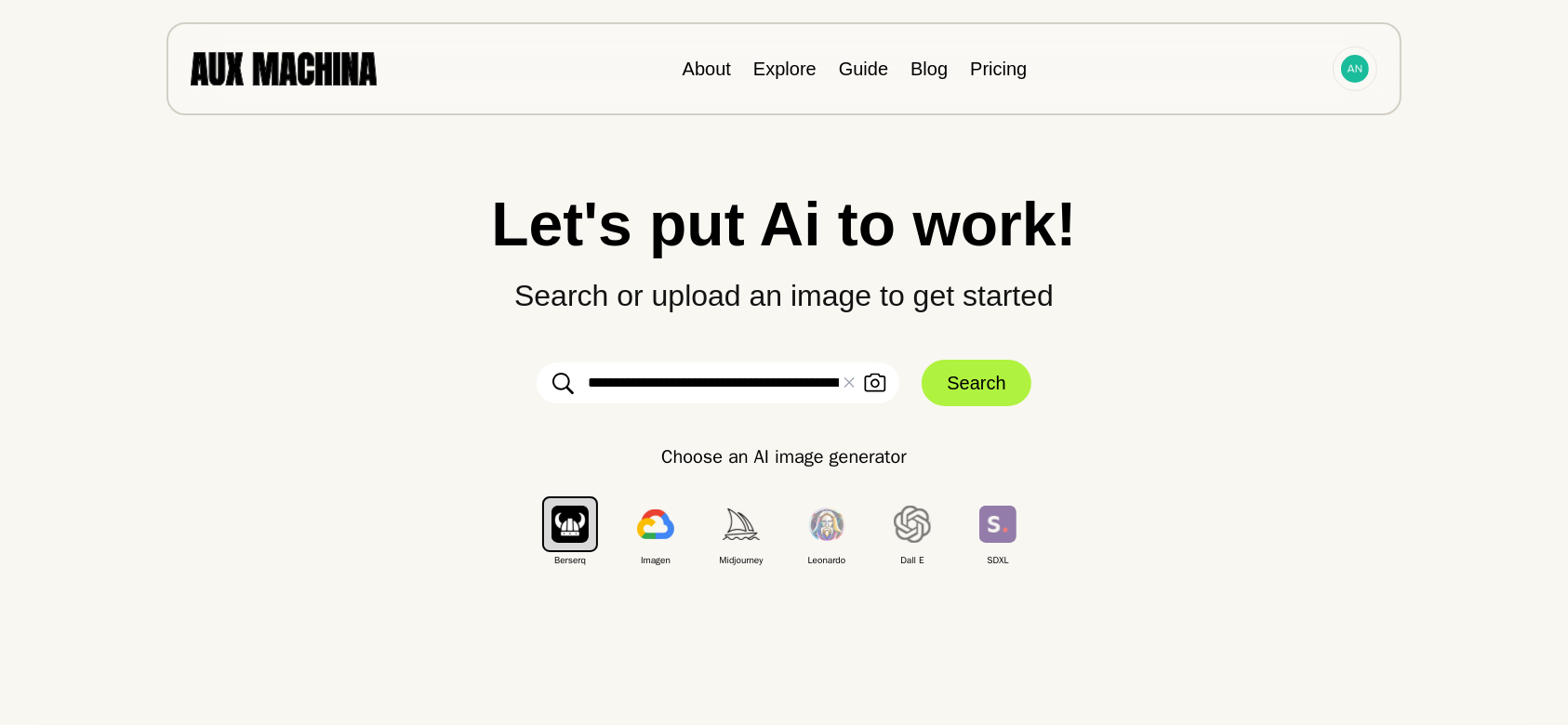 click on "**********" at bounding box center (718, 383) 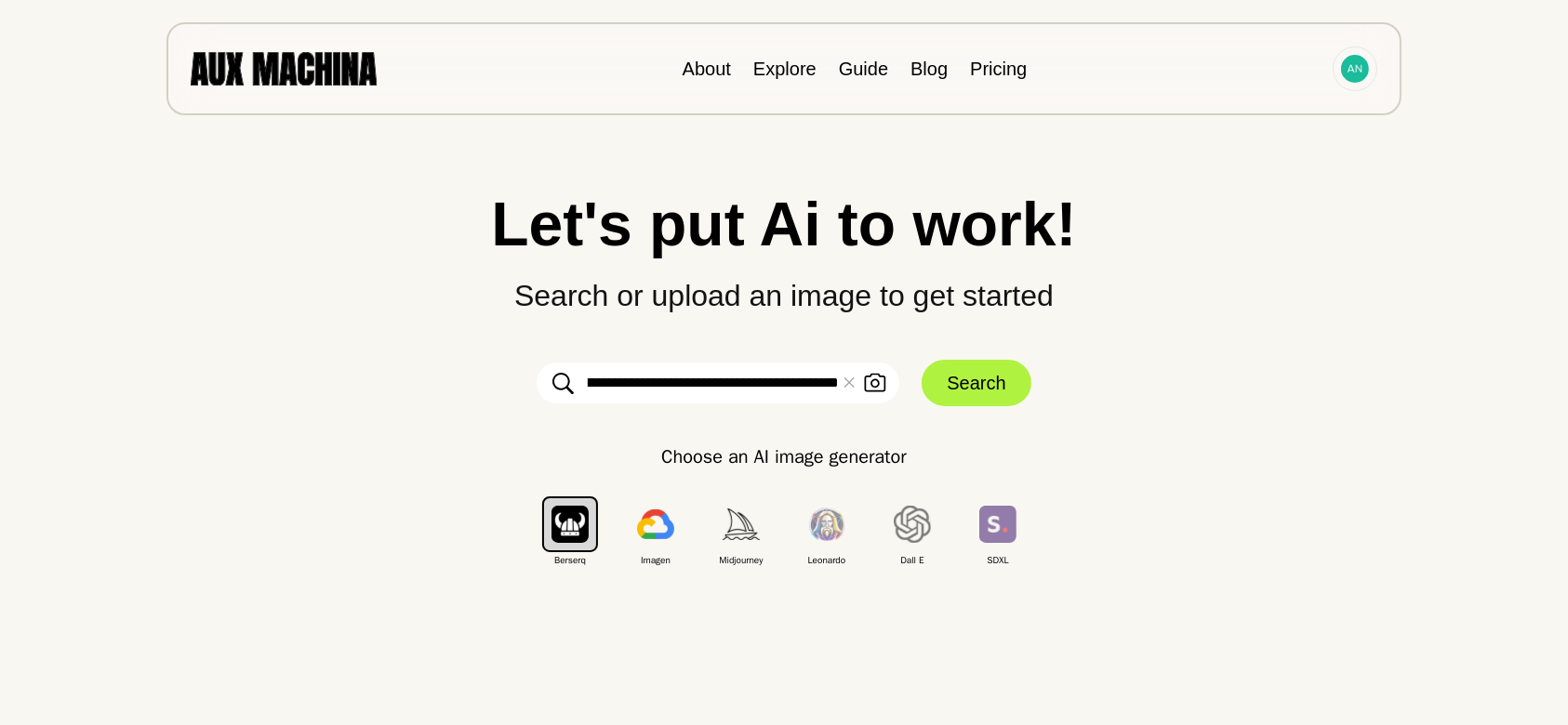 scroll, scrollTop: 0, scrollLeft: 185, axis: horizontal 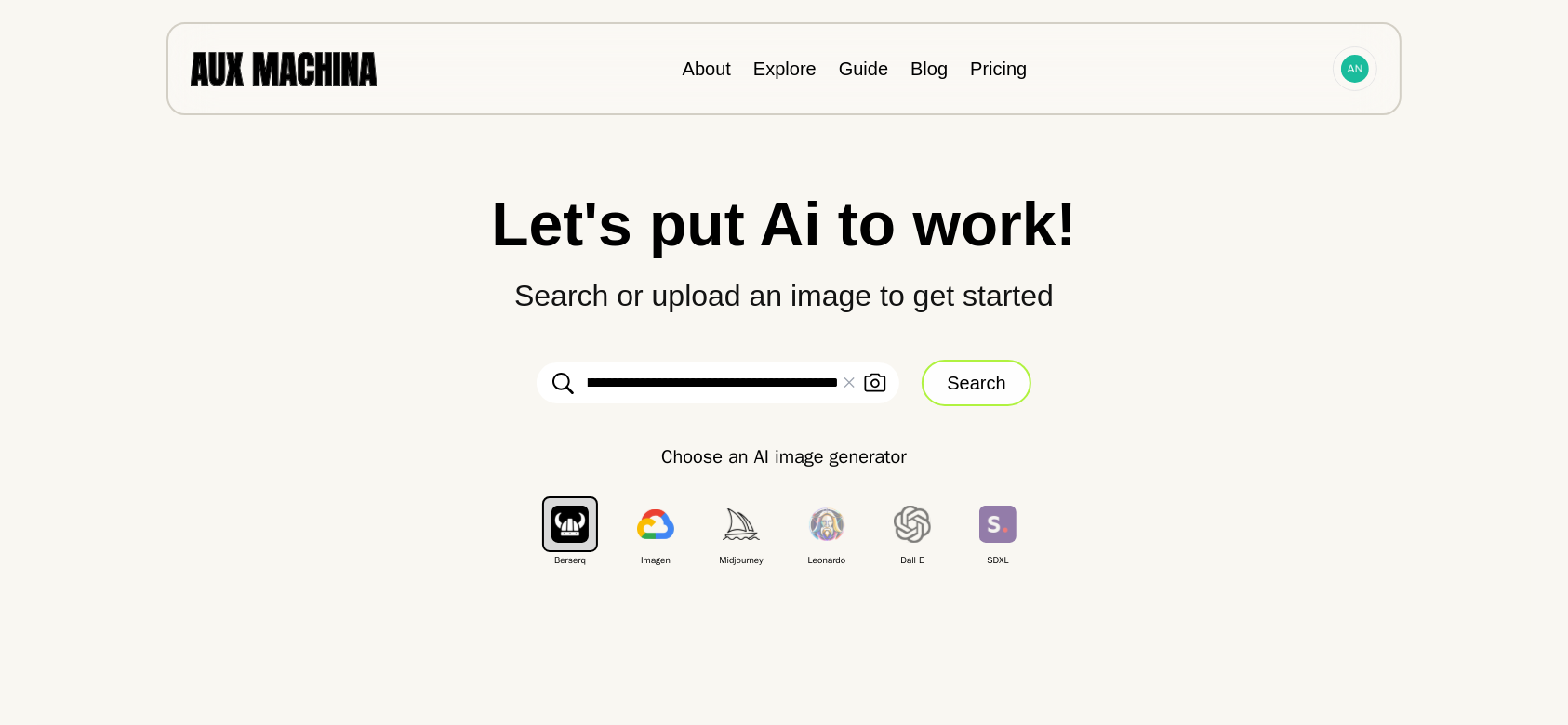 type on "**********" 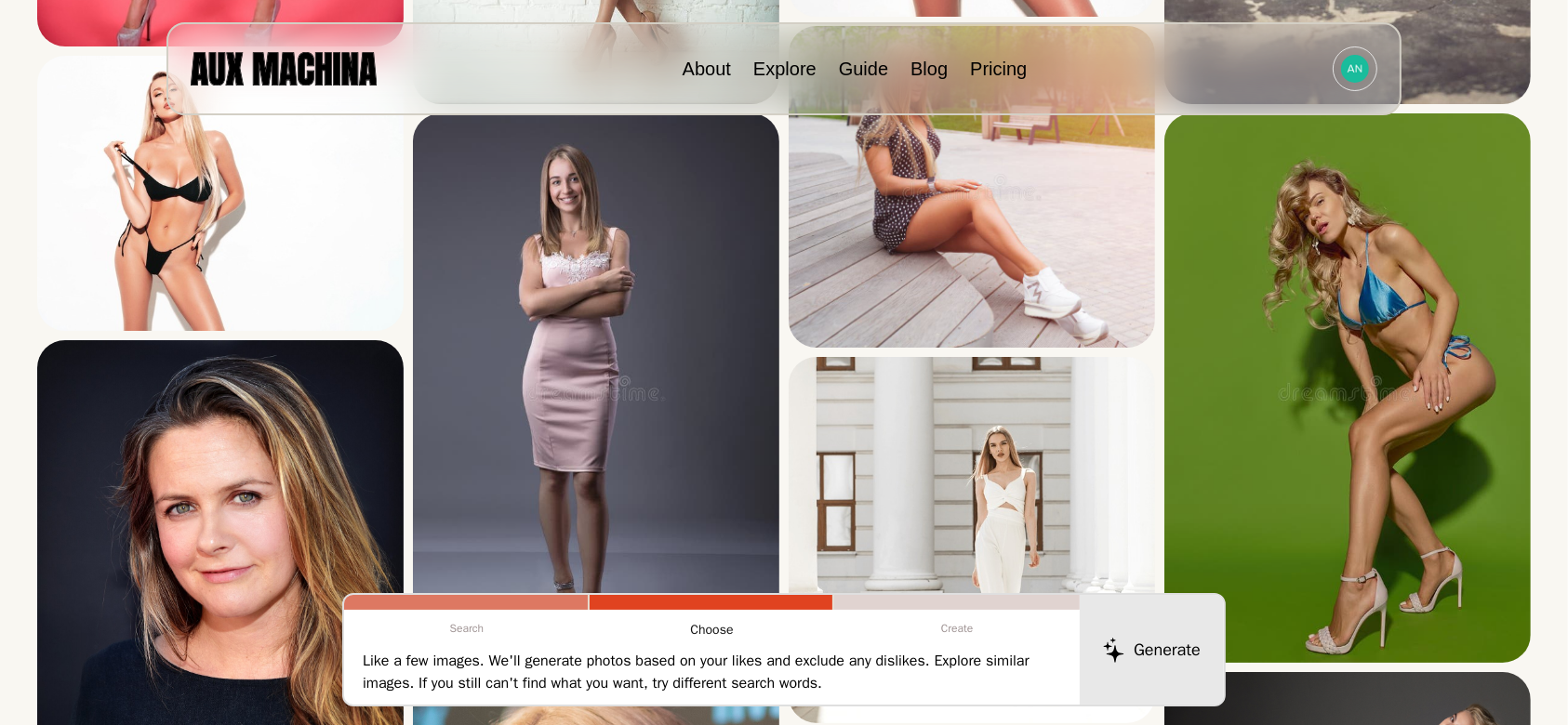 scroll, scrollTop: 756, scrollLeft: 0, axis: vertical 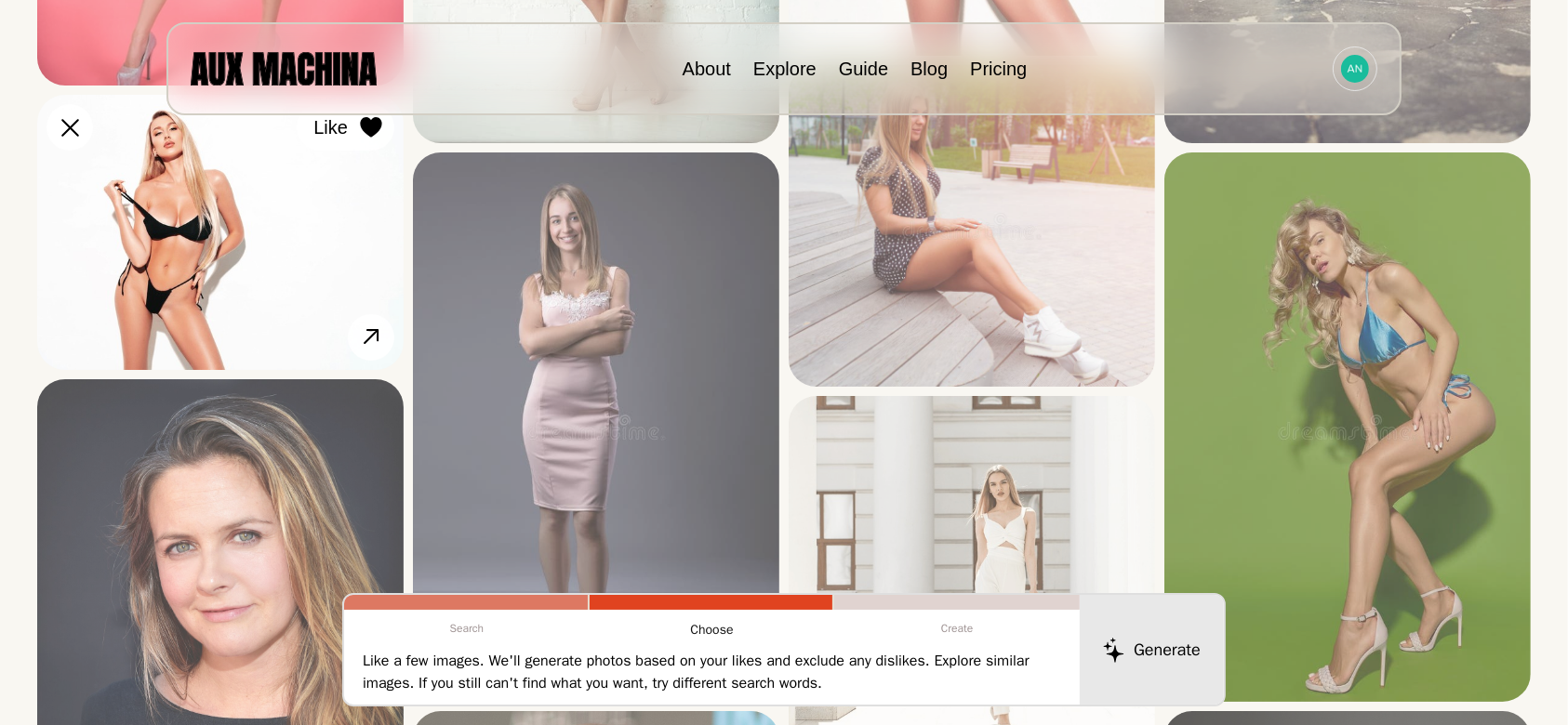 click at bounding box center [0, 0] 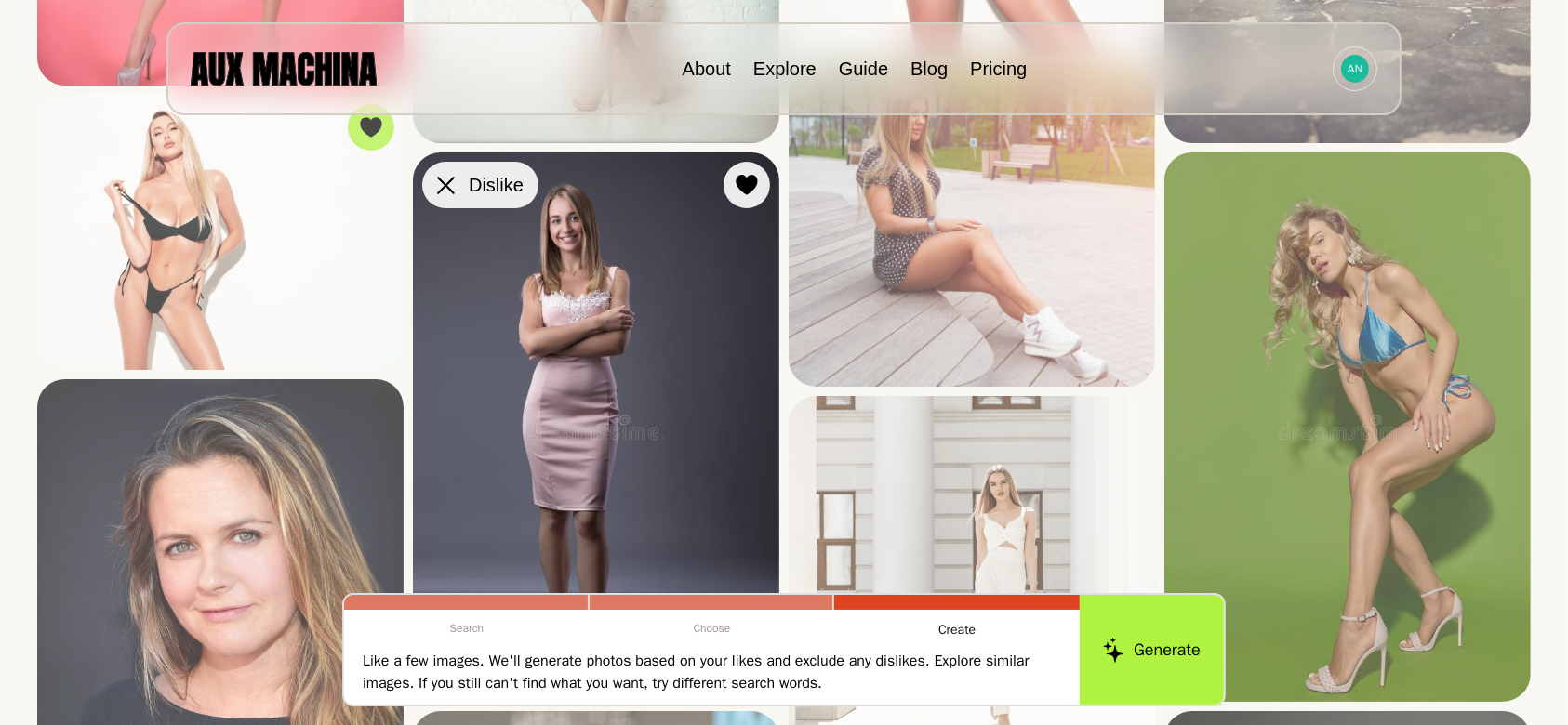 click at bounding box center [0, 0] 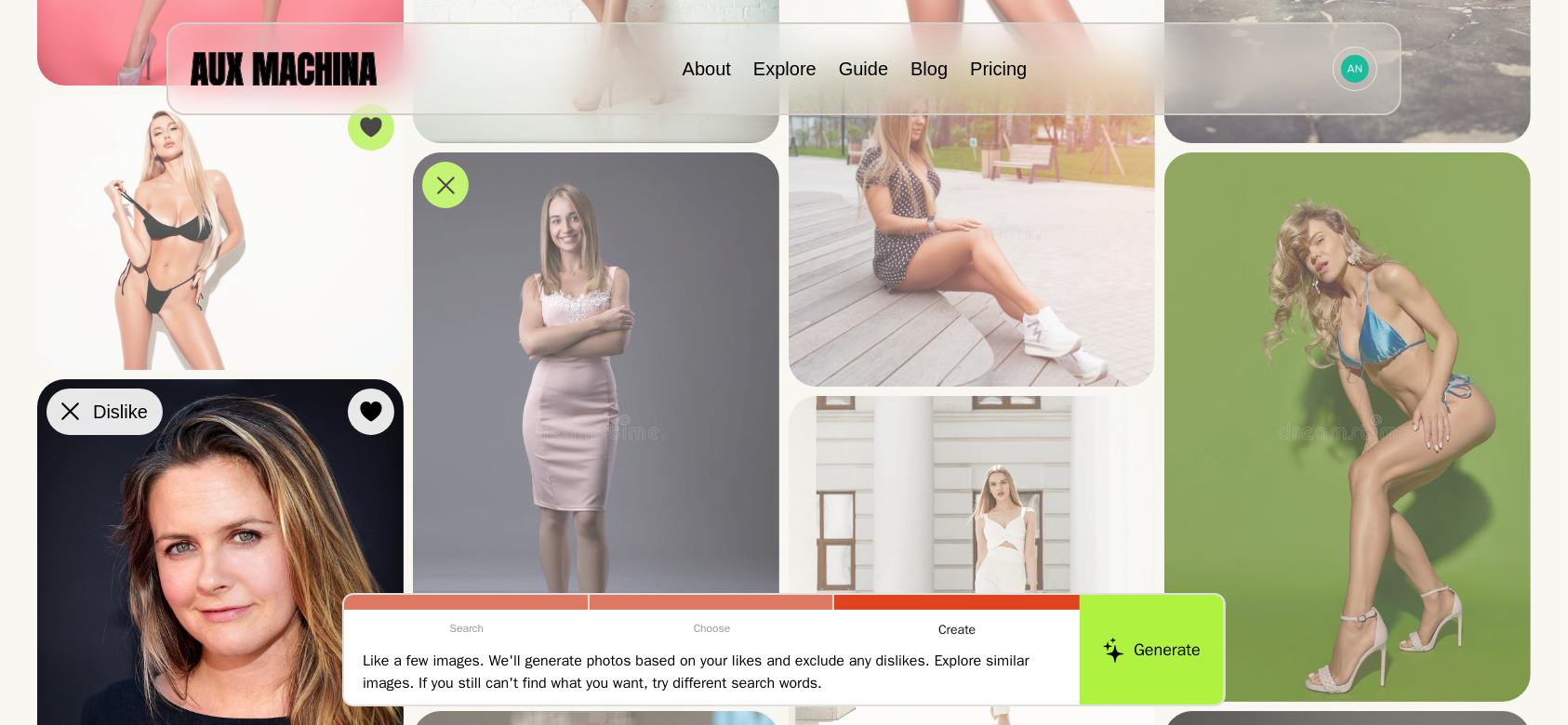 click at bounding box center (0, 0) 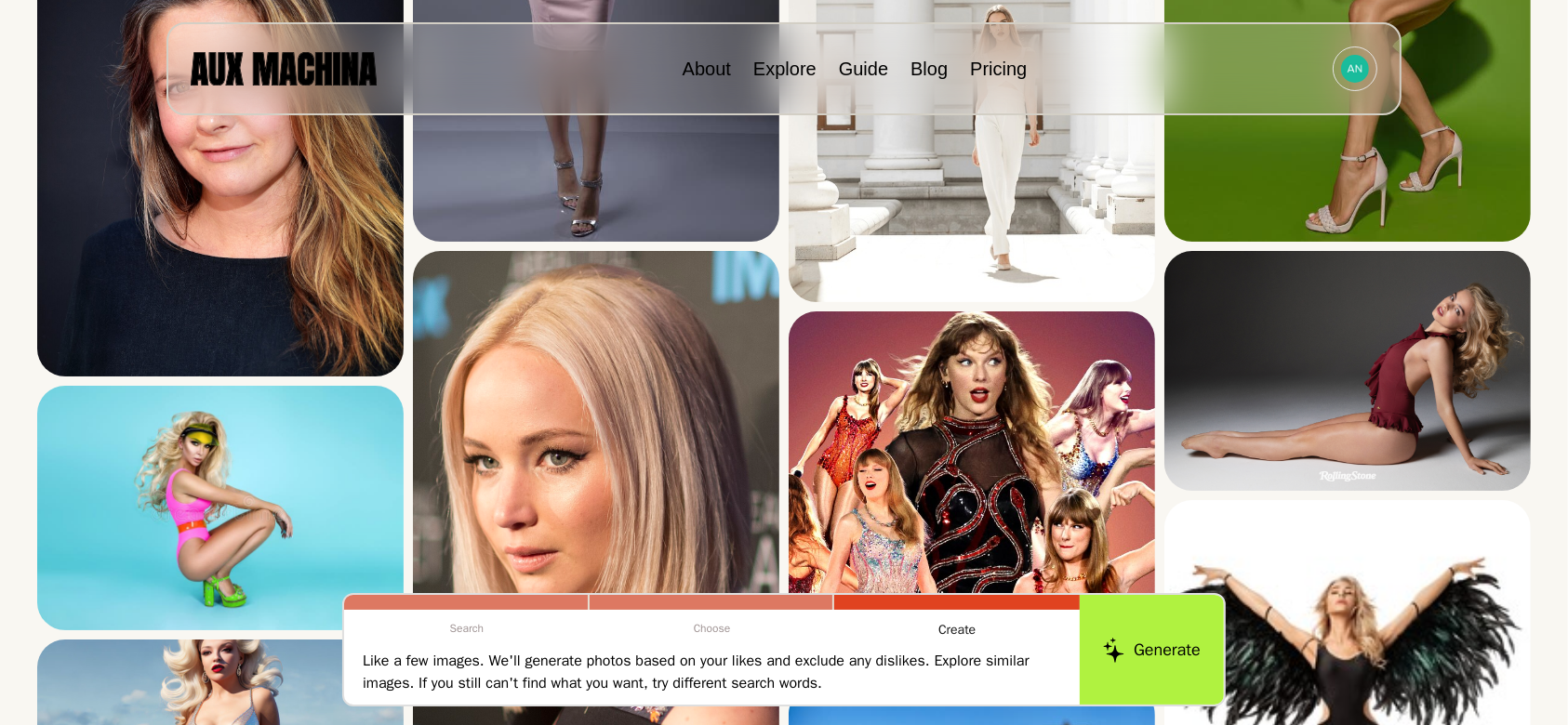 scroll, scrollTop: 1296, scrollLeft: 0, axis: vertical 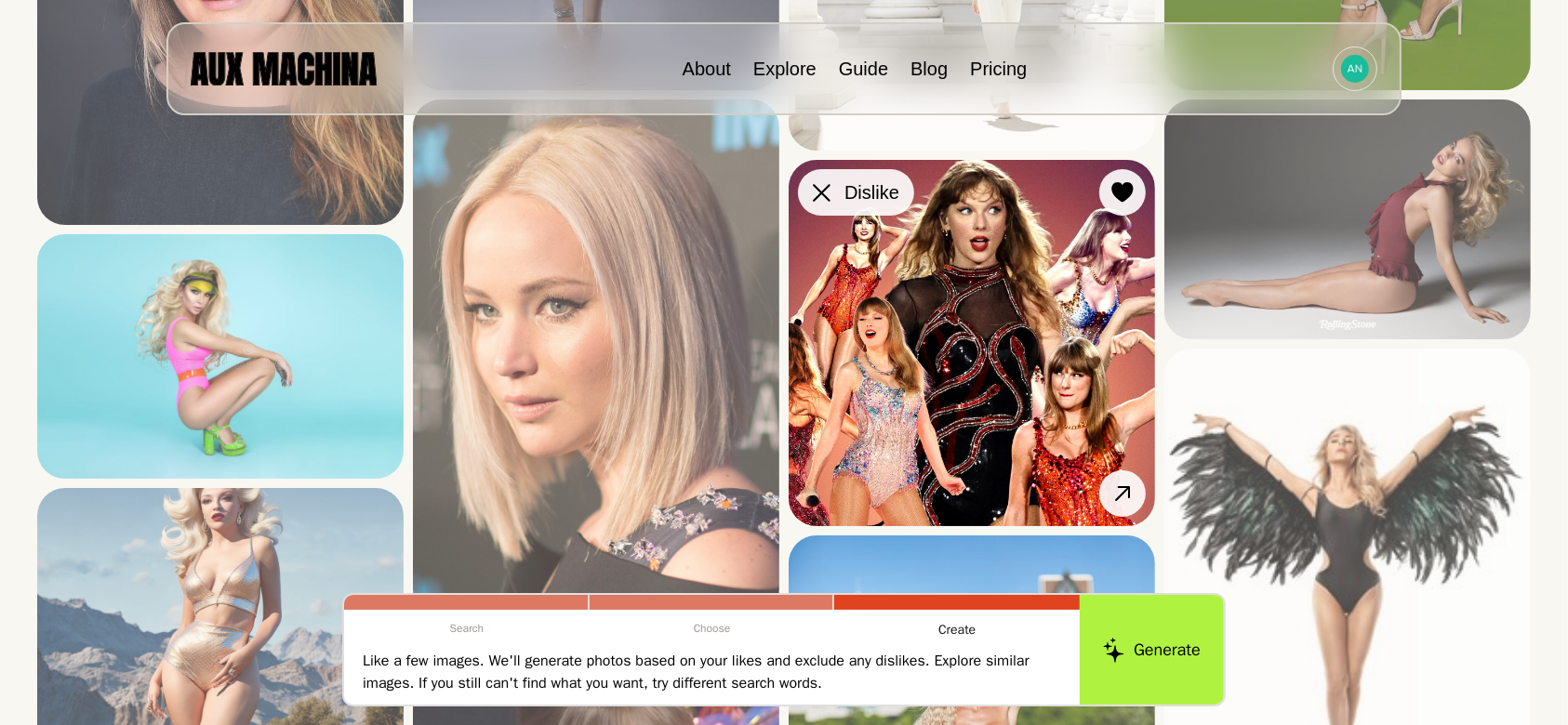 click at bounding box center [0, 0] 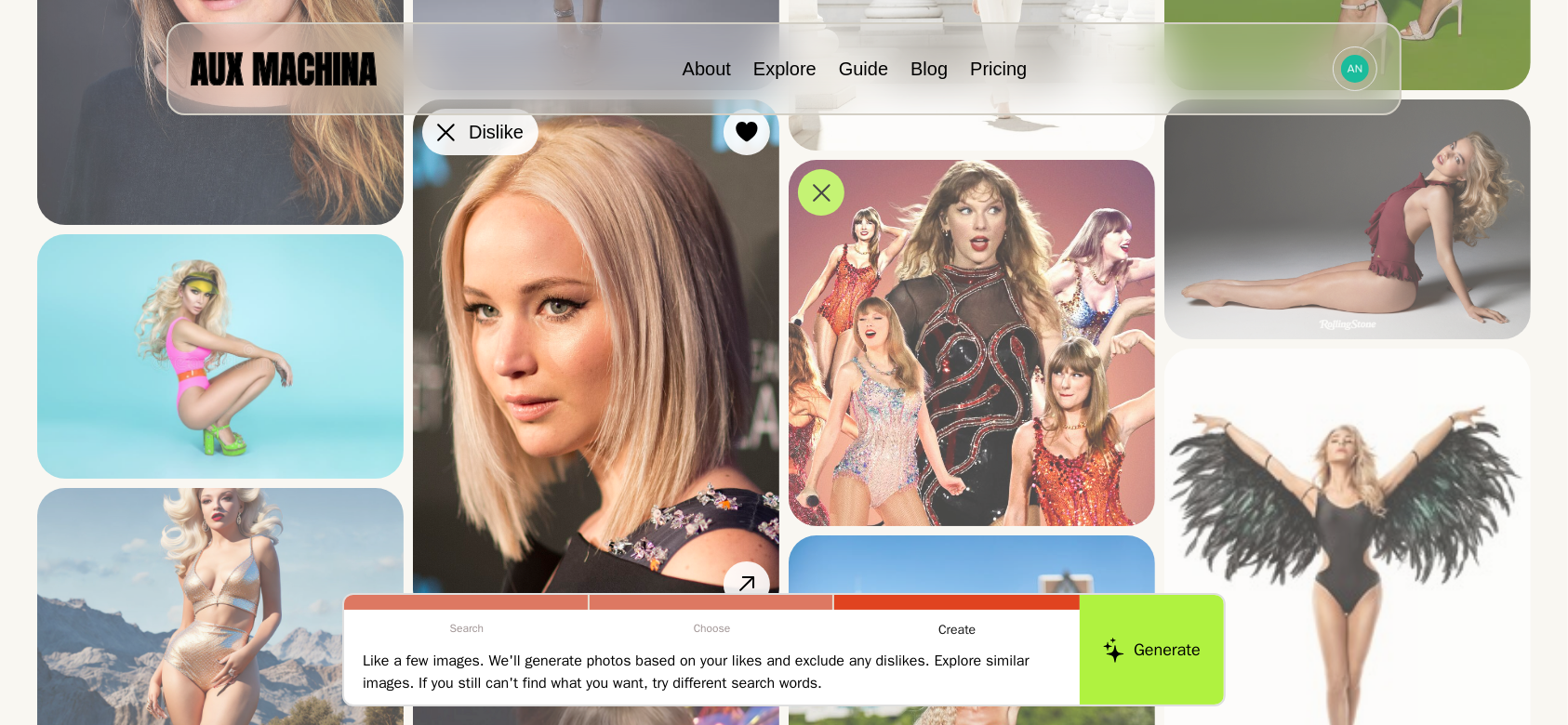 click at bounding box center (0, 0) 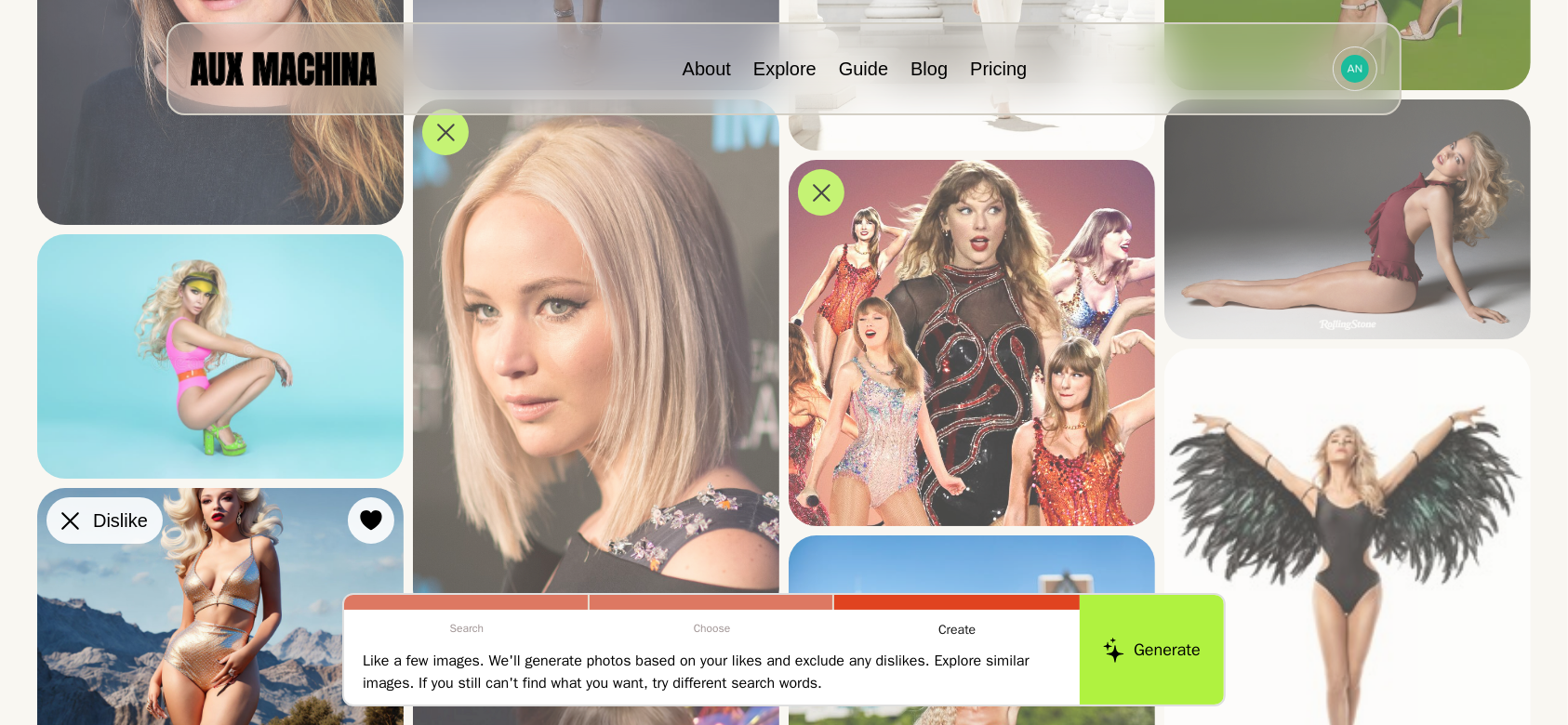 click at bounding box center (0, 0) 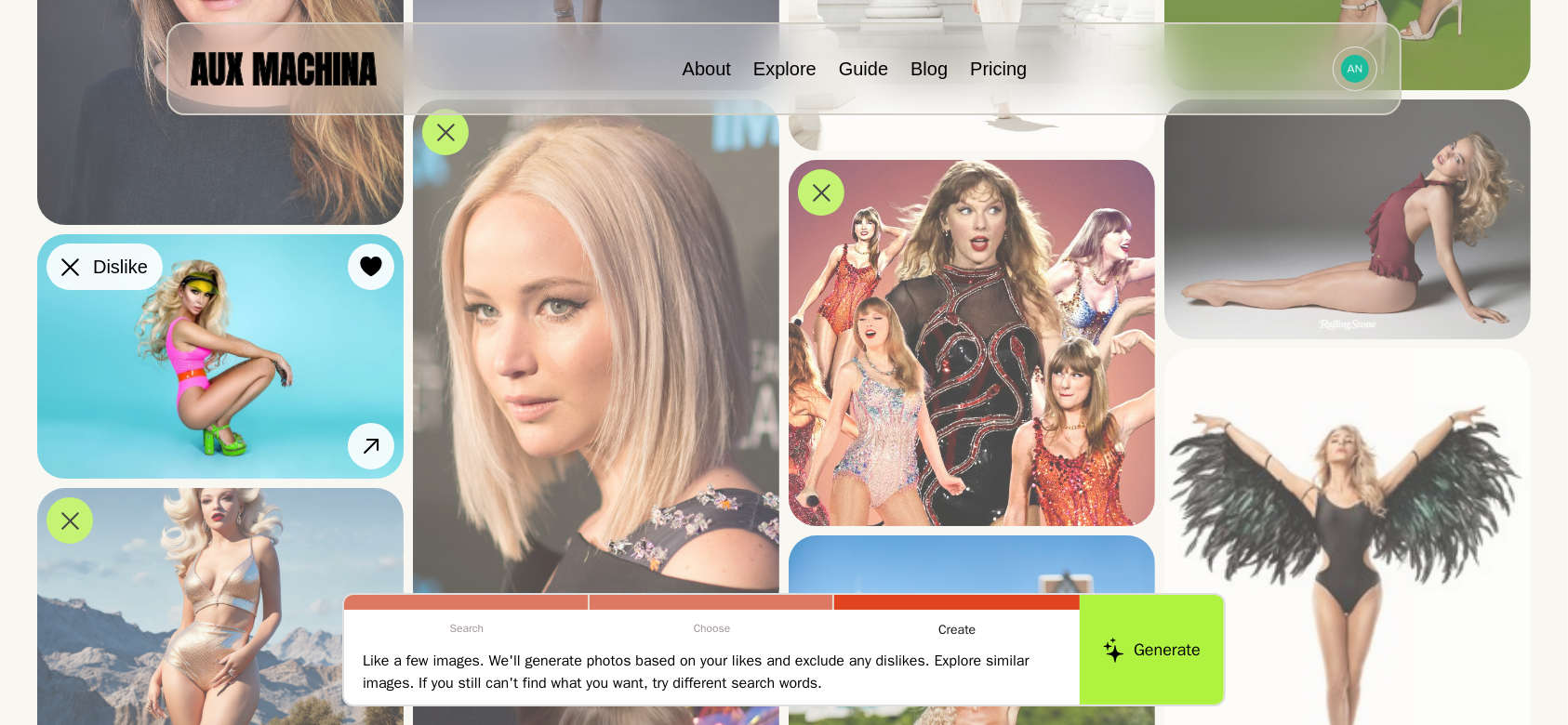click at bounding box center [0, 0] 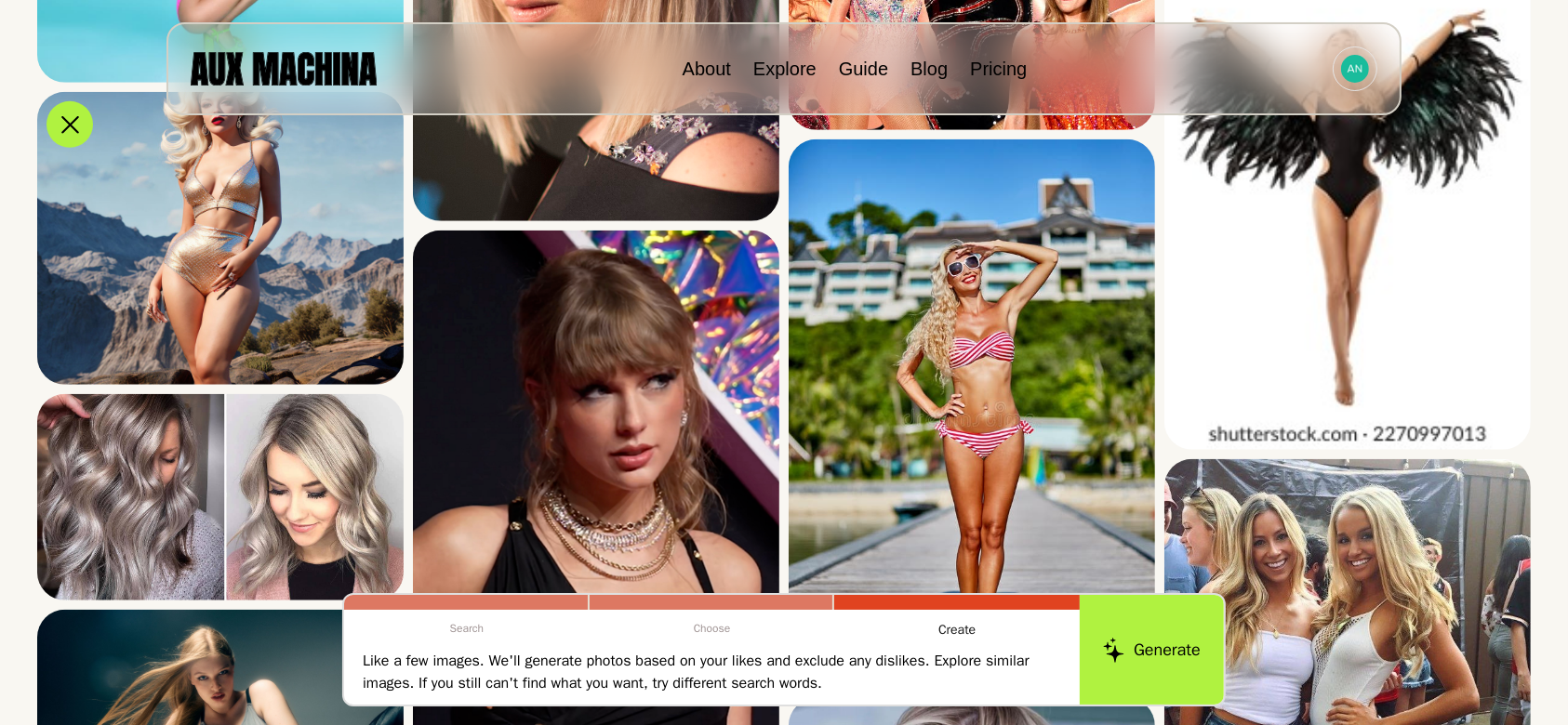 scroll, scrollTop: 1636, scrollLeft: 0, axis: vertical 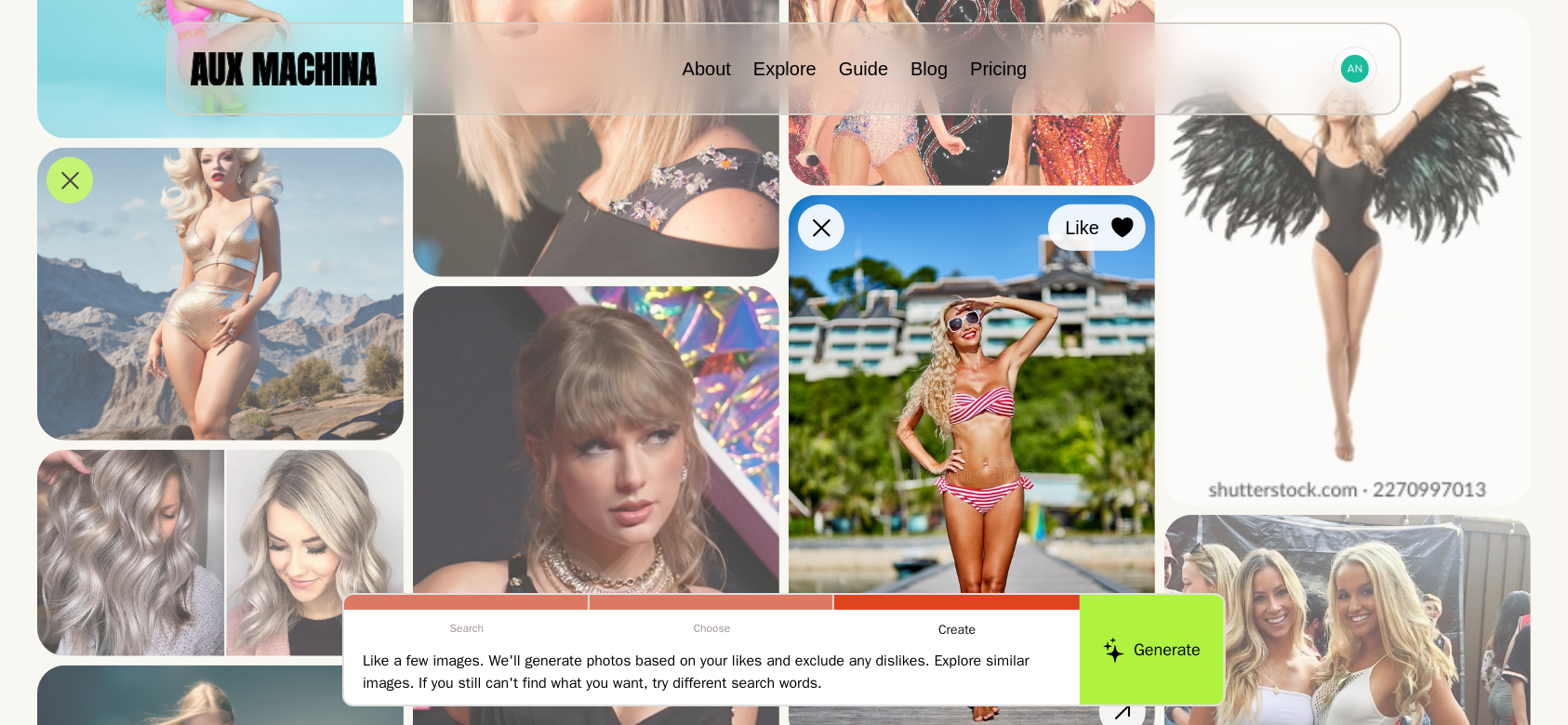 click at bounding box center (0, 0) 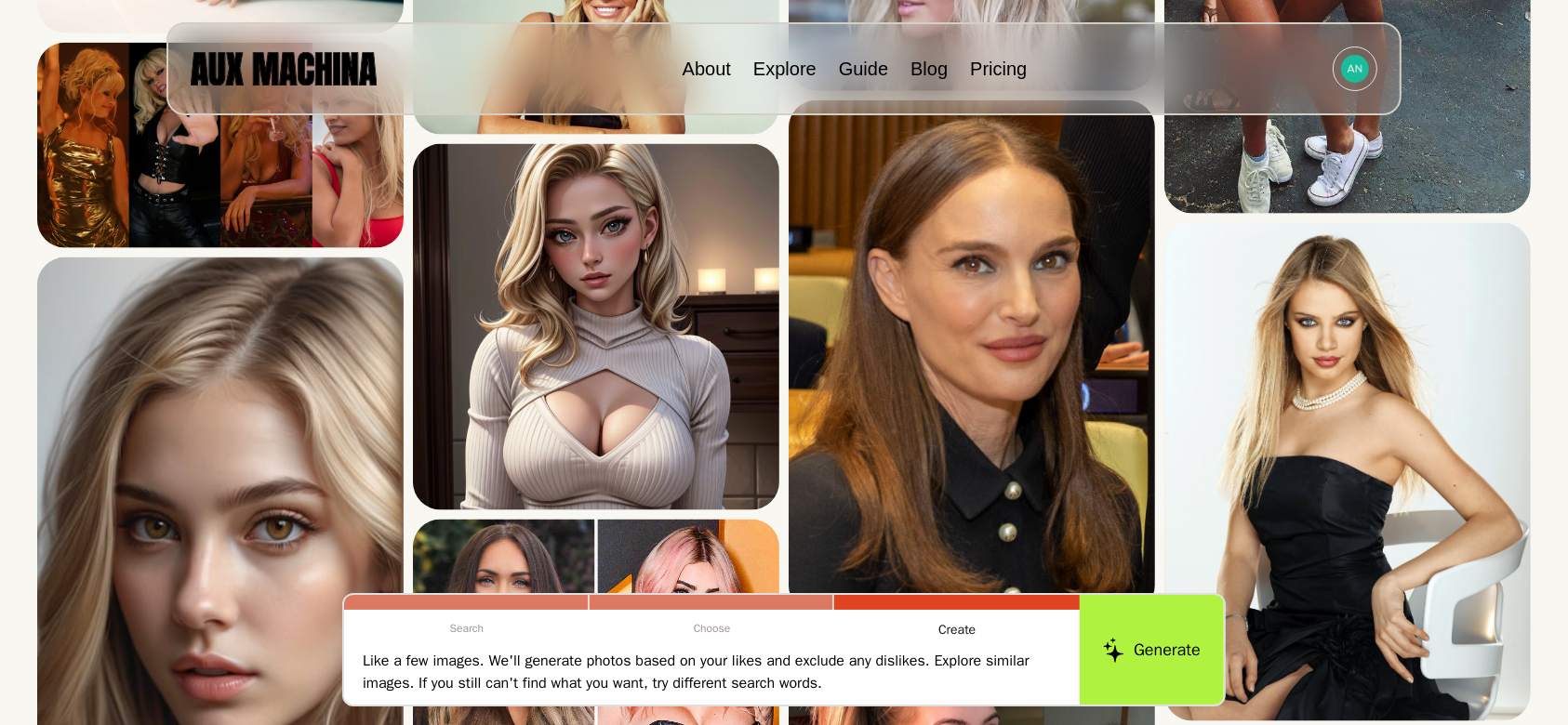 scroll, scrollTop: 2479, scrollLeft: 0, axis: vertical 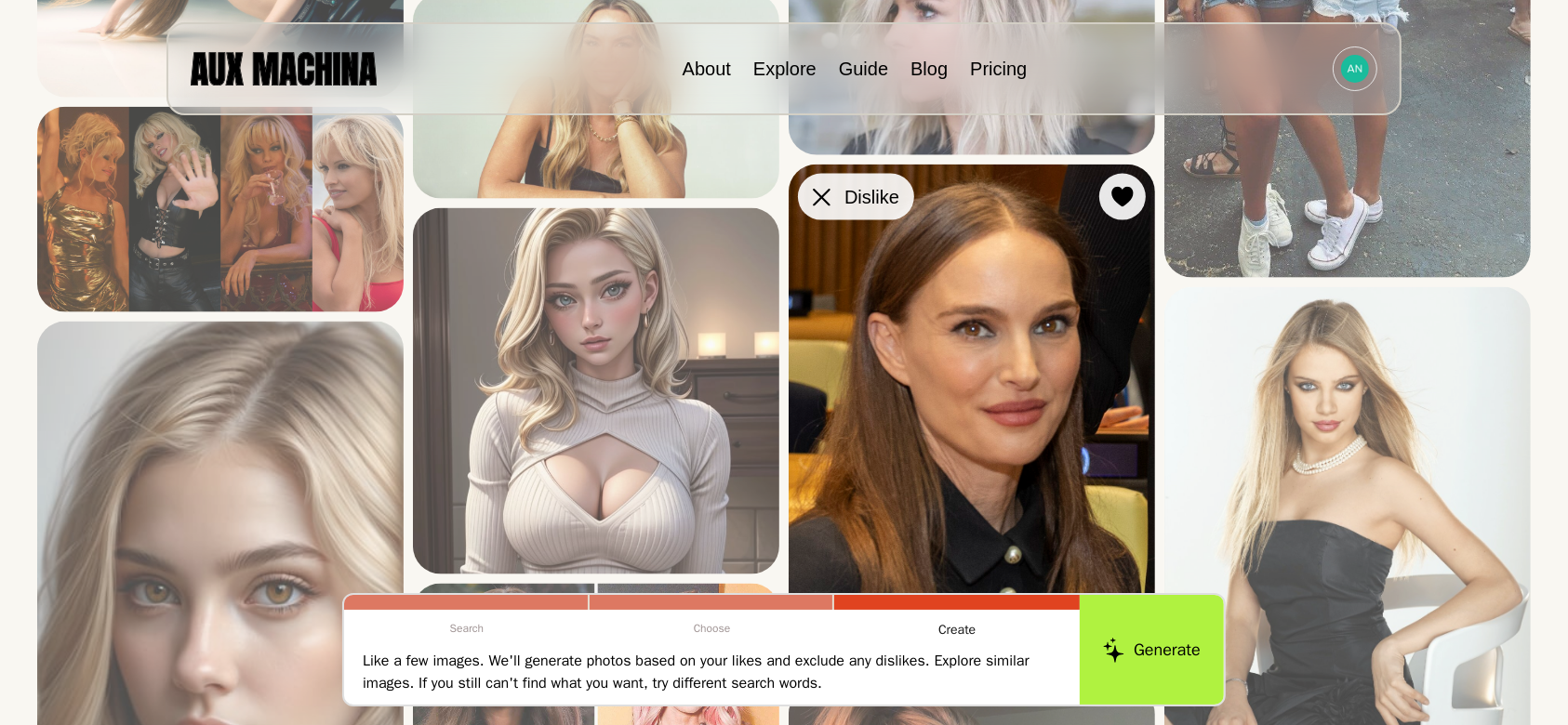 click at bounding box center (0, 0) 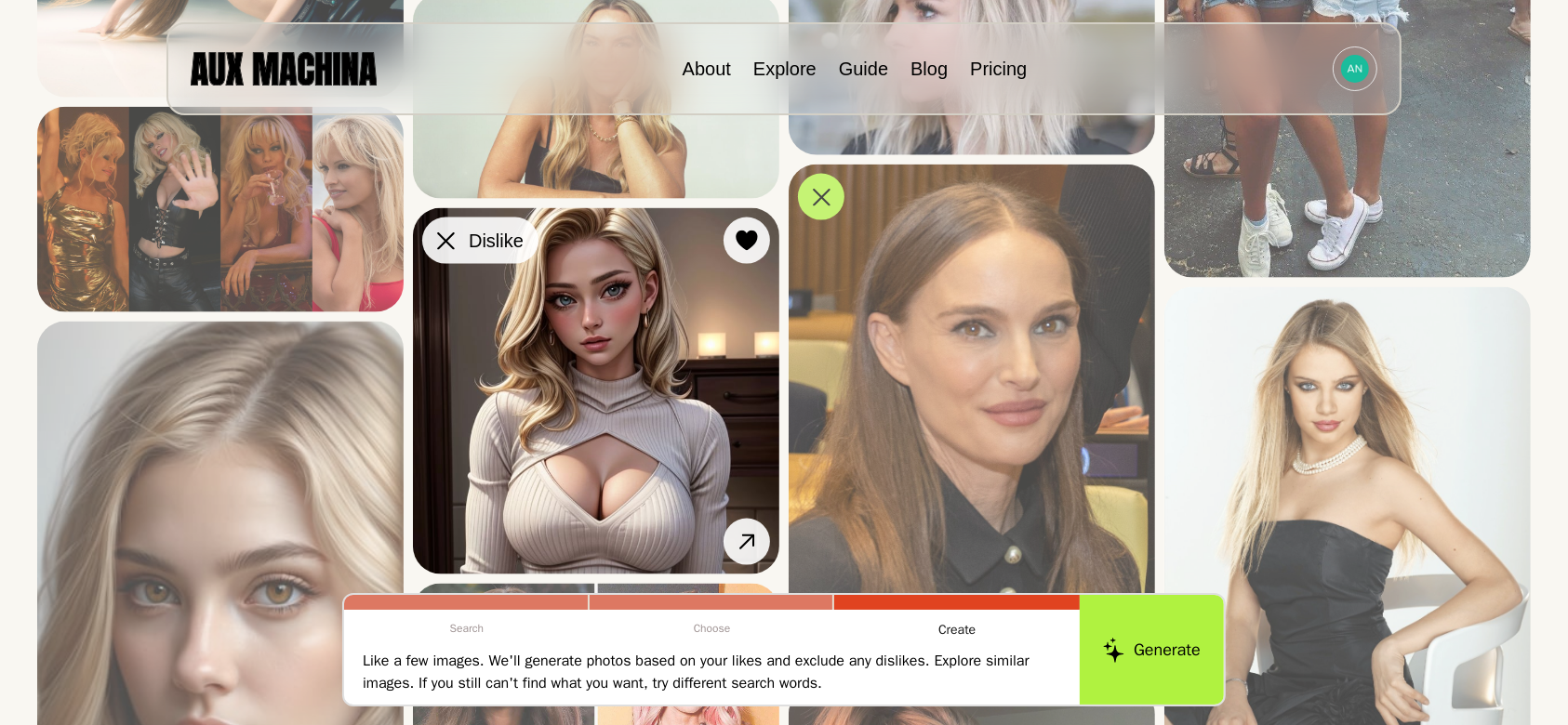 click at bounding box center [0, 0] 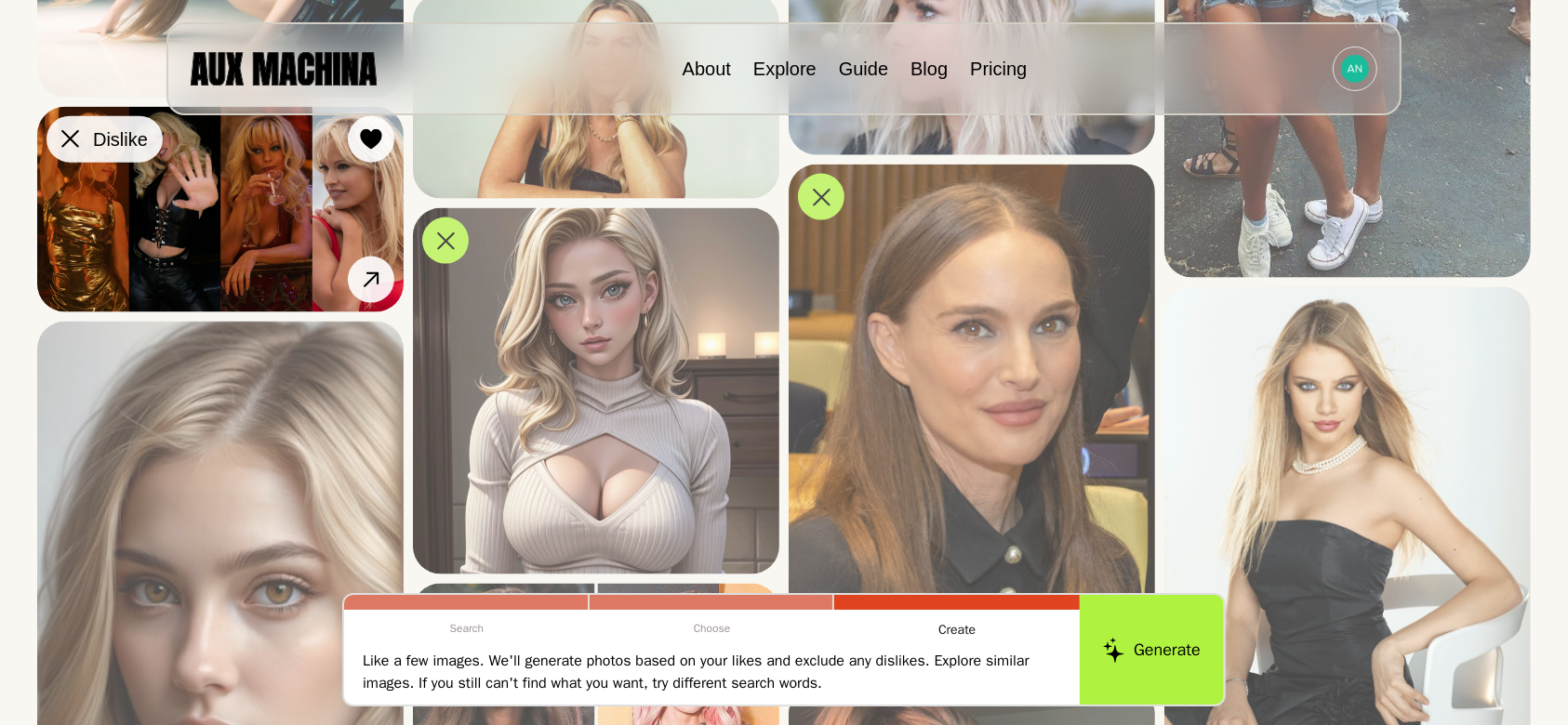 click at bounding box center [0, 0] 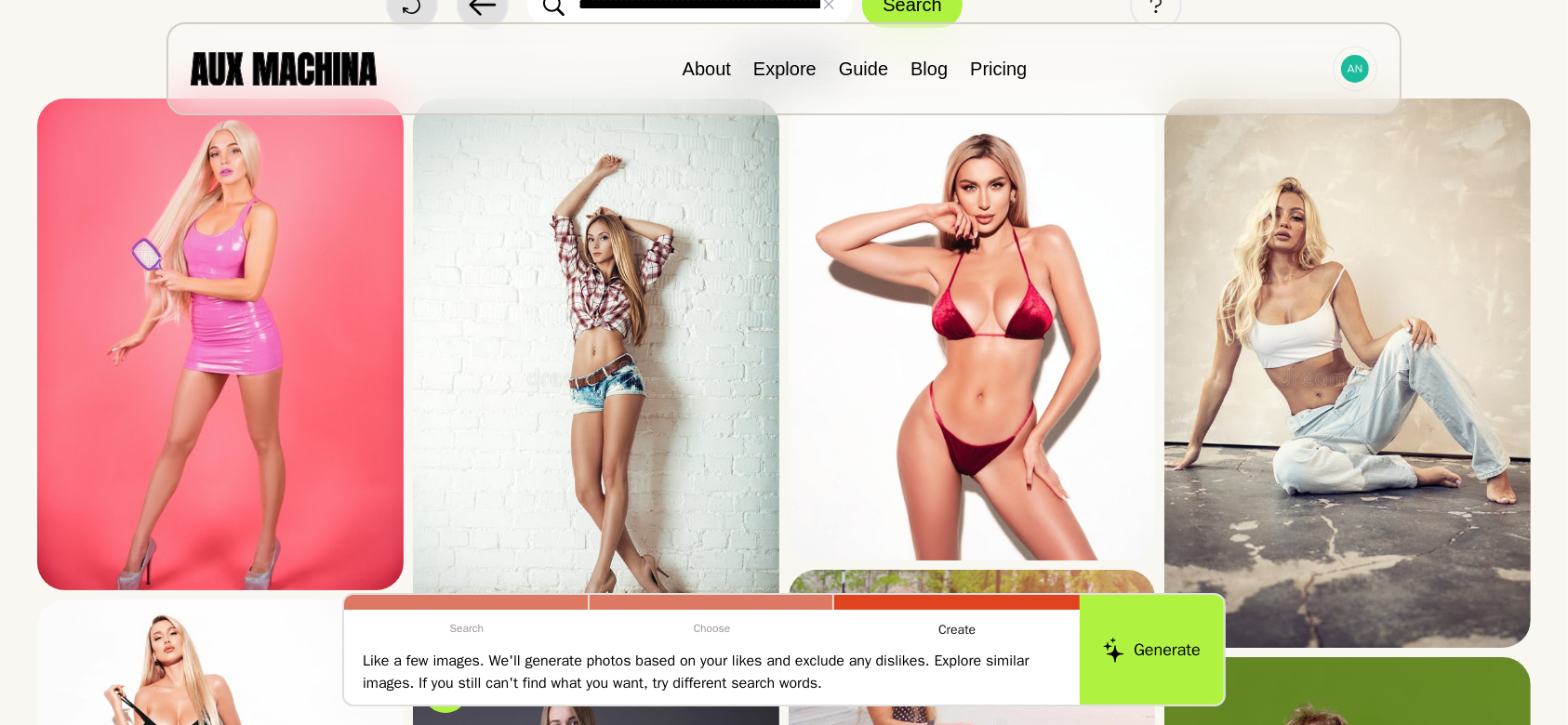 scroll, scrollTop: 148, scrollLeft: 0, axis: vertical 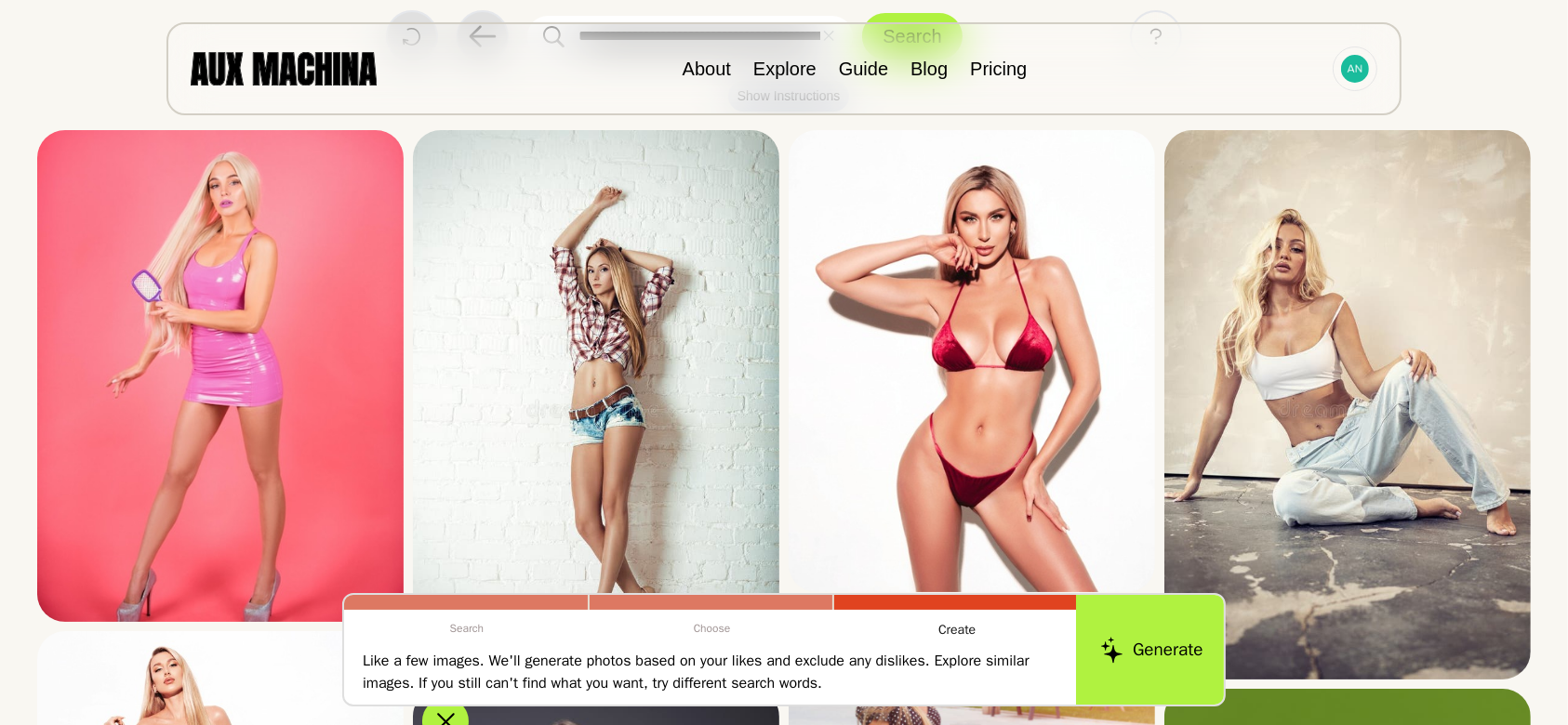 click on "Generate" at bounding box center (1151, 650) 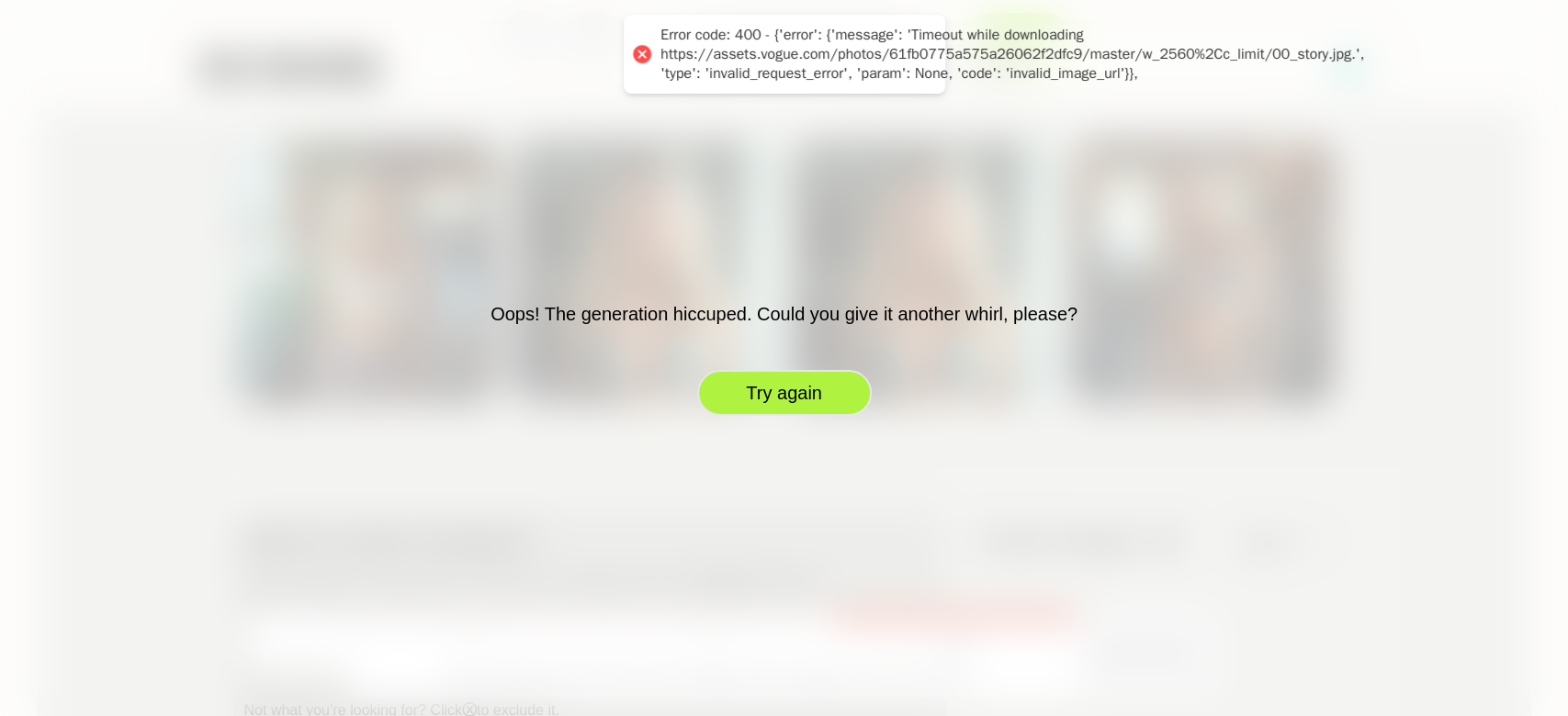 click on "Try again" at bounding box center [784, 393] 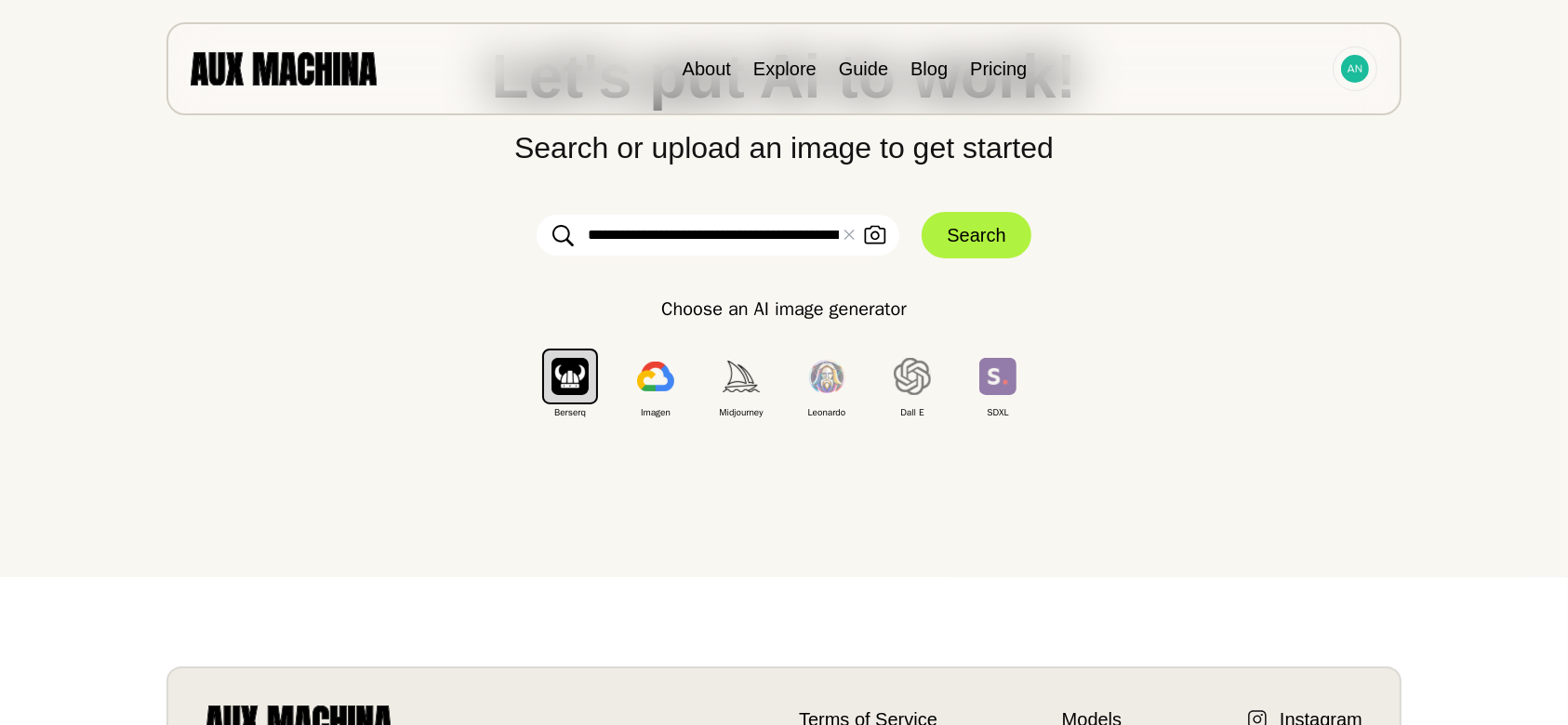 click on "**********" at bounding box center [718, 235] 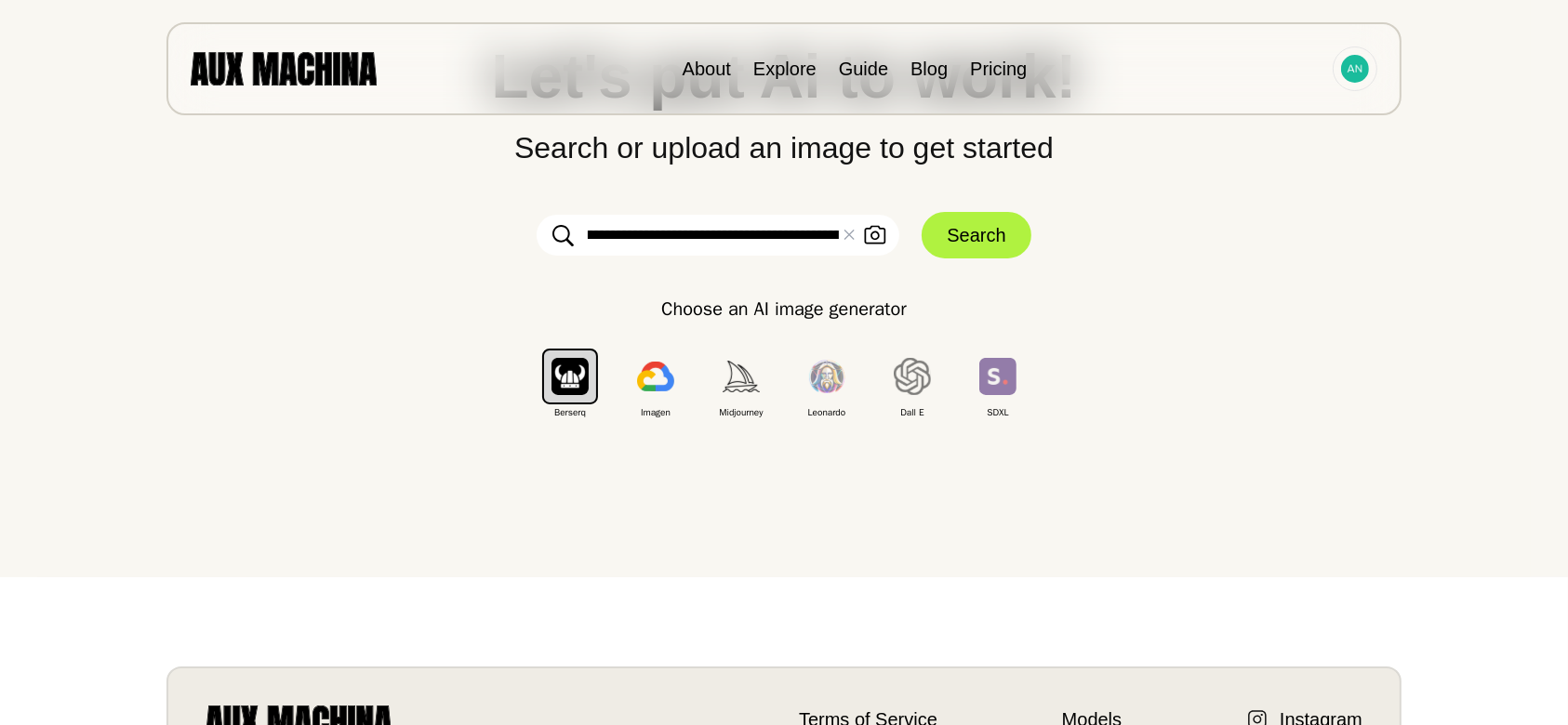 scroll, scrollTop: 0, scrollLeft: 0, axis: both 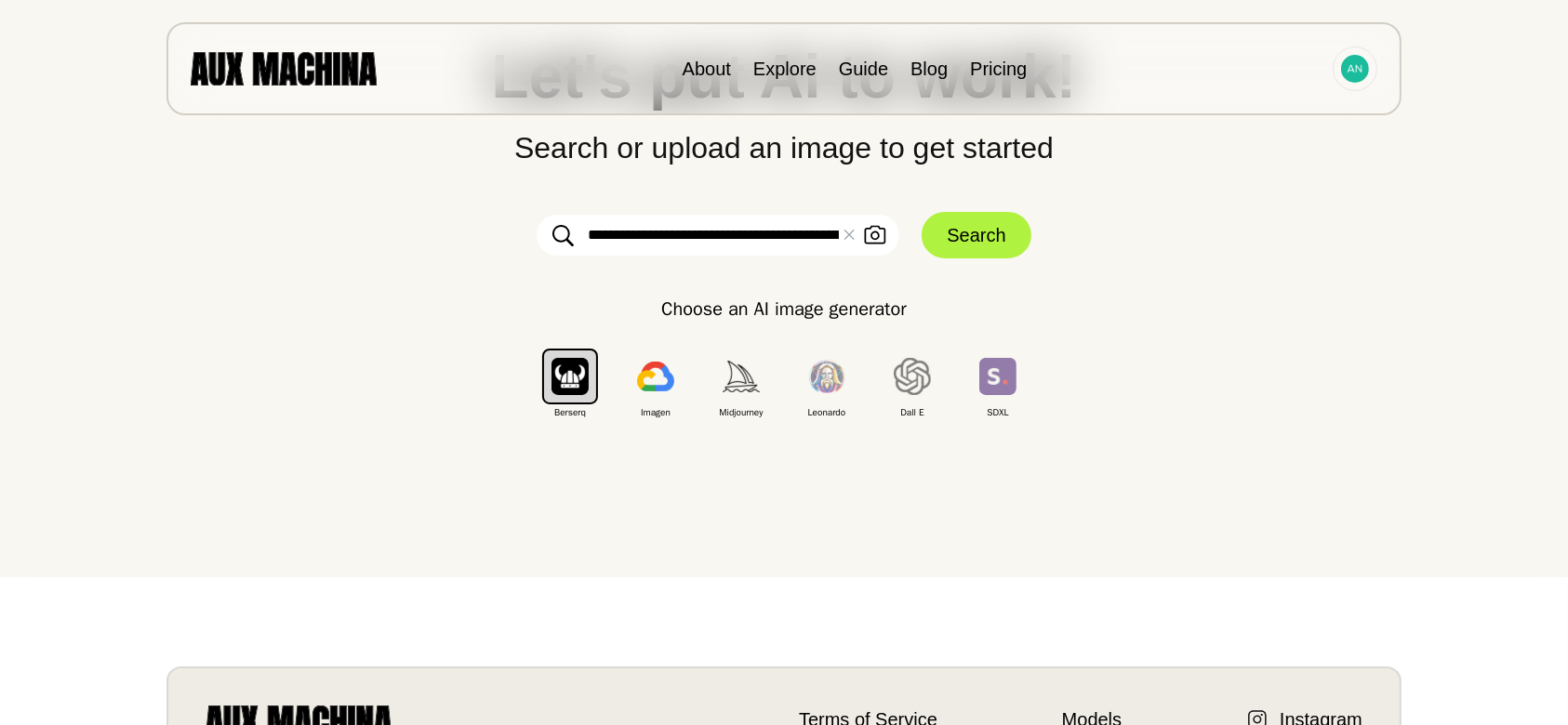 drag, startPoint x: 778, startPoint y: 245, endPoint x: 676, endPoint y: 239, distance: 102.1763 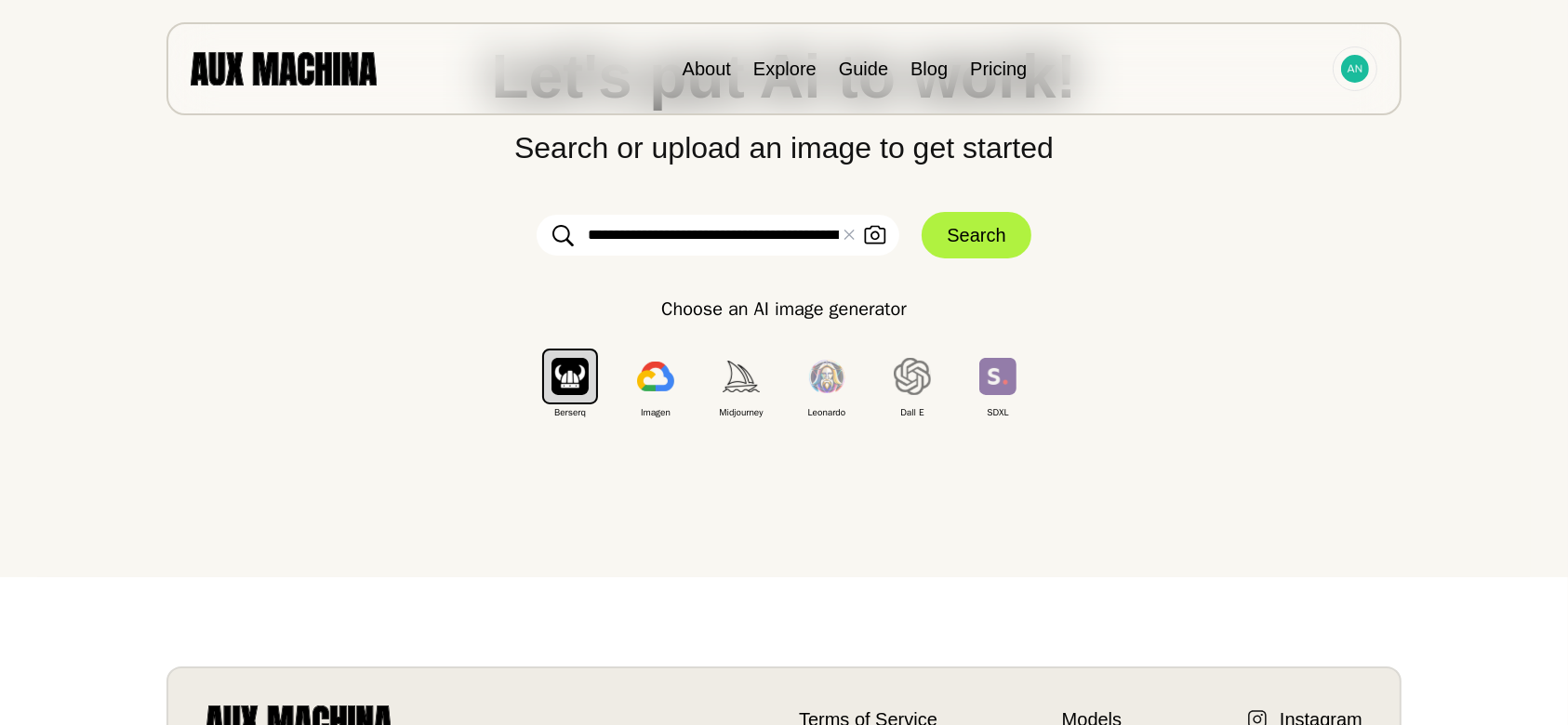 drag, startPoint x: 621, startPoint y: 234, endPoint x: 493, endPoint y: 216, distance: 129.25943 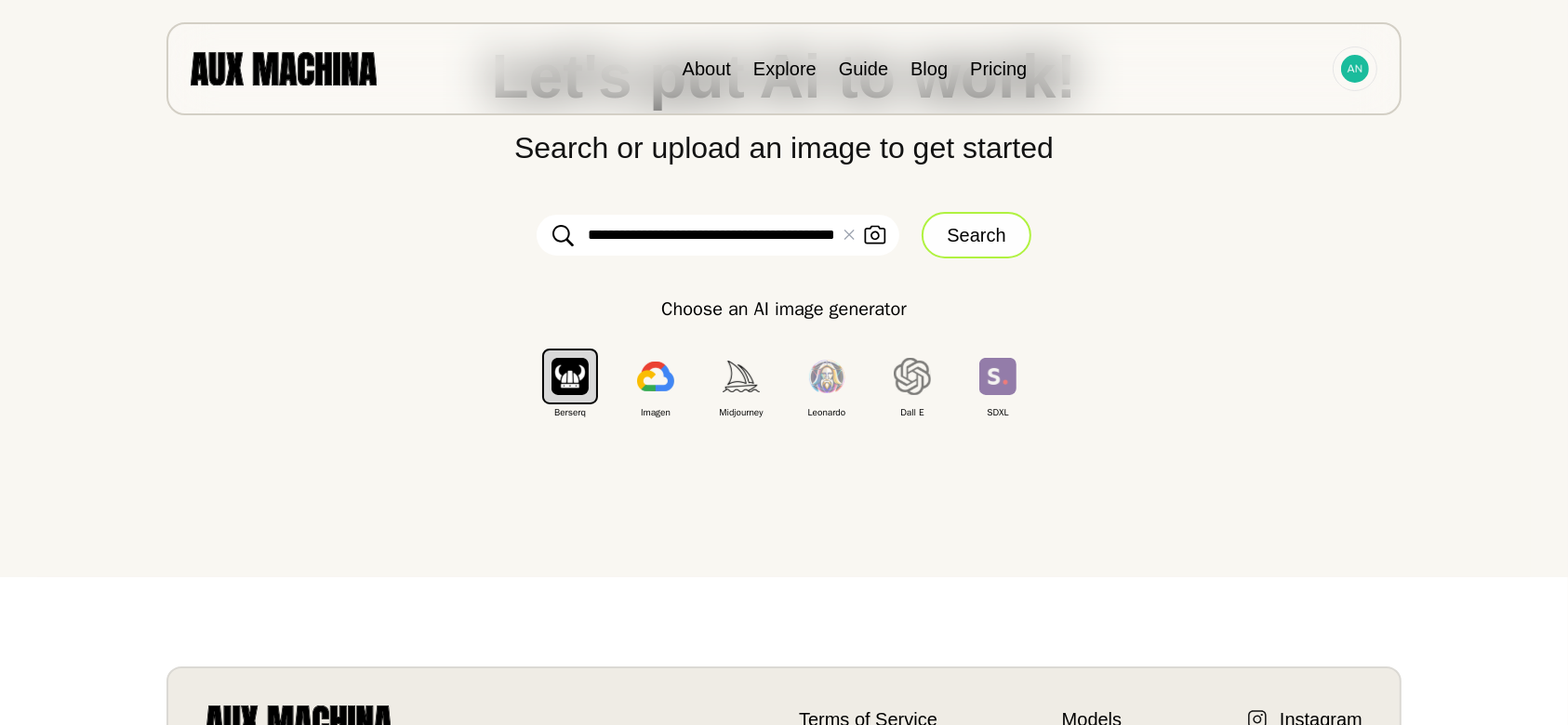 type on "**********" 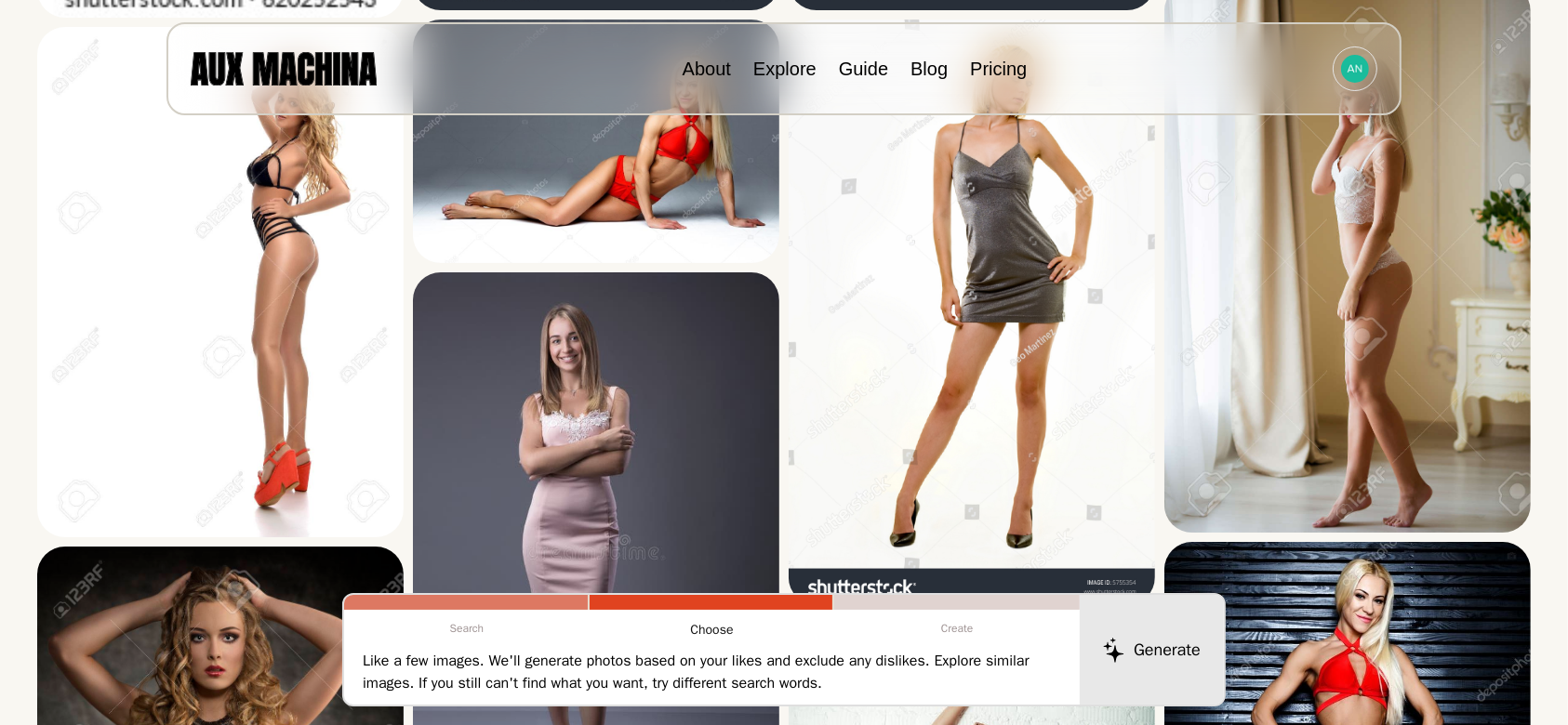scroll, scrollTop: 706, scrollLeft: 0, axis: vertical 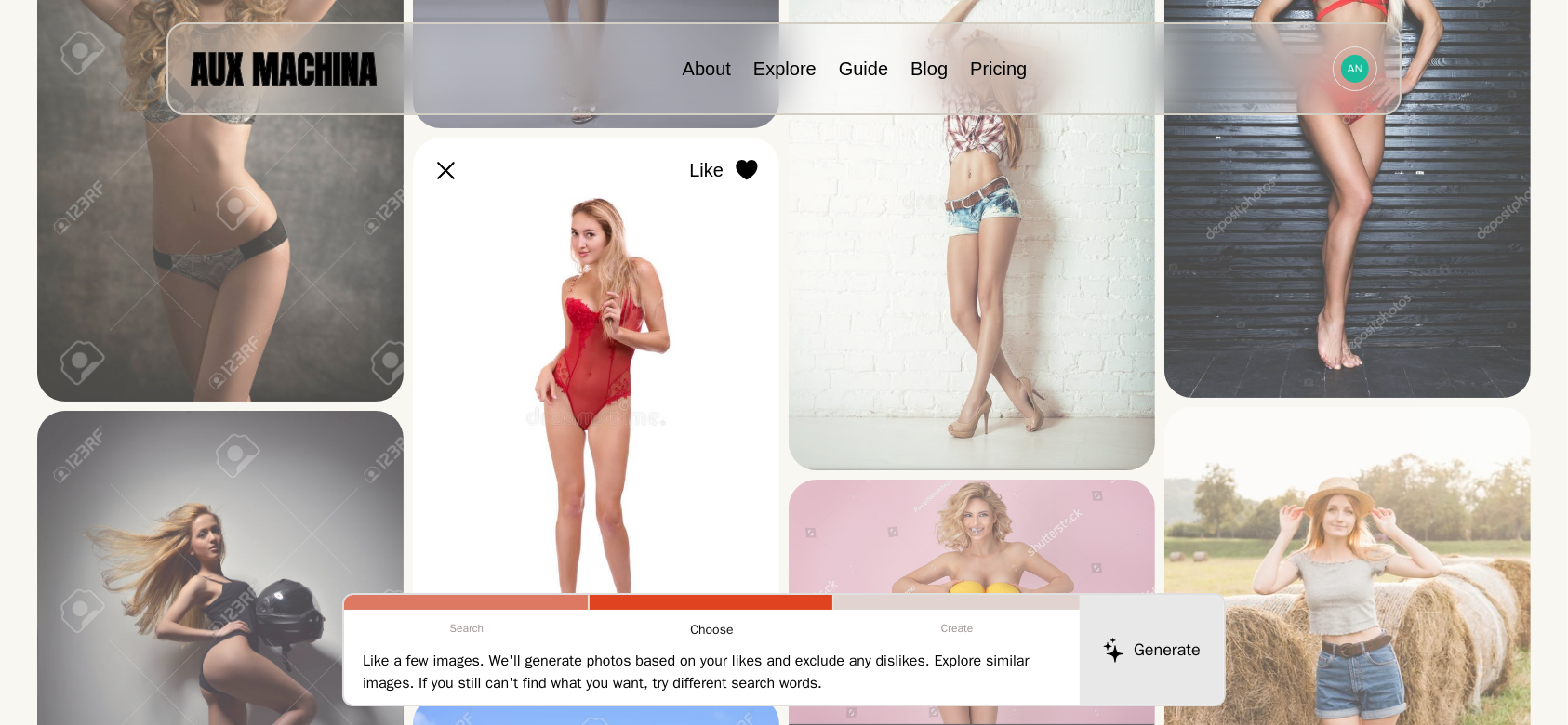 click at bounding box center (0, 0) 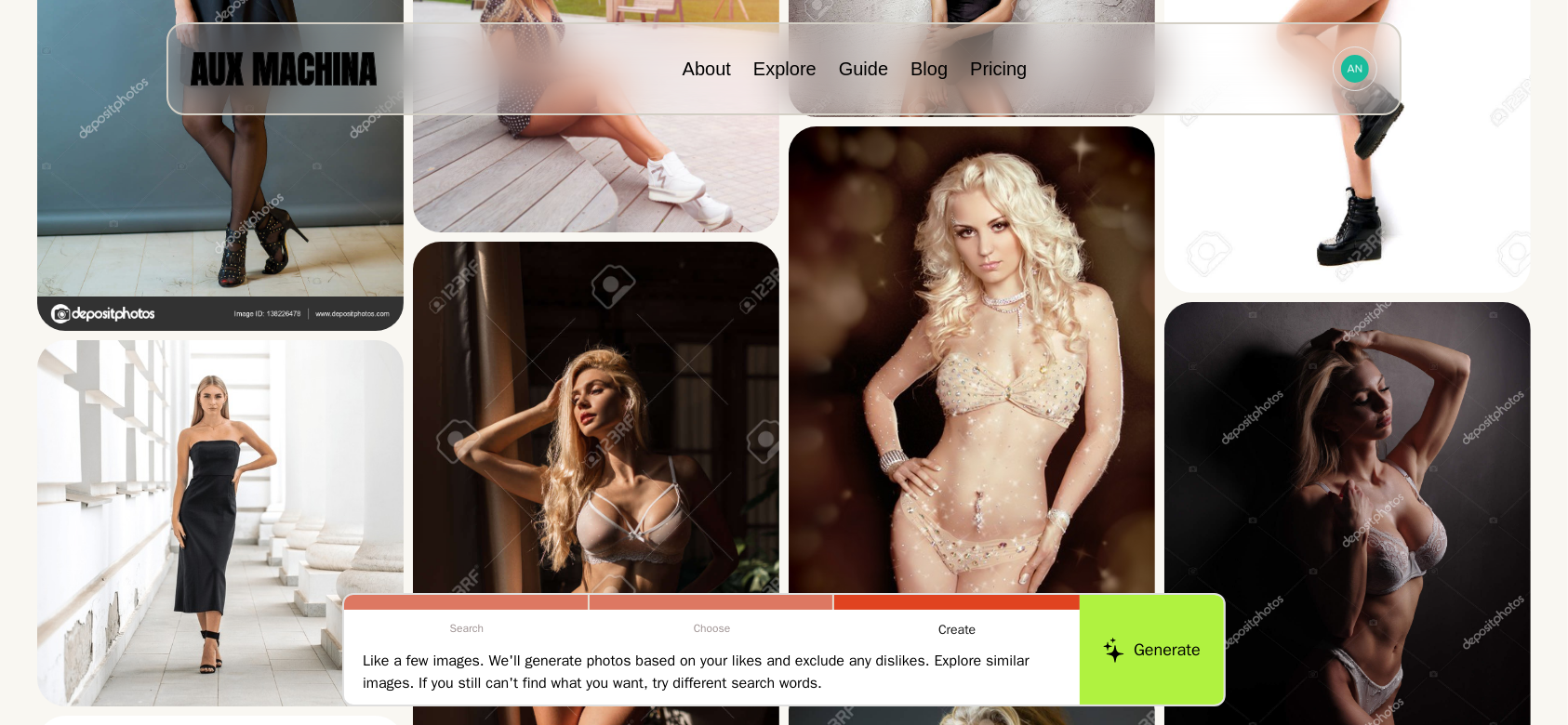 scroll, scrollTop: 3341, scrollLeft: 0, axis: vertical 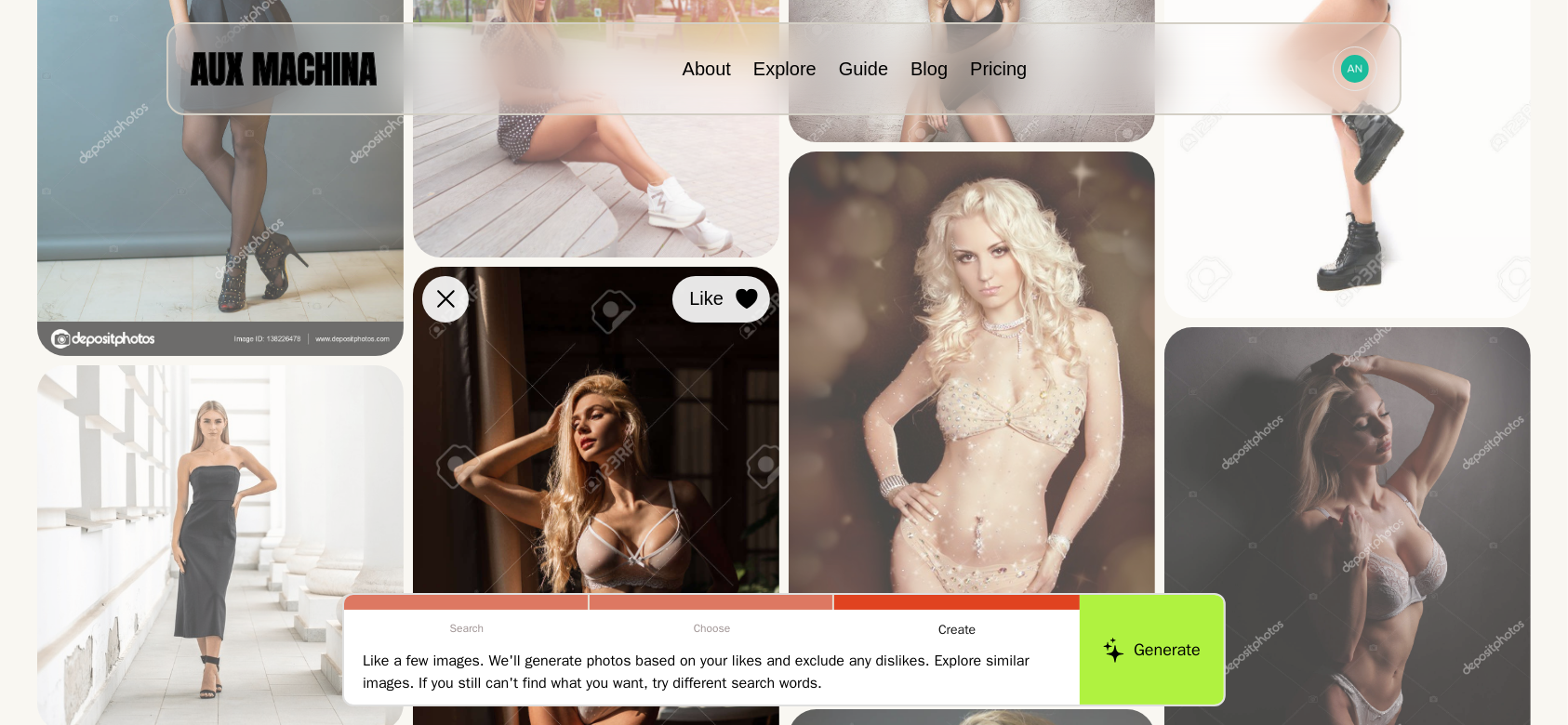 click at bounding box center (0, 0) 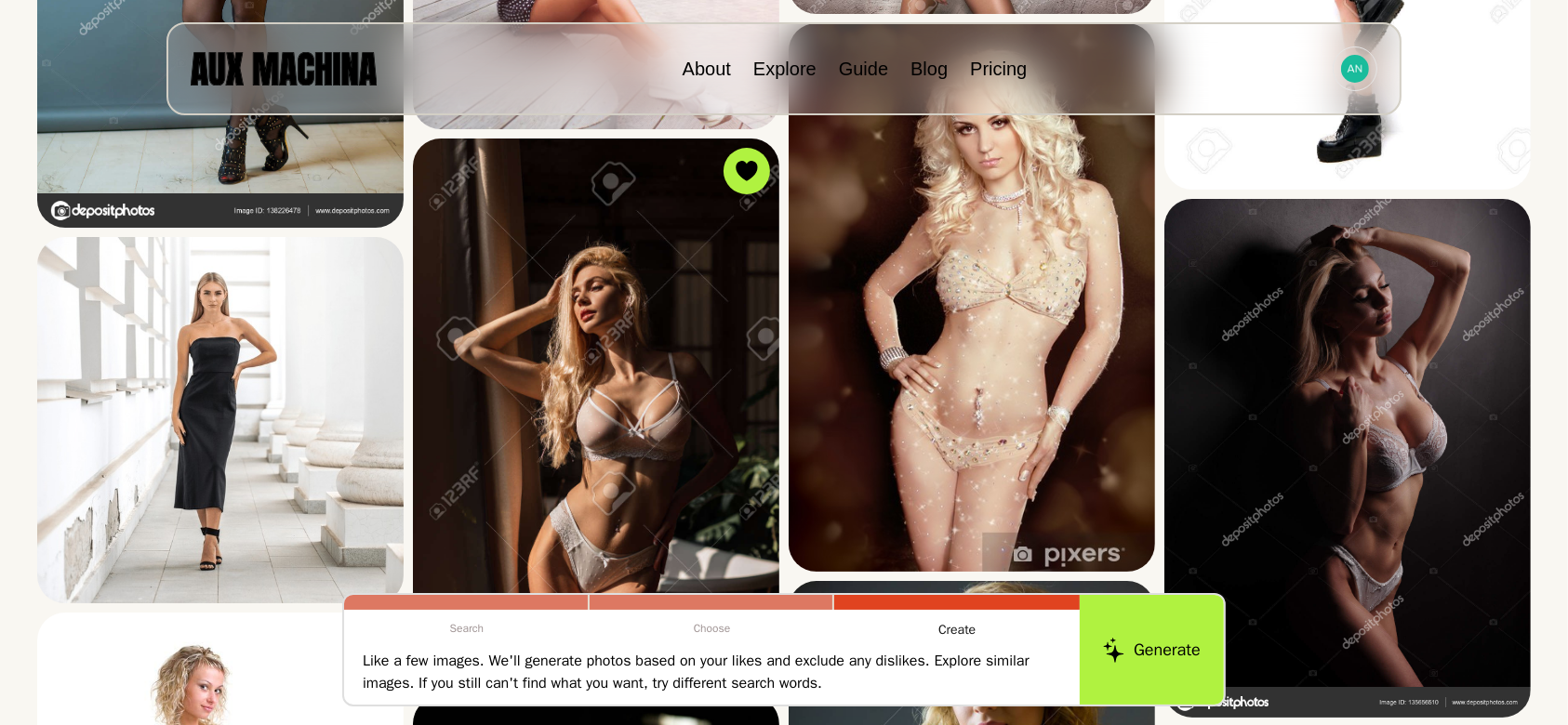 scroll, scrollTop: 3433, scrollLeft: 0, axis: vertical 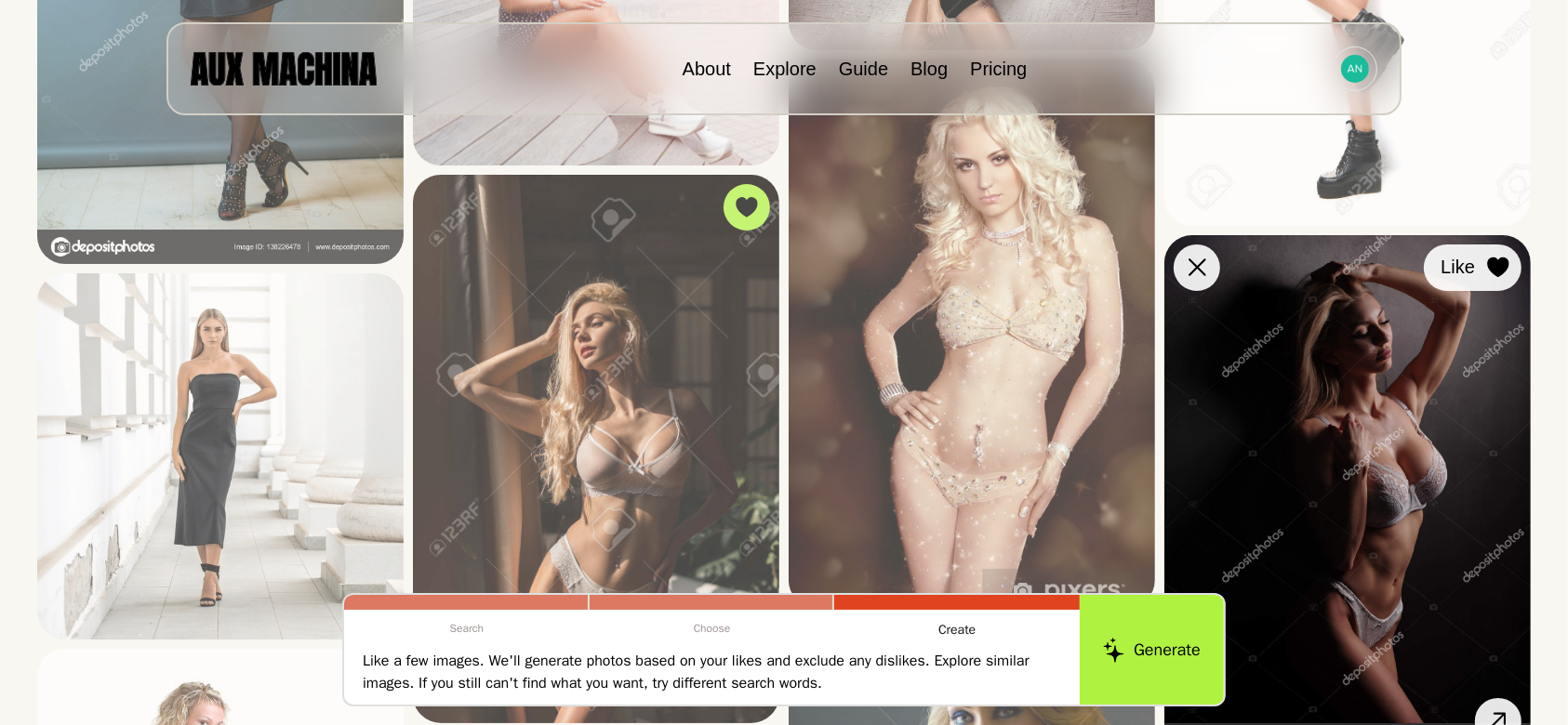 click at bounding box center [0, 0] 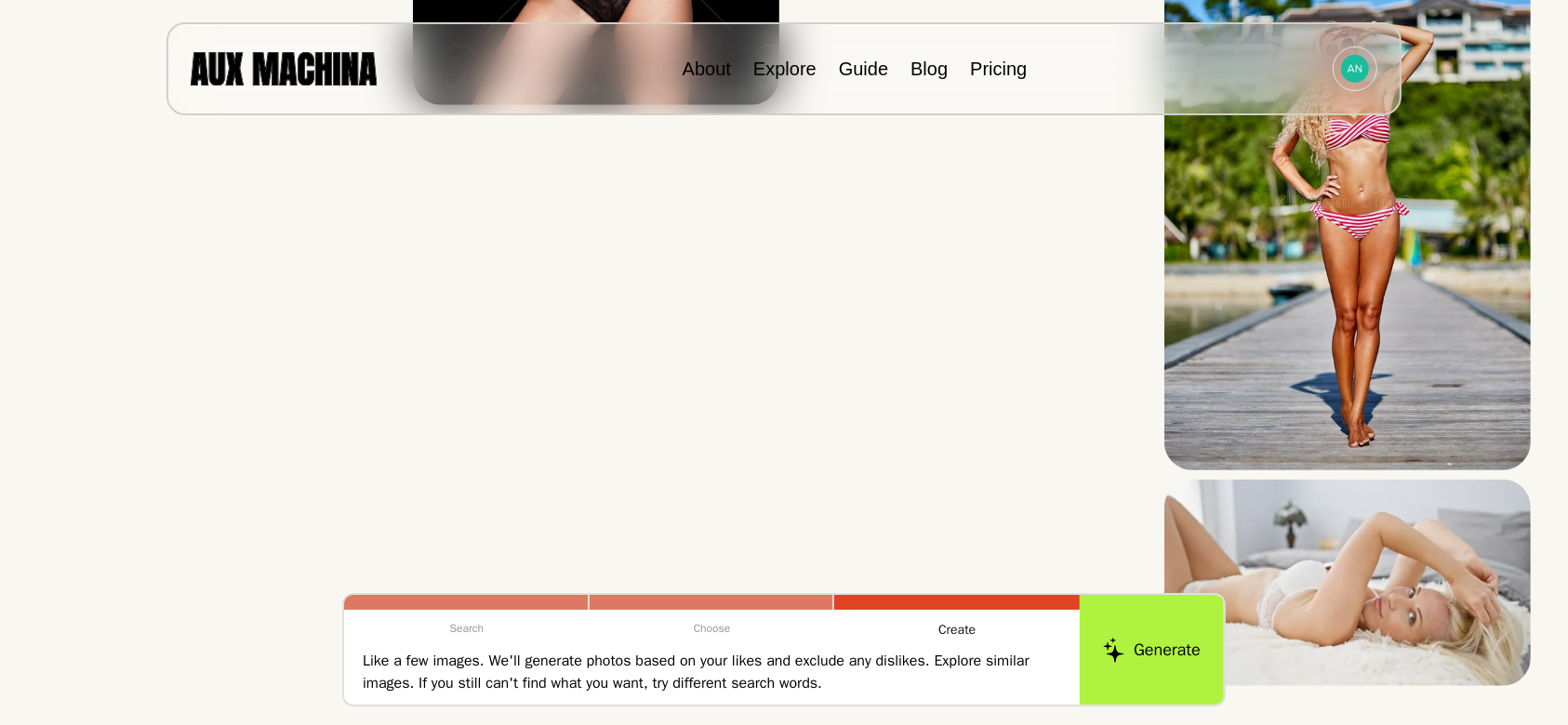 scroll, scrollTop: 8645, scrollLeft: 0, axis: vertical 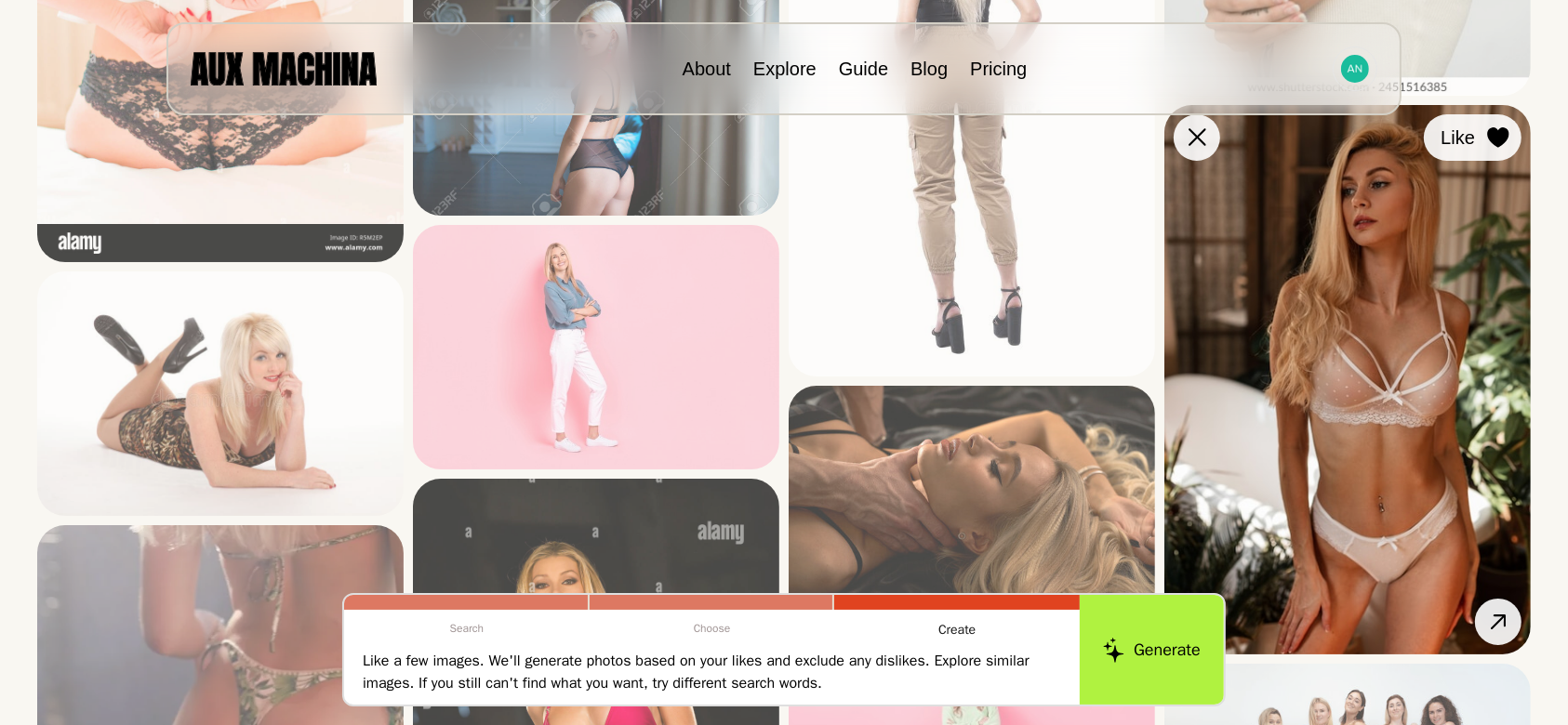 click at bounding box center [0, 0] 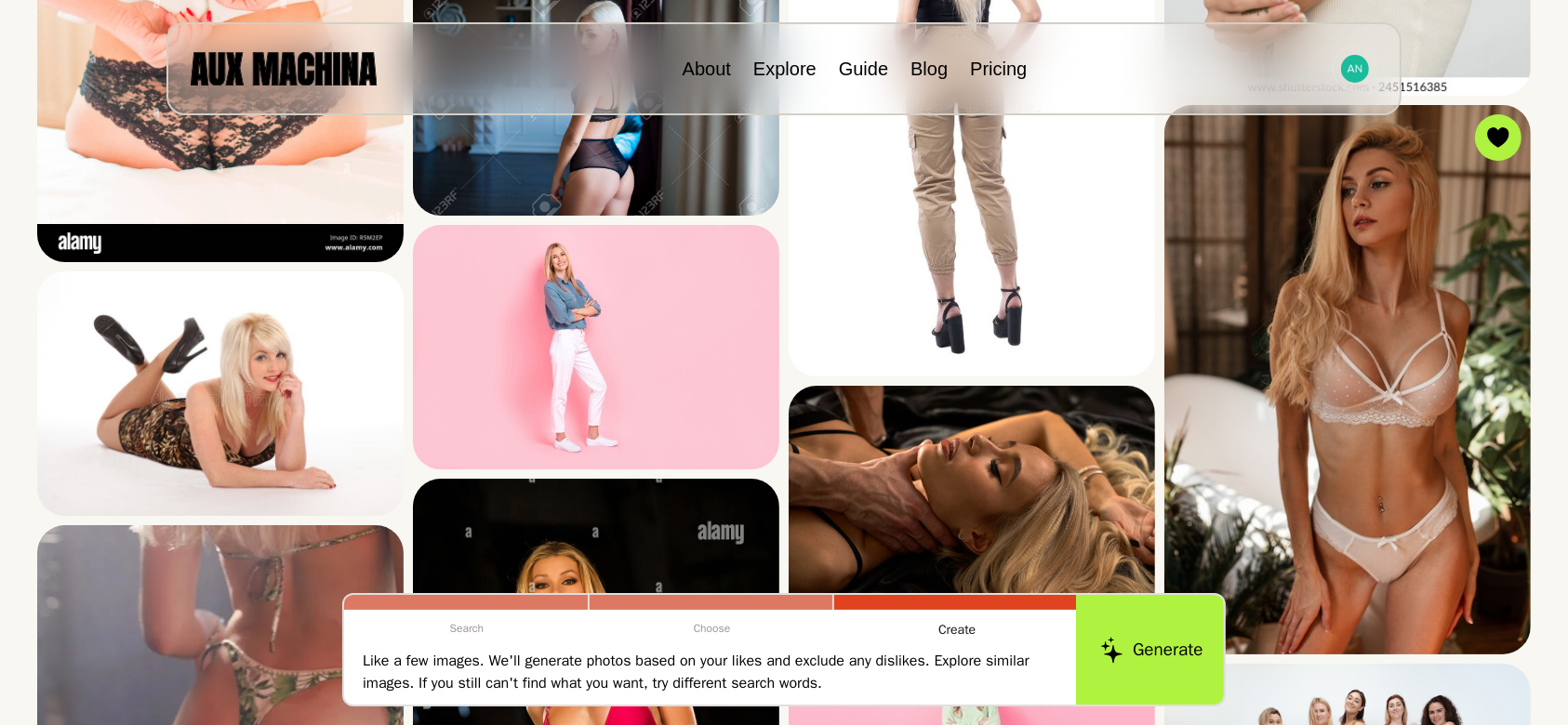 click on "Generate" at bounding box center [1151, 650] 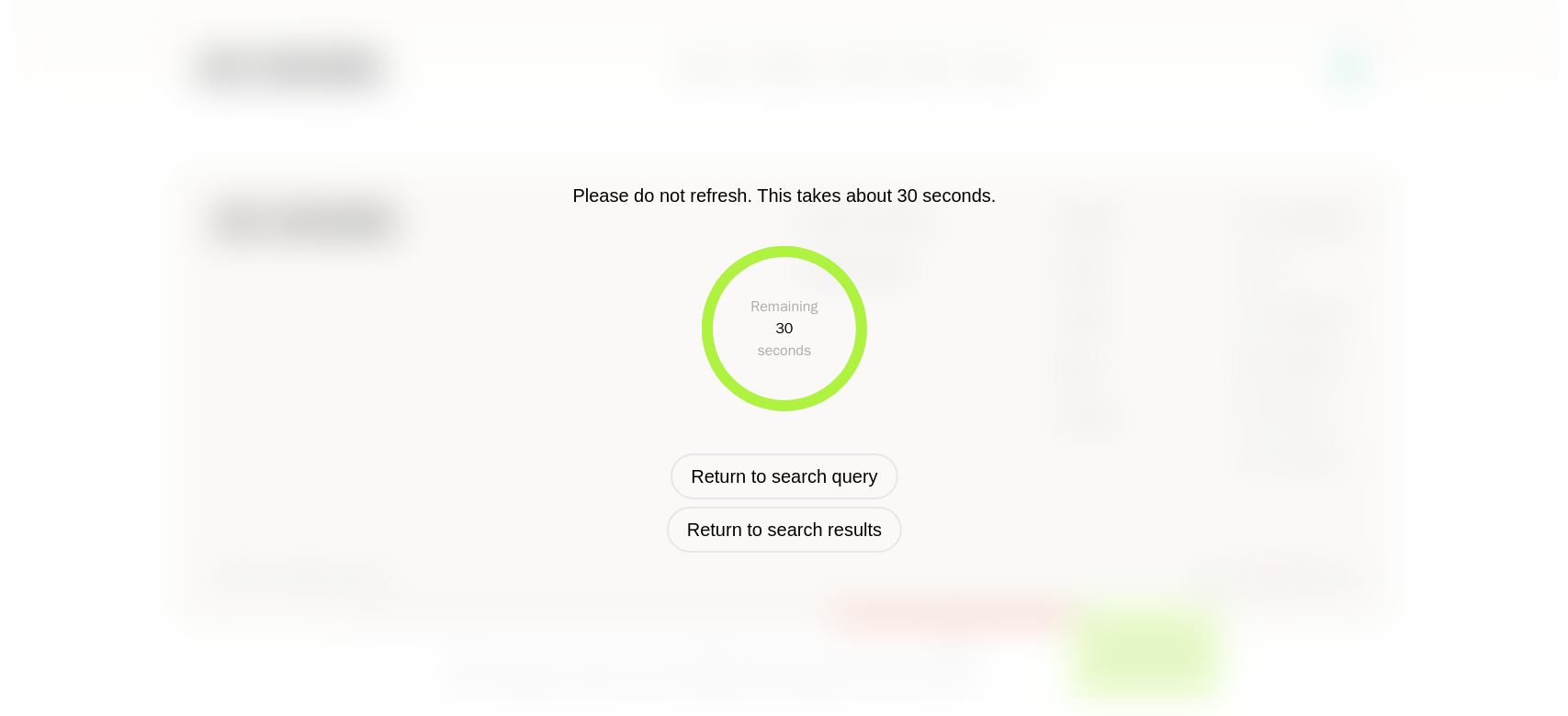 scroll, scrollTop: 930, scrollLeft: 0, axis: vertical 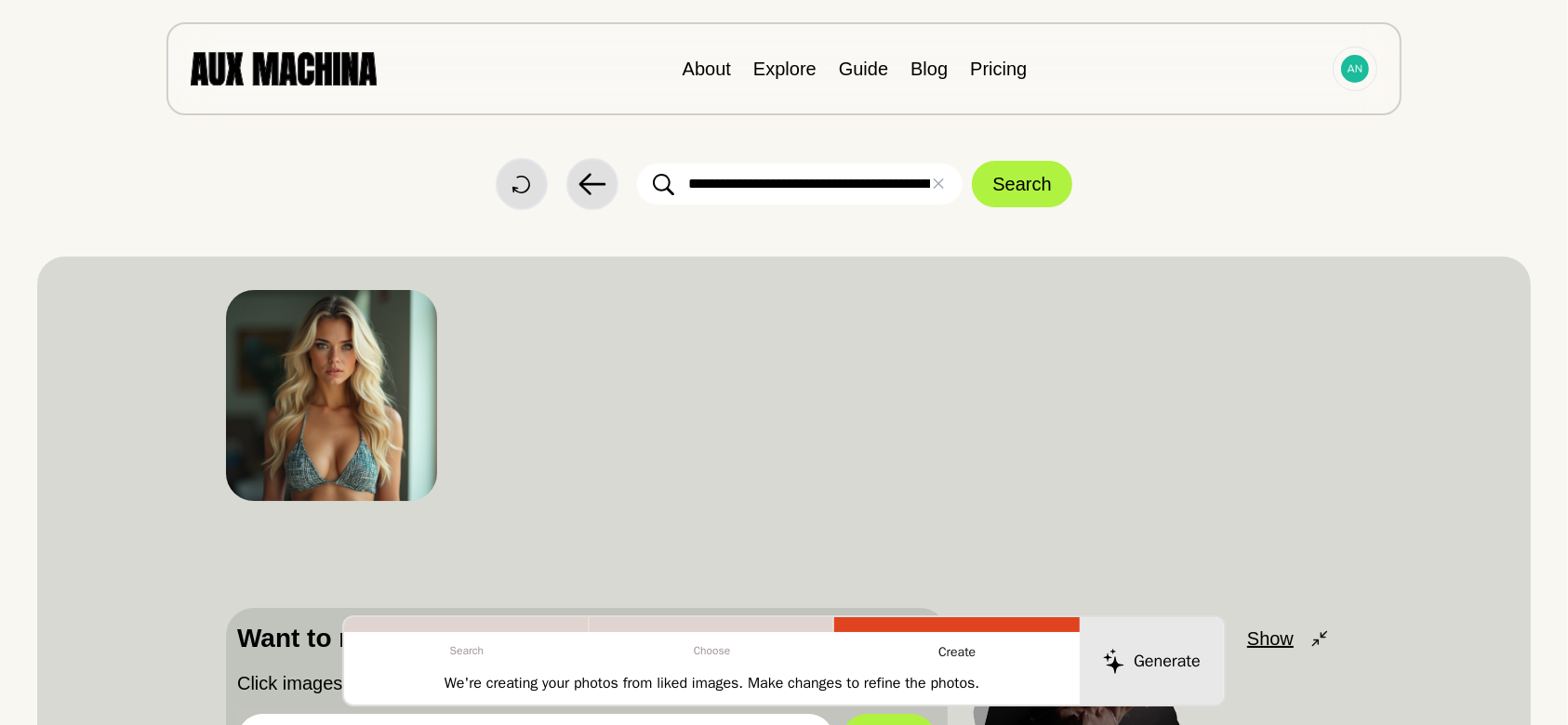 click on "**********" at bounding box center (800, 184) 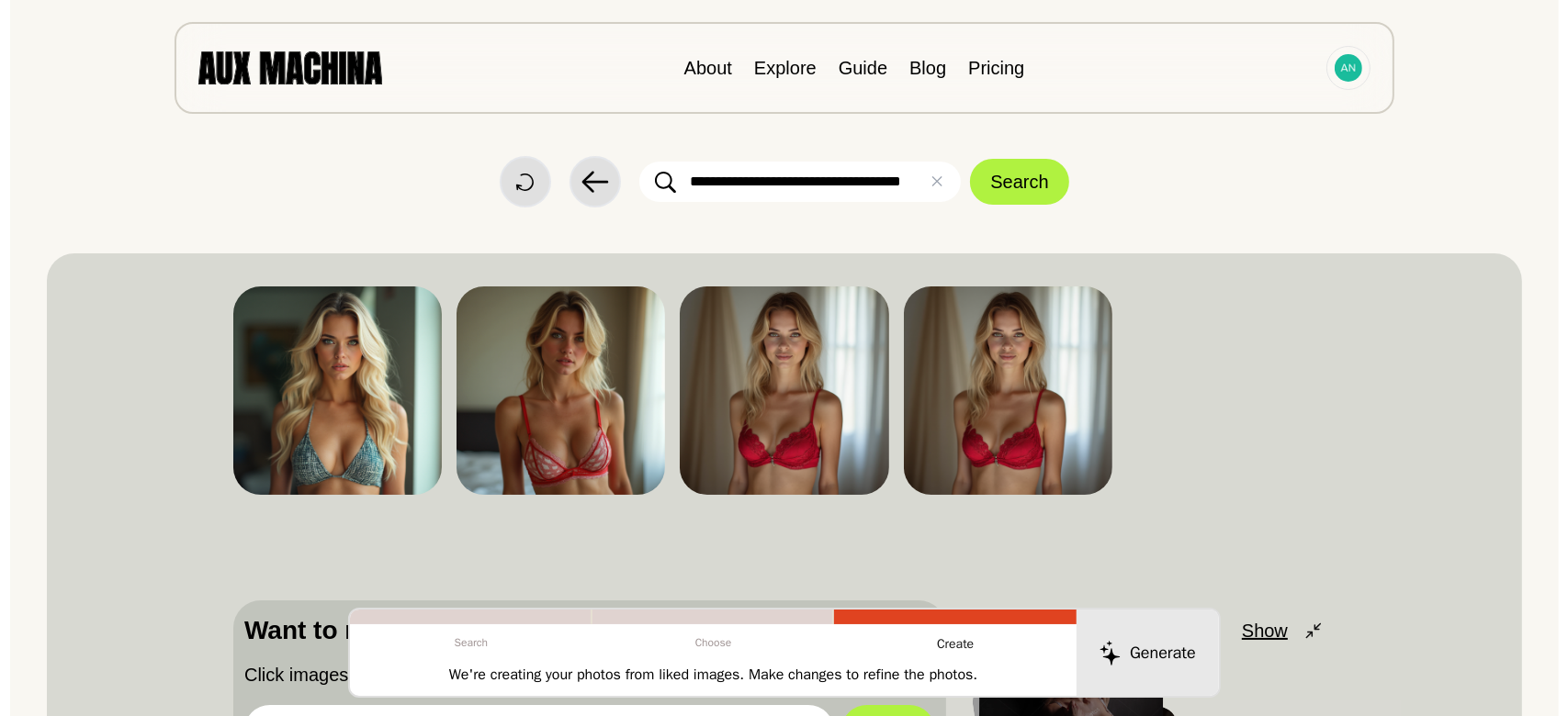 scroll, scrollTop: 0, scrollLeft: 18, axis: horizontal 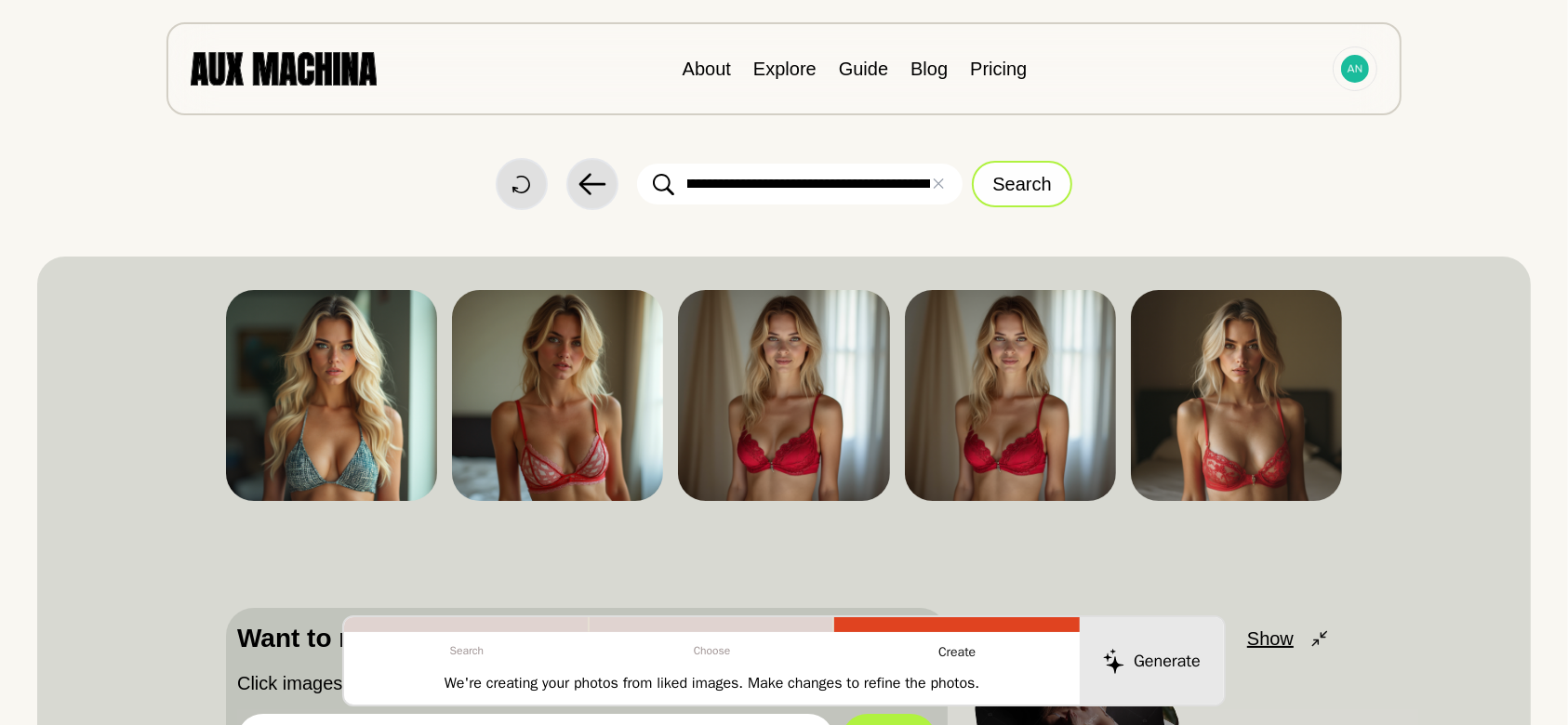 type on "**********" 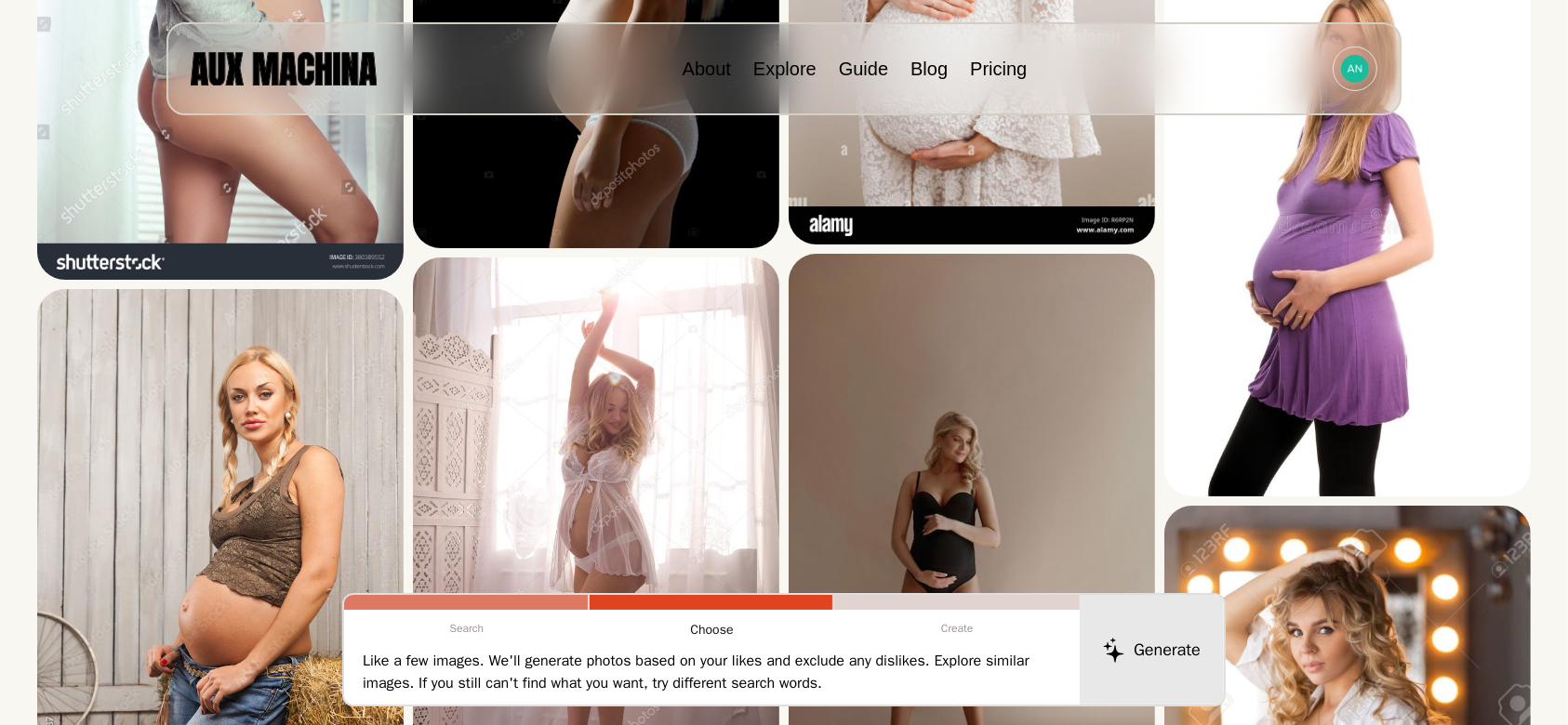 scroll, scrollTop: 1206, scrollLeft: 0, axis: vertical 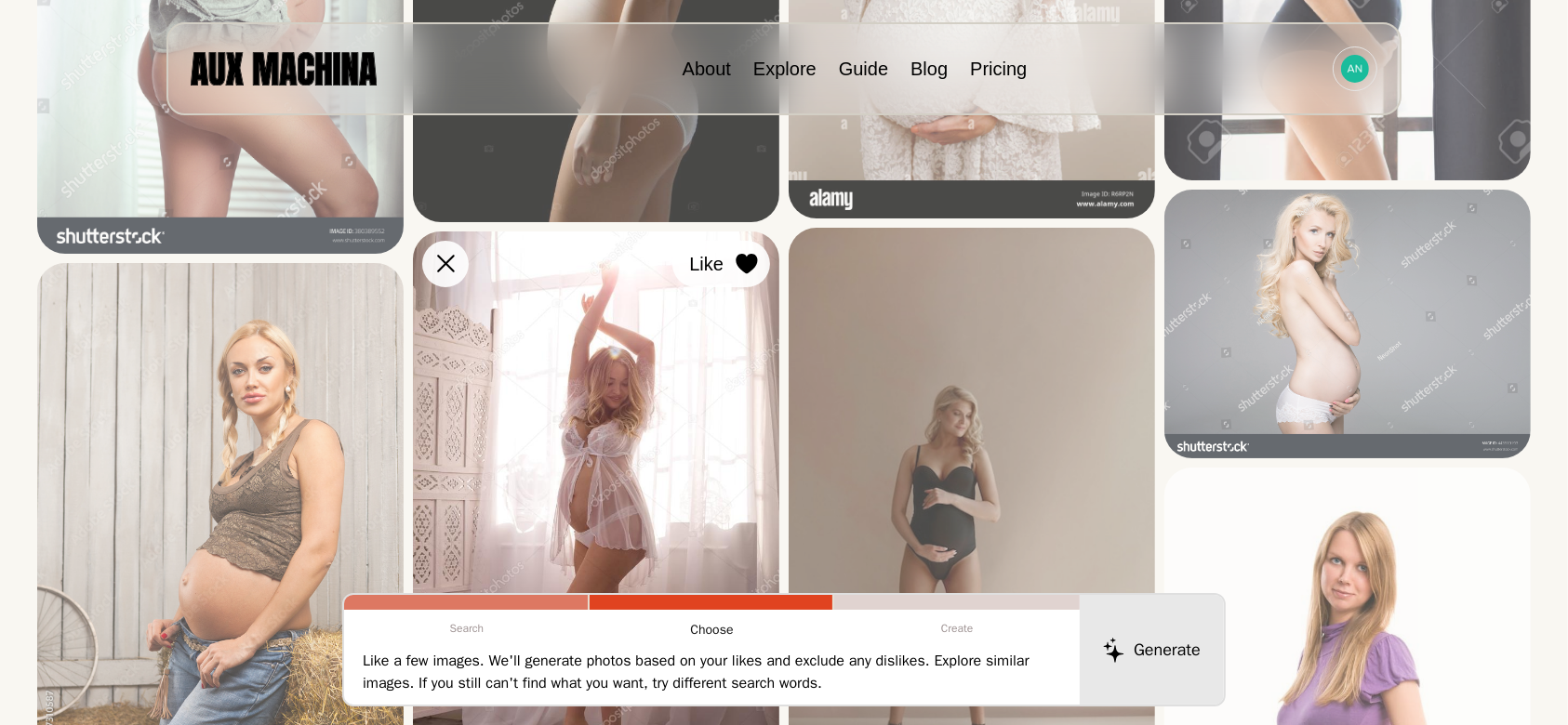 click at bounding box center (0, 0) 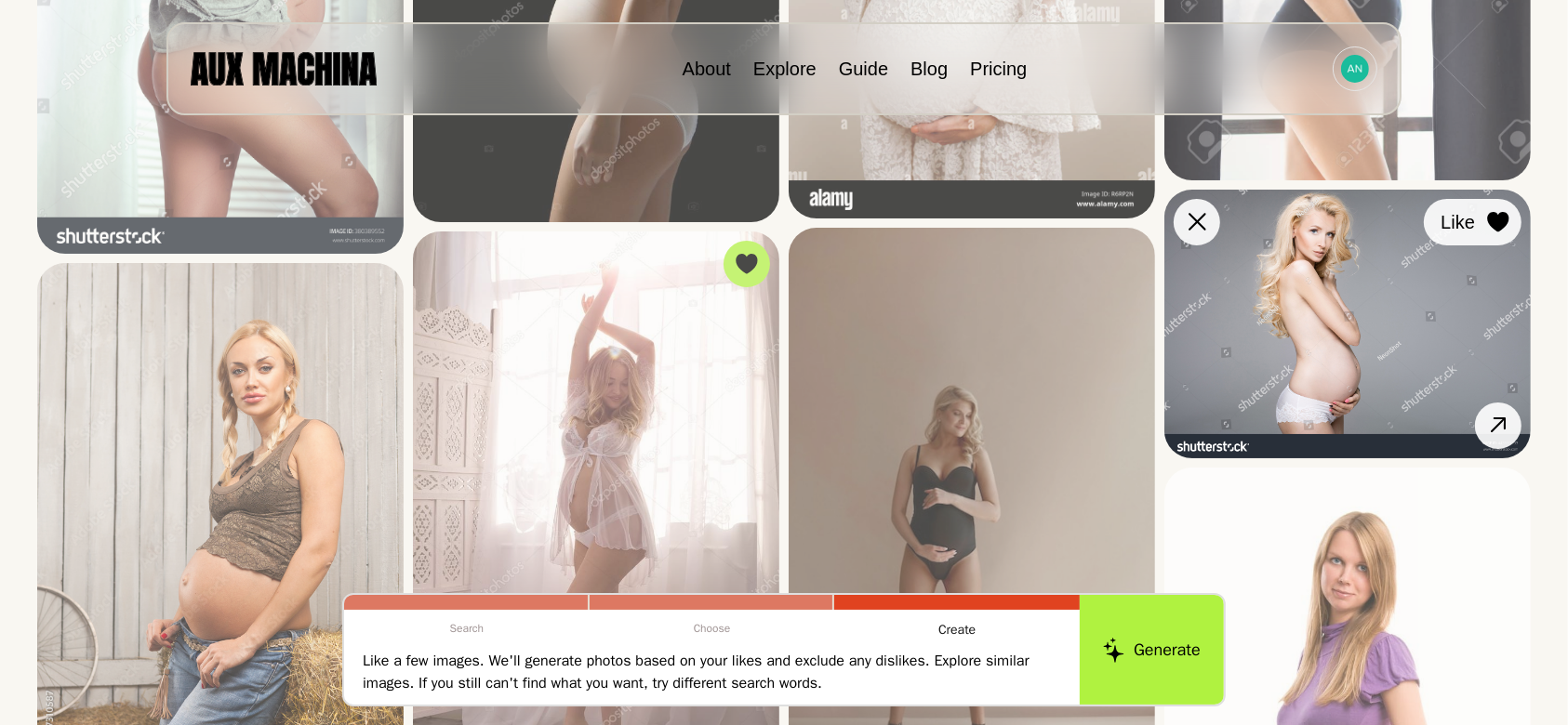 click at bounding box center [0, 0] 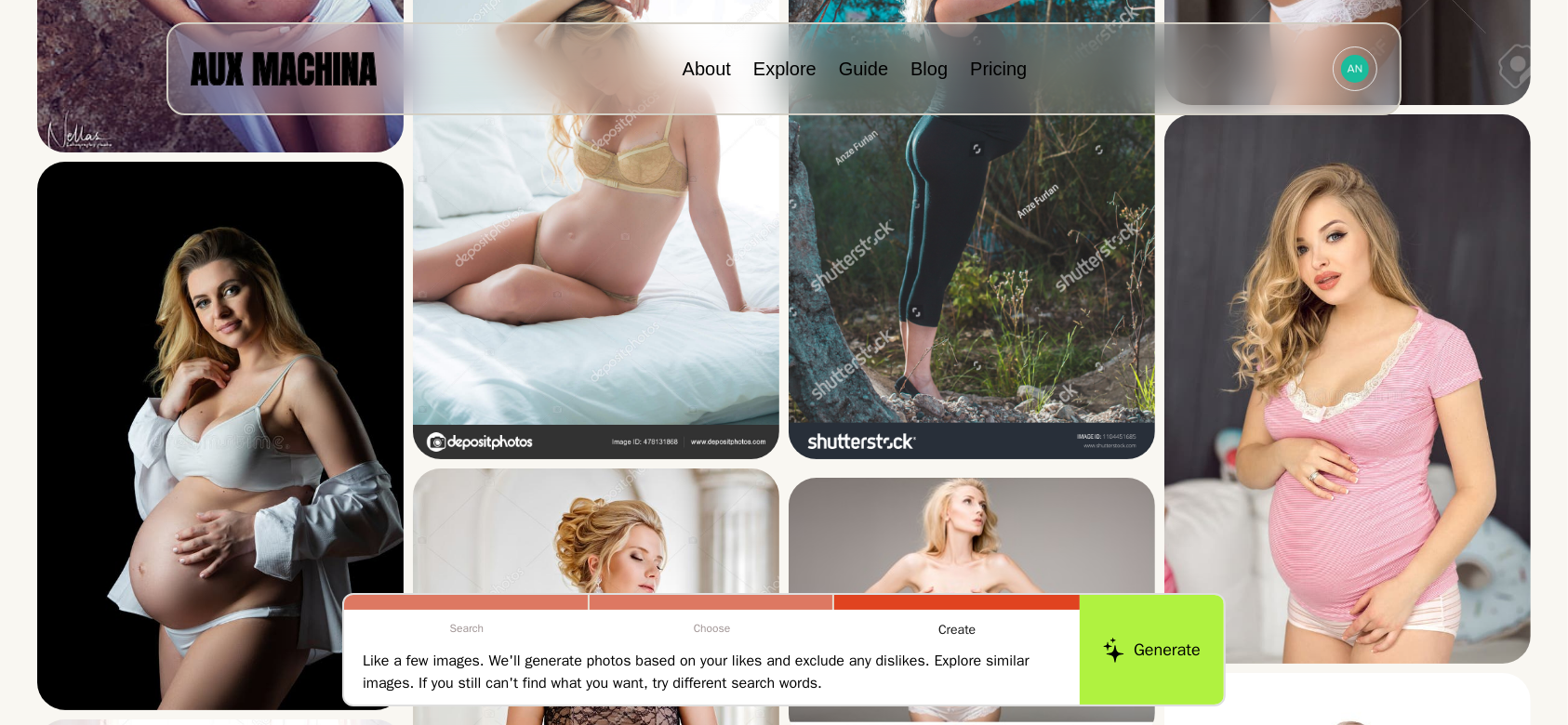 scroll, scrollTop: 2692, scrollLeft: 0, axis: vertical 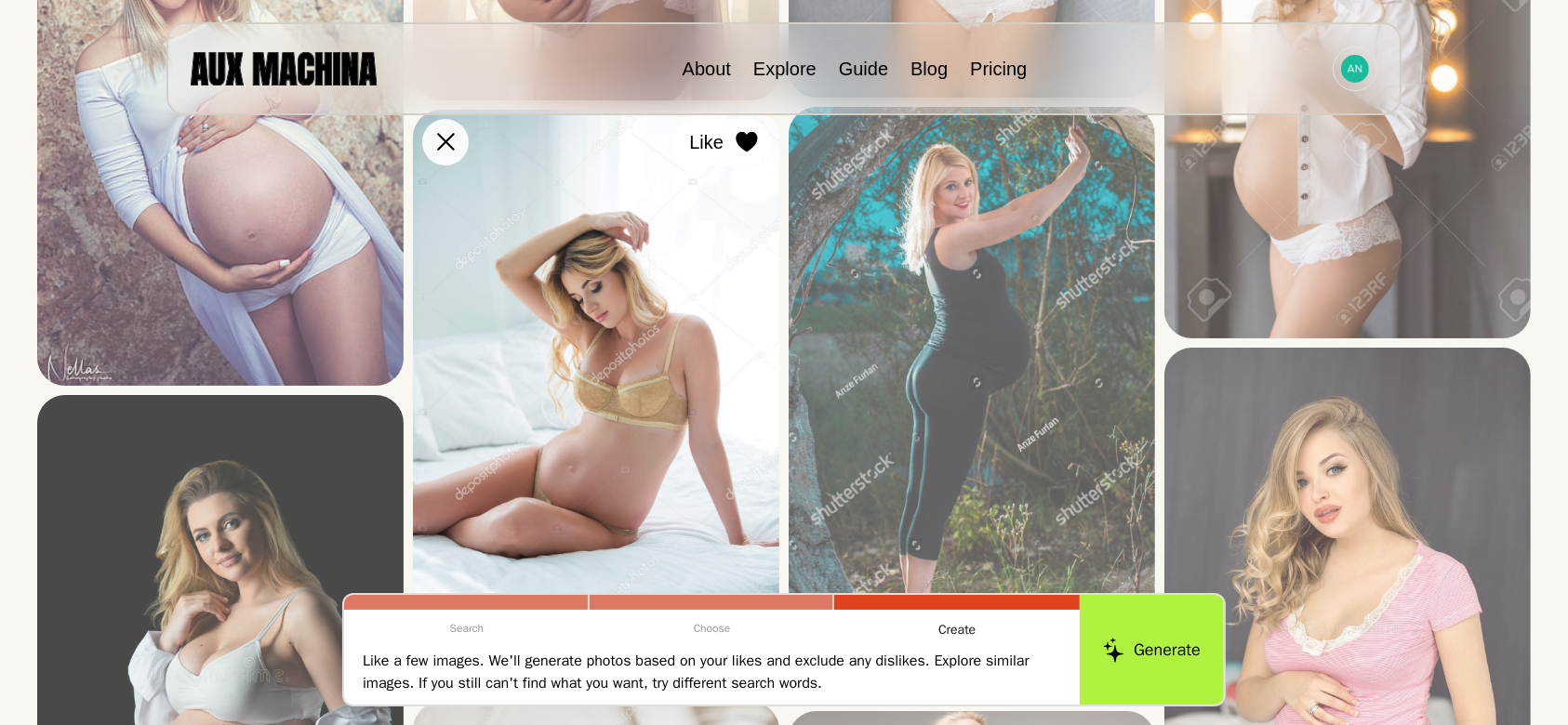 click at bounding box center [0, 0] 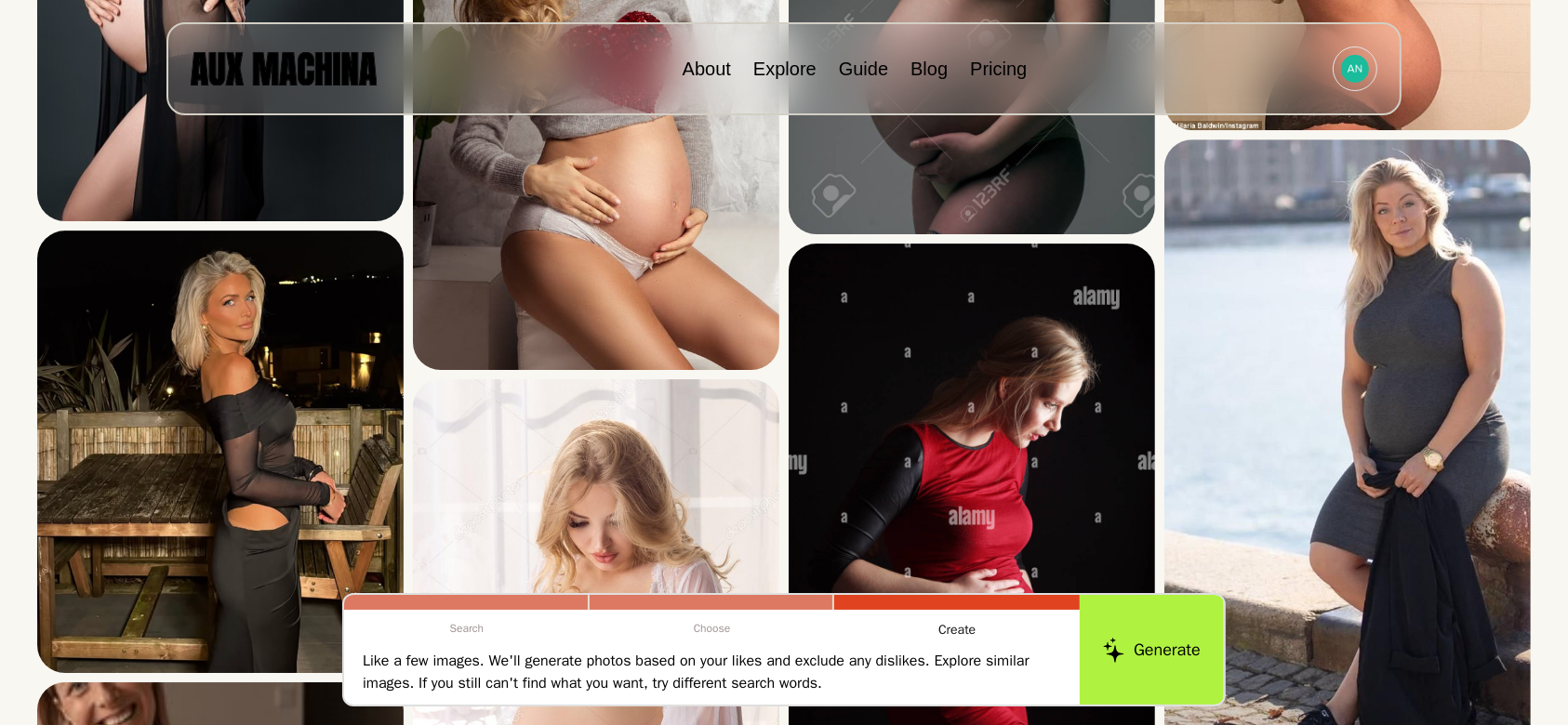 scroll, scrollTop: 6018, scrollLeft: 0, axis: vertical 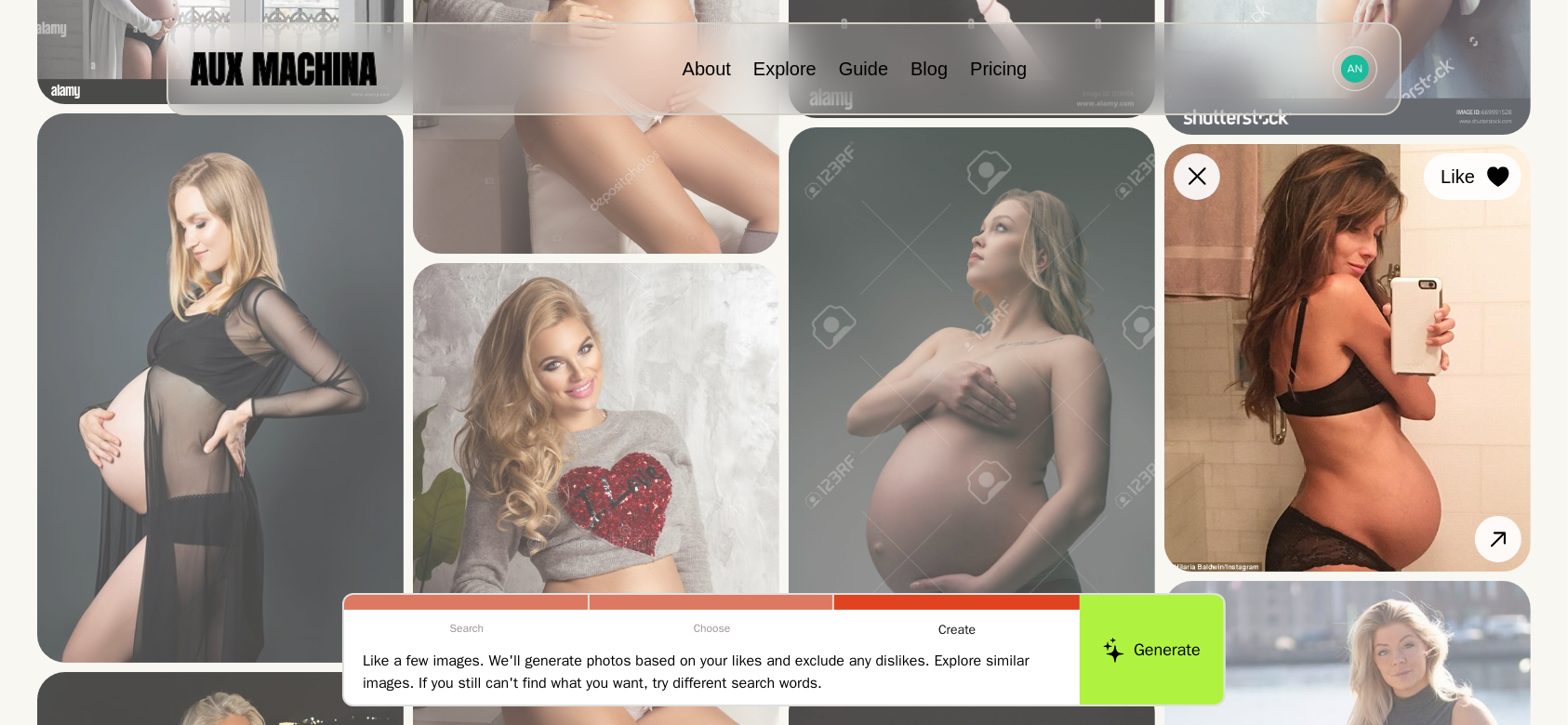 click at bounding box center [0, 0] 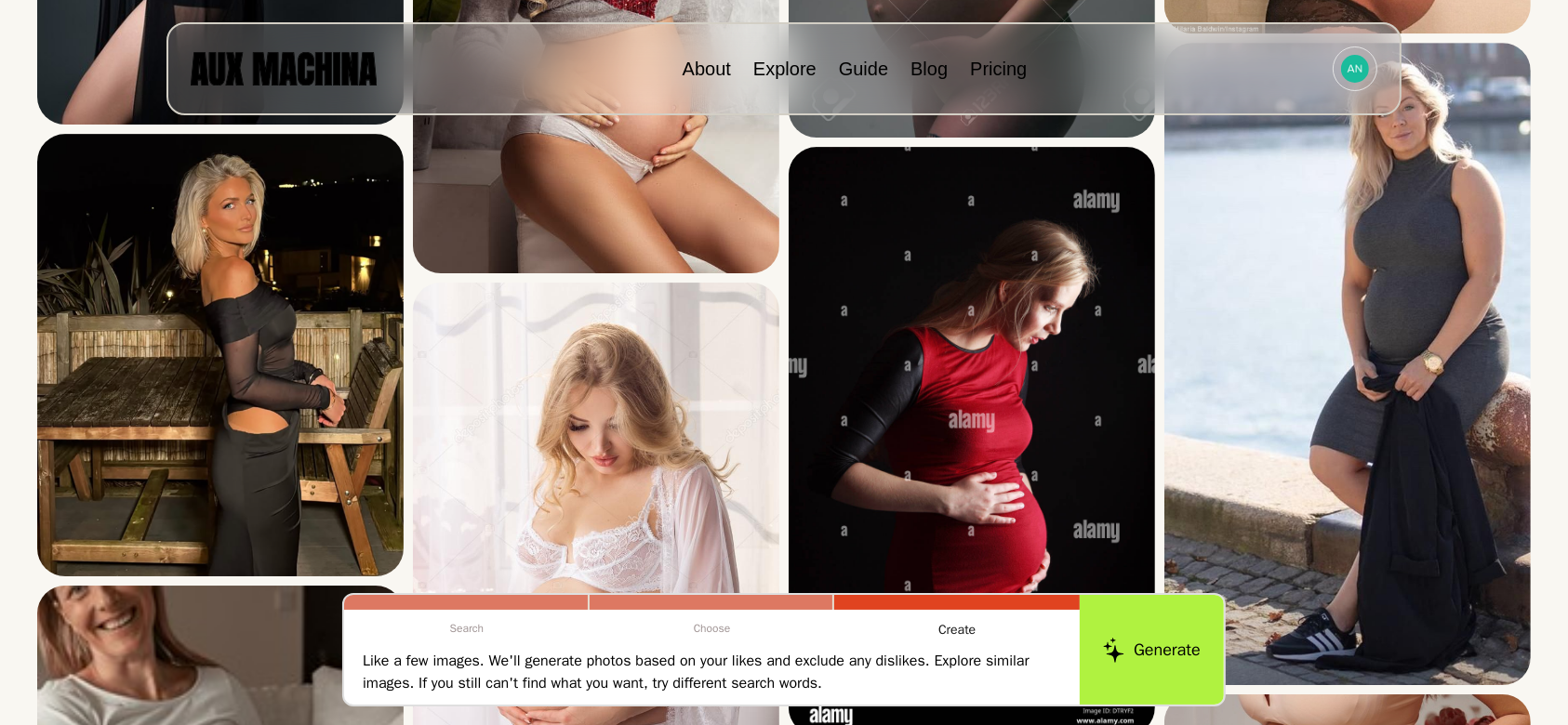 scroll, scrollTop: 6077, scrollLeft: 0, axis: vertical 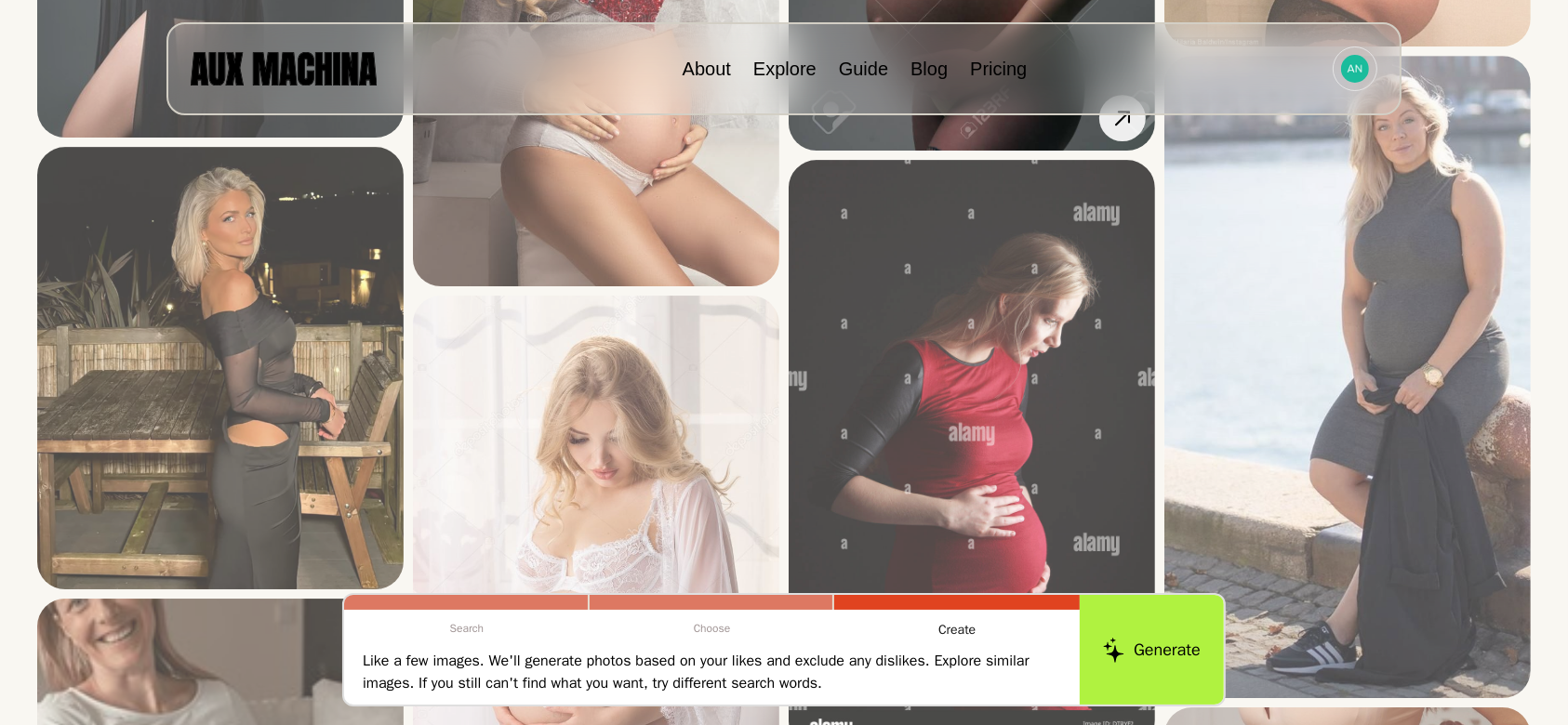 click on "Like" at bounding box center (0, 0) 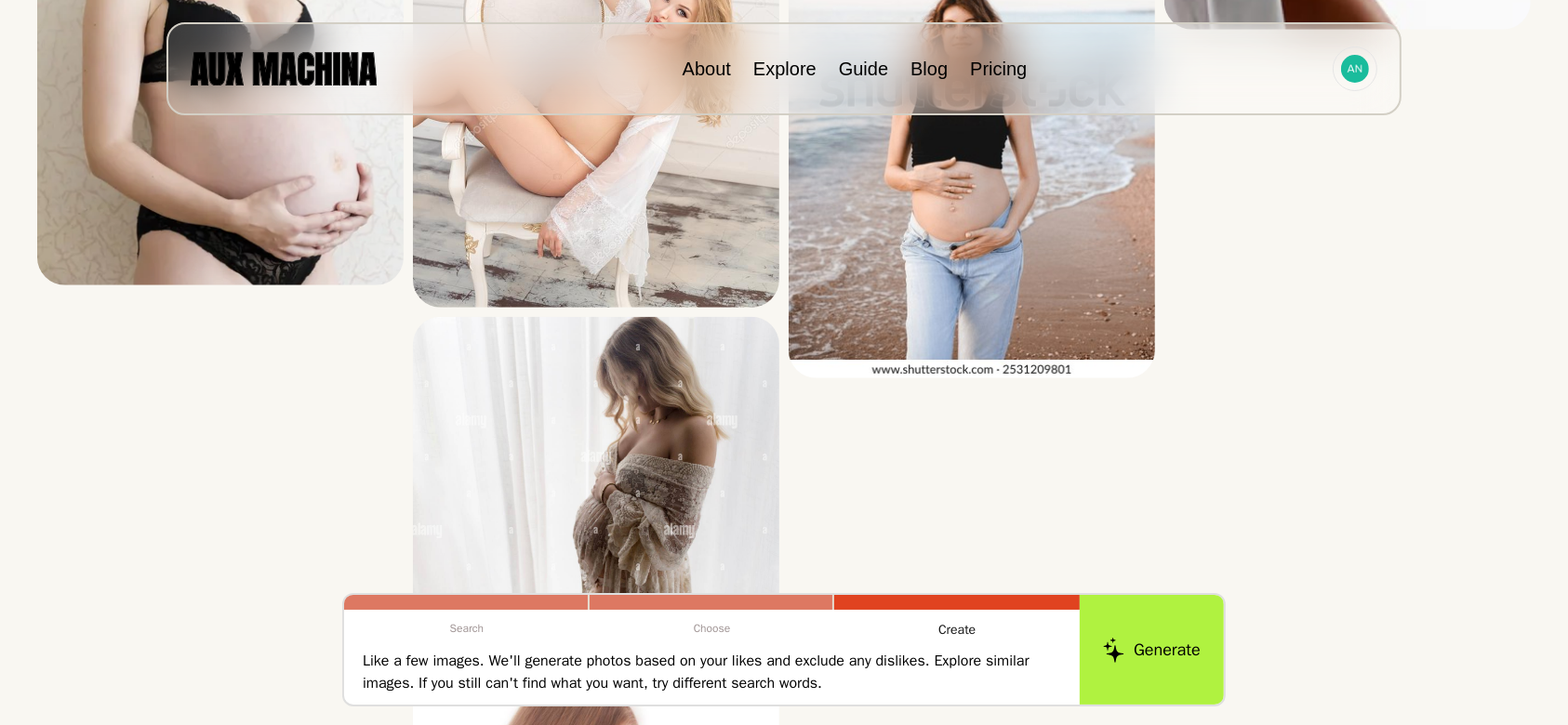 scroll, scrollTop: 8809, scrollLeft: 0, axis: vertical 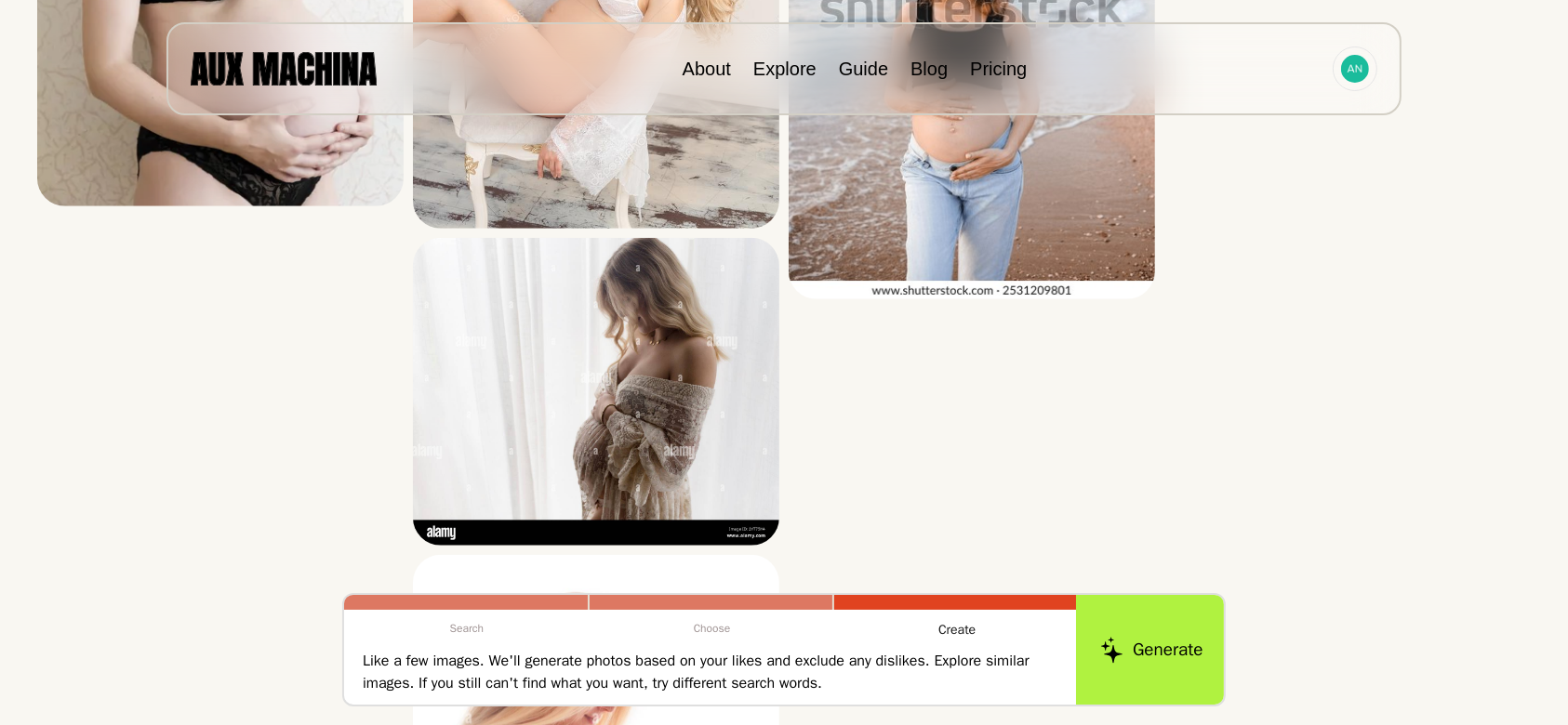 click on "Generate" at bounding box center [1151, 650] 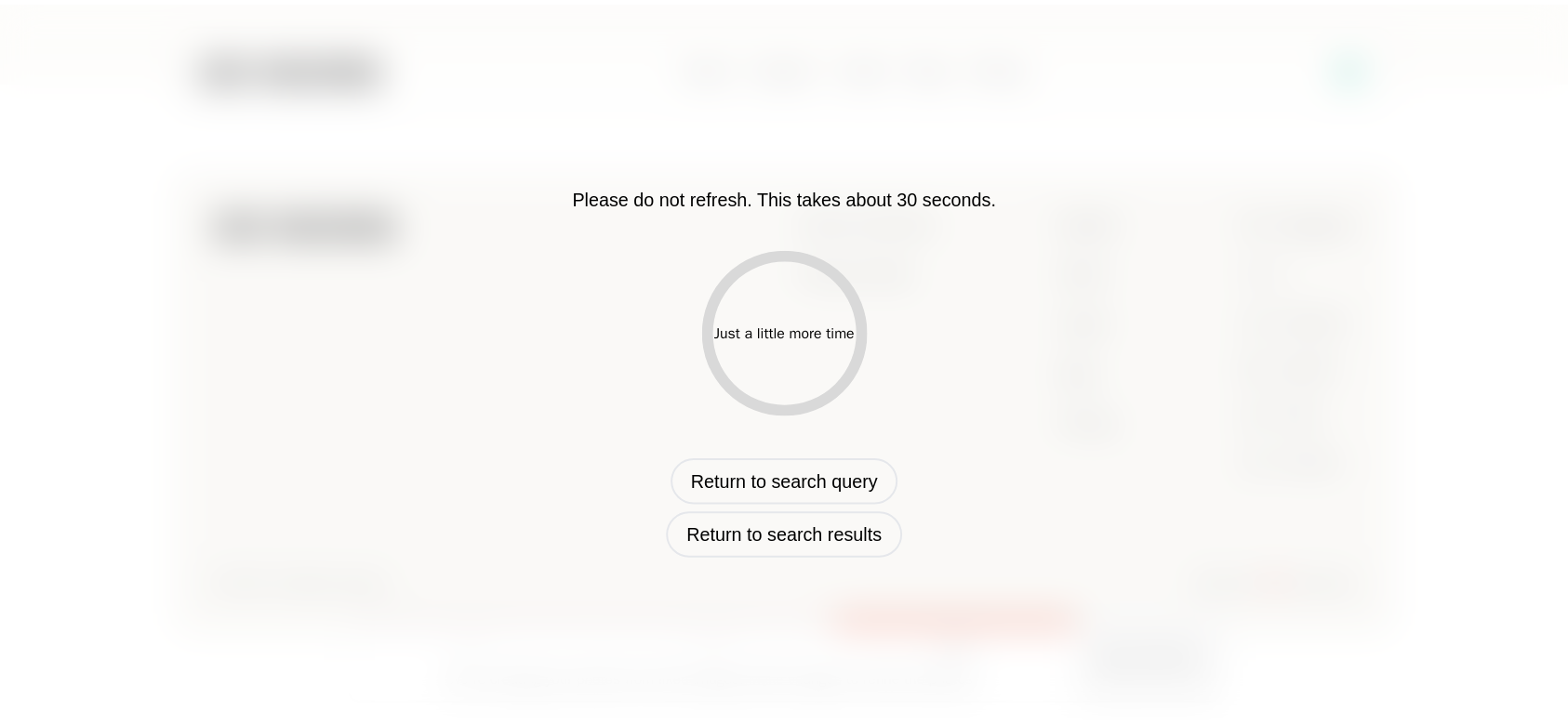 scroll, scrollTop: 885, scrollLeft: 0, axis: vertical 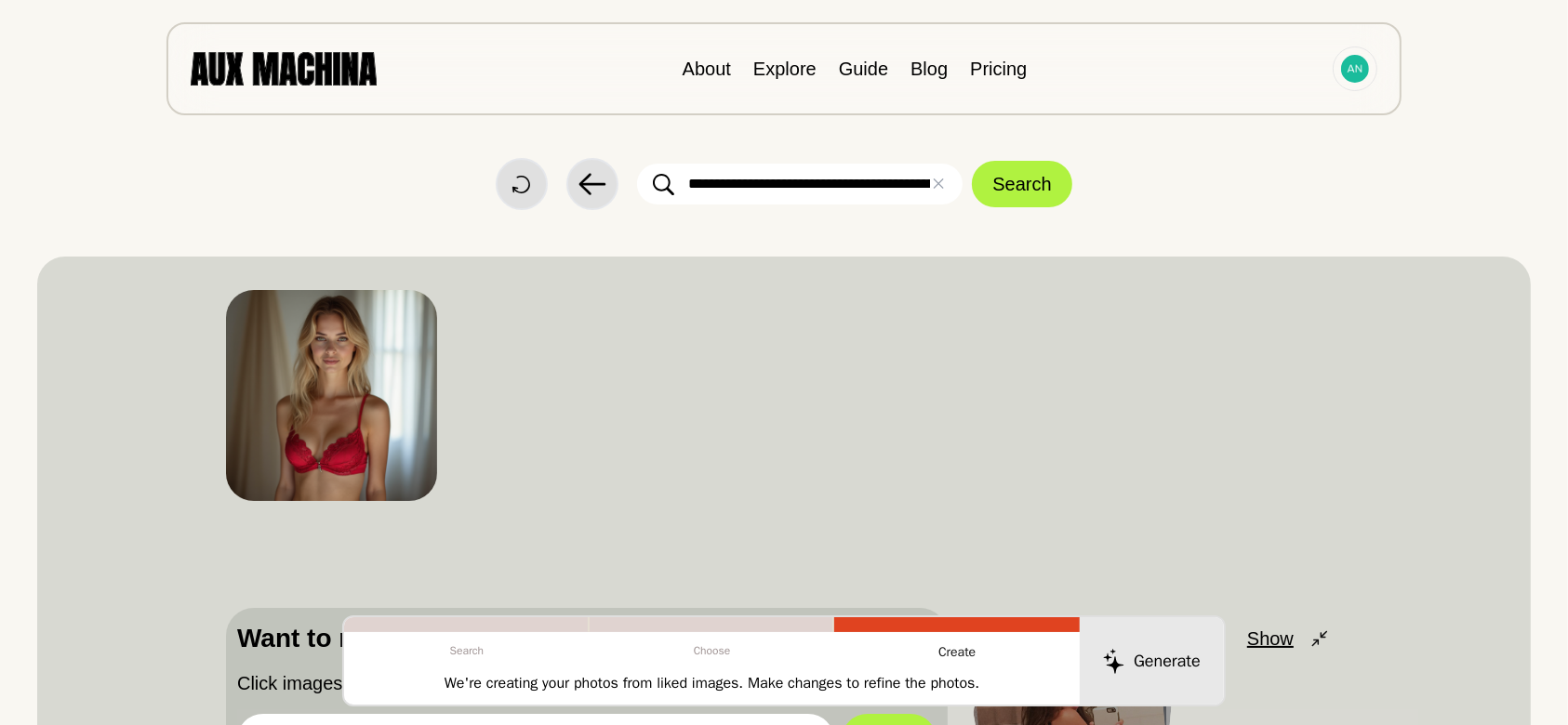 click on "**********" at bounding box center (800, 184) 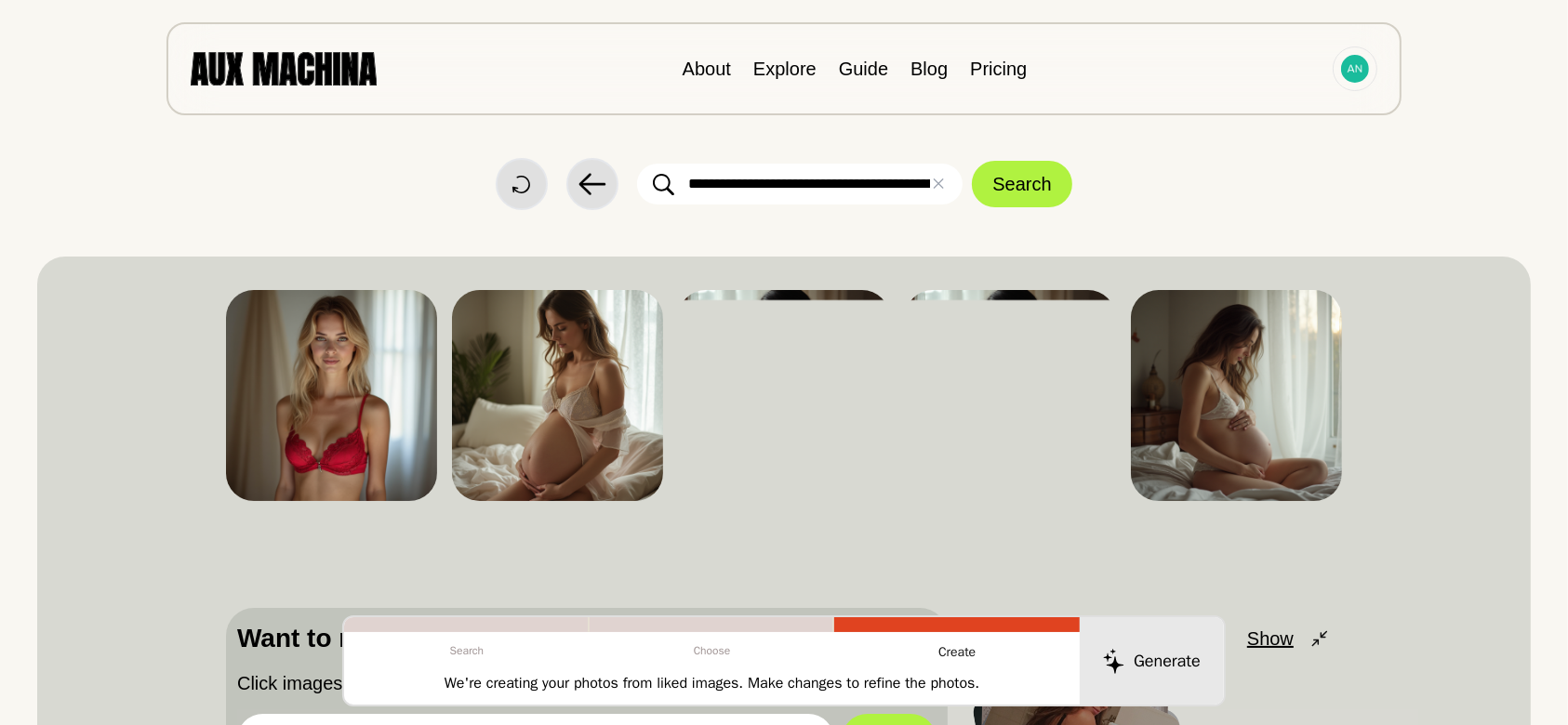 click on "**********" at bounding box center (800, 184) 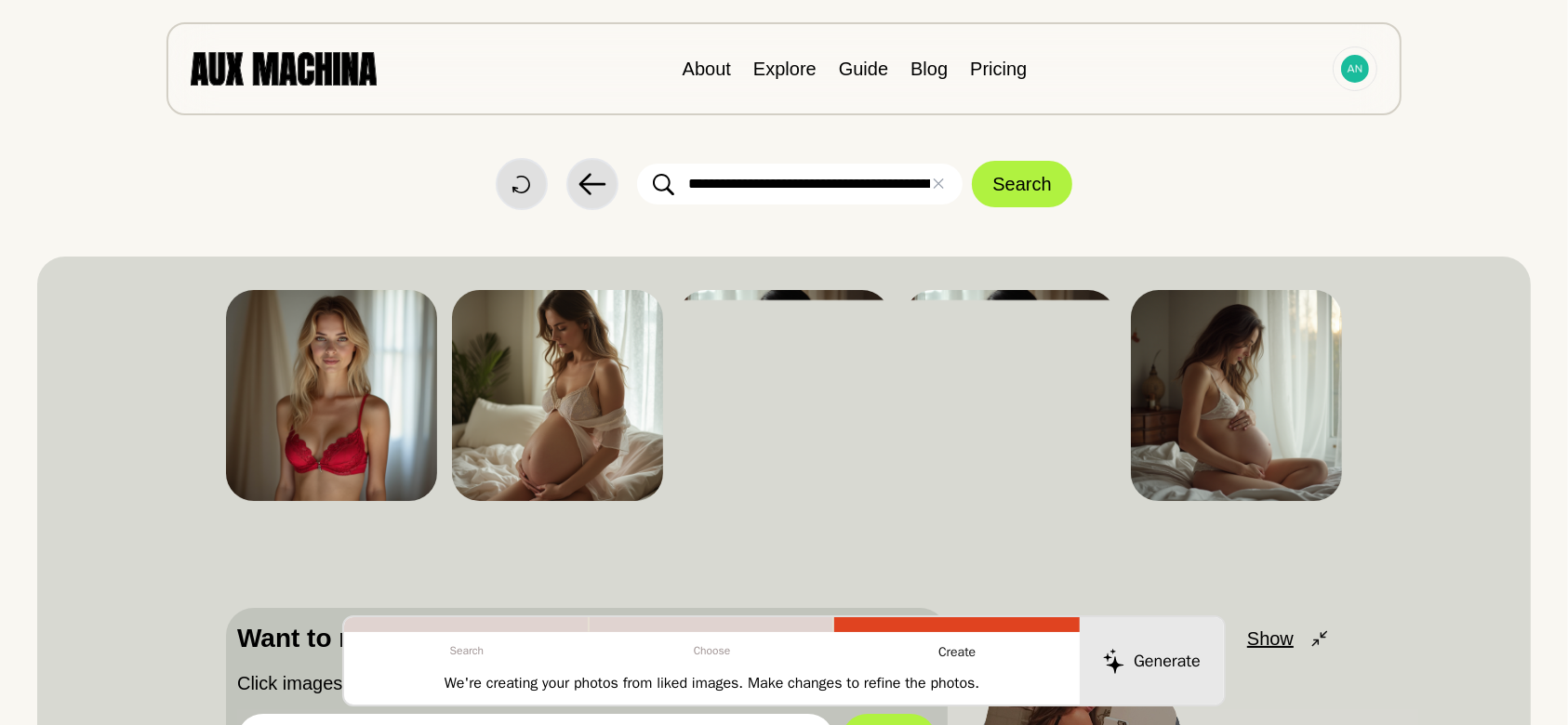 click on "**********" at bounding box center [800, 184] 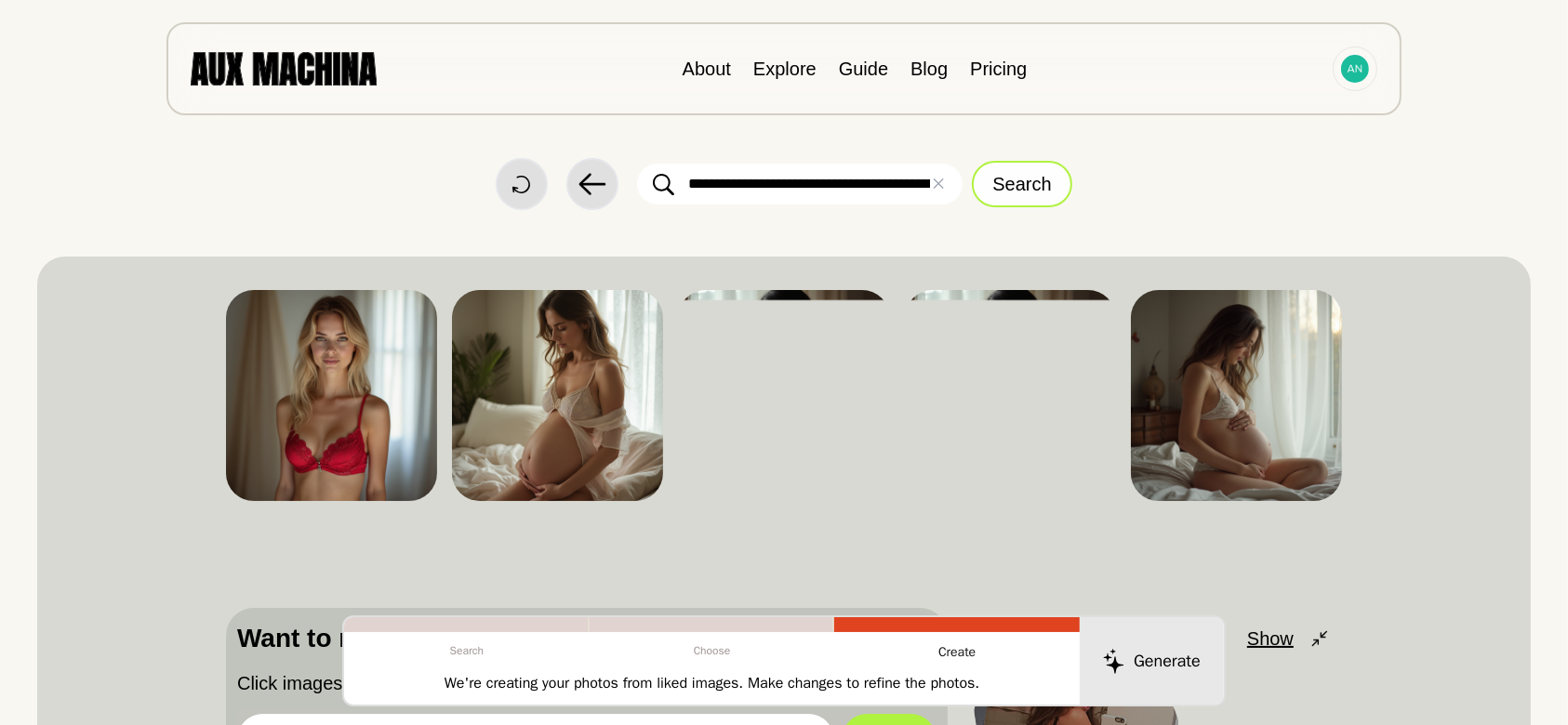type on "**********" 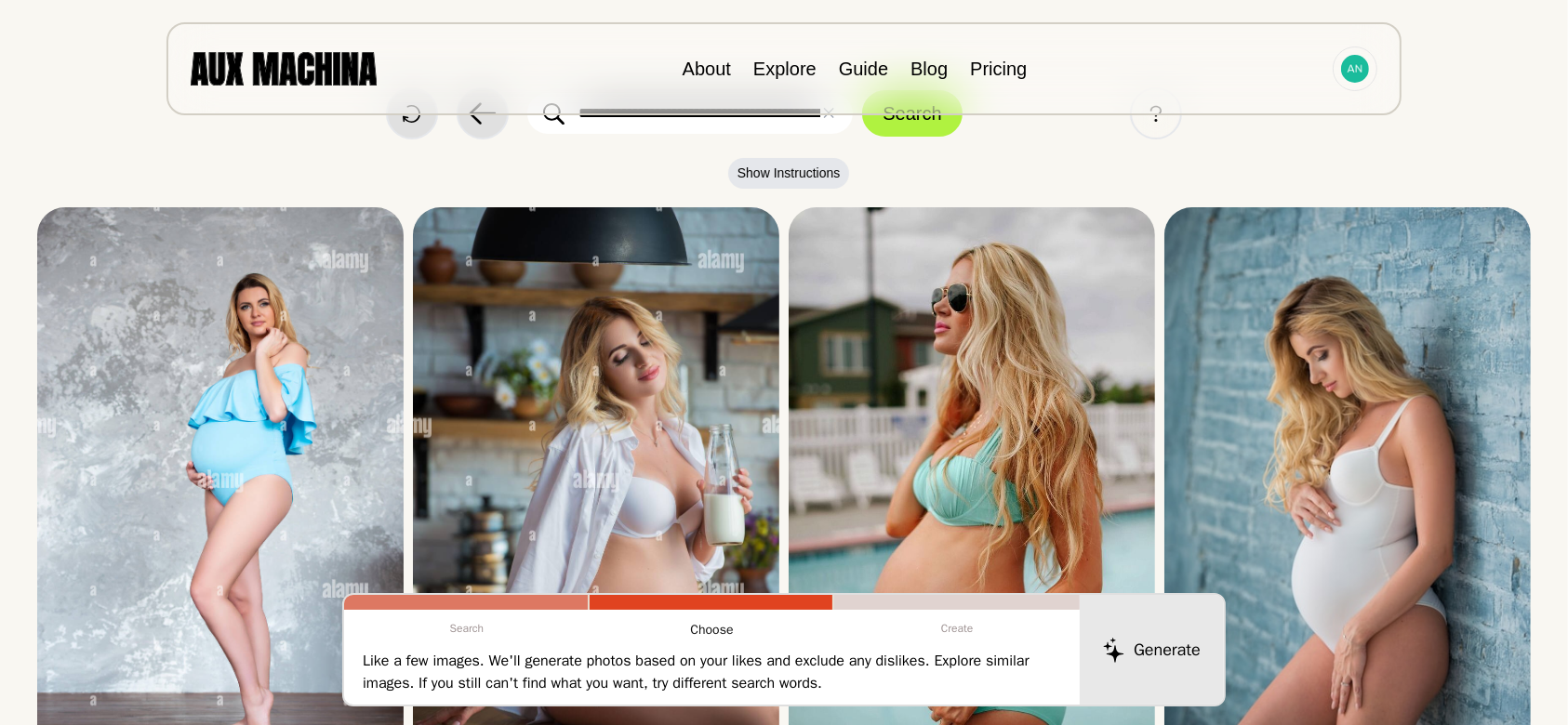 scroll, scrollTop: 59, scrollLeft: 0, axis: vertical 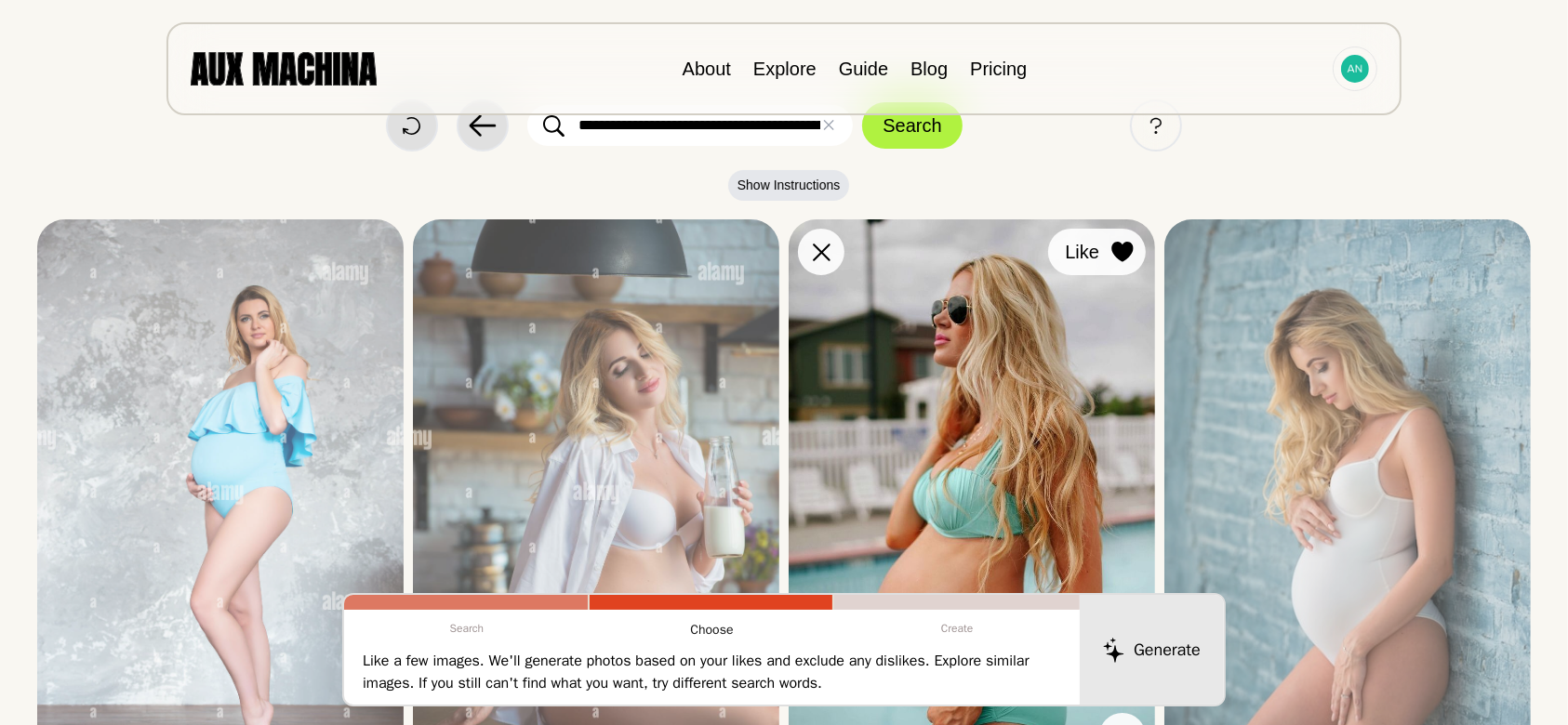 click at bounding box center [0, 0] 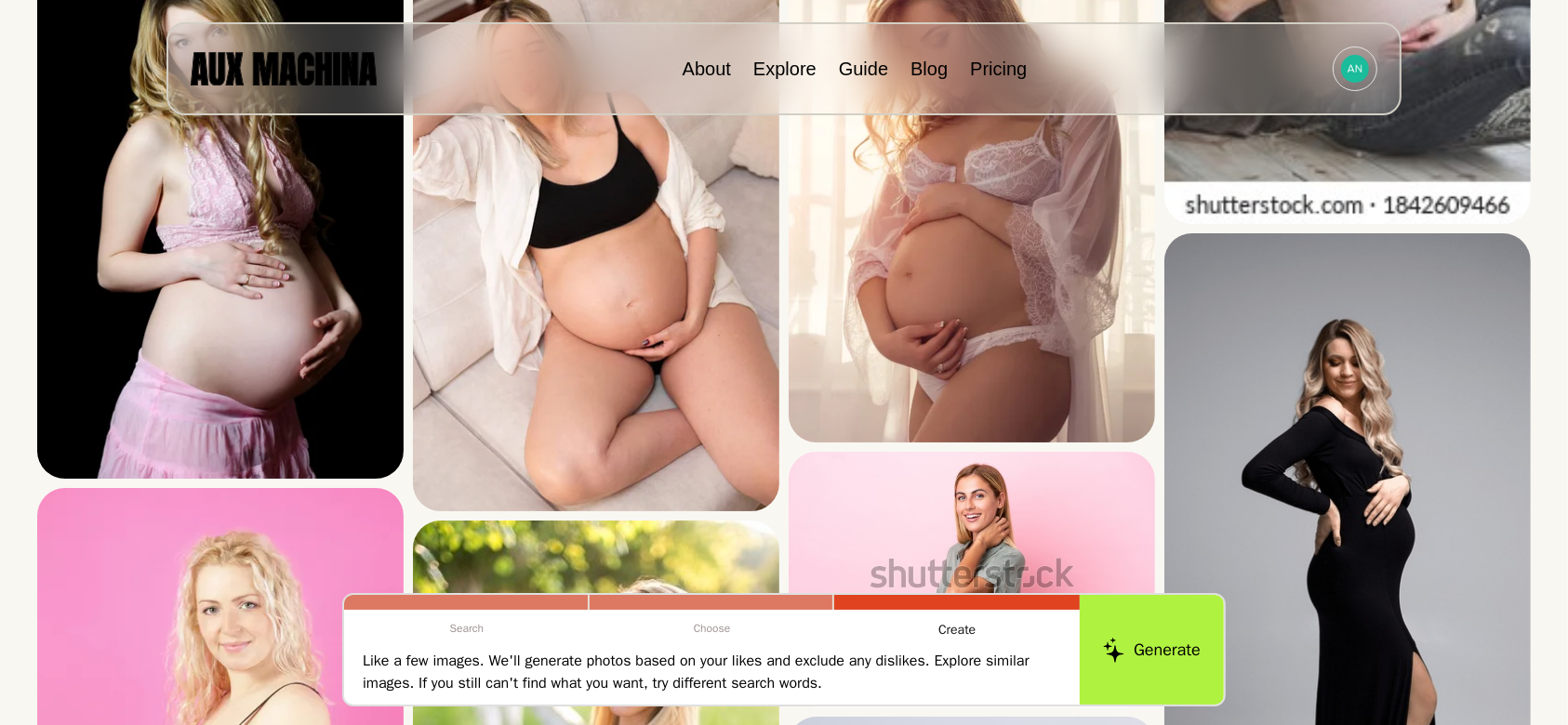 scroll, scrollTop: 0, scrollLeft: 0, axis: both 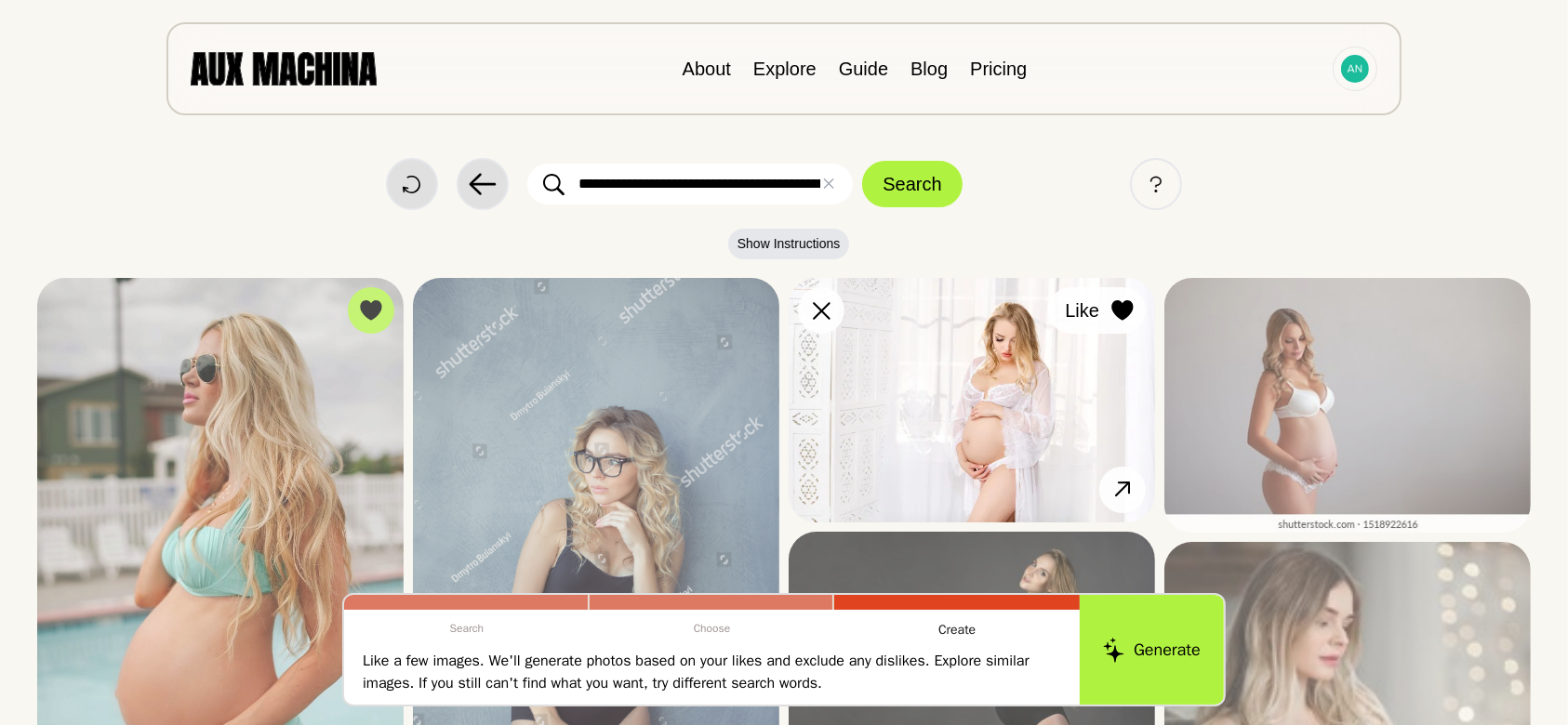 click at bounding box center (0, 0) 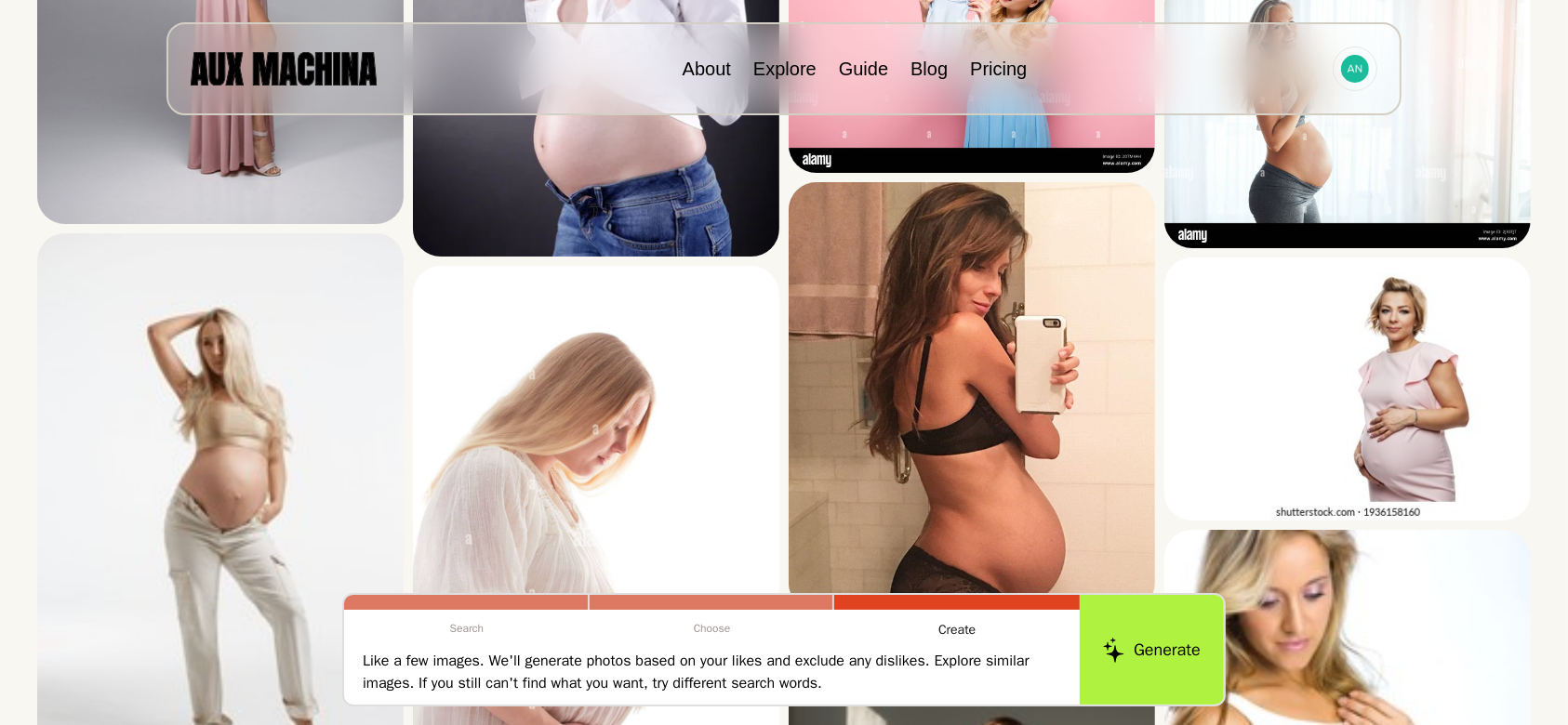 scroll, scrollTop: 2305, scrollLeft: 0, axis: vertical 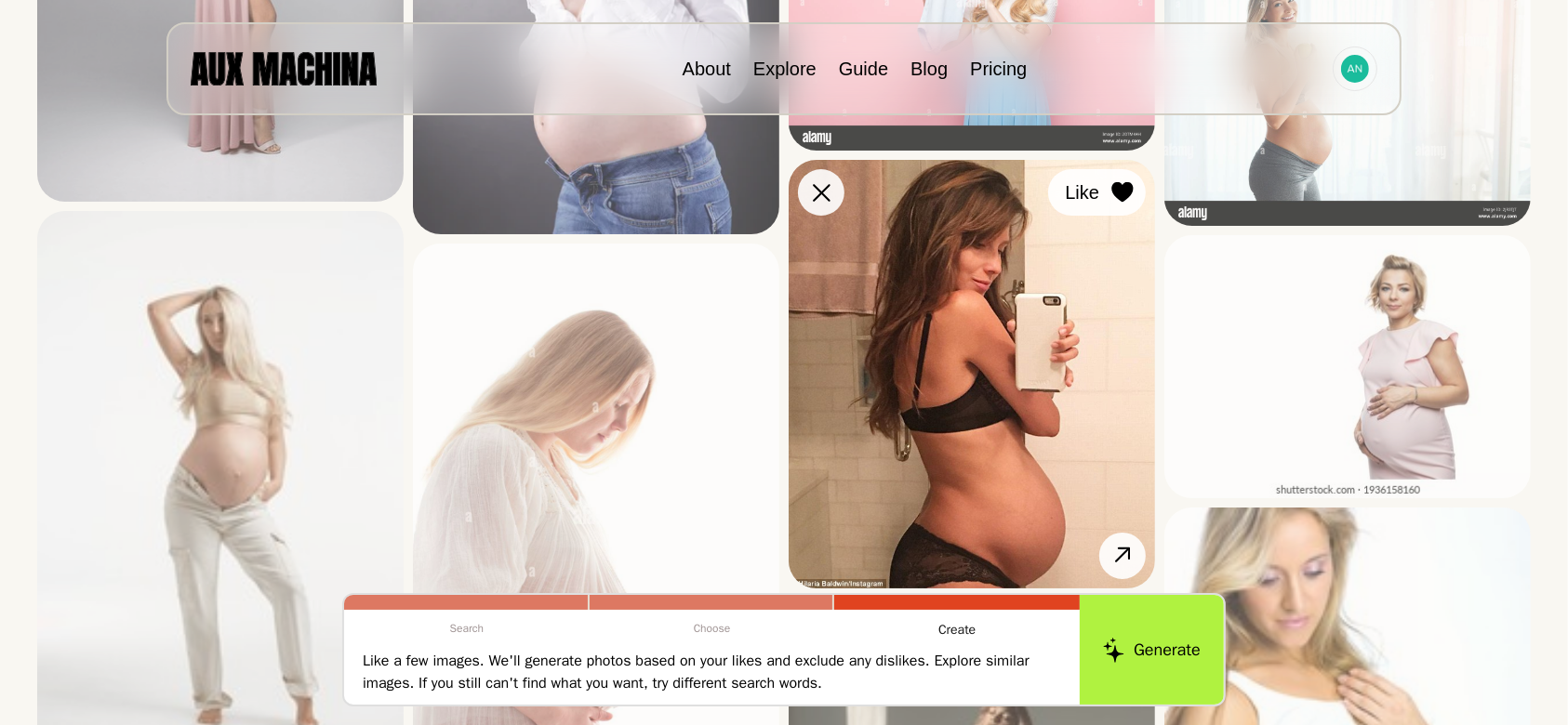 click at bounding box center (0, 0) 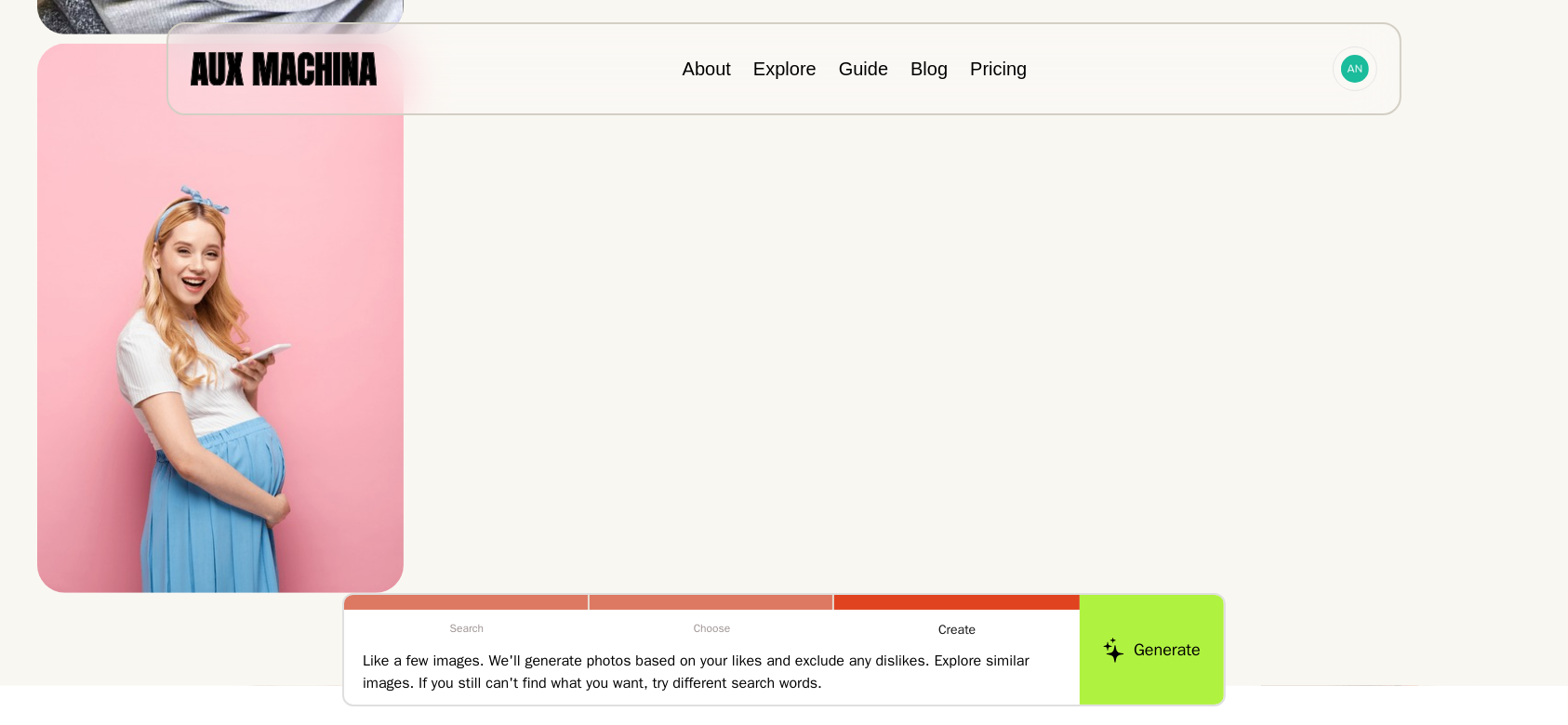 scroll, scrollTop: 7922, scrollLeft: 0, axis: vertical 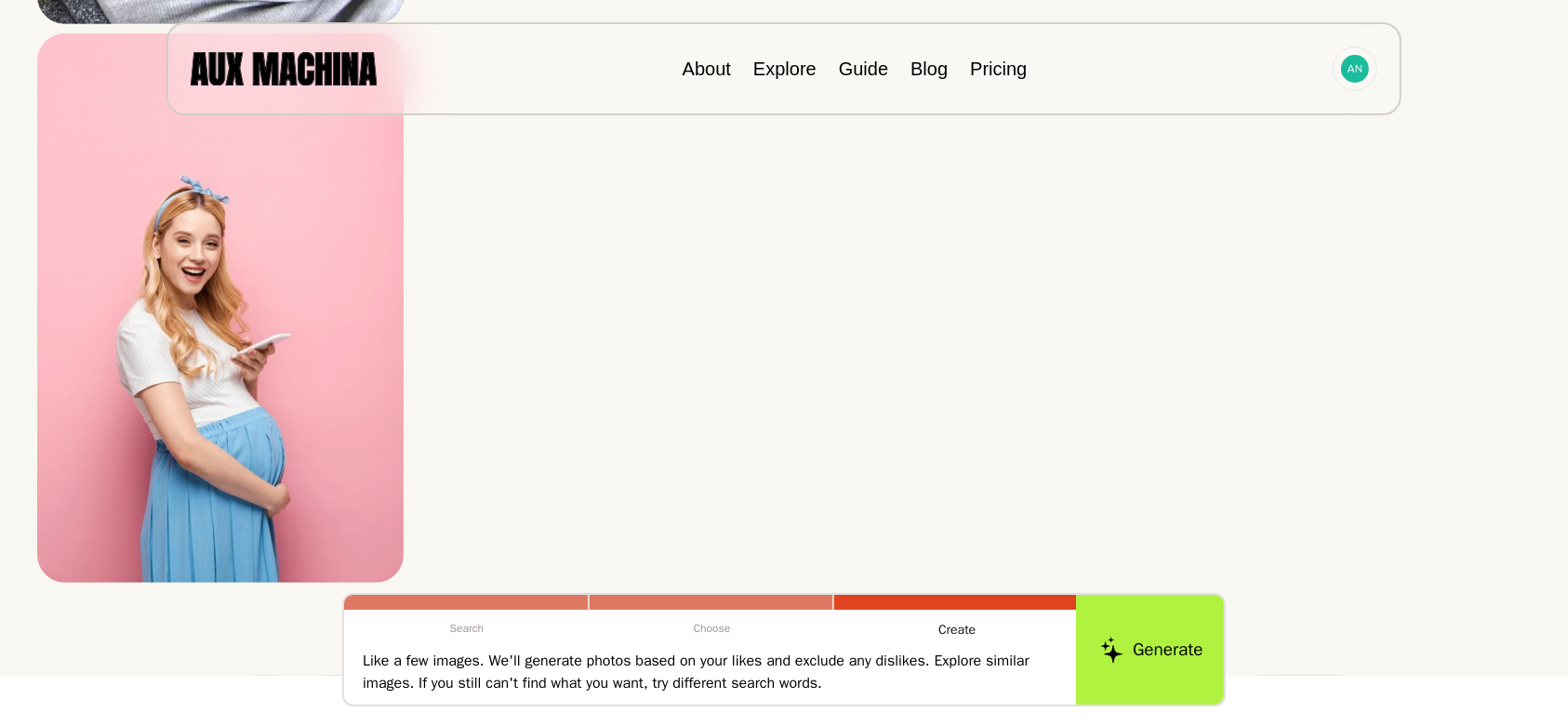 click on "Generate" at bounding box center [1151, 650] 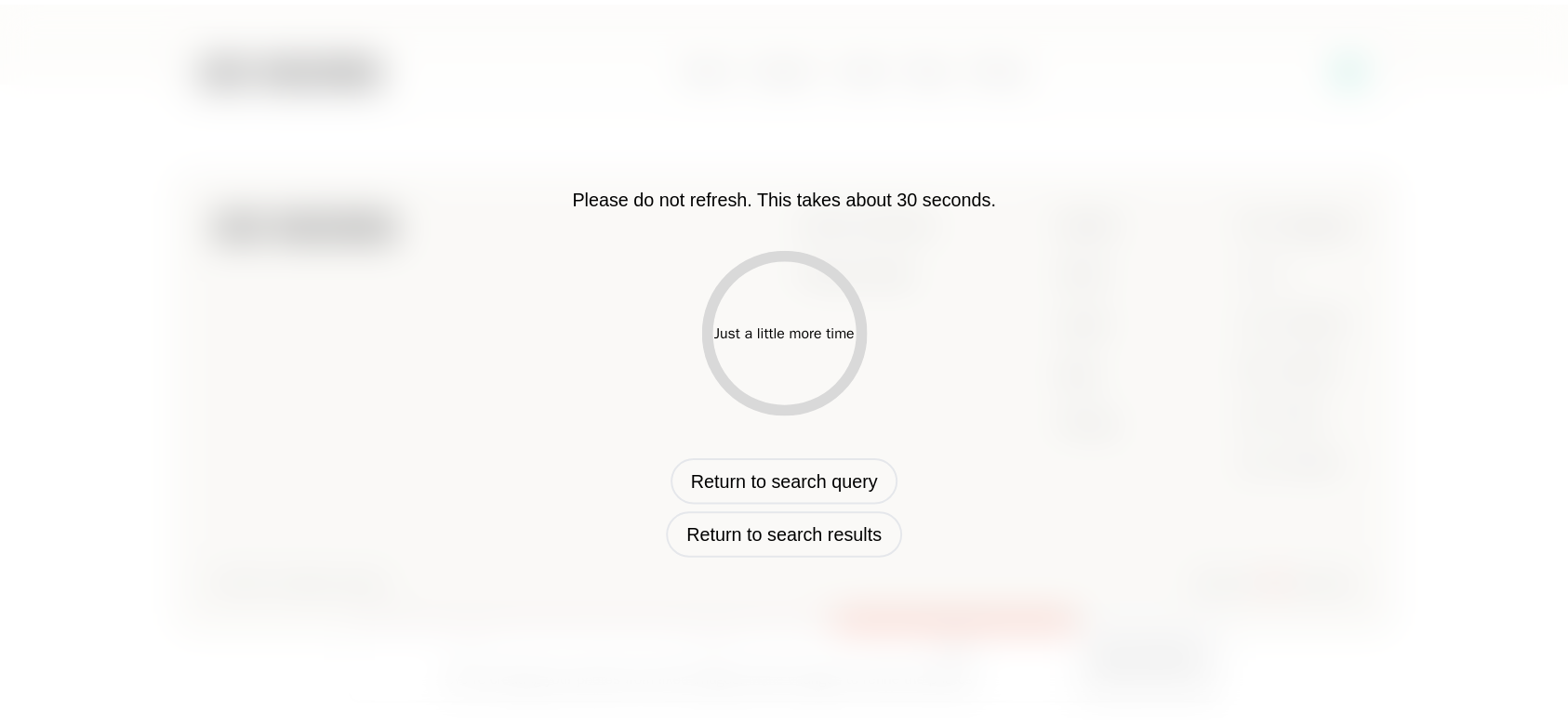 scroll, scrollTop: 885, scrollLeft: 0, axis: vertical 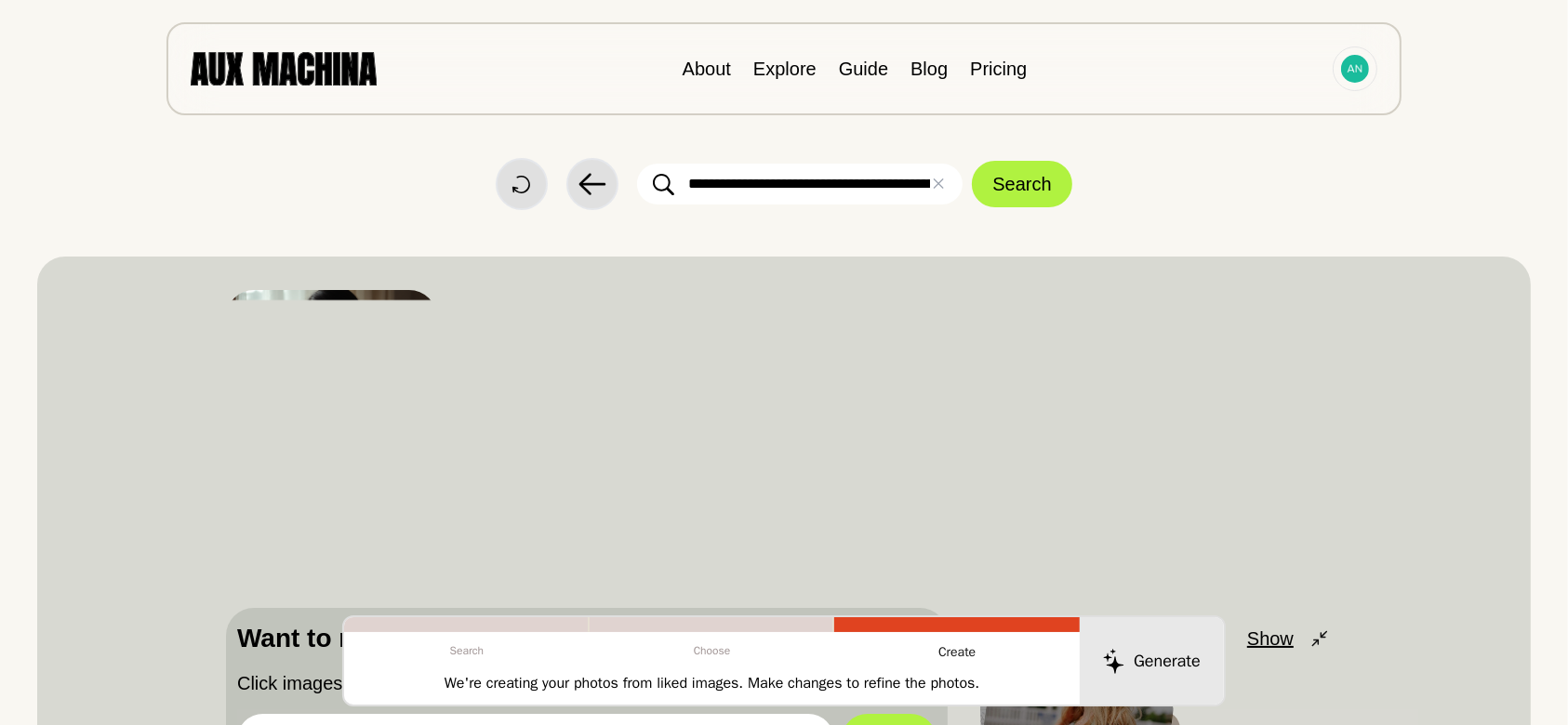 click on "Search Choose Create We're creating your photos from liked images.  Make changes to refine the photos. Generate" at bounding box center (784, 661) 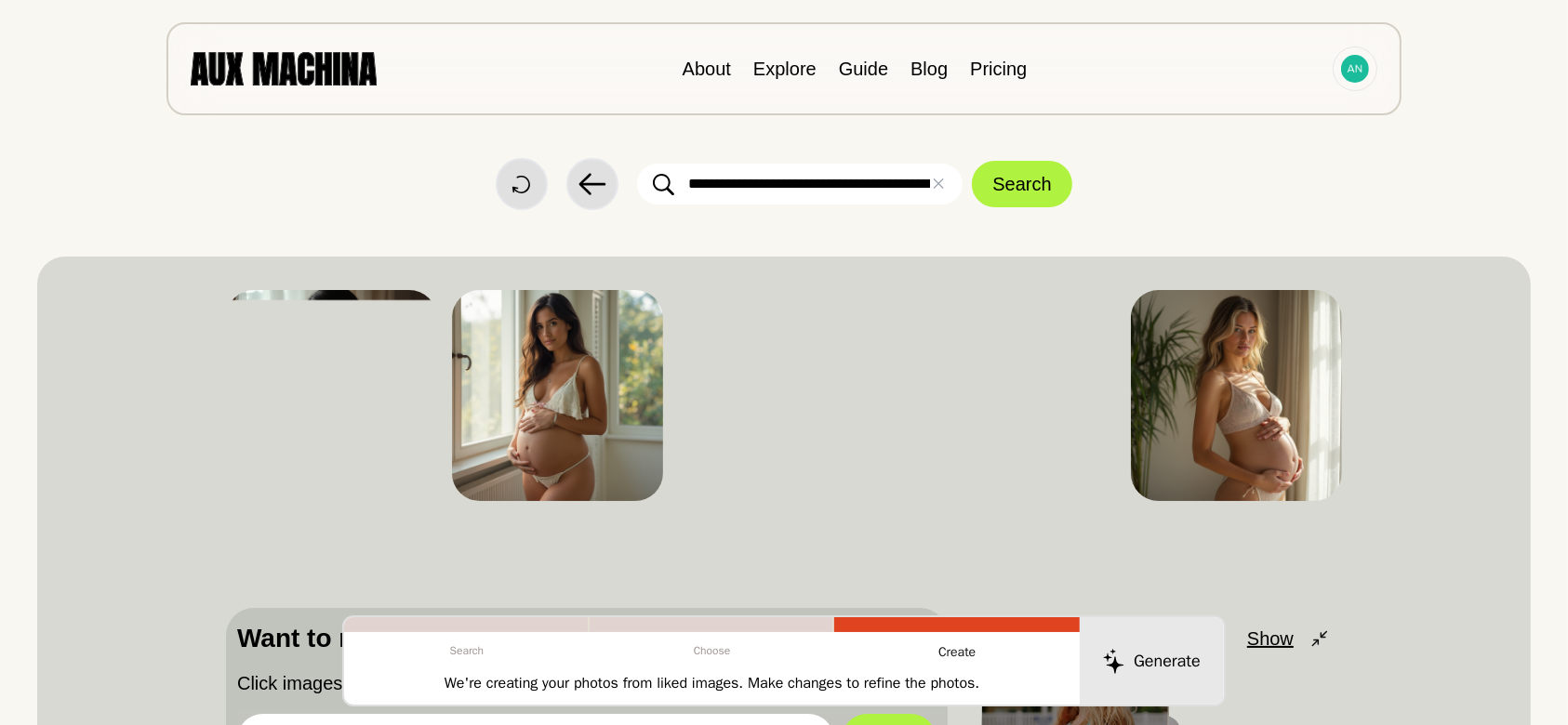 click on "Search Choose Create We're creating your photos from liked images.  Make changes to refine the photos. Generate" at bounding box center [784, 661] 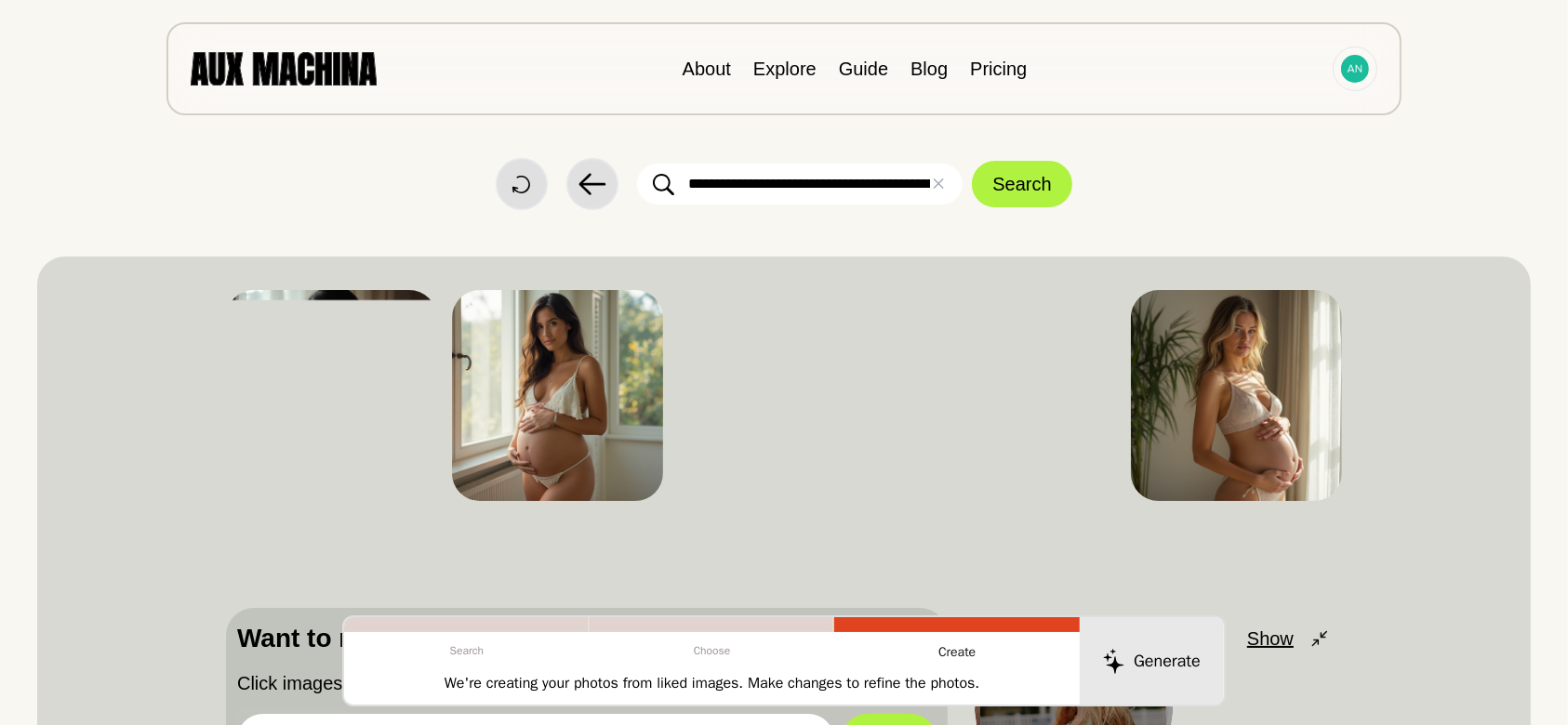 drag, startPoint x: 1567, startPoint y: 264, endPoint x: 1562, endPoint y: 380, distance: 116.10771 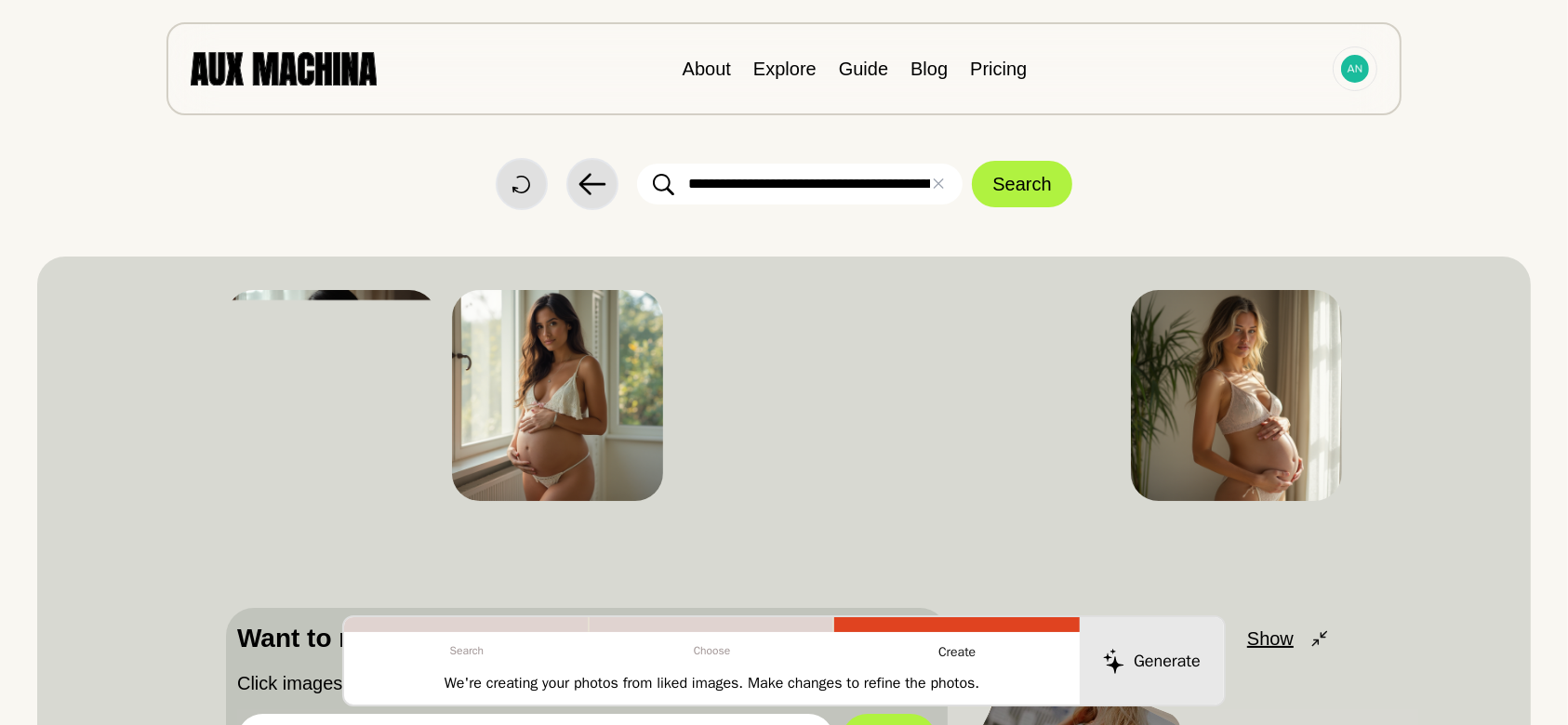 click on "**********" at bounding box center [784, 482] 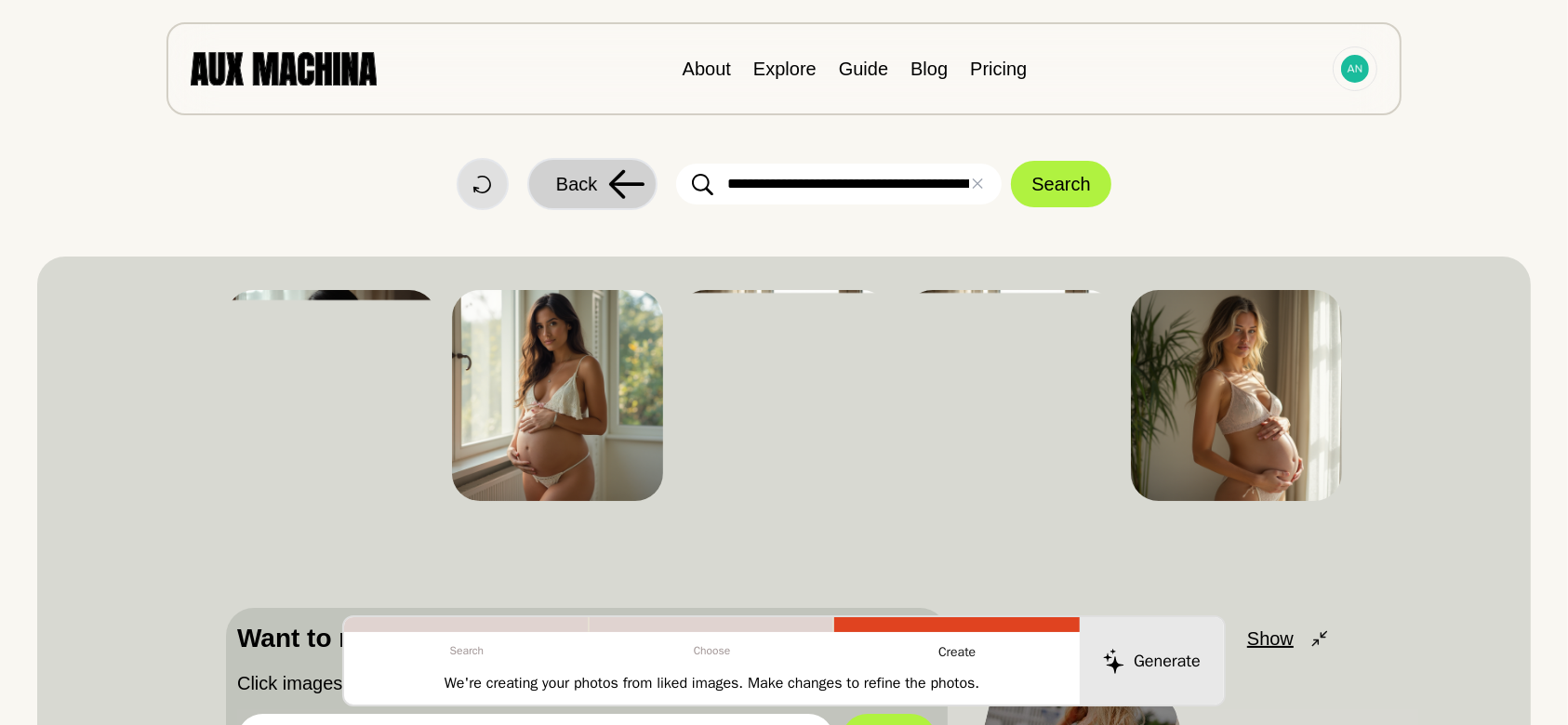 drag, startPoint x: 817, startPoint y: 181, endPoint x: 558, endPoint y: 167, distance: 259.3781 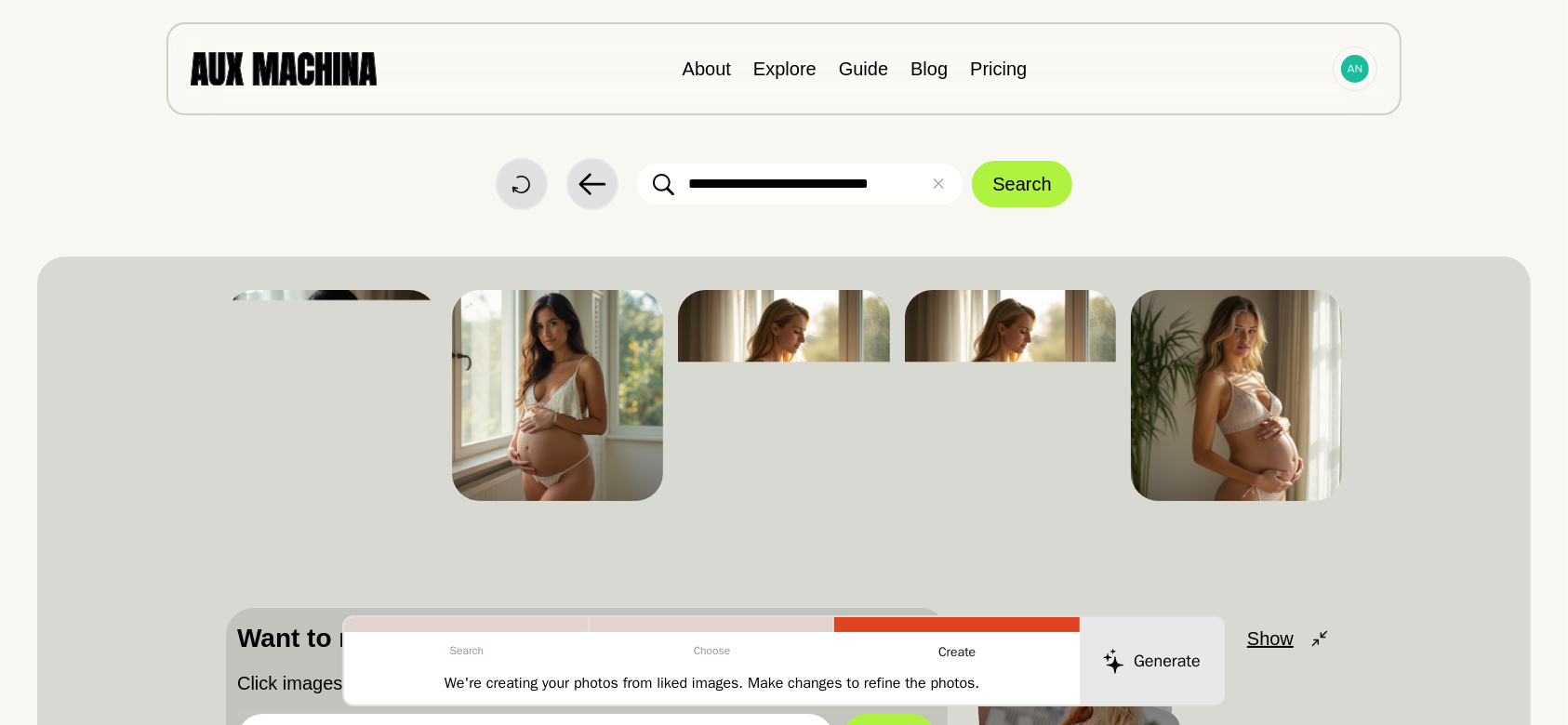 click on "**********" at bounding box center (800, 184) 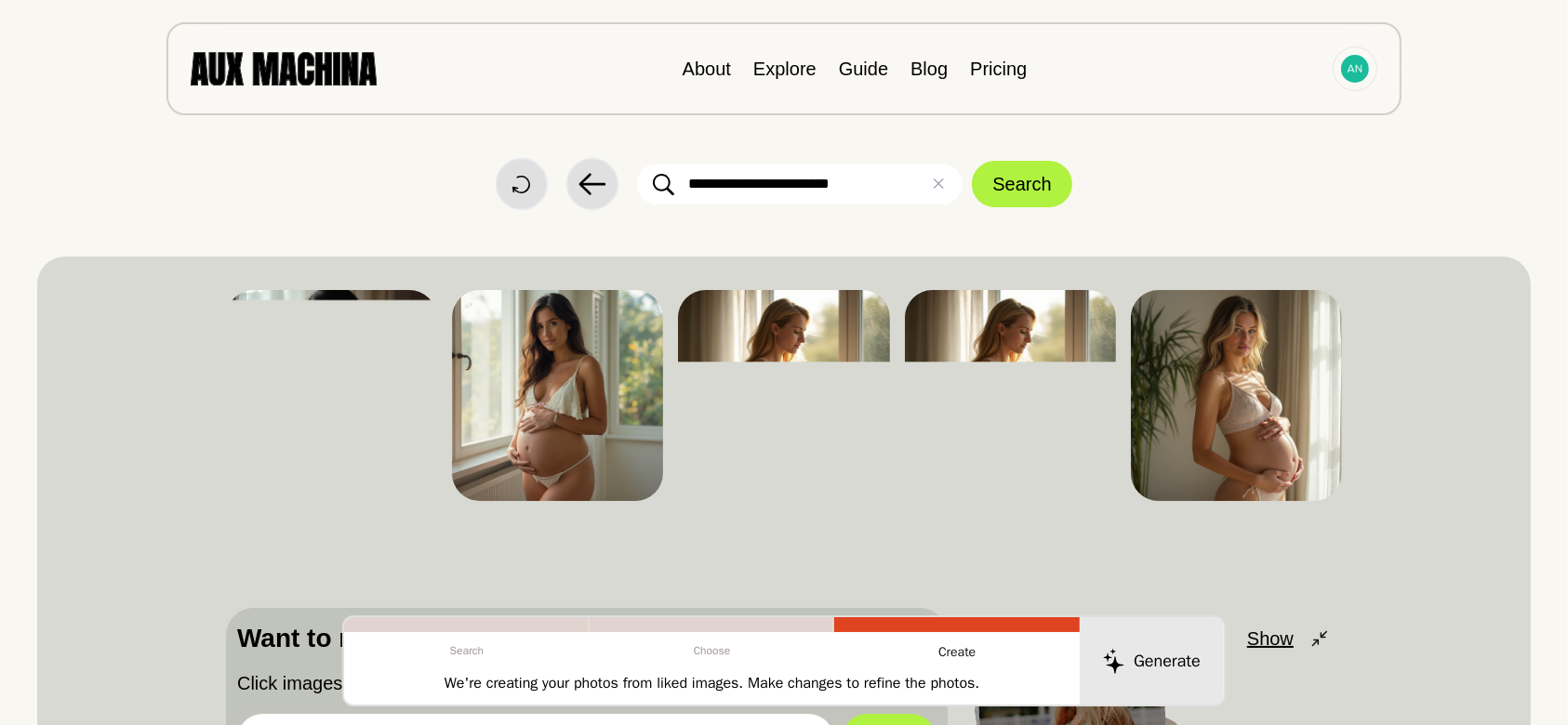 click on "**********" at bounding box center (800, 184) 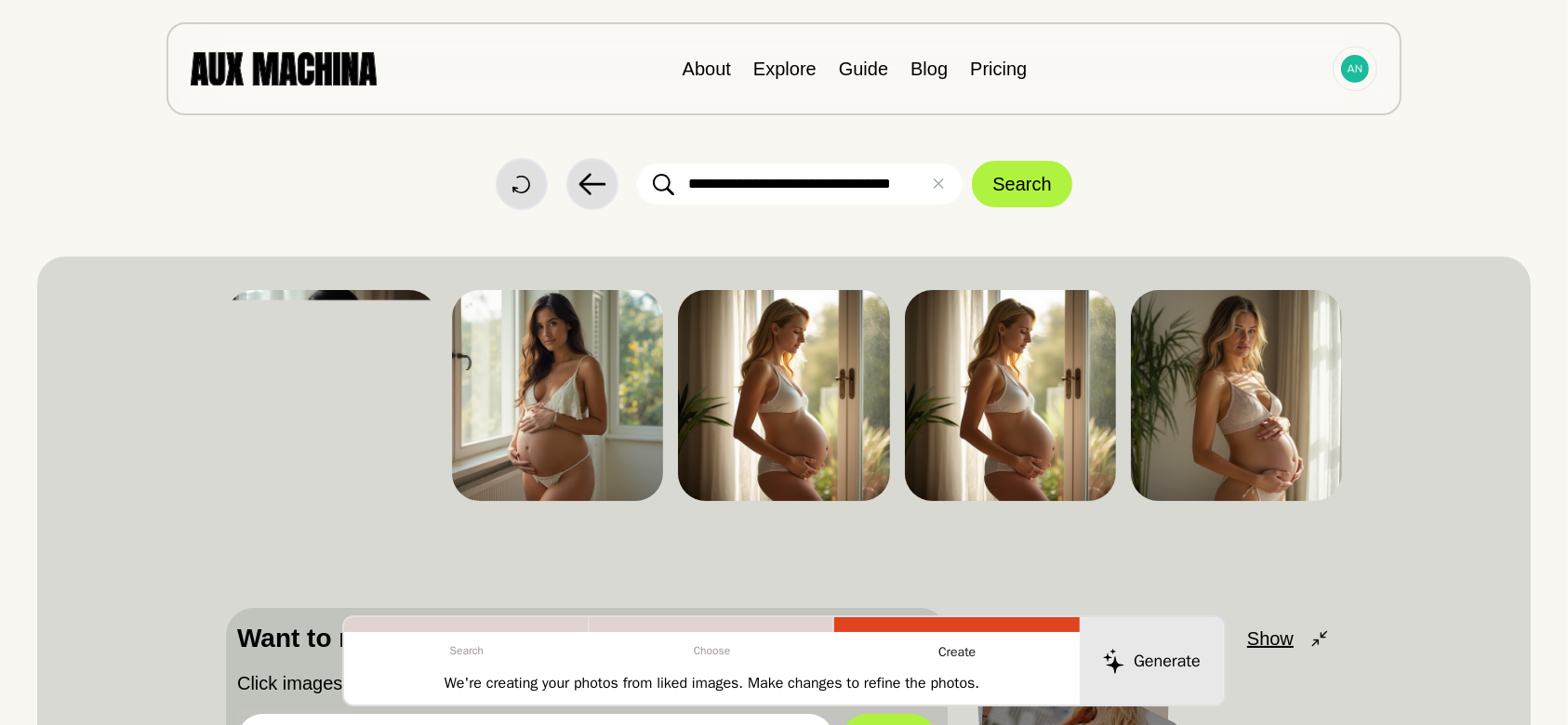 scroll, scrollTop: 0, scrollLeft: 14, axis: horizontal 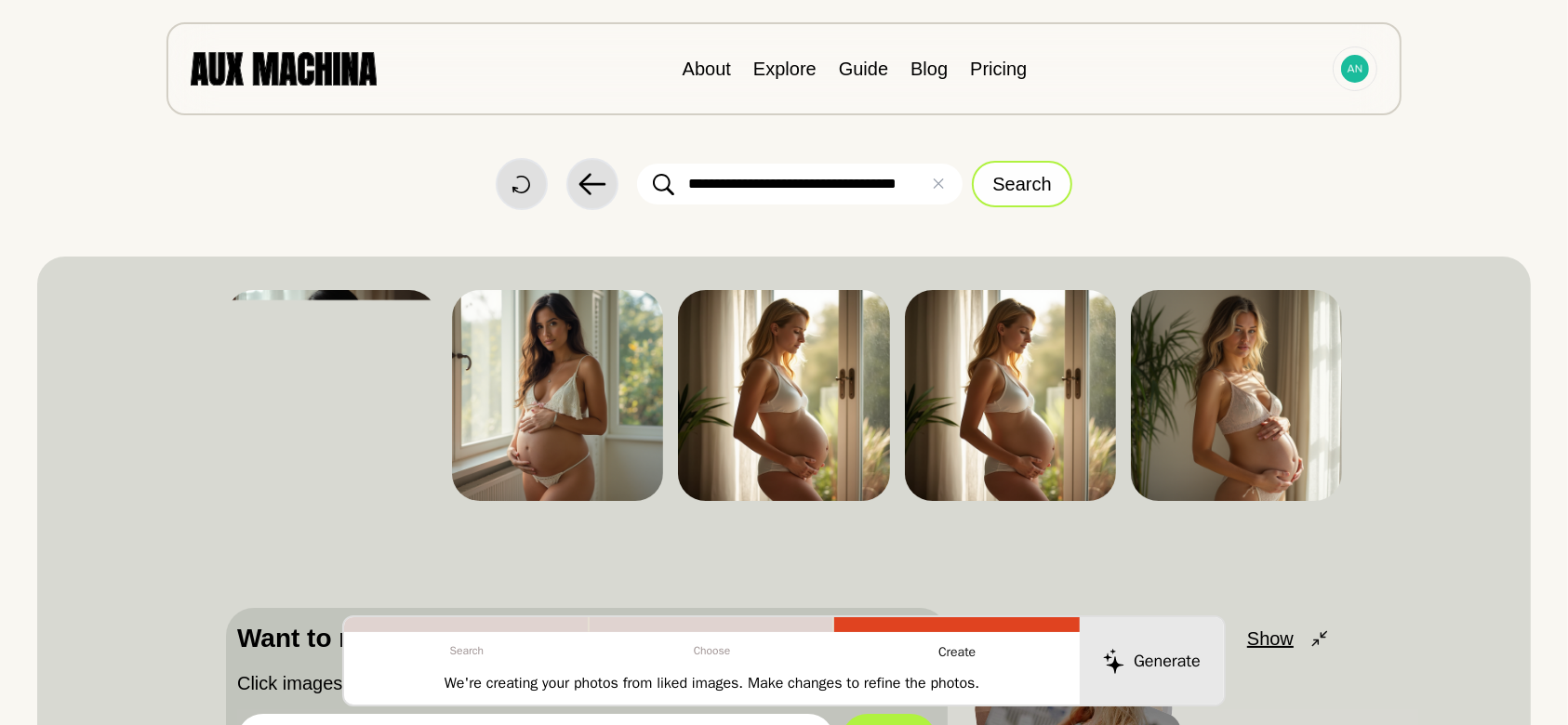 type on "**********" 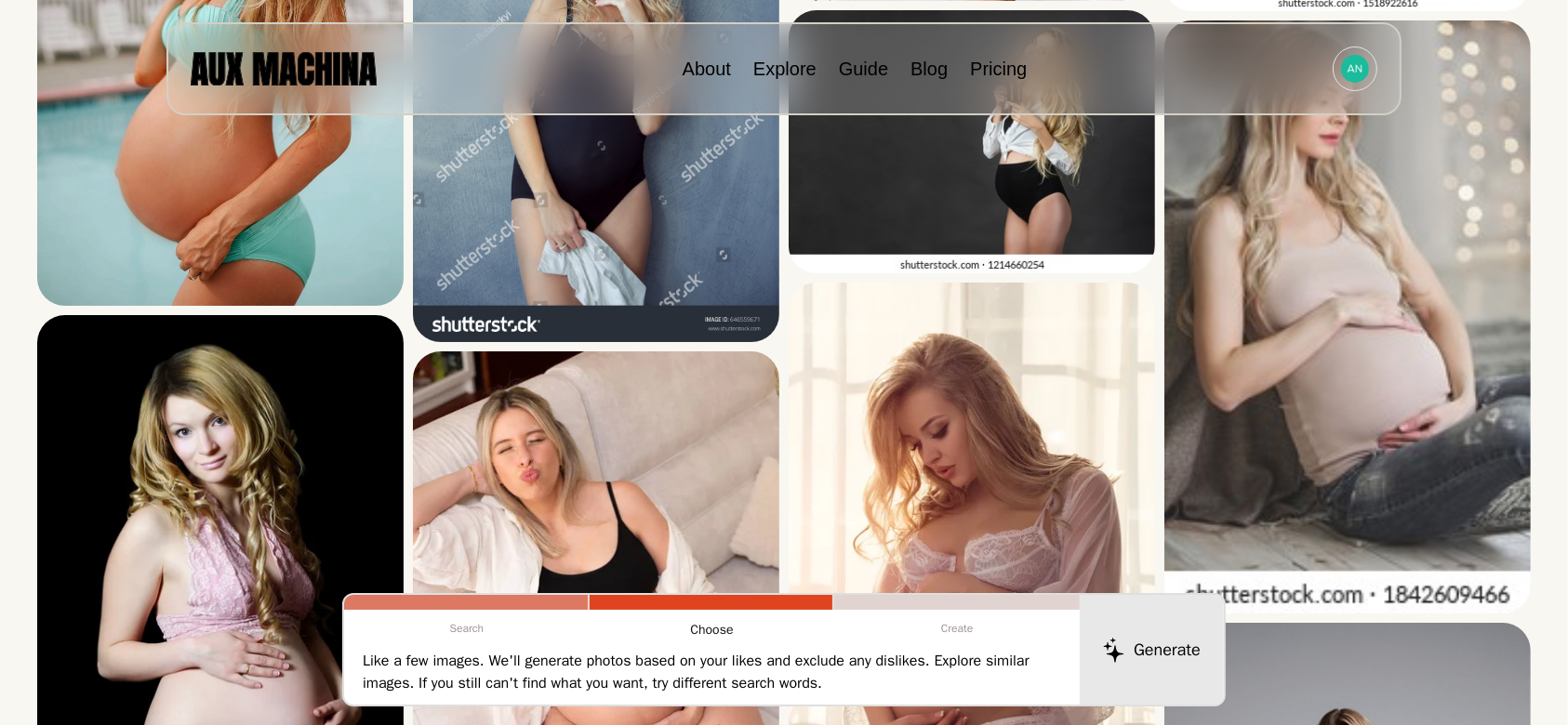 scroll, scrollTop: 0, scrollLeft: 0, axis: both 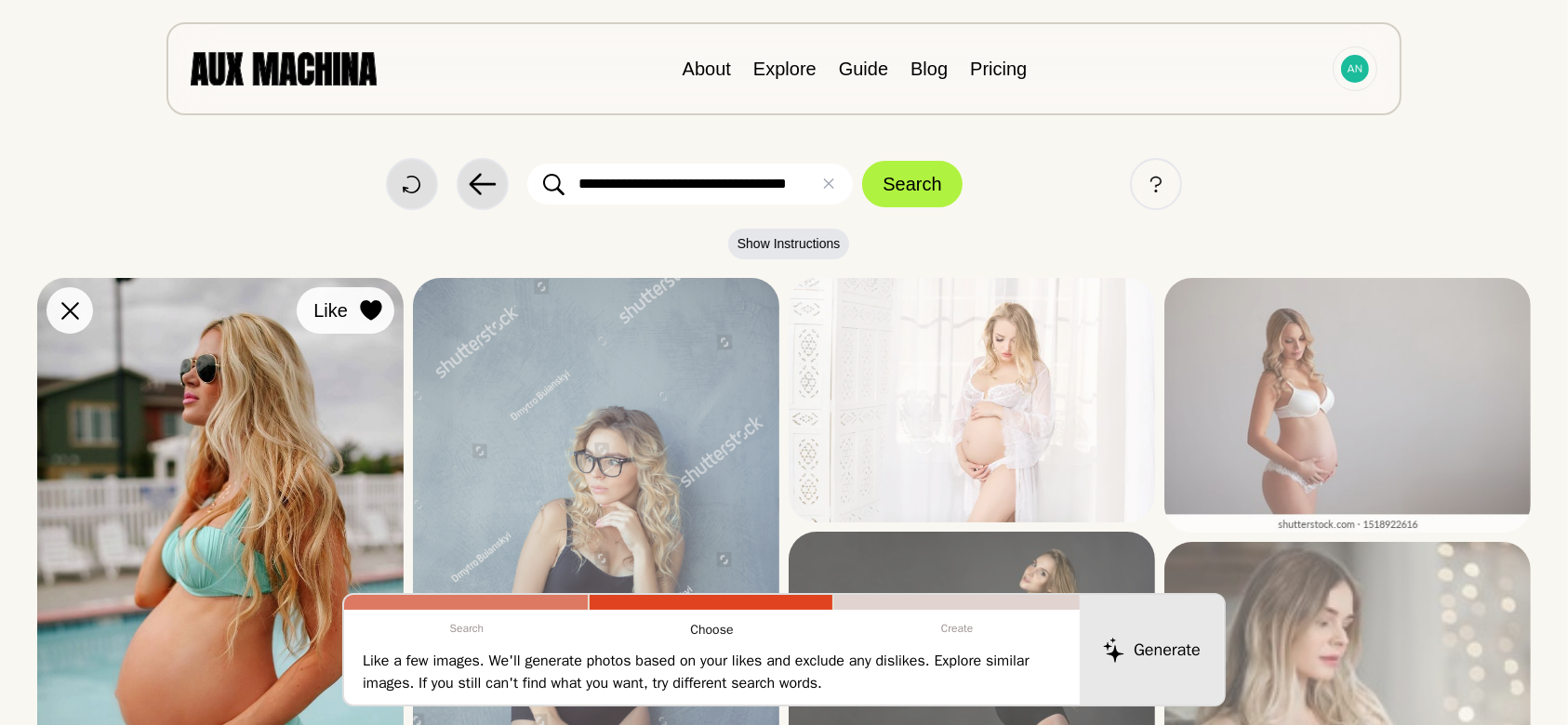 click at bounding box center [370, 310] 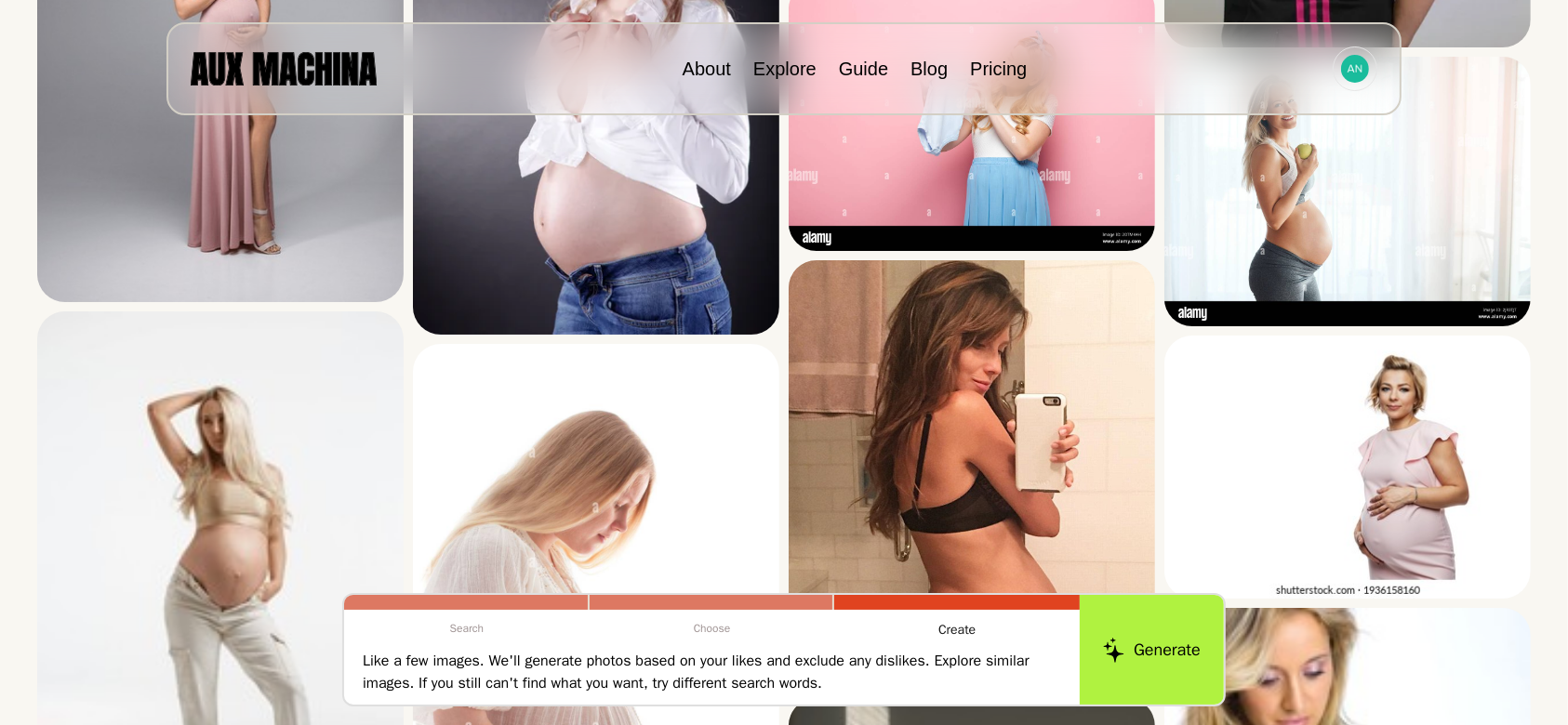 scroll, scrollTop: 2194, scrollLeft: 0, axis: vertical 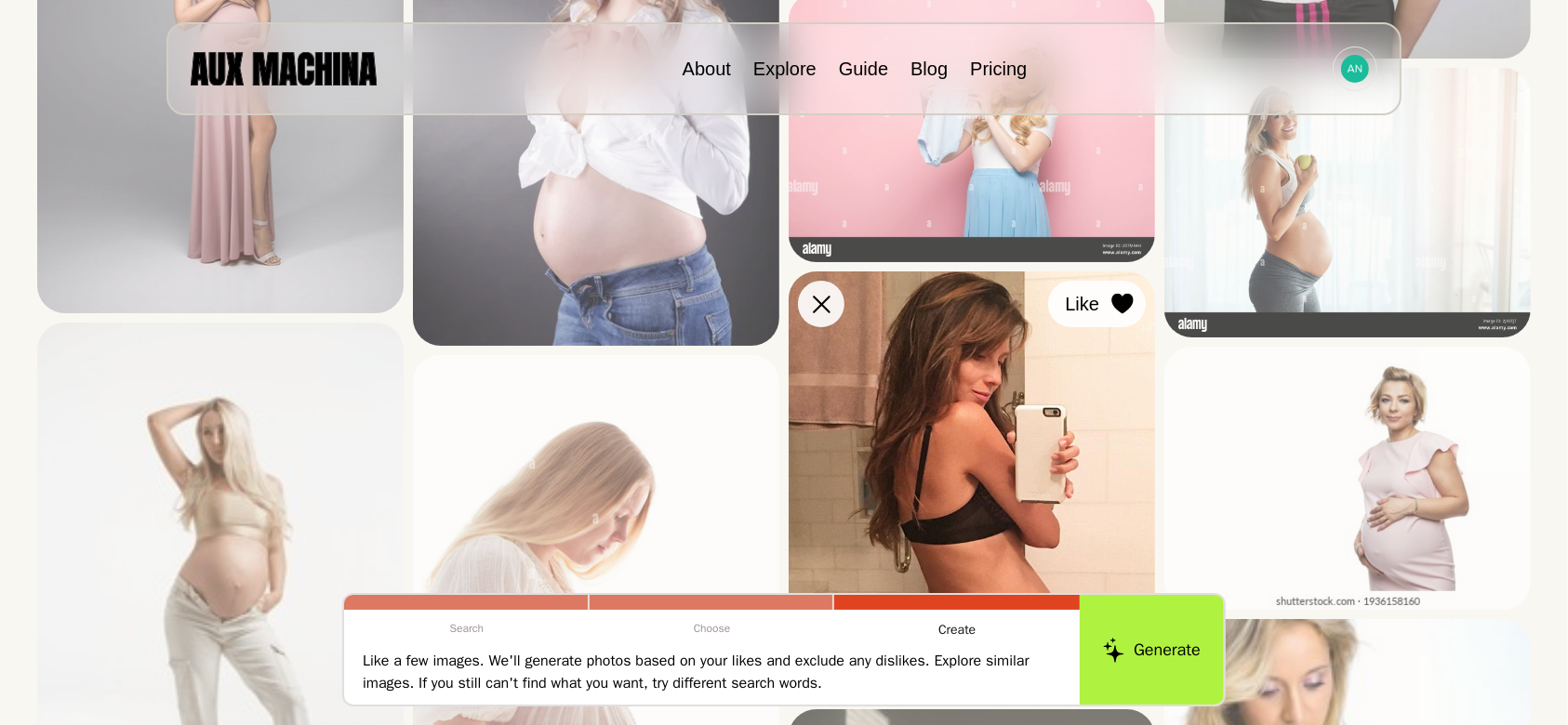 click at bounding box center [0, 0] 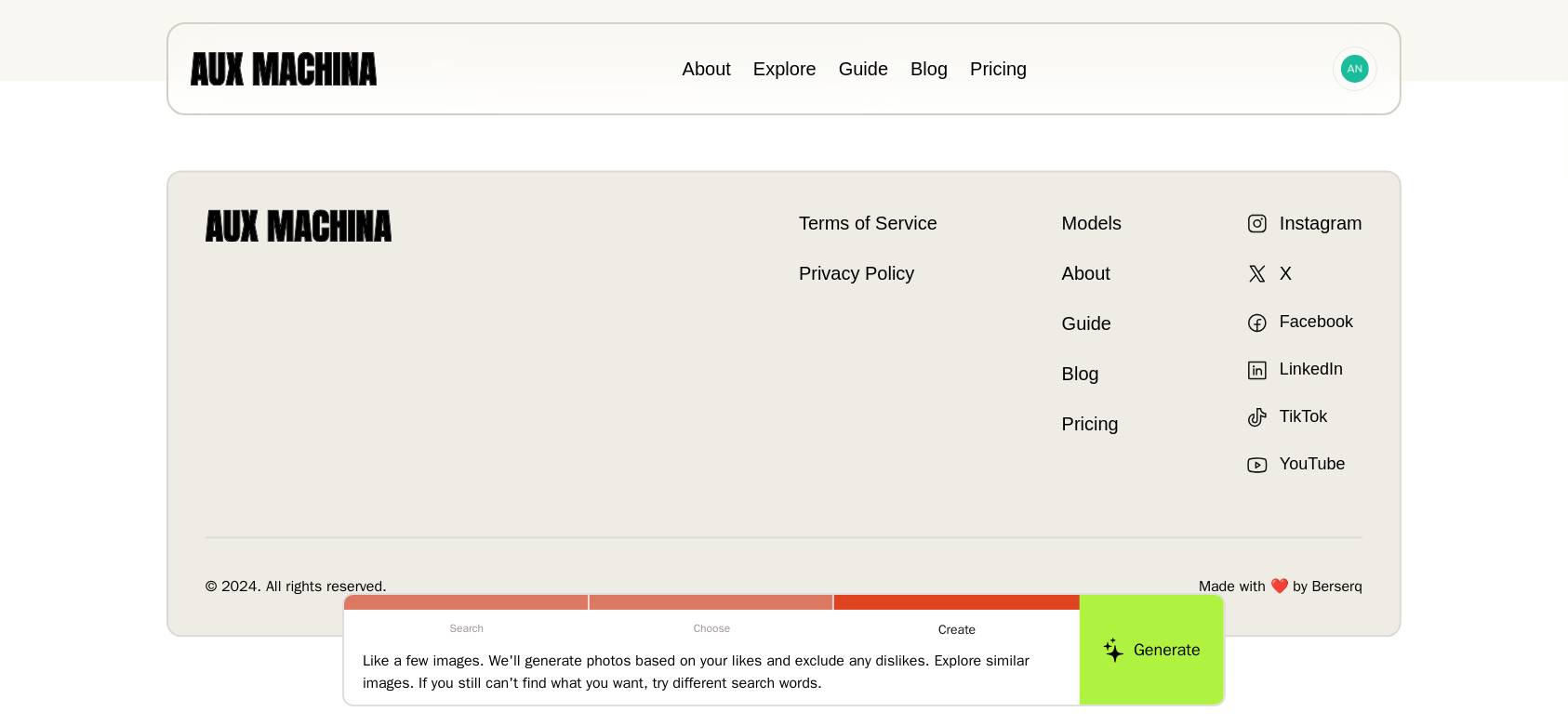 scroll, scrollTop: 3894, scrollLeft: 0, axis: vertical 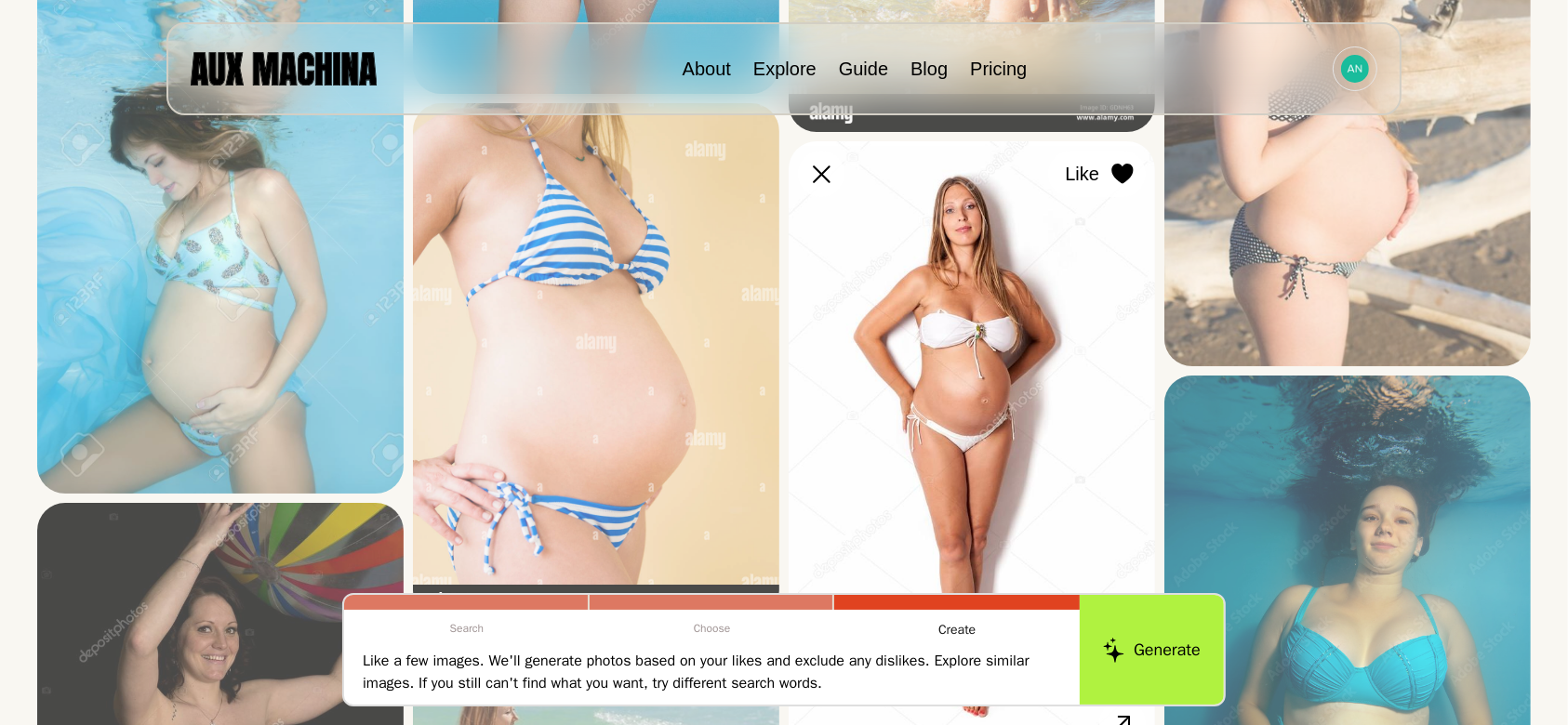click at bounding box center (0, 0) 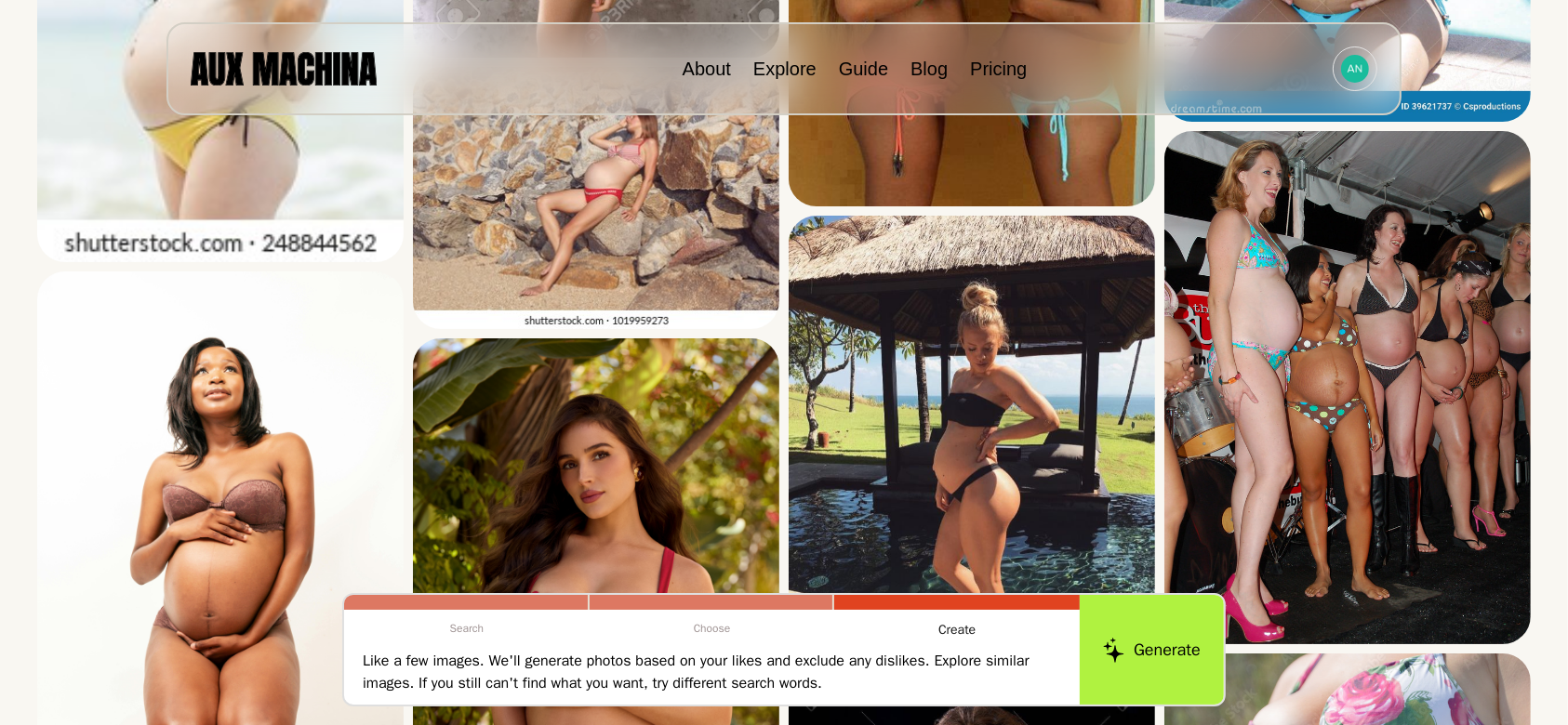 scroll, scrollTop: 2049, scrollLeft: 0, axis: vertical 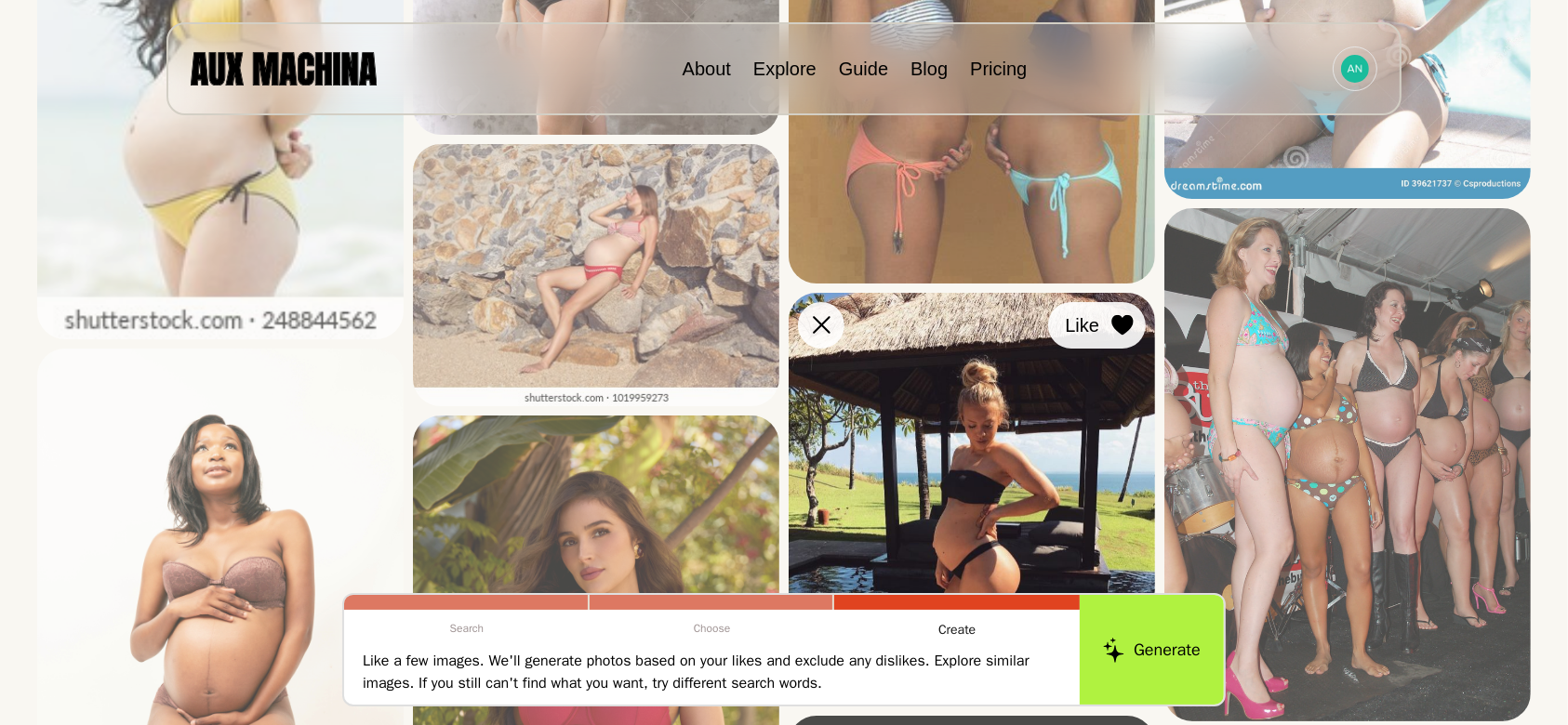 click at bounding box center [0, 0] 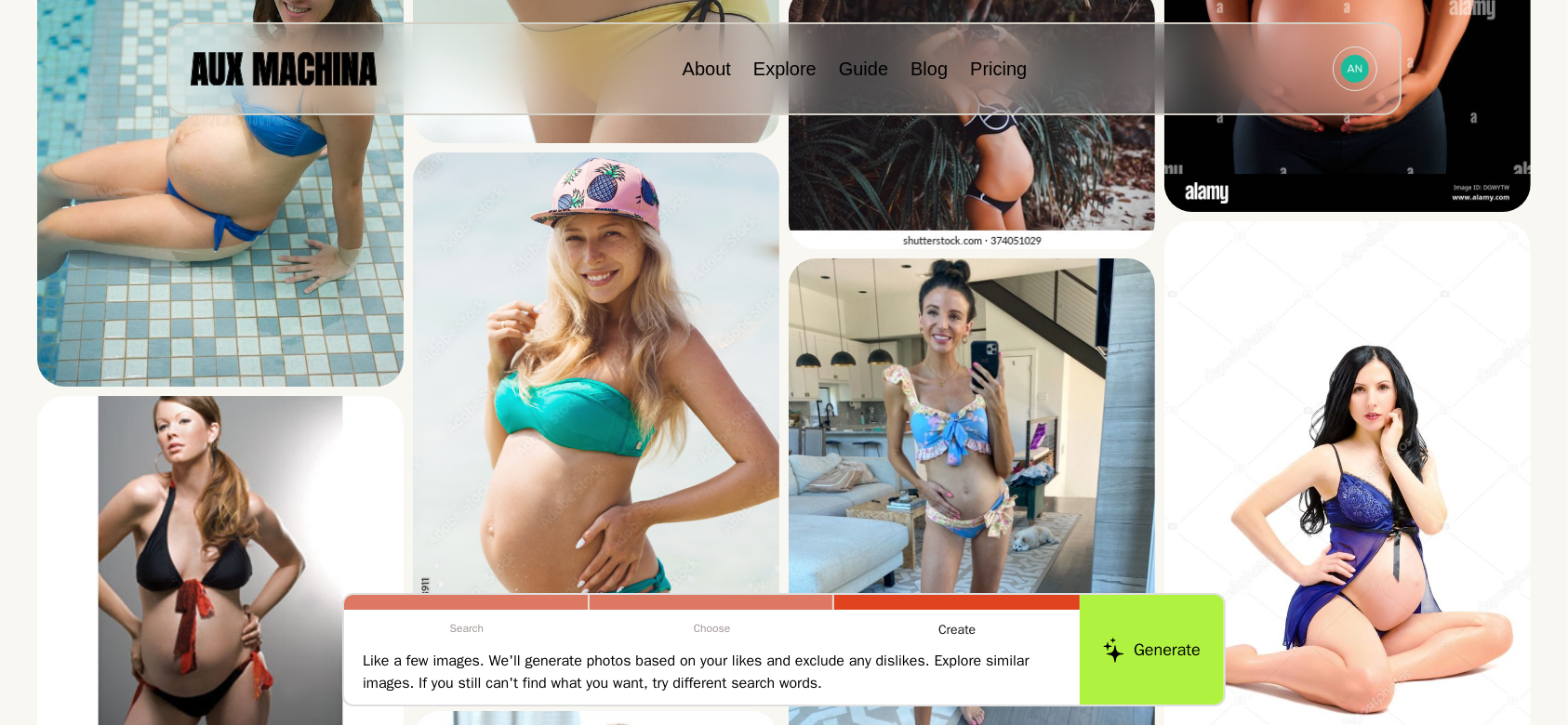 scroll, scrollTop: 3703, scrollLeft: 0, axis: vertical 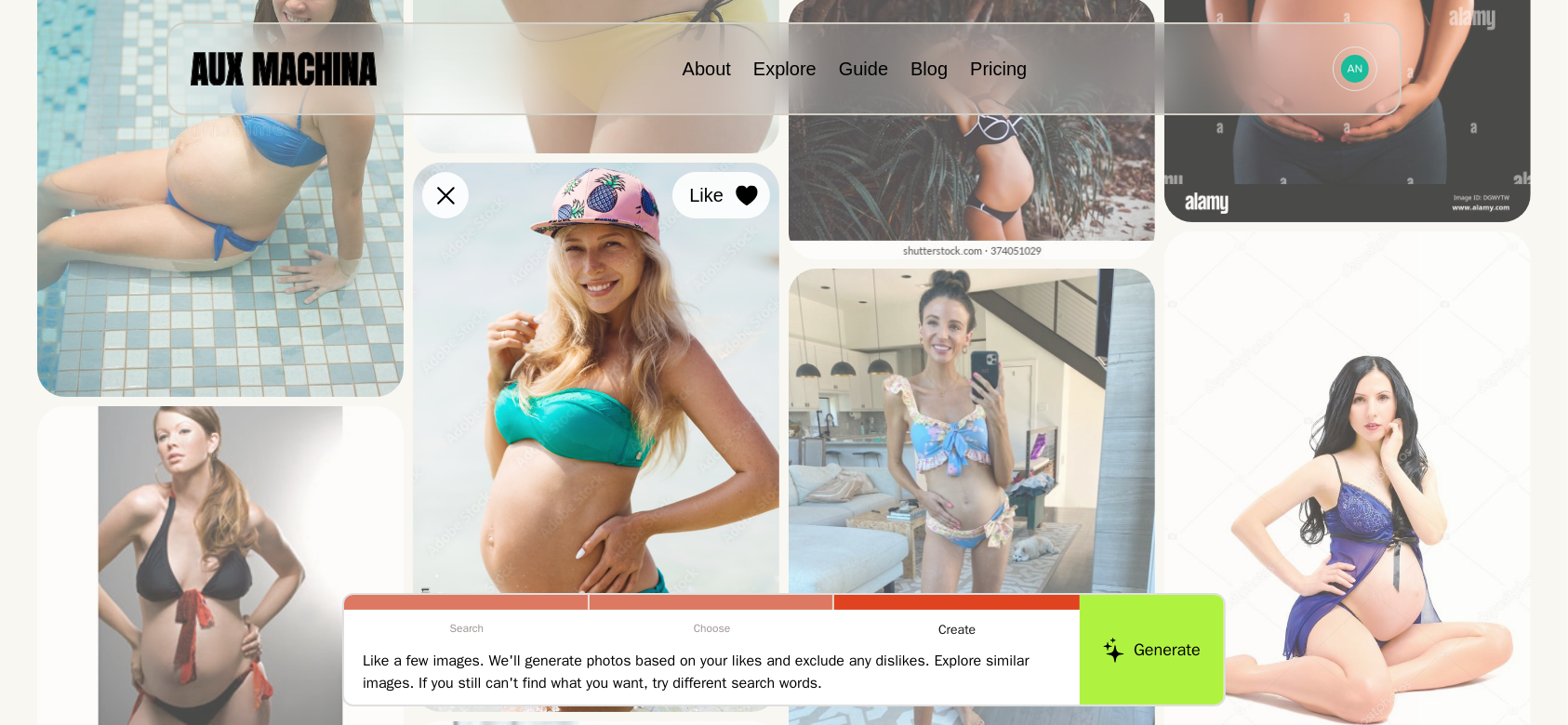 click at bounding box center [0, 0] 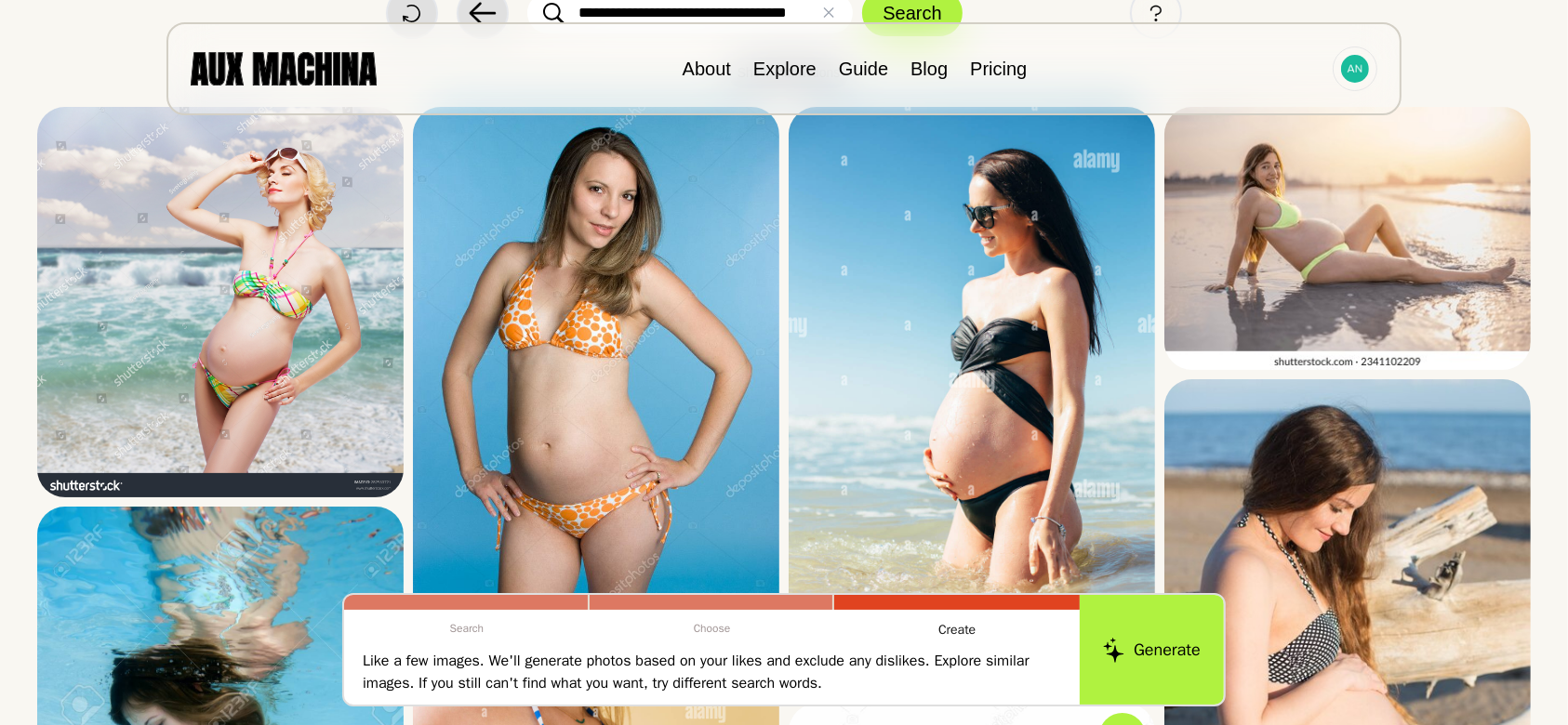 scroll, scrollTop: 0, scrollLeft: 0, axis: both 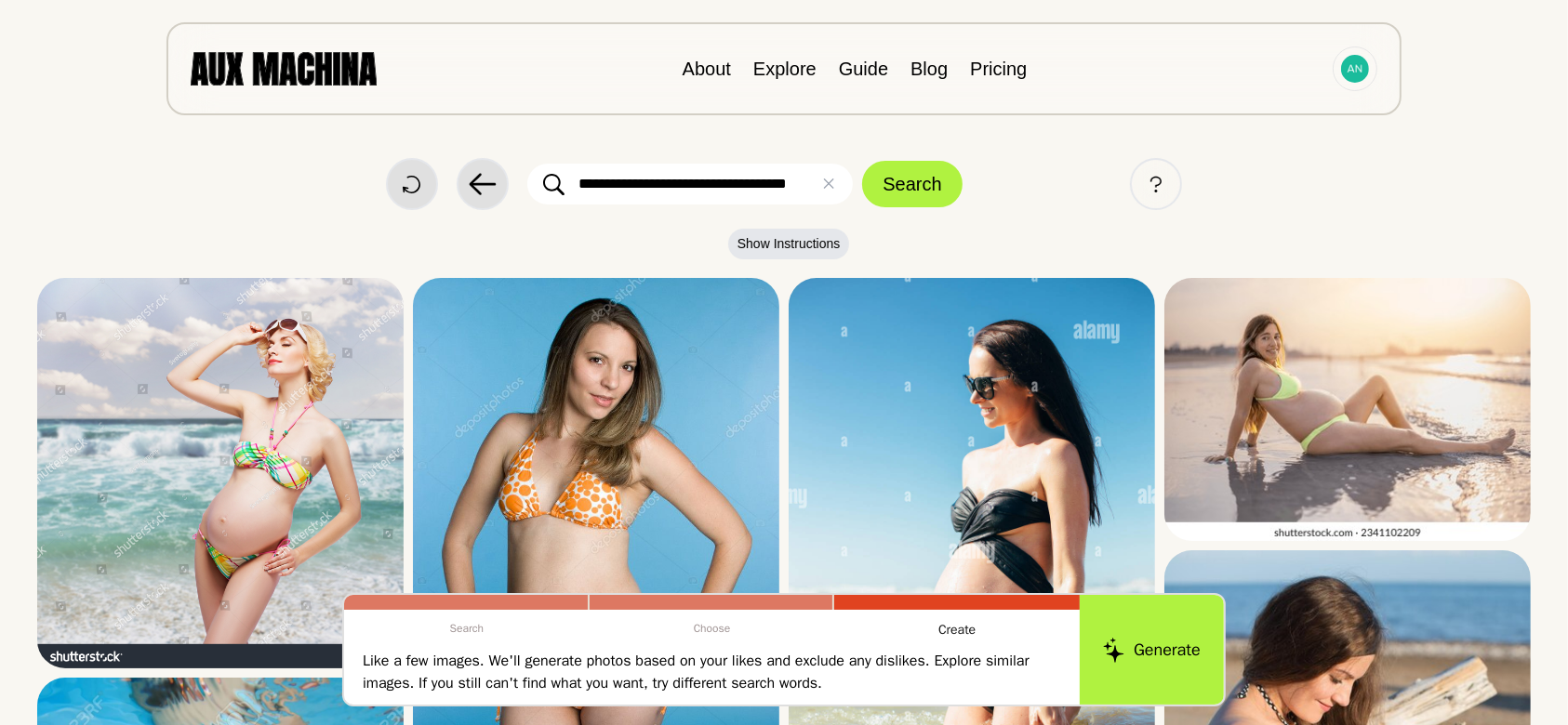 click on "**********" at bounding box center (690, 184) 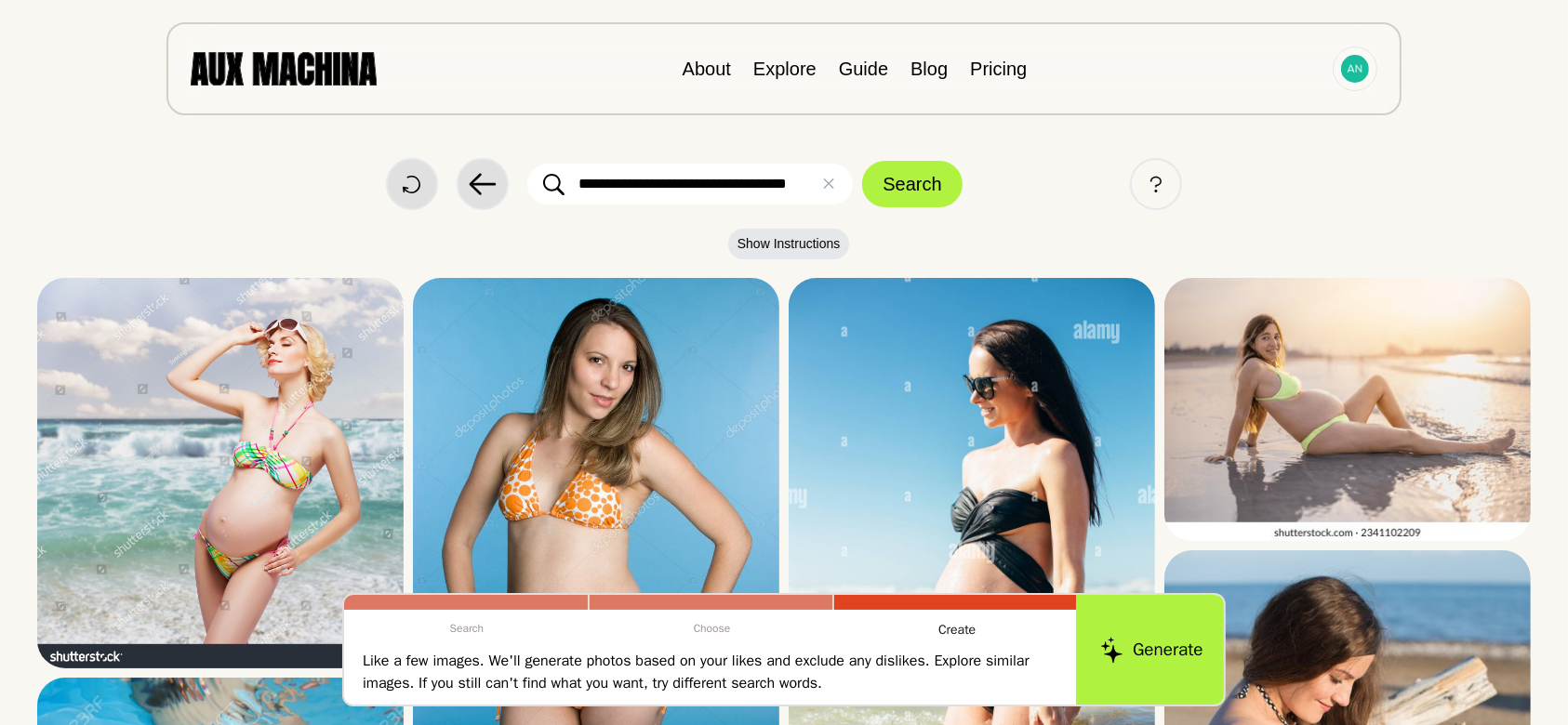 click on "Generate" at bounding box center [1151, 650] 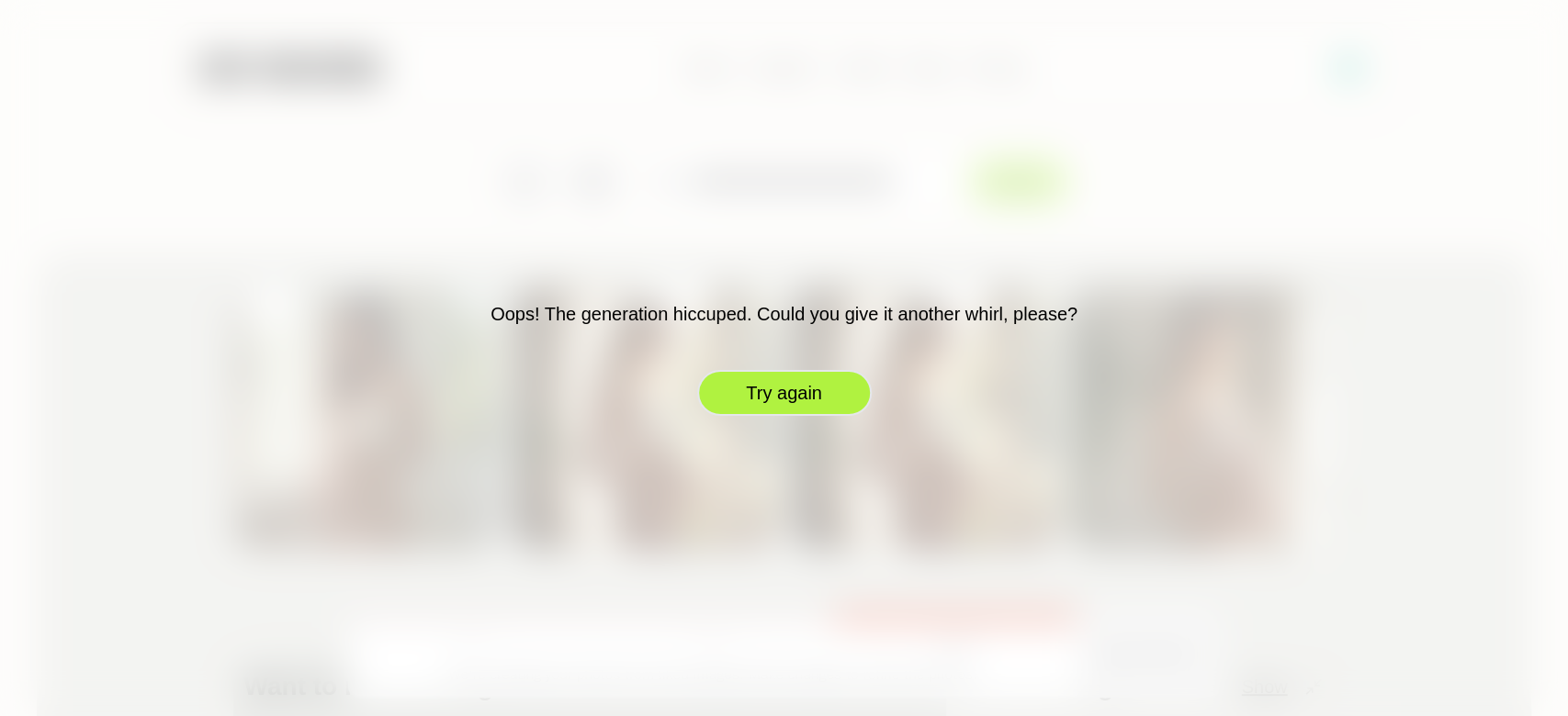 click on "Try again" at bounding box center [784, 393] 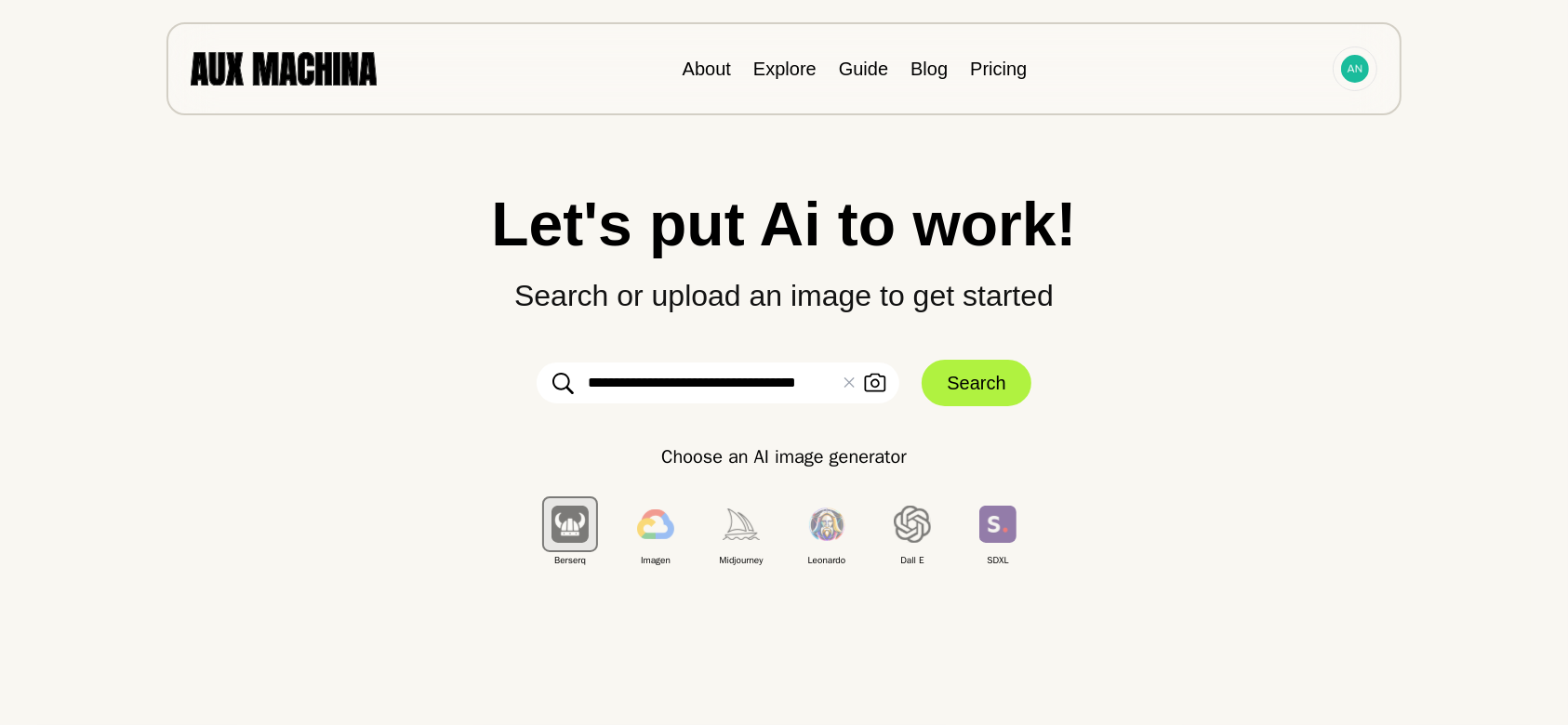 click on "**********" at bounding box center (718, 383) 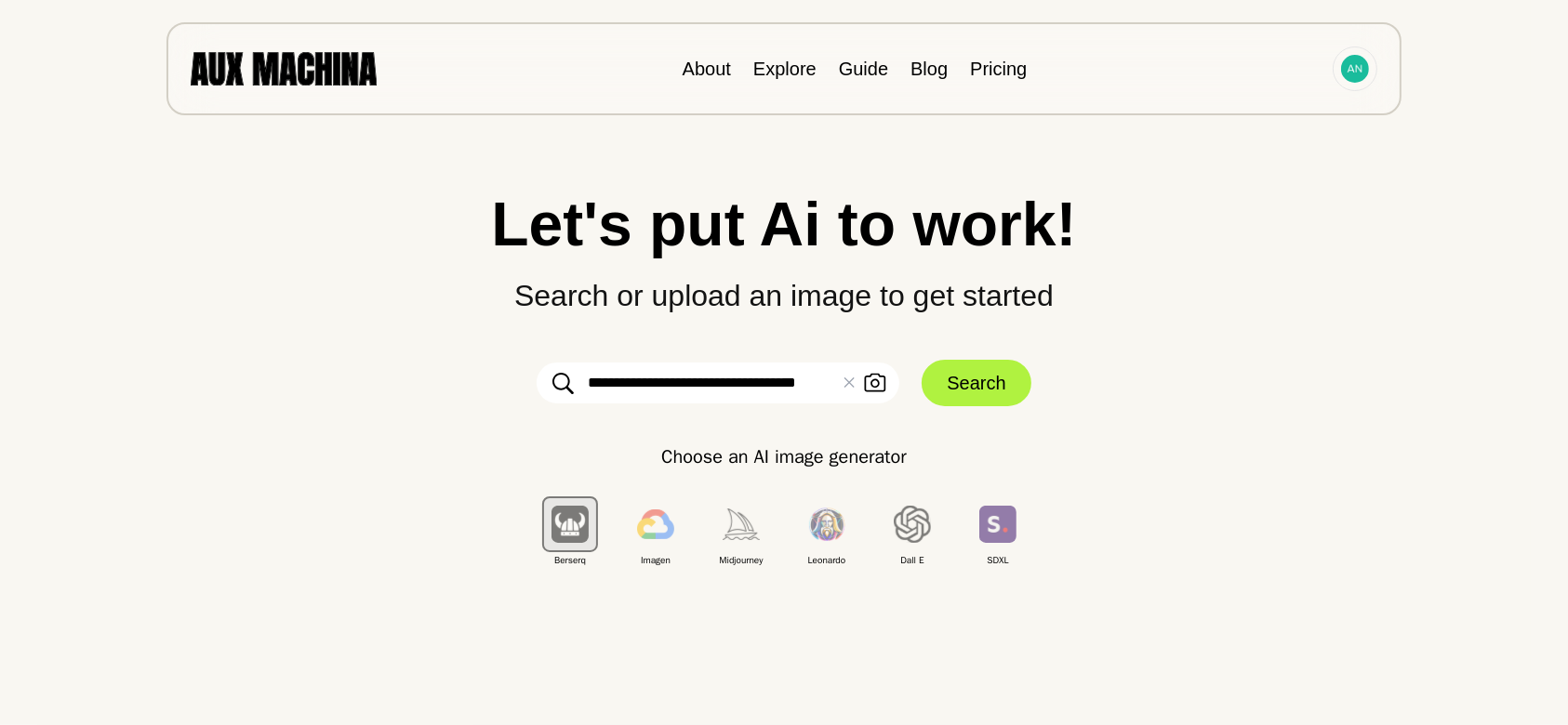 click on "**********" at bounding box center (718, 383) 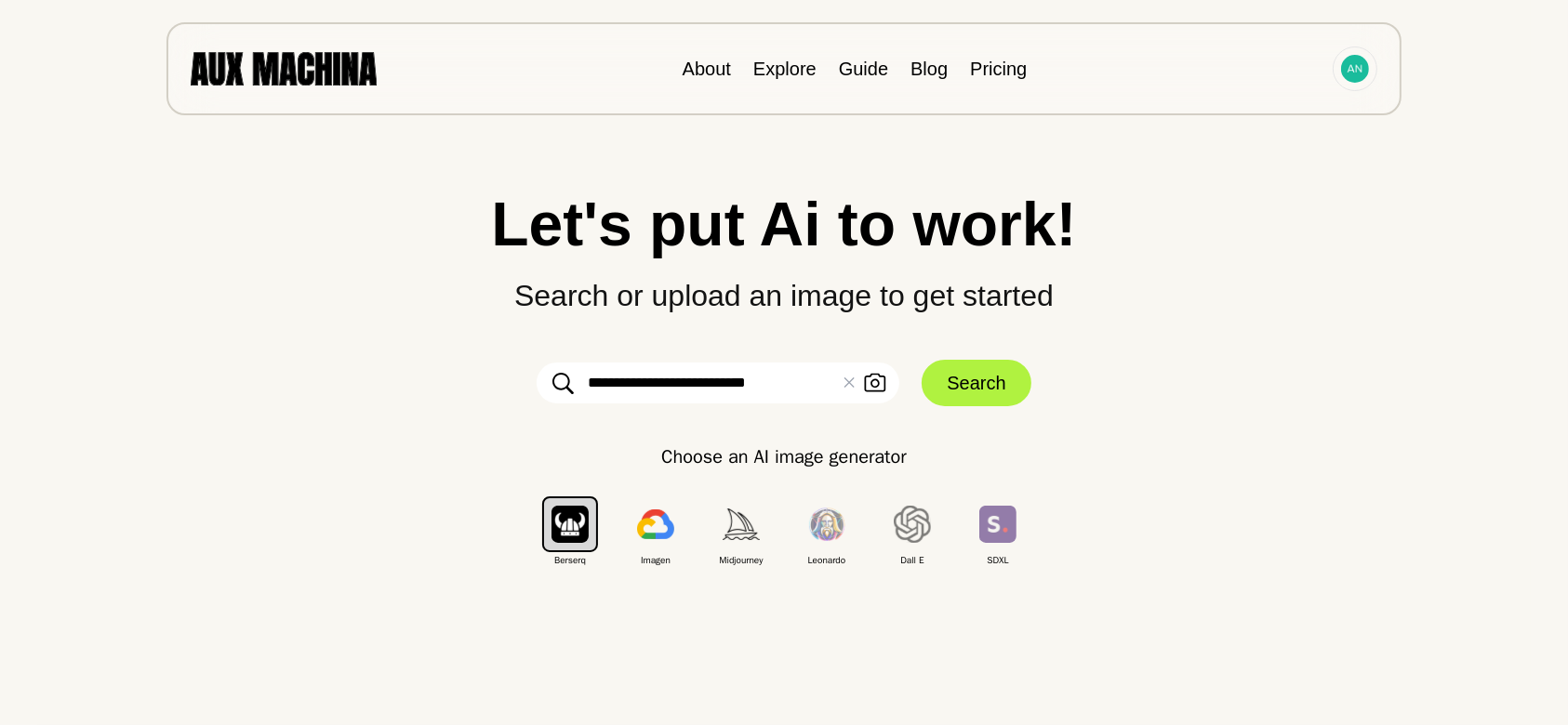 type on "**********" 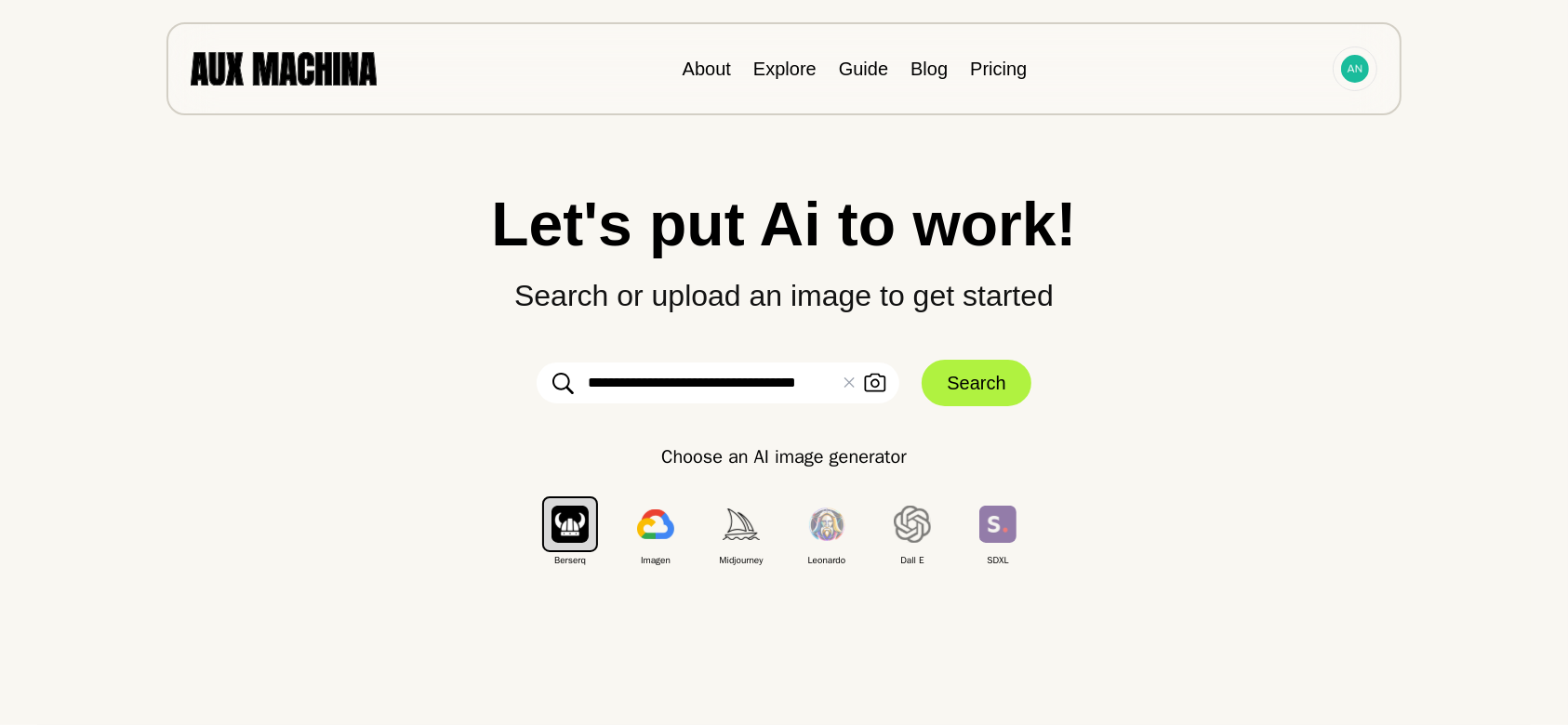 scroll, scrollTop: 0, scrollLeft: 7, axis: horizontal 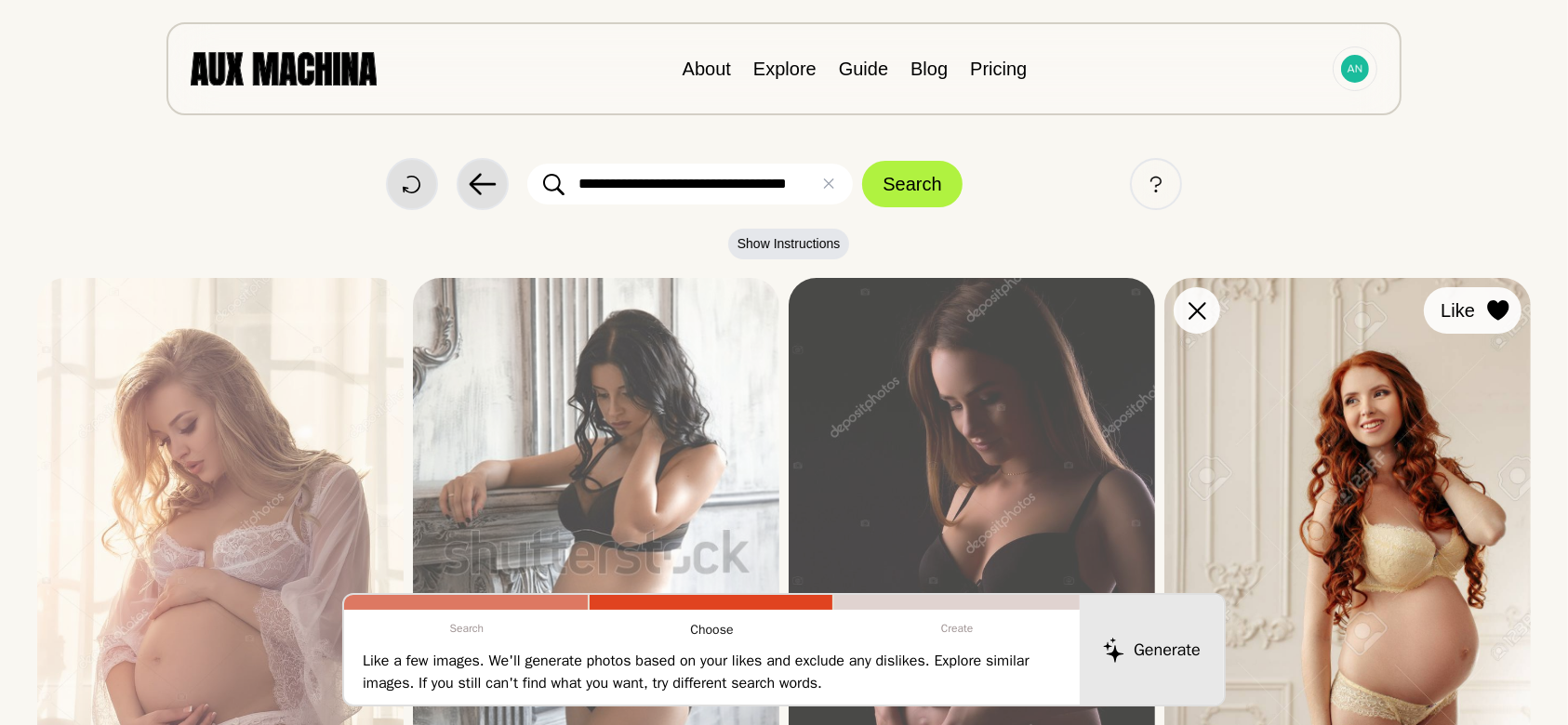 click at bounding box center [0, 0] 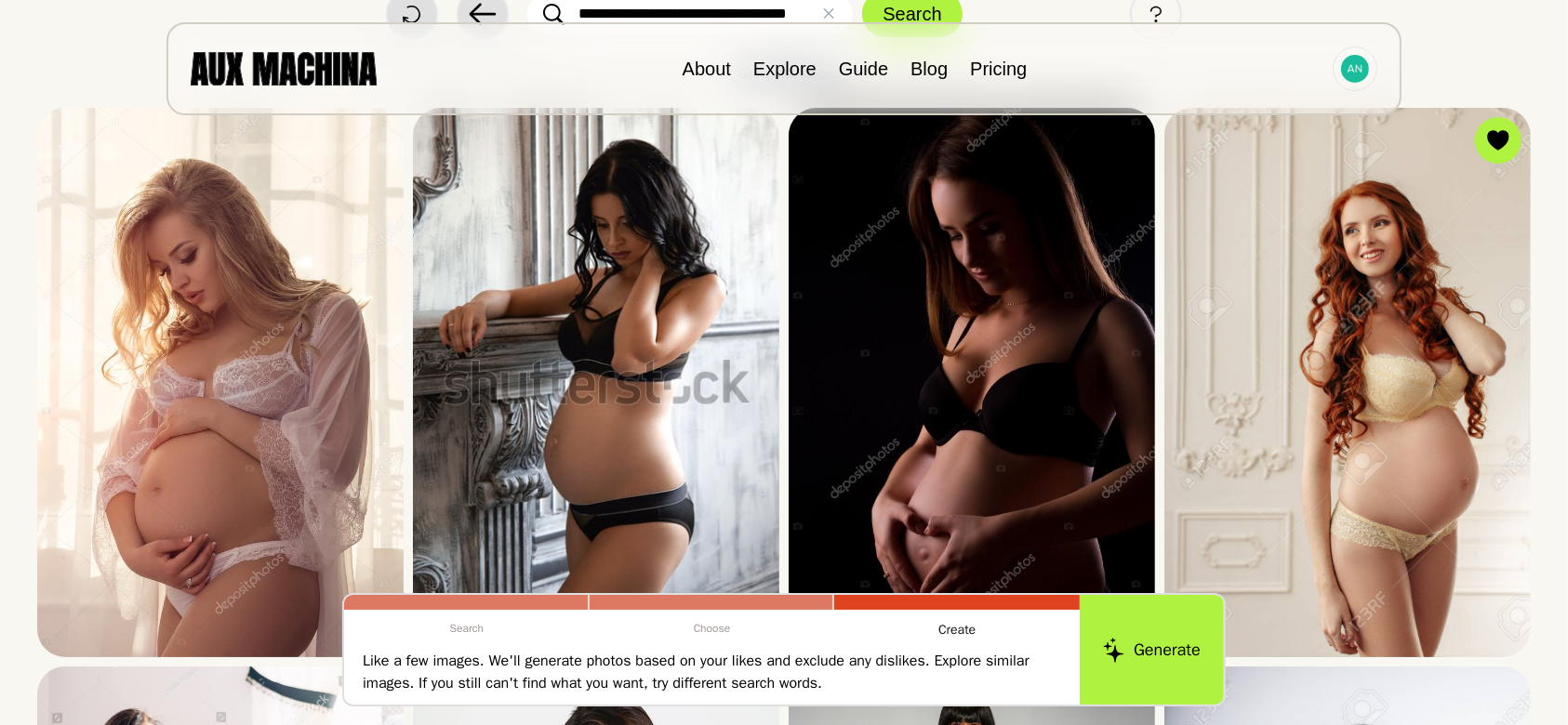 scroll, scrollTop: 88, scrollLeft: 0, axis: vertical 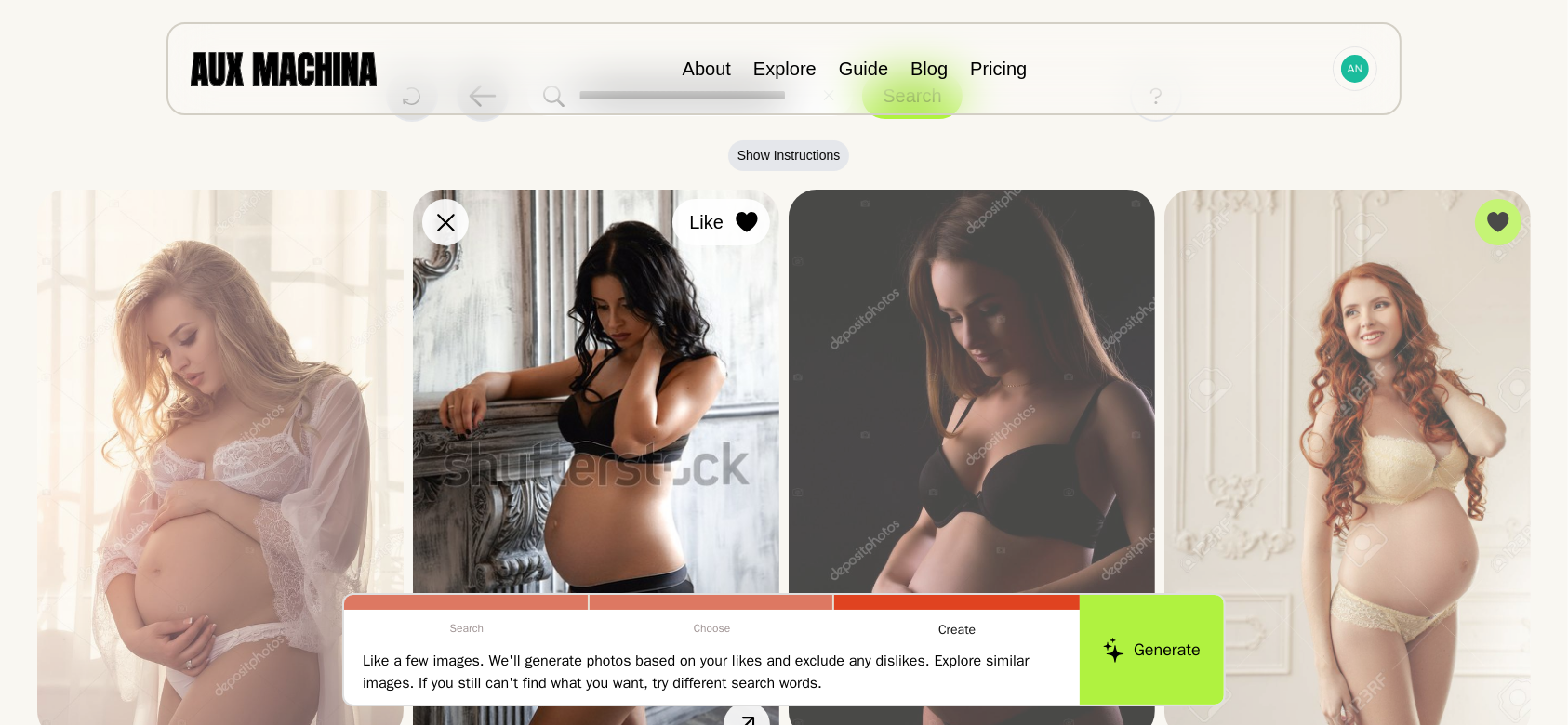click at bounding box center [0, 0] 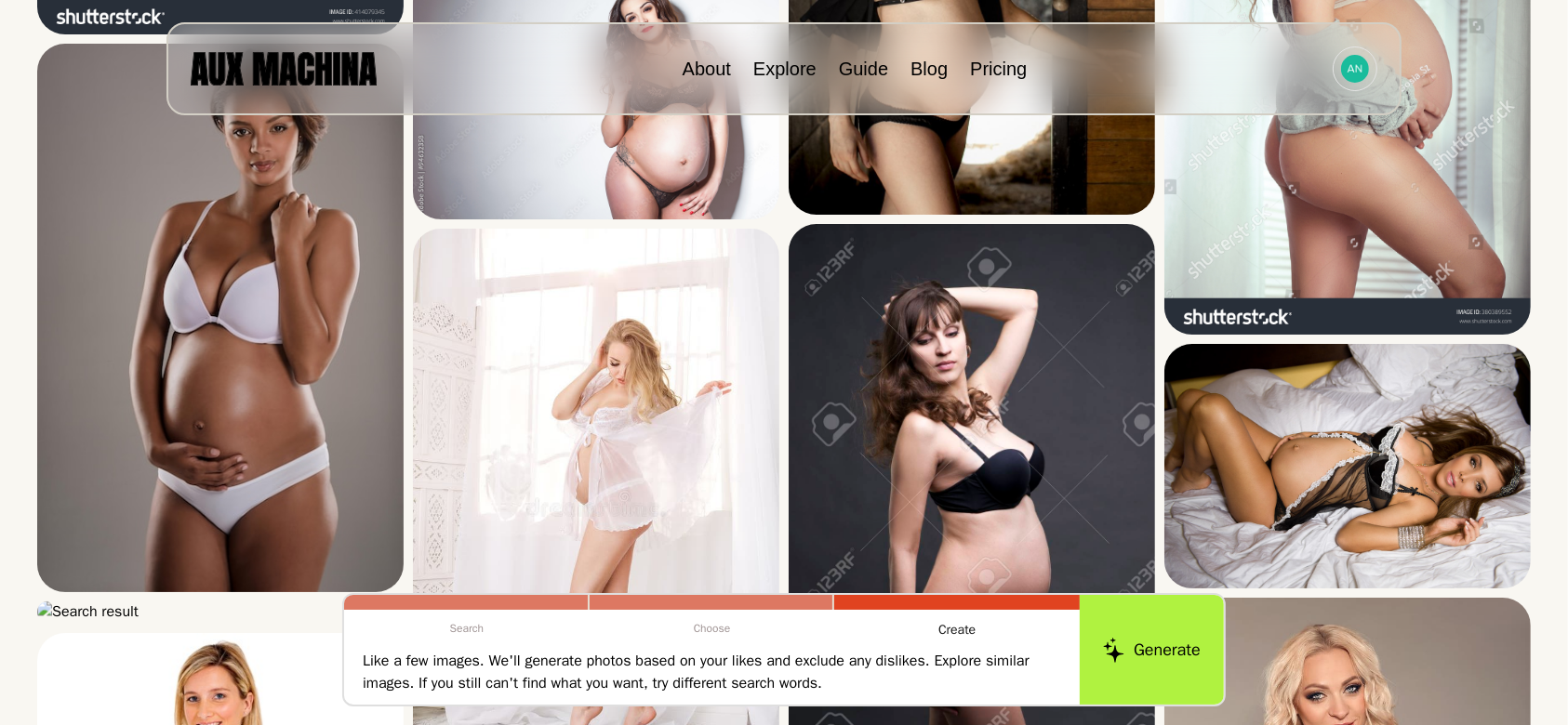 scroll, scrollTop: 3012, scrollLeft: 0, axis: vertical 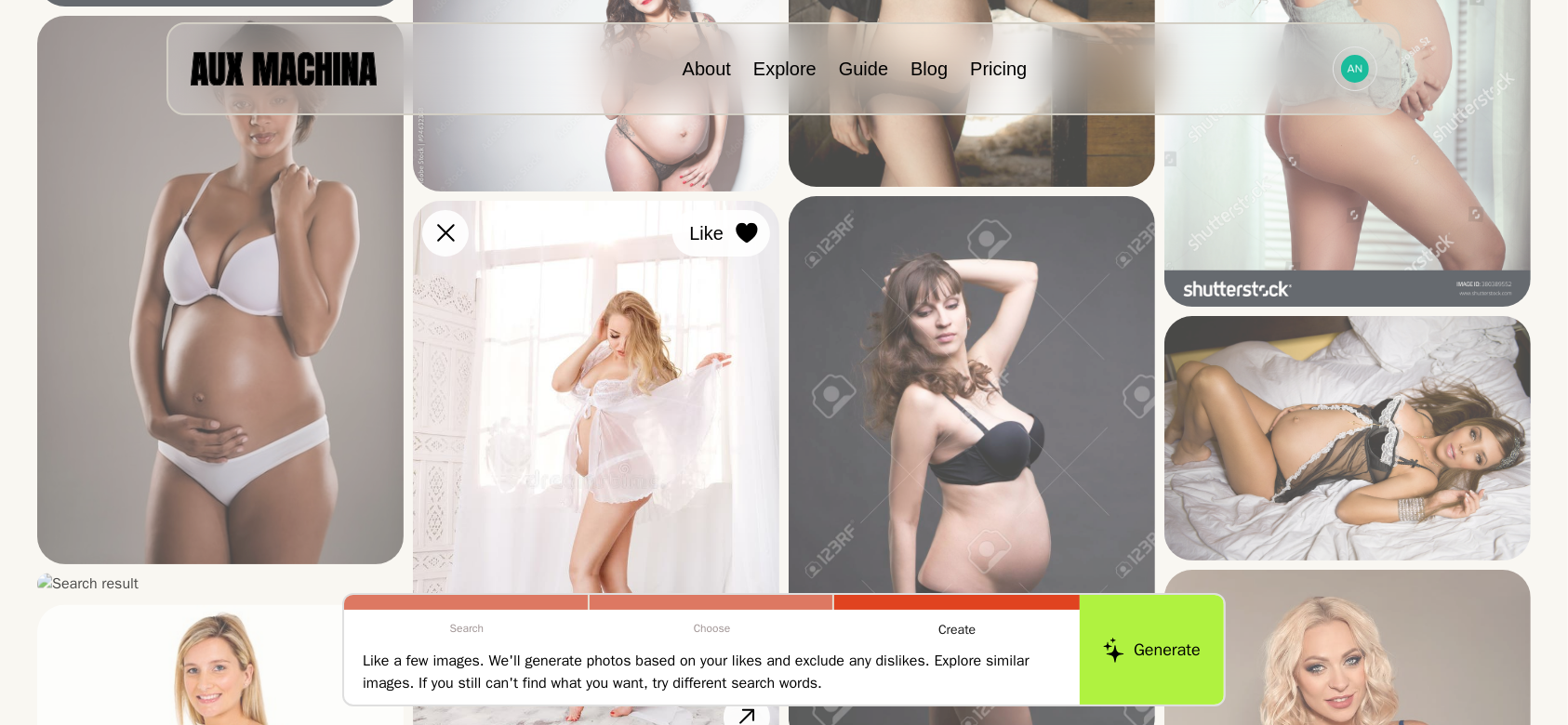 click at bounding box center (0, 0) 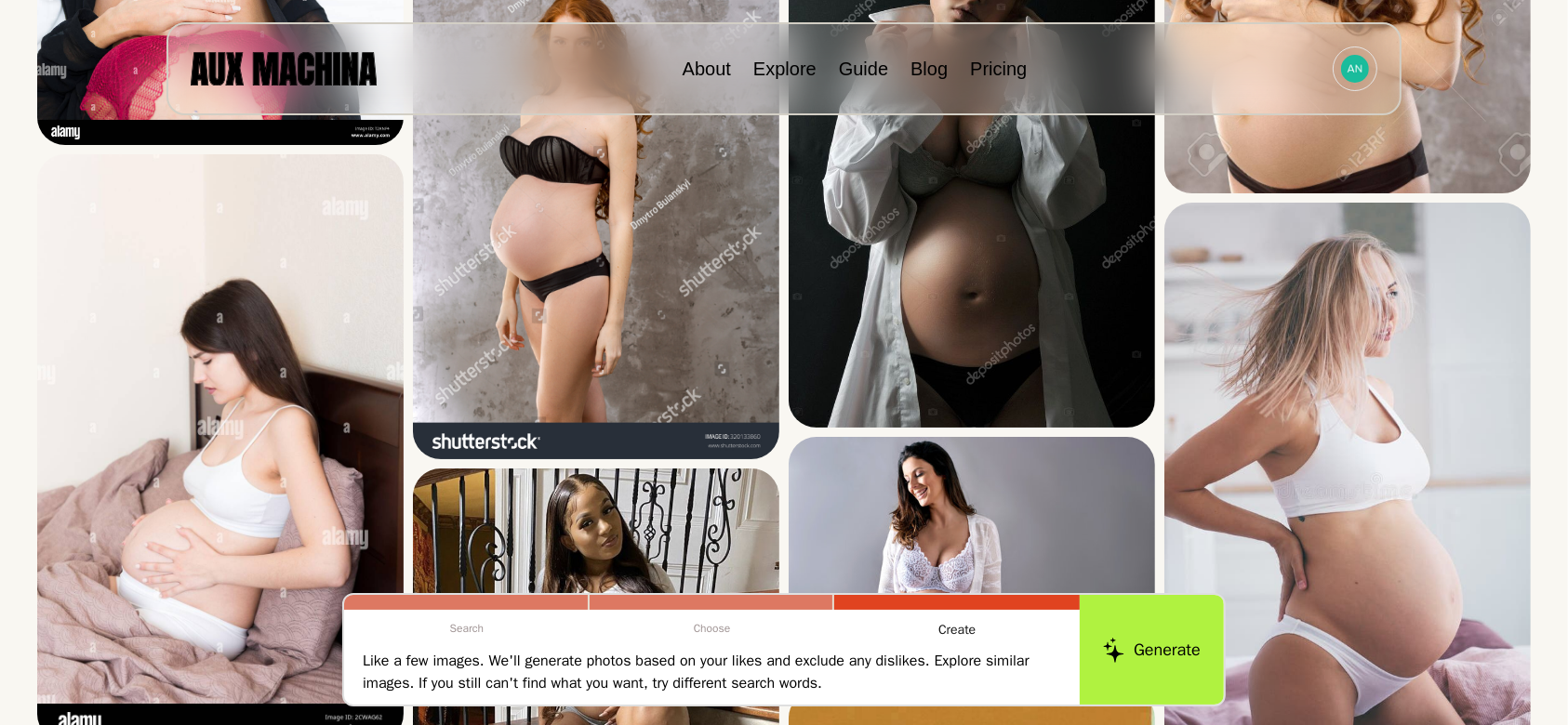 scroll, scrollTop: 4517, scrollLeft: 0, axis: vertical 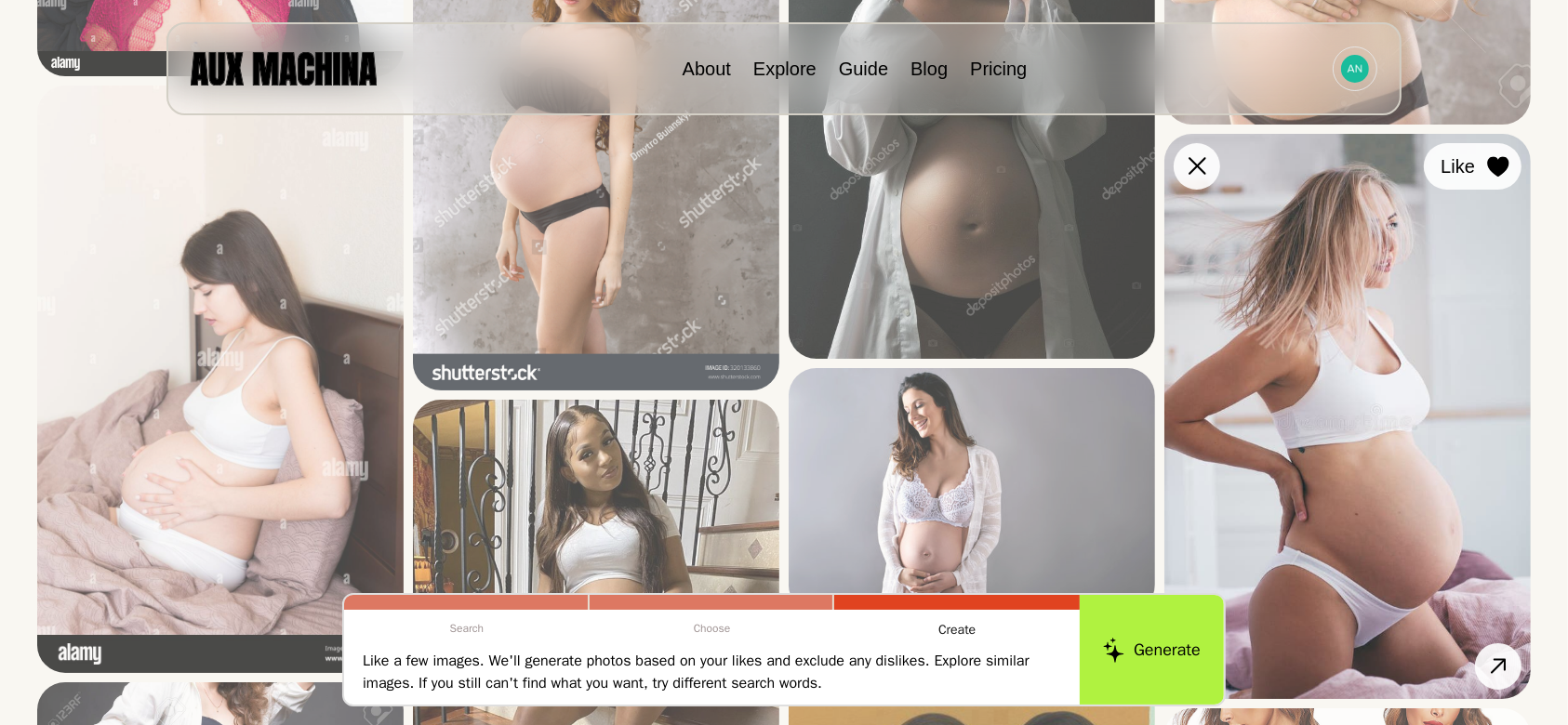 click at bounding box center (0, 0) 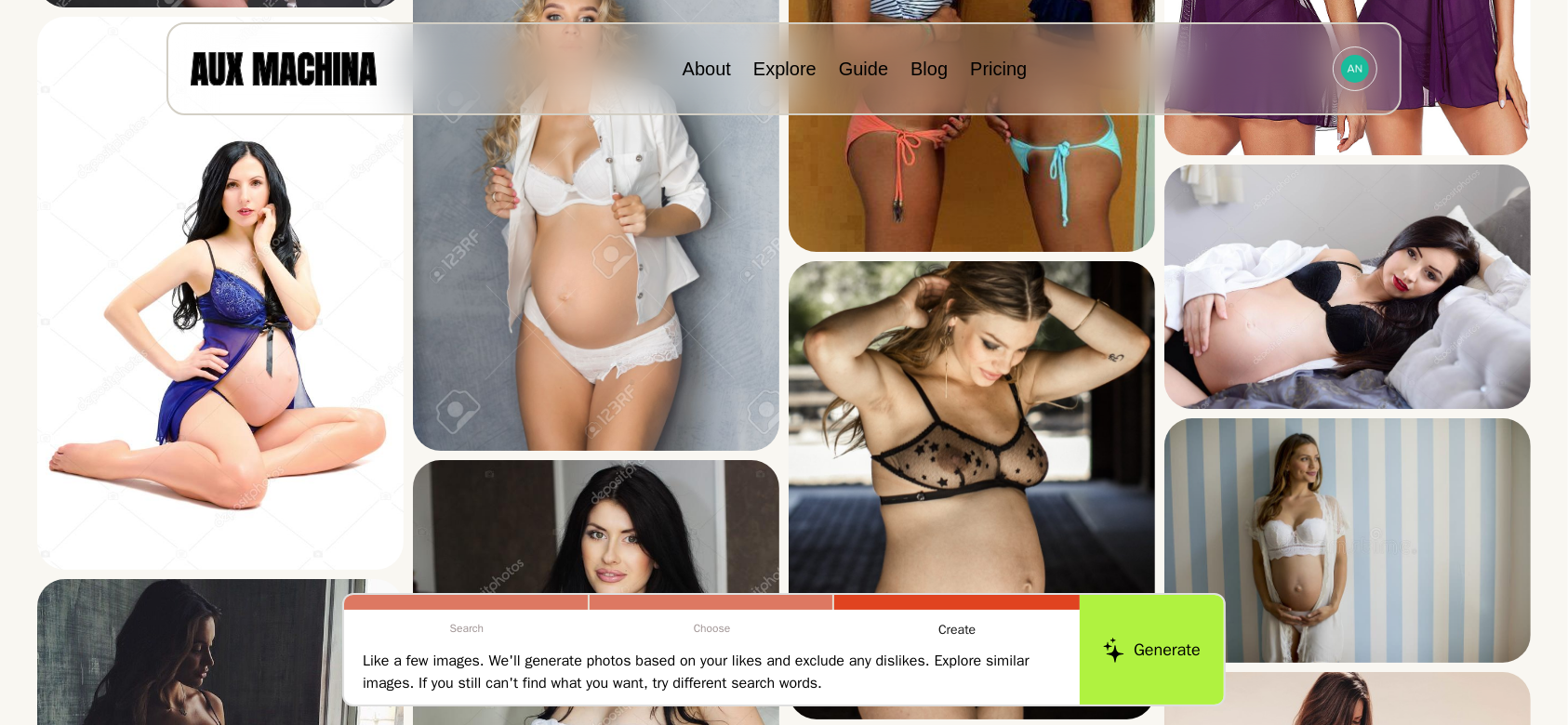 scroll, scrollTop: 5491, scrollLeft: 0, axis: vertical 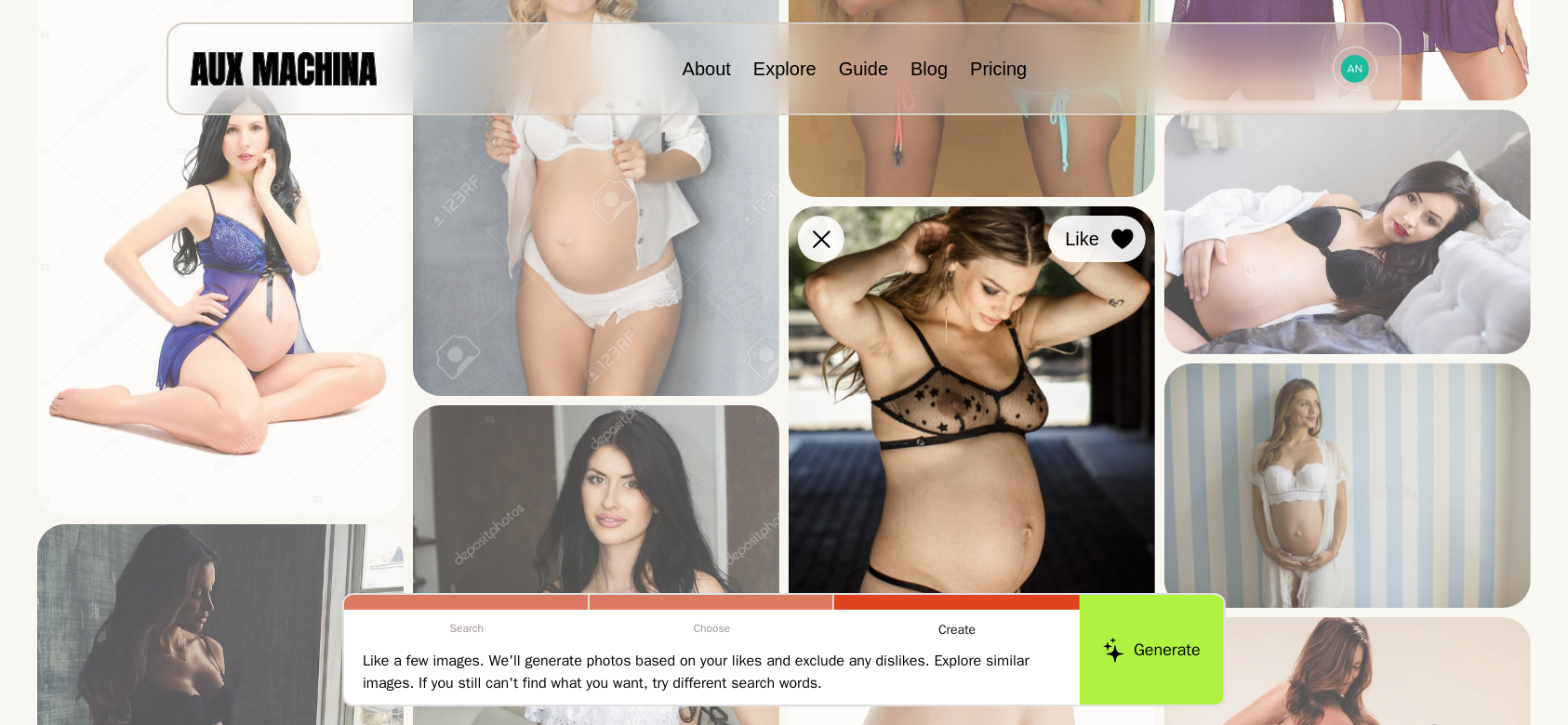 click at bounding box center [0, 0] 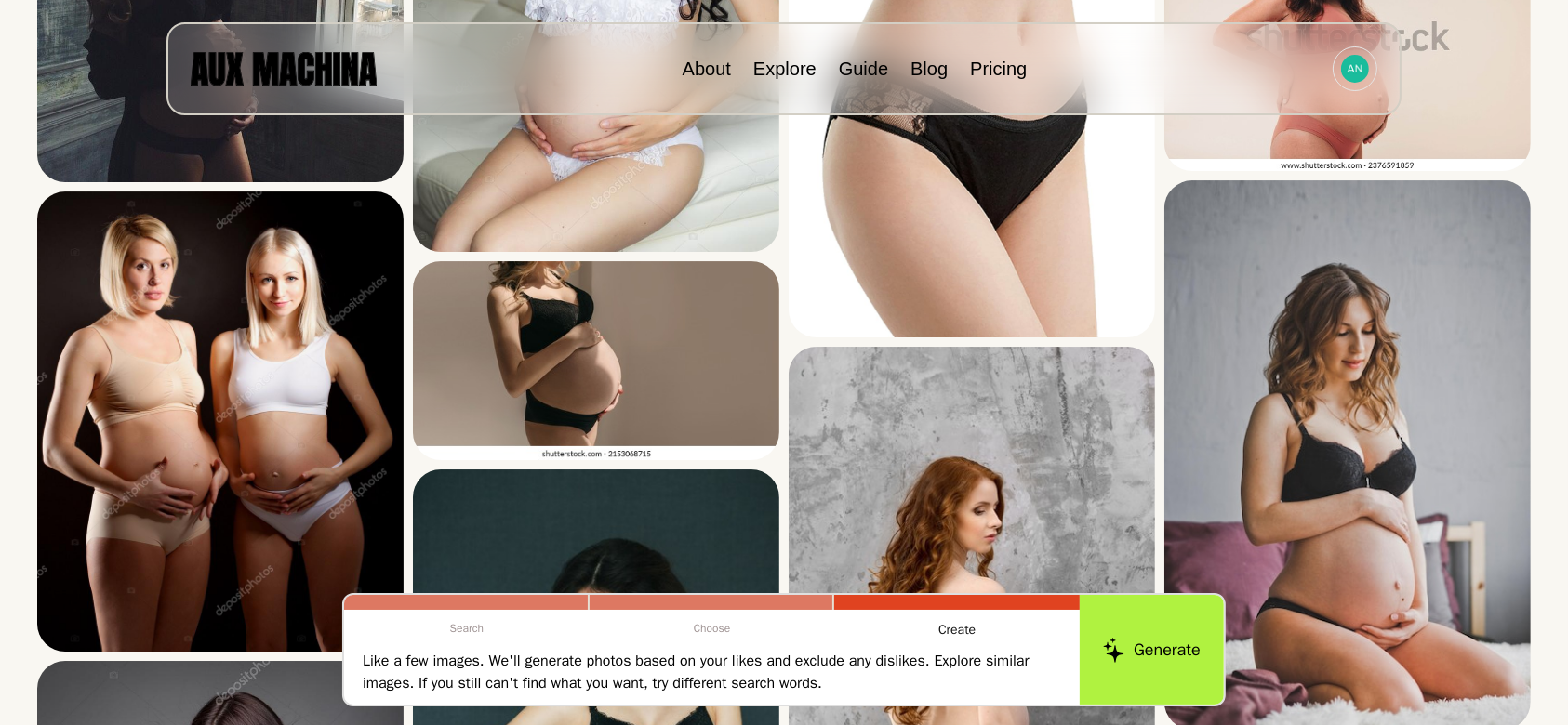 scroll, scrollTop: 6330, scrollLeft: 0, axis: vertical 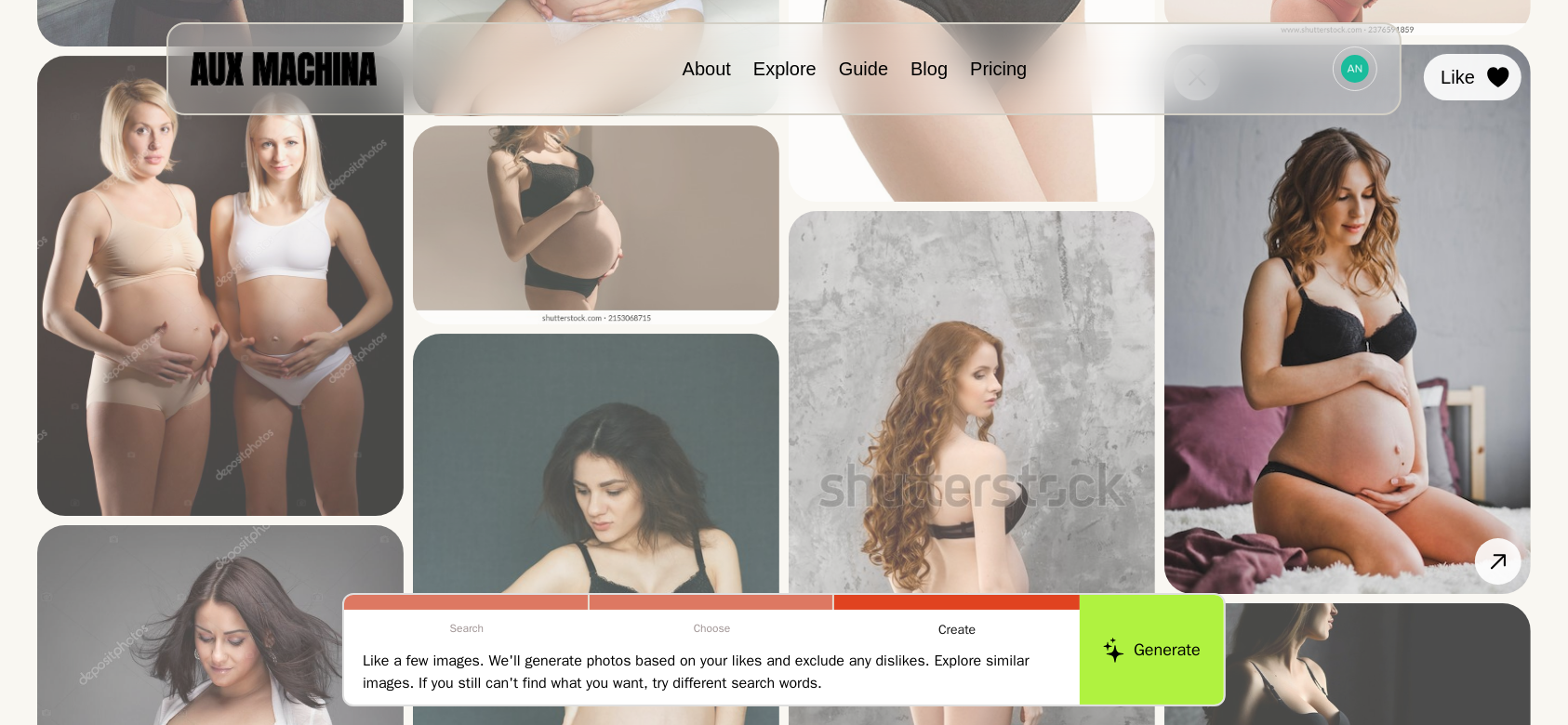 click at bounding box center (0, 0) 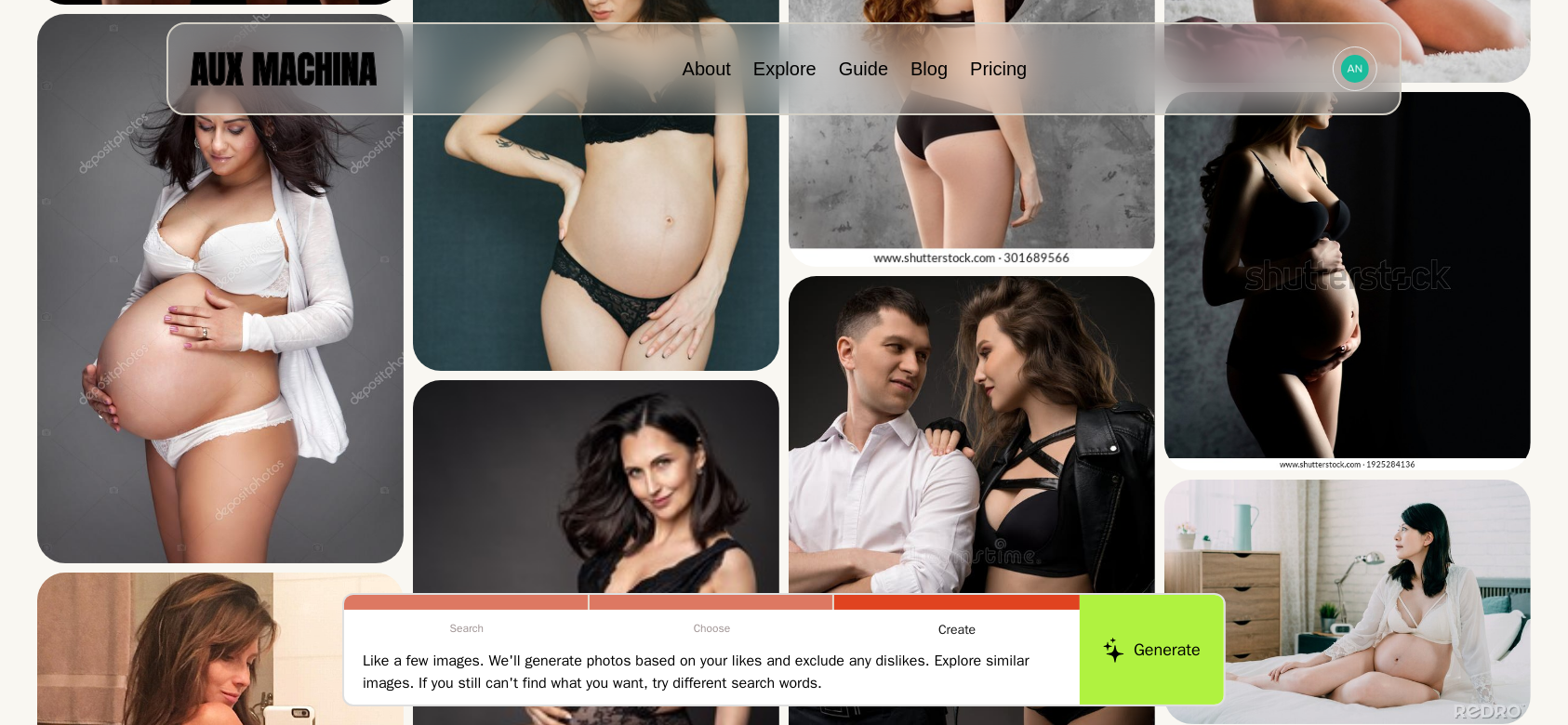 scroll, scrollTop: 6855, scrollLeft: 0, axis: vertical 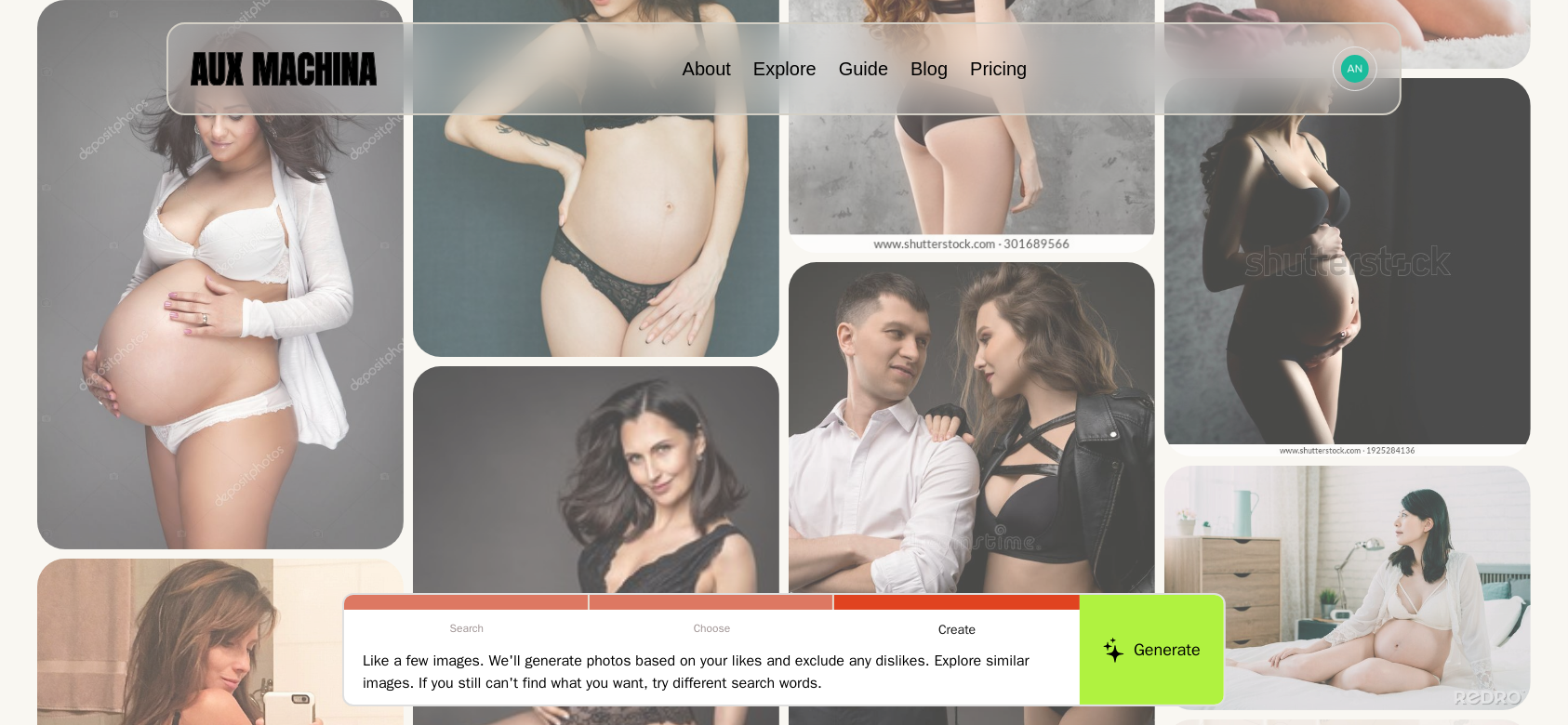 click on "Like" at bounding box center (0, 0) 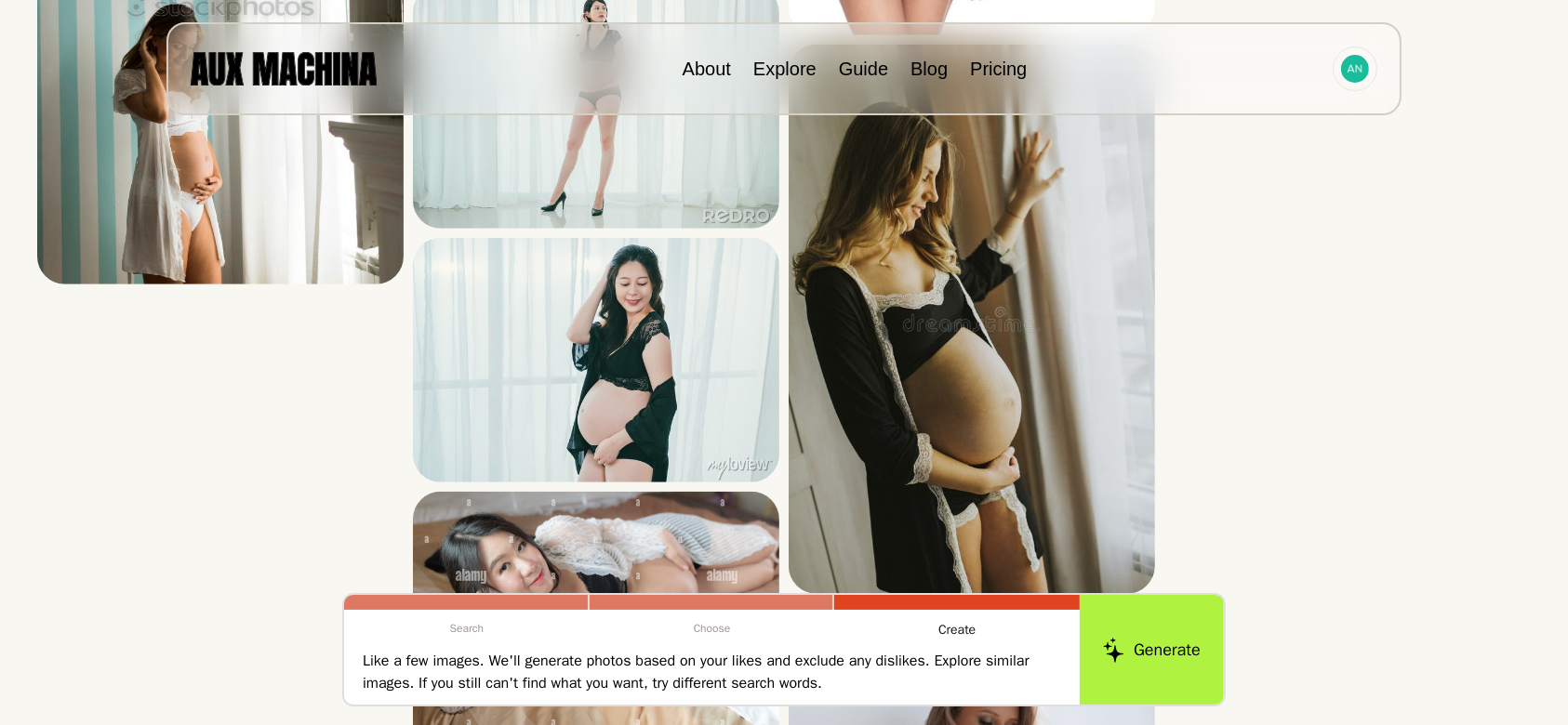 scroll, scrollTop: 8592, scrollLeft: 0, axis: vertical 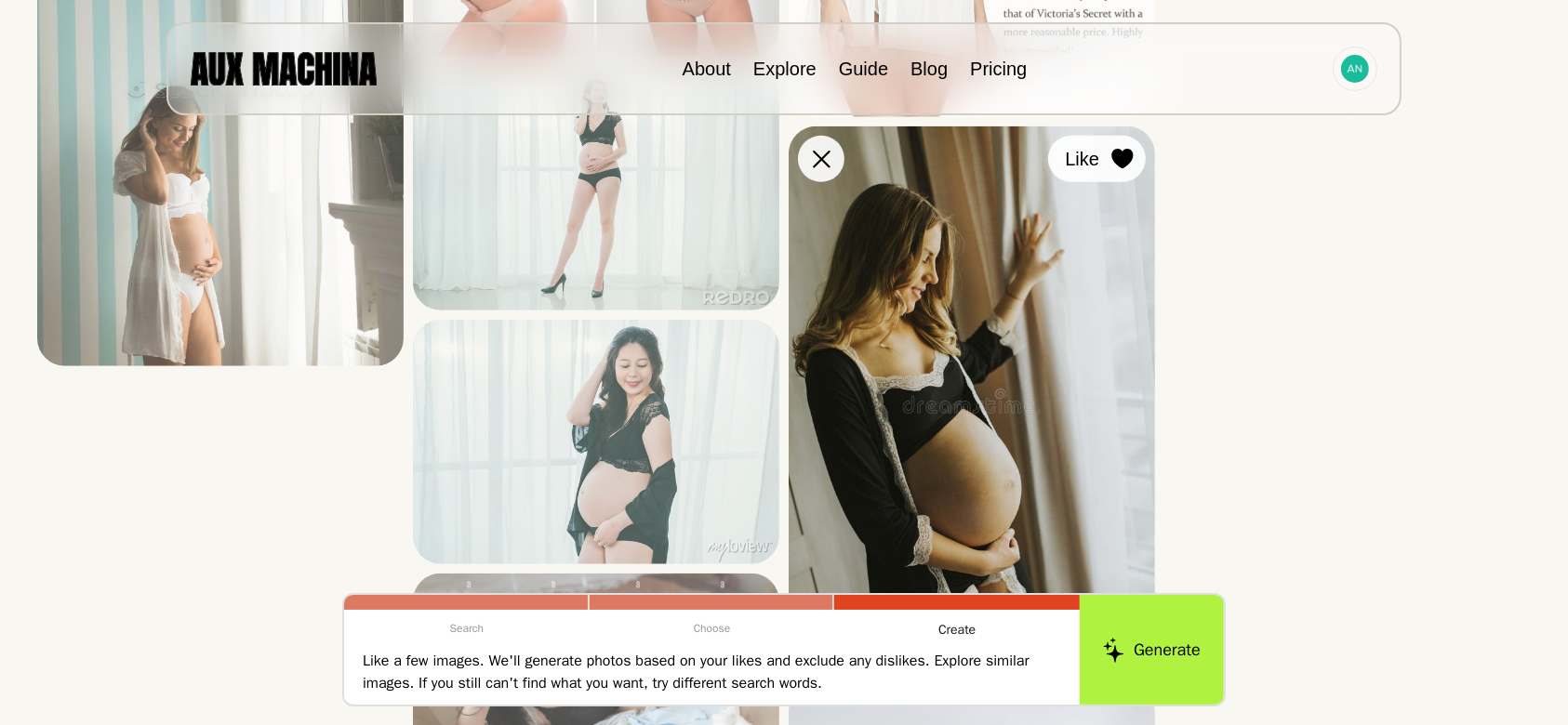 click at bounding box center (0, 0) 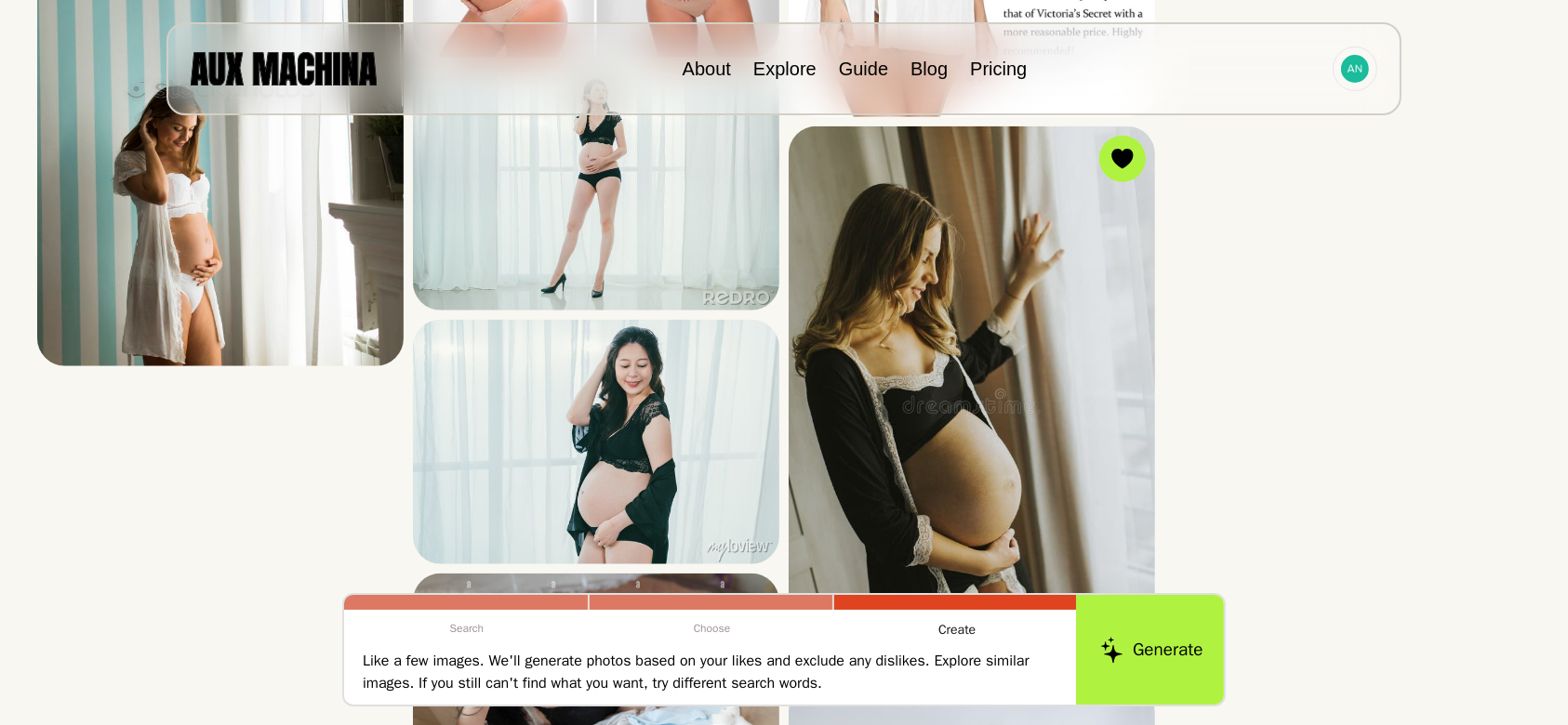 click on "Generate" at bounding box center [1151, 650] 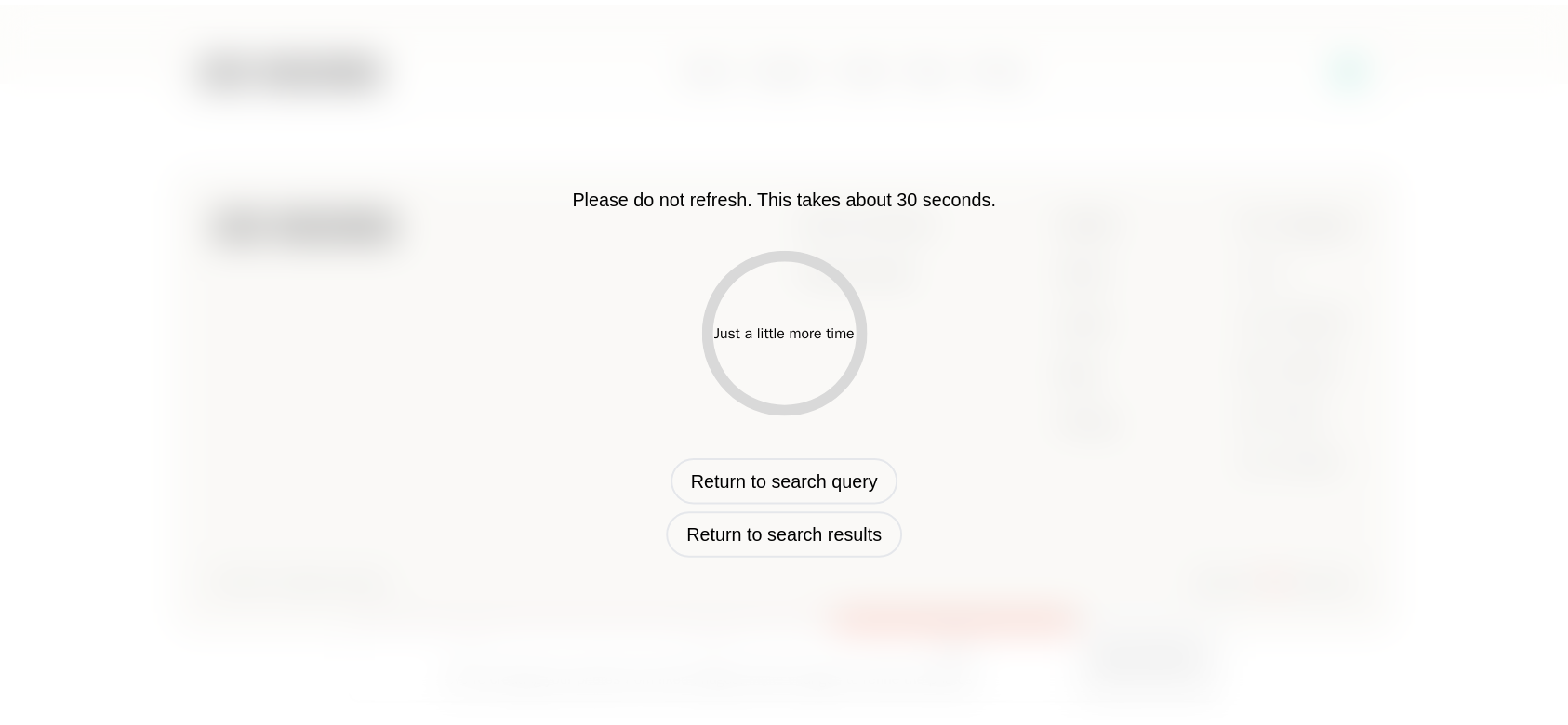 scroll, scrollTop: 885, scrollLeft: 0, axis: vertical 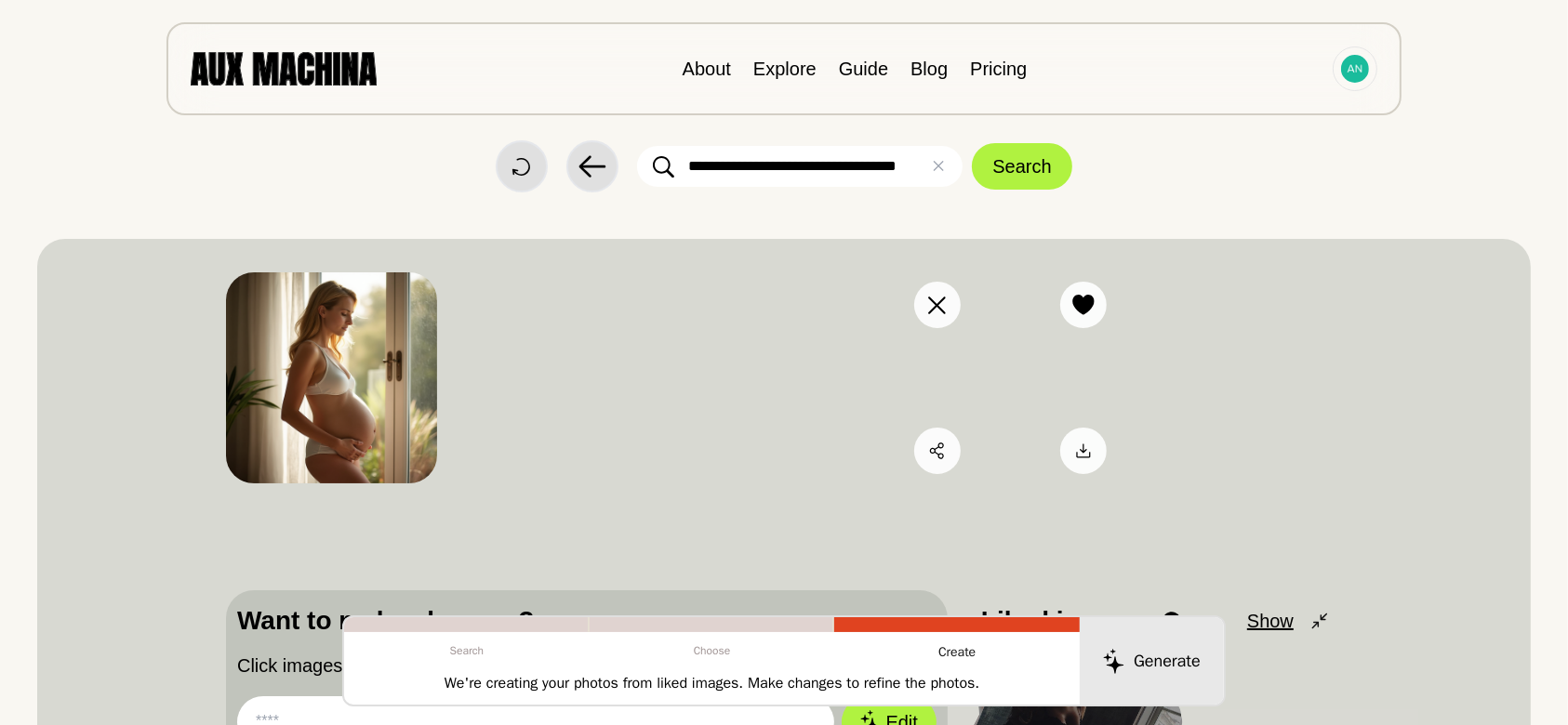 click at bounding box center [331, 377] 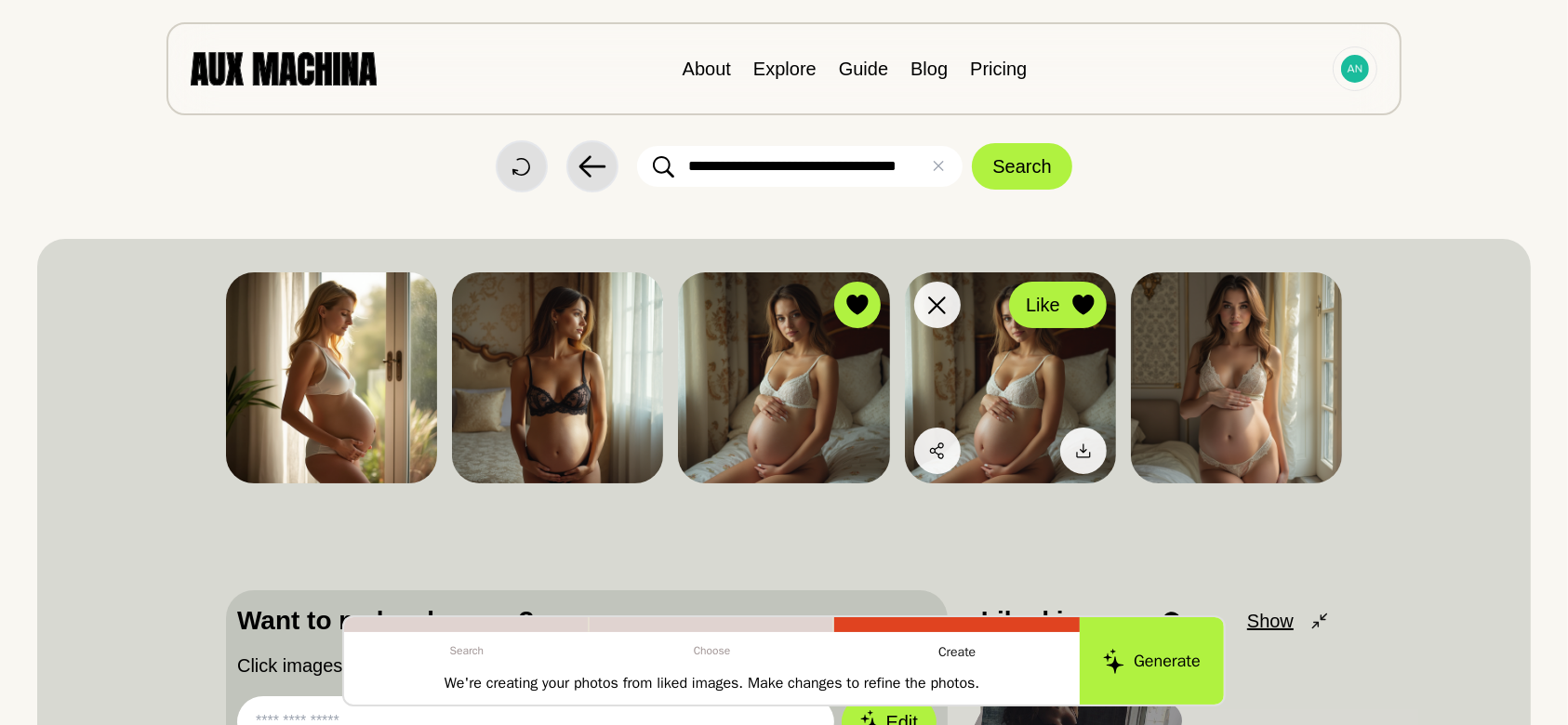 click at bounding box center [857, 305] 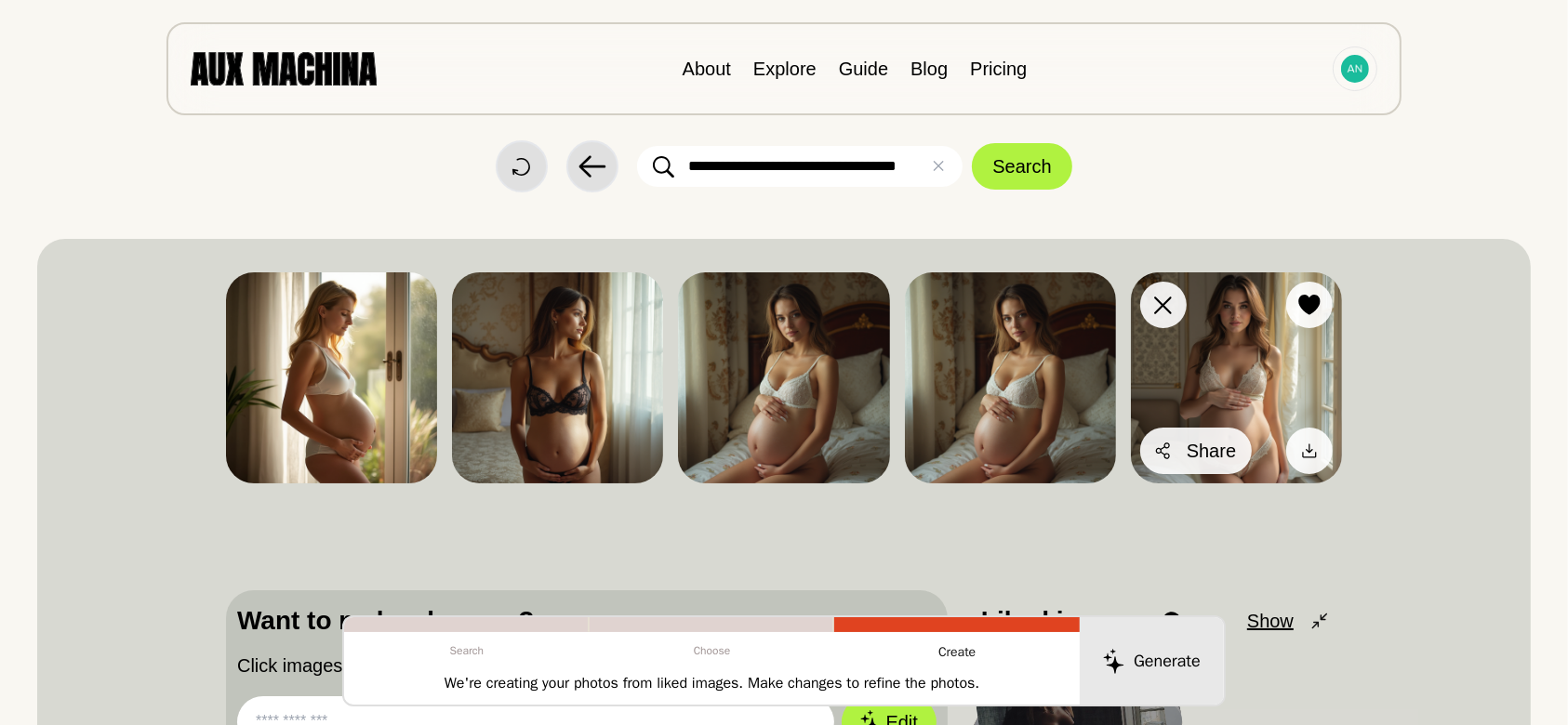 click at bounding box center [0, 0] 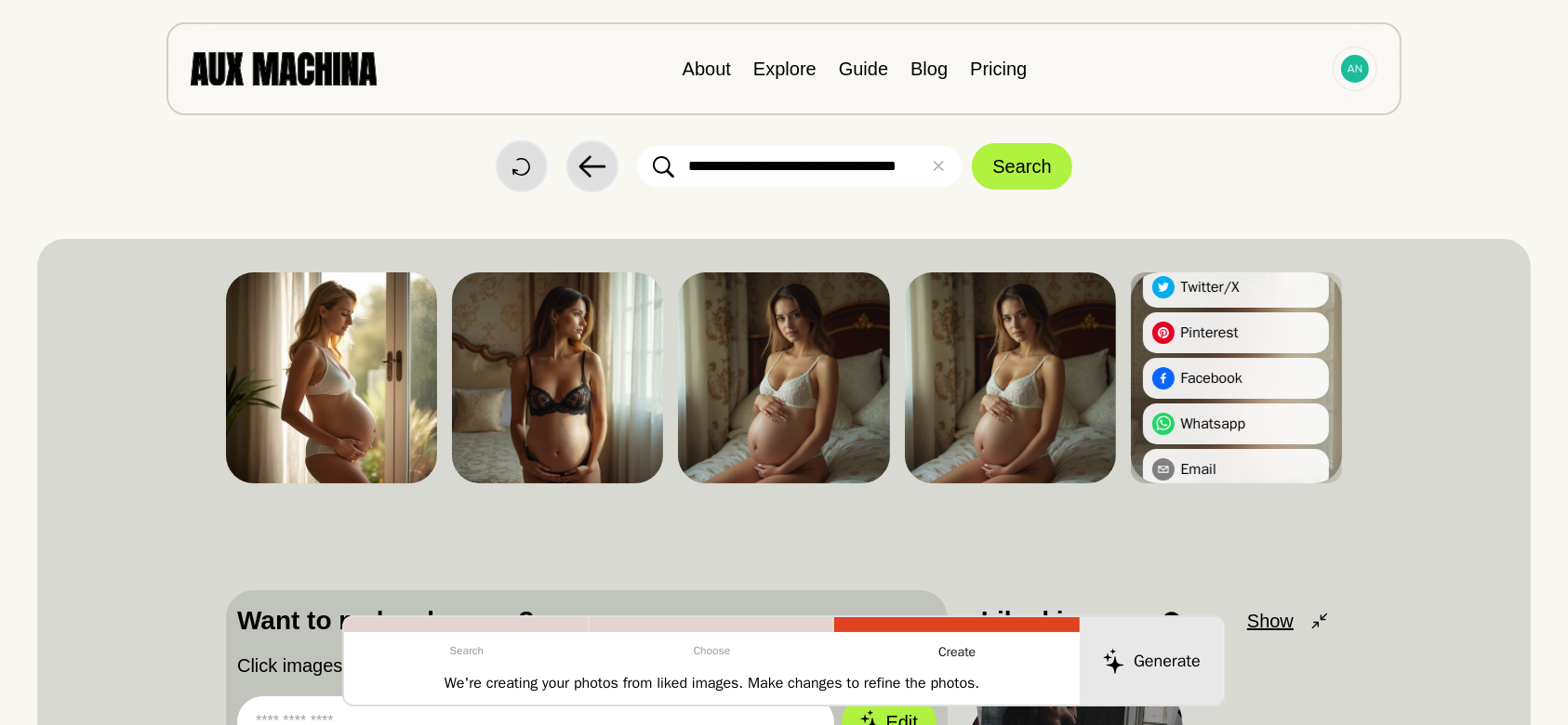 click on "Twitter/X Pinterest Facebook Whatsapp Email Want to make changes? Click images to select them. Type your change, then click  Edit  to apply it. Edit Not what you’re looking for? Click  ⓧ  to exclude it. Liked images View and reorder your liked images. Drag and drop to rearrange them. Show
To pick up a draggable item, press the space bar.
While dragging, use the arrow keys to move the item.
Press space again to drop the item in its new position, or press escape to cancel." at bounding box center [784, 547] 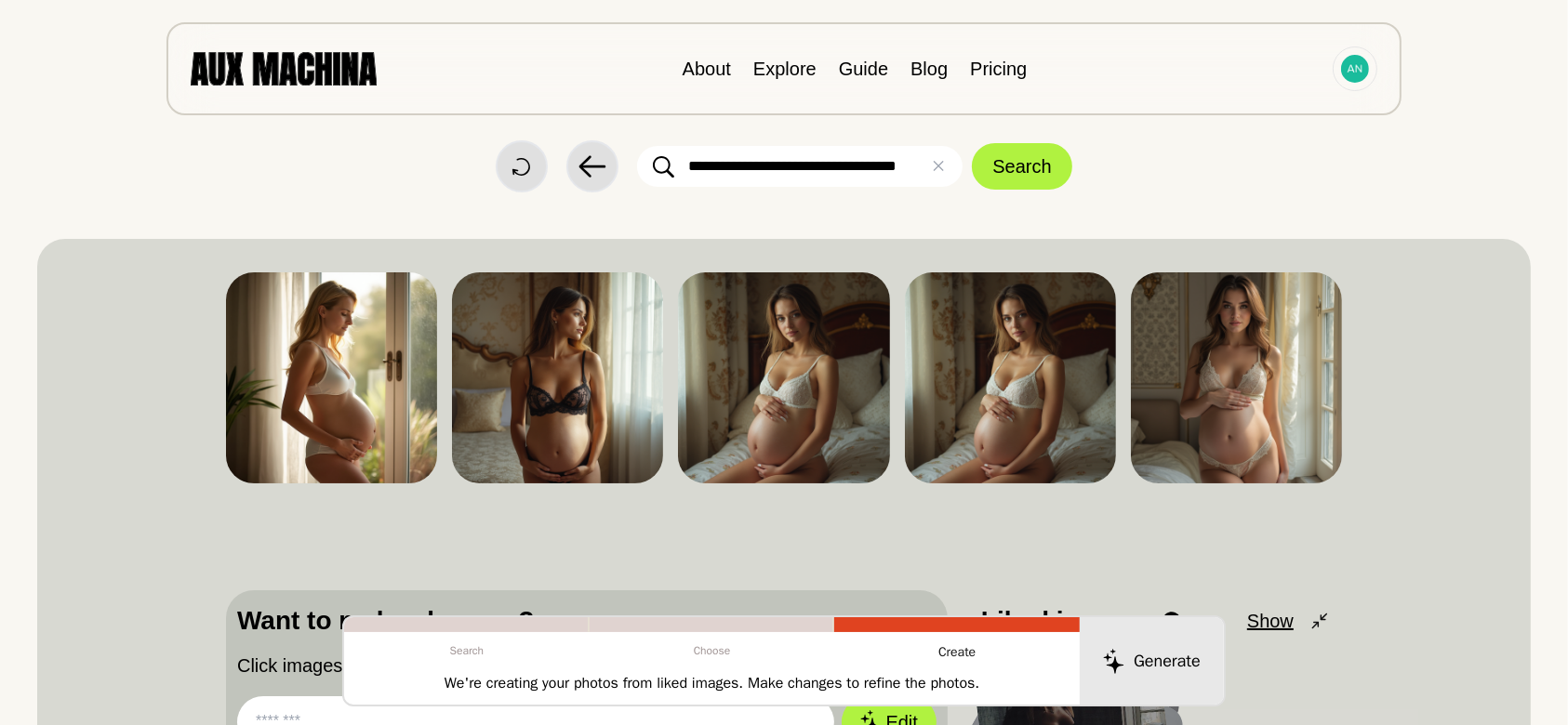click on "Search Choose Create We're creating your photos from liked images.  Make changes to refine the photos. Generate" at bounding box center [784, 661] 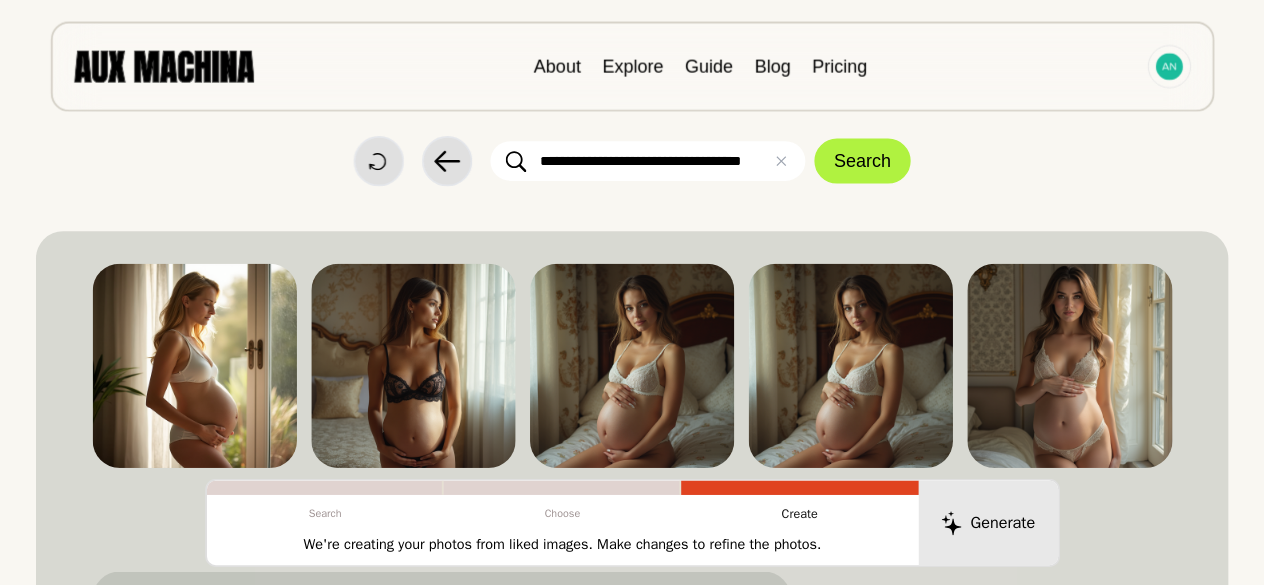 scroll, scrollTop: 19, scrollLeft: 0, axis: vertical 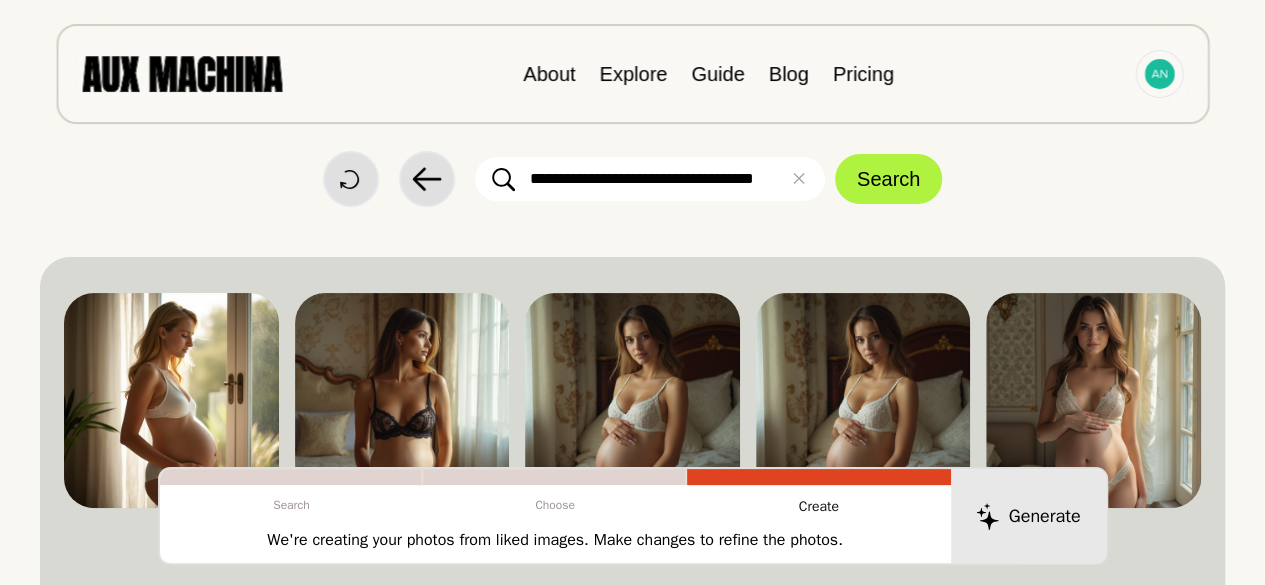 drag, startPoint x: 1636, startPoint y: 0, endPoint x: 846, endPoint y: 241, distance: 825.9425 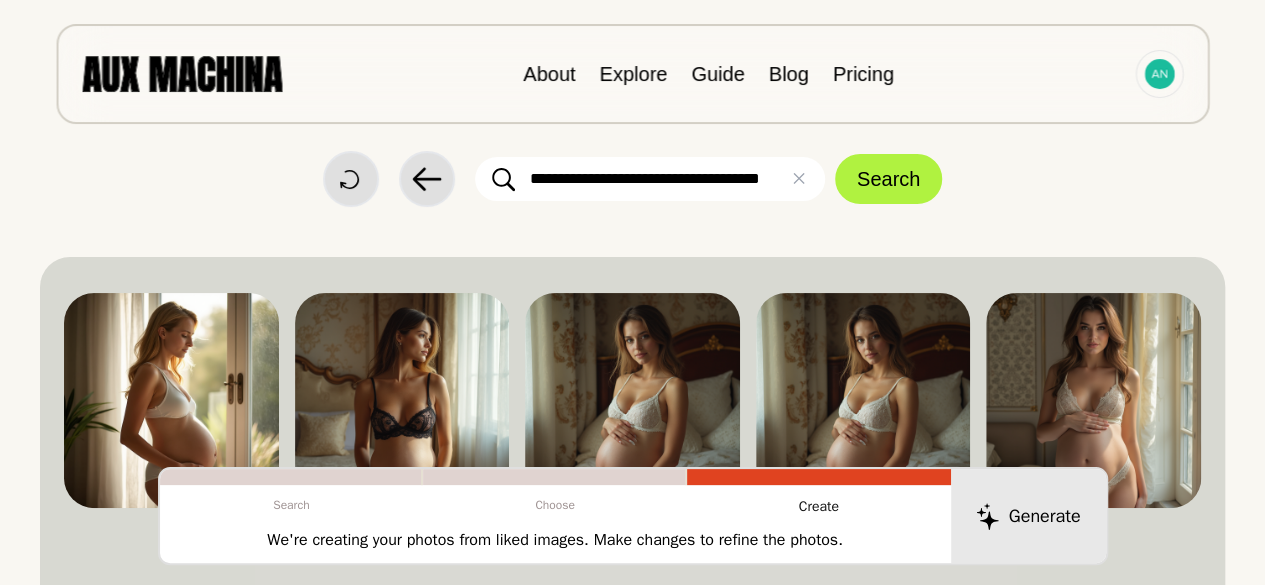 click on "Search" at bounding box center [888, 179] 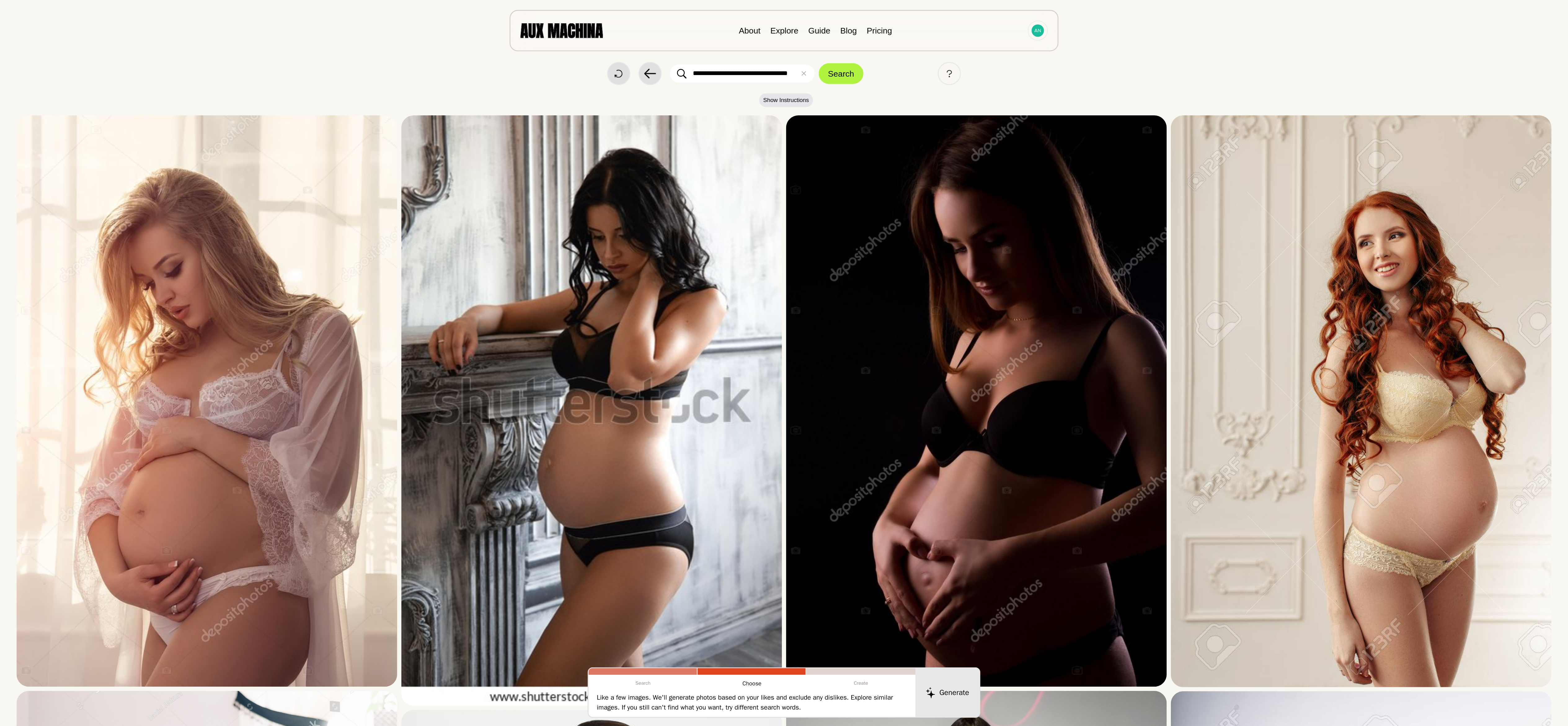 scroll, scrollTop: 7, scrollLeft: 0, axis: vertical 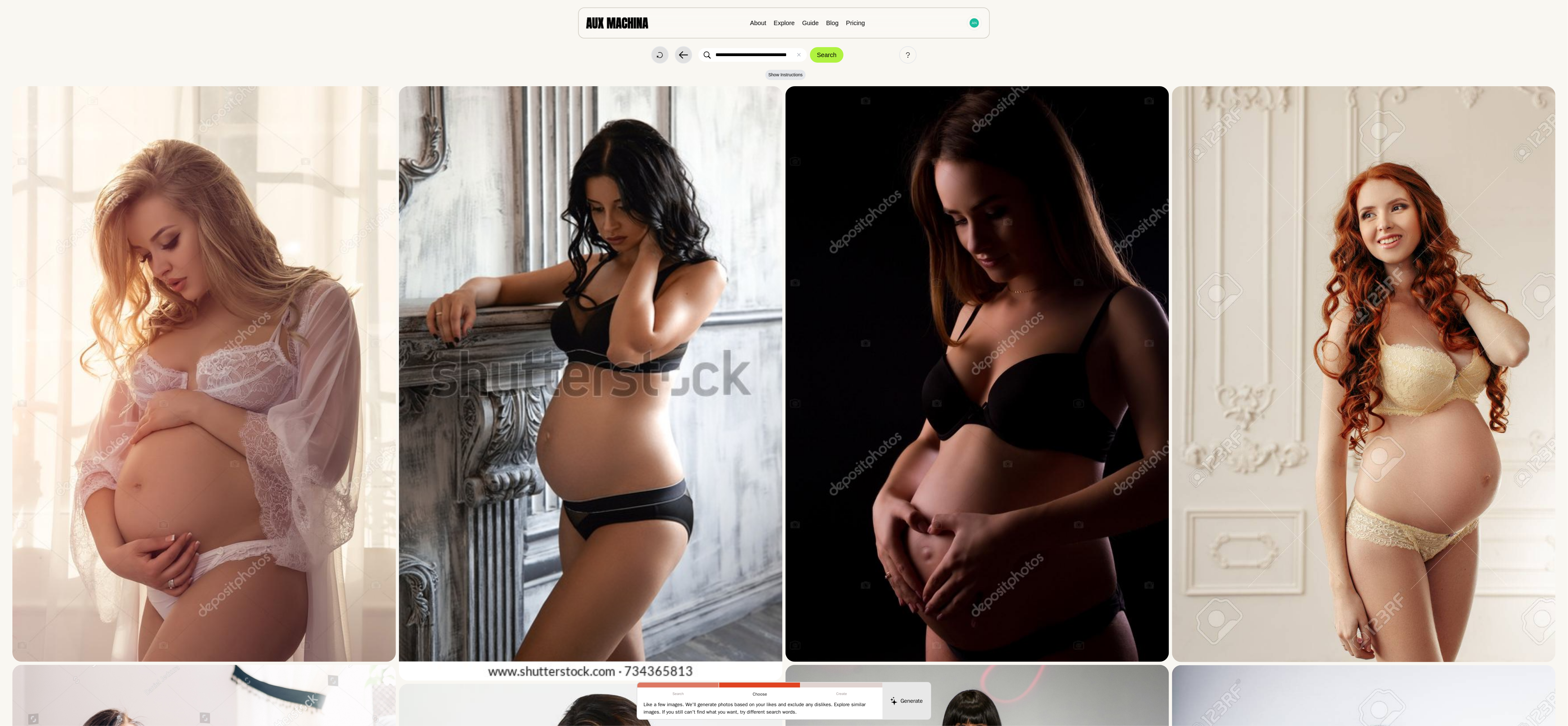 drag, startPoint x: 384, startPoint y: 0, endPoint x: 1072, endPoint y: 29, distance: 688.61 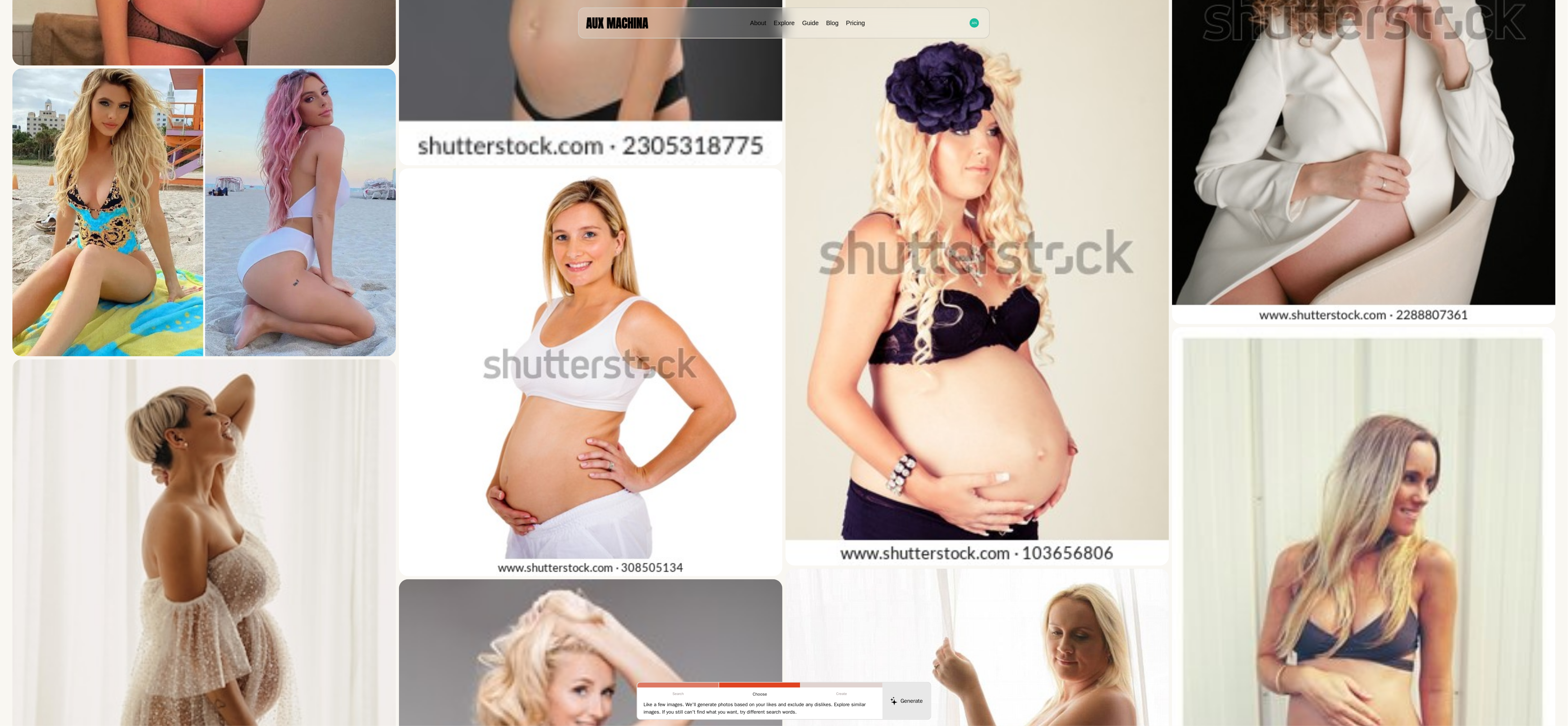 scroll, scrollTop: 5167, scrollLeft: 0, axis: vertical 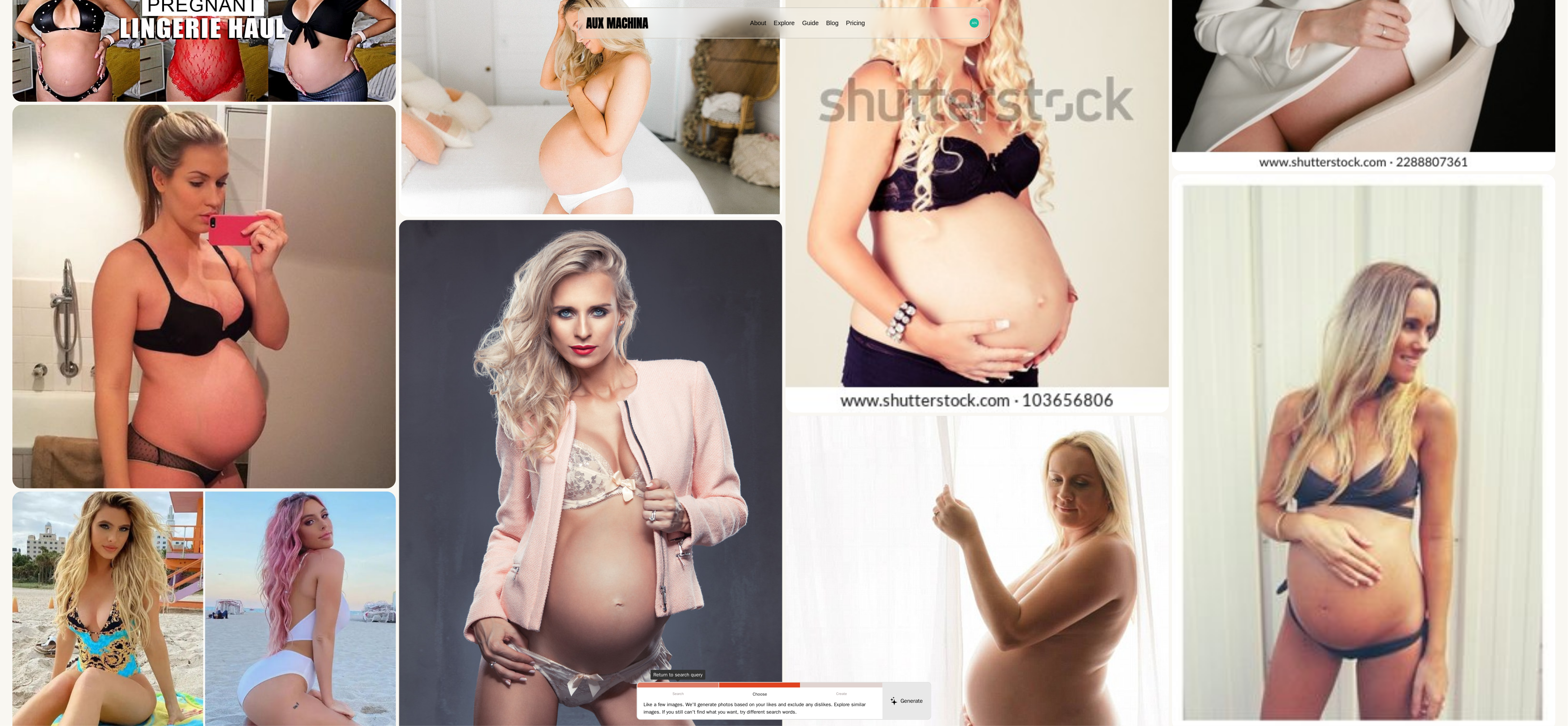 click on "Search" at bounding box center [678, 694] 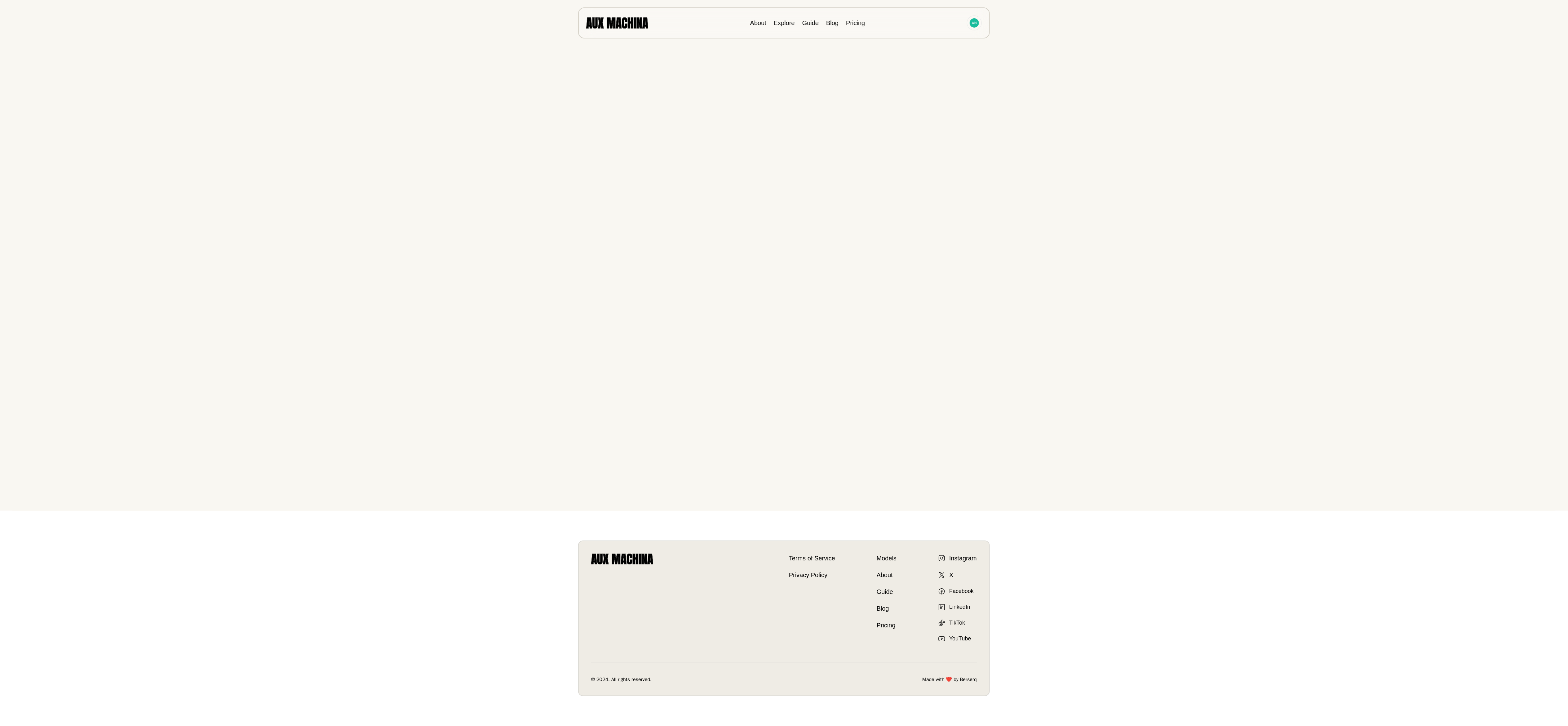 scroll, scrollTop: 216, scrollLeft: 0, axis: vertical 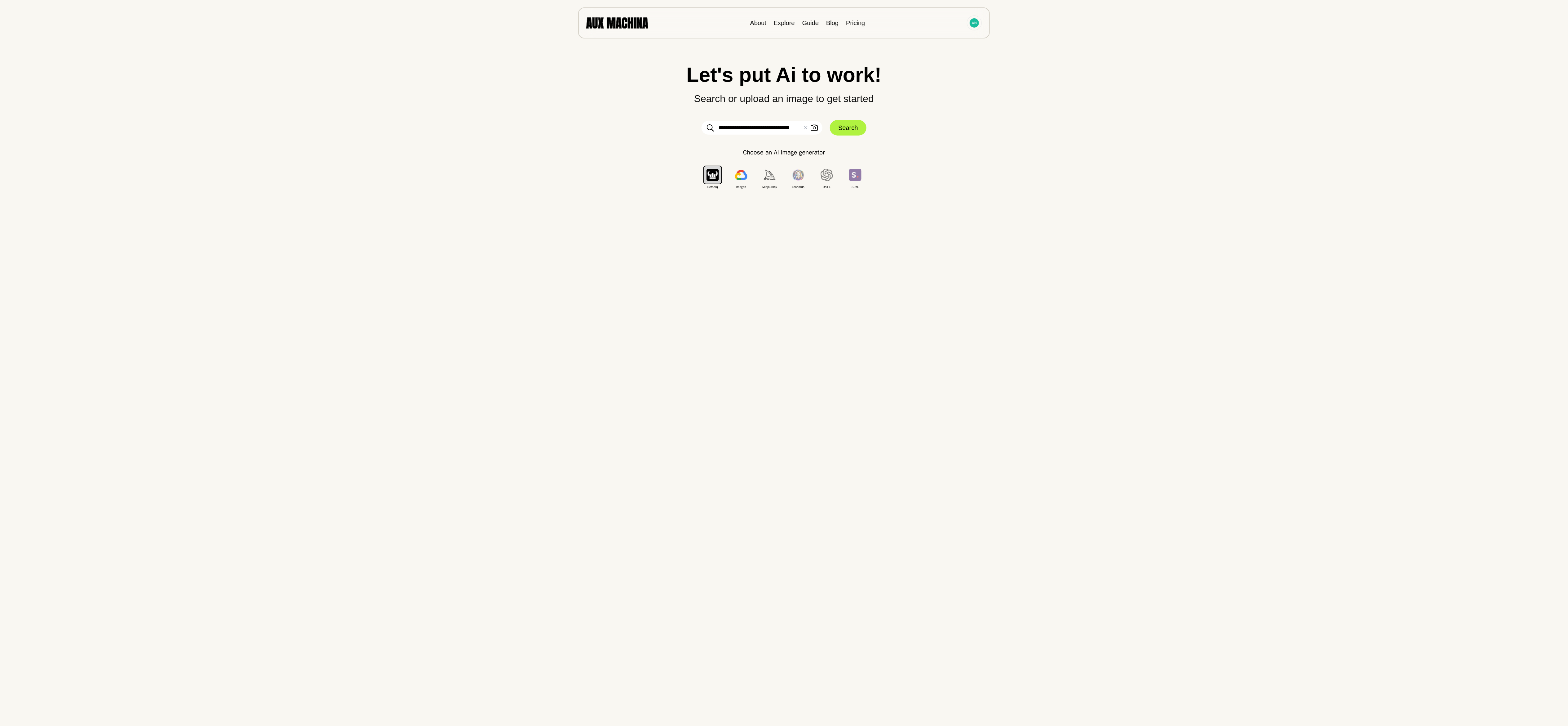 click on "**********" at bounding box center [762, 128] 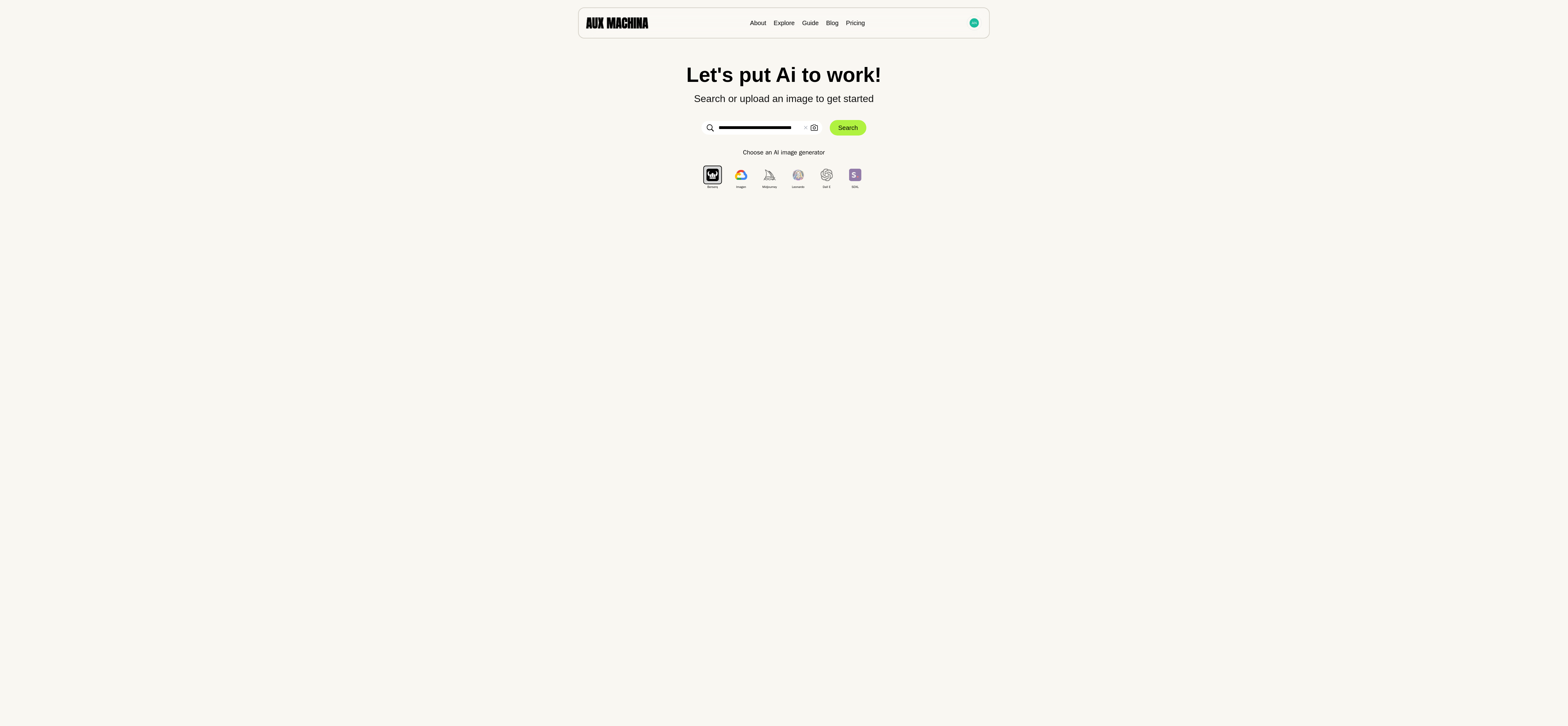 click on "Search" at bounding box center [848, 128] 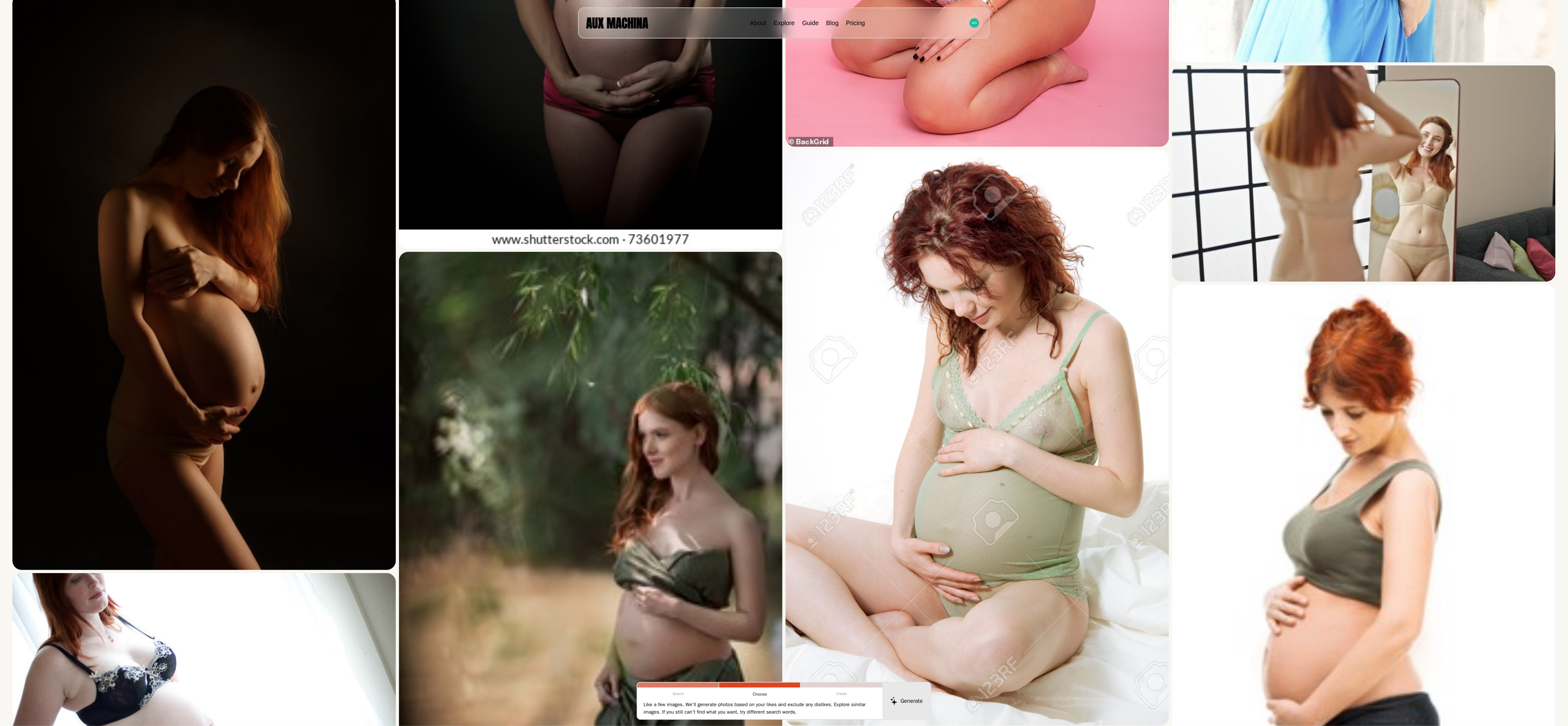 scroll, scrollTop: 1885, scrollLeft: 0, axis: vertical 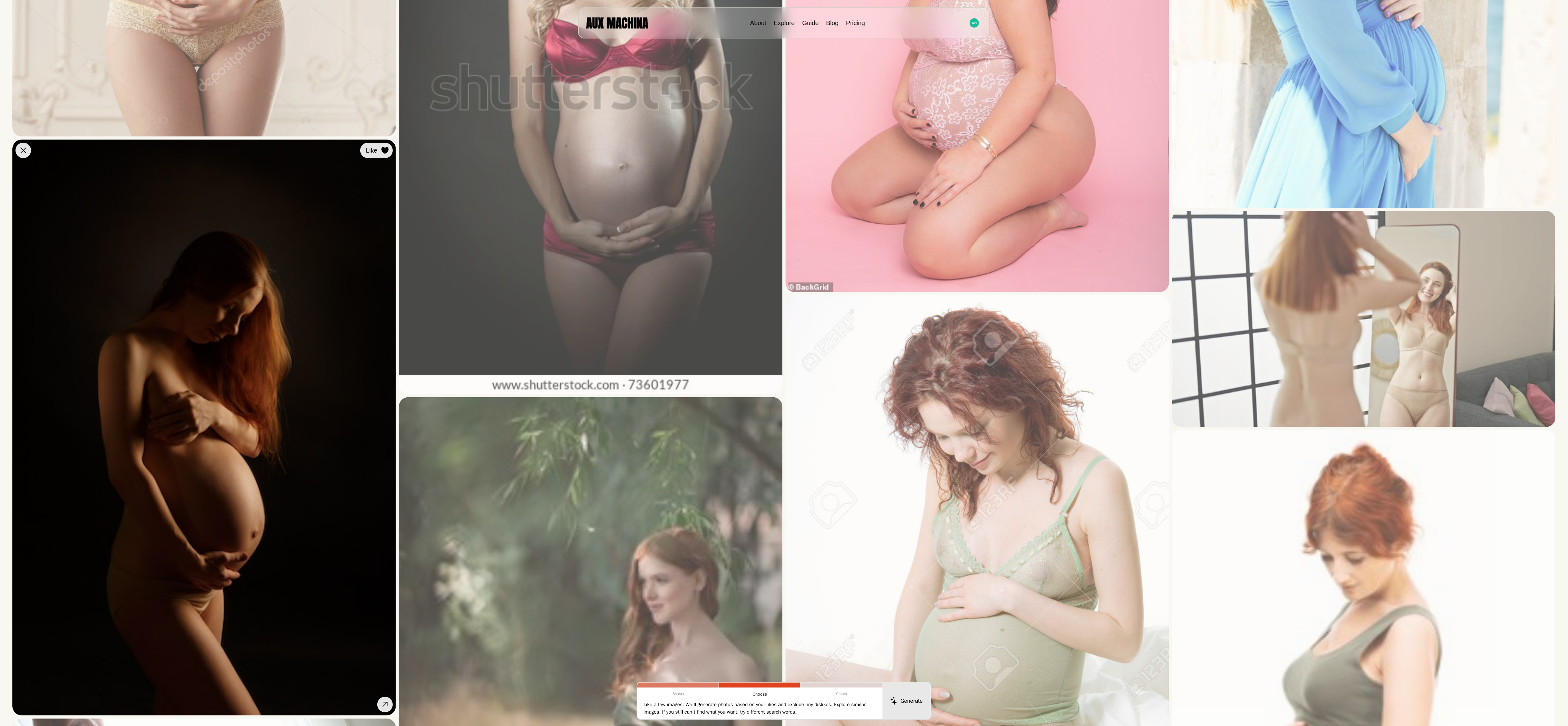 click at bounding box center (0, 0) 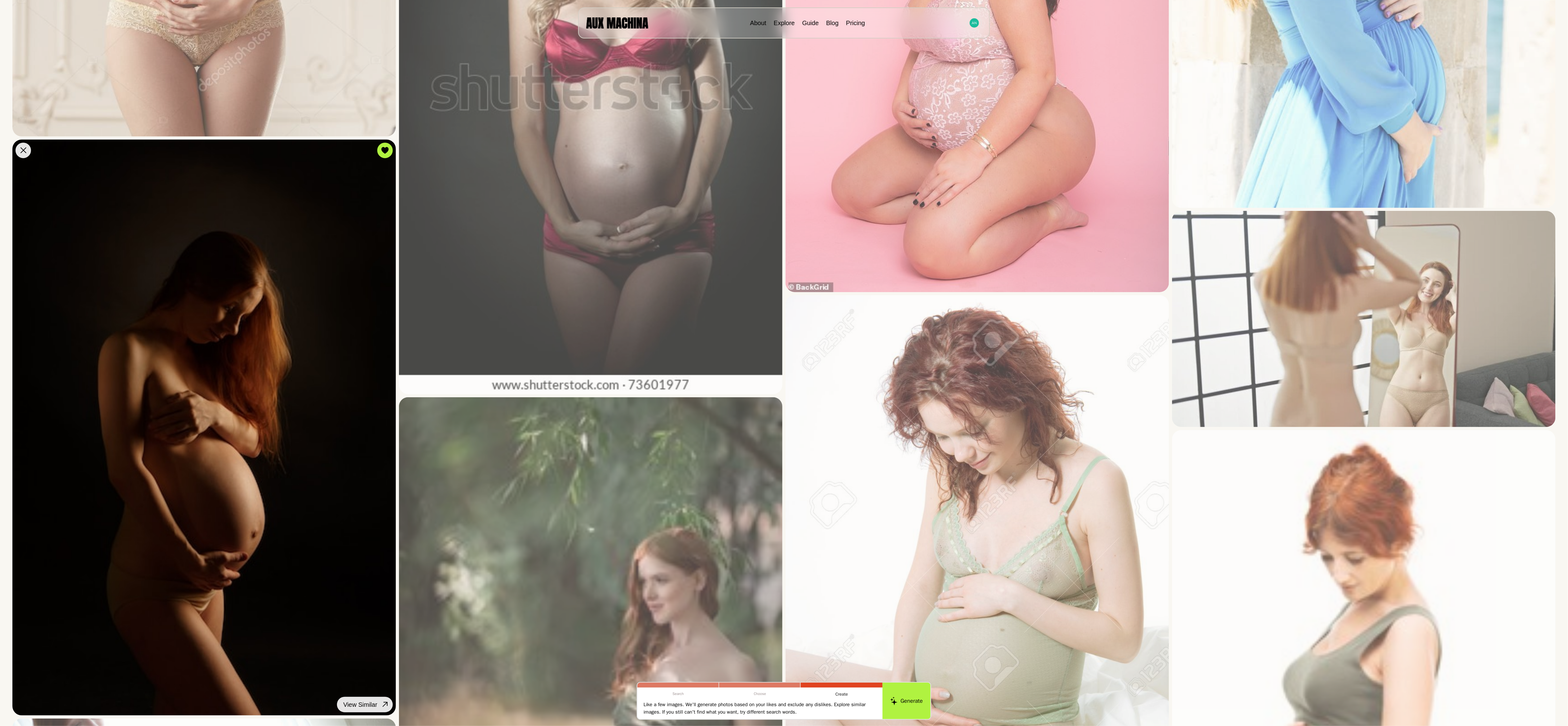 click on "View Similar" at bounding box center (0, 0) 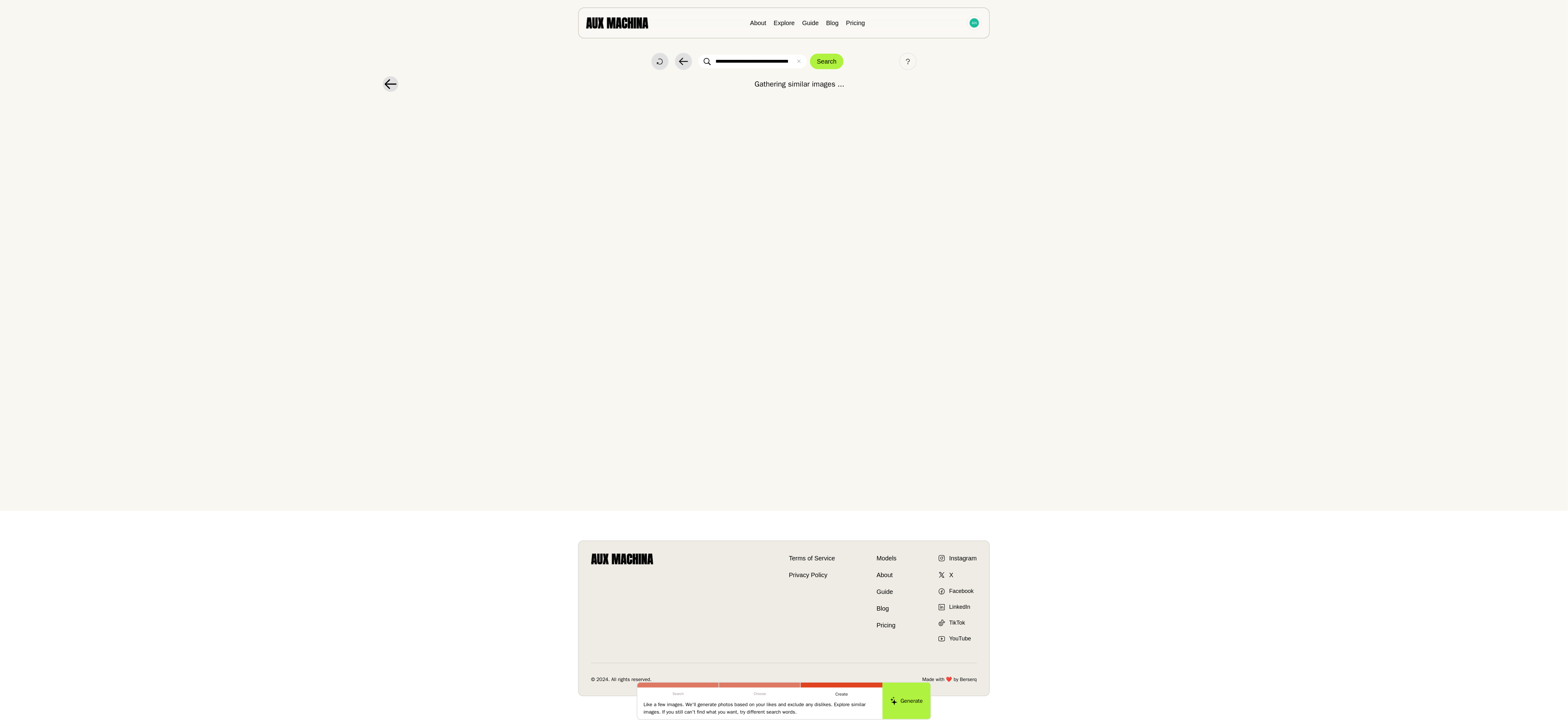 scroll, scrollTop: 0, scrollLeft: 0, axis: both 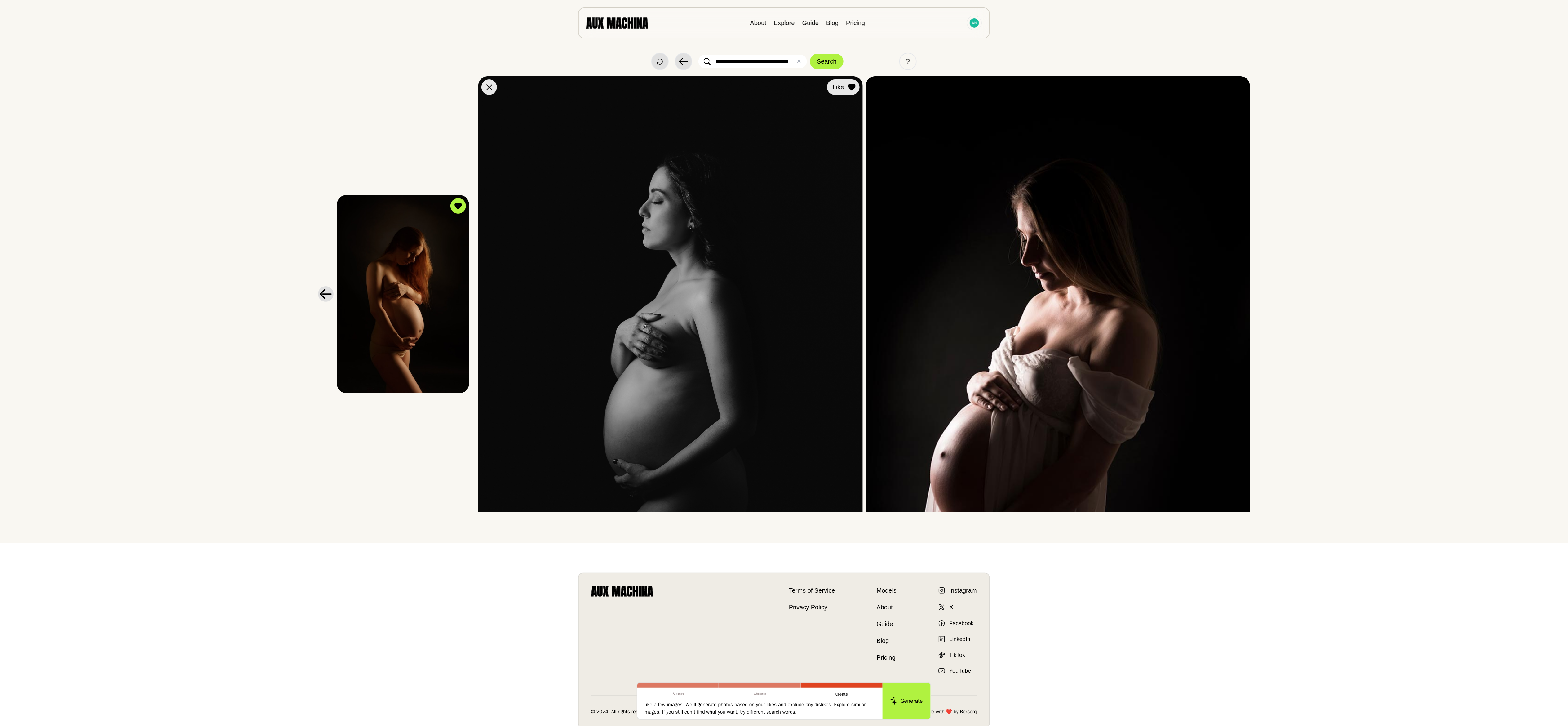 click on "Like" at bounding box center [843, 87] 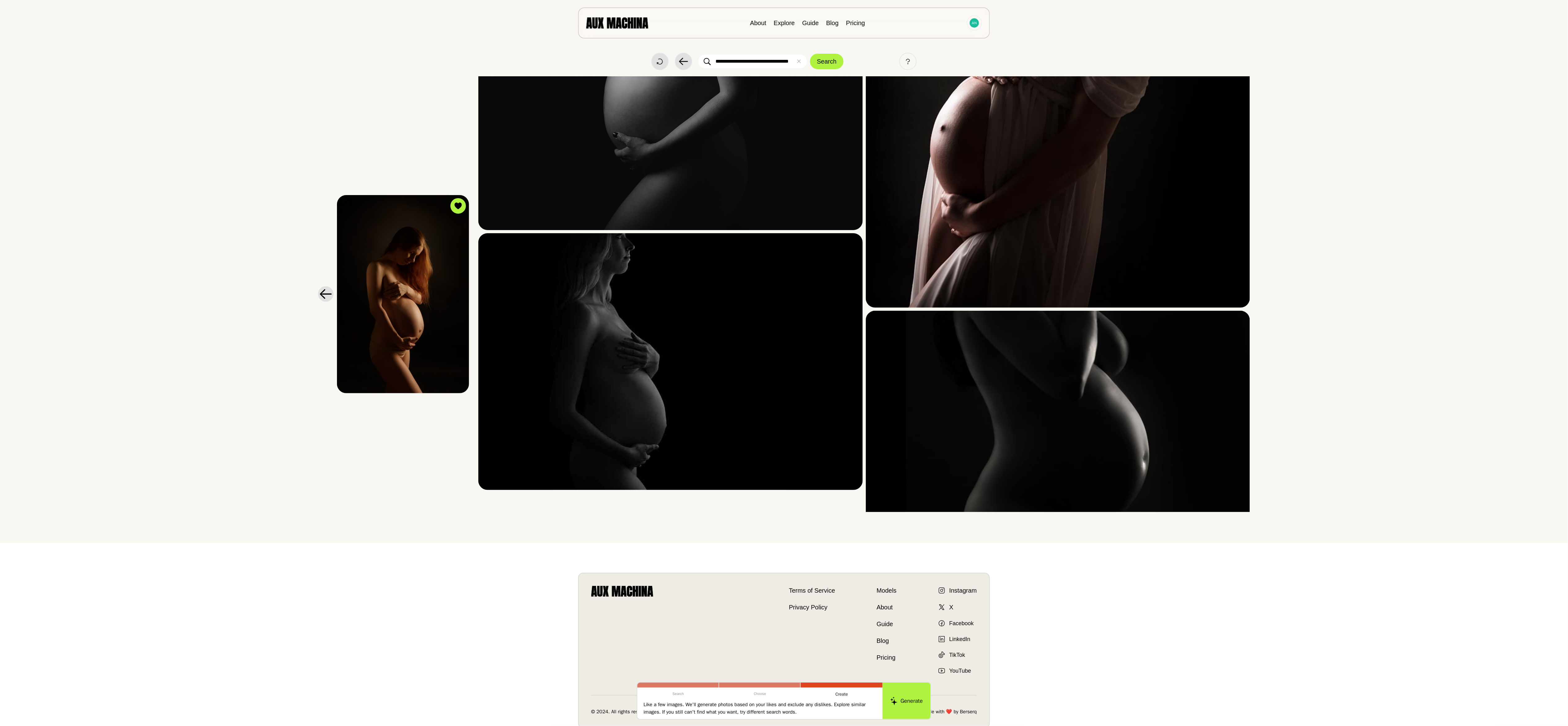 scroll, scrollTop: 361, scrollLeft: 0, axis: vertical 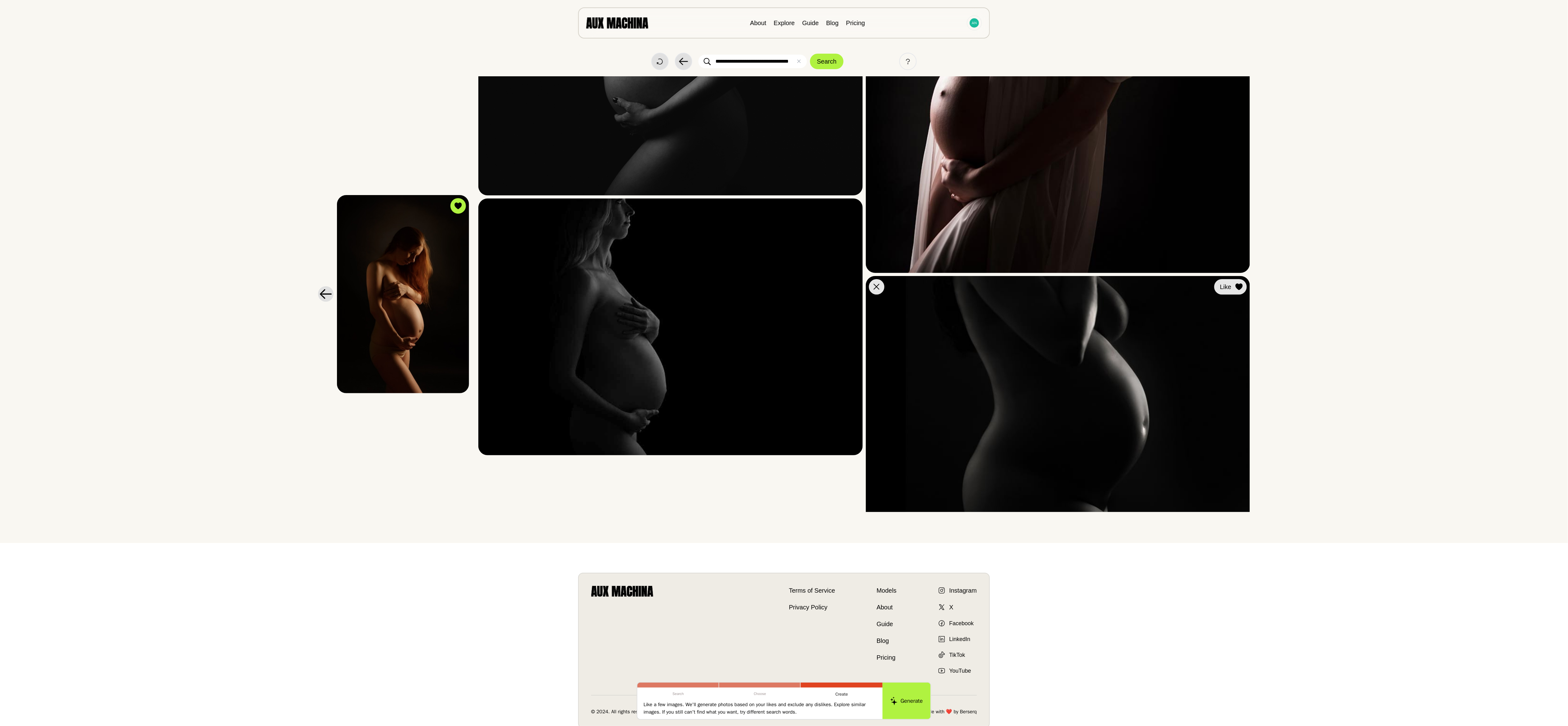 click at bounding box center (0, 0) 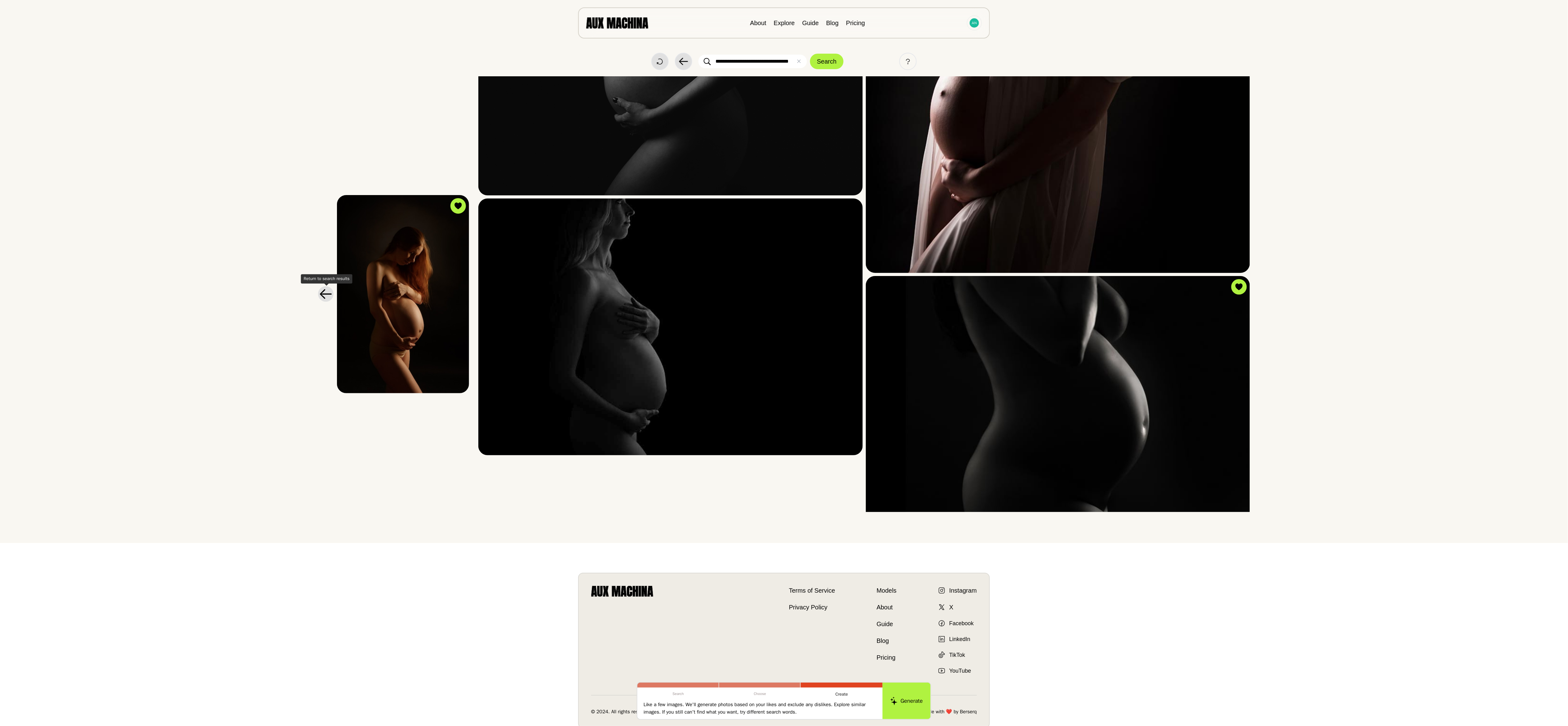 click at bounding box center (326, 294) 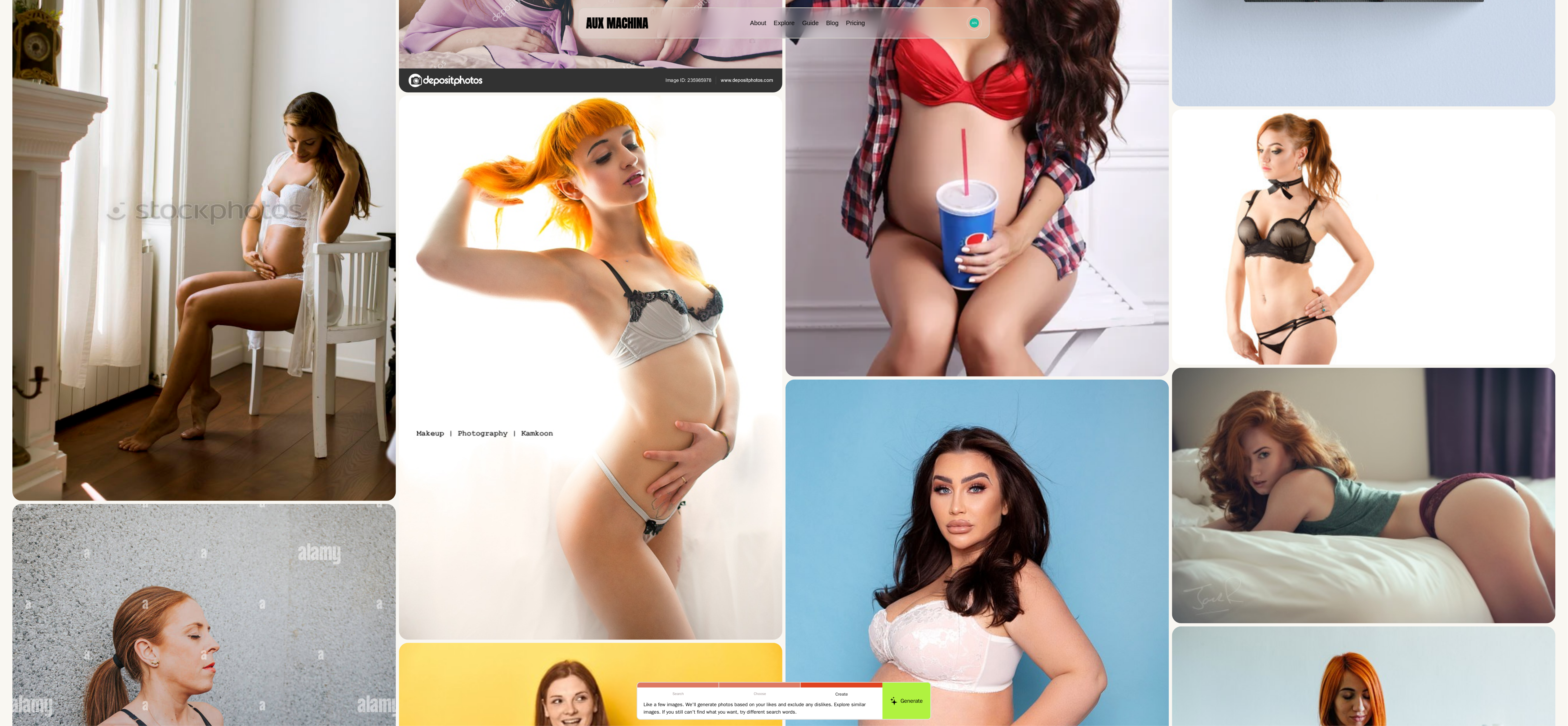 scroll, scrollTop: 4964, scrollLeft: 0, axis: vertical 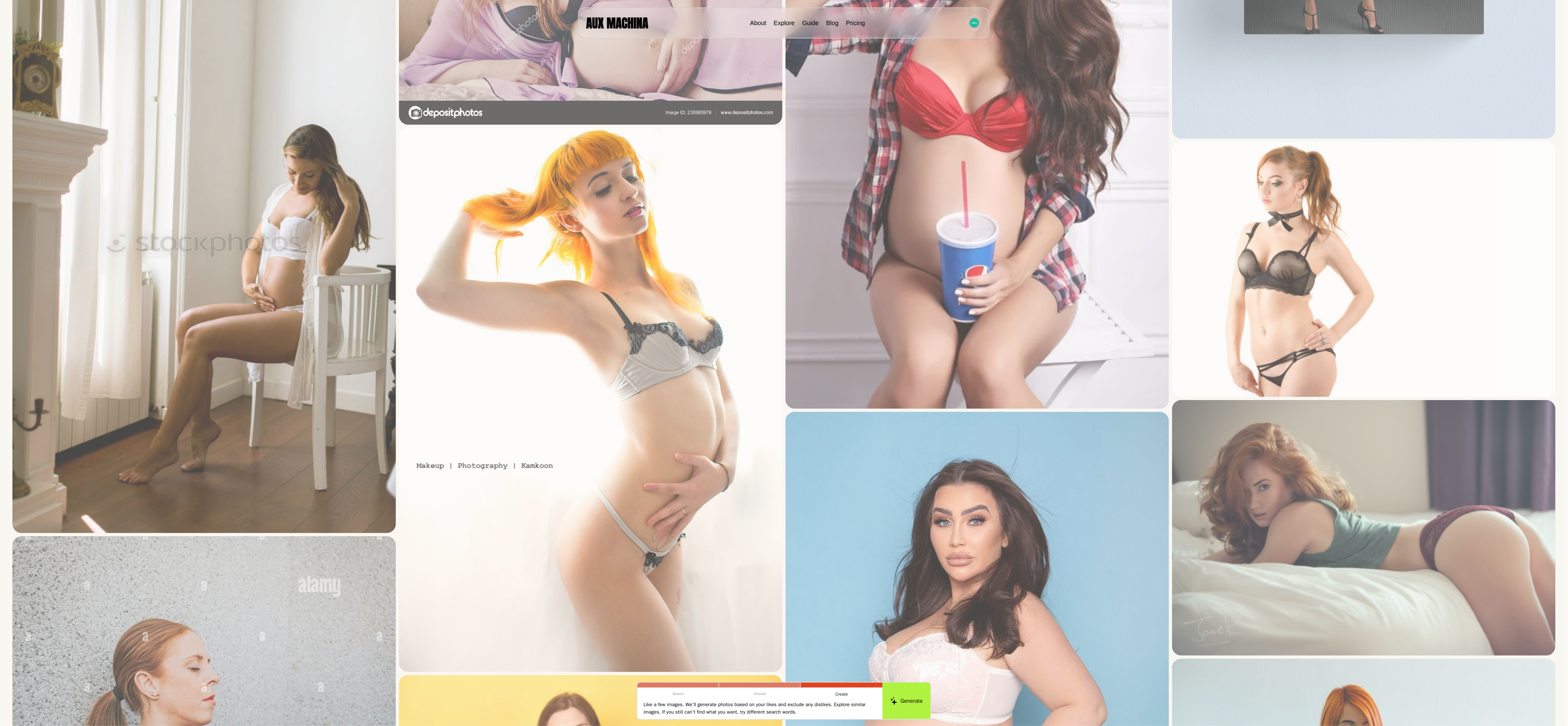 click at bounding box center (0, 0) 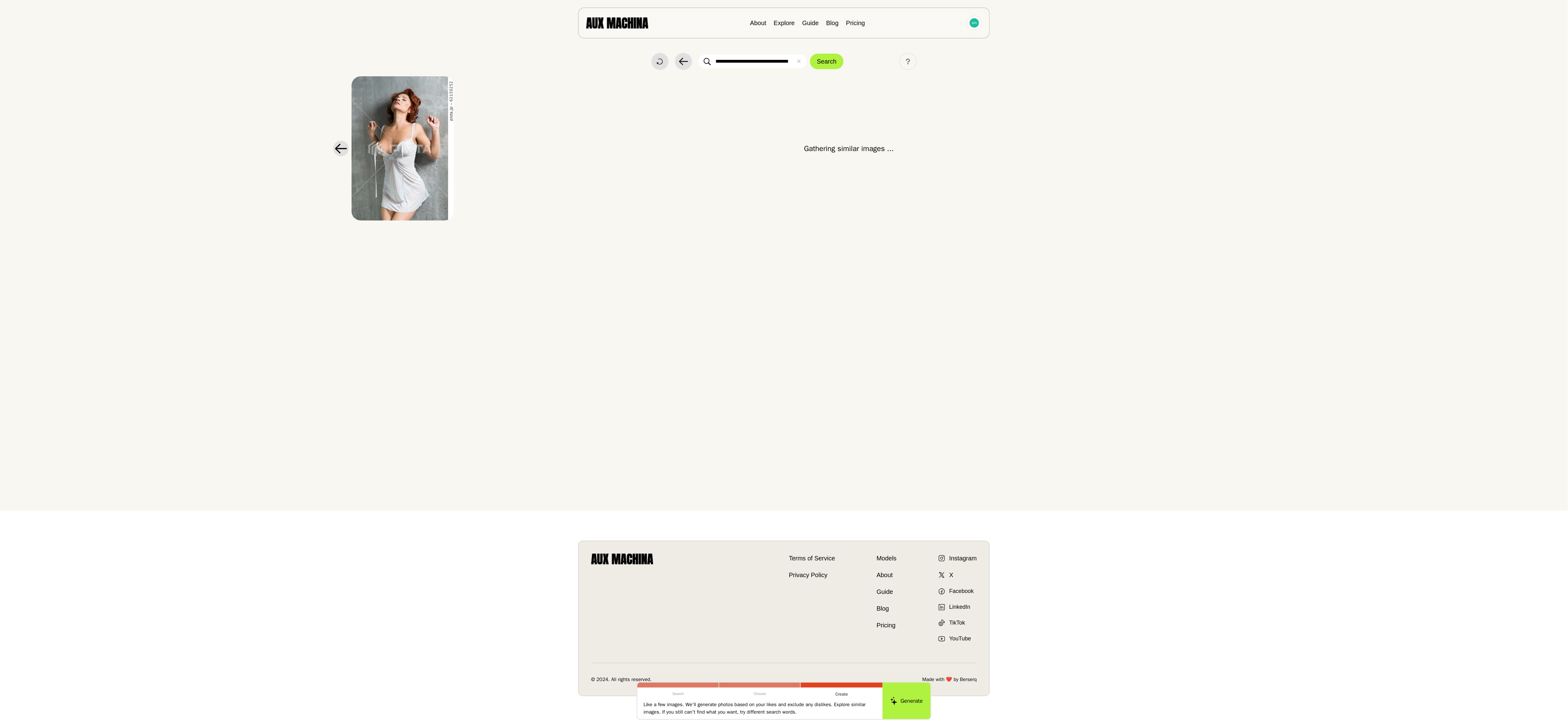 scroll, scrollTop: 0, scrollLeft: 0, axis: both 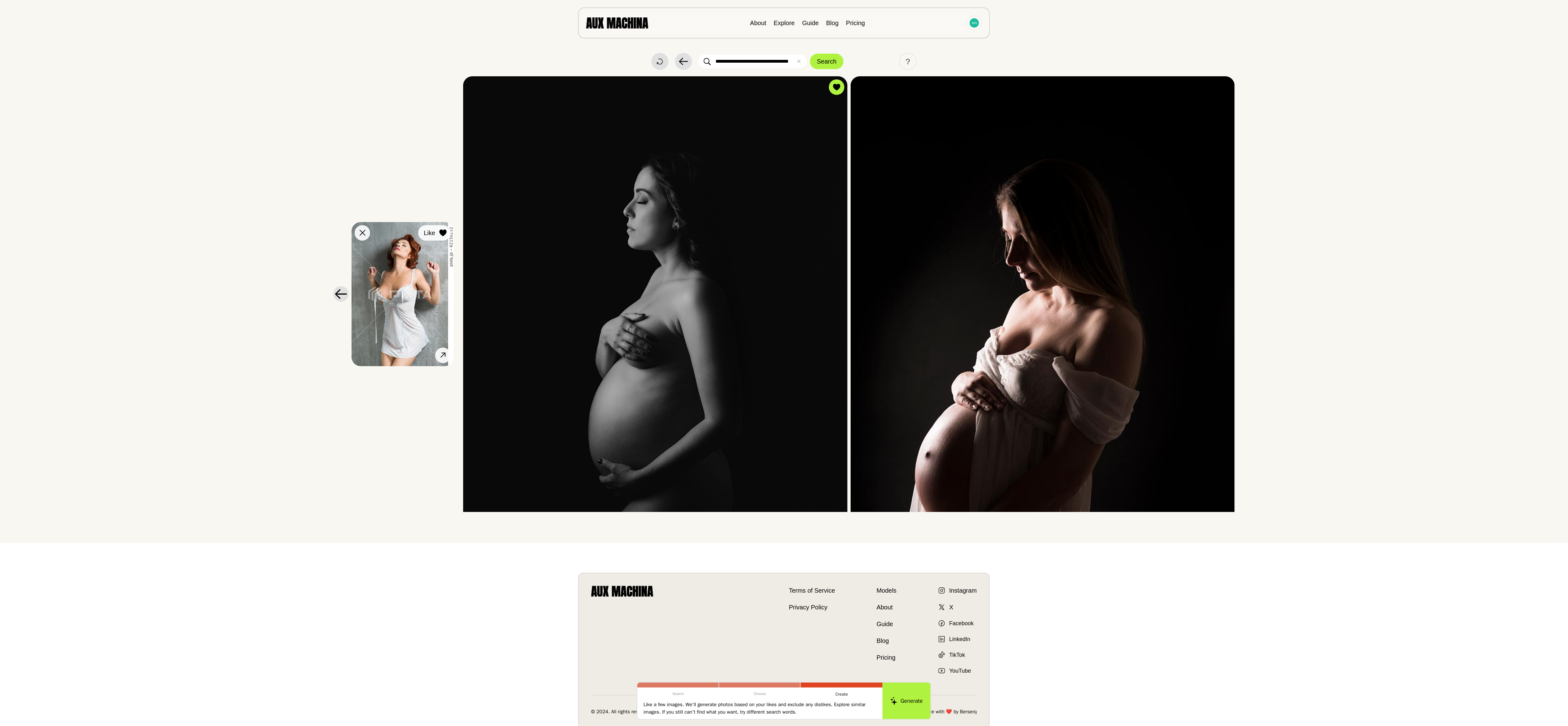 click on "Like" at bounding box center (434, 233) 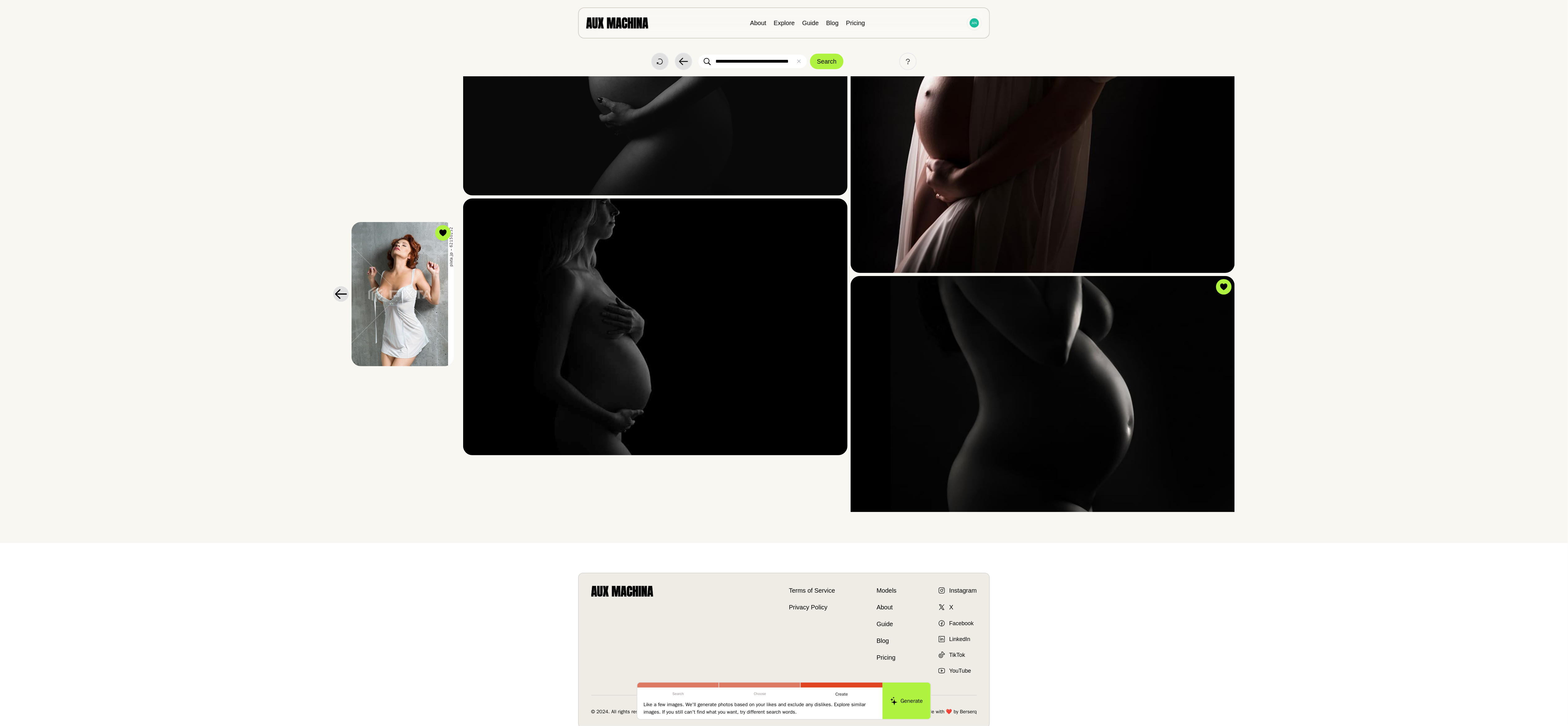 scroll, scrollTop: 0, scrollLeft: 0, axis: both 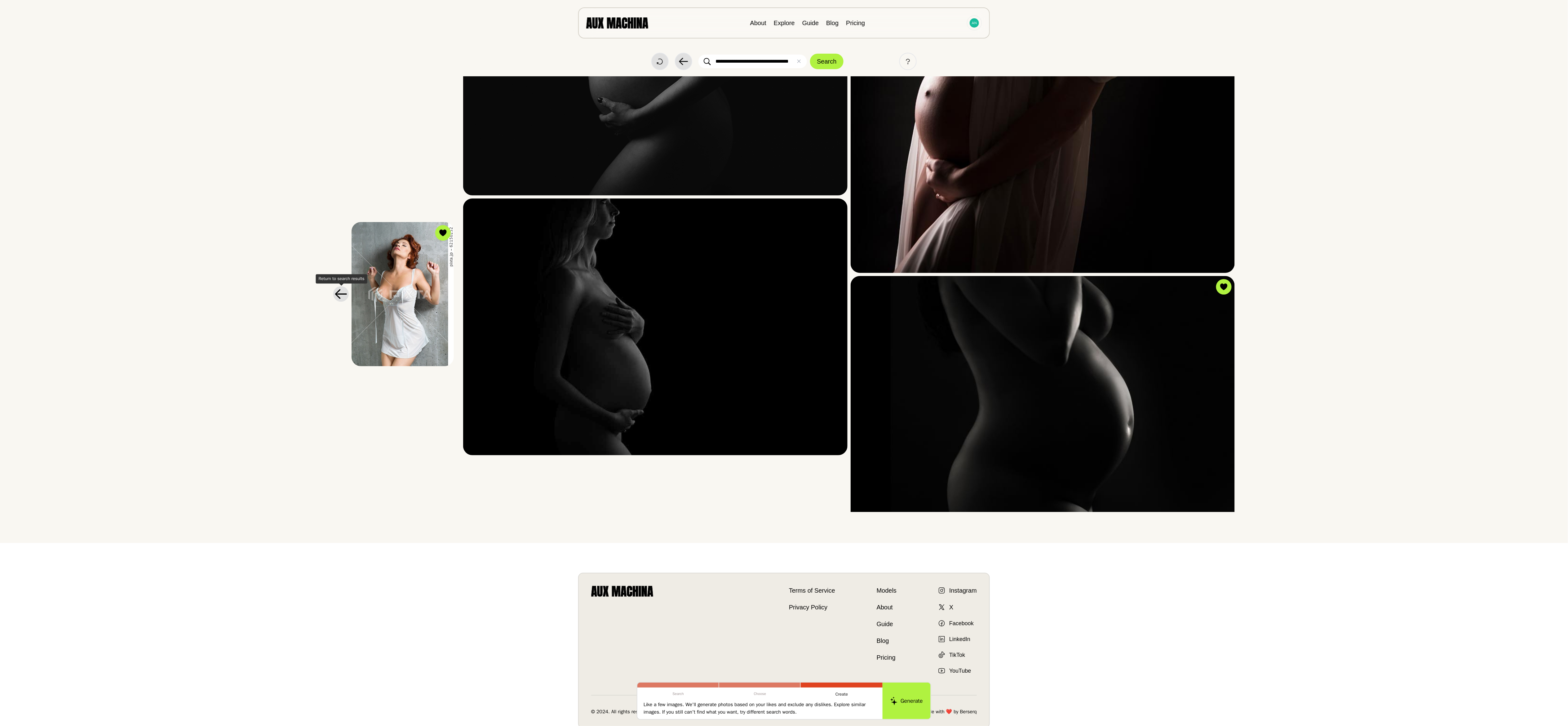click at bounding box center [341, 294] 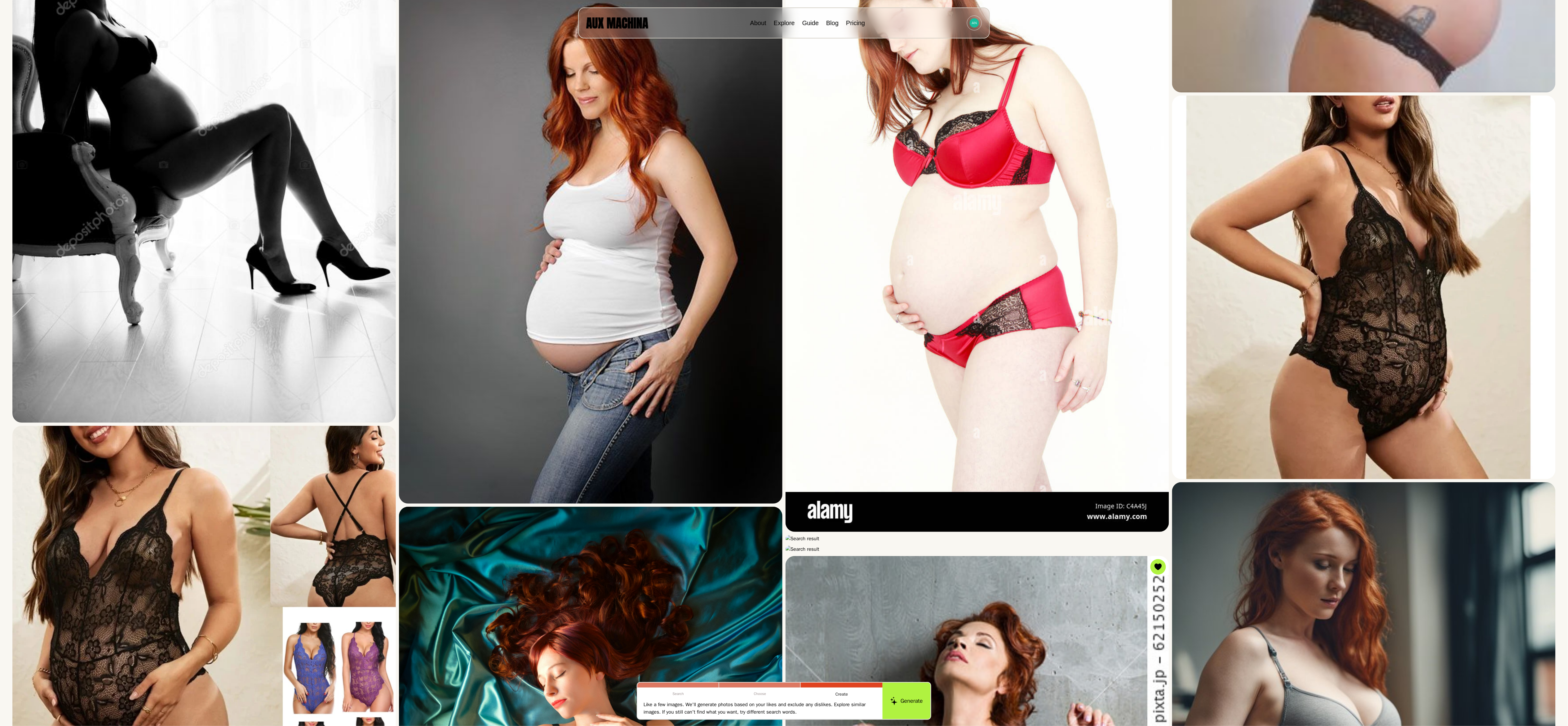 scroll, scrollTop: 3668, scrollLeft: 0, axis: vertical 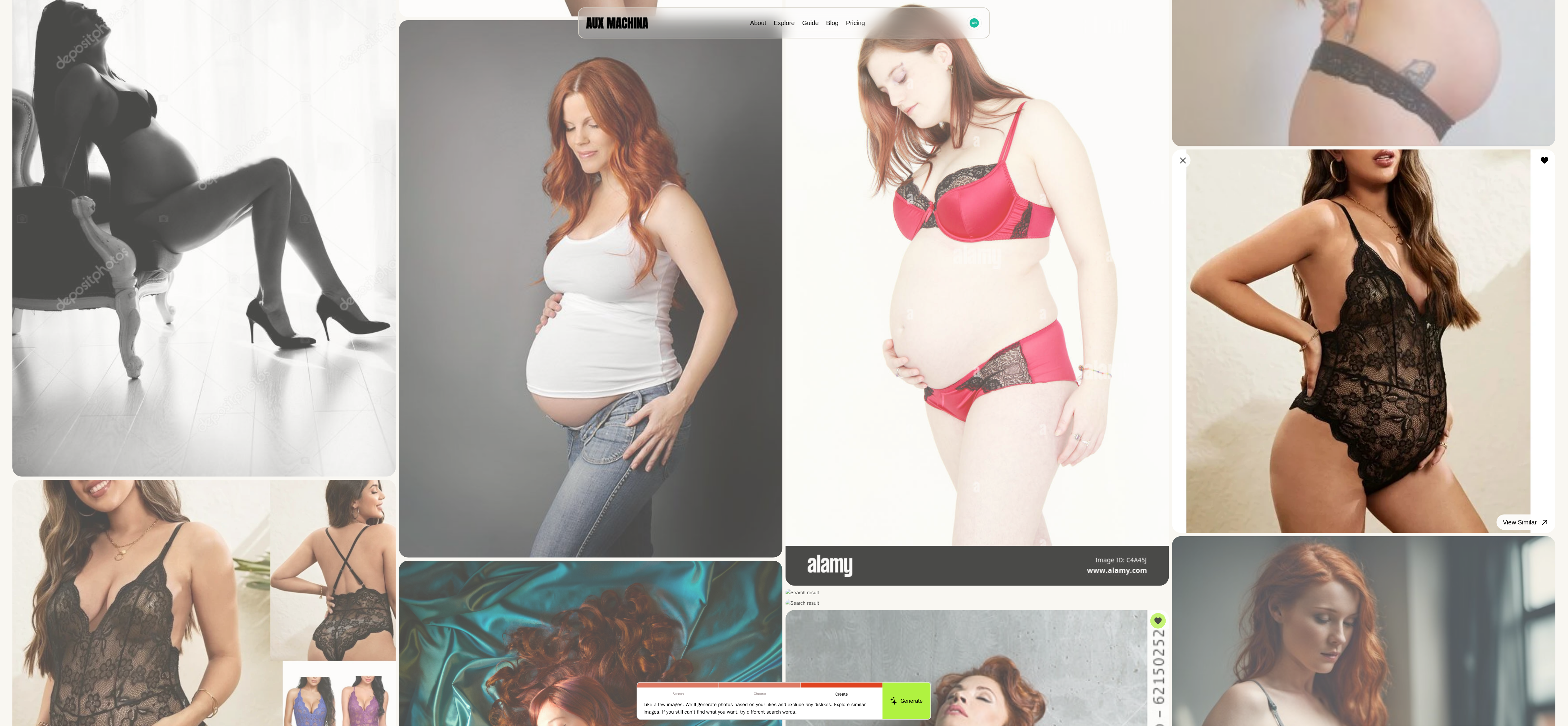 click on "View Similar" at bounding box center [0, 0] 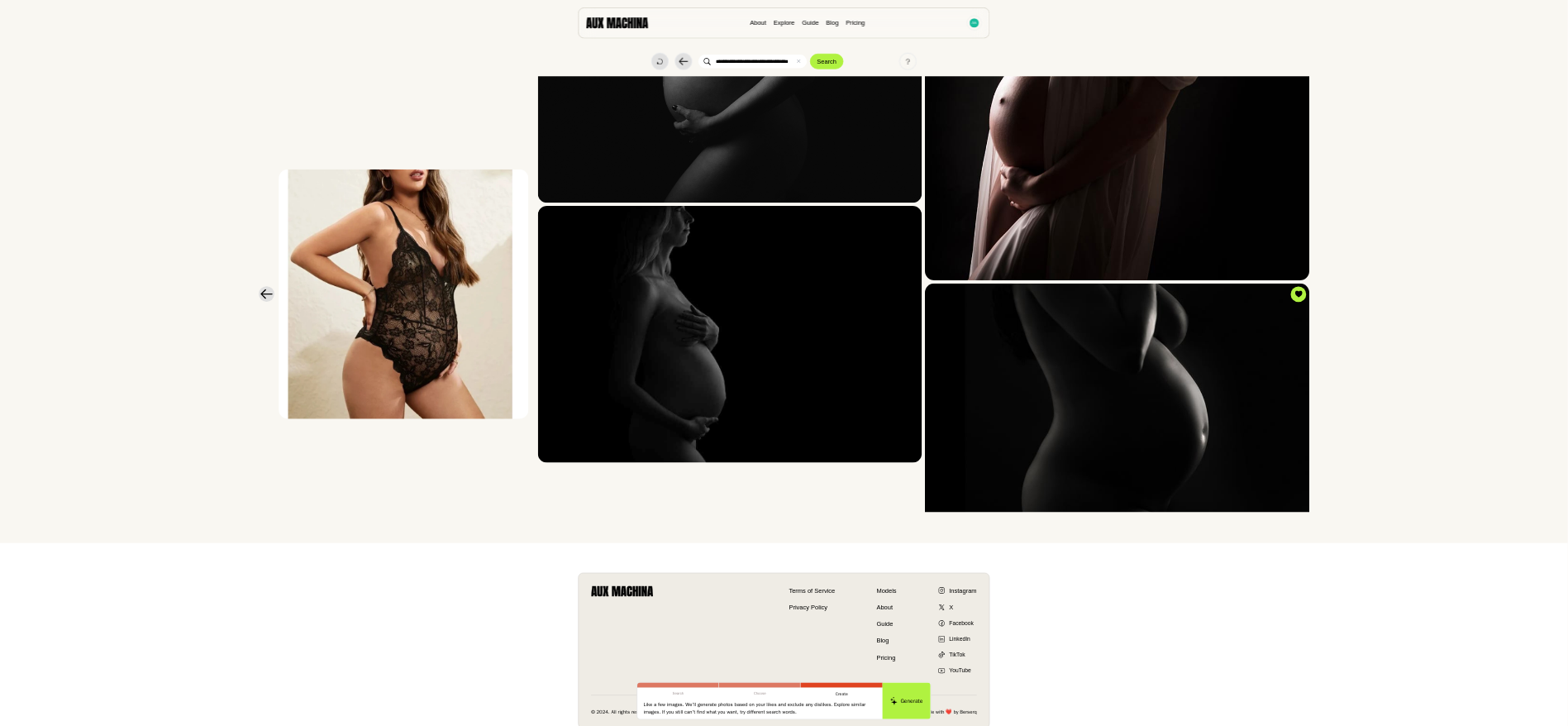 scroll, scrollTop: 963, scrollLeft: 0, axis: vertical 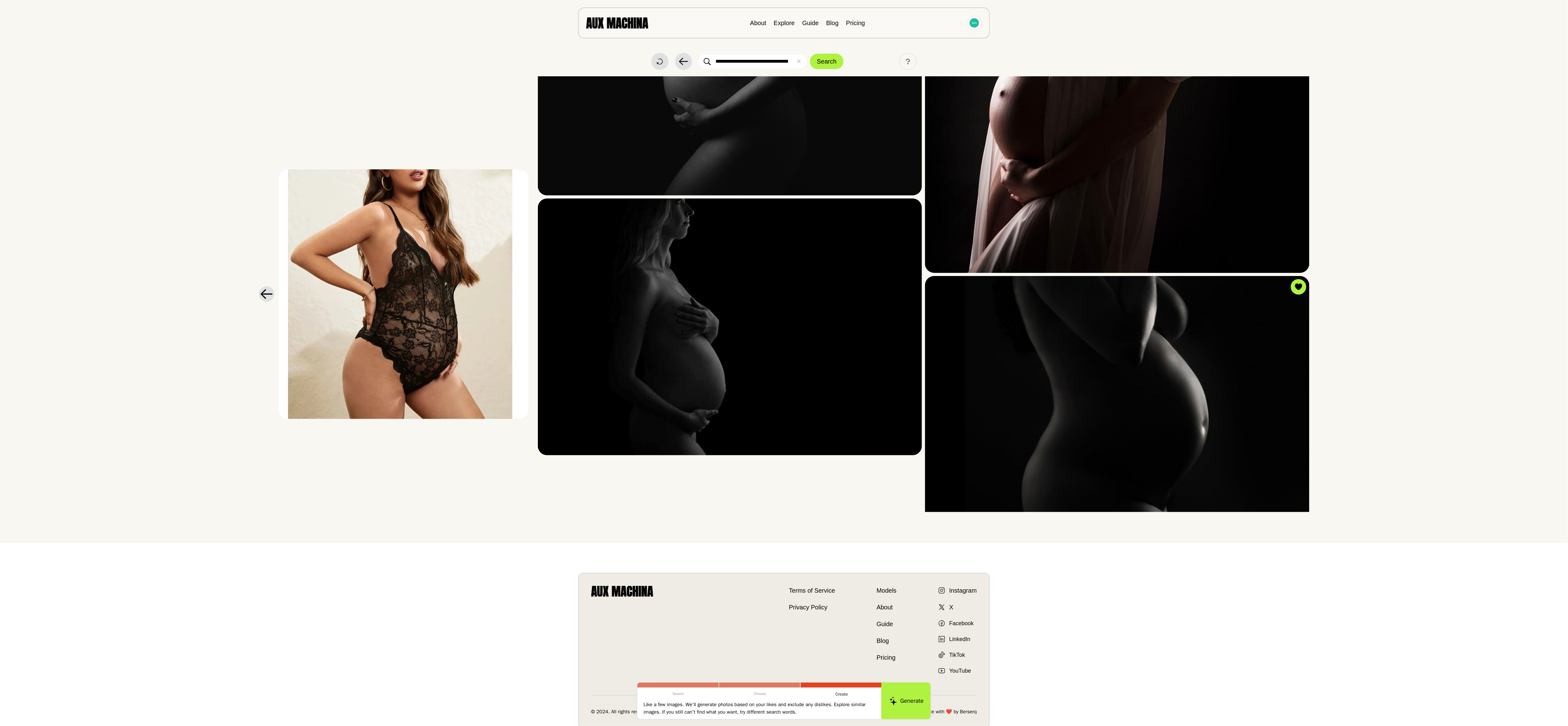 click on "Generate" at bounding box center [906, 701] 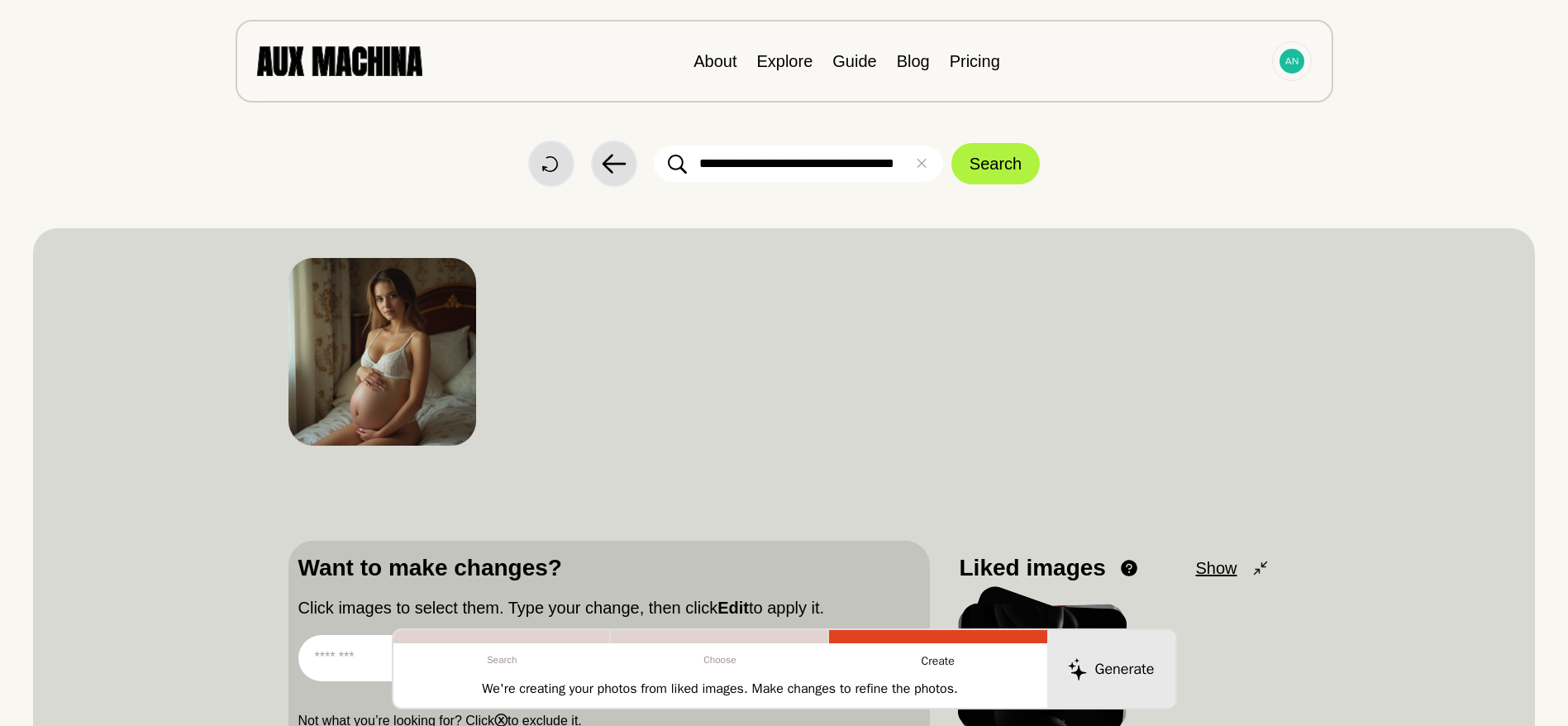 drag, startPoint x: 4173, startPoint y: 10, endPoint x: 1110, endPoint y: 61, distance: 3063.4246 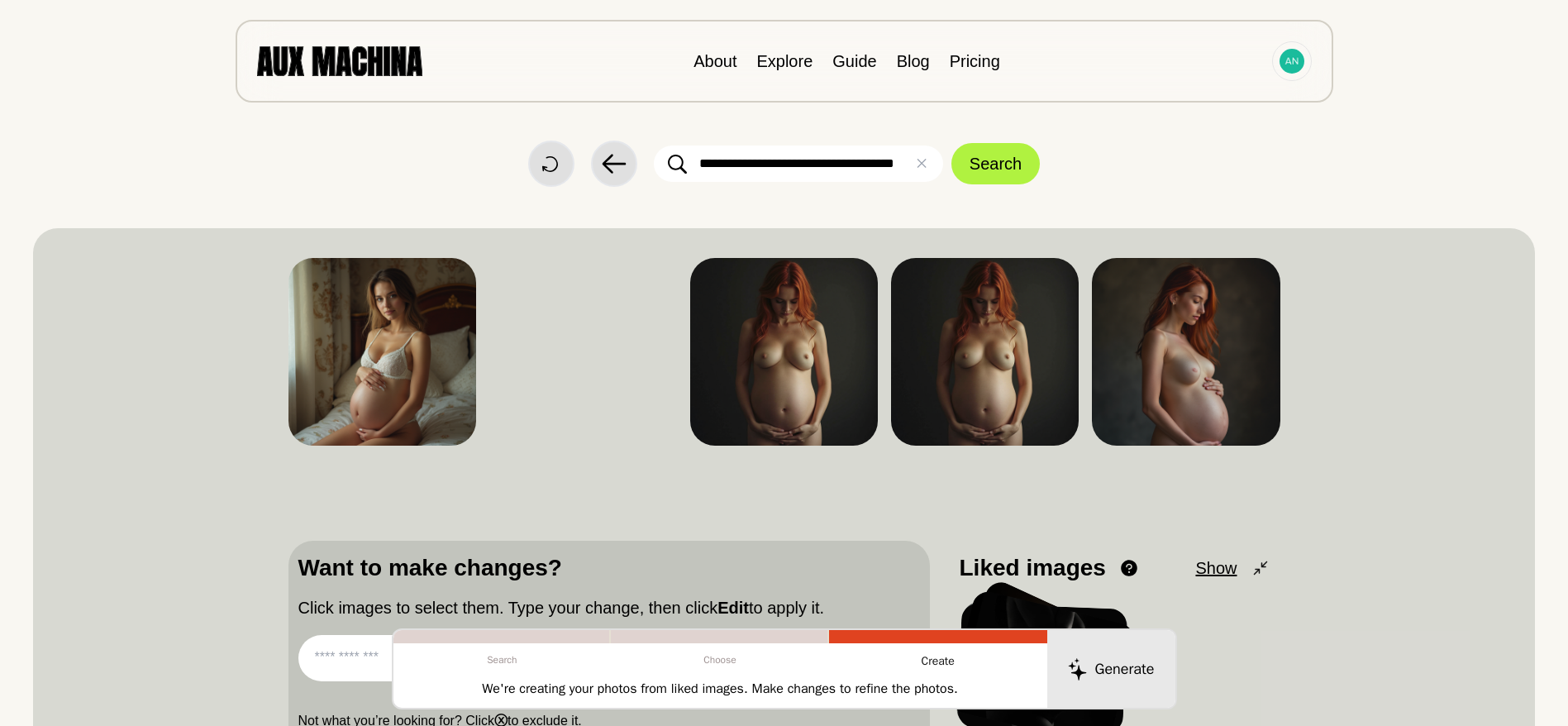 click on "**********" at bounding box center (798, 164) 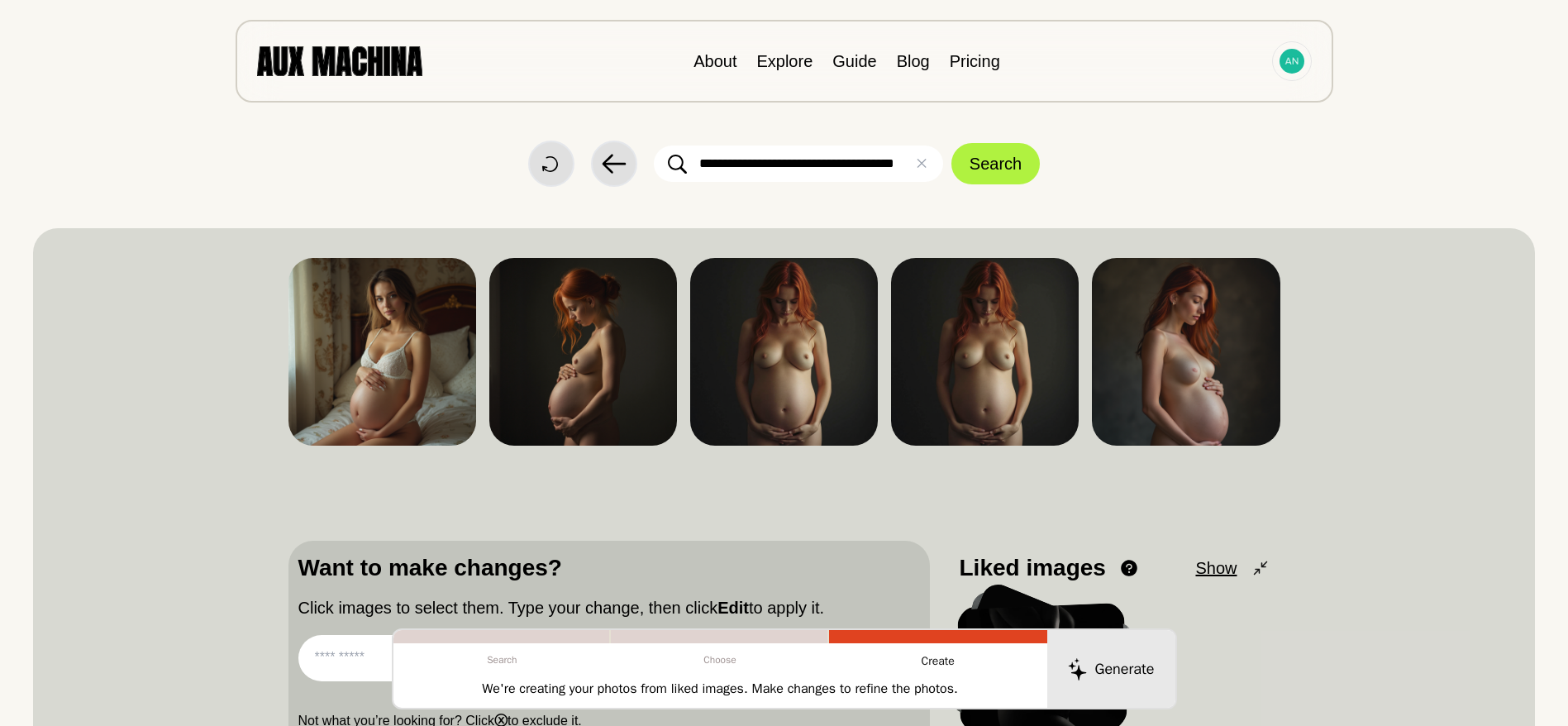 click on "**********" at bounding box center [798, 164] 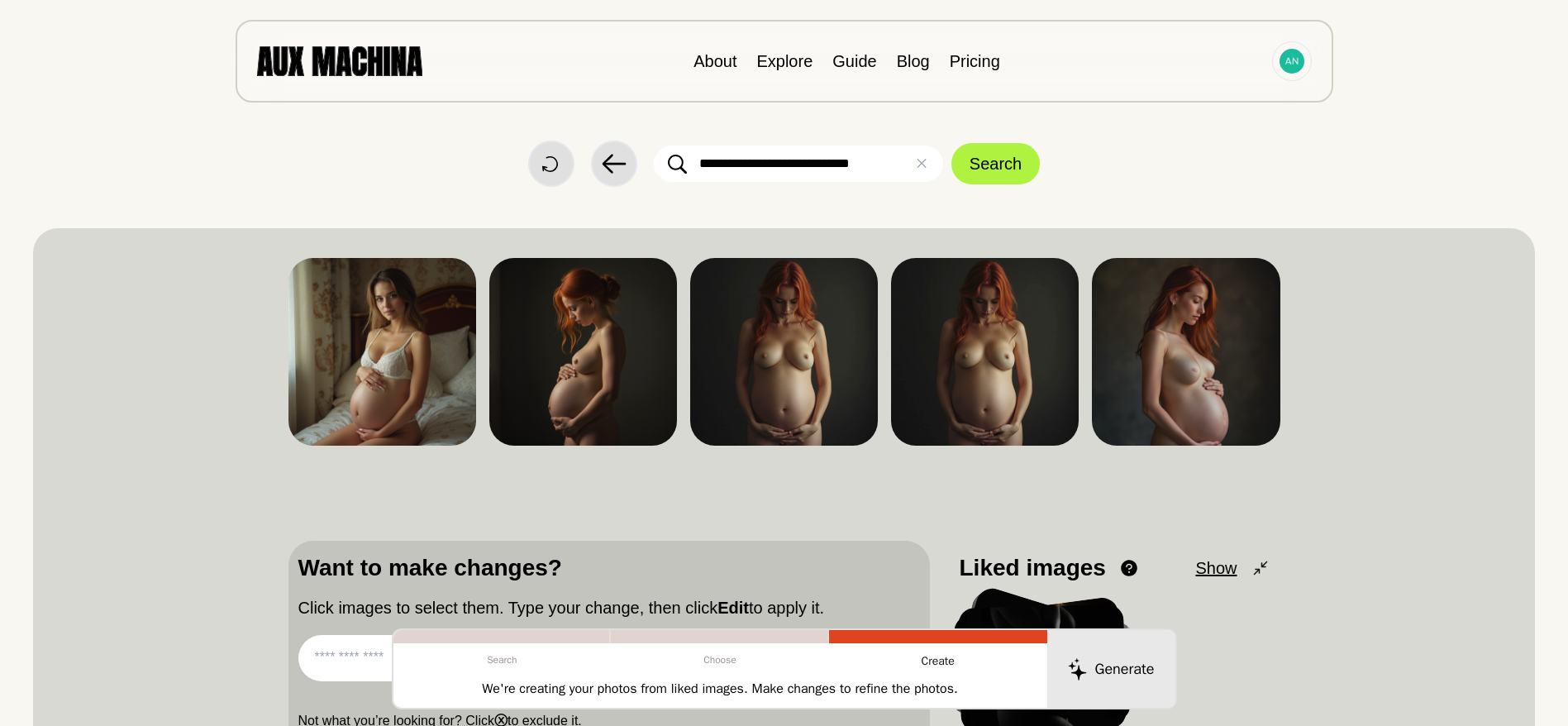 click on "**********" at bounding box center (798, 164) 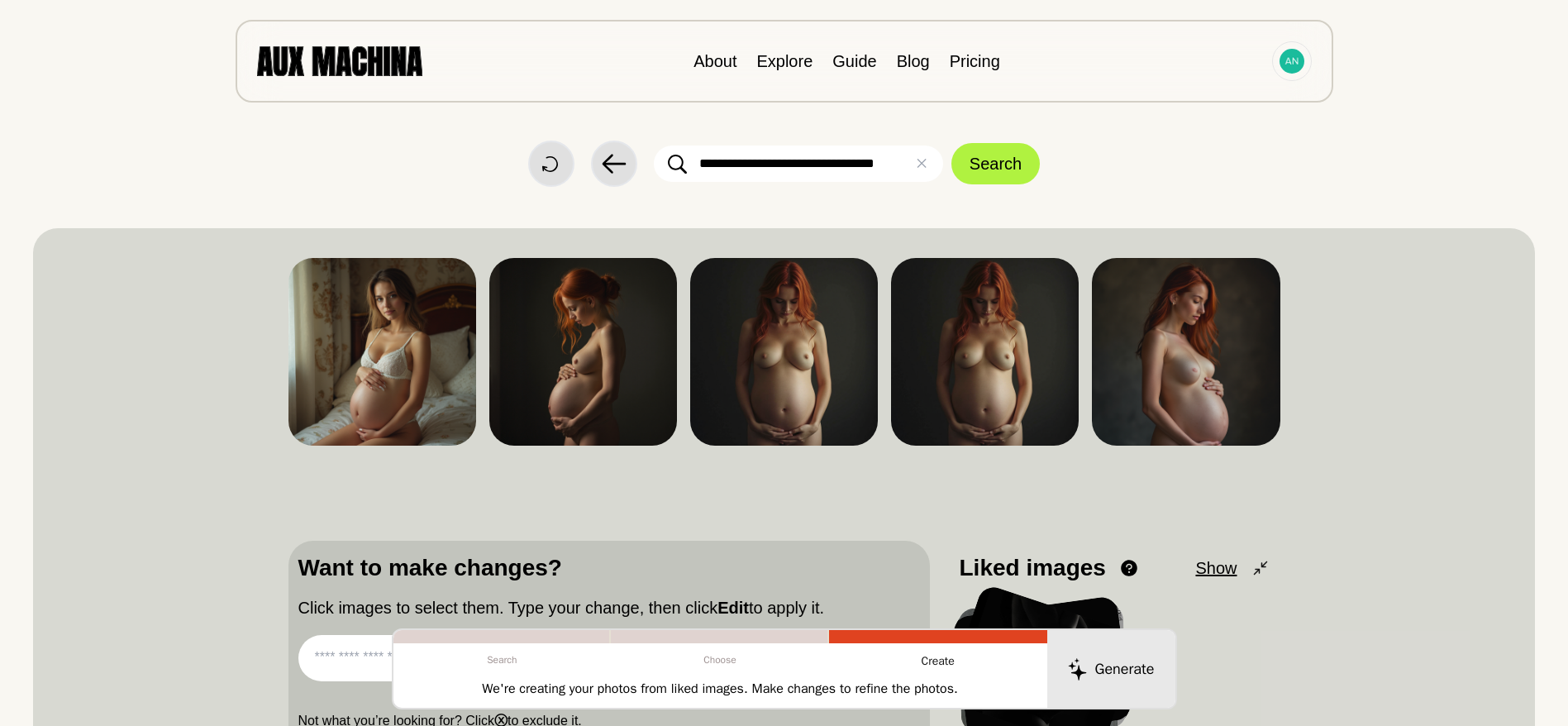 scroll, scrollTop: 0, scrollLeft: 9, axis: horizontal 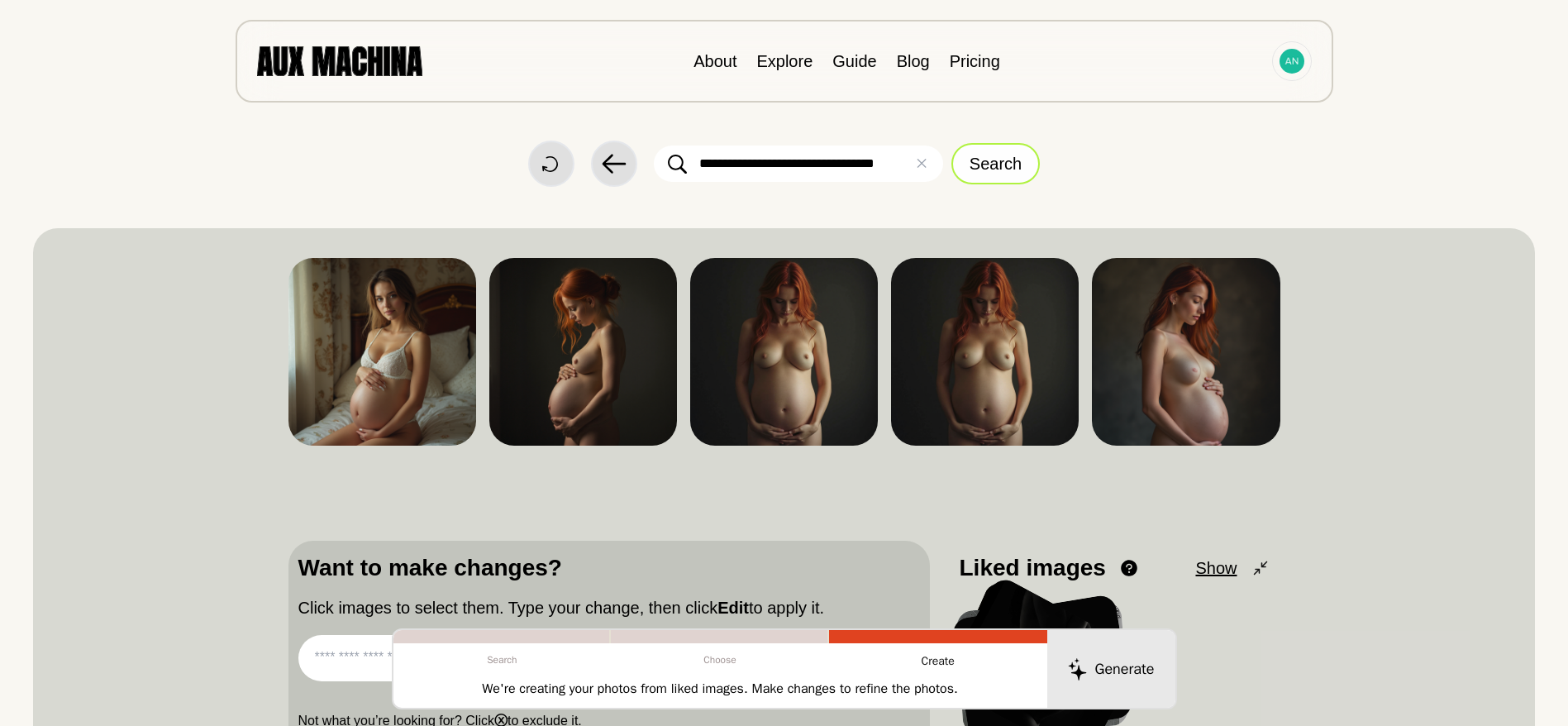 type on "**********" 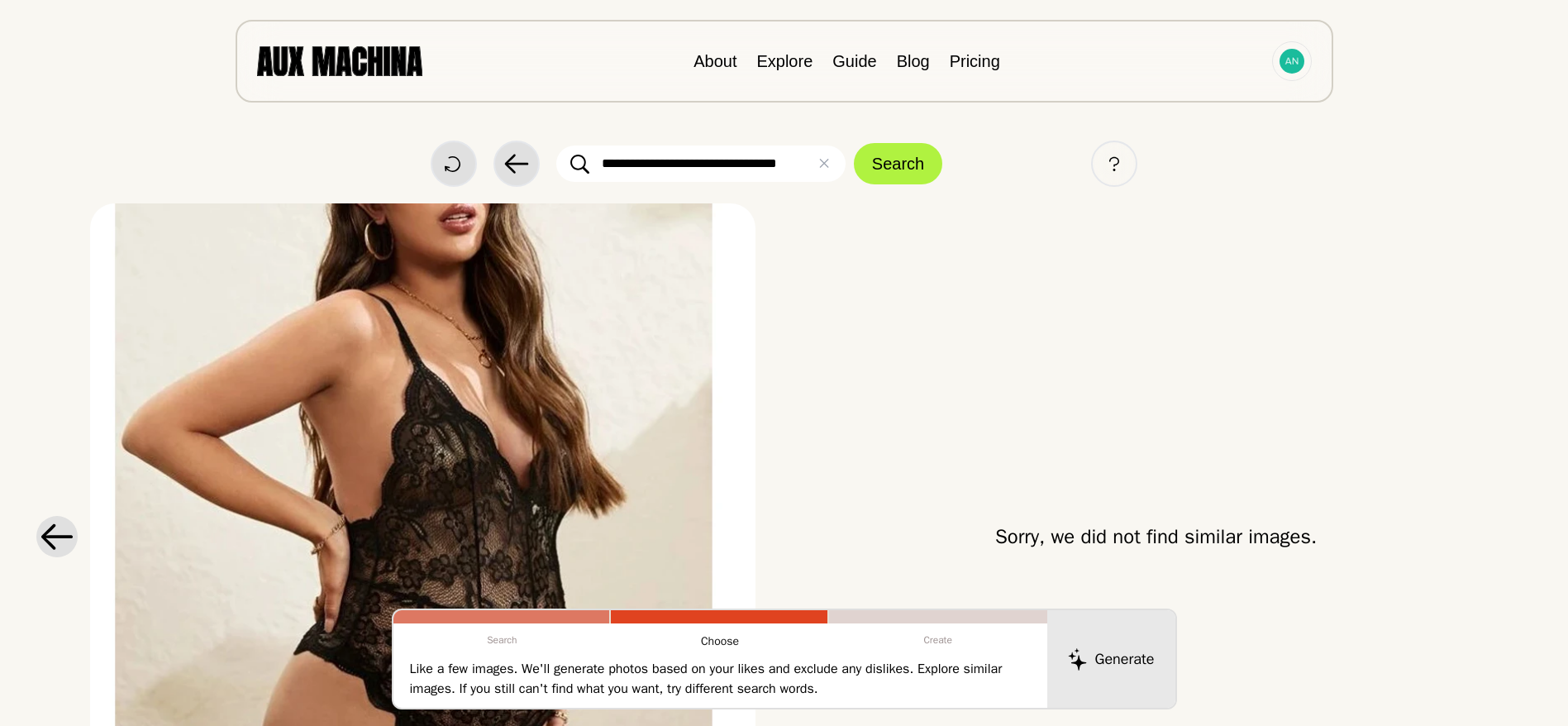 click at bounding box center [57, 536] 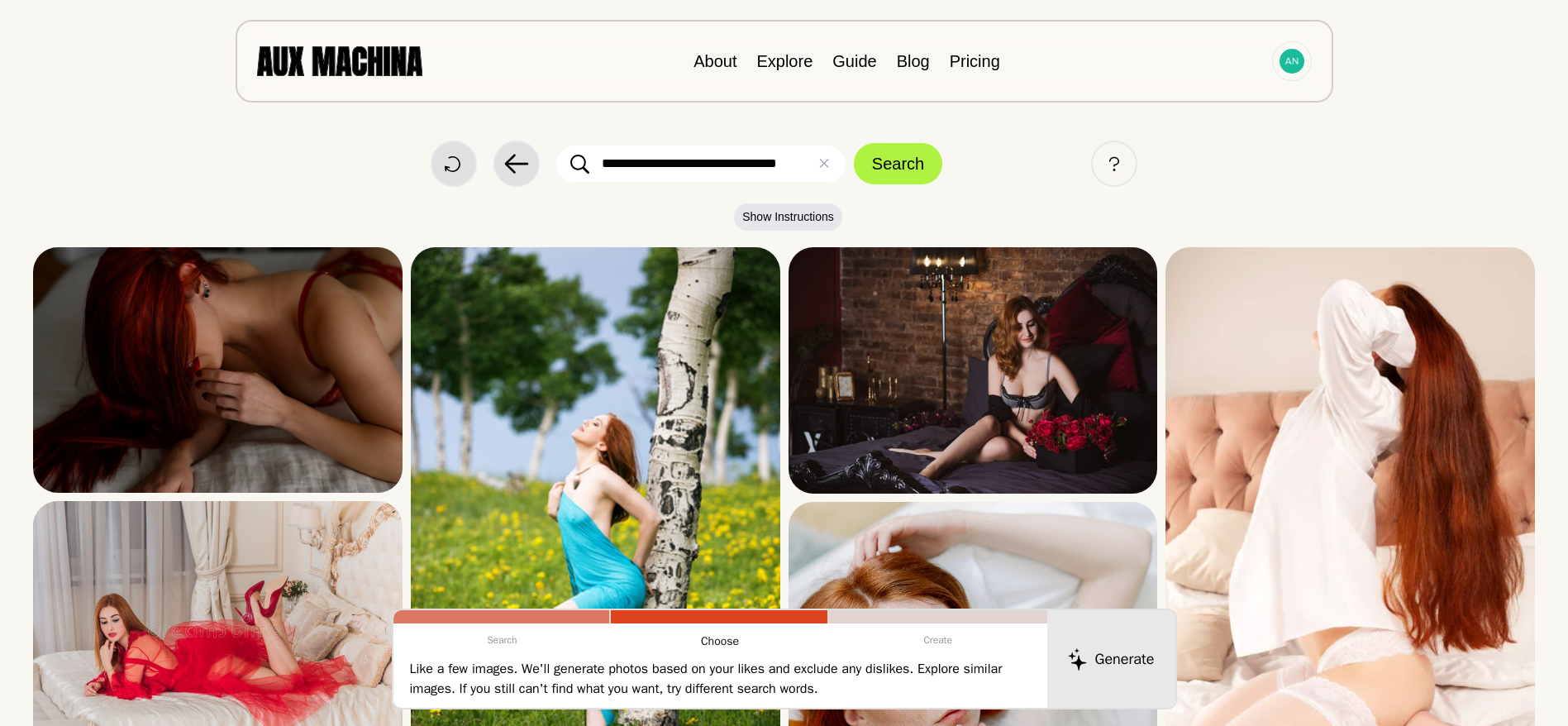 click on "**********" at bounding box center (784, 4186) 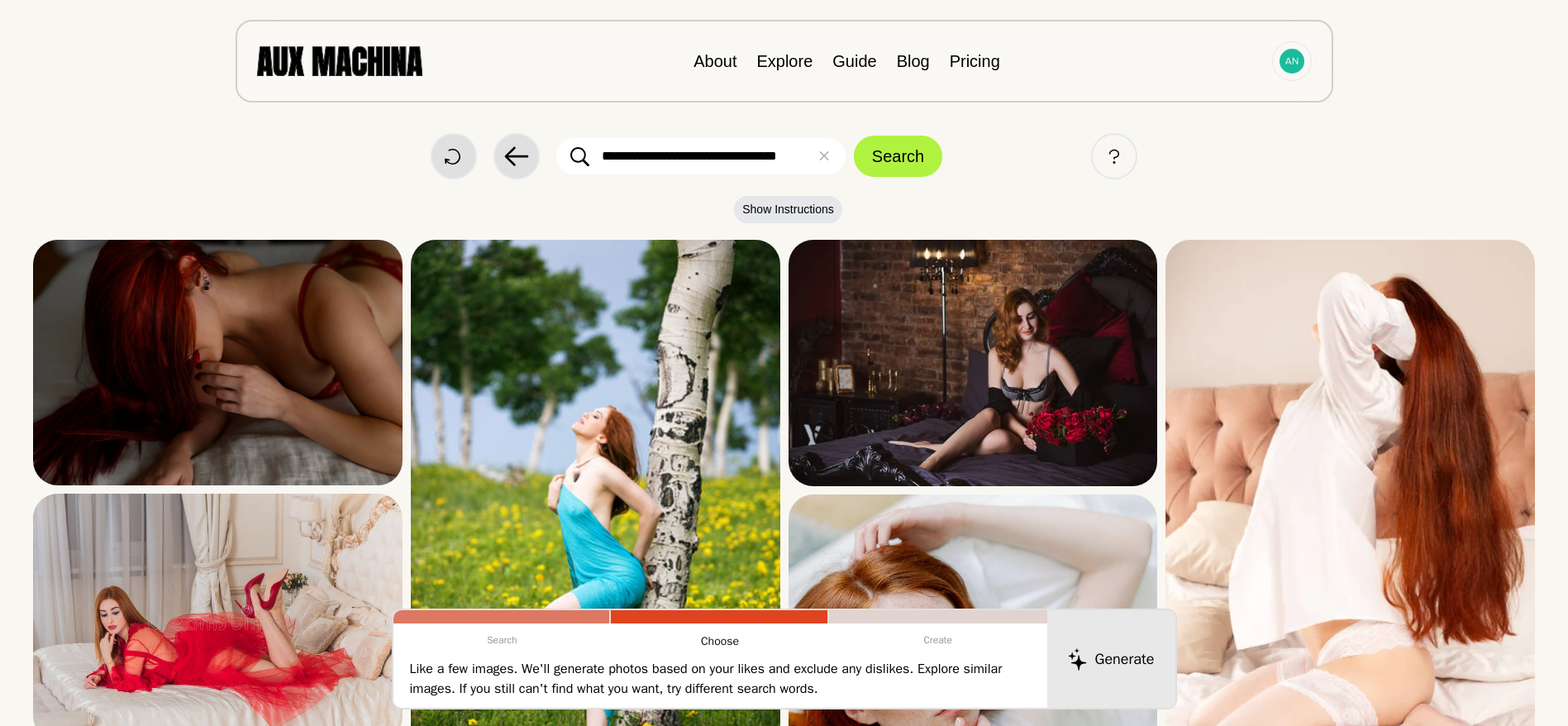 scroll, scrollTop: 0, scrollLeft: 0, axis: both 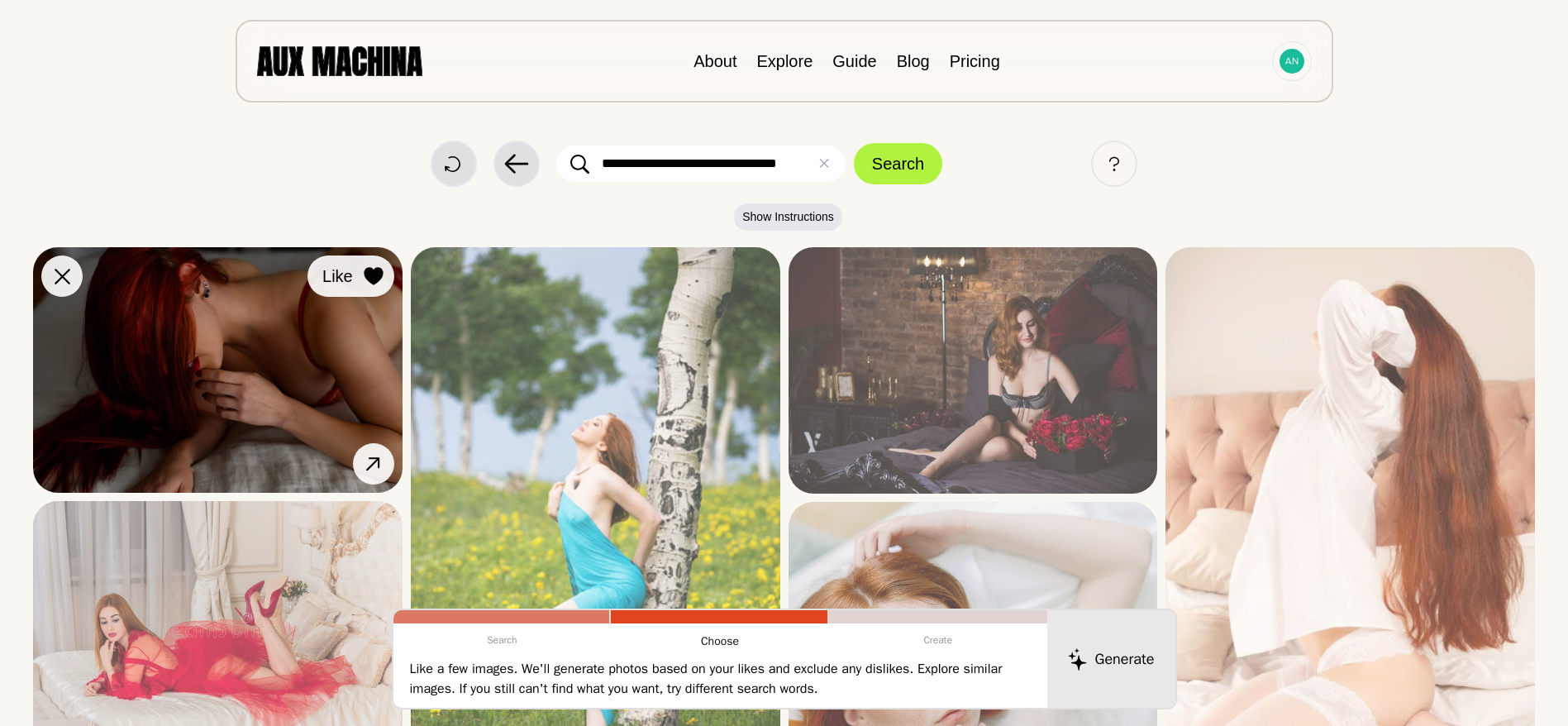 click at bounding box center [373, 276] 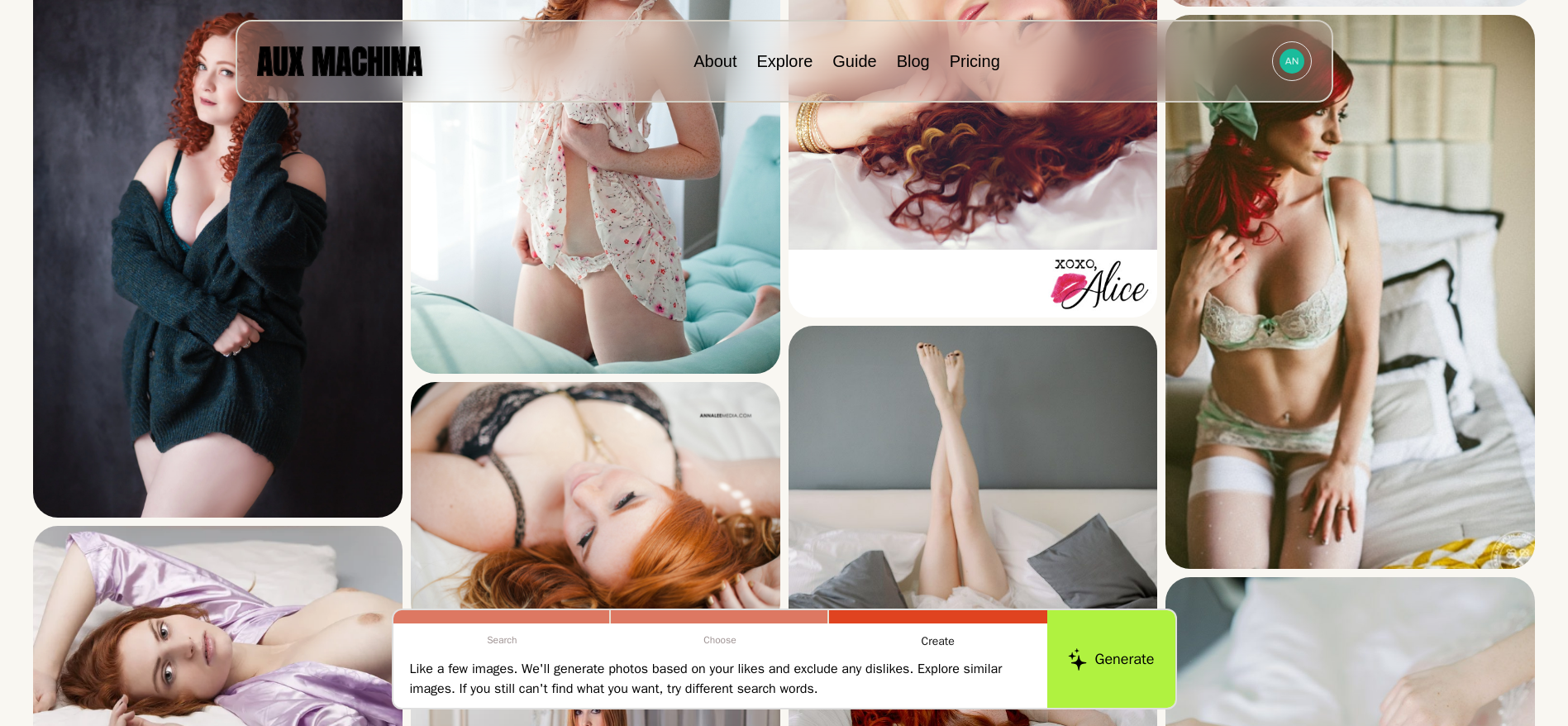 scroll, scrollTop: 2451, scrollLeft: 0, axis: vertical 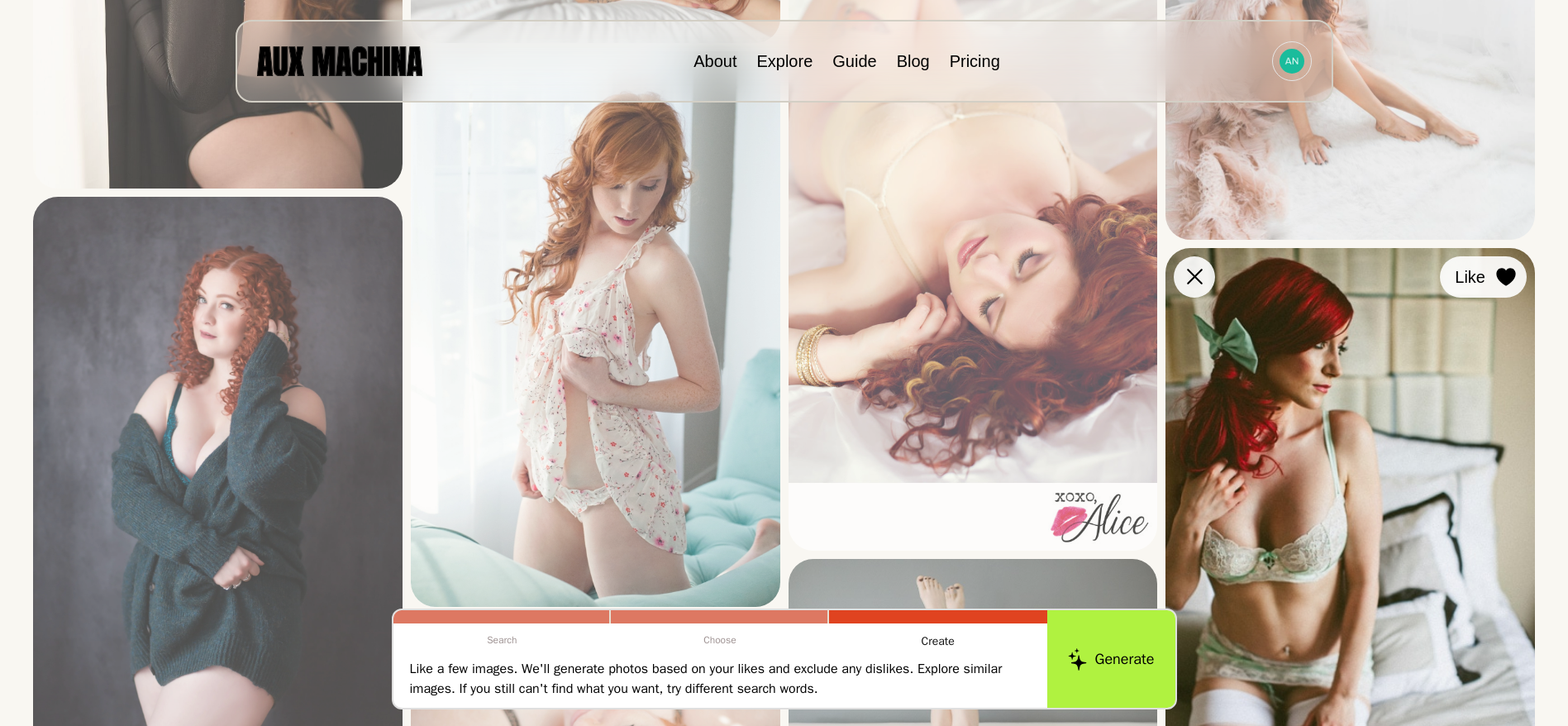 click at bounding box center [0, 0] 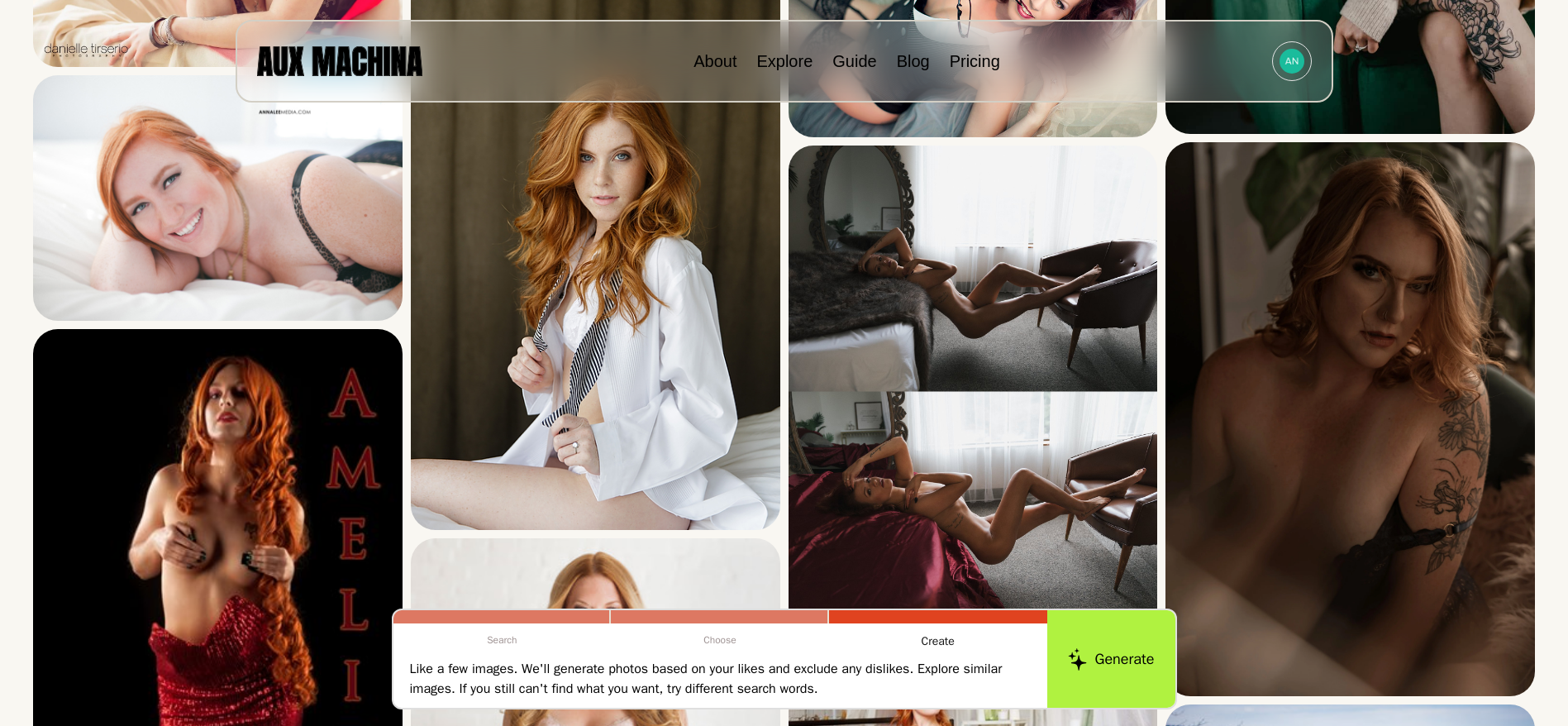 scroll, scrollTop: 4445, scrollLeft: 0, axis: vertical 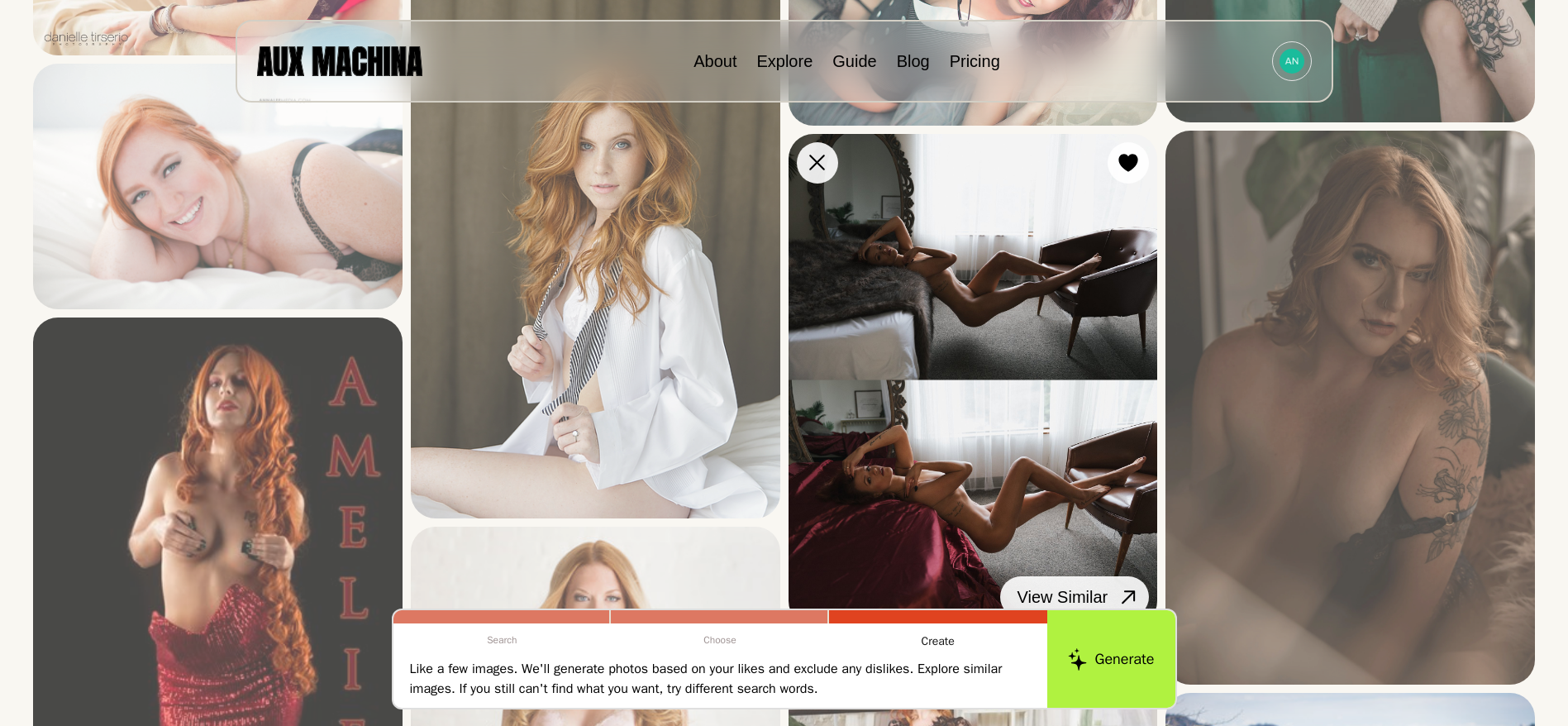 click at bounding box center [0, 0] 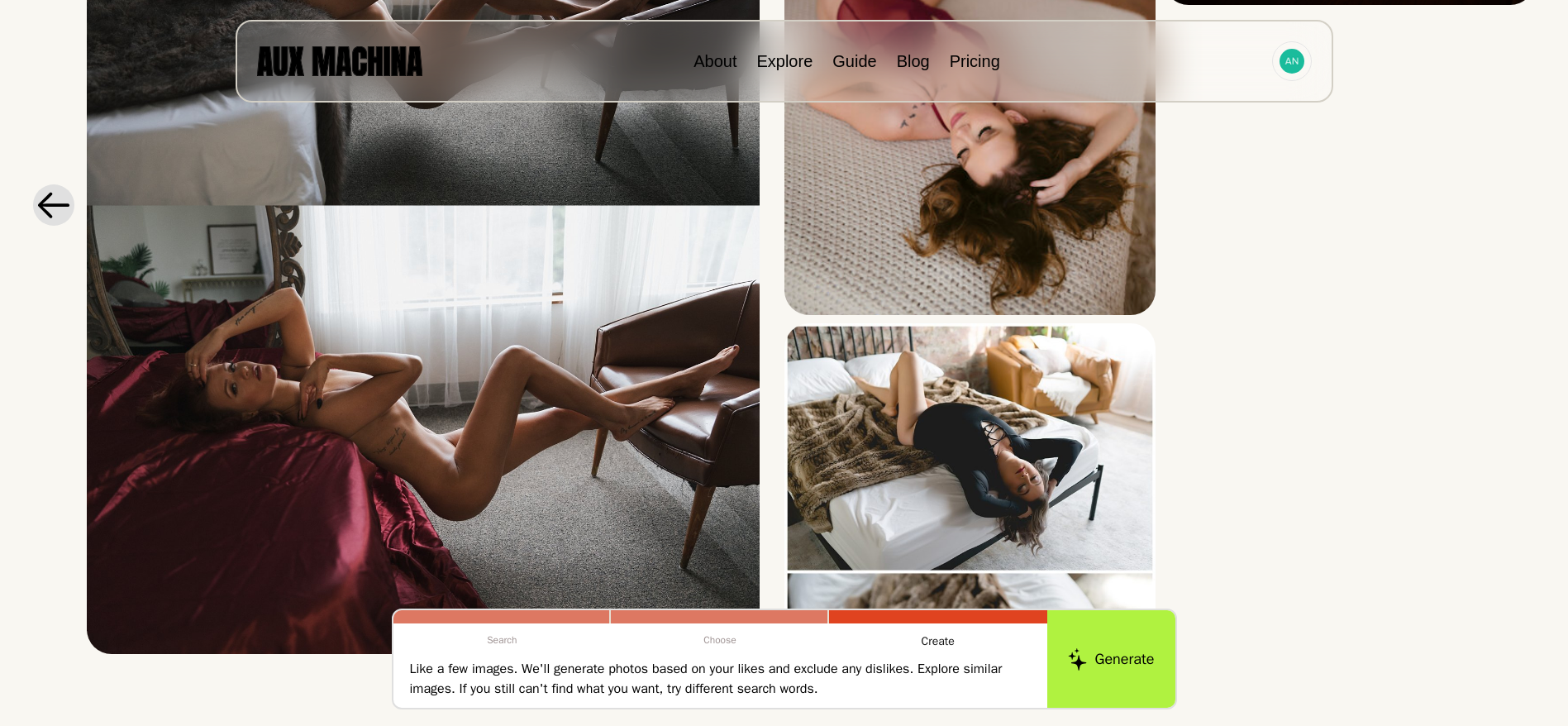 scroll, scrollTop: 444, scrollLeft: 0, axis: vertical 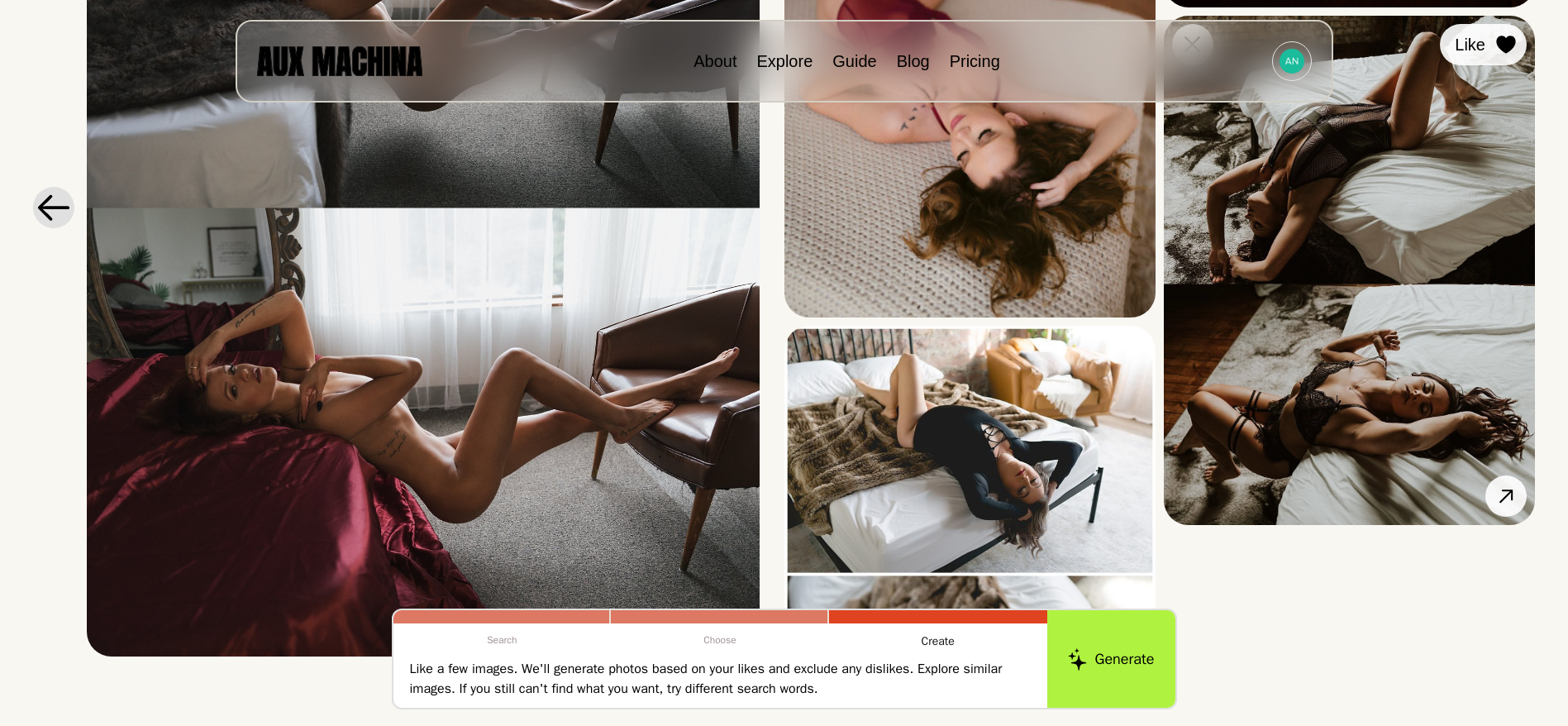 click at bounding box center (0, 0) 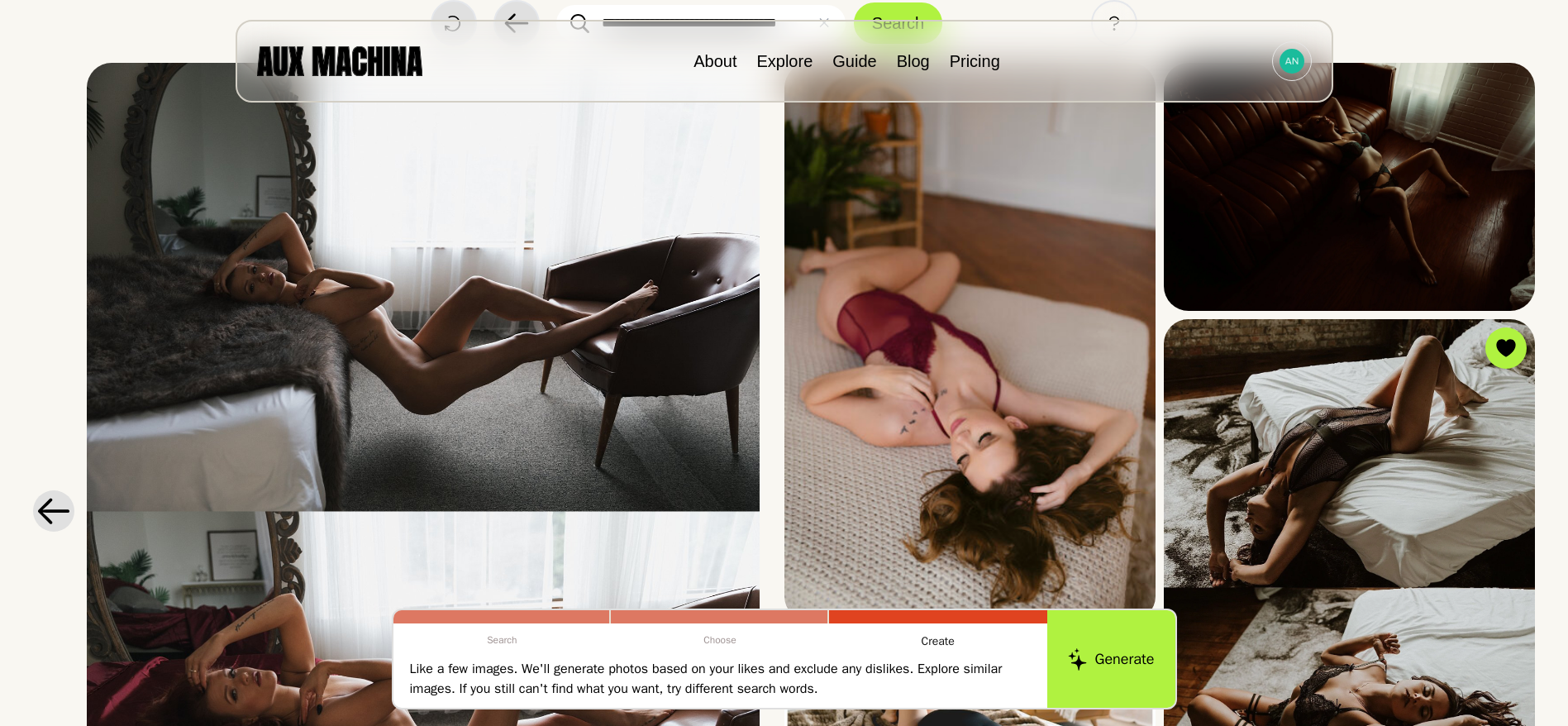 scroll, scrollTop: 0, scrollLeft: 0, axis: both 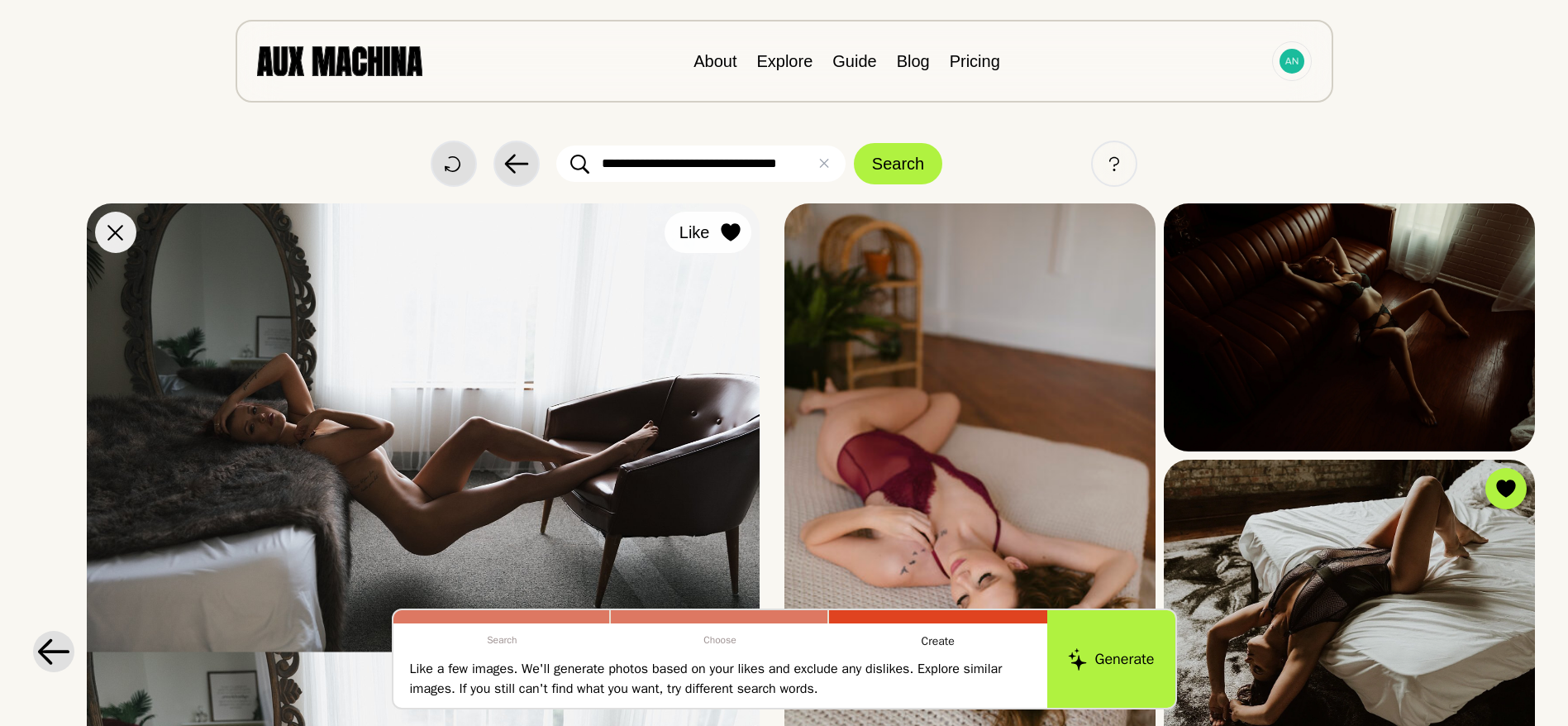 click on "Like" at bounding box center (708, 232) 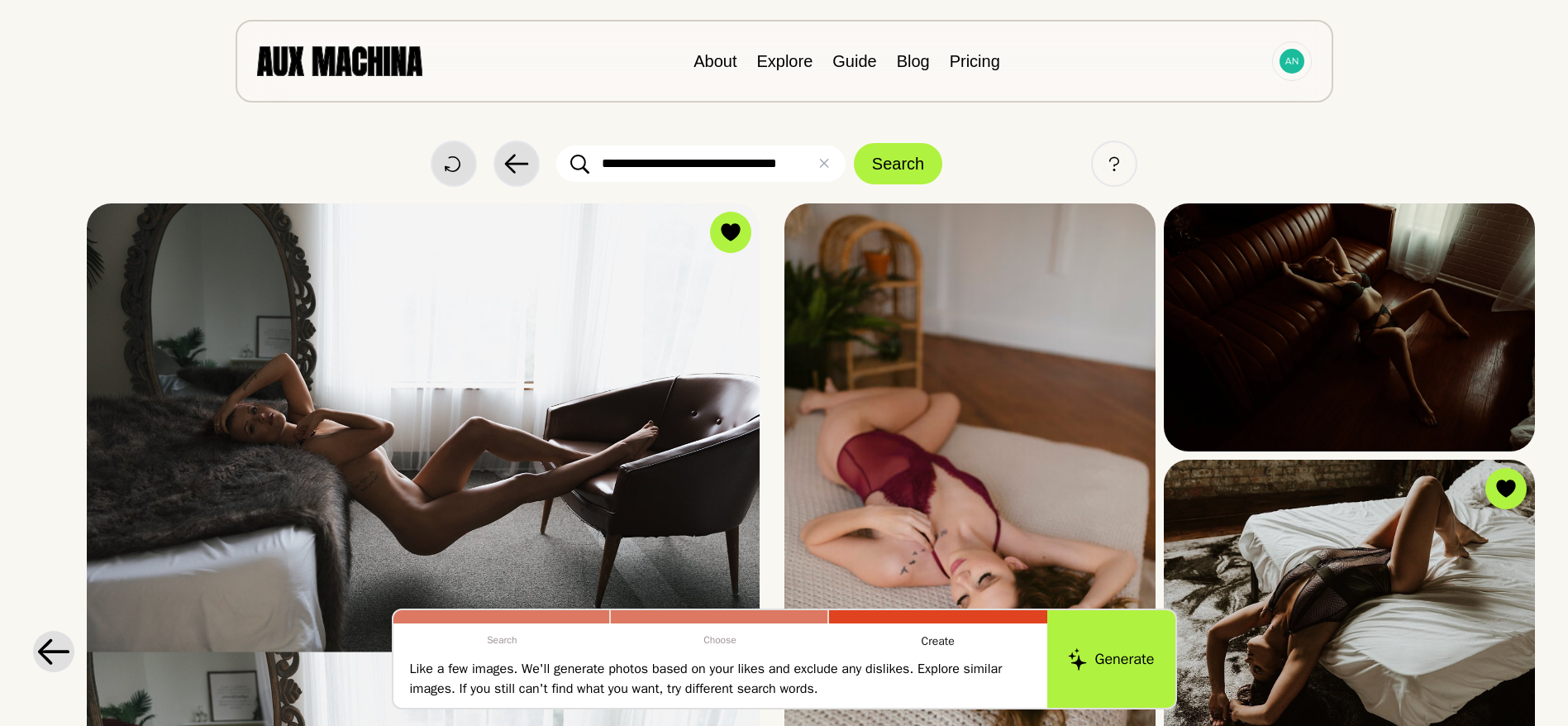 click at bounding box center (54, 652) 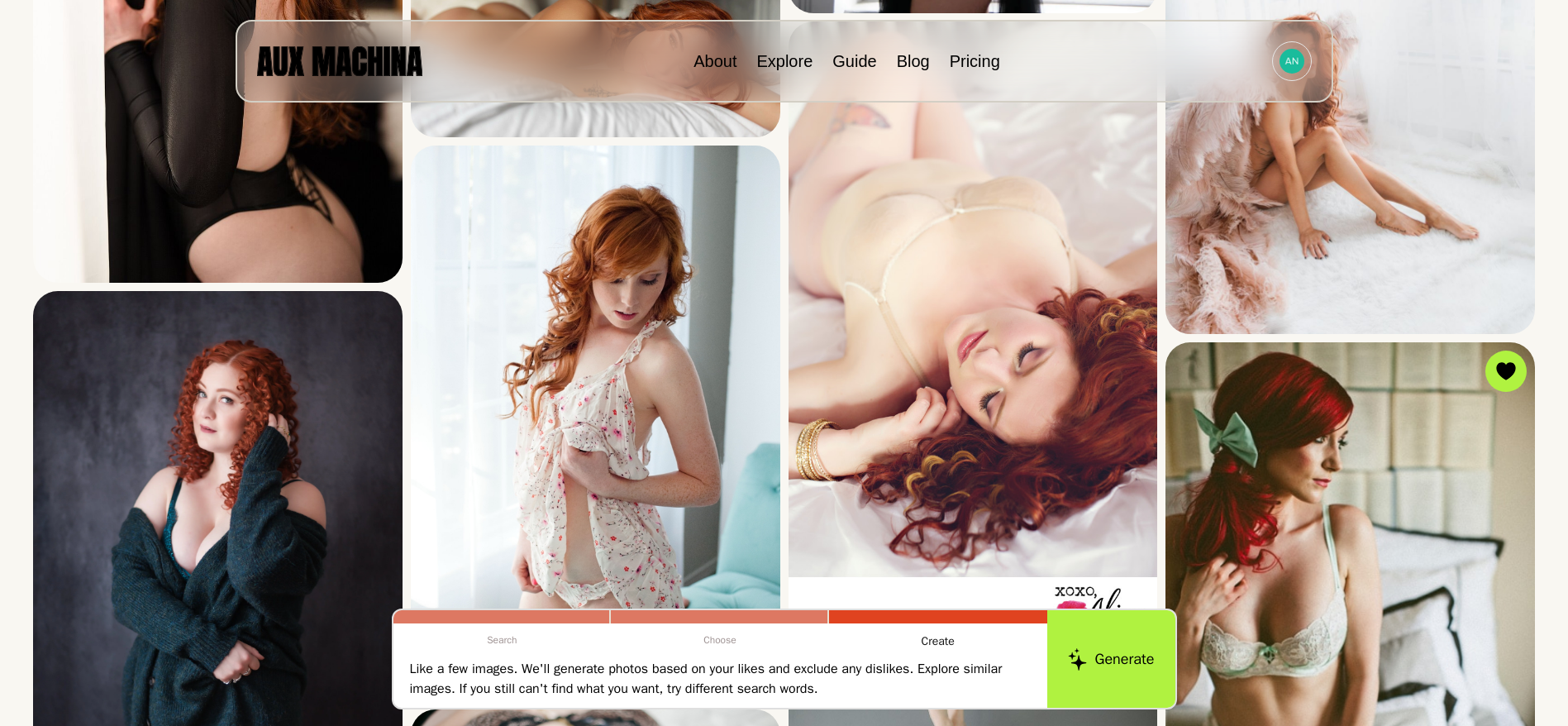 scroll, scrollTop: 2088, scrollLeft: 0, axis: vertical 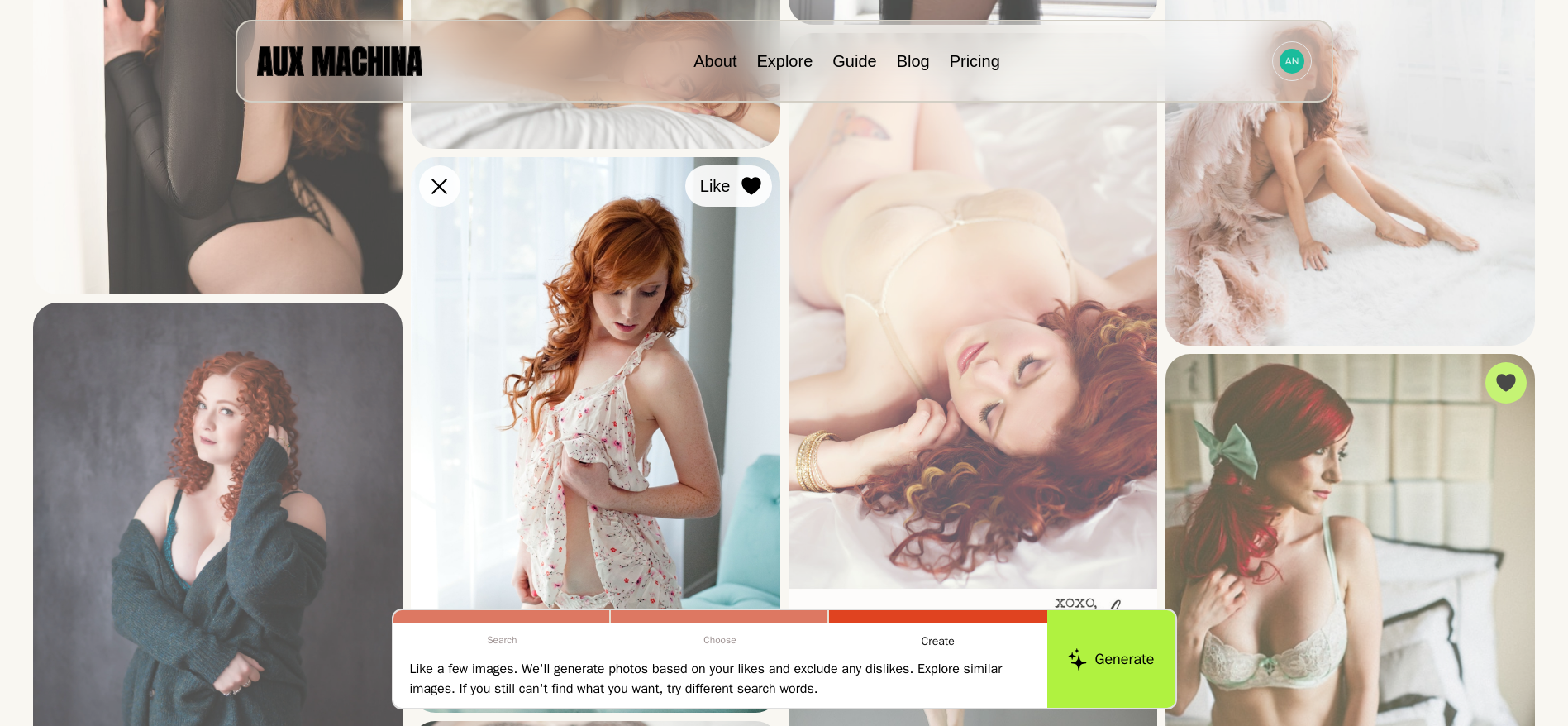 click at bounding box center (0, 0) 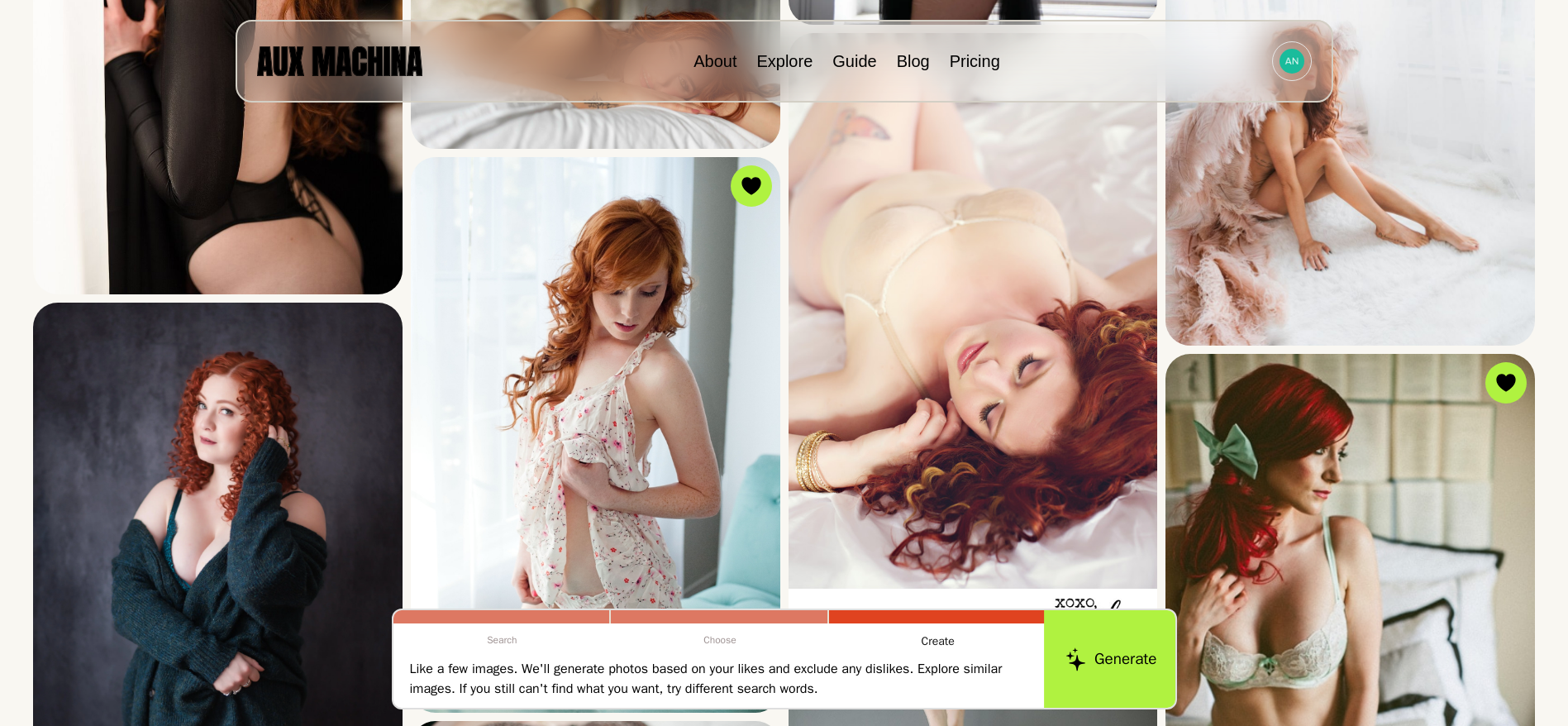 click on "Generate" at bounding box center (1111, 659) 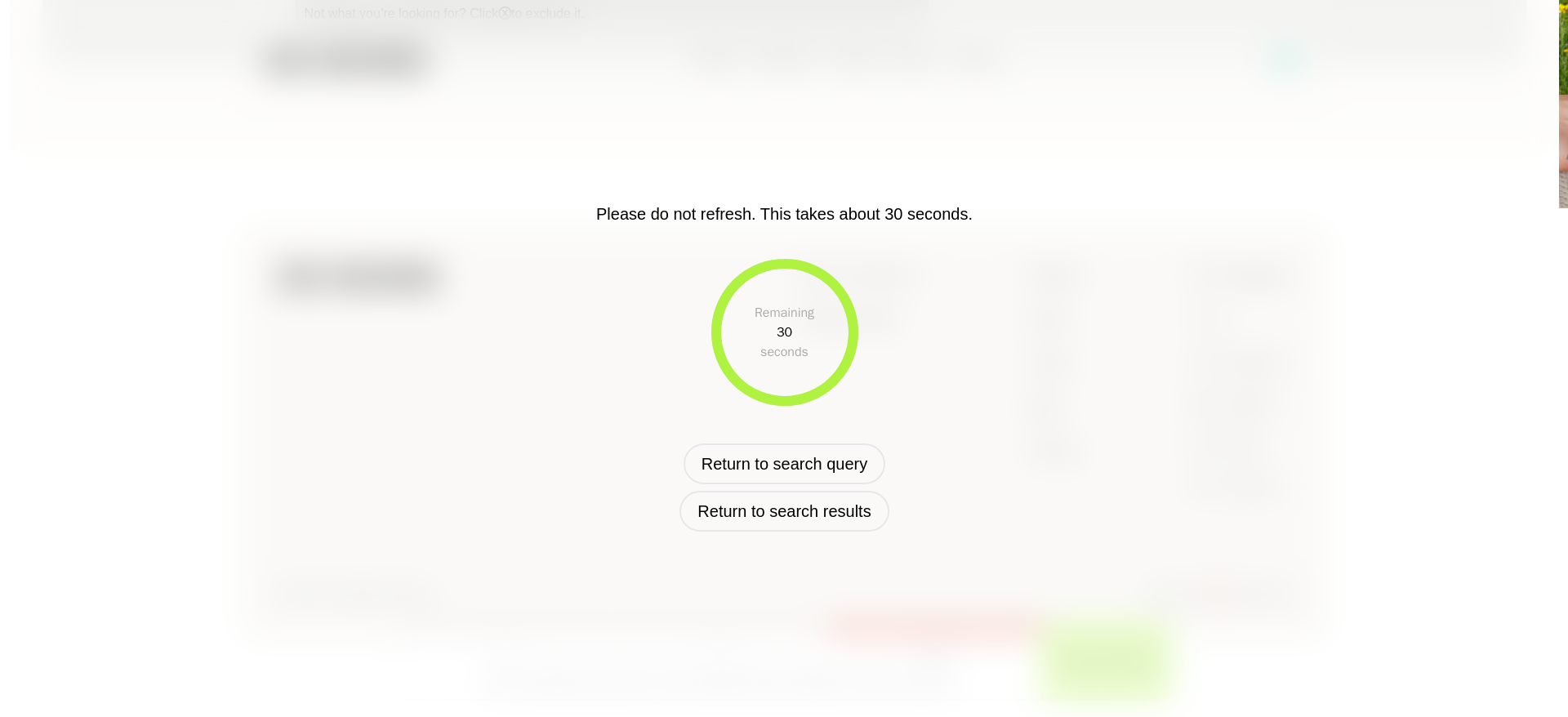 scroll, scrollTop: 748, scrollLeft: 0, axis: vertical 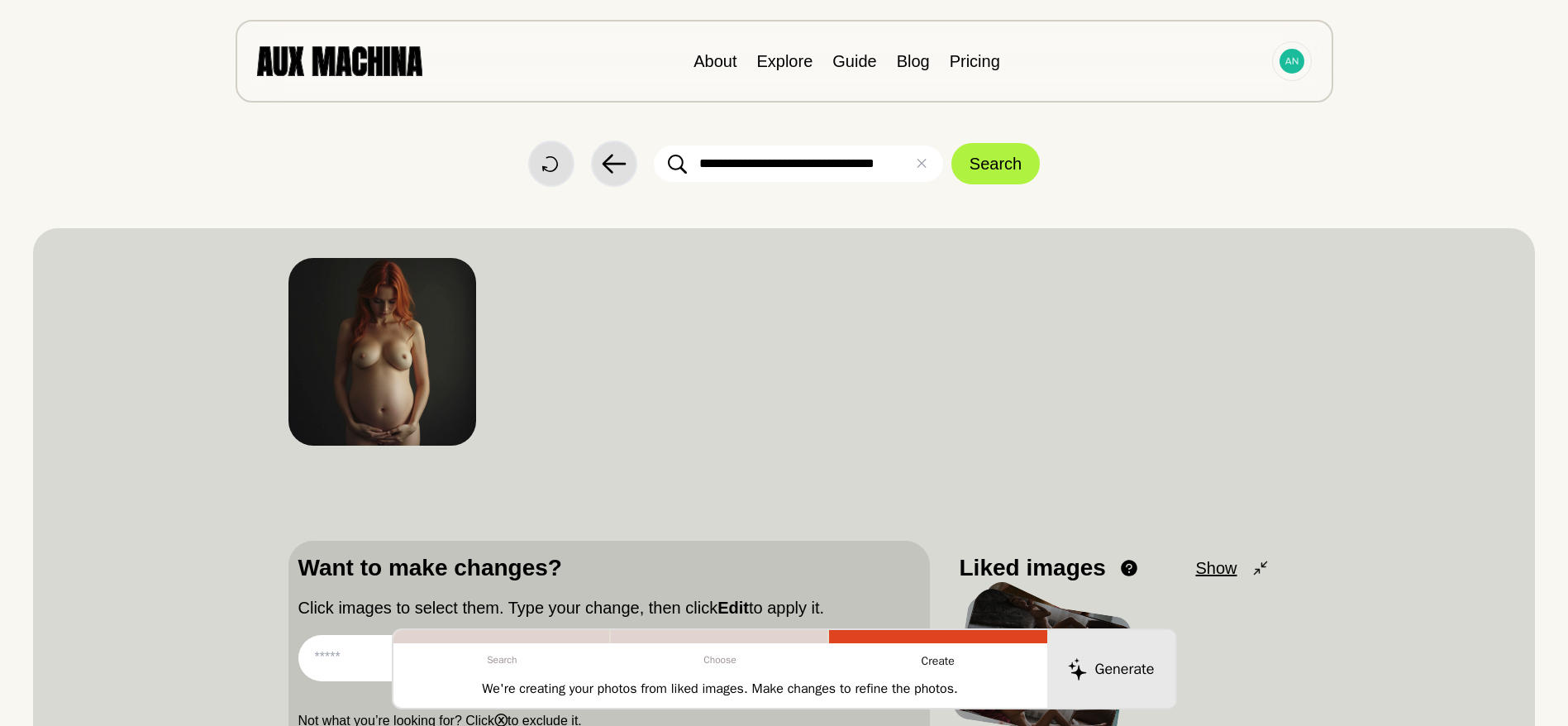 click on "**********" at bounding box center [798, 164] 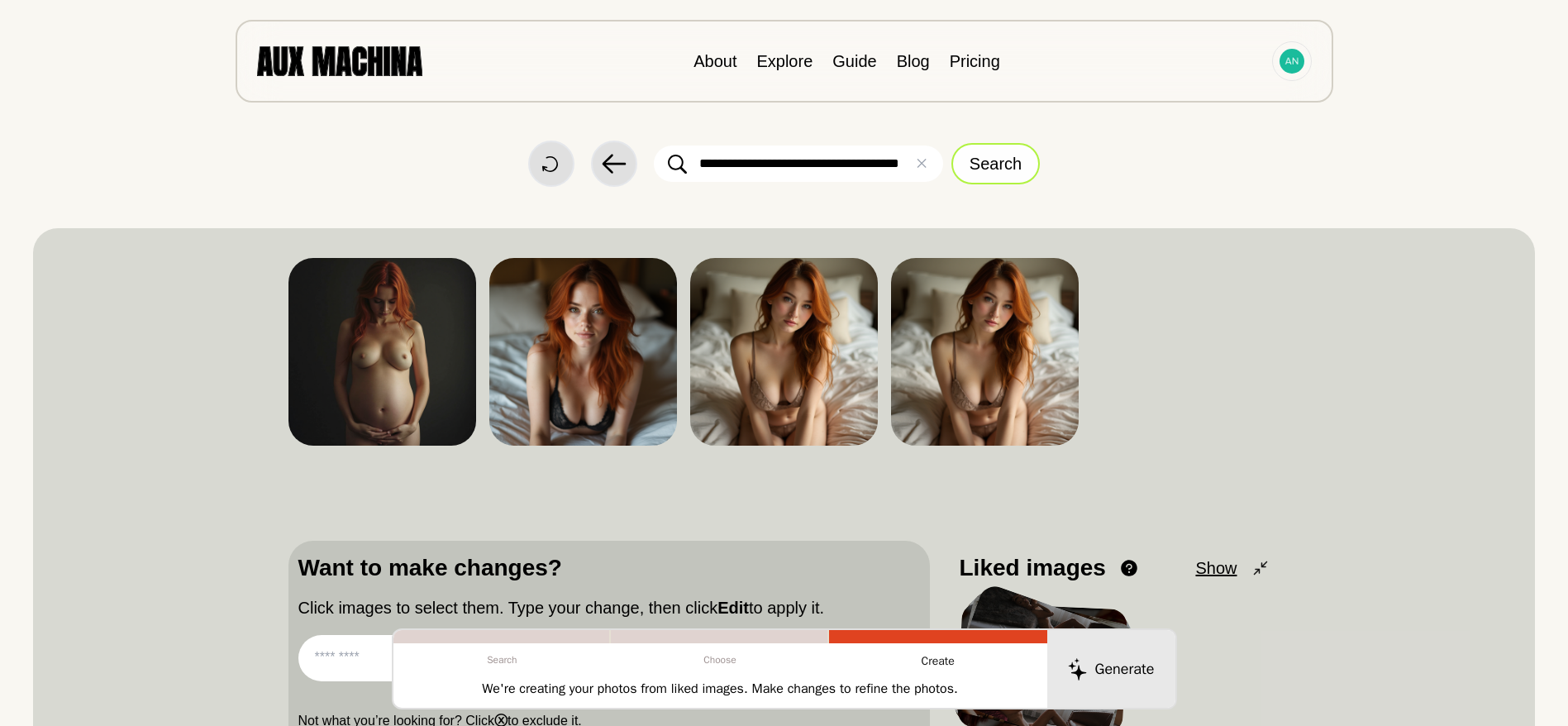 type on "**********" 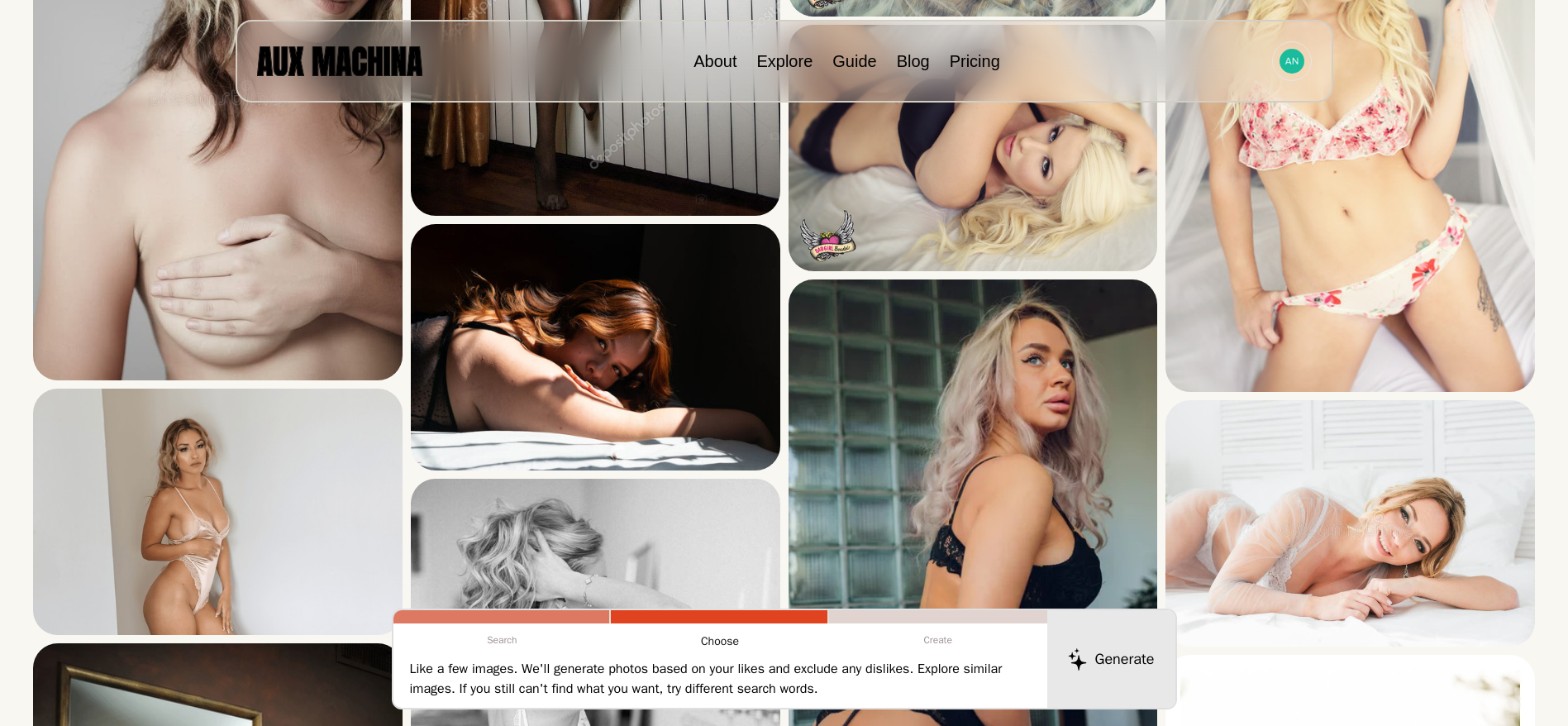 scroll, scrollTop: 2395, scrollLeft: 0, axis: vertical 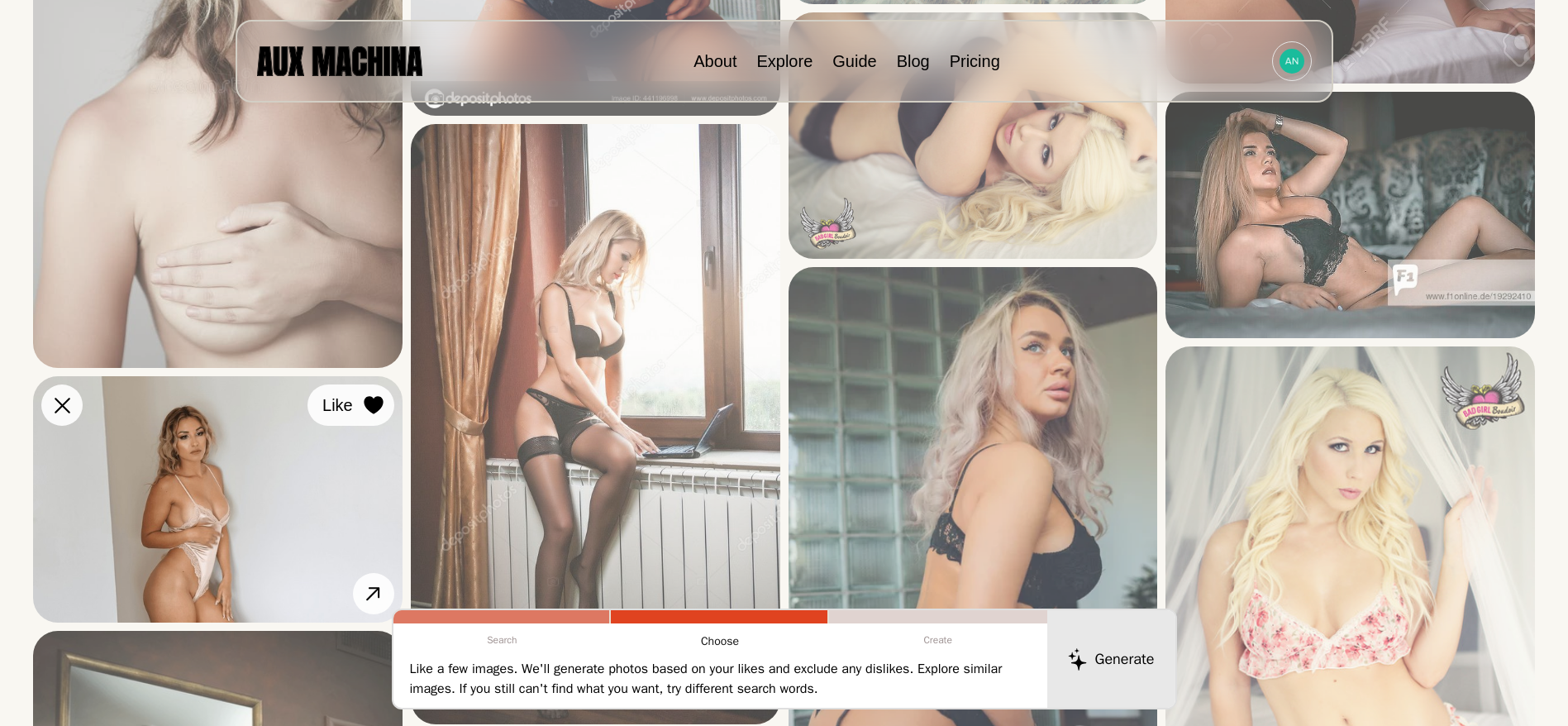 click at bounding box center [0, 0] 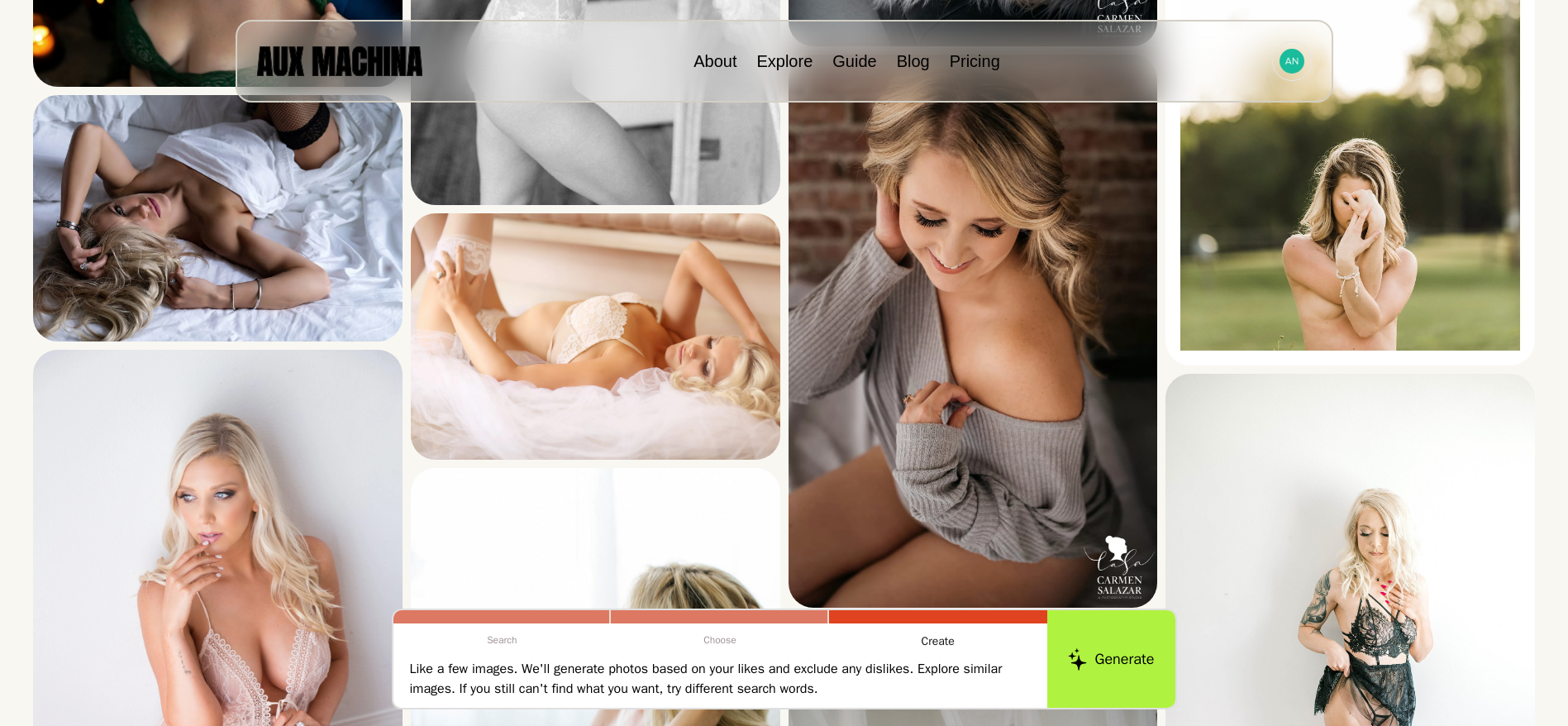 scroll, scrollTop: 3943, scrollLeft: 0, axis: vertical 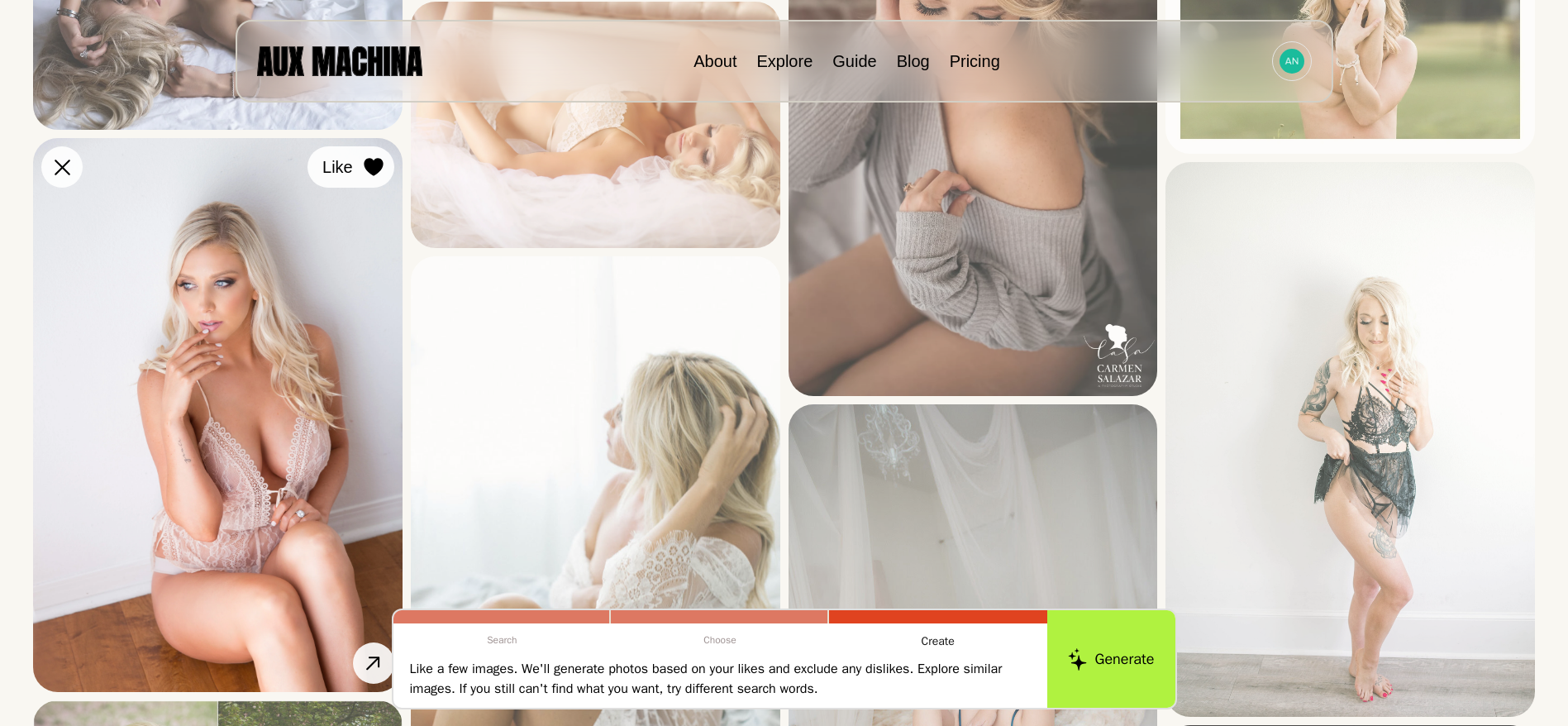 click at bounding box center (0, 0) 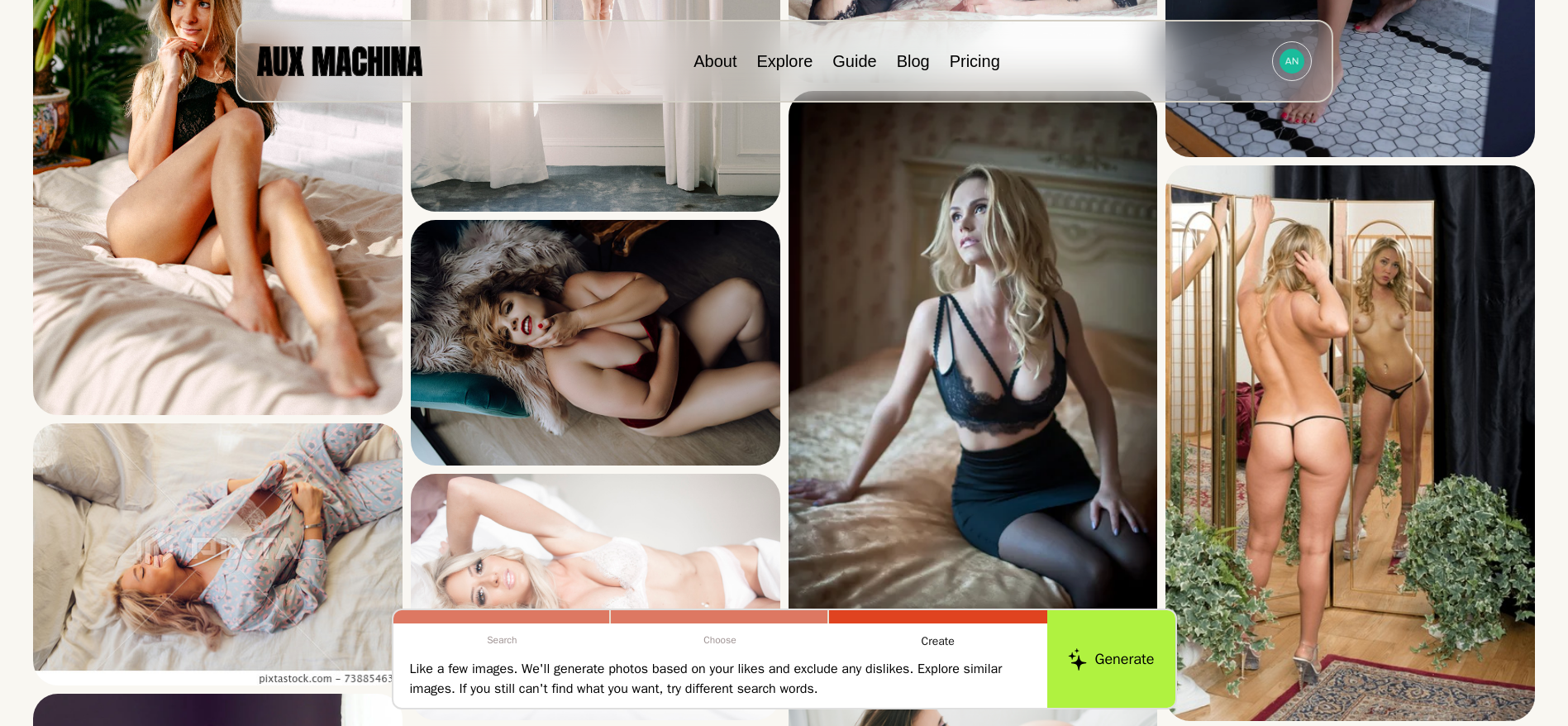 scroll, scrollTop: 5602, scrollLeft: 0, axis: vertical 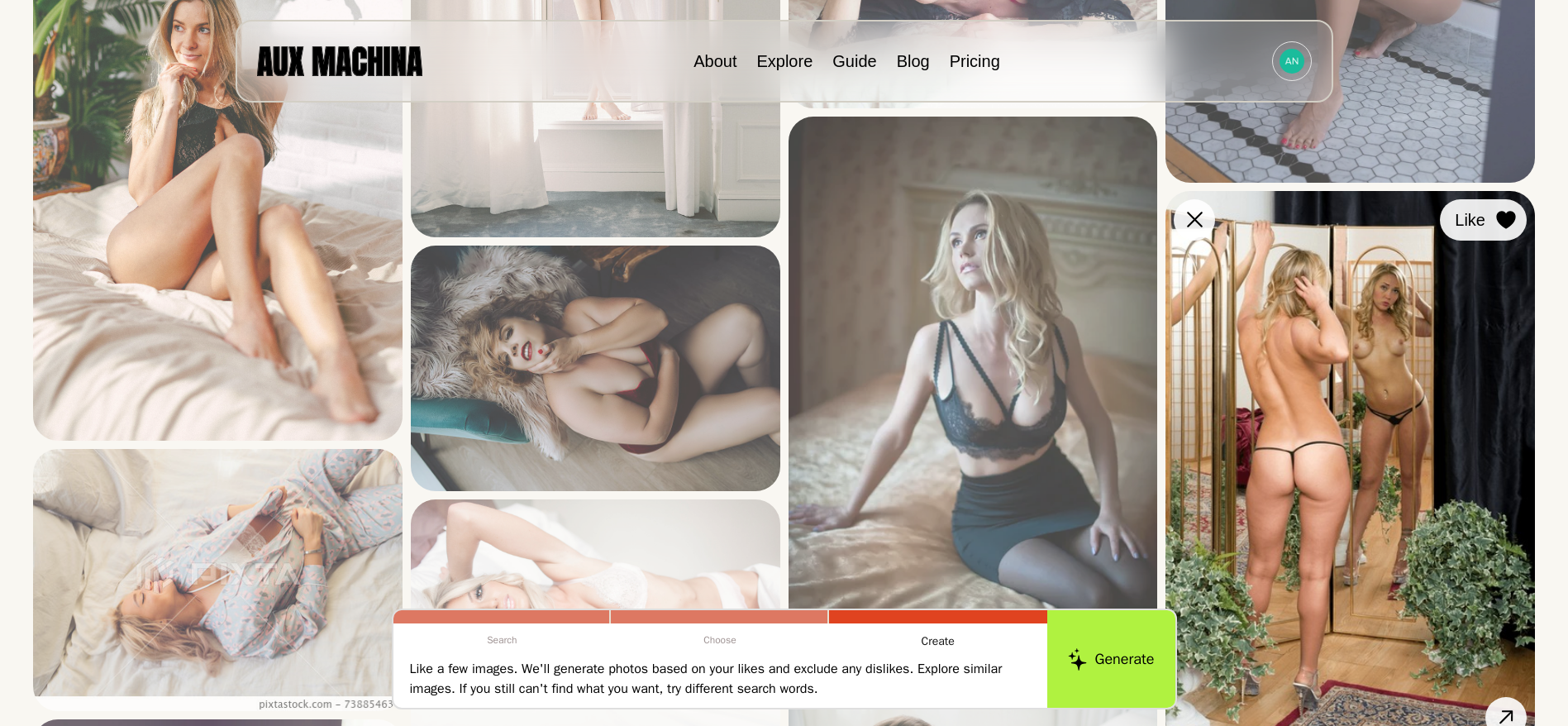 click at bounding box center (0, 0) 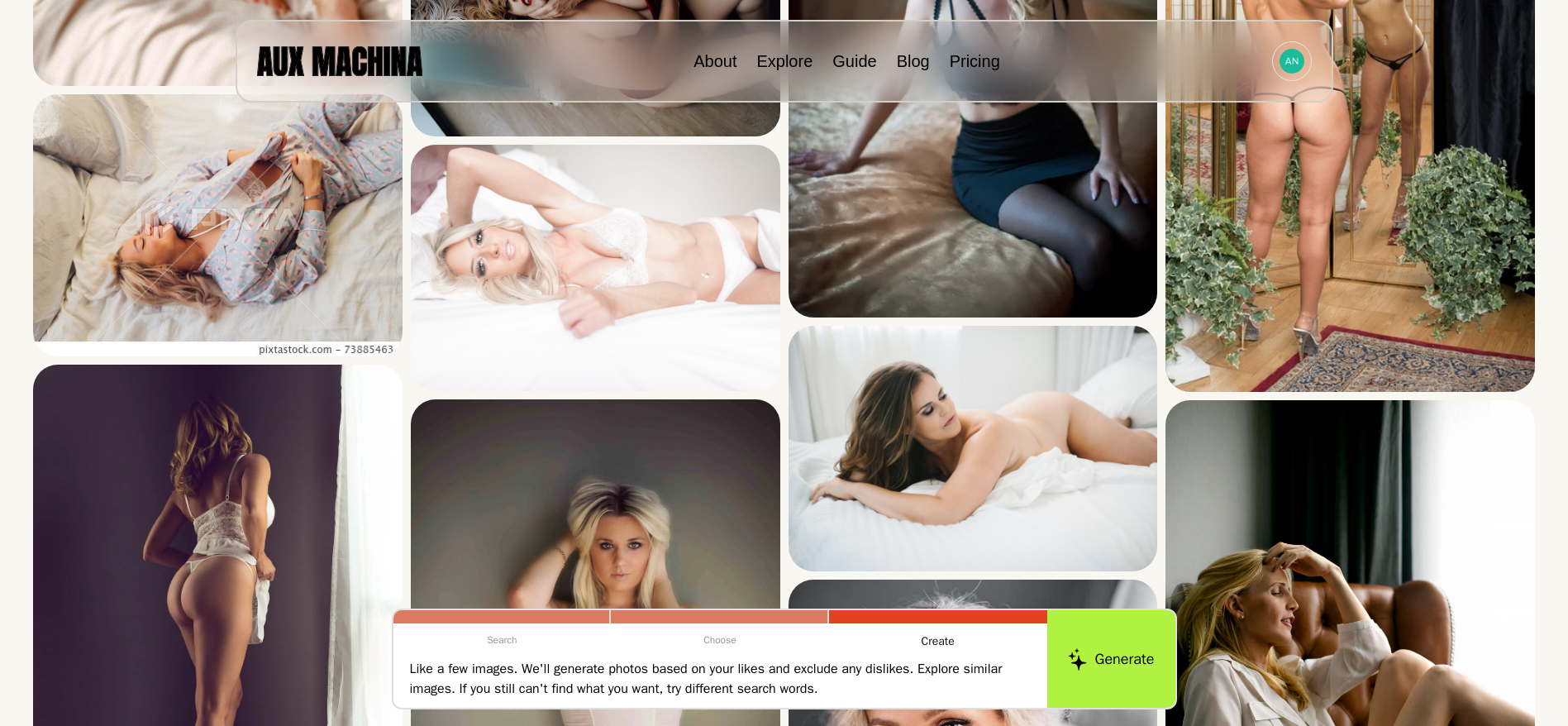 scroll, scrollTop: 5944, scrollLeft: 0, axis: vertical 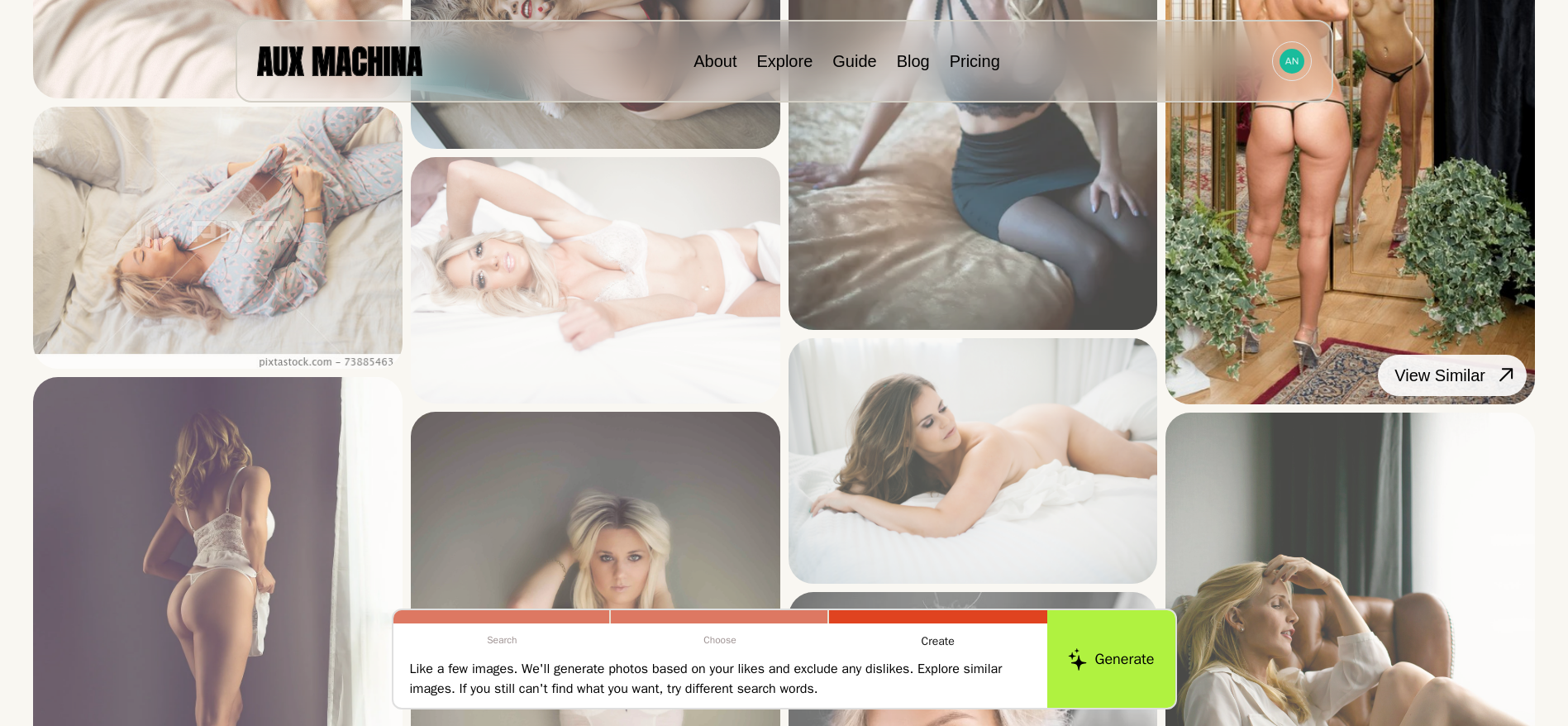 click at bounding box center [0, 0] 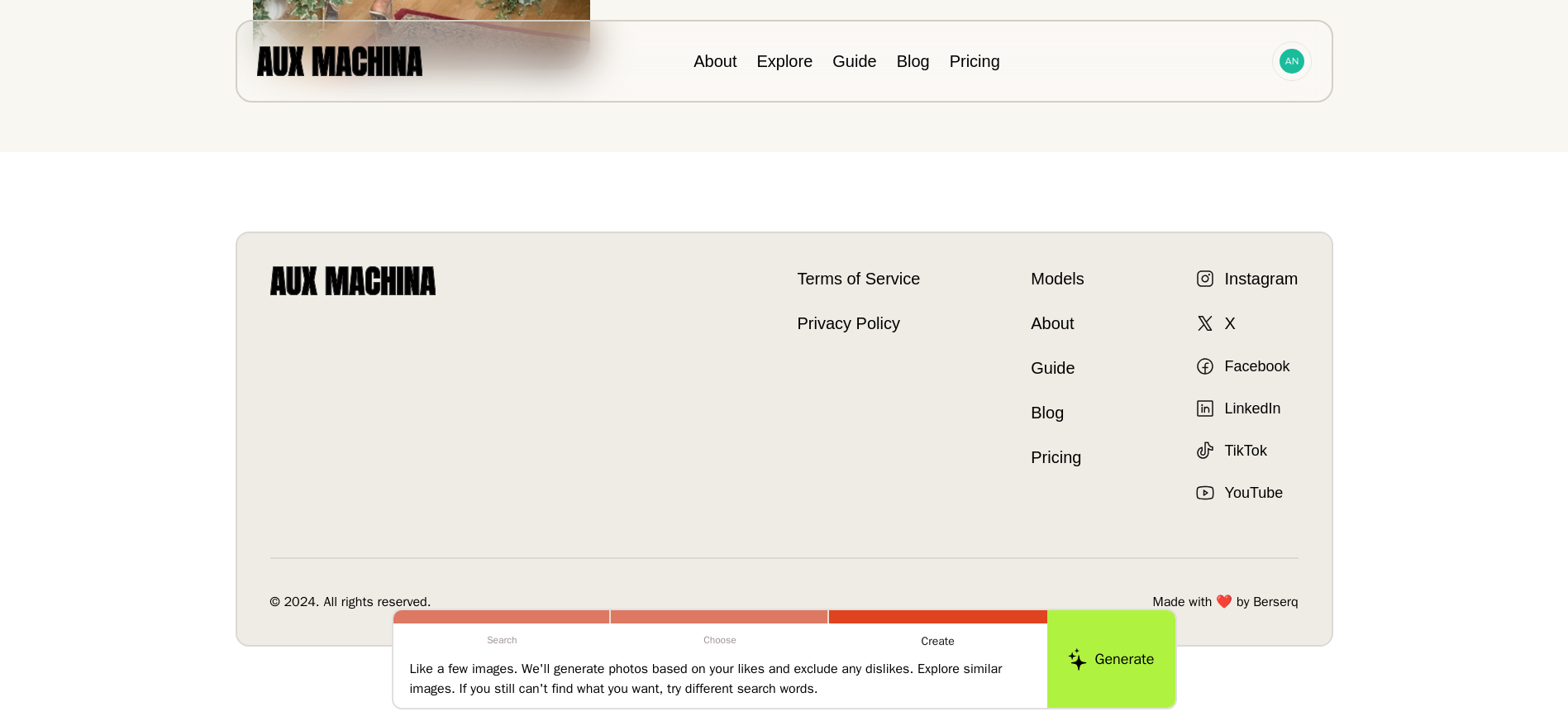 scroll, scrollTop: 642, scrollLeft: 0, axis: vertical 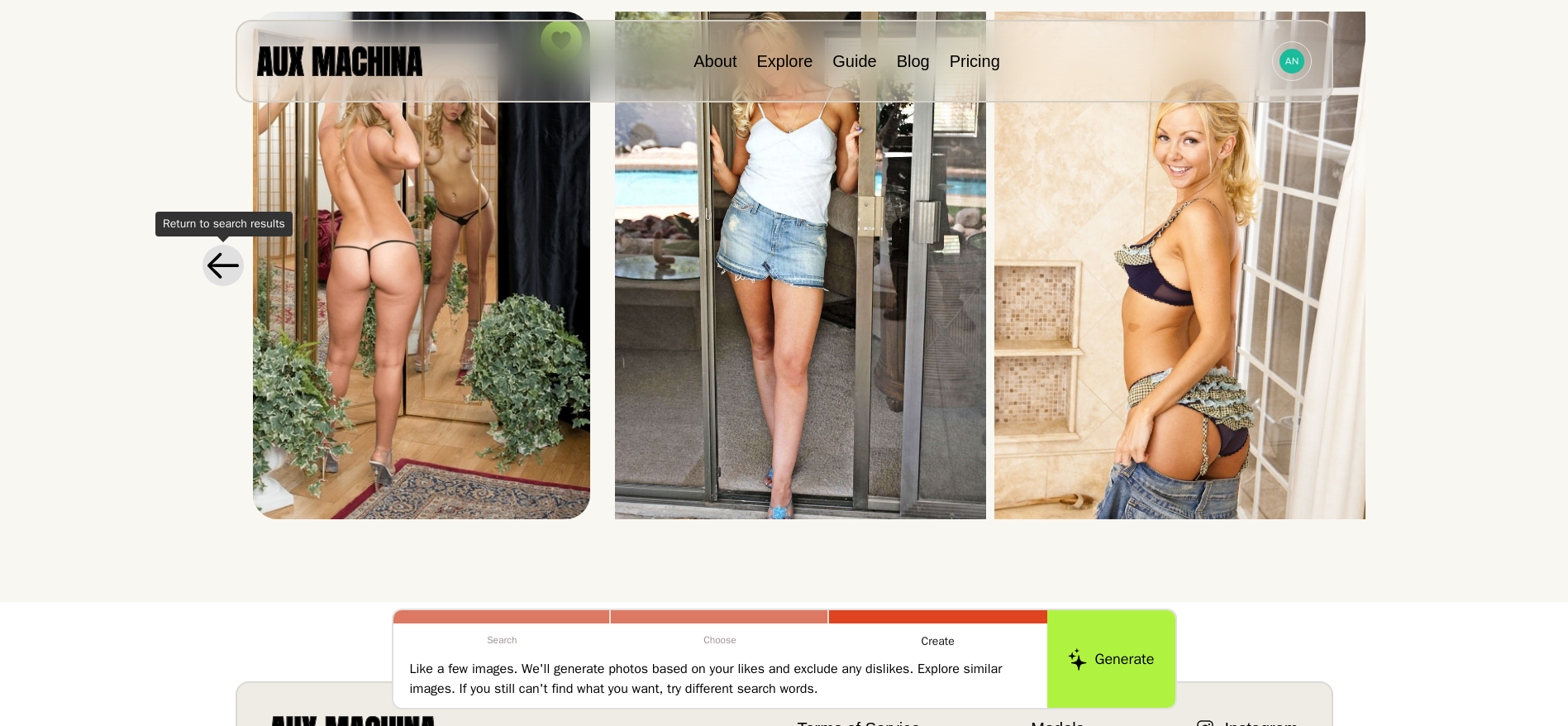 click at bounding box center (223, 265) 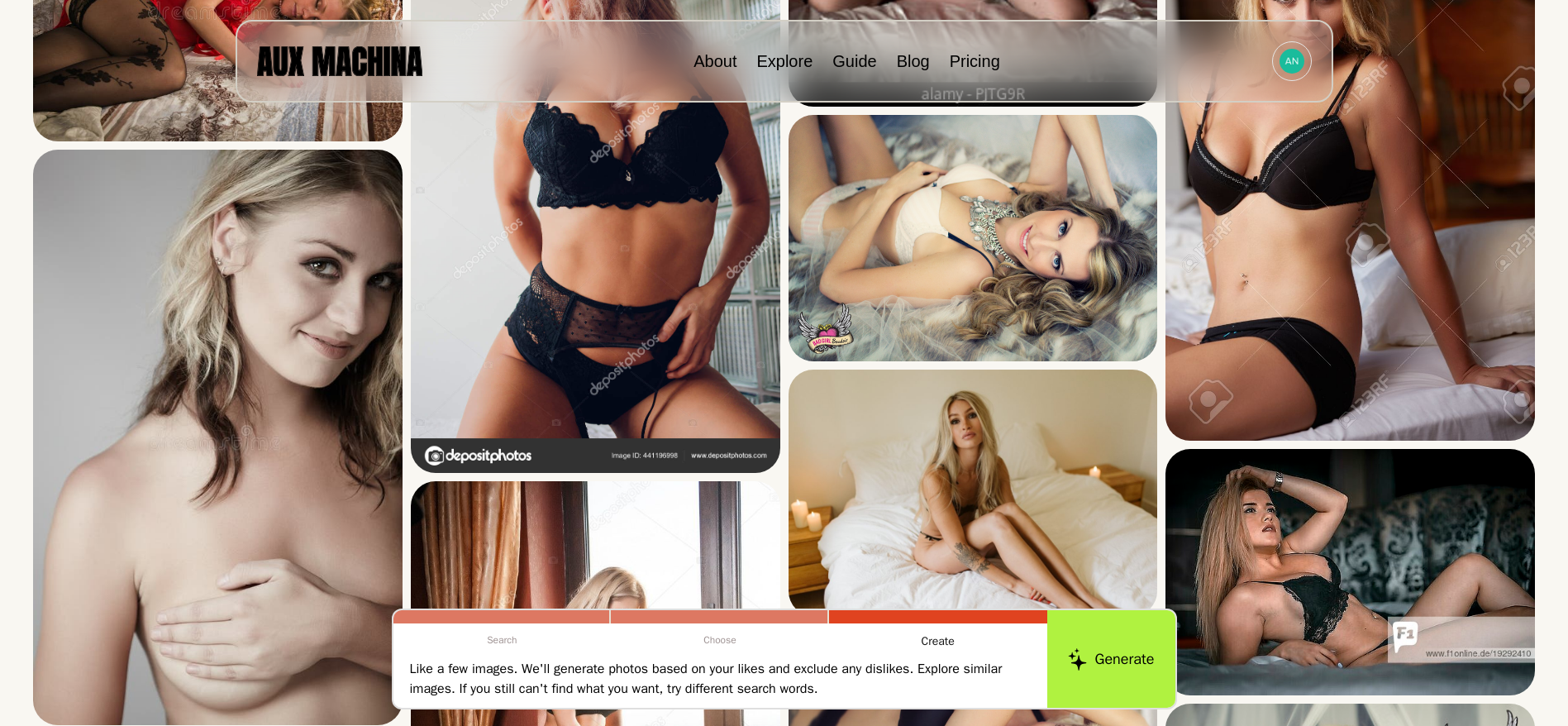 scroll, scrollTop: 2088, scrollLeft: 0, axis: vertical 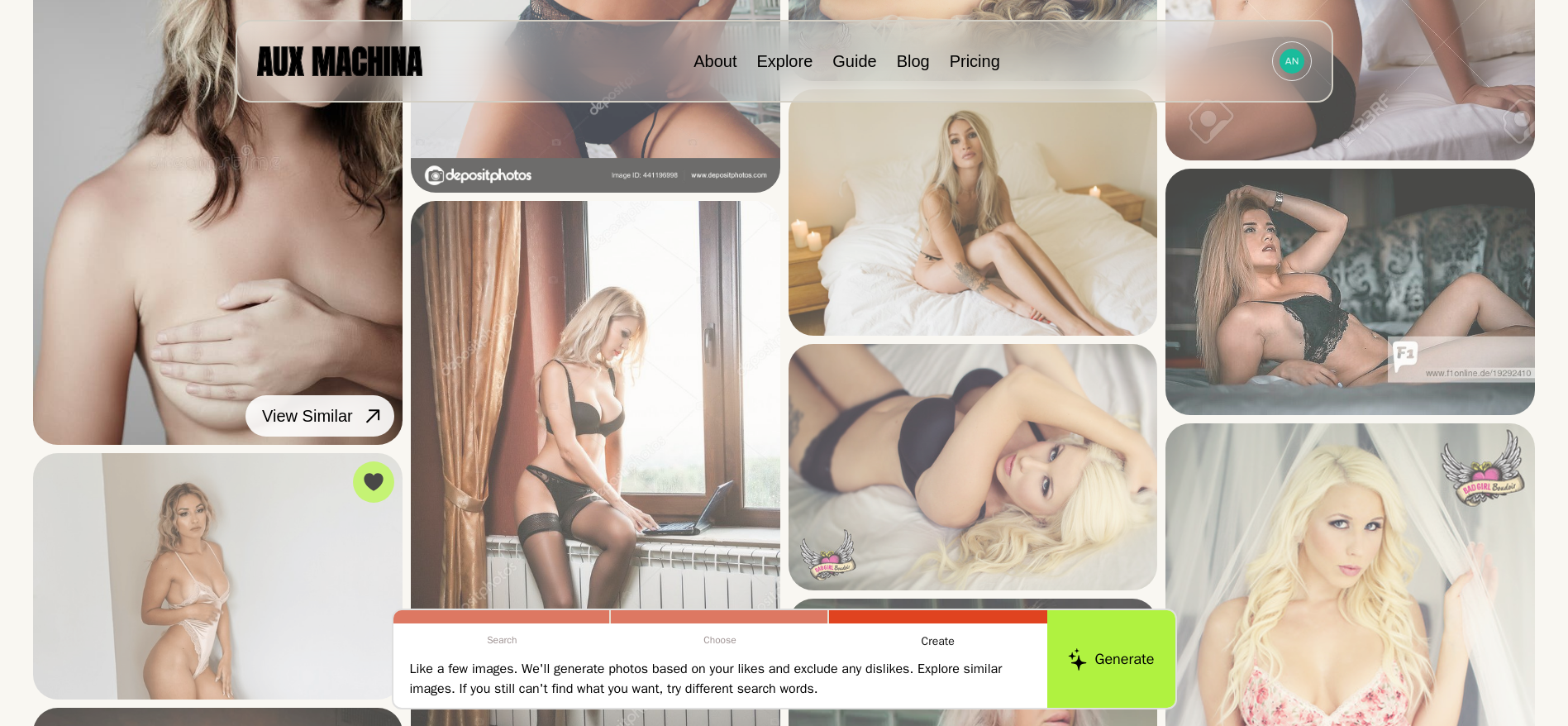 click on "View Similar" at bounding box center (0, 0) 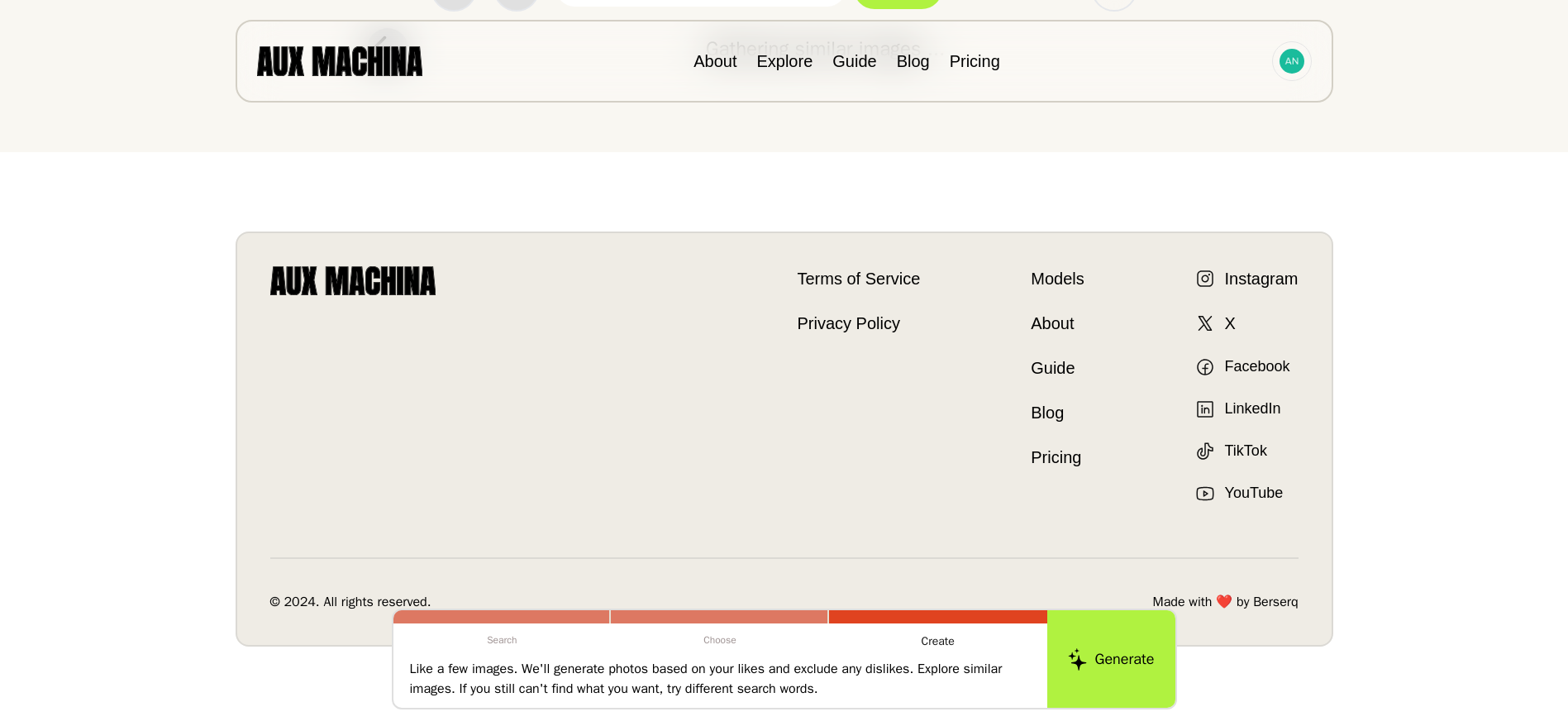 scroll, scrollTop: 887, scrollLeft: 0, axis: vertical 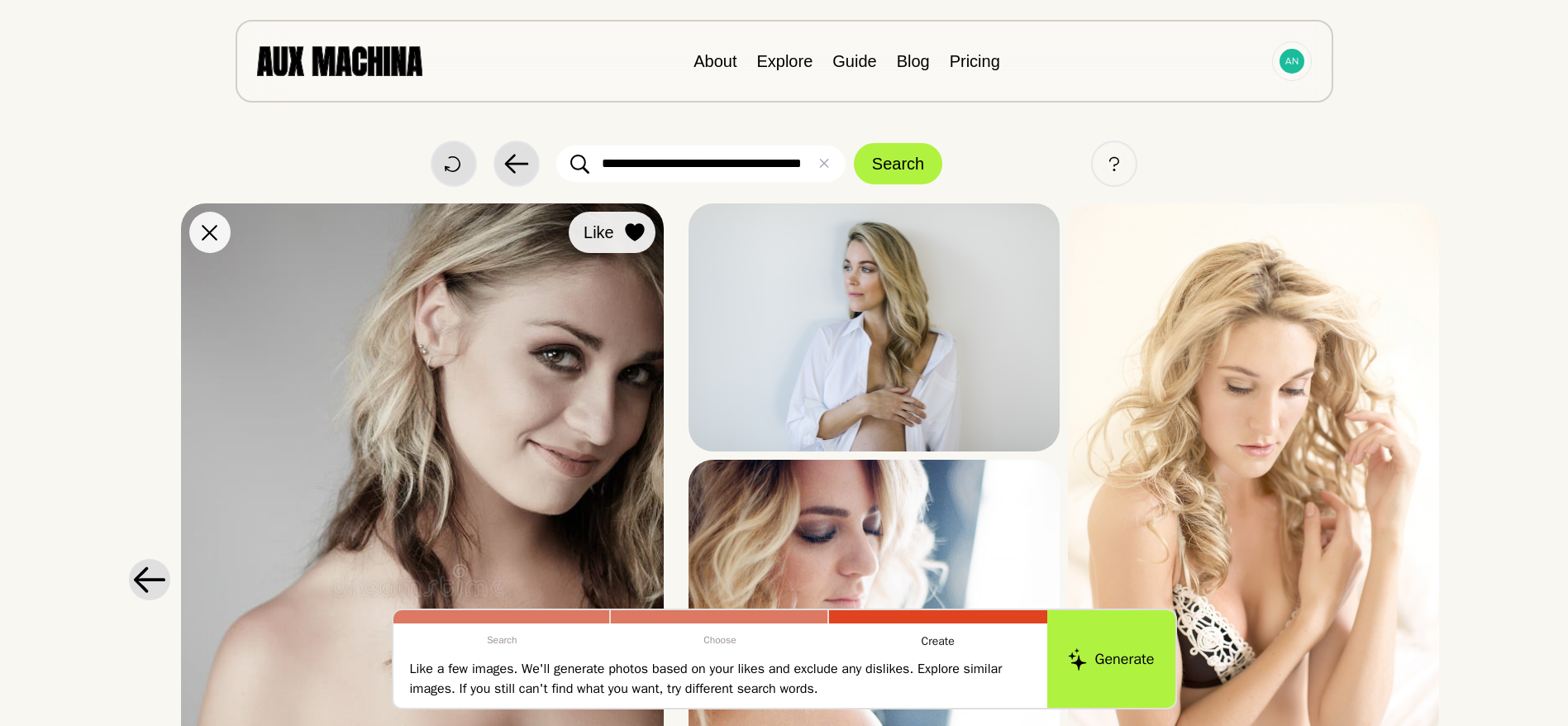 click at bounding box center [635, 232] 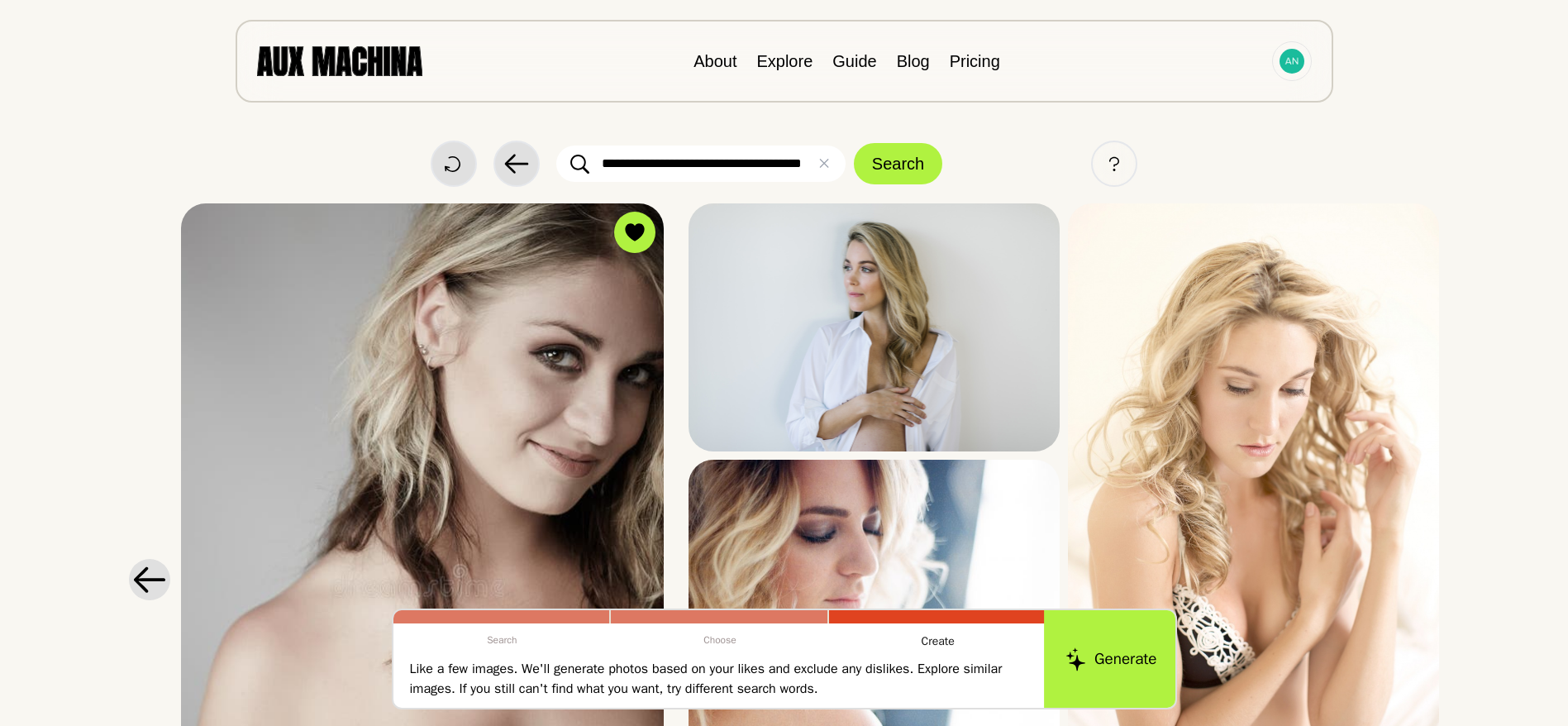 click on "Generate" at bounding box center [1111, 659] 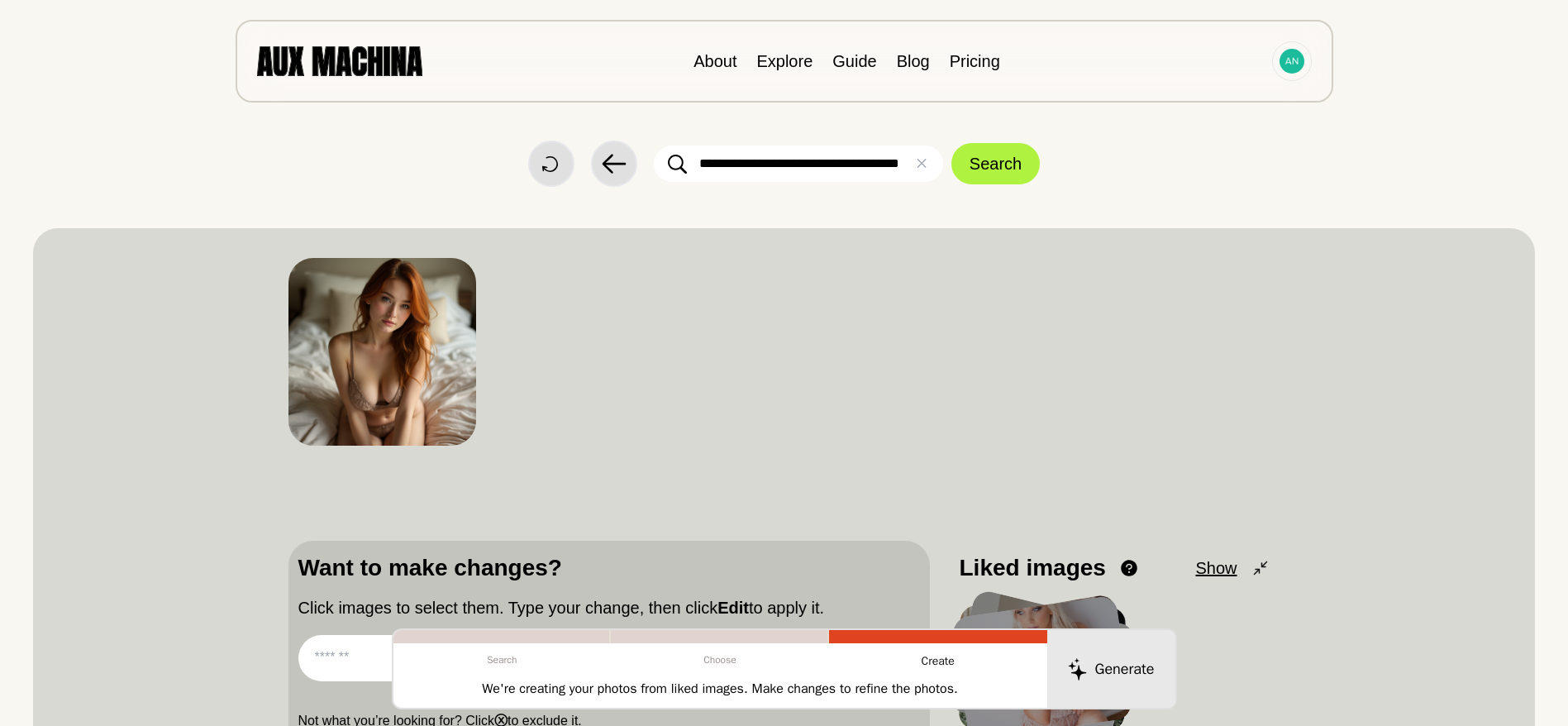 click on "**********" at bounding box center (798, 164) 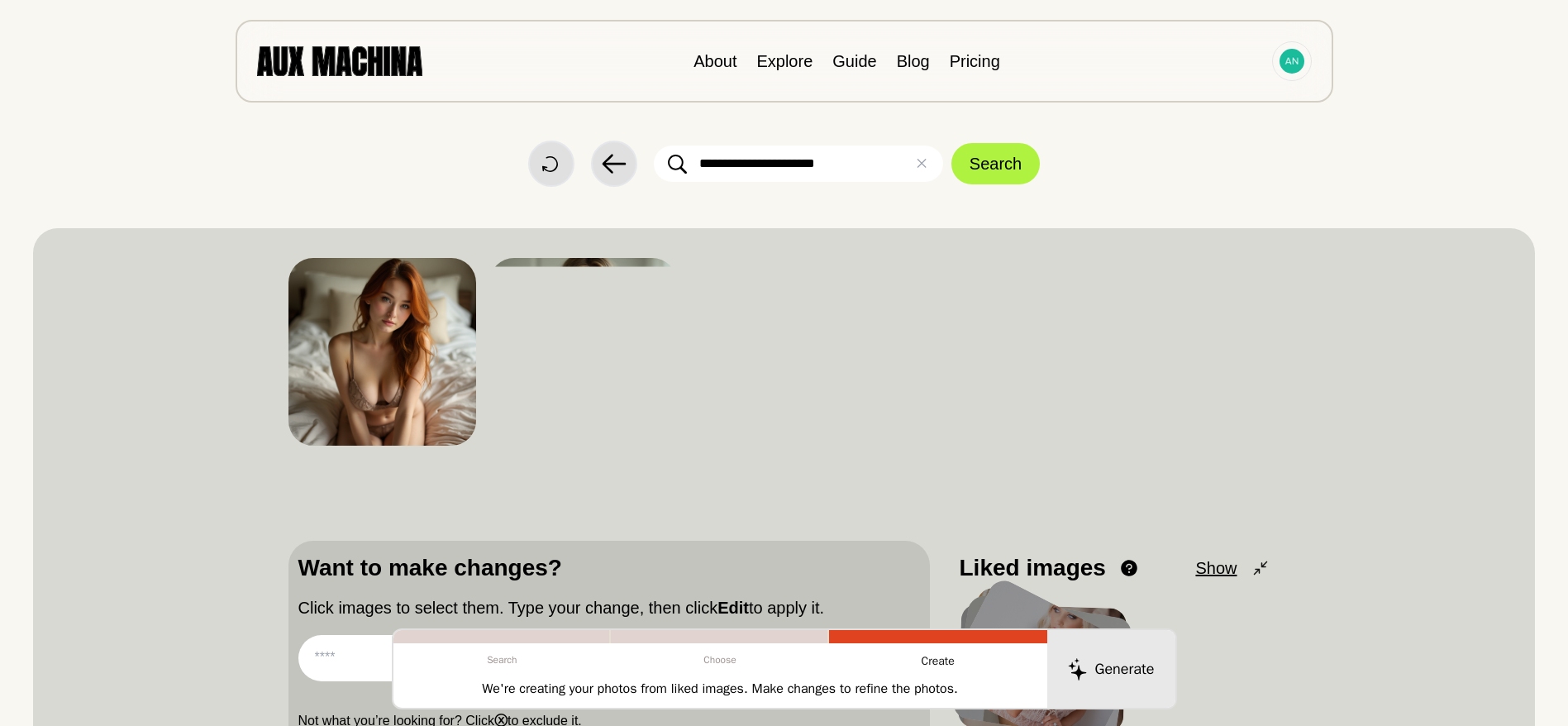 click on "**********" at bounding box center [798, 164] 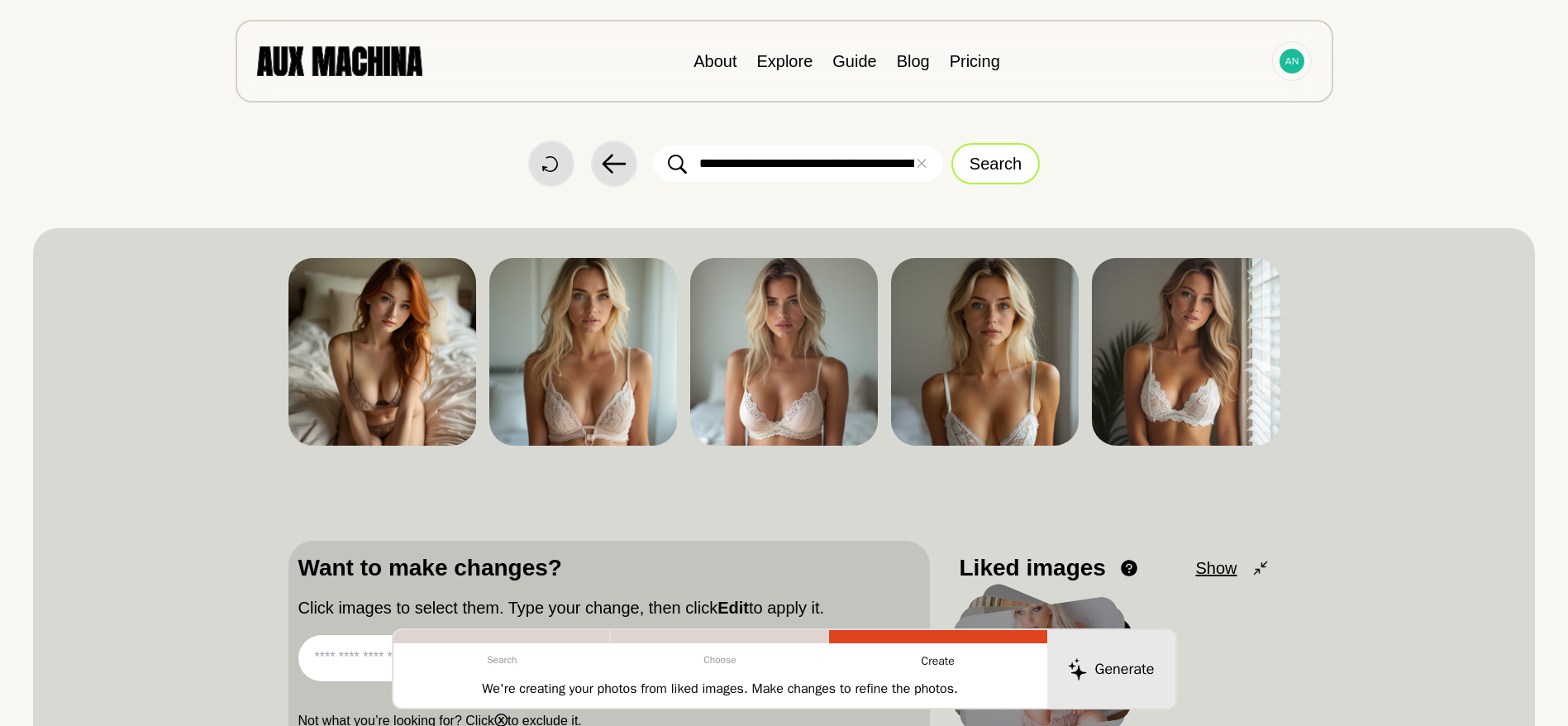 type on "**********" 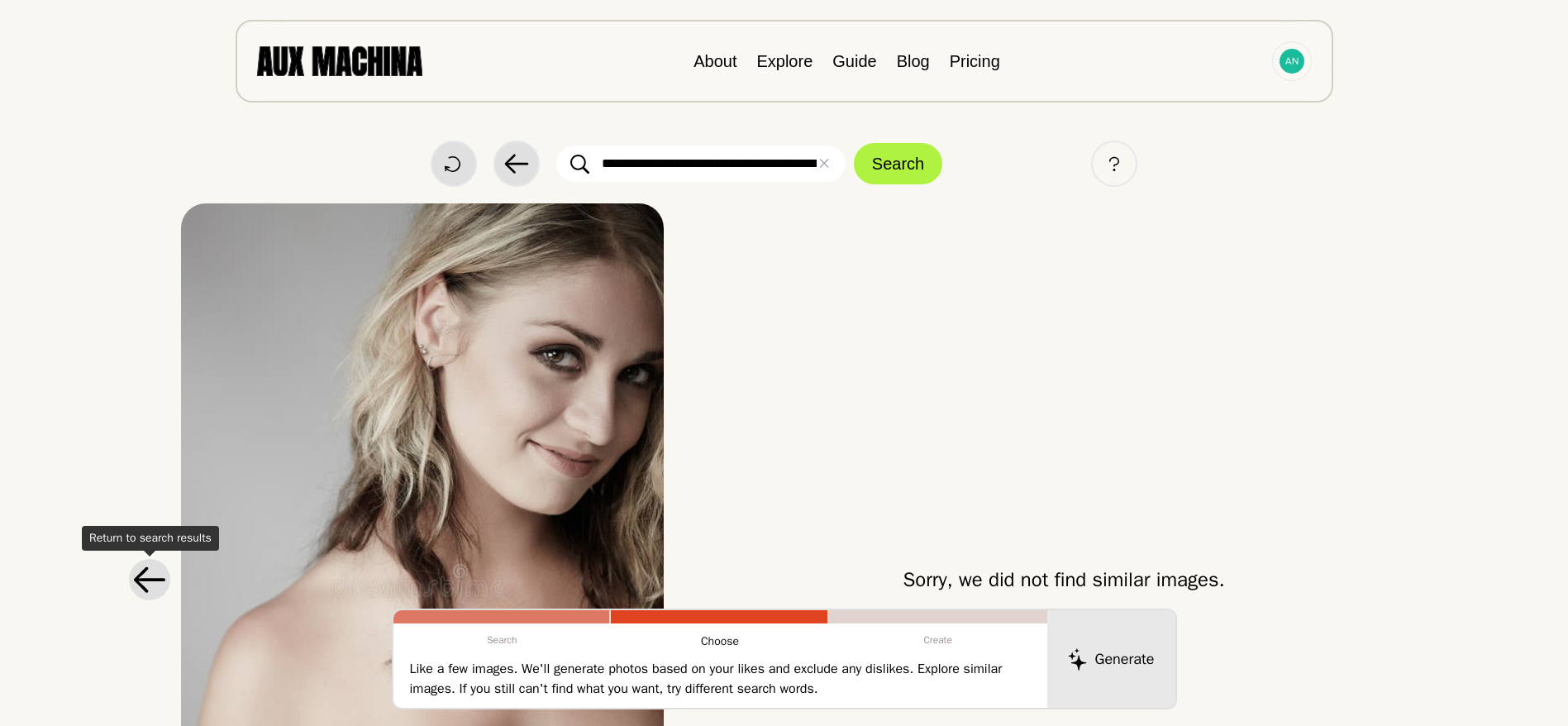 click at bounding box center [150, 580] 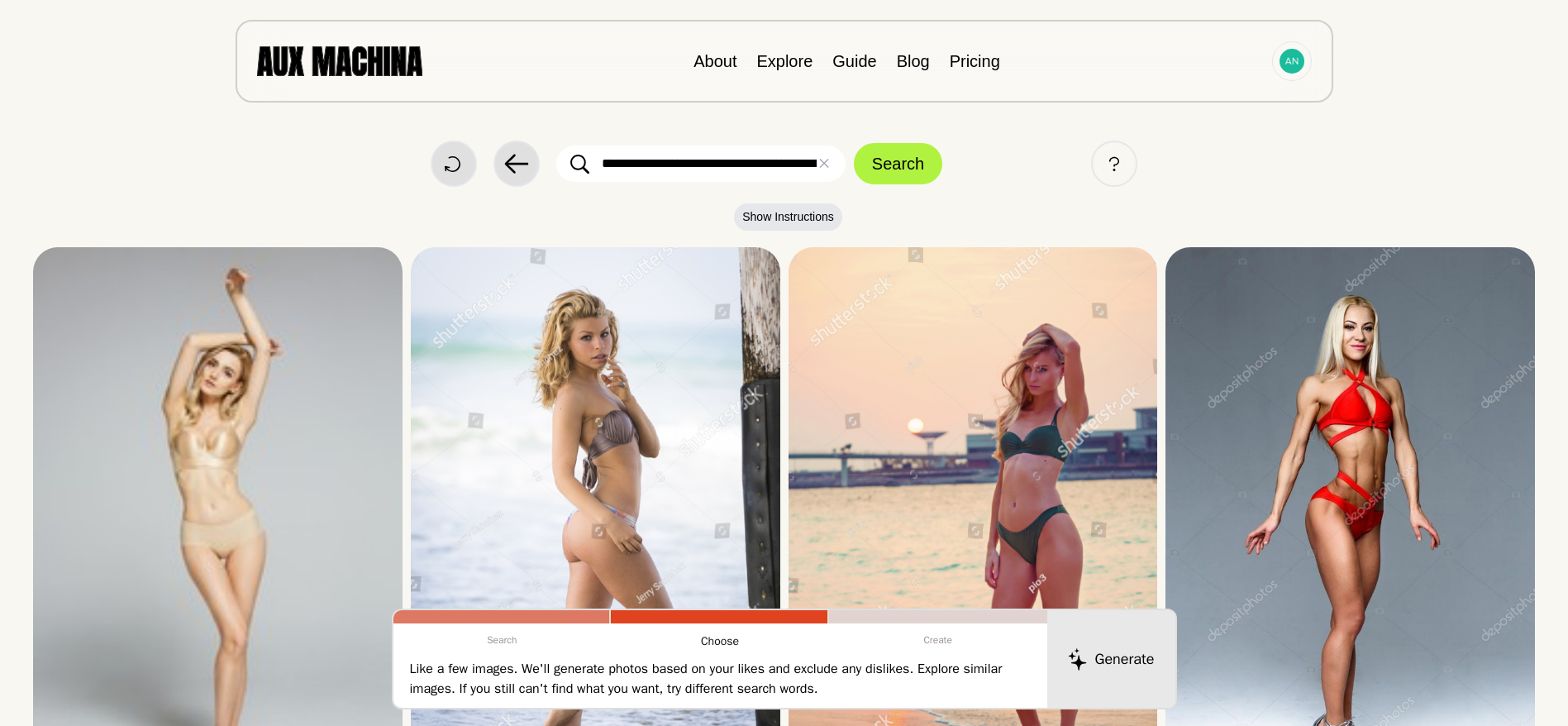 click on "**********" at bounding box center (701, 164) 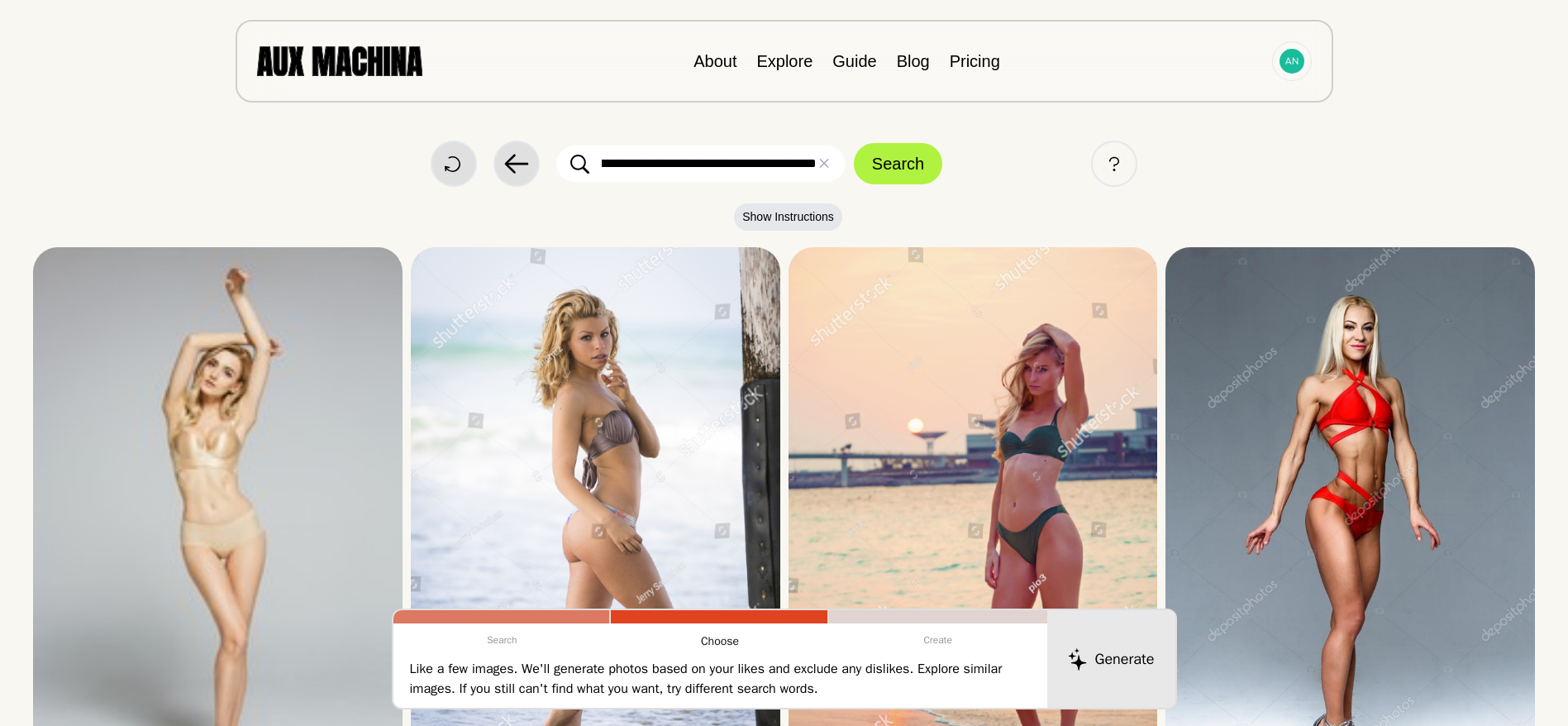 scroll, scrollTop: 0, scrollLeft: 155, axis: horizontal 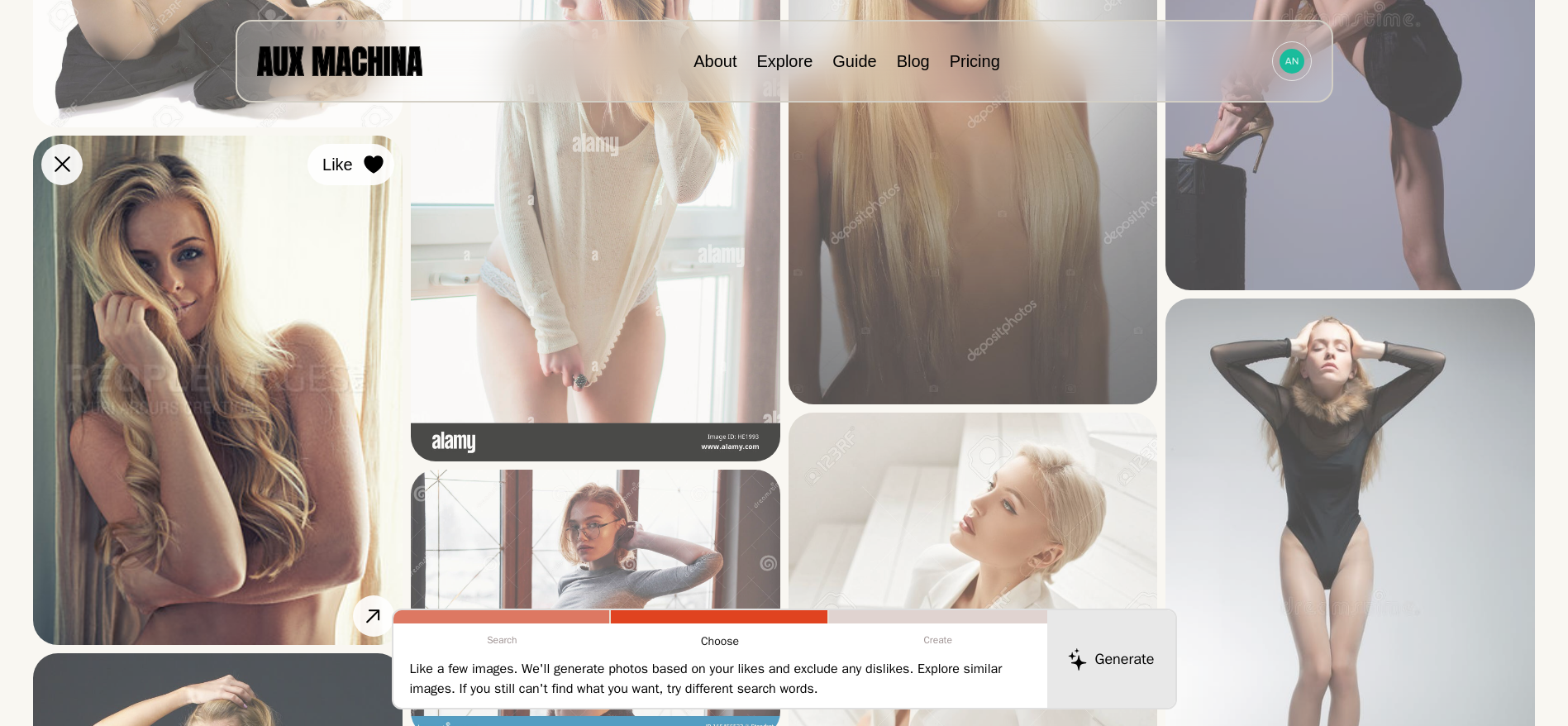 click at bounding box center (0, 0) 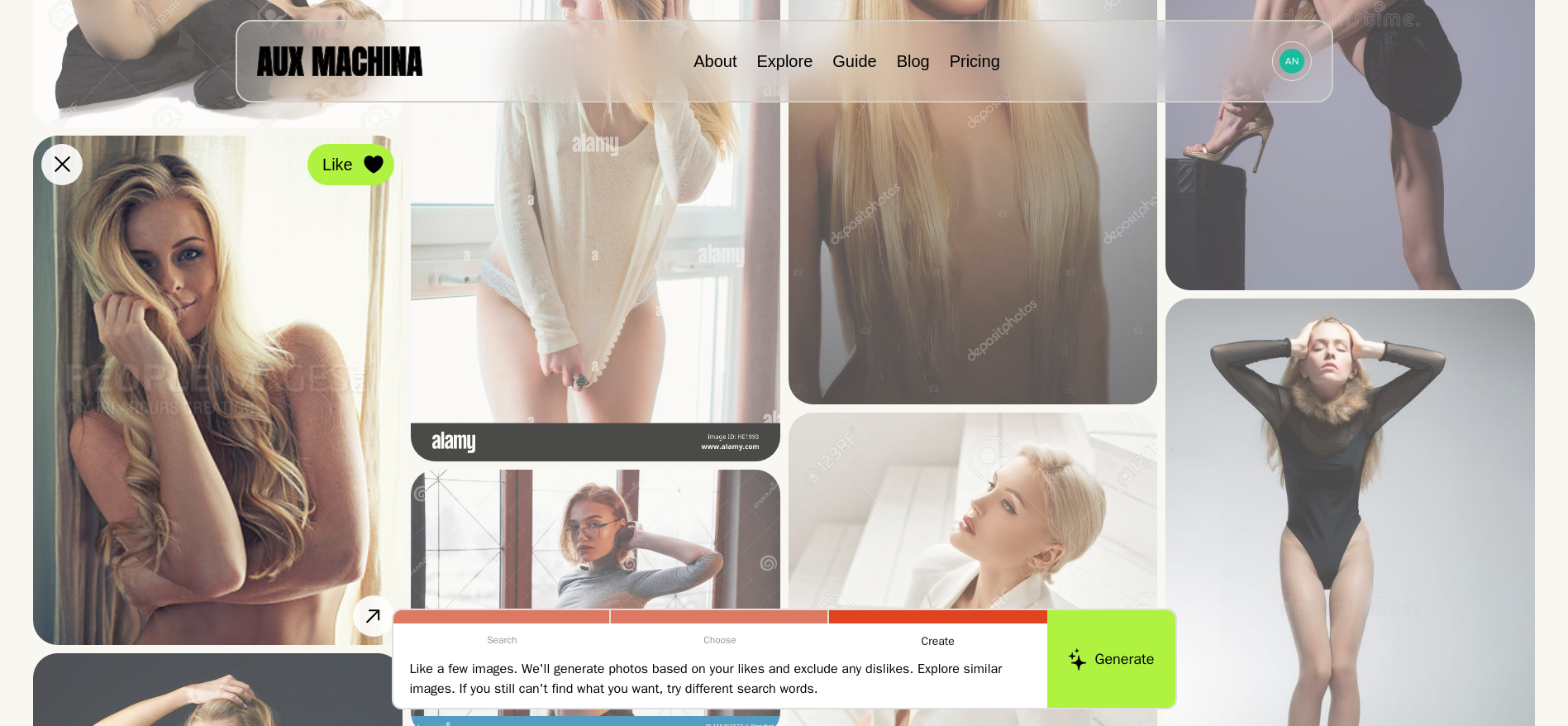 scroll, scrollTop: 0, scrollLeft: 0, axis: both 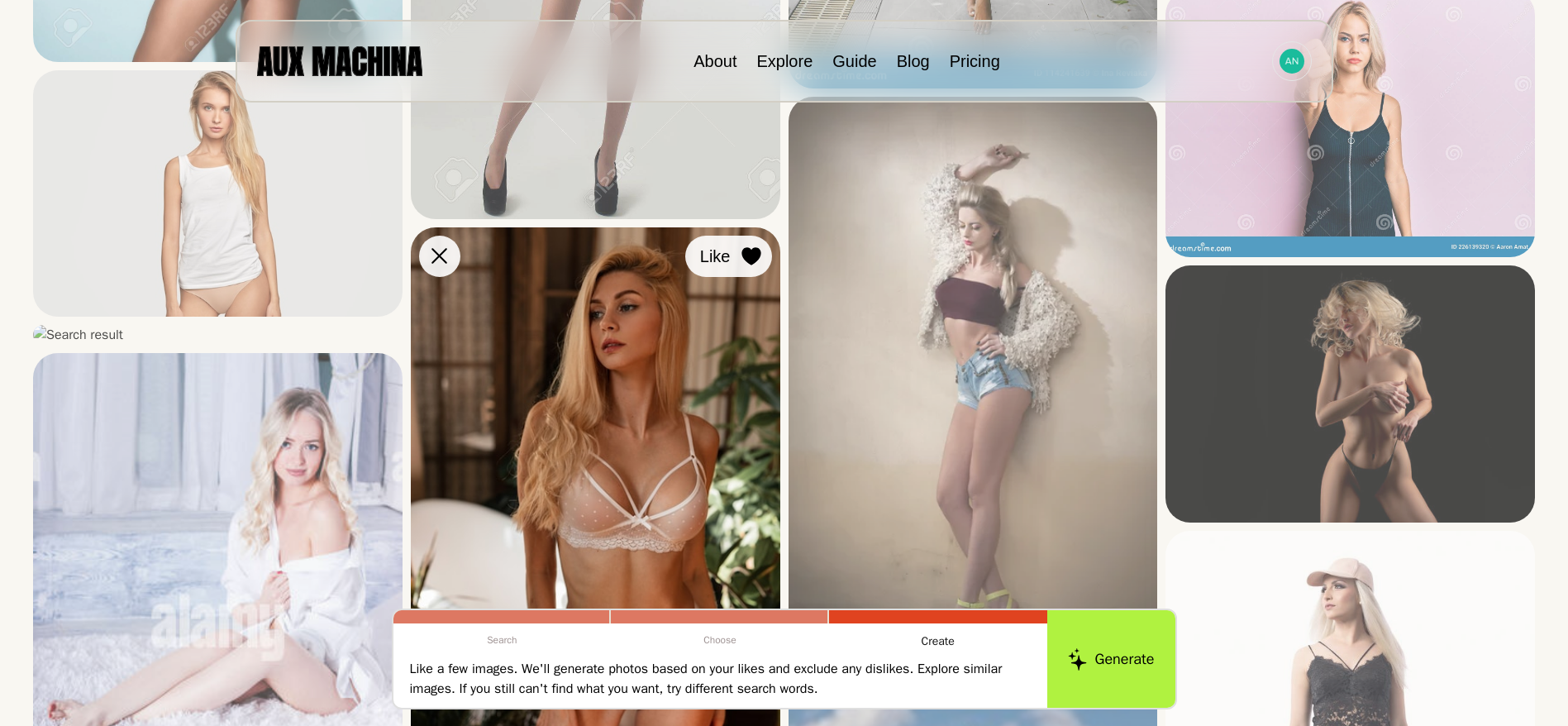 click on "Like" at bounding box center (0, 0) 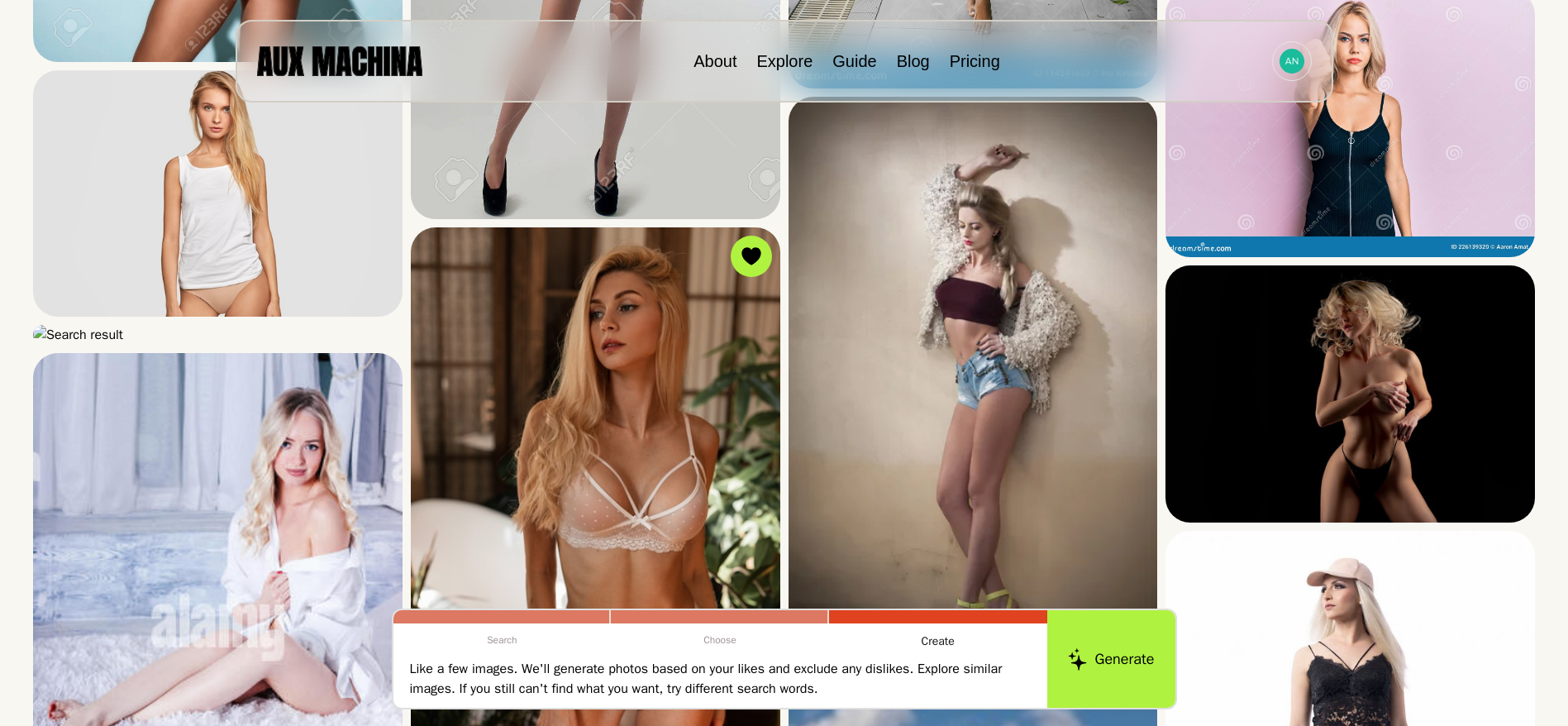 scroll, scrollTop: 0, scrollLeft: 0, axis: both 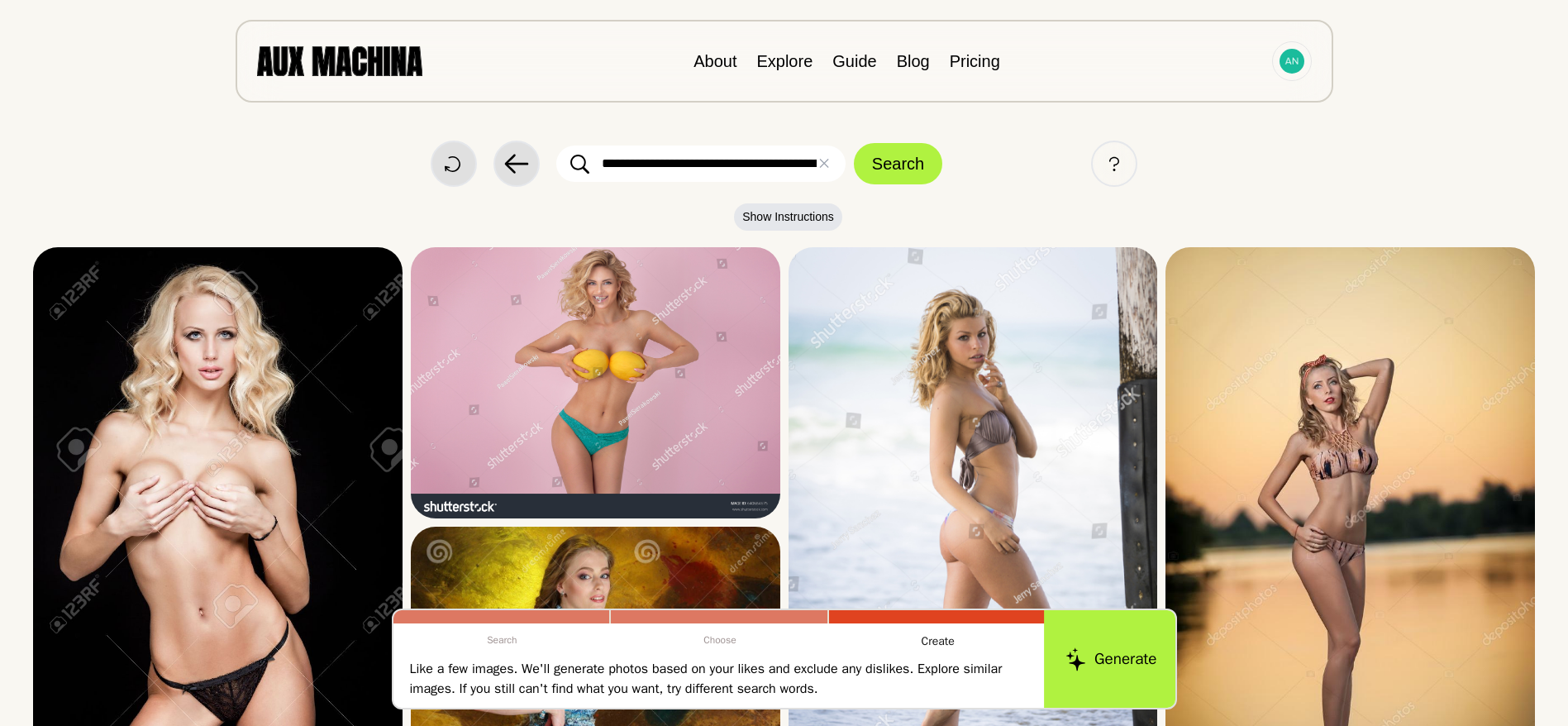 click on "Generate" at bounding box center (1111, 659) 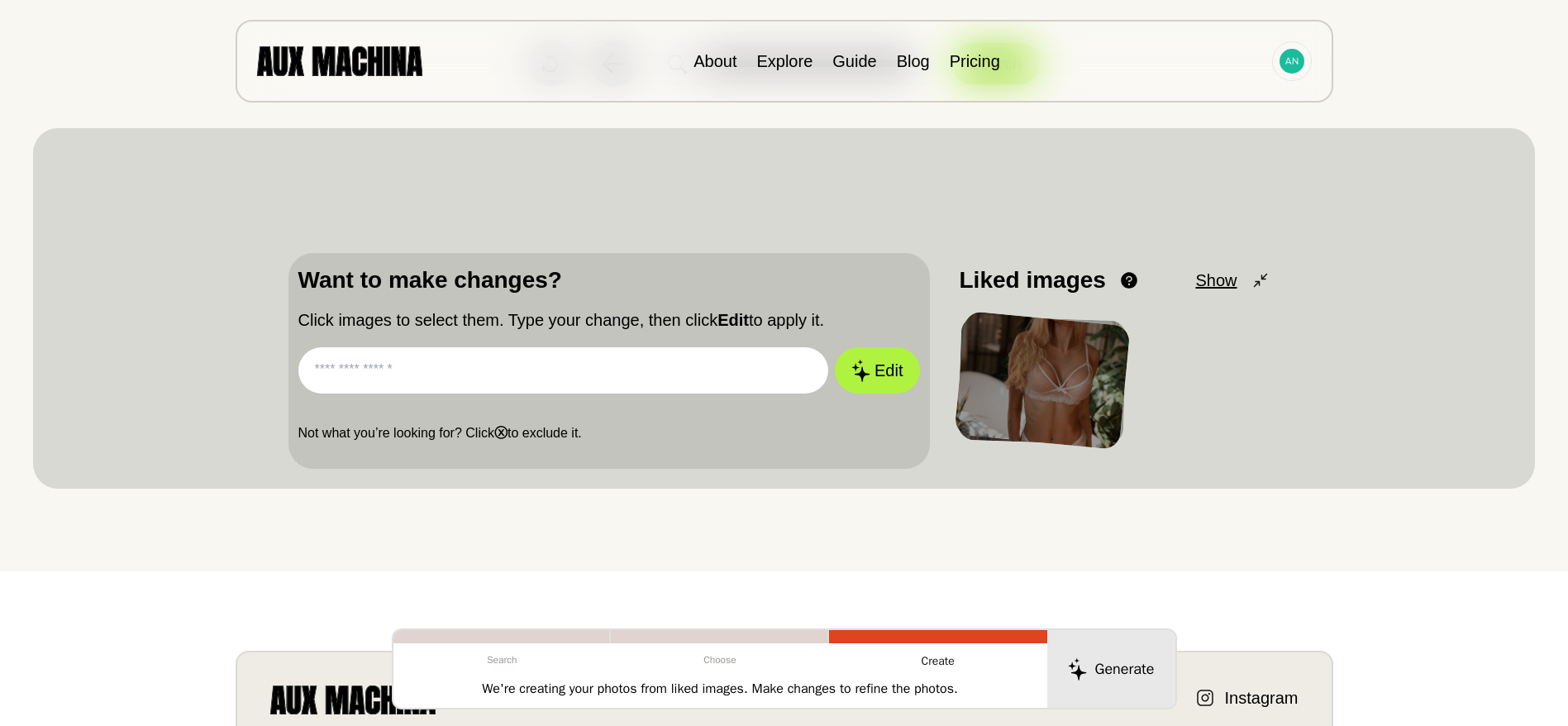scroll, scrollTop: 0, scrollLeft: 0, axis: both 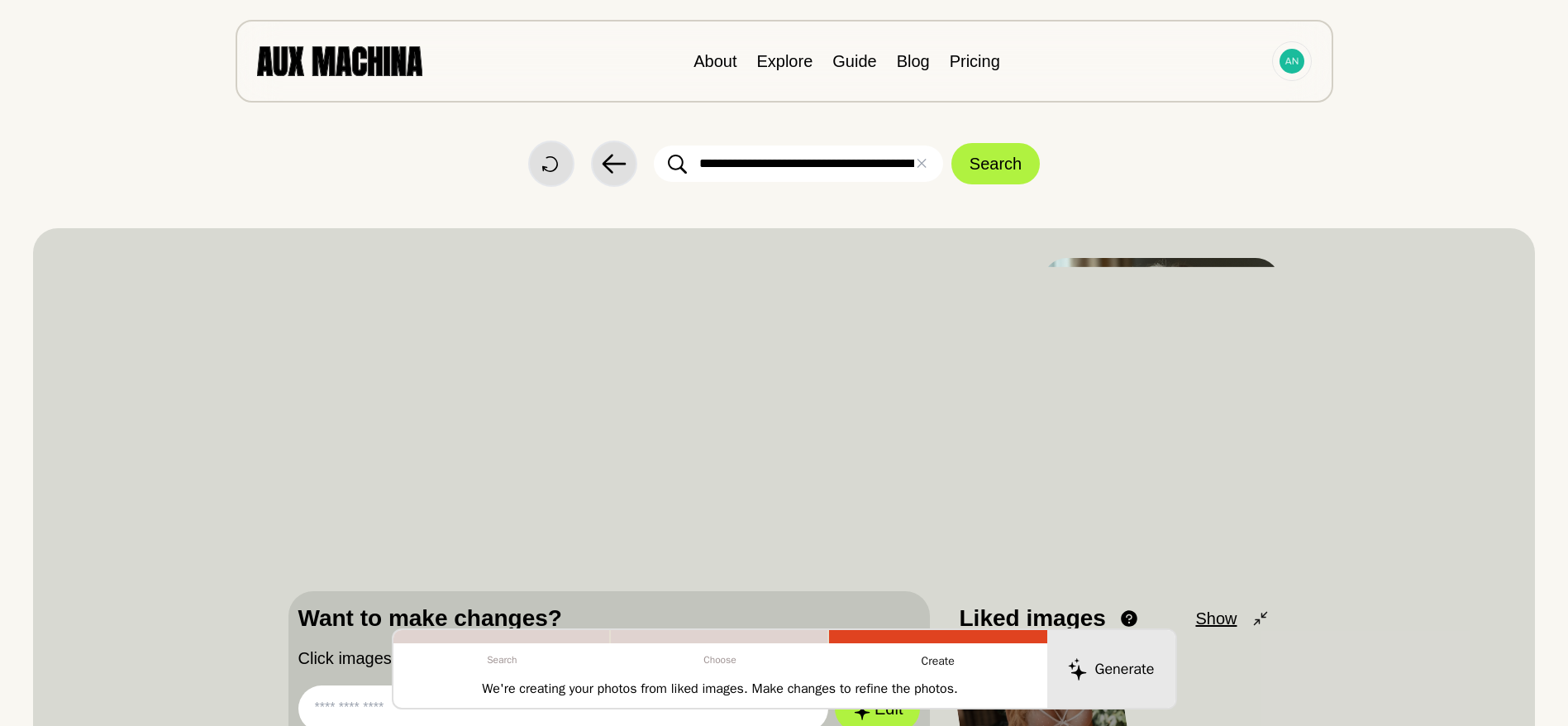 click on "**********" at bounding box center (798, 164) 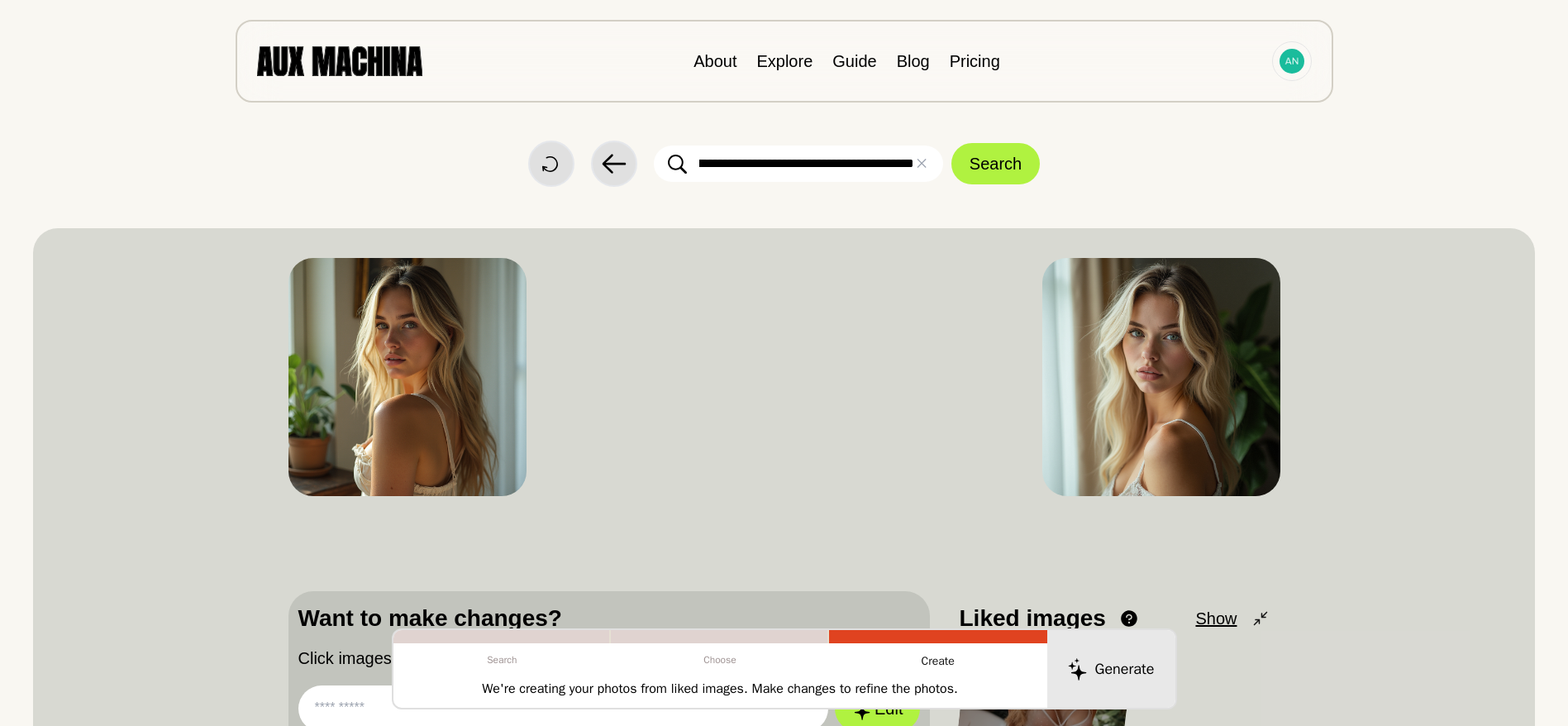 scroll, scrollTop: 0, scrollLeft: 57, axis: horizontal 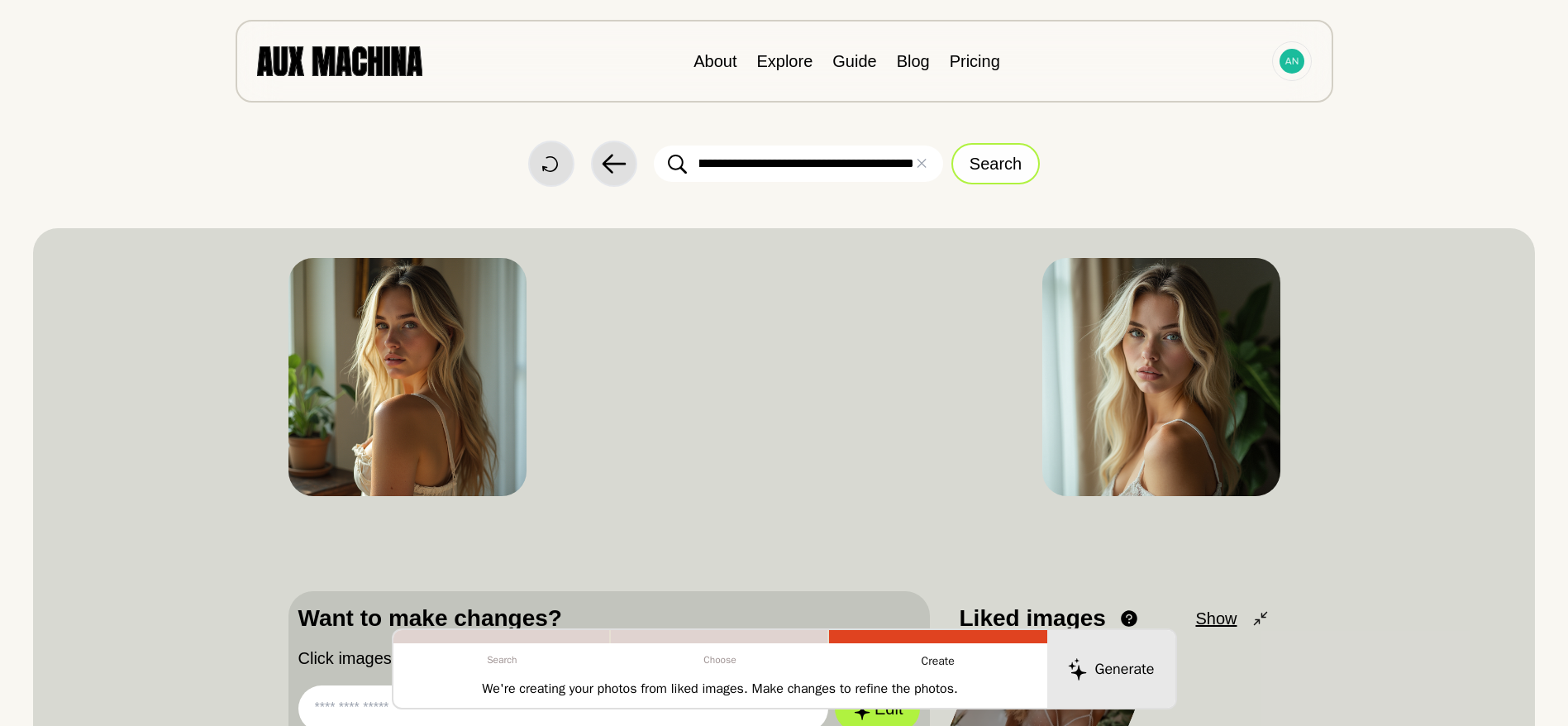 type on "**********" 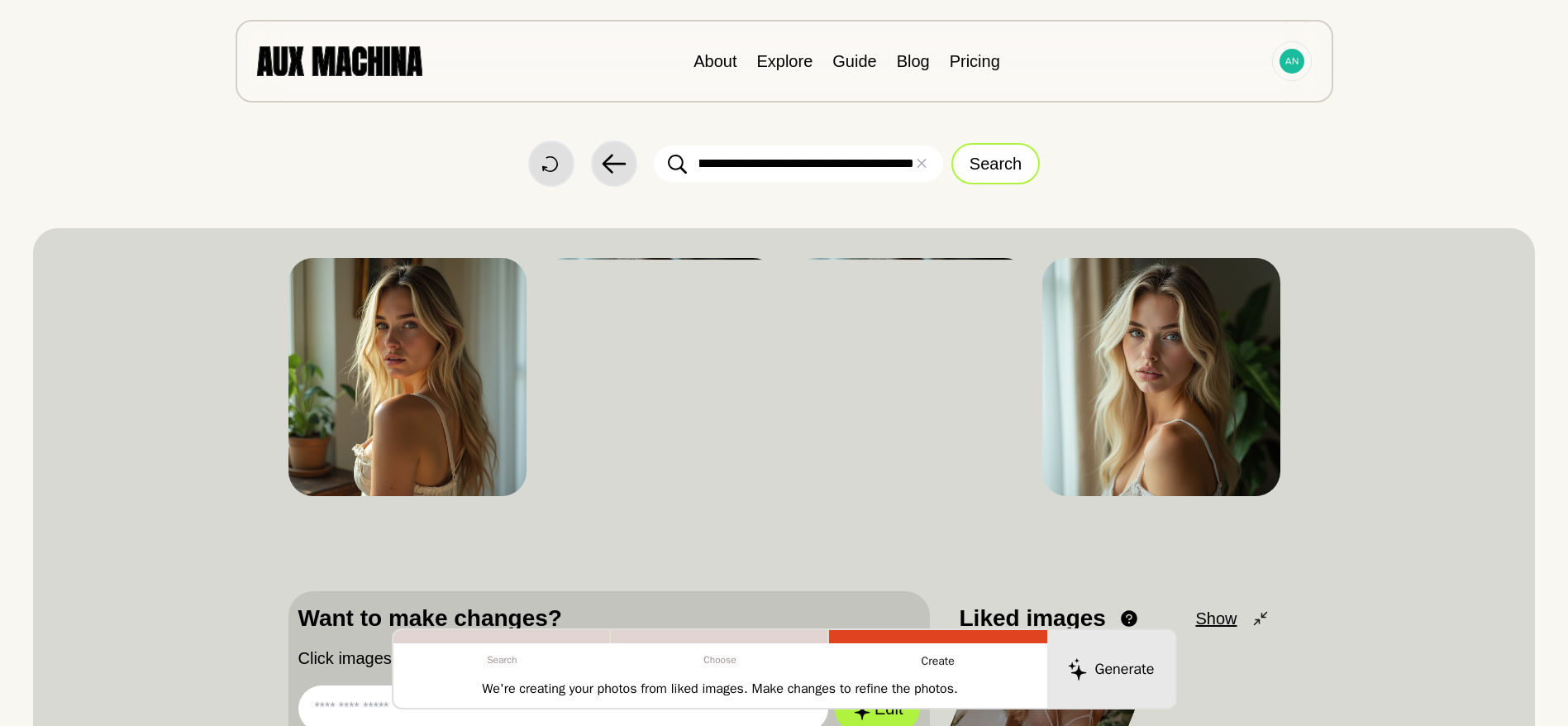 click on "Search" at bounding box center (995, 164) 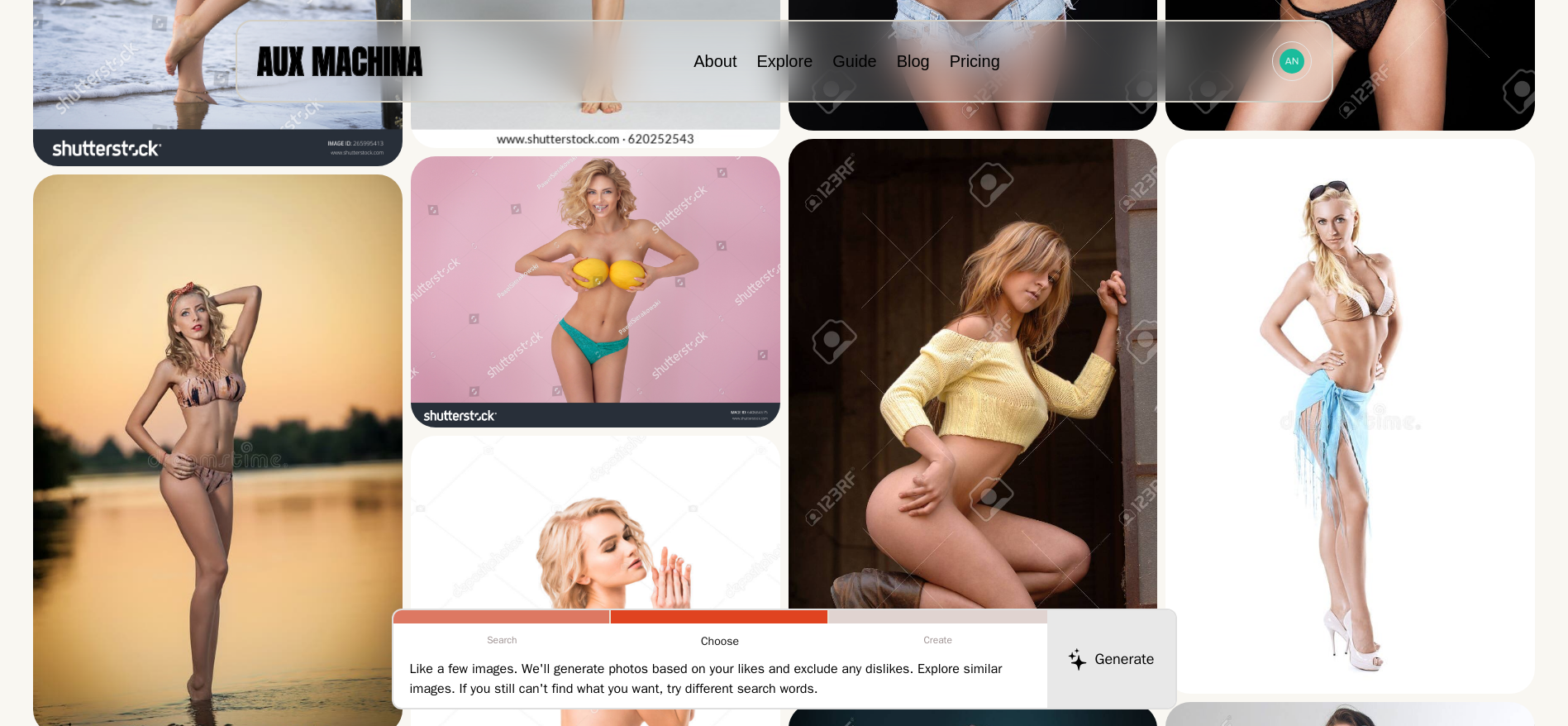 scroll, scrollTop: 695, scrollLeft: 0, axis: vertical 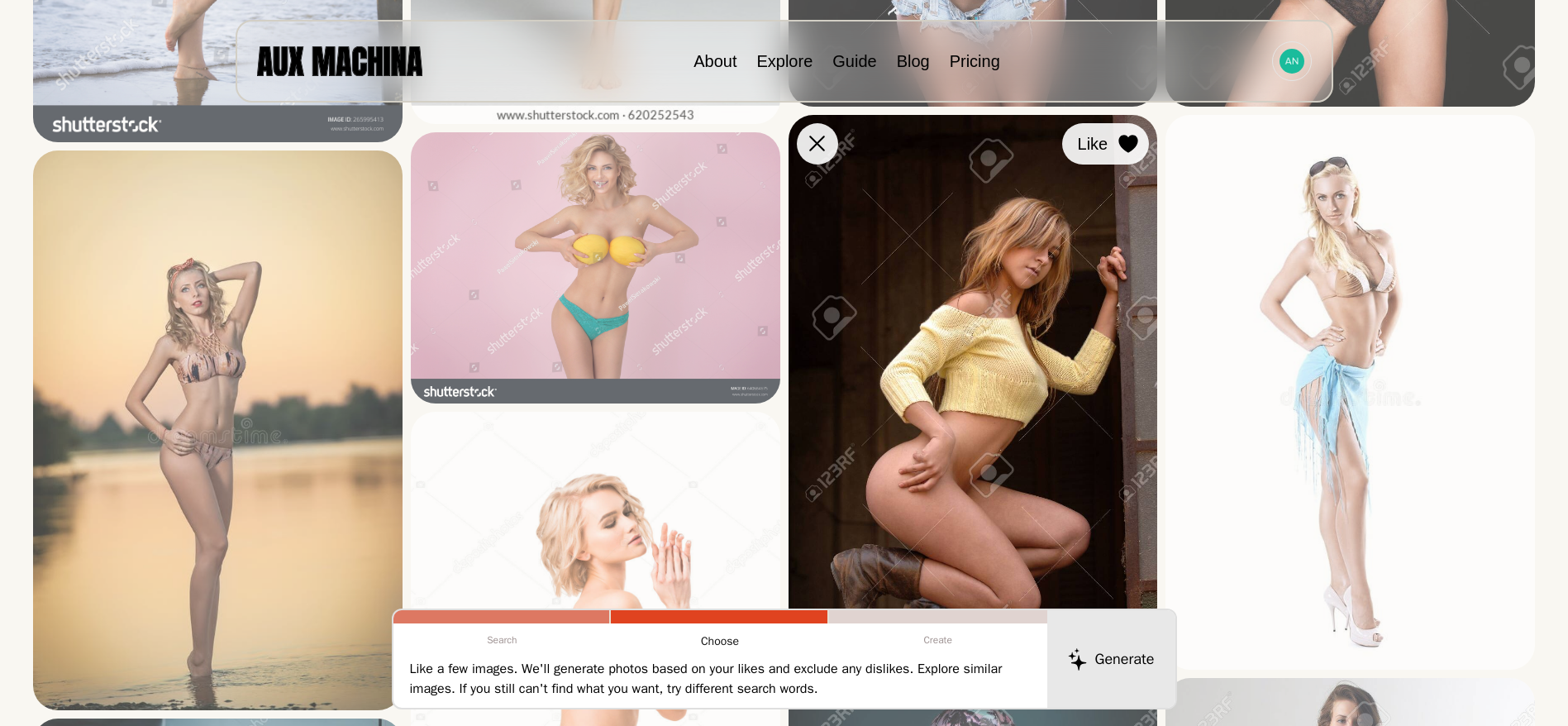 click at bounding box center [0, 0] 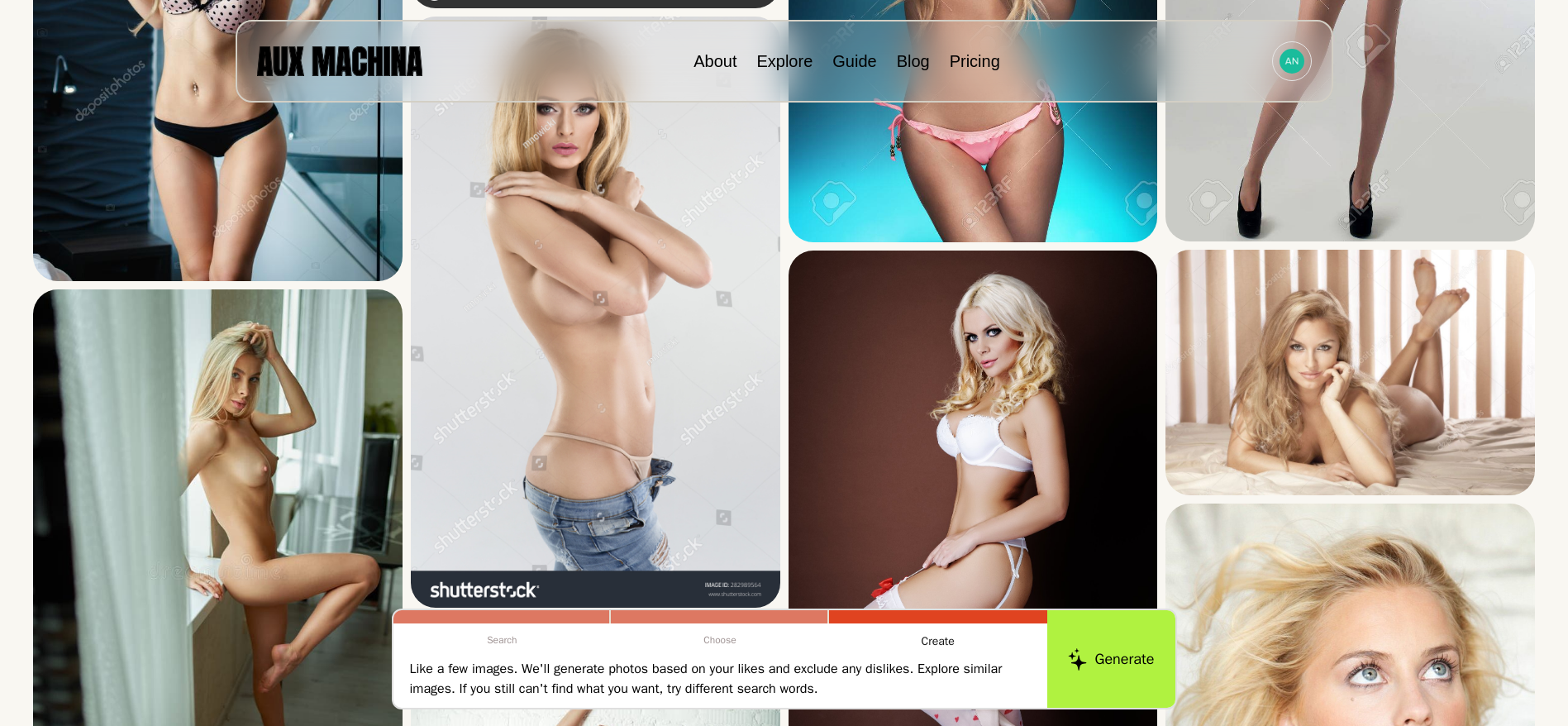 scroll, scrollTop: 1806, scrollLeft: 0, axis: vertical 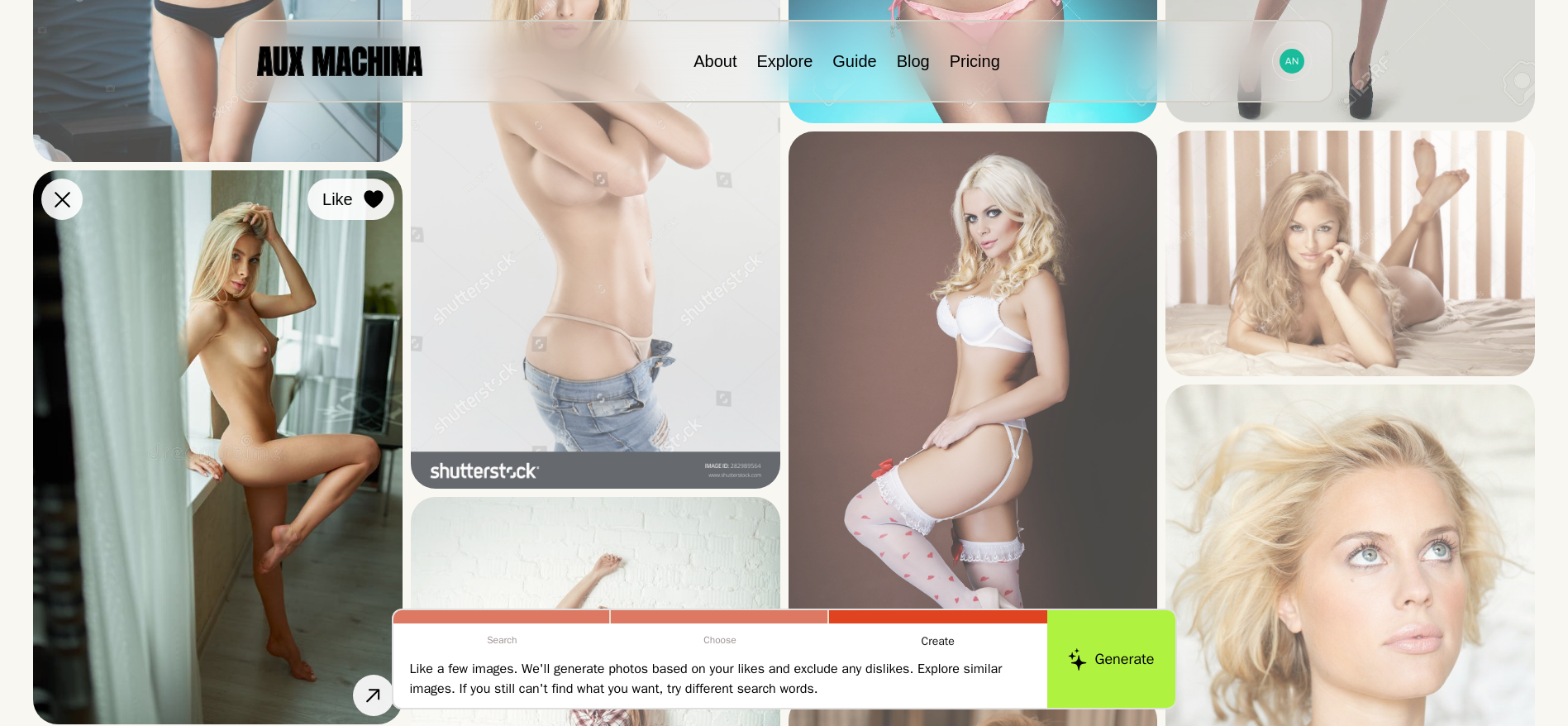 click at bounding box center [0, 0] 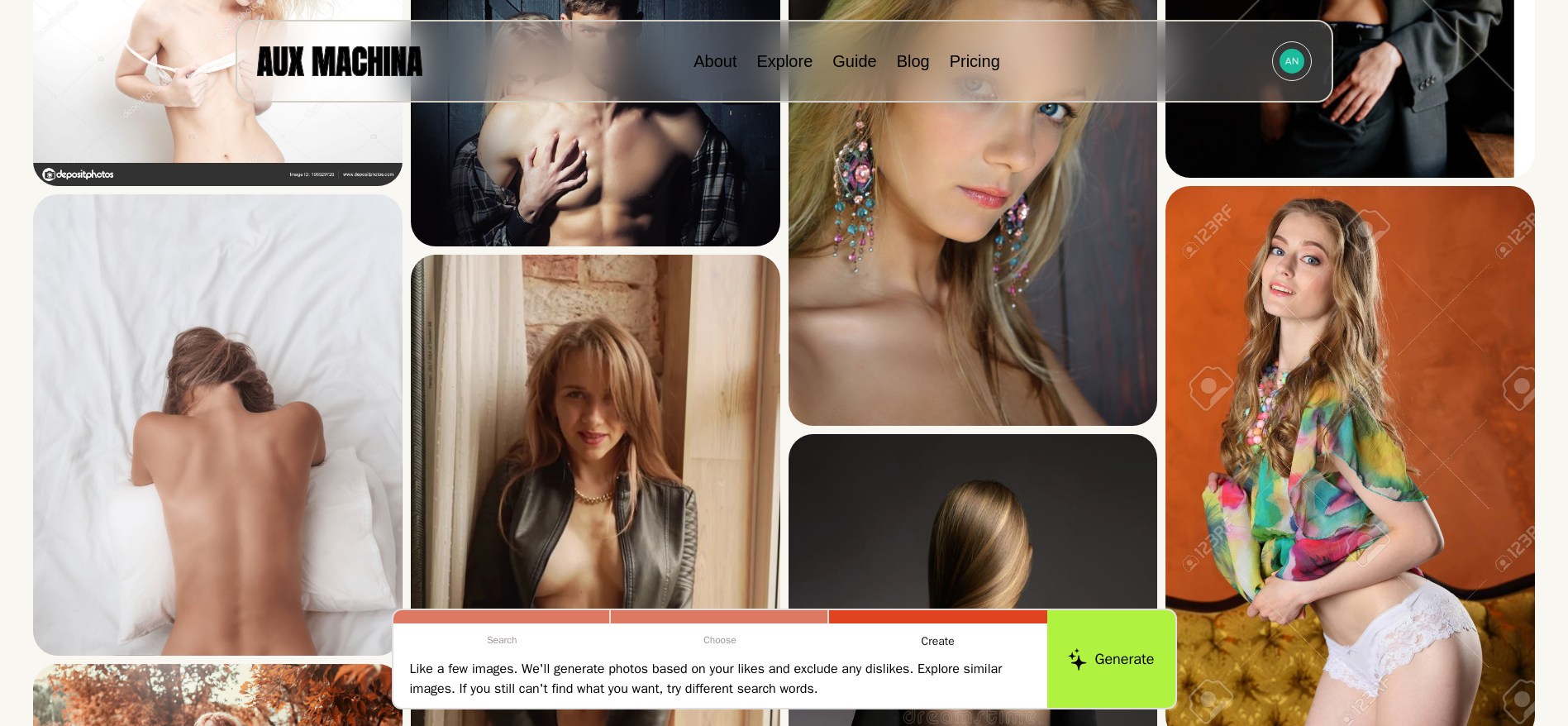scroll, scrollTop: 4439, scrollLeft: 0, axis: vertical 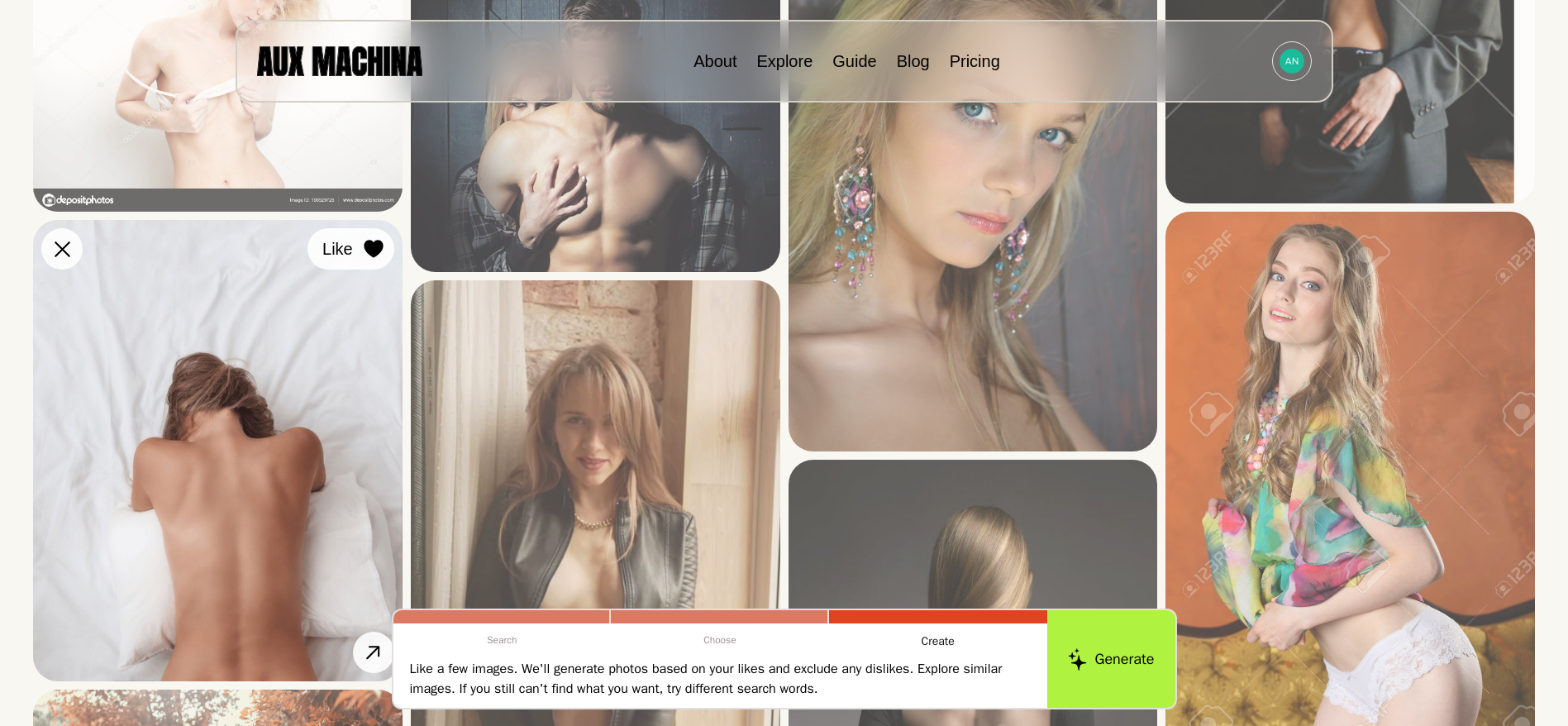 click at bounding box center (0, 0) 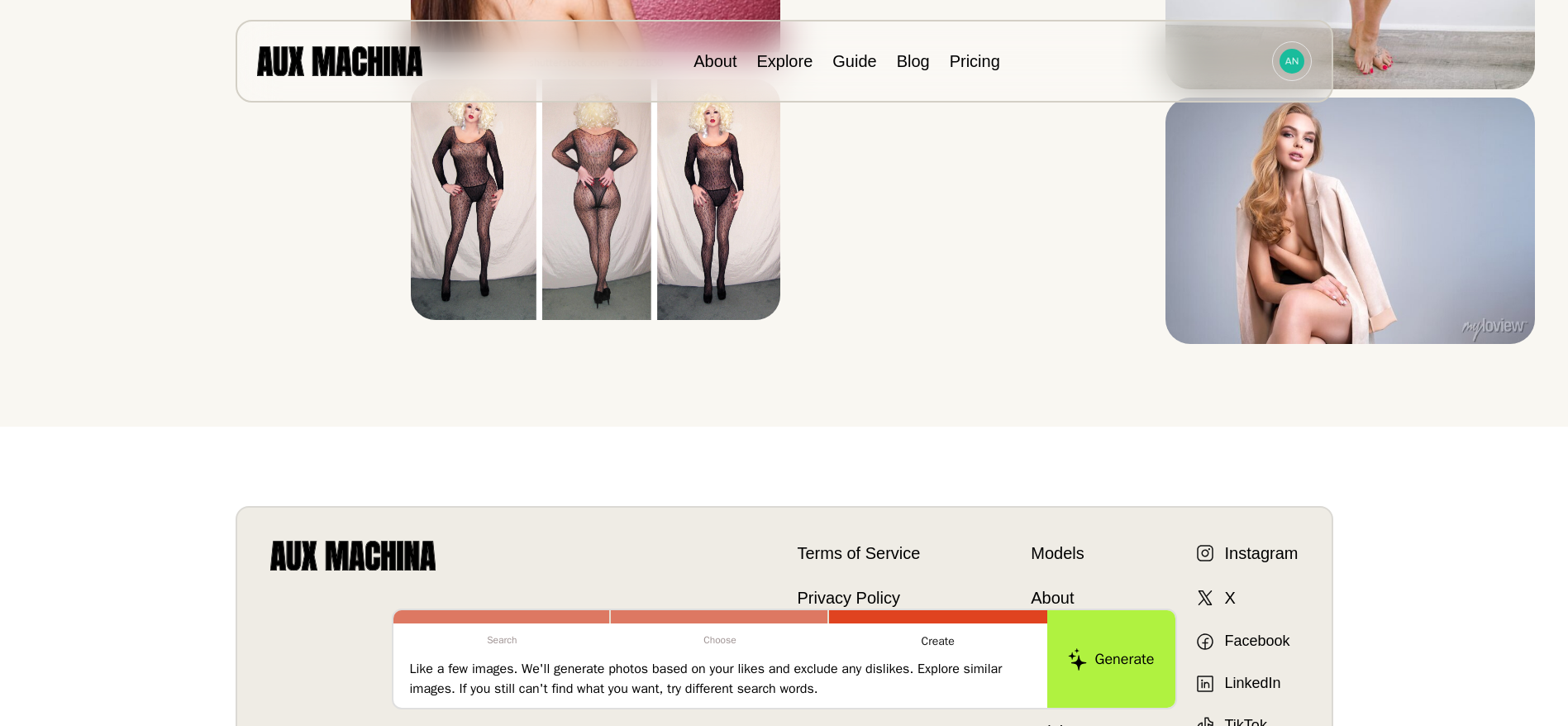 scroll, scrollTop: 8643, scrollLeft: 0, axis: vertical 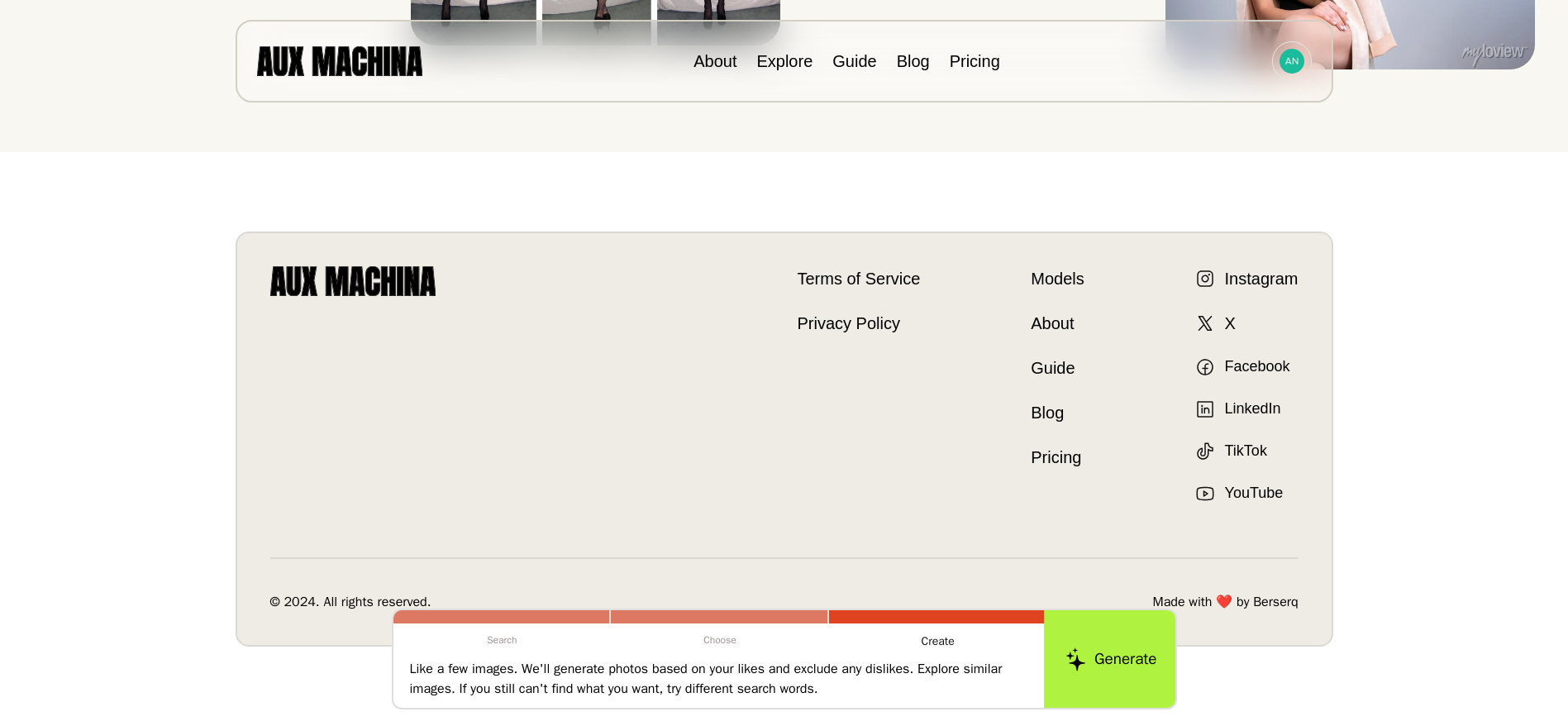 click on "Generate" at bounding box center (1111, 659) 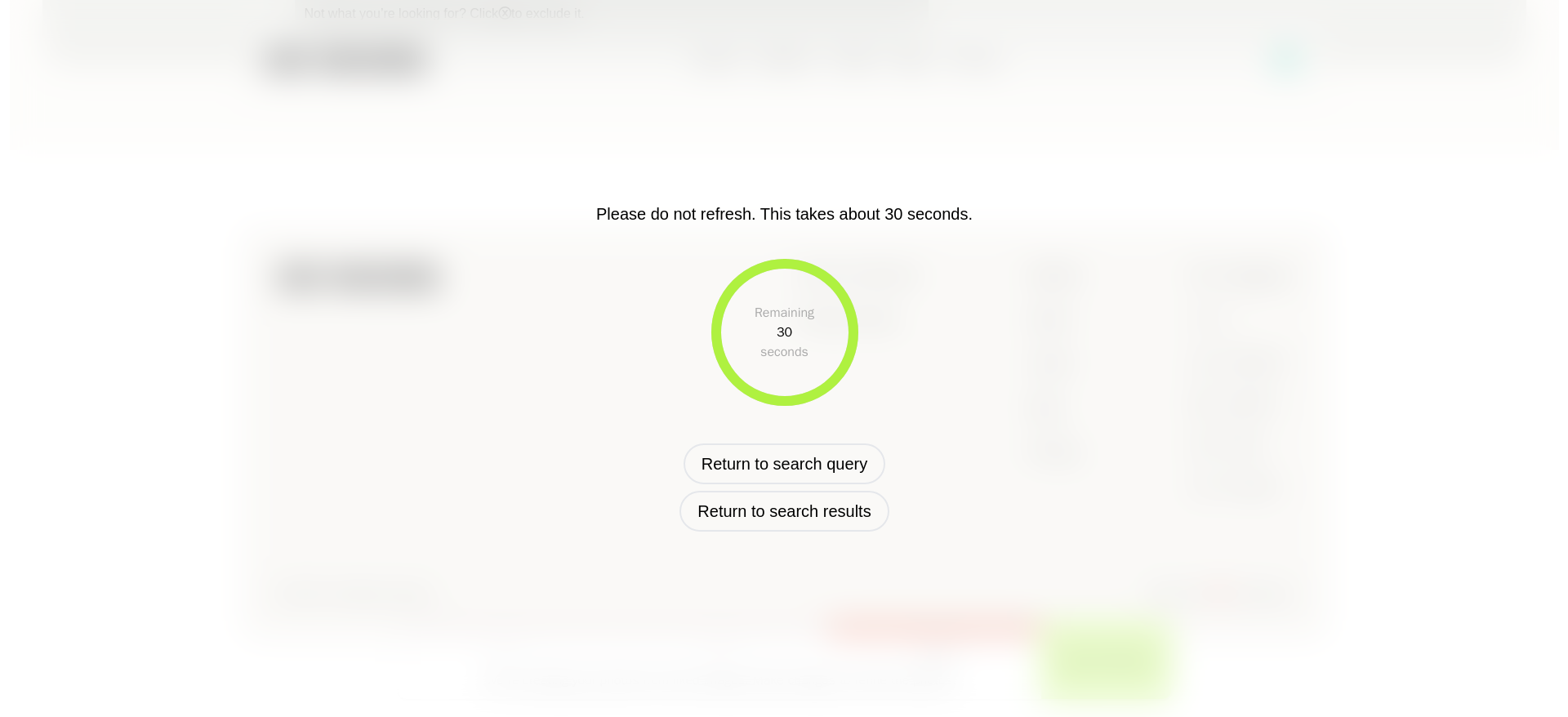 scroll, scrollTop: 748, scrollLeft: 0, axis: vertical 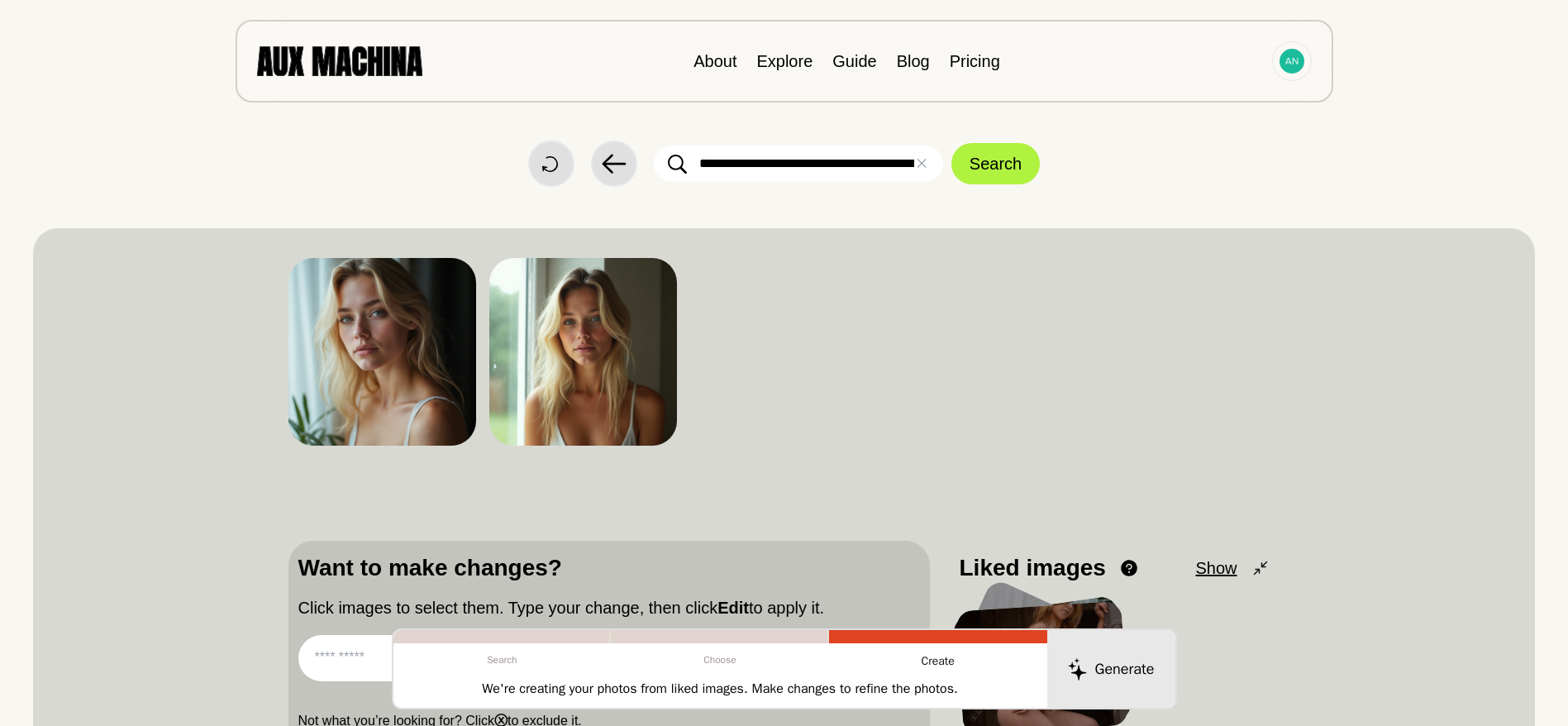 click at bounding box center (503, 637) 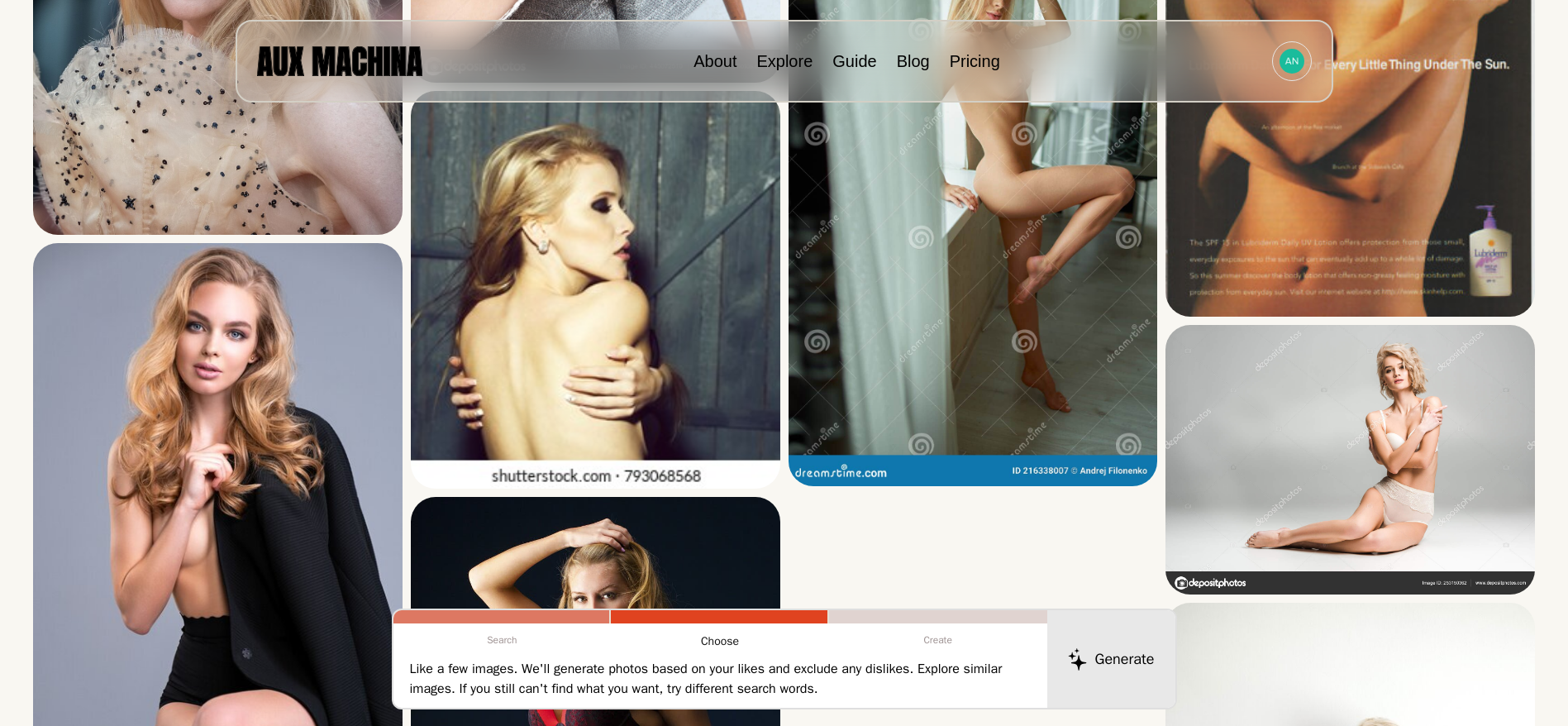 scroll, scrollTop: 9149, scrollLeft: 0, axis: vertical 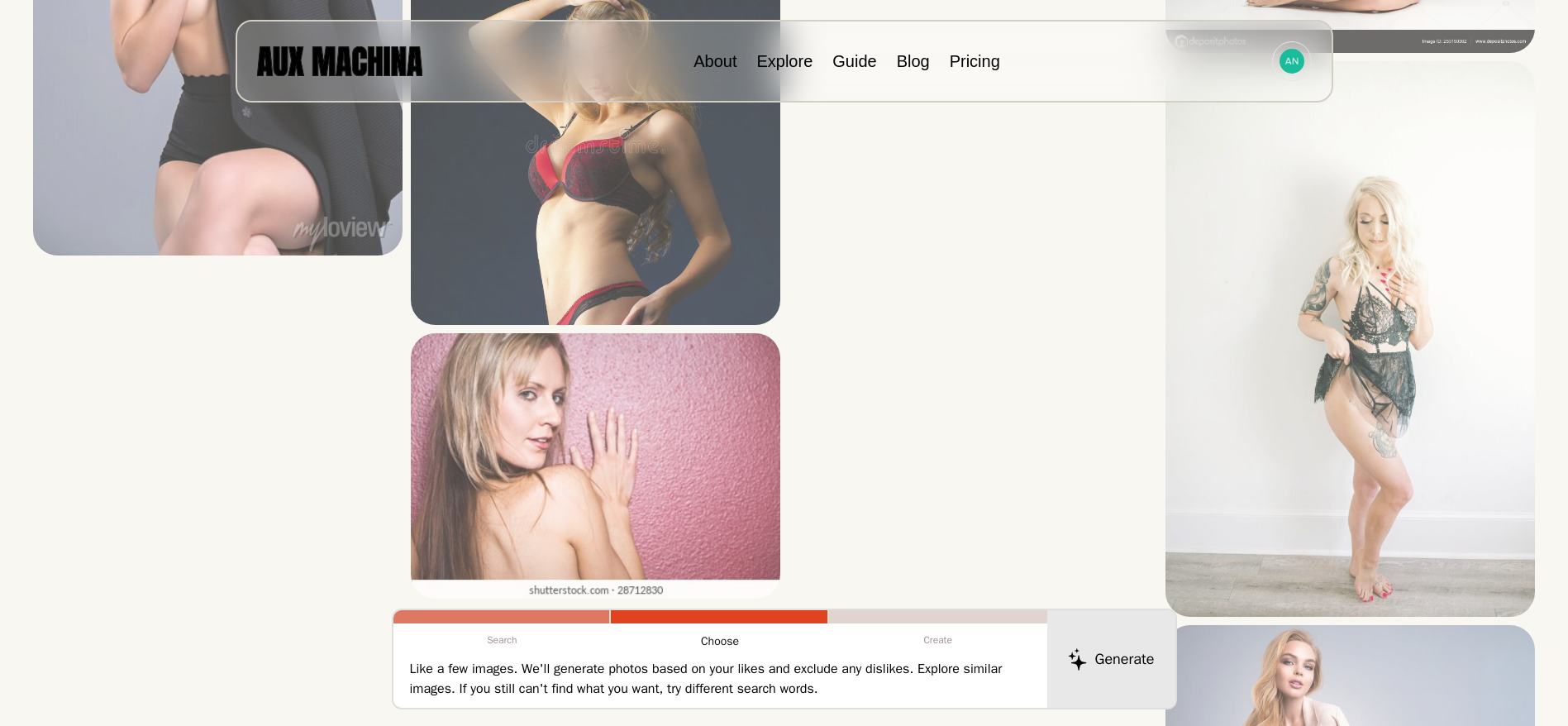 click at bounding box center (0, 0) 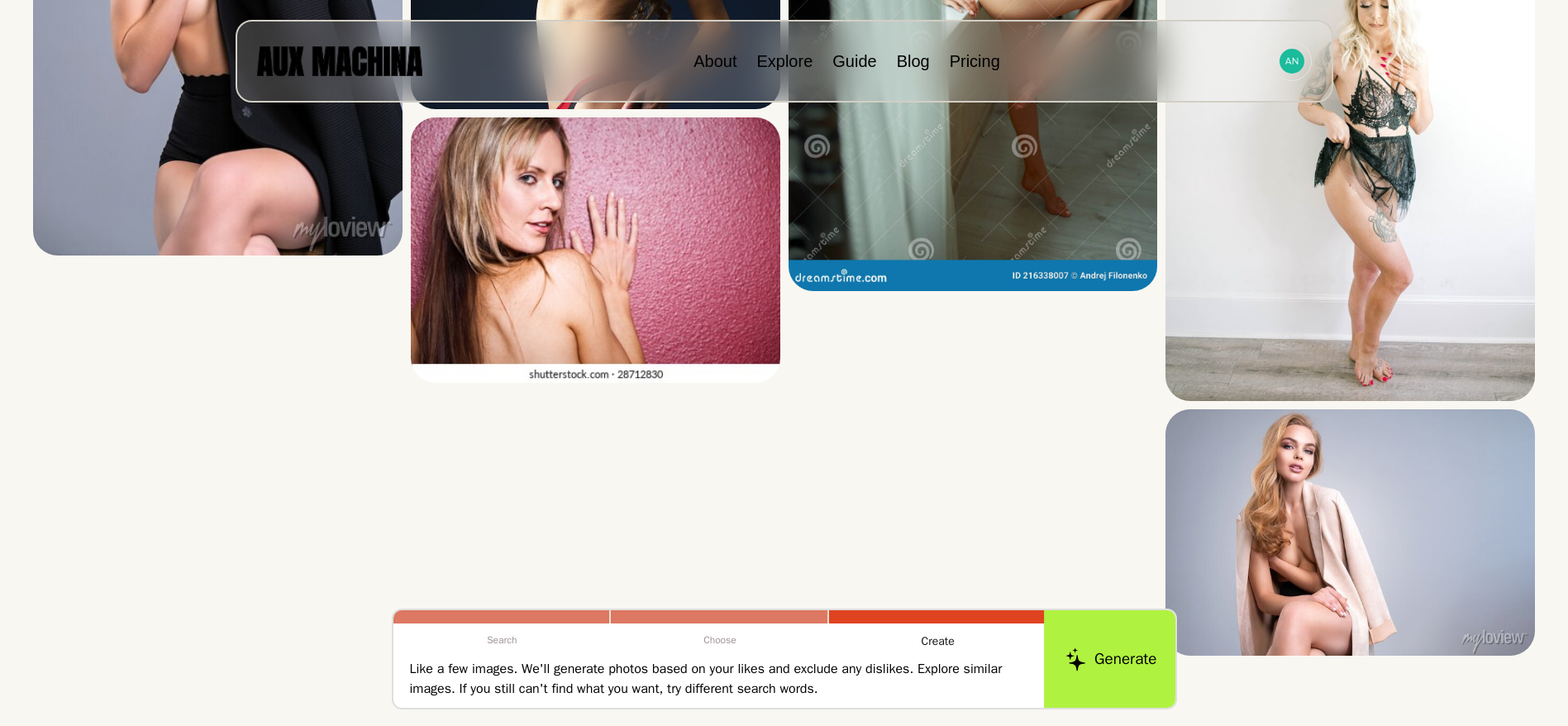 click on "Generate" at bounding box center (1111, 659) 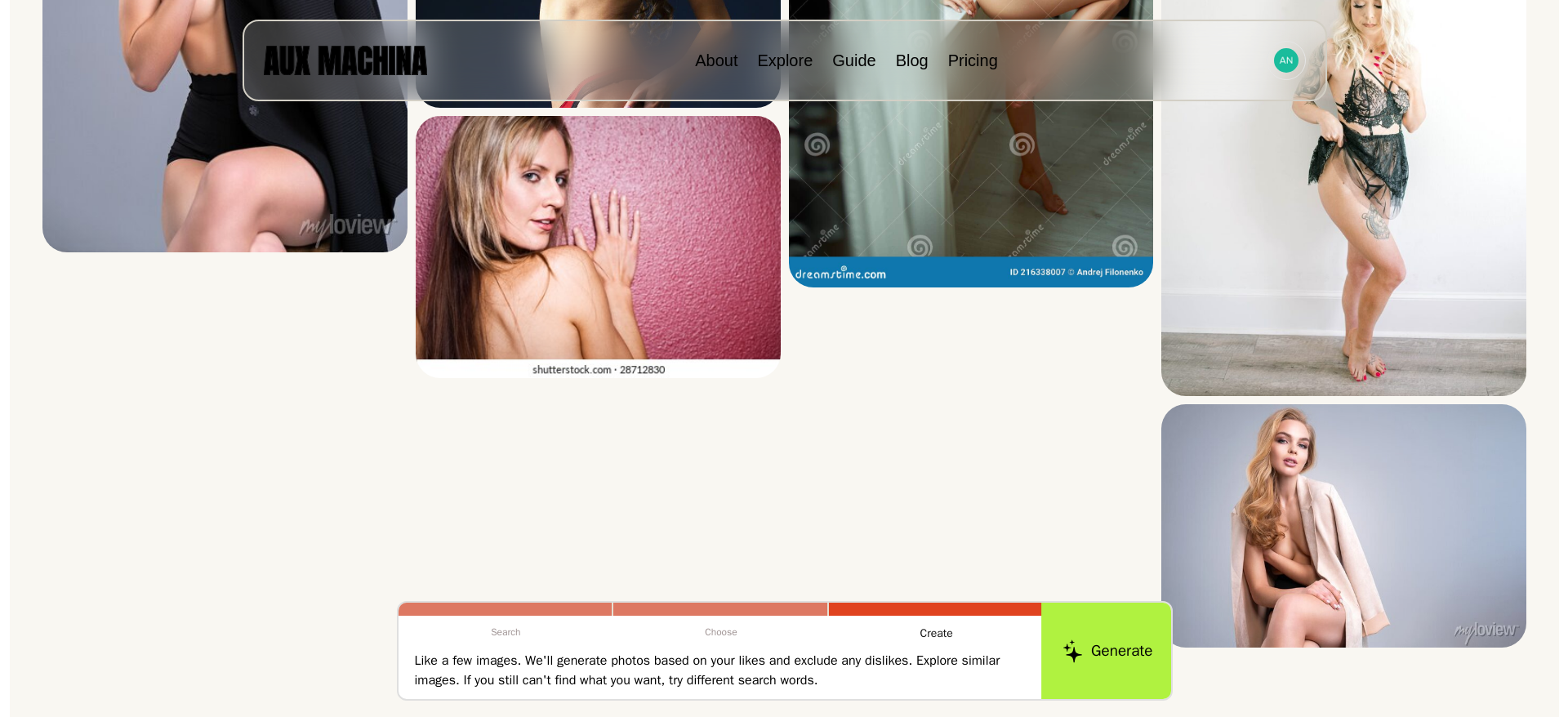 scroll, scrollTop: 748, scrollLeft: 0, axis: vertical 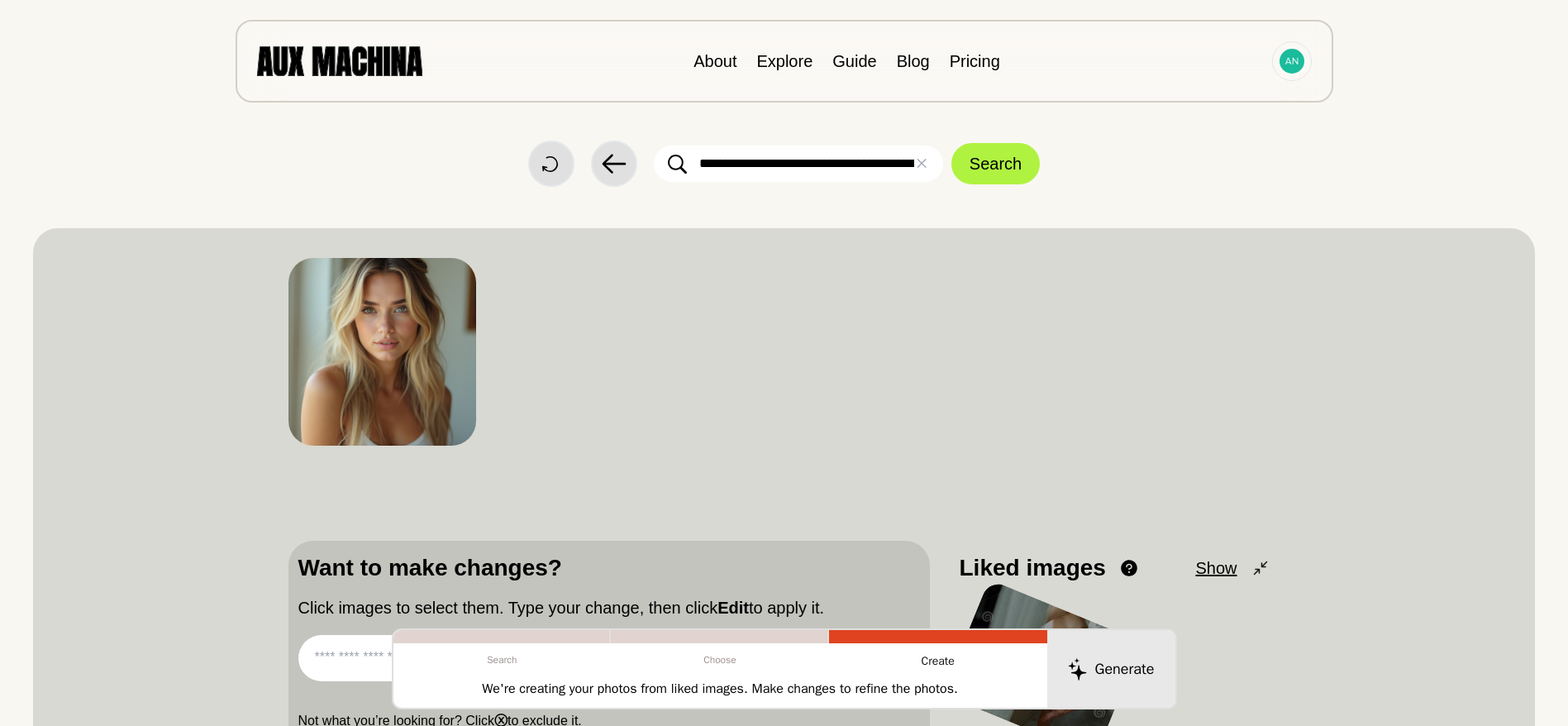 drag, startPoint x: 815, startPoint y: 163, endPoint x: 585, endPoint y: 134, distance: 231.82105 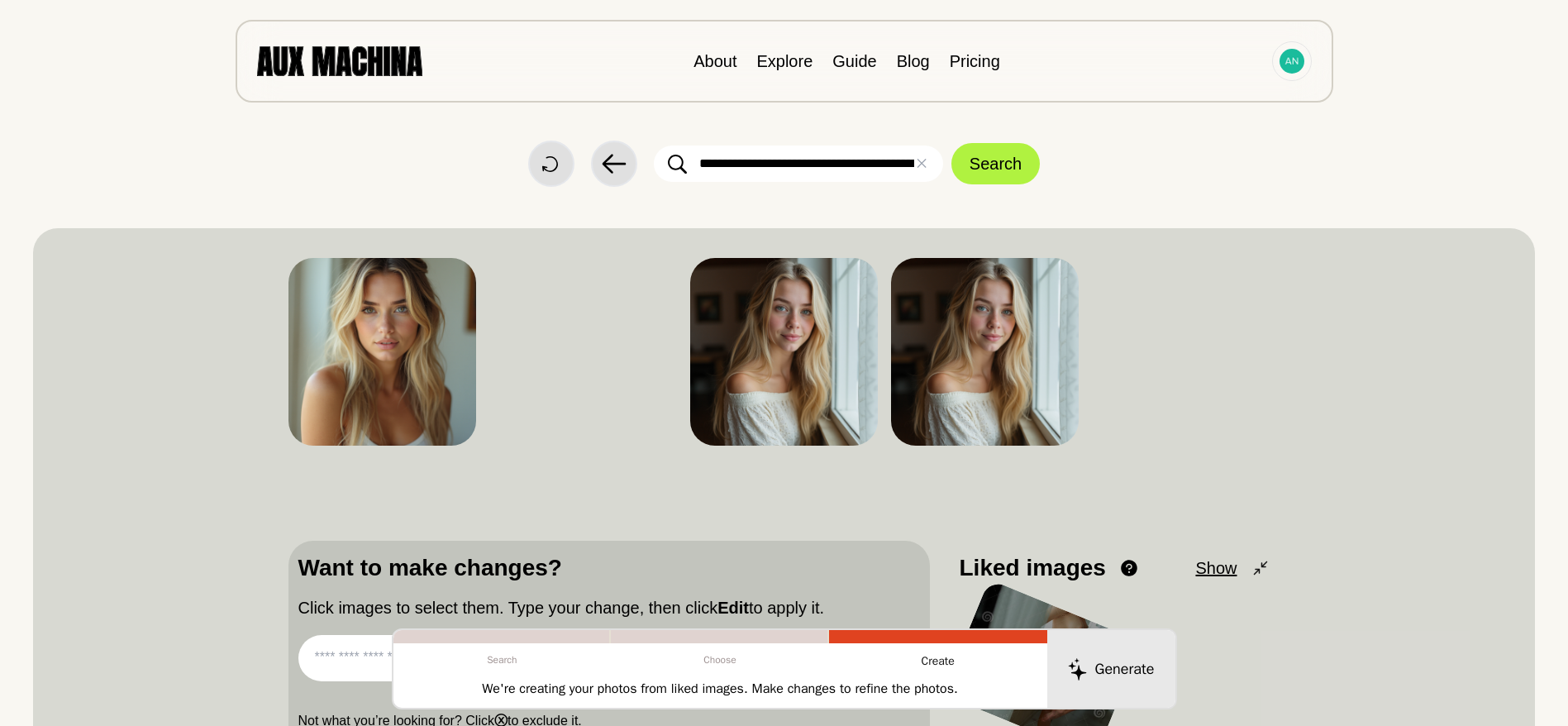 click on "**********" at bounding box center (784, 93) 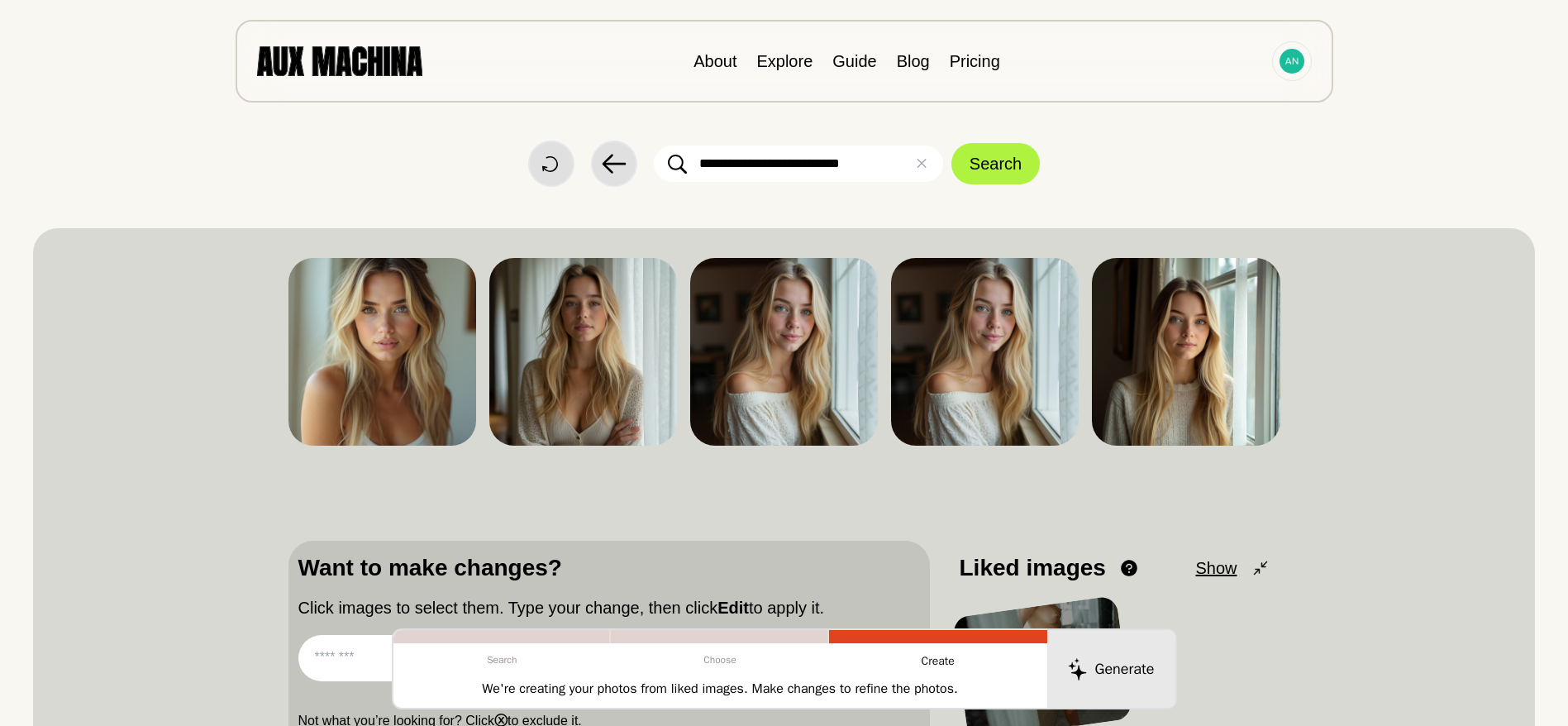 drag, startPoint x: 884, startPoint y: 159, endPoint x: 760, endPoint y: 165, distance: 124.14508 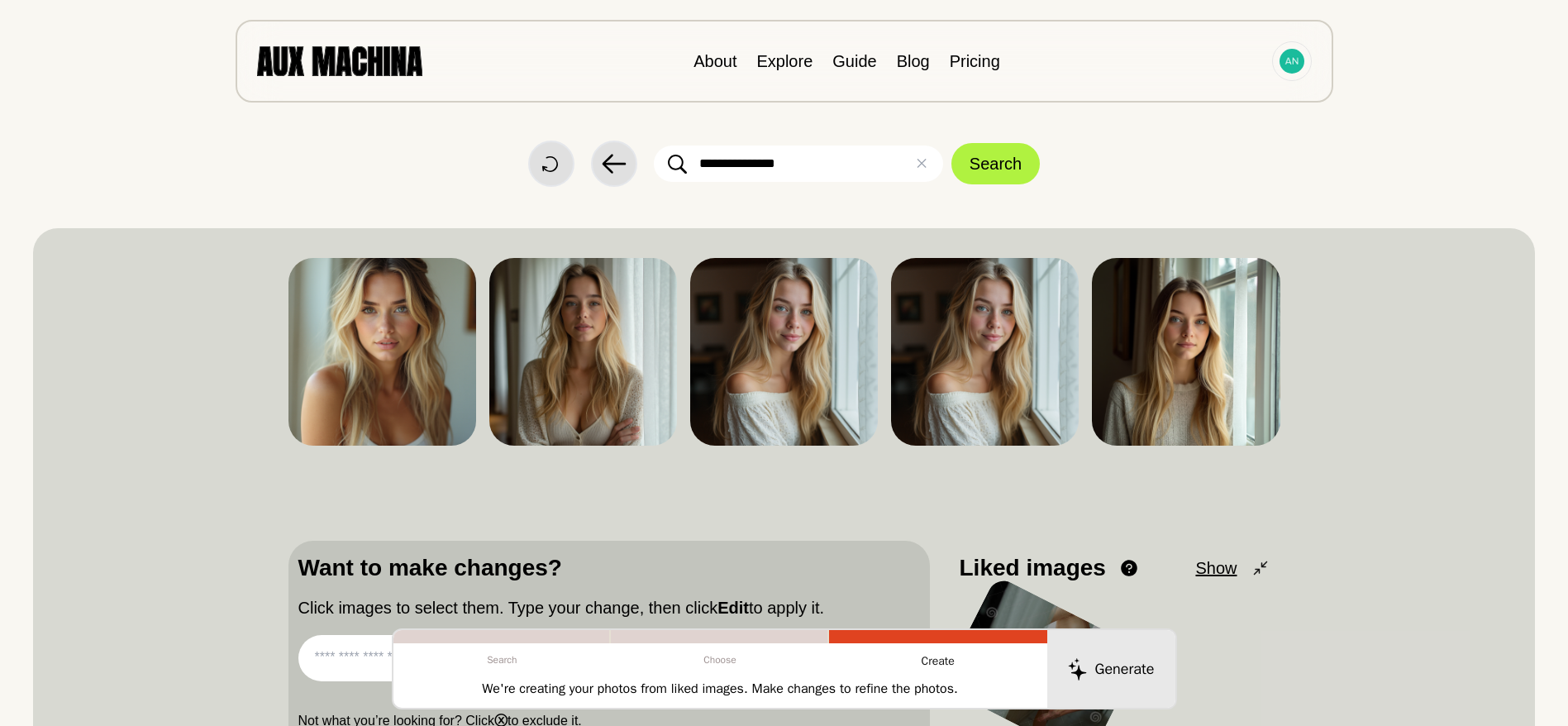 type on "**********" 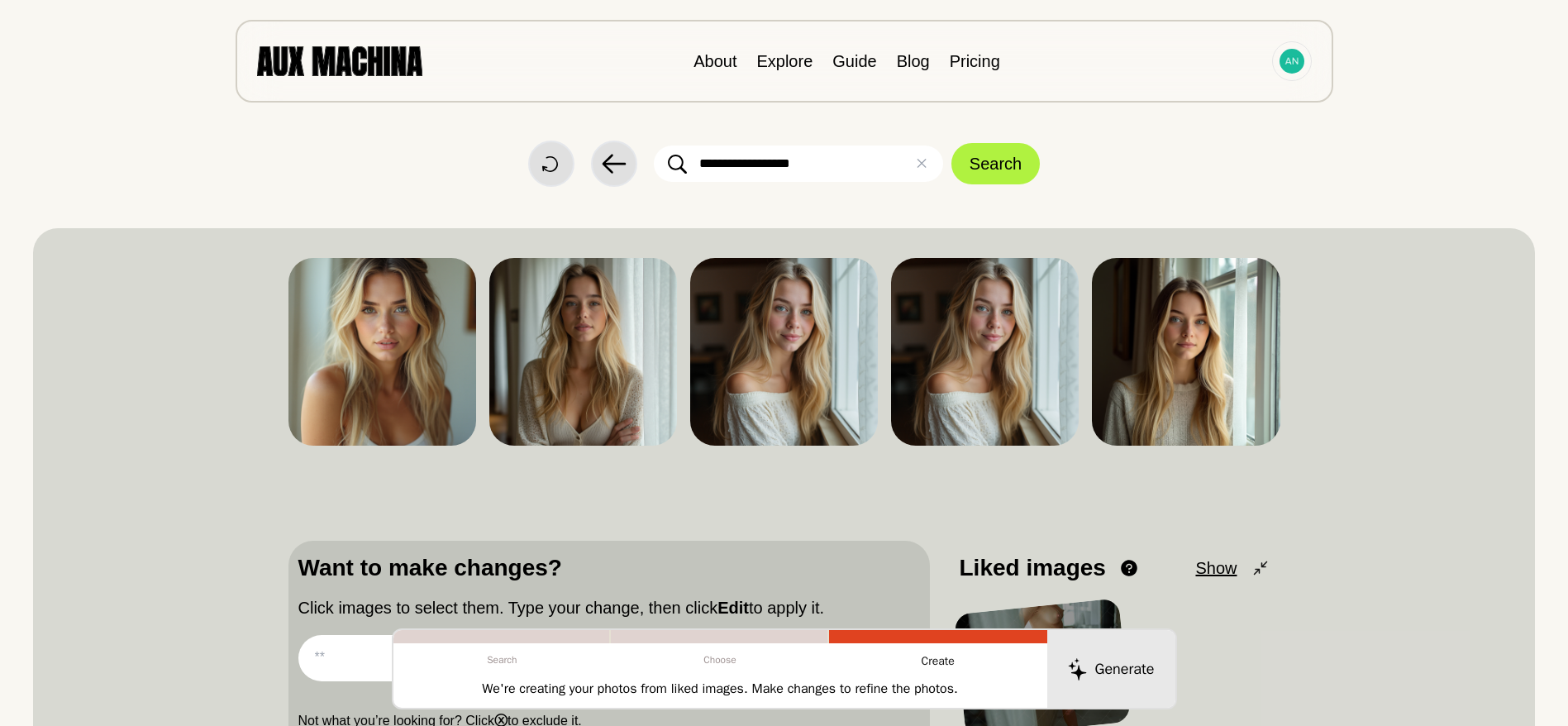 click on "Search" at bounding box center (995, 164) 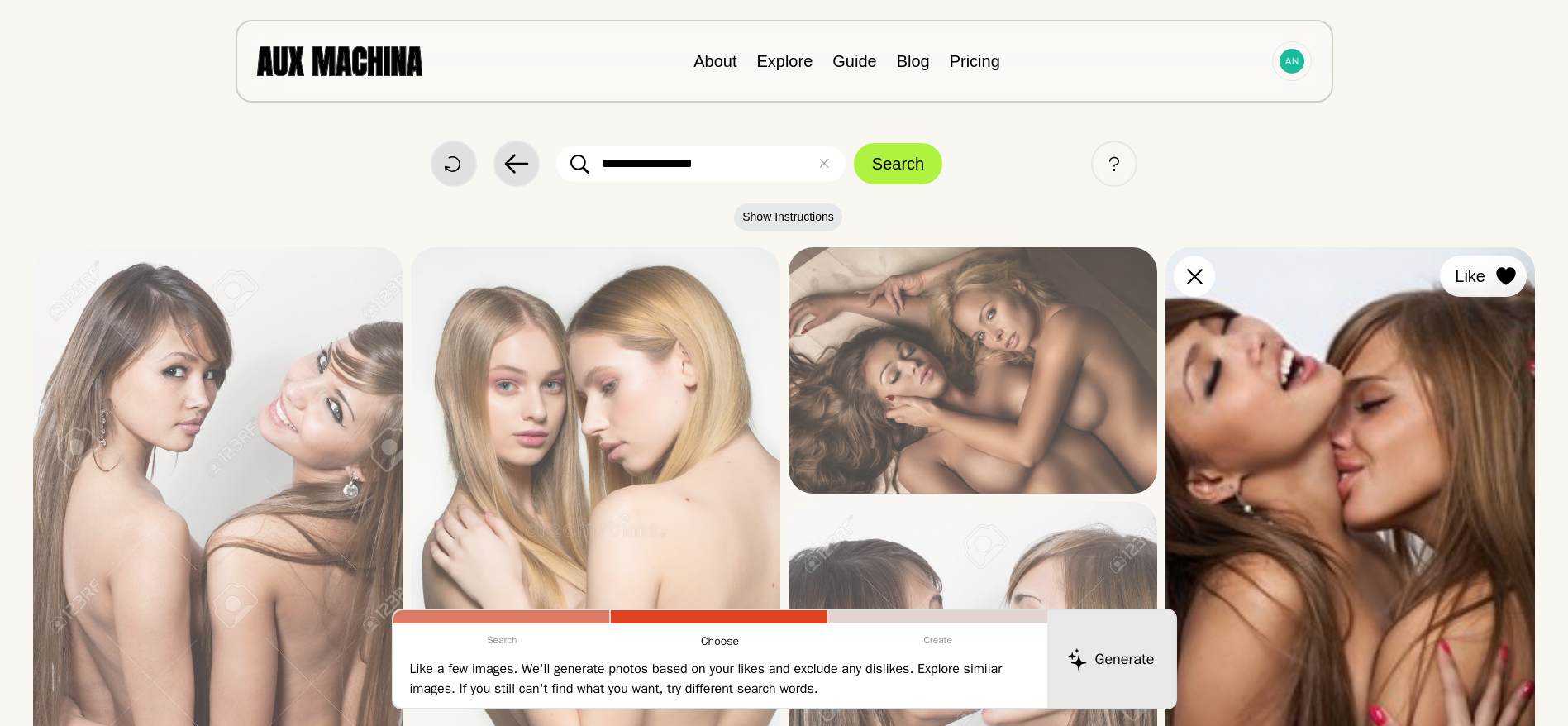 click at bounding box center (0, 0) 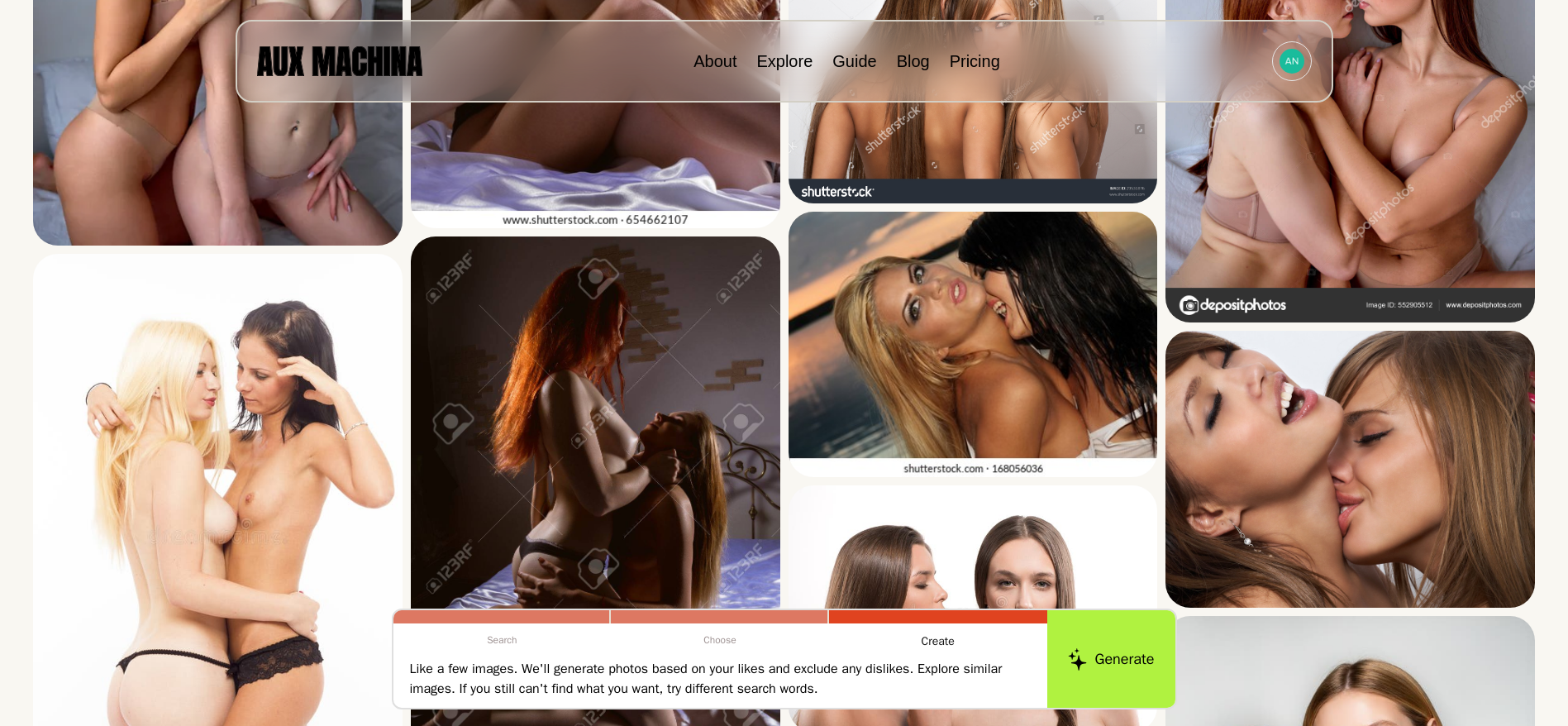 scroll, scrollTop: 1177, scrollLeft: 0, axis: vertical 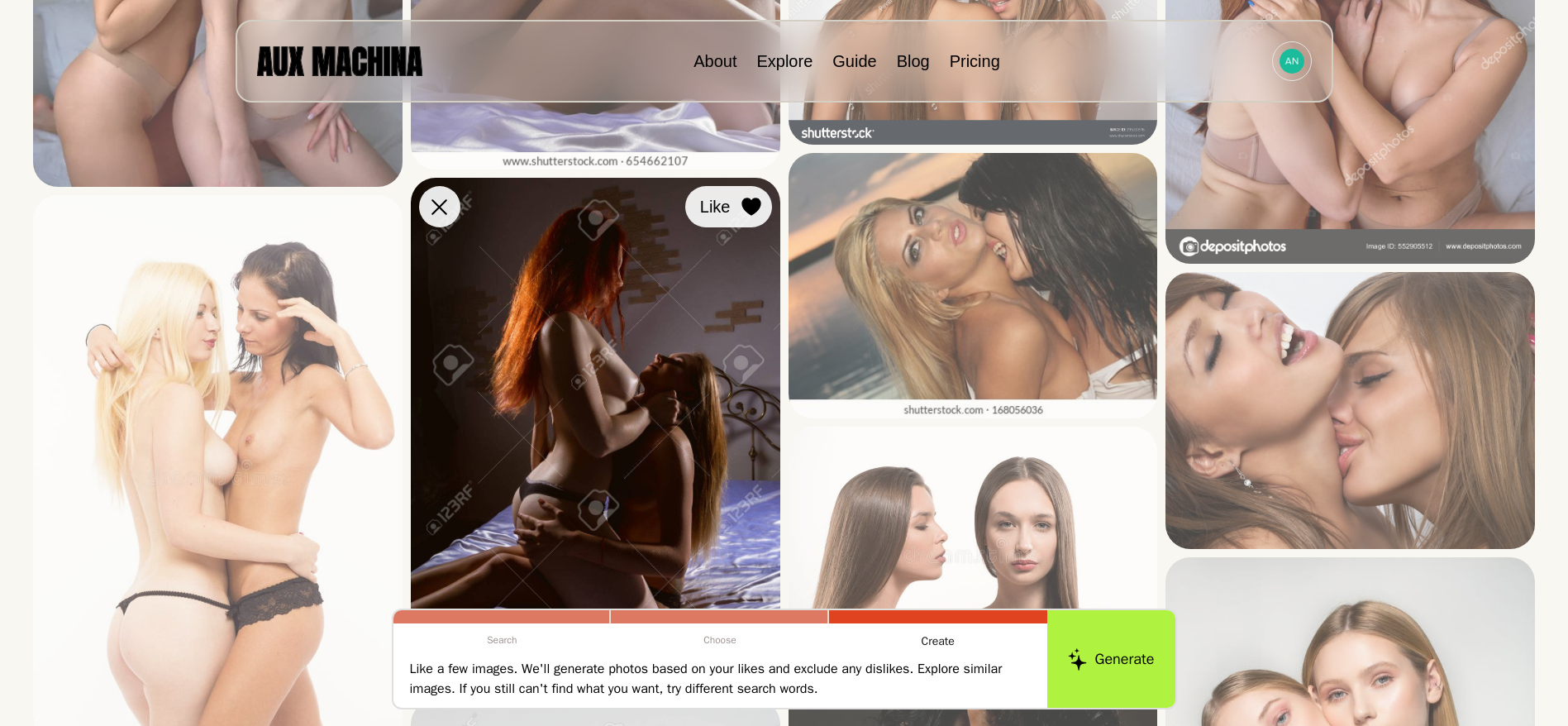 click at bounding box center [0, 0] 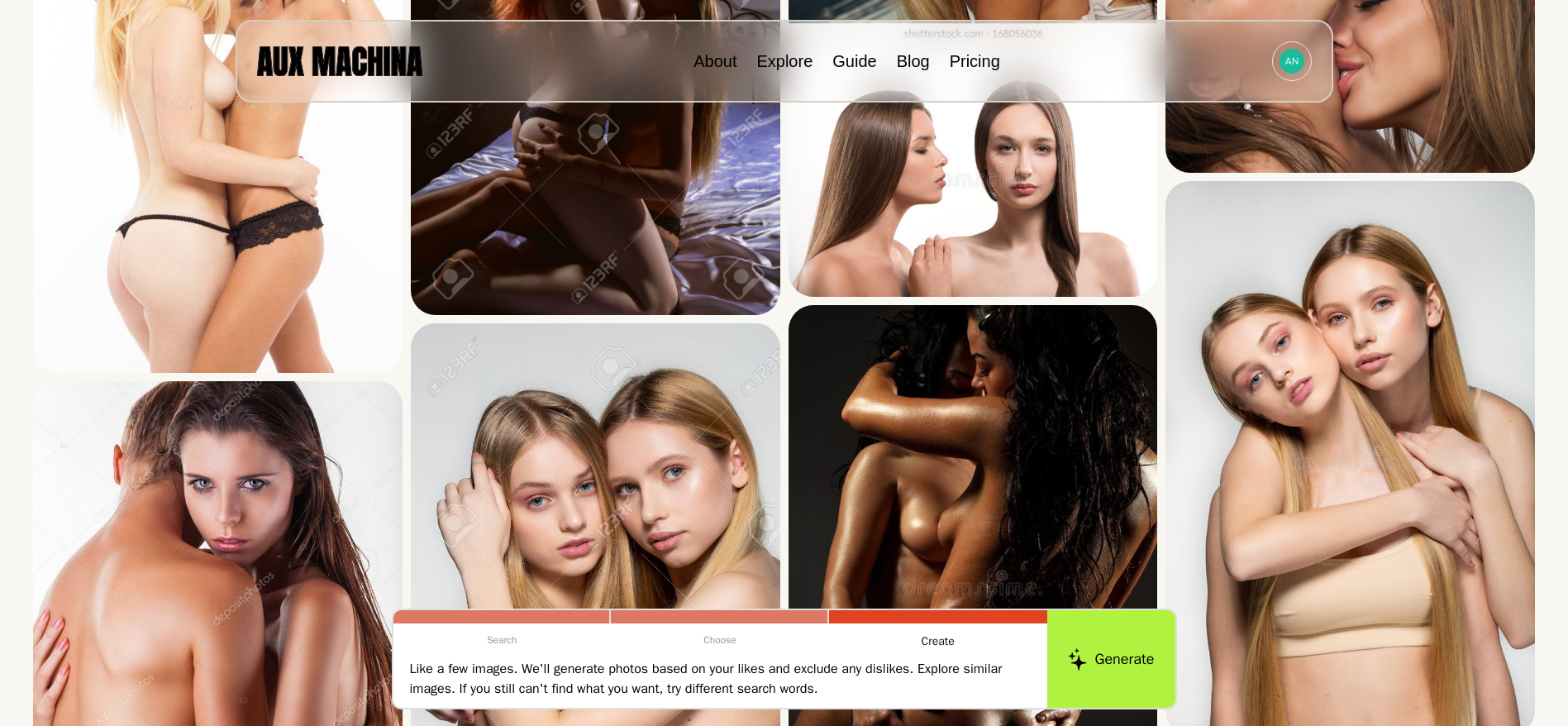 scroll, scrollTop: 1759, scrollLeft: 0, axis: vertical 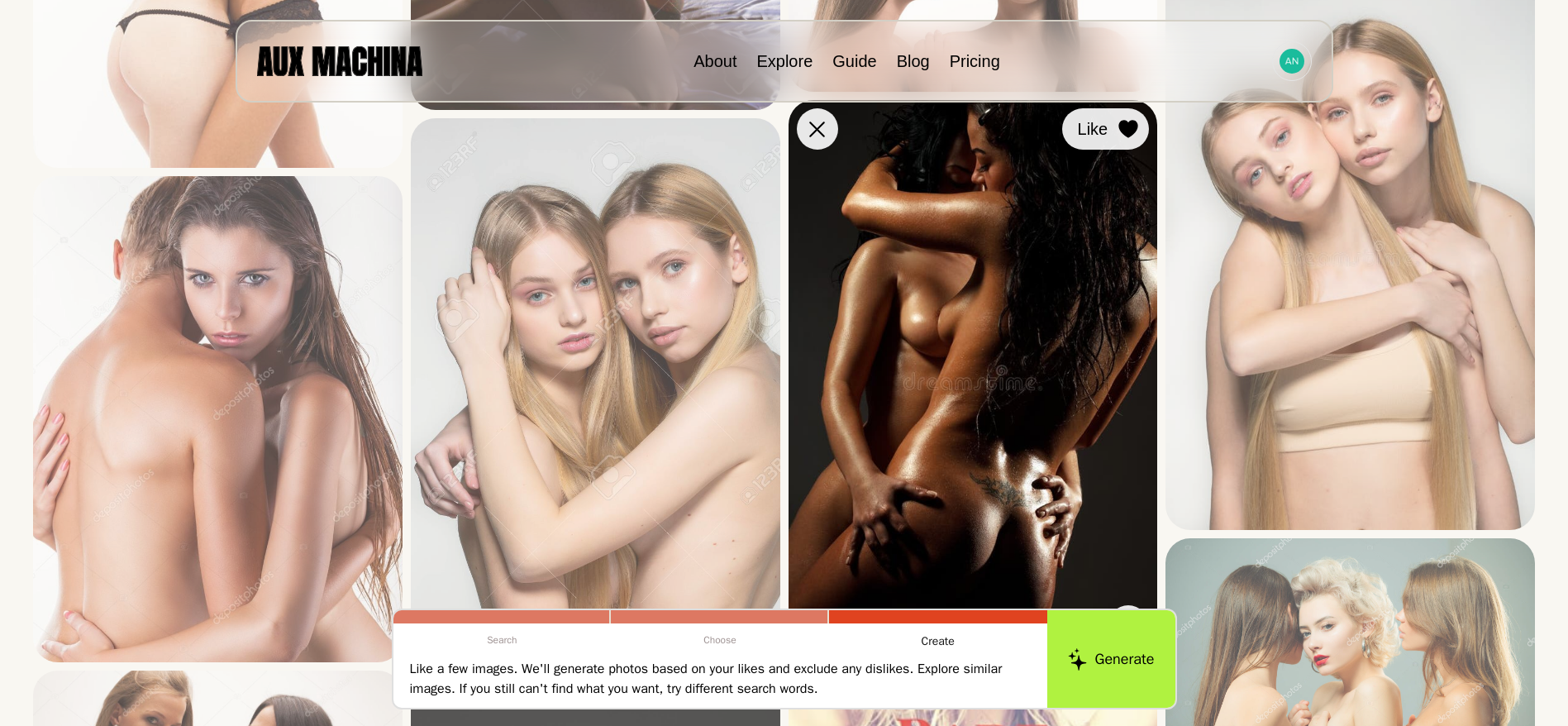 click at bounding box center (0, 0) 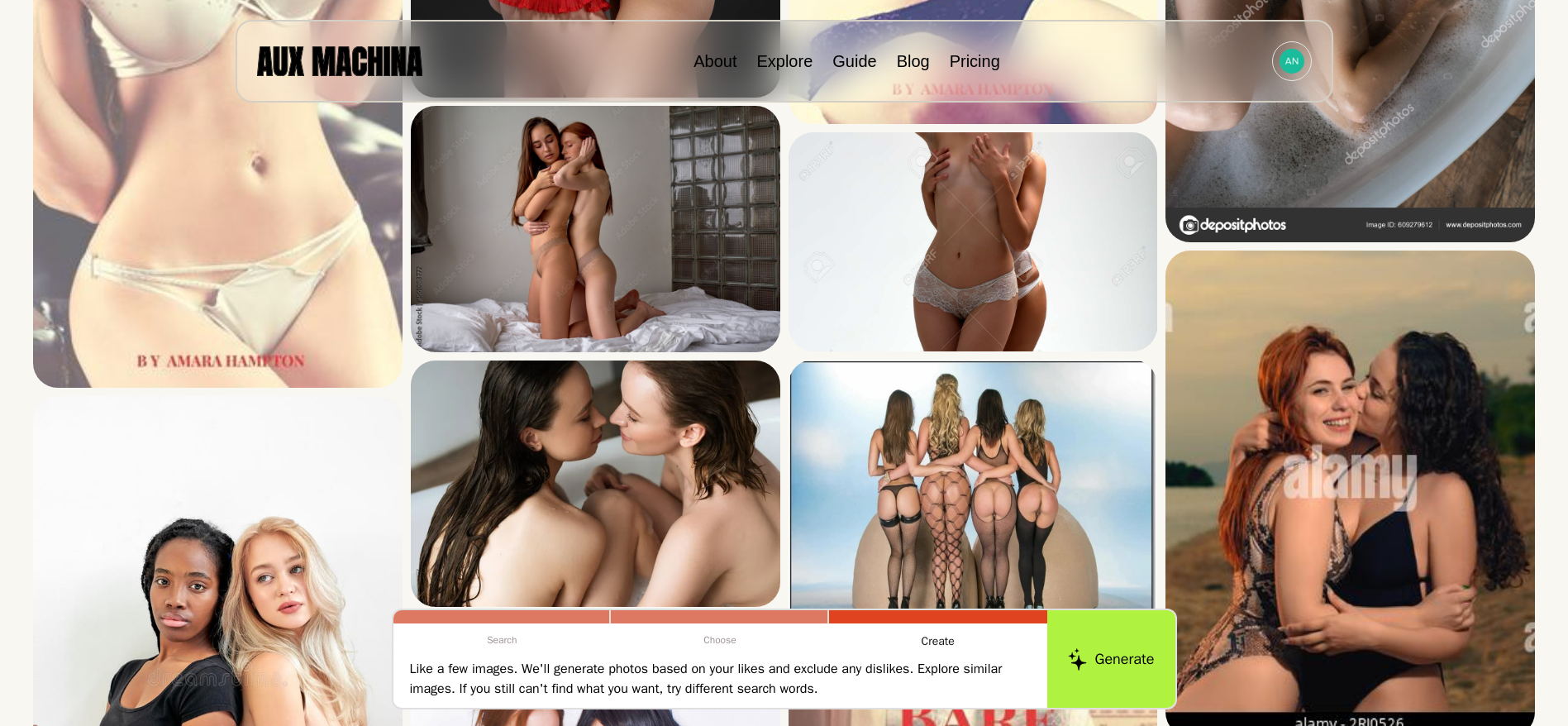 scroll, scrollTop: 2916, scrollLeft: 0, axis: vertical 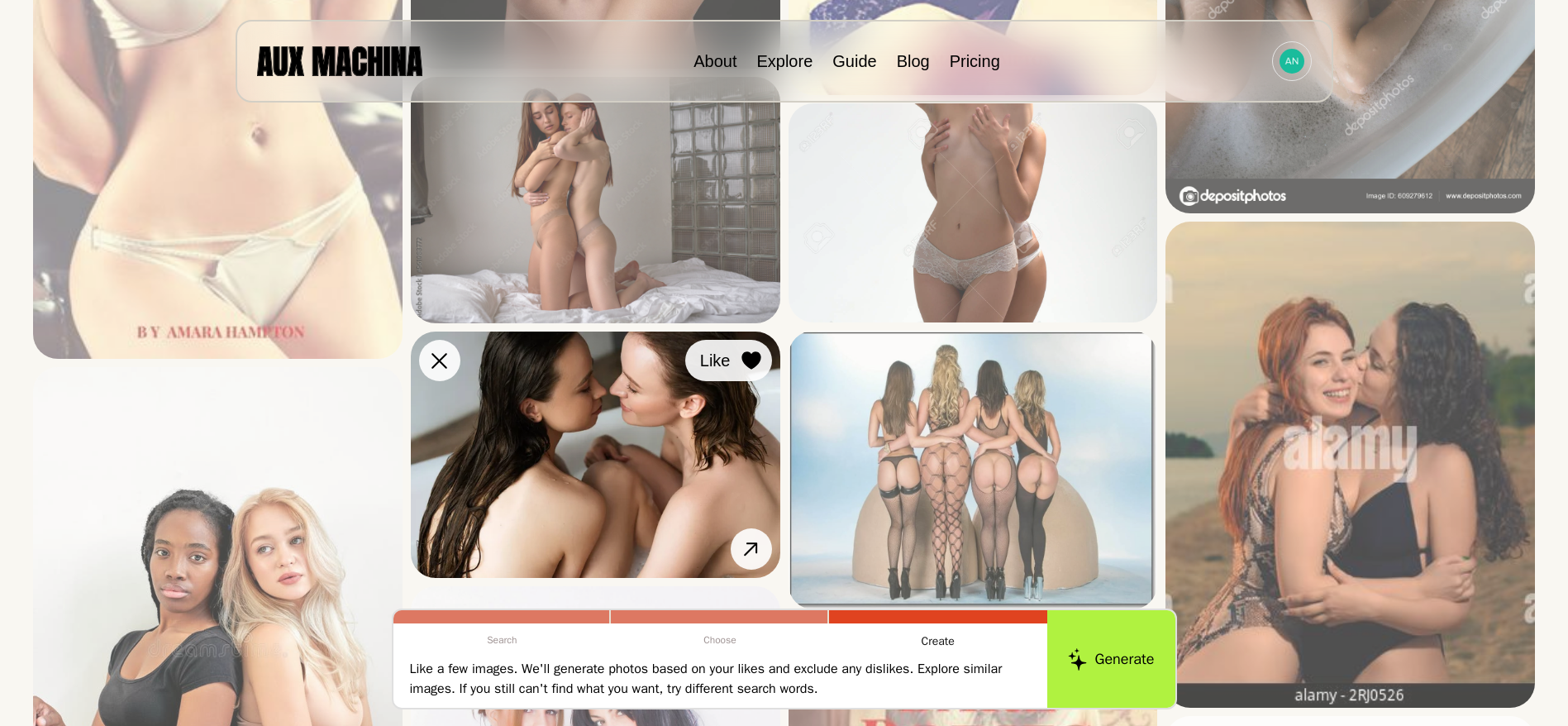 click at bounding box center (0, 0) 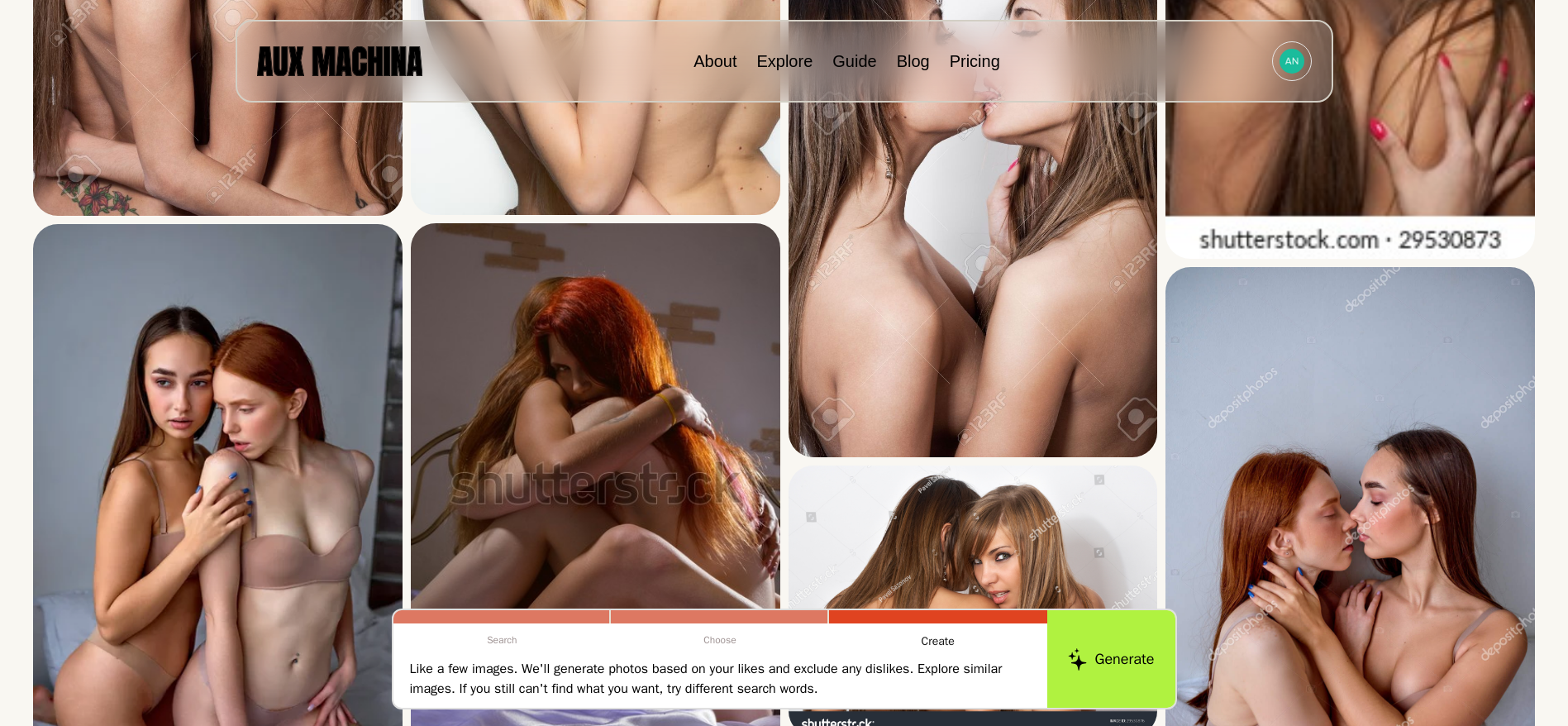 scroll, scrollTop: 0, scrollLeft: 0, axis: both 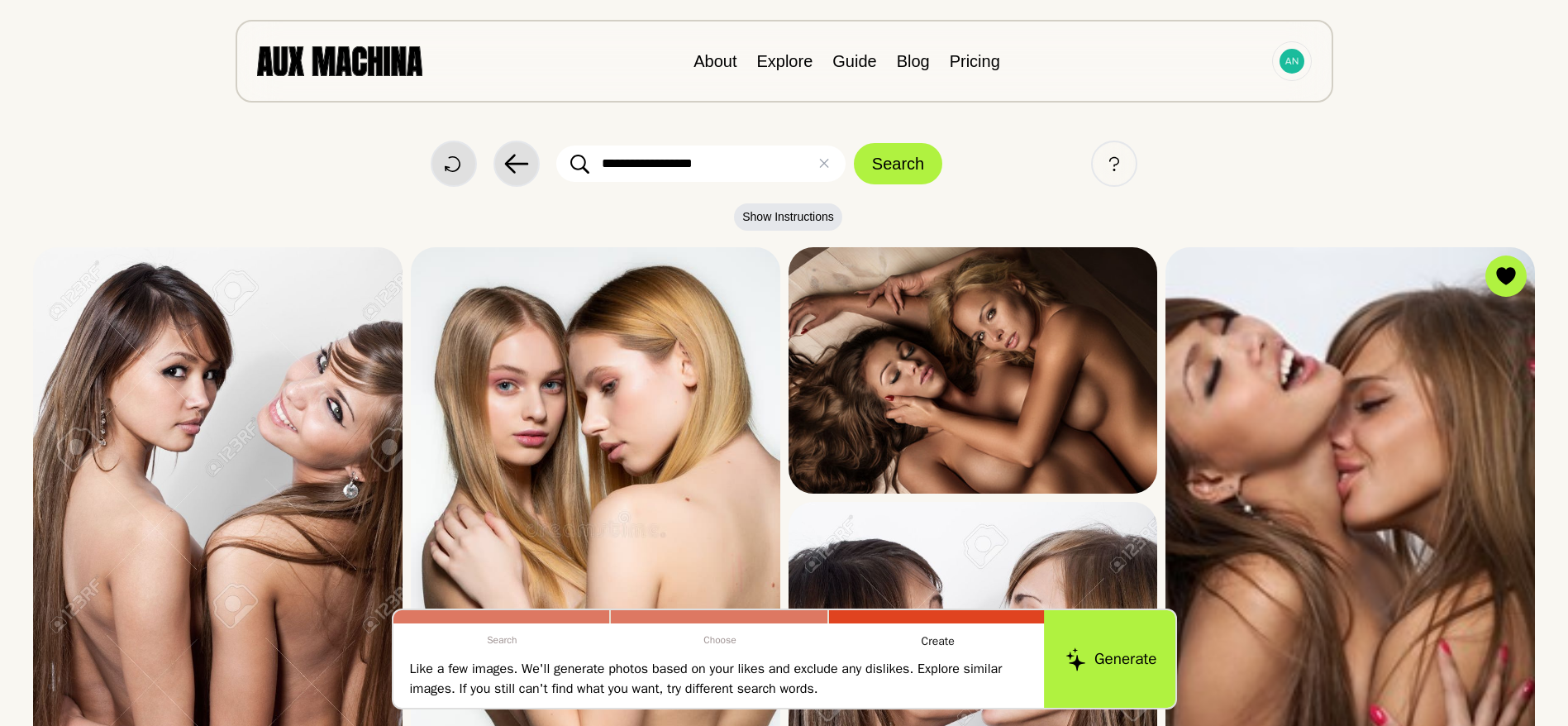 click on "Generate" at bounding box center (1111, 659) 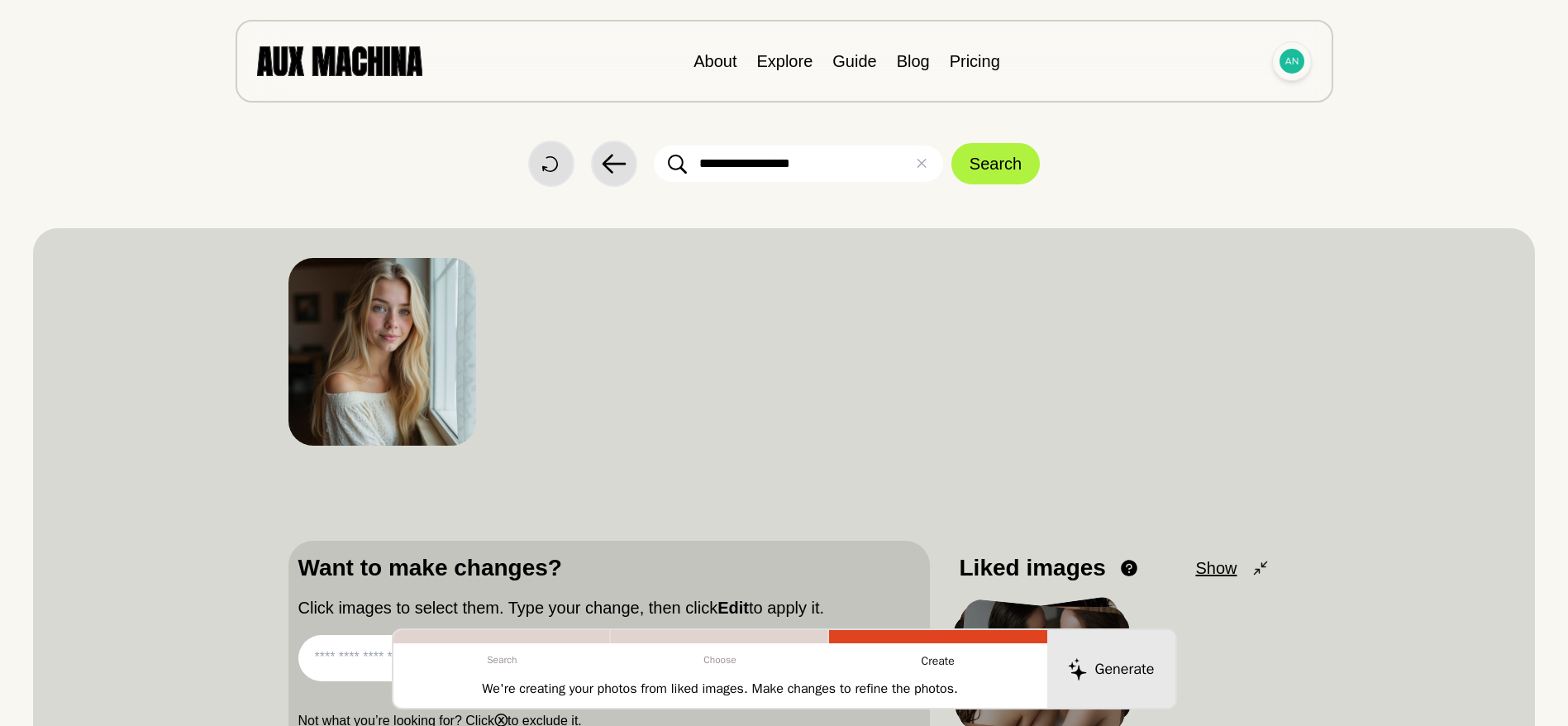 click at bounding box center [1292, 61] 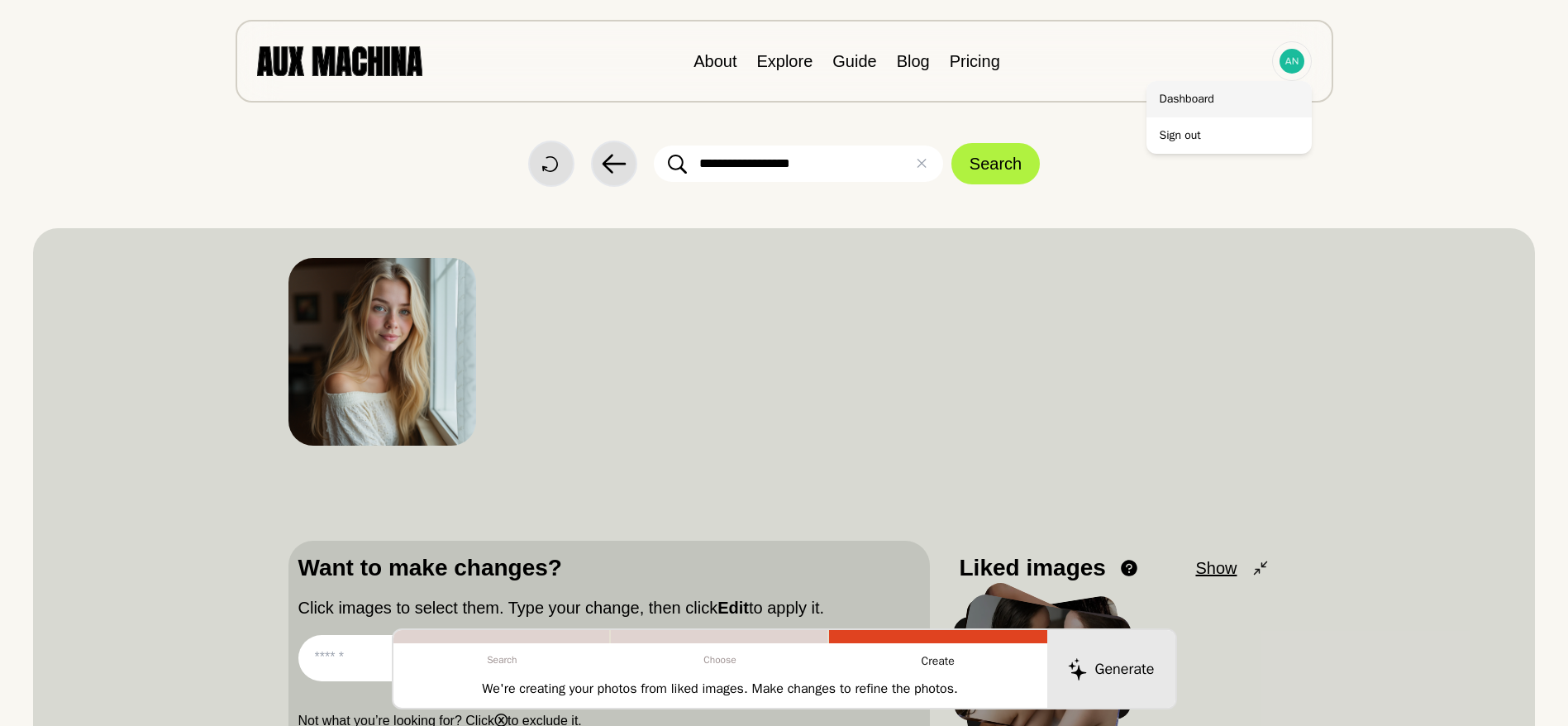 click on "Dashboard" at bounding box center (1229, 99) 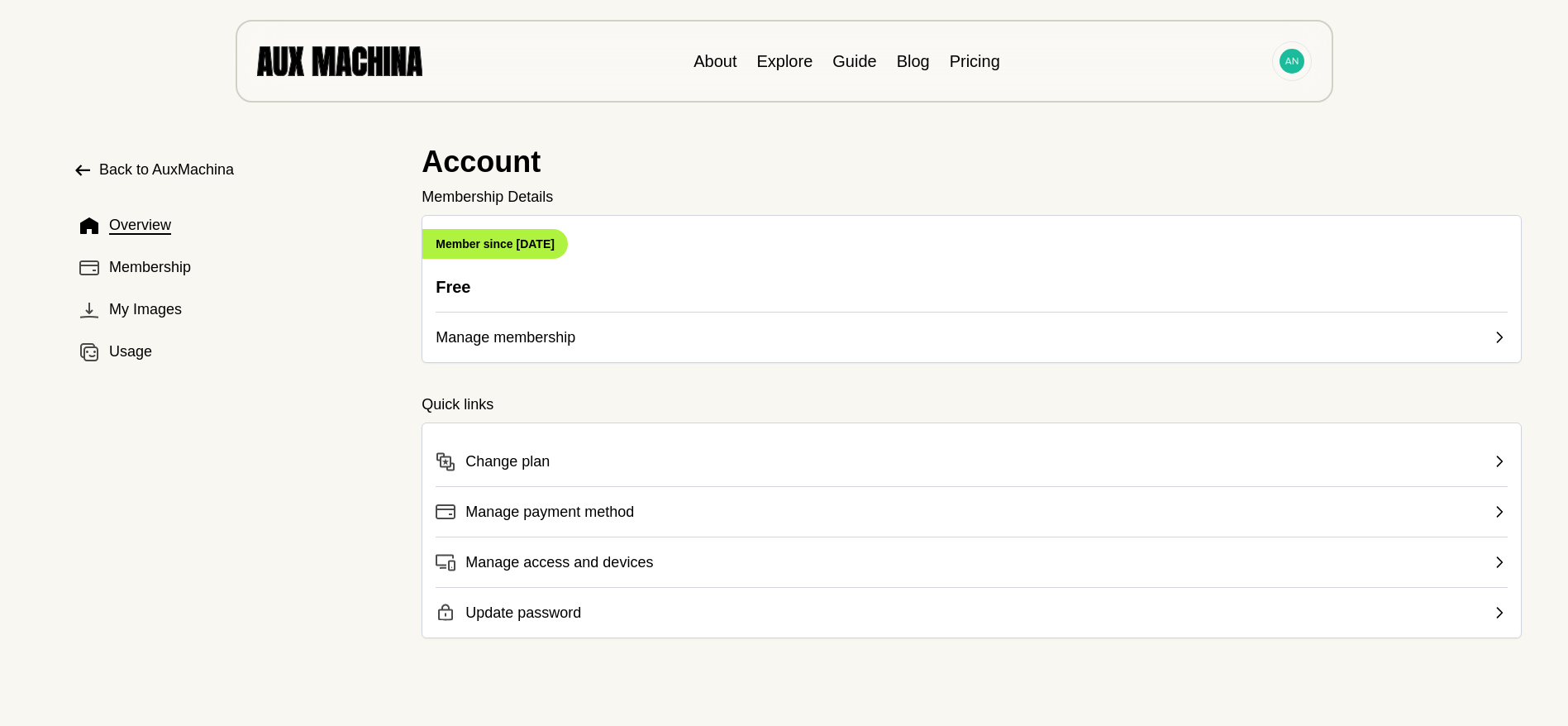 click on "Manage membership" at bounding box center (505, 337) 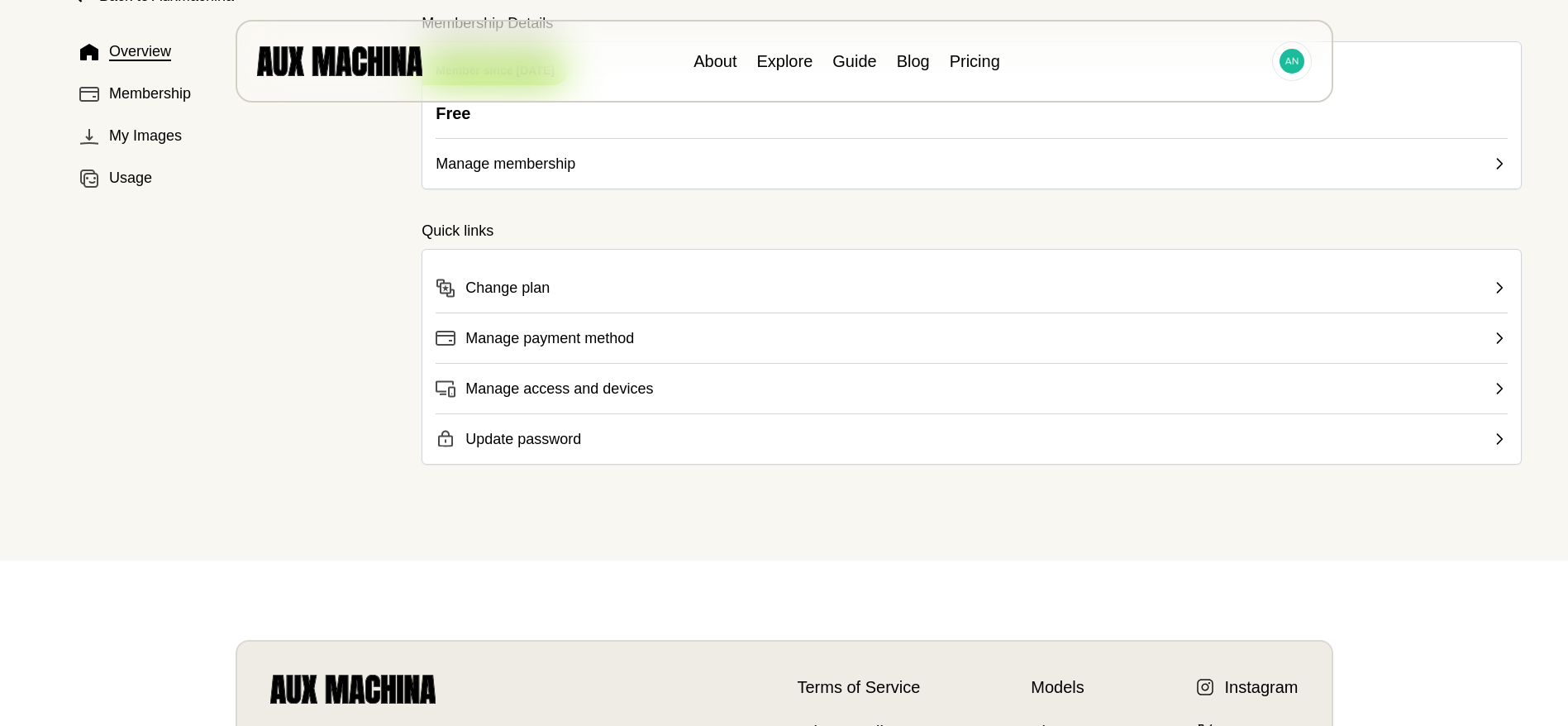 scroll, scrollTop: 0, scrollLeft: 0, axis: both 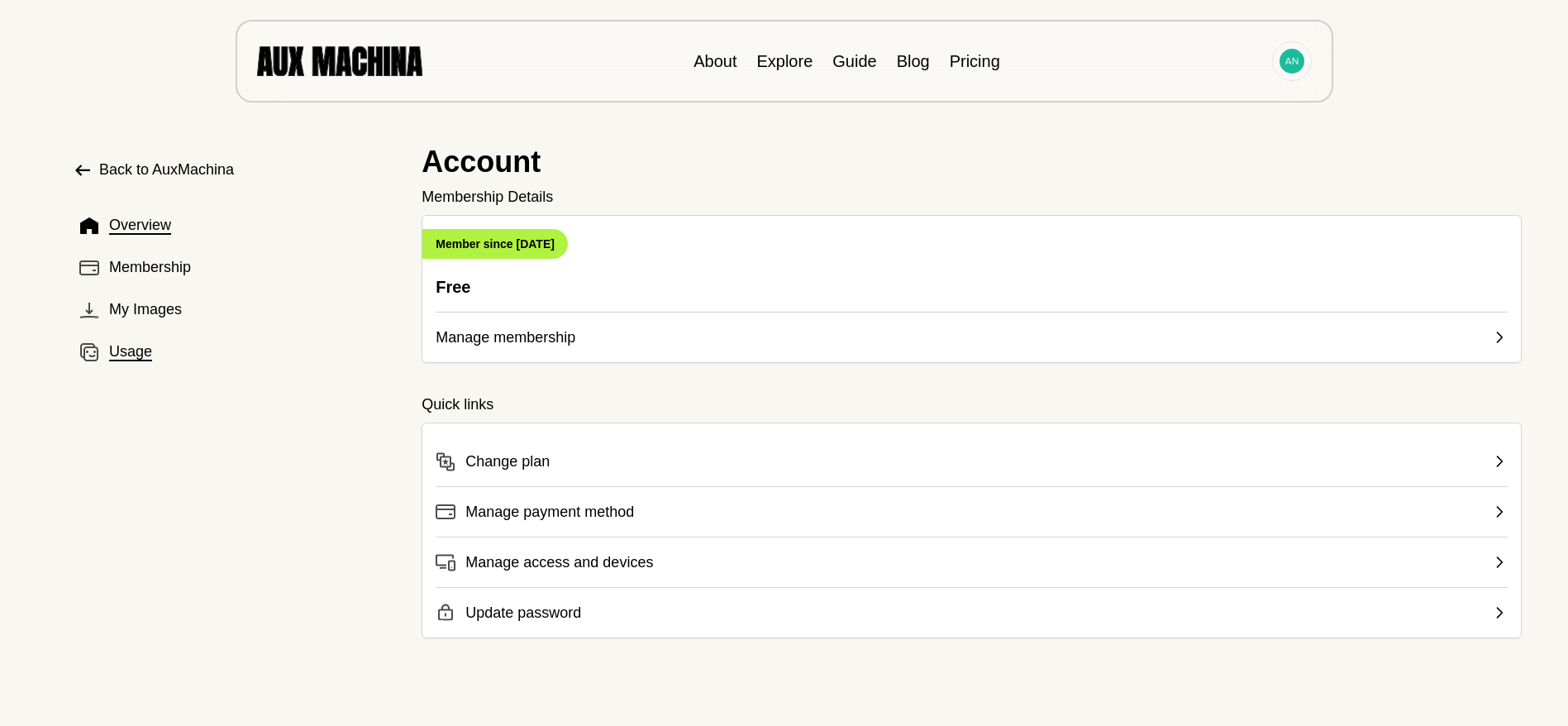 click on "Usage" at bounding box center [140, 225] 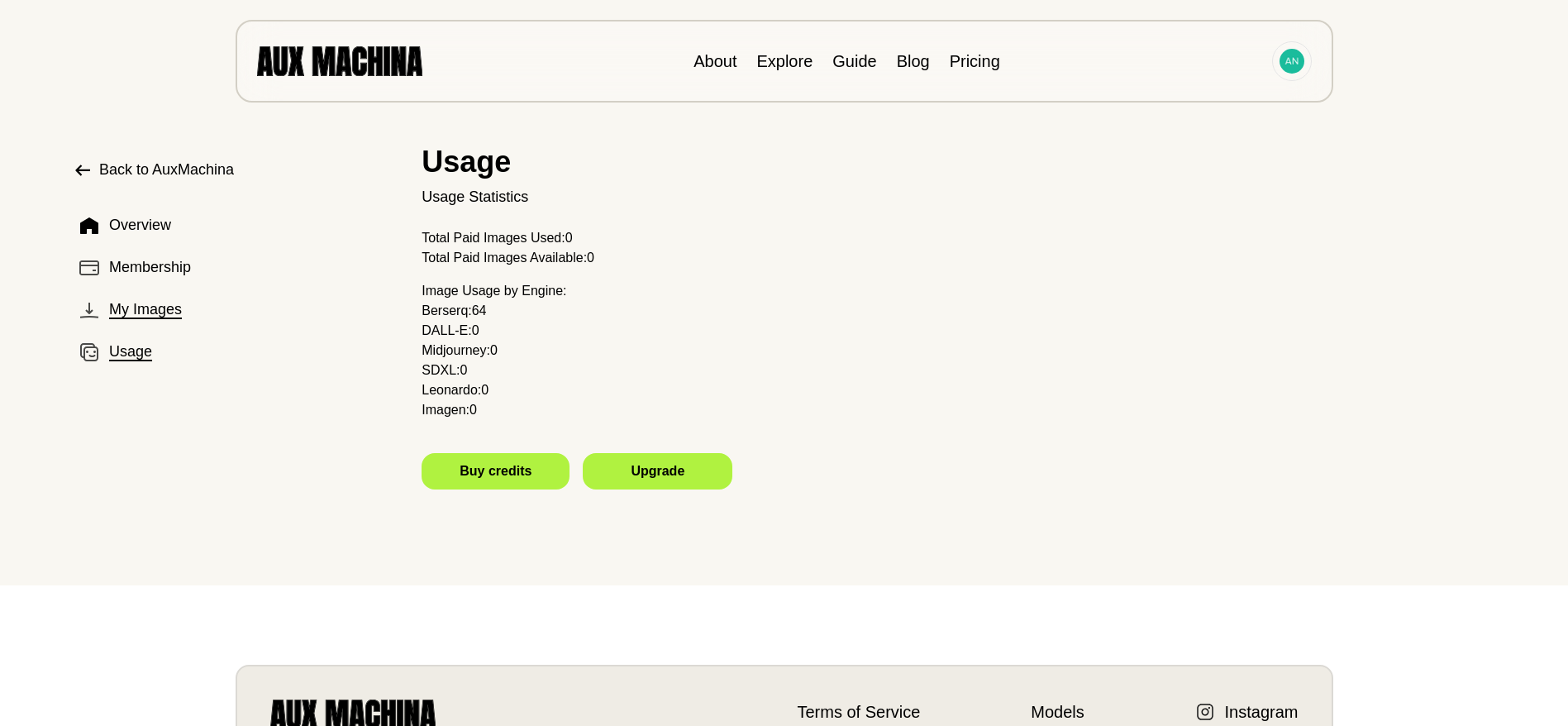 click on "My Images" at bounding box center (140, 225) 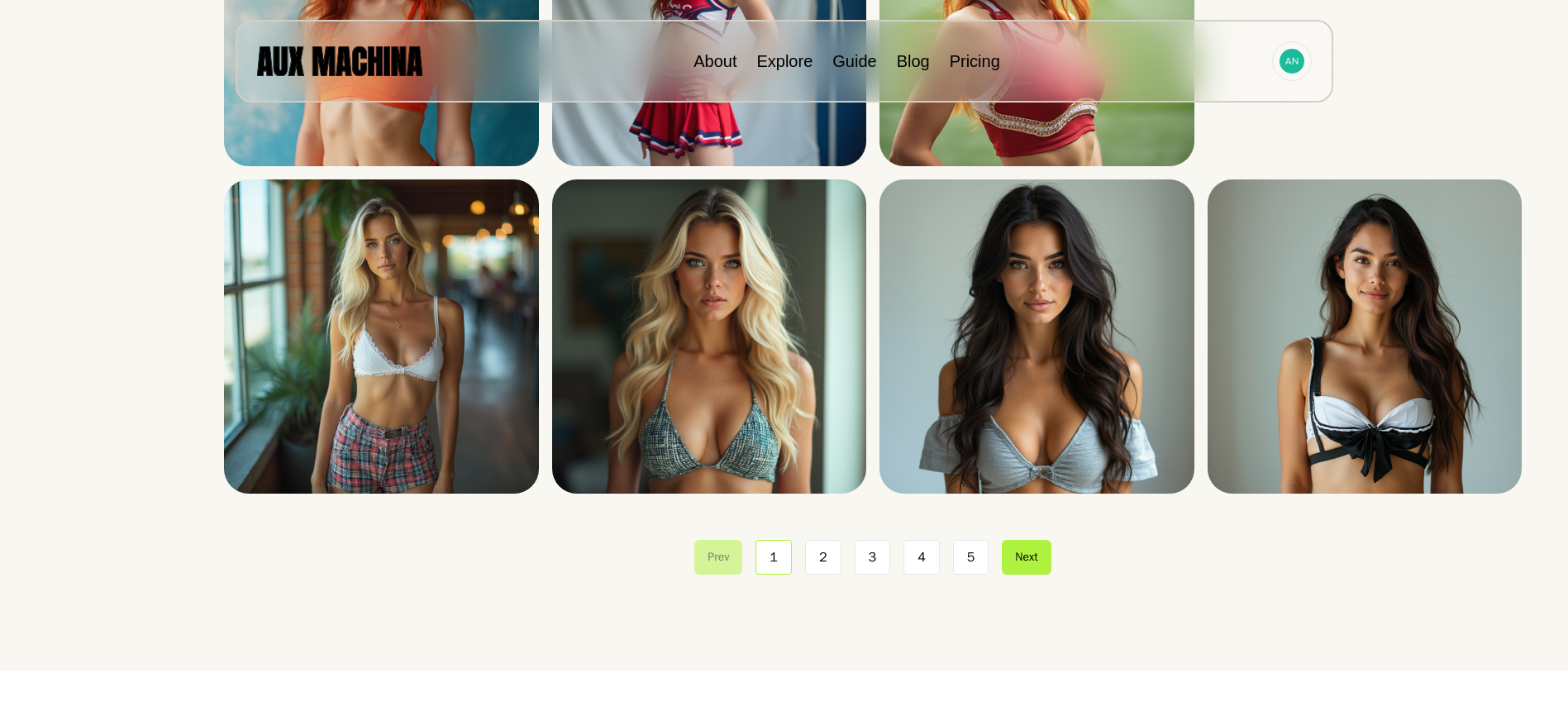 scroll, scrollTop: 737, scrollLeft: 0, axis: vertical 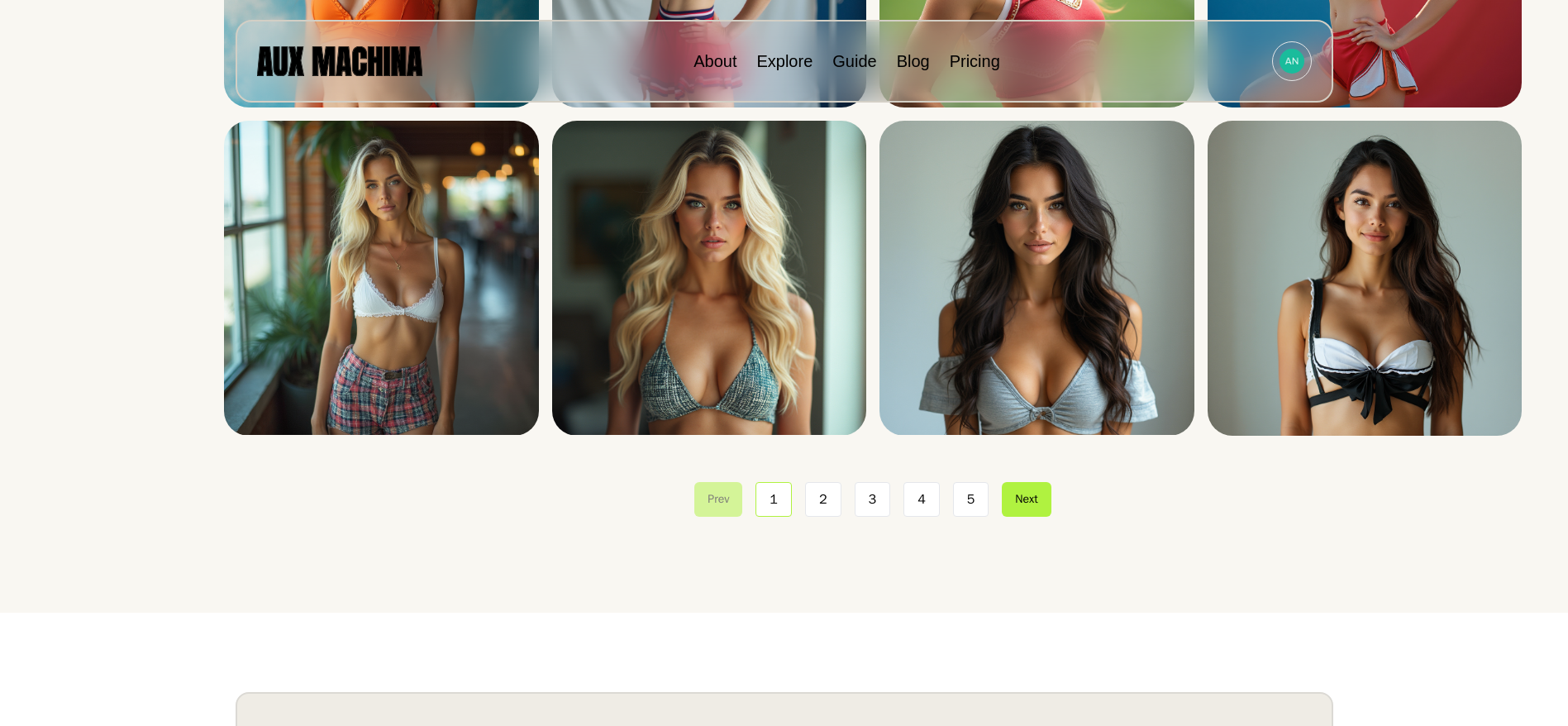 click on "4" at bounding box center (922, 499) 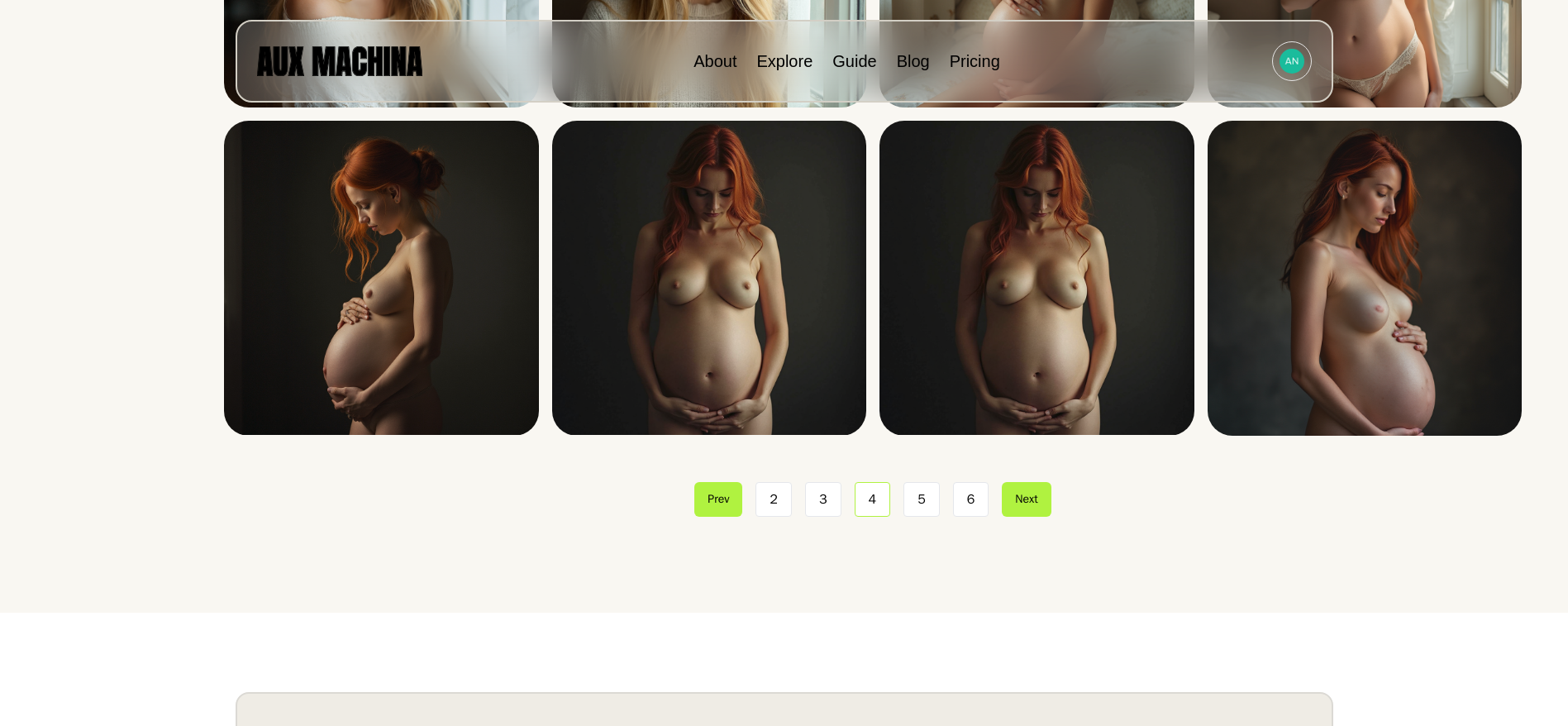 click on "Terms of Service Privacy Policy Terms of Service Privacy Policy Models About Guide Blog Pricing Instagram X Facebook LinkedIn TikTok YouTube © 2024. All rights reserved. Made with ❤️ by   Berserq" at bounding box center [784, 900] 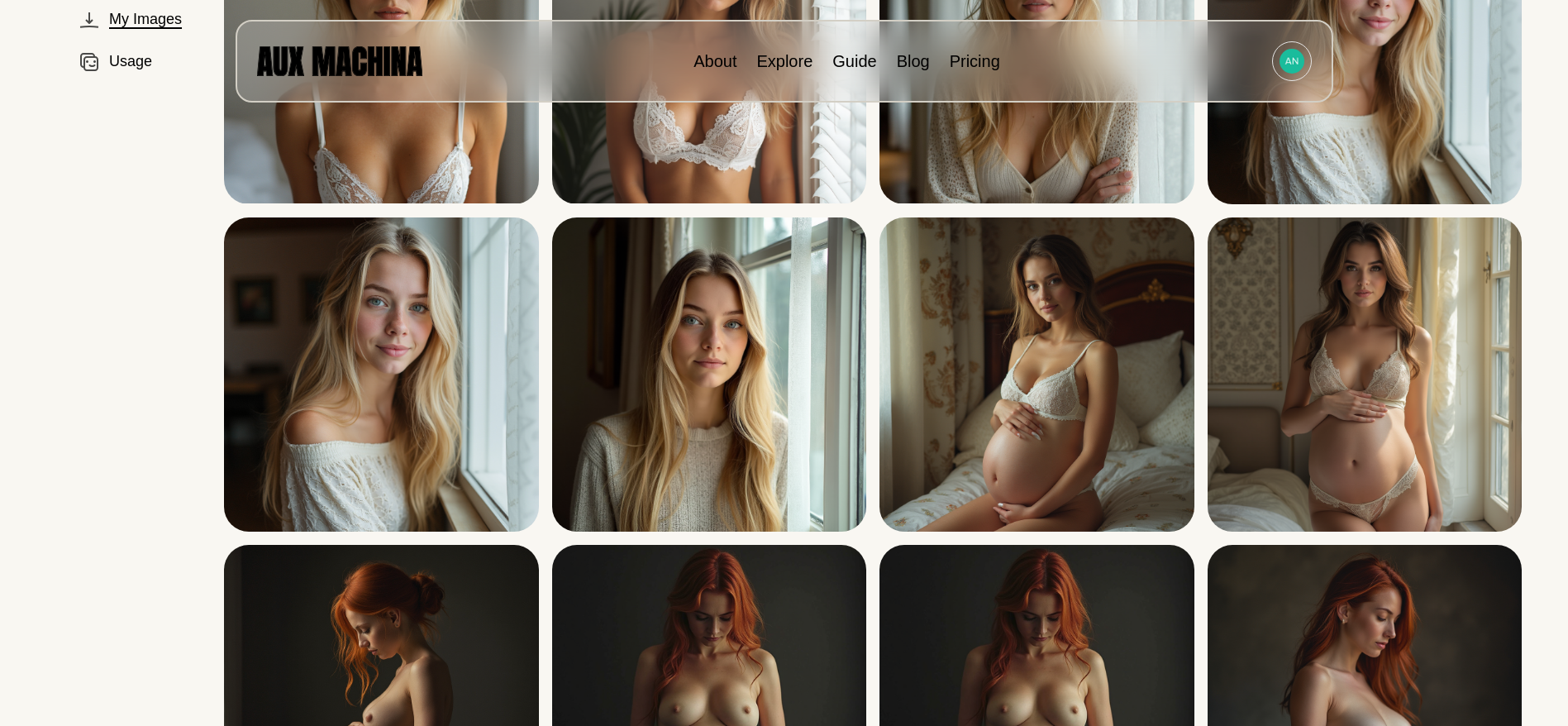 scroll, scrollTop: 0, scrollLeft: 0, axis: both 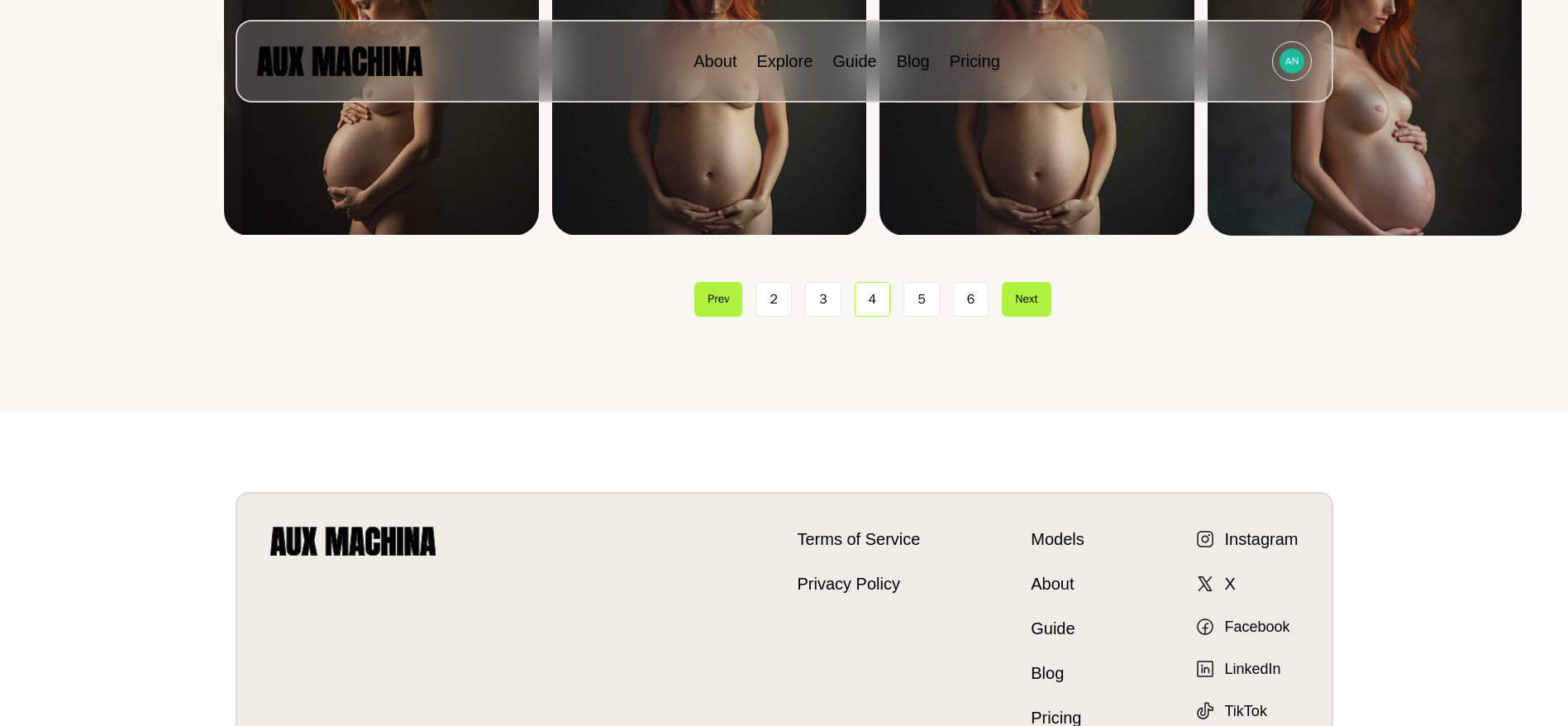 click on "3" at bounding box center [823, 299] 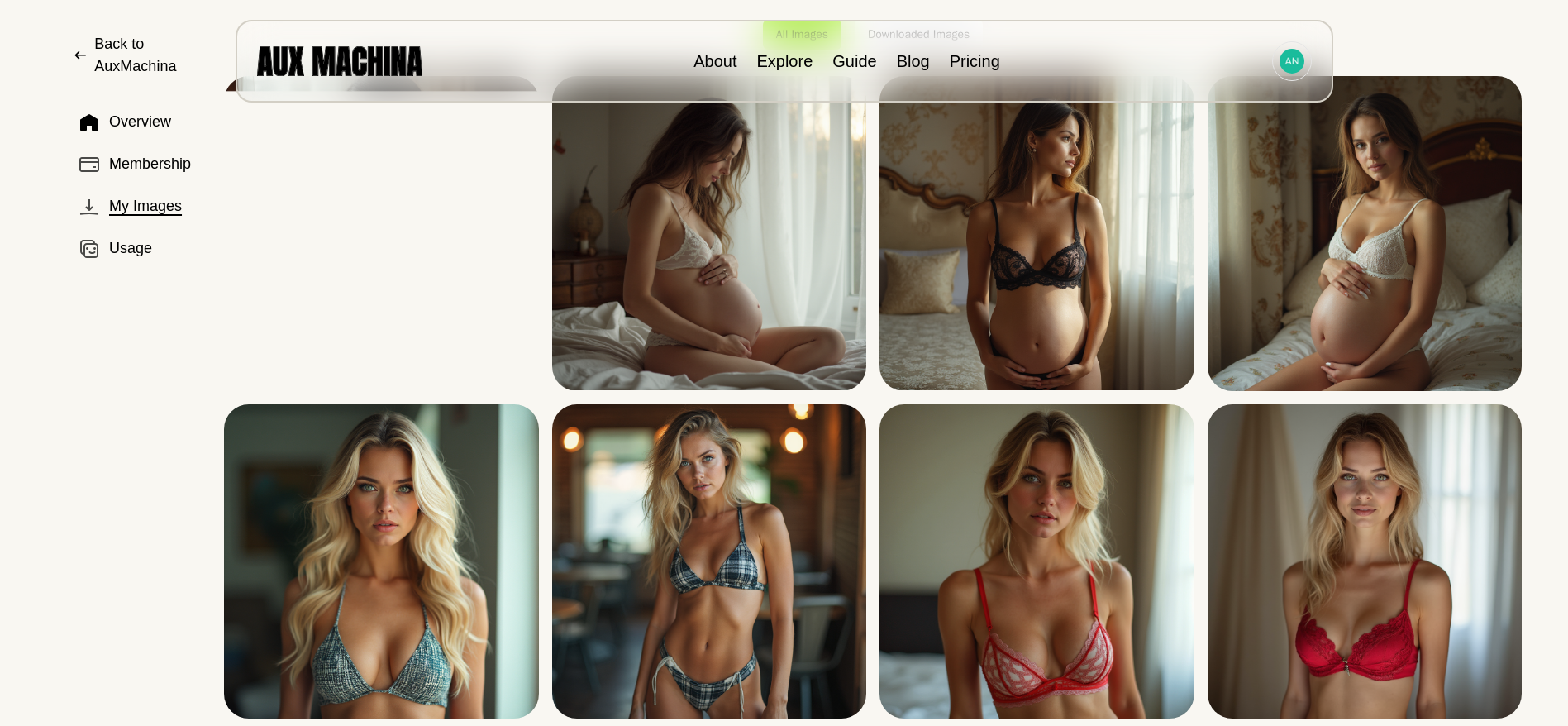 scroll, scrollTop: 0, scrollLeft: 0, axis: both 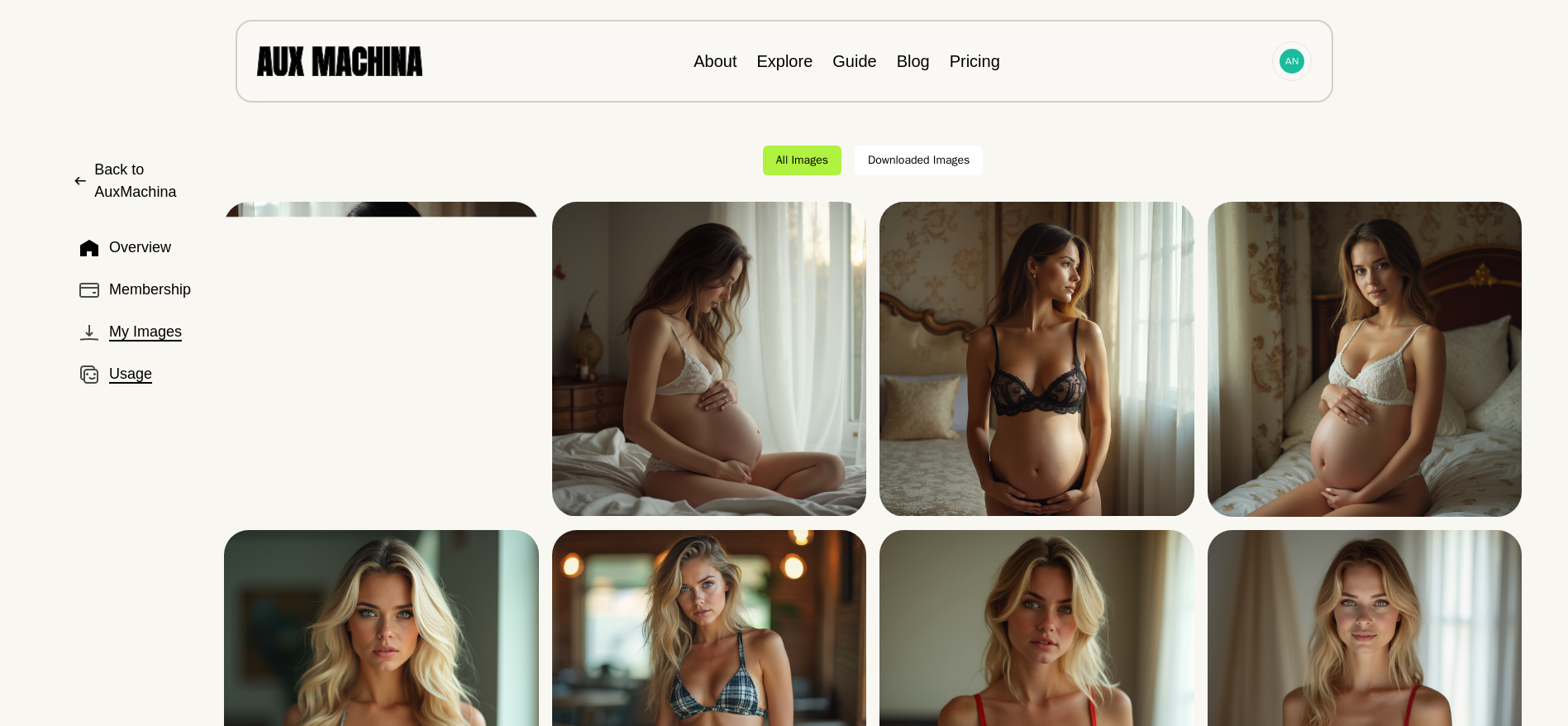 click on "Usage" at bounding box center (140, 247) 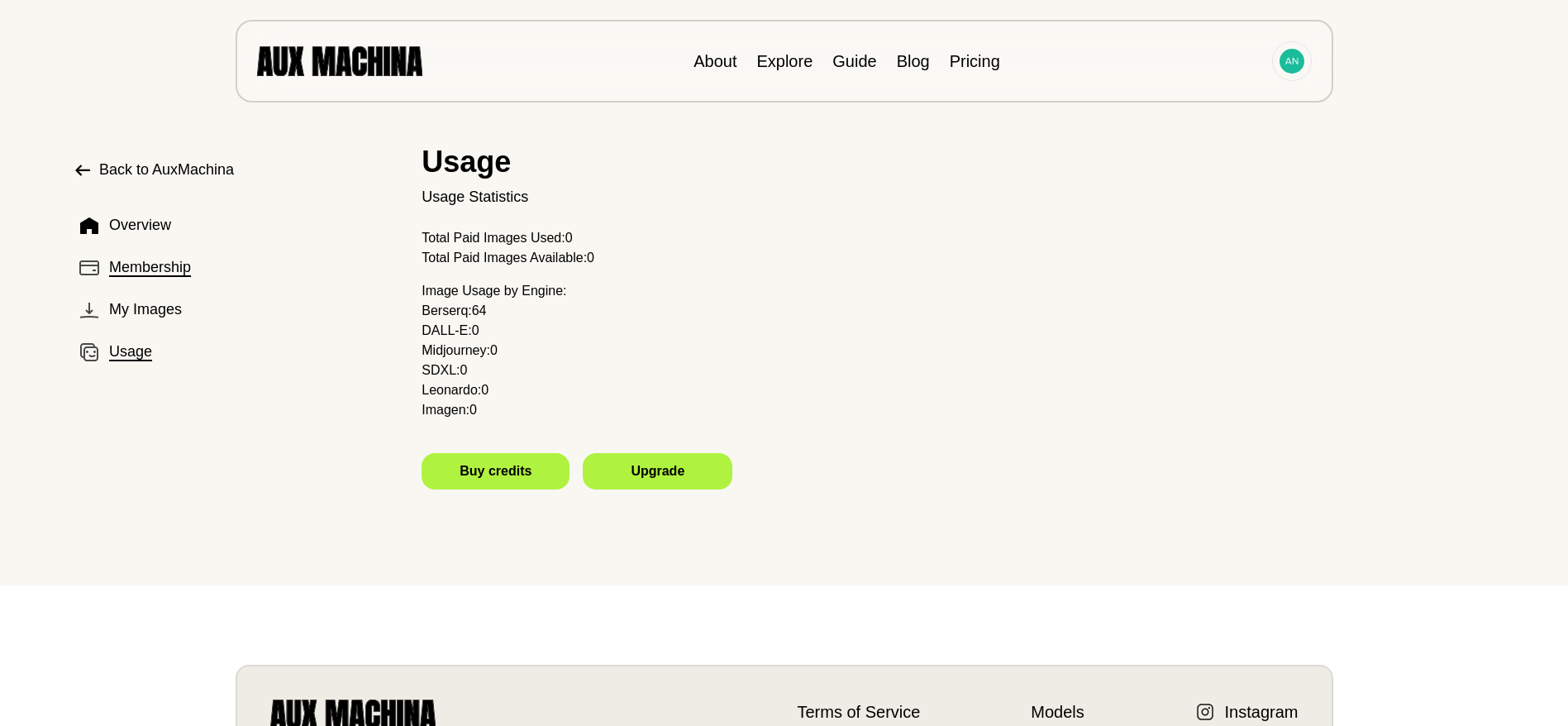 click on "Membership" at bounding box center [140, 225] 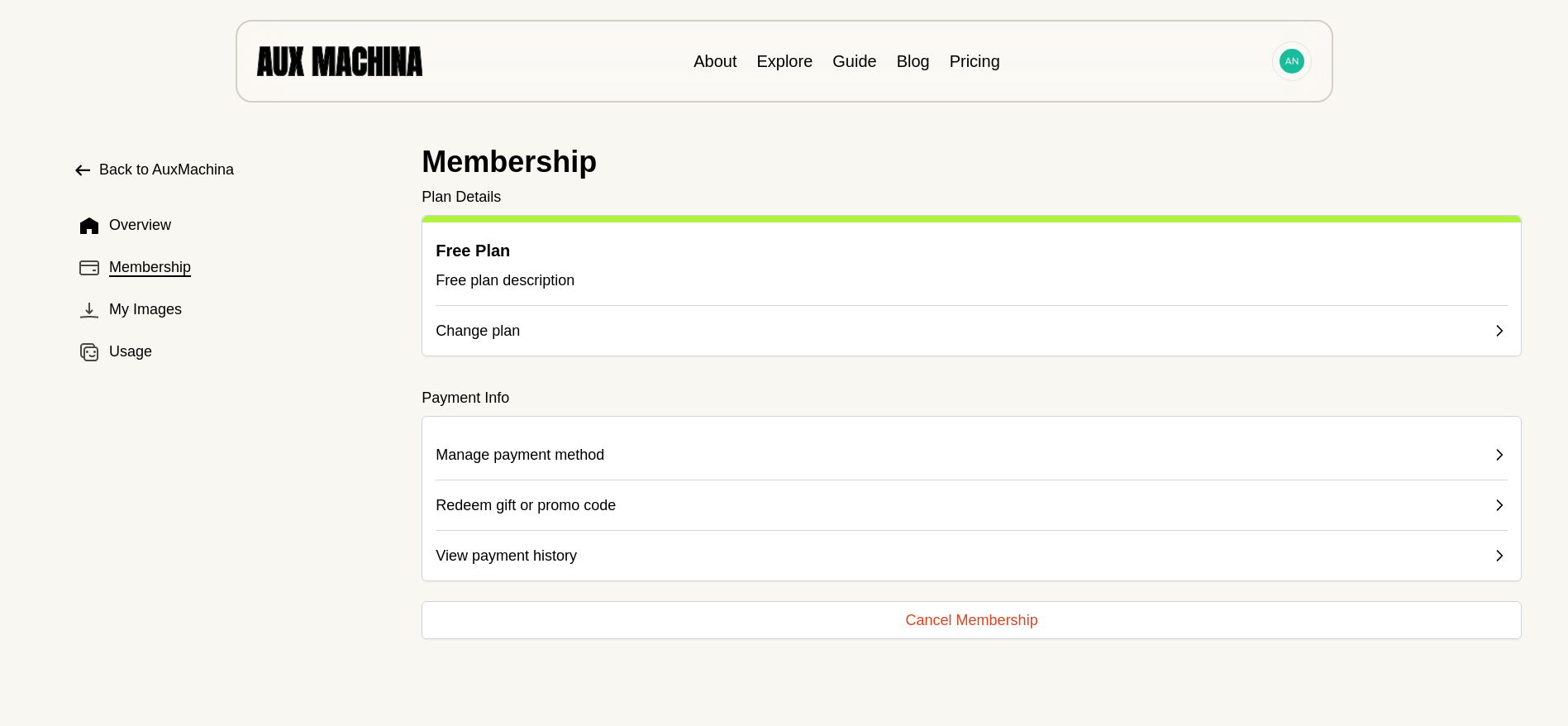 click on "Cancel Membership" at bounding box center (971, 620) 